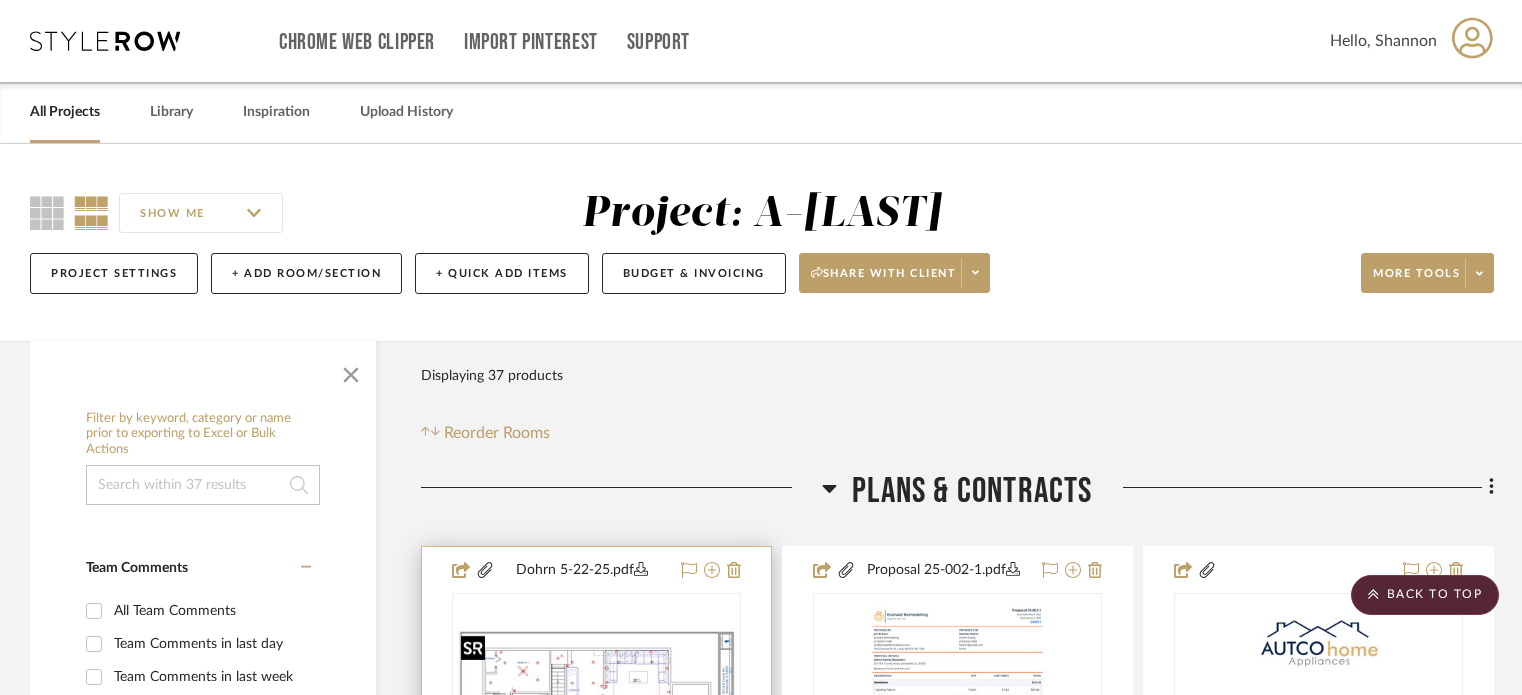 scroll, scrollTop: 412, scrollLeft: 0, axis: vertical 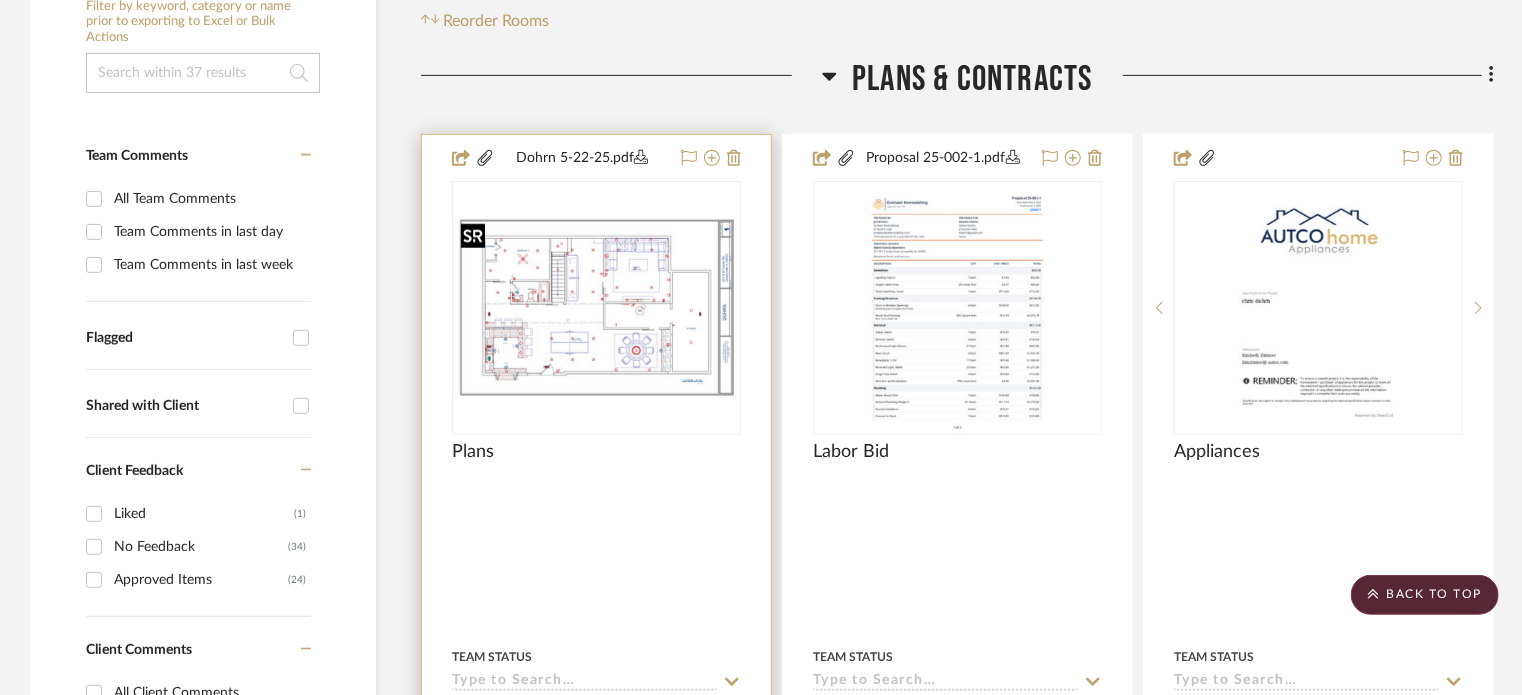 click at bounding box center (596, 308) 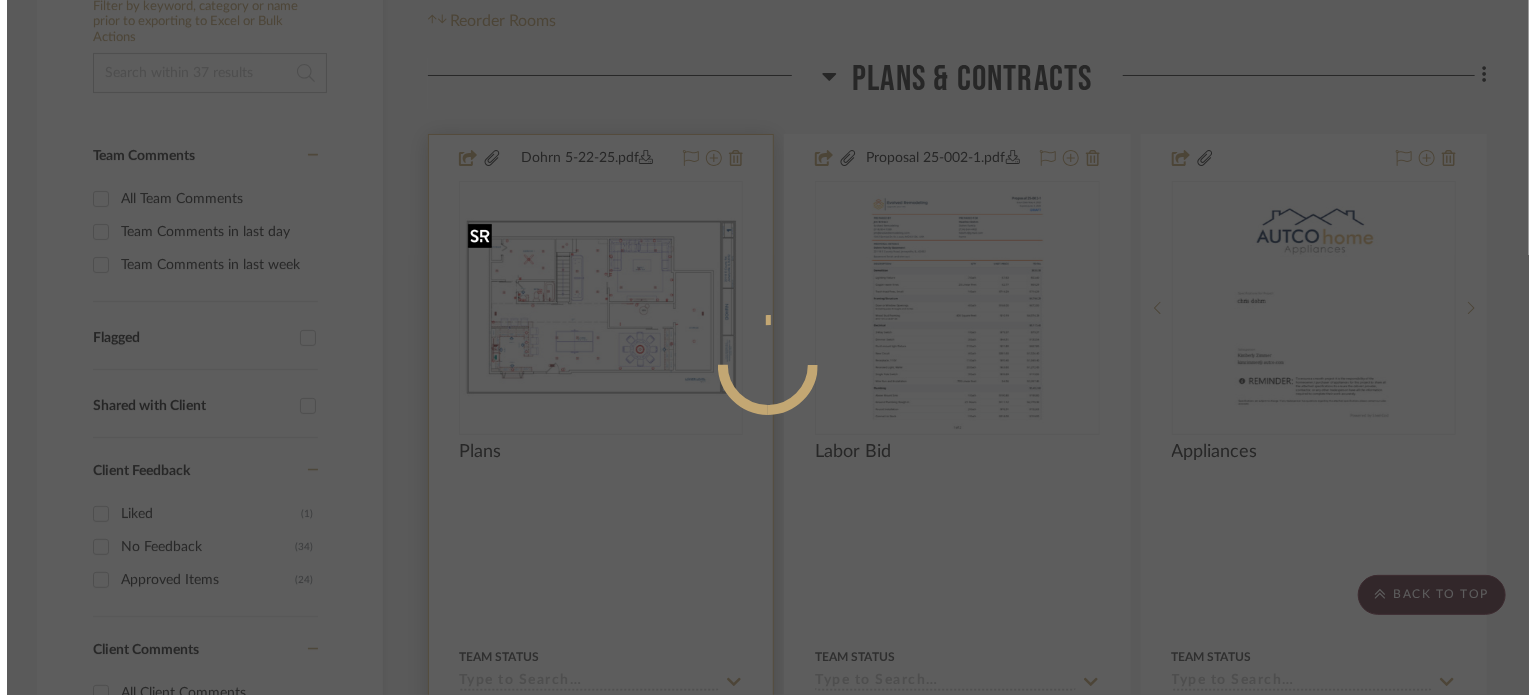 scroll, scrollTop: 0, scrollLeft: 0, axis: both 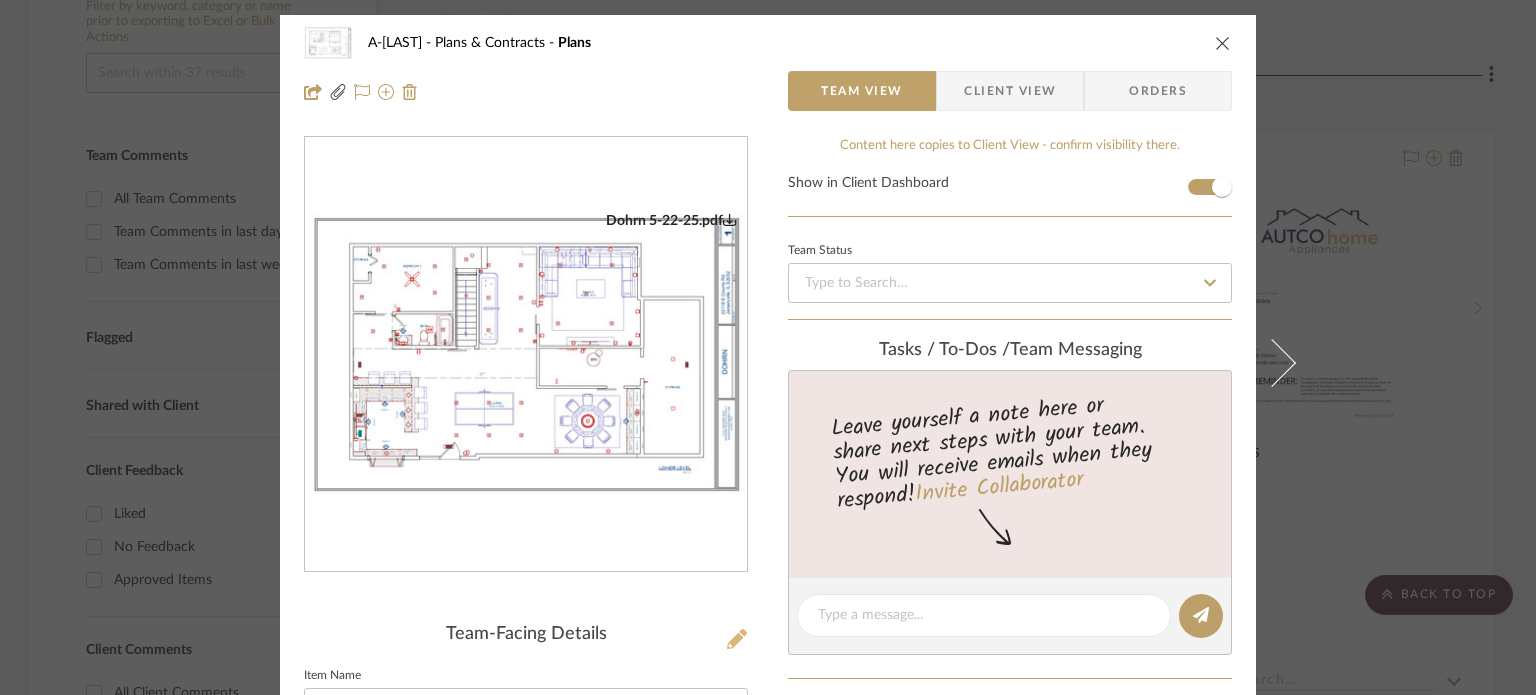 click 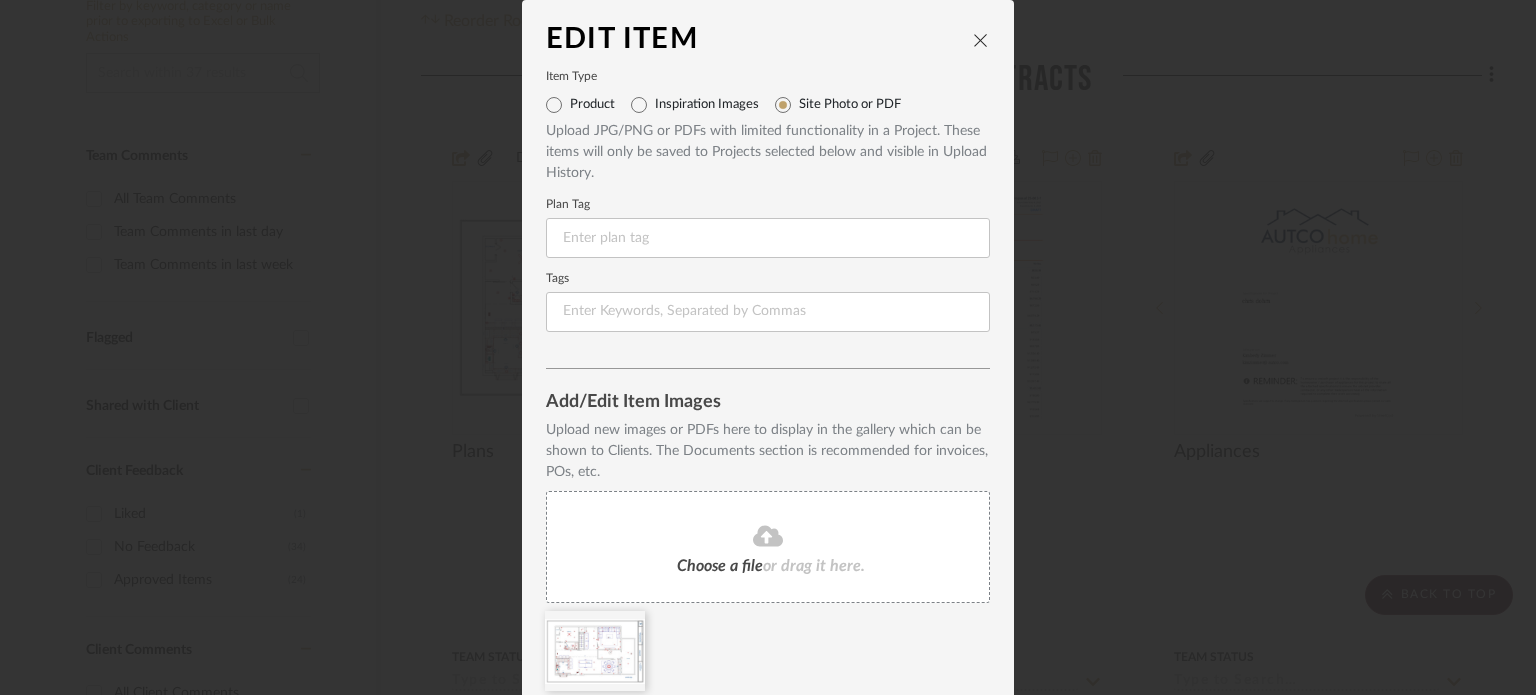 click 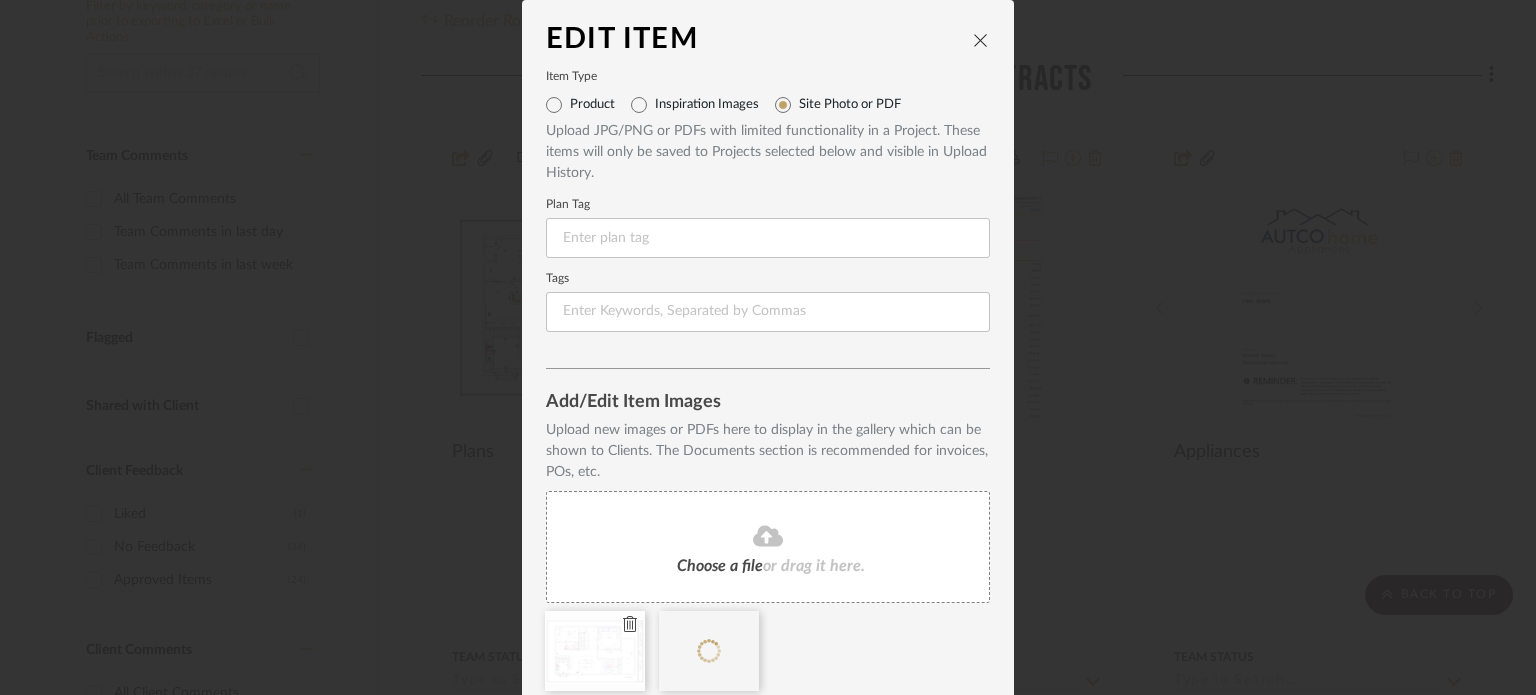 type 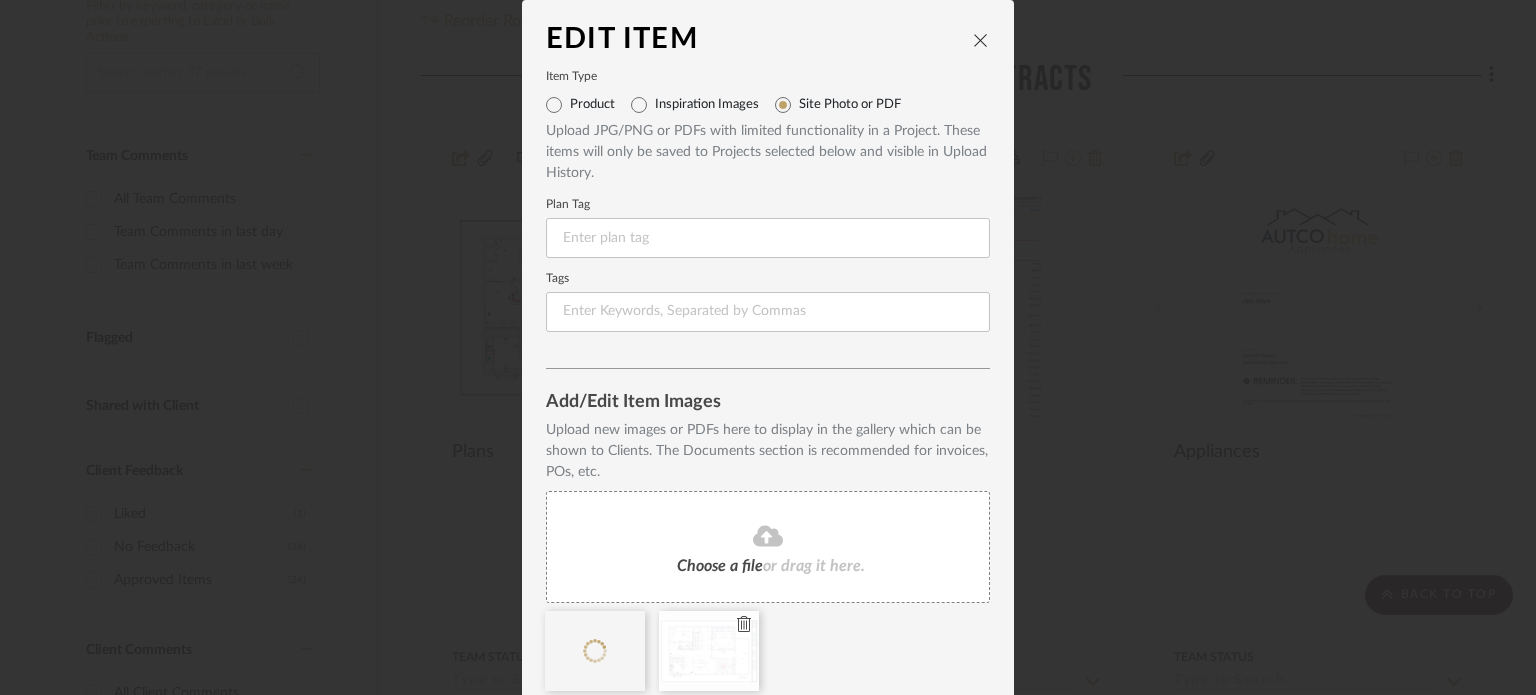 click 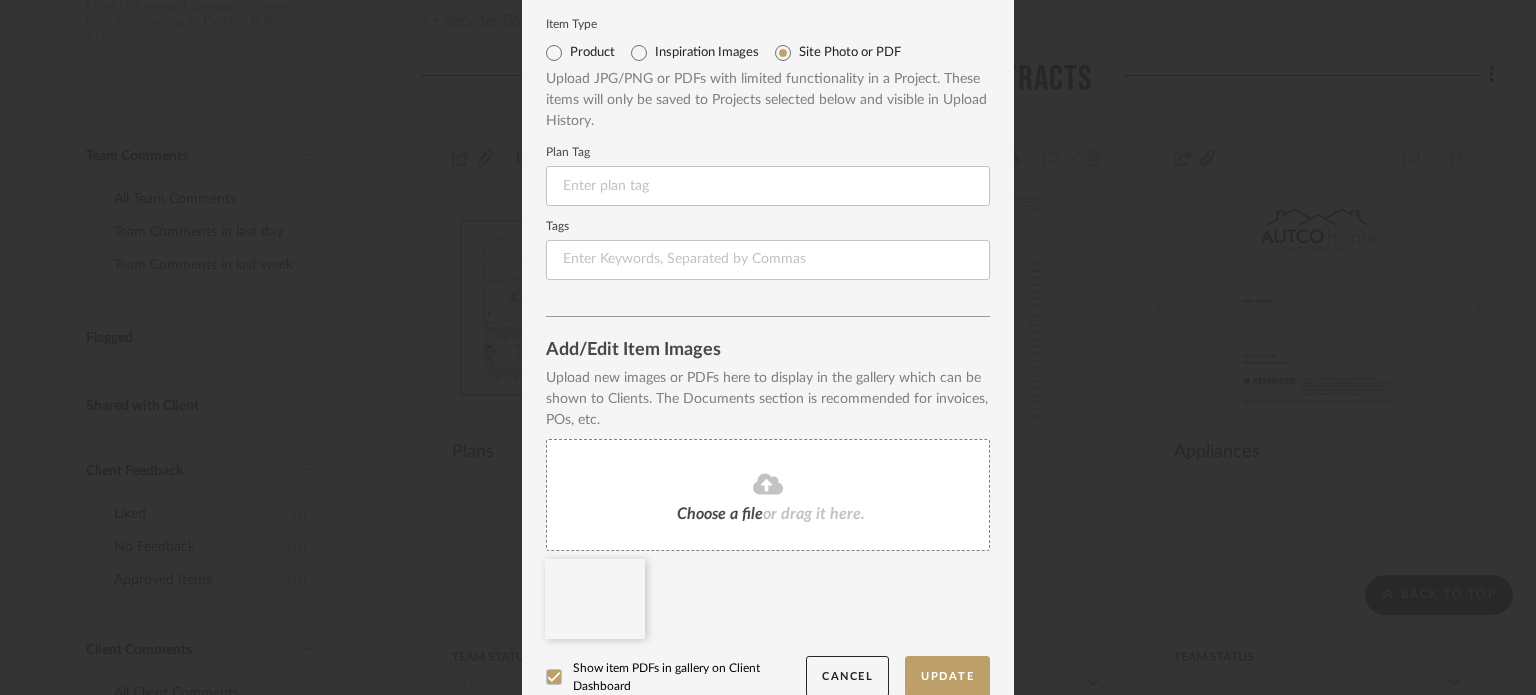 scroll, scrollTop: 77, scrollLeft: 0, axis: vertical 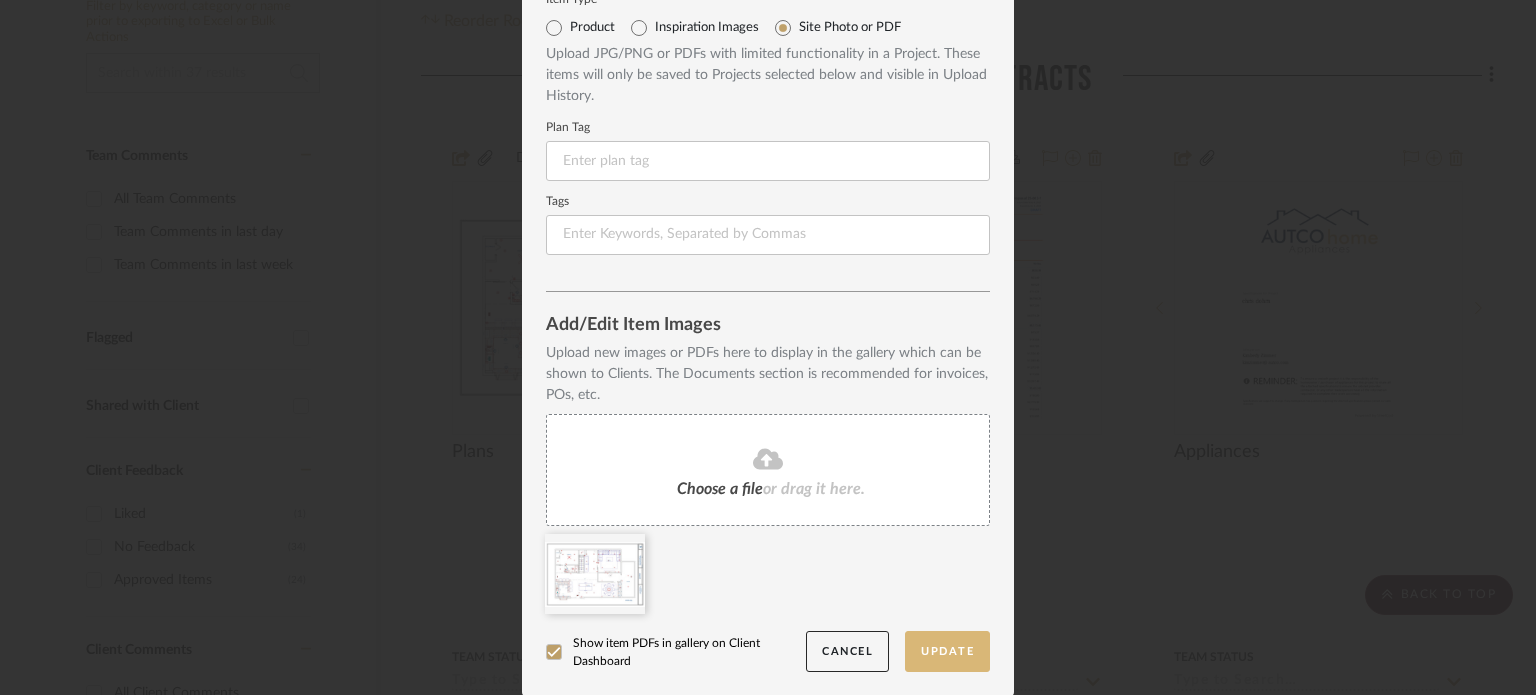 click on "Update" at bounding box center [947, 651] 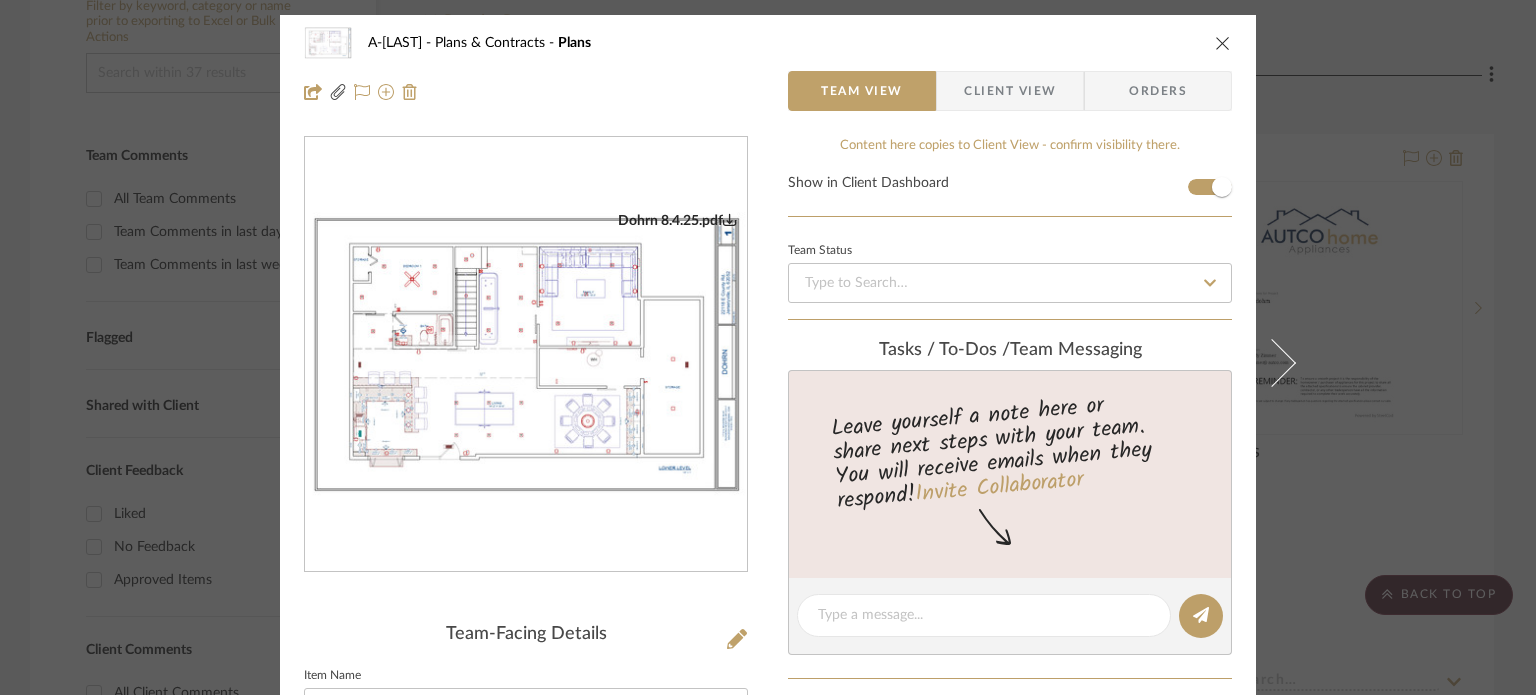 click on "A-[LAST] Plans & Contracts Plans Team View Client View Orders Dohrn 8.4.25.pdf Team-Facing Details Item Name Plans Internal Description Content here copies to Client View - confirm visibility there. Show in Client Dashboard Team Status Tasks / To-Dos / team Messaging Leave yourself a note here or share next steps with your team. You will receive emails when they respond! Invite Collaborator Internal Notes Documents Choose a file or drag it here. Change Room/Update Quantity Plans & Contracts *To create a new room/section do that from main project page StyleRow" at bounding box center [768, 347] 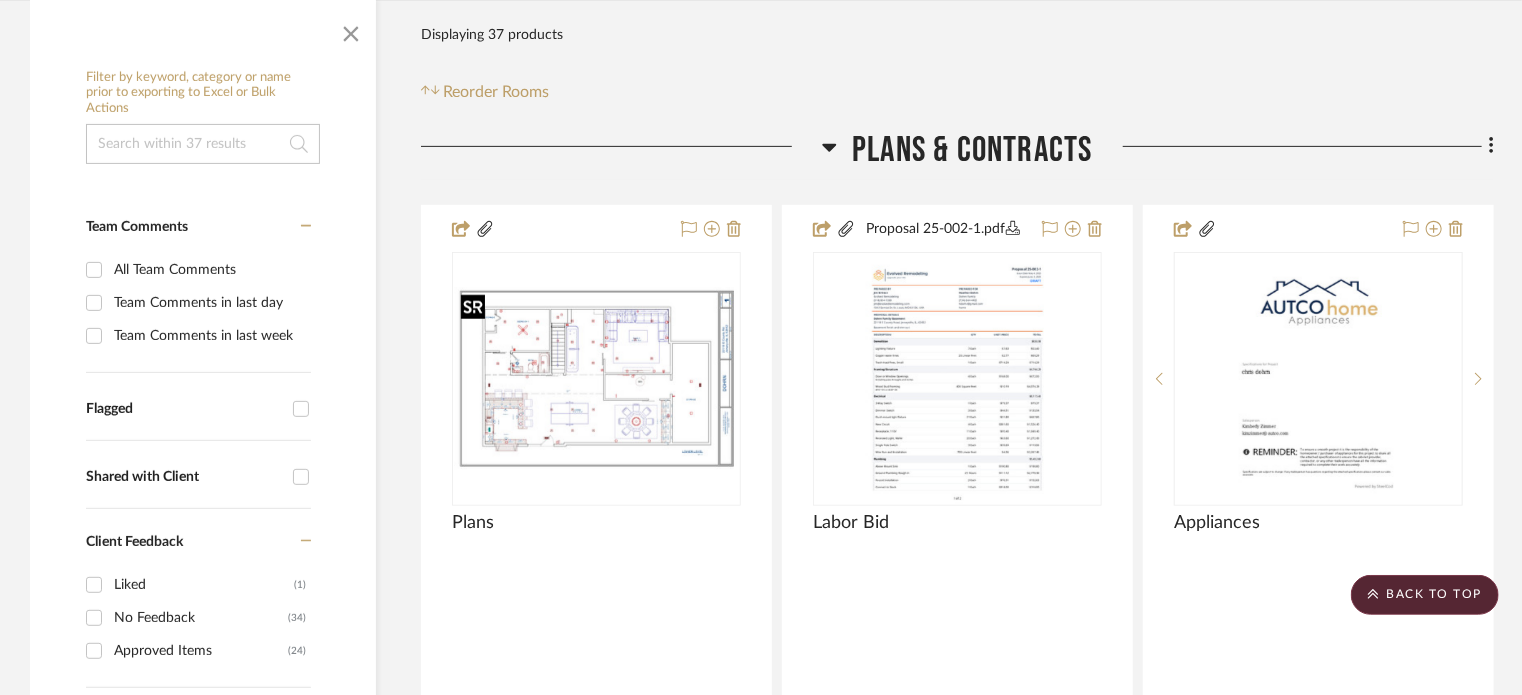 scroll, scrollTop: 0, scrollLeft: 0, axis: both 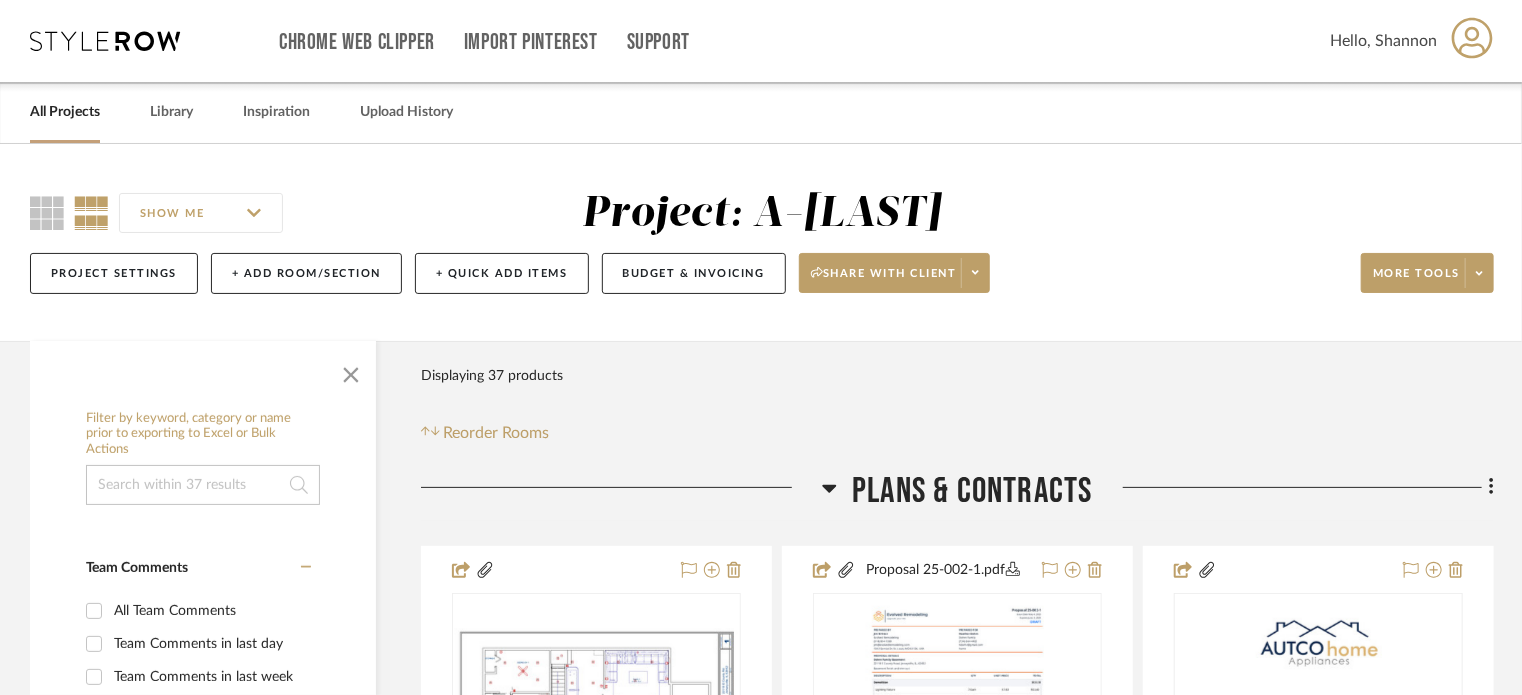 click on "All Projects" at bounding box center (65, 112) 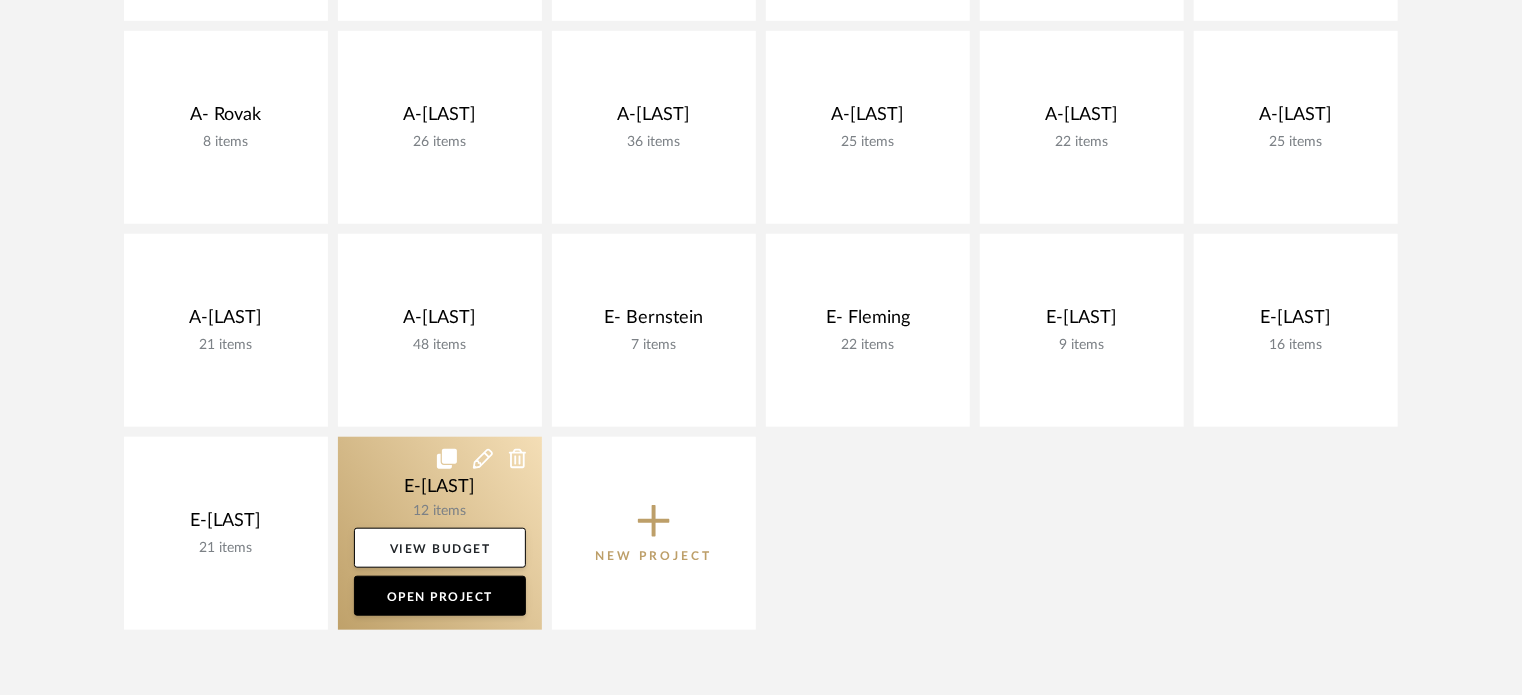 scroll, scrollTop: 700, scrollLeft: 0, axis: vertical 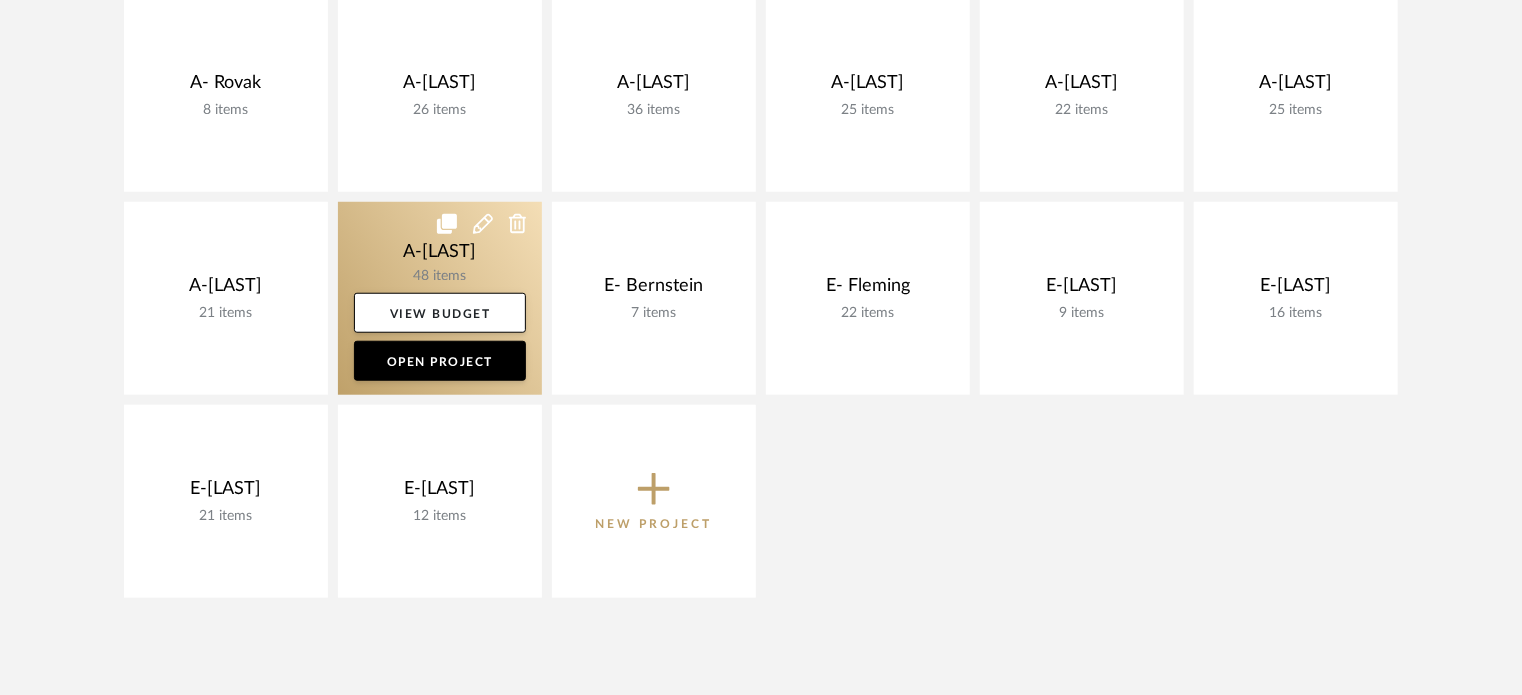 click 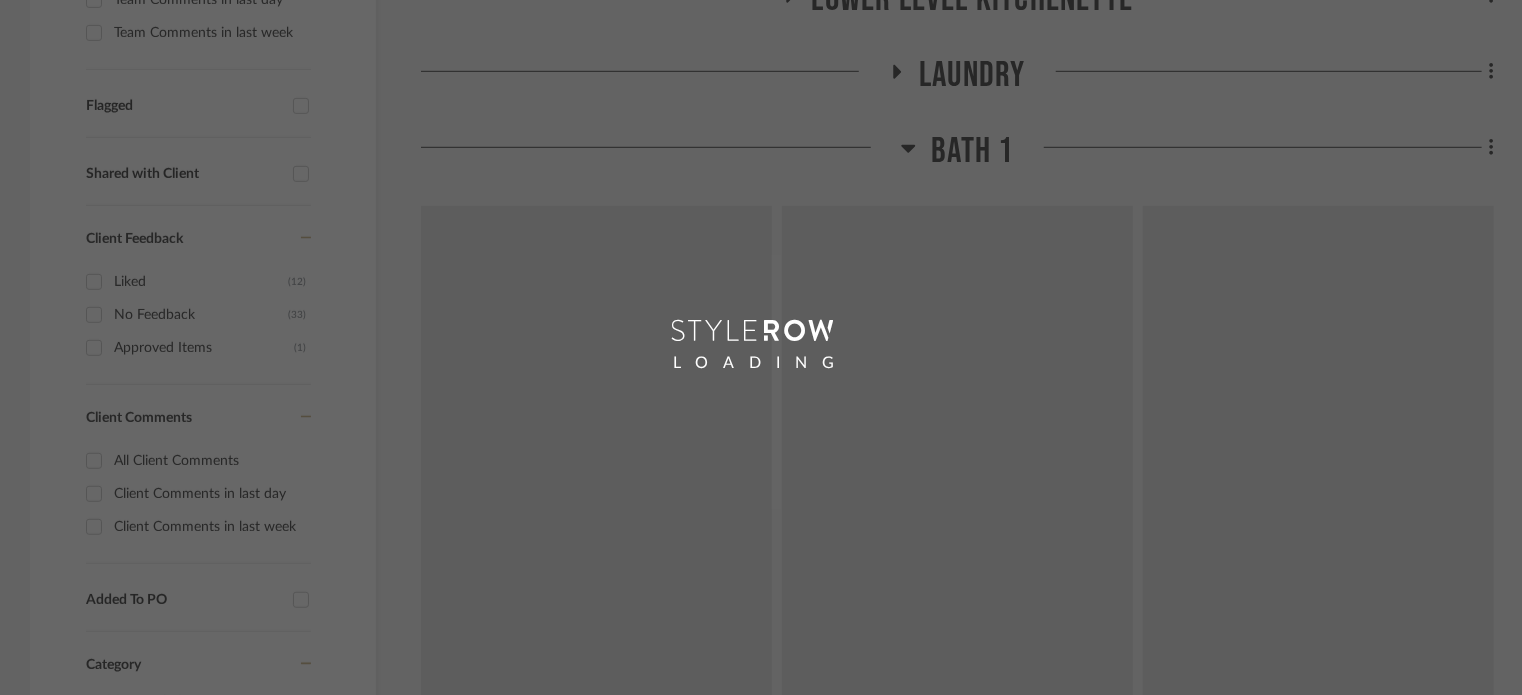 scroll, scrollTop: 0, scrollLeft: 0, axis: both 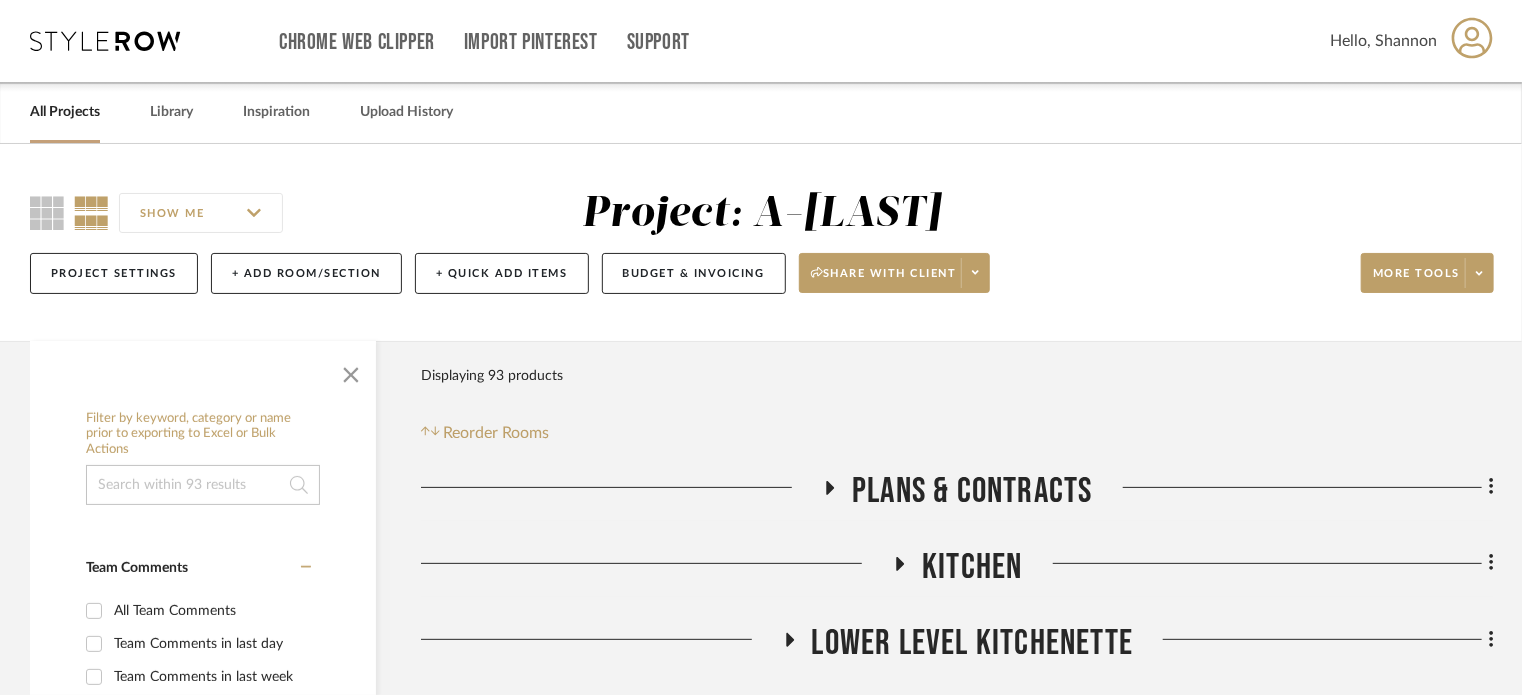 click 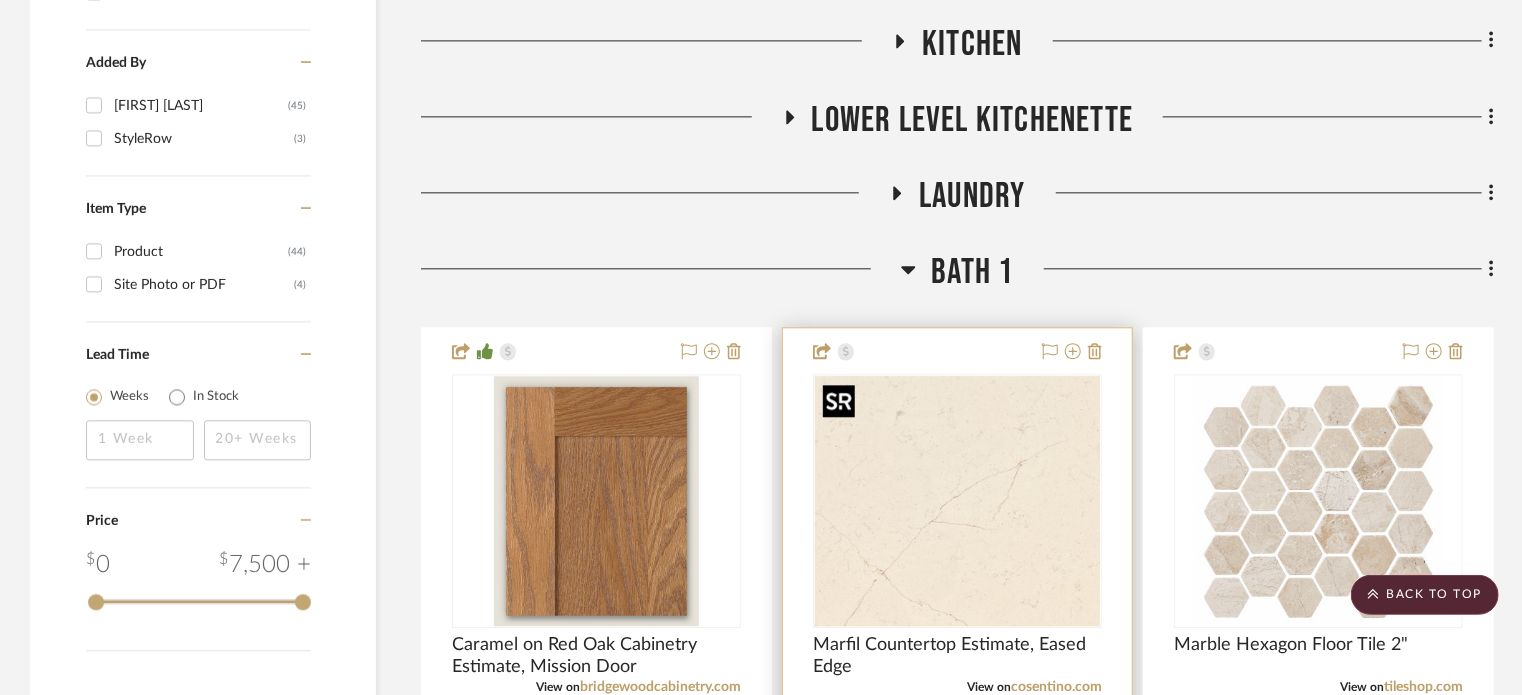scroll, scrollTop: 2200, scrollLeft: 0, axis: vertical 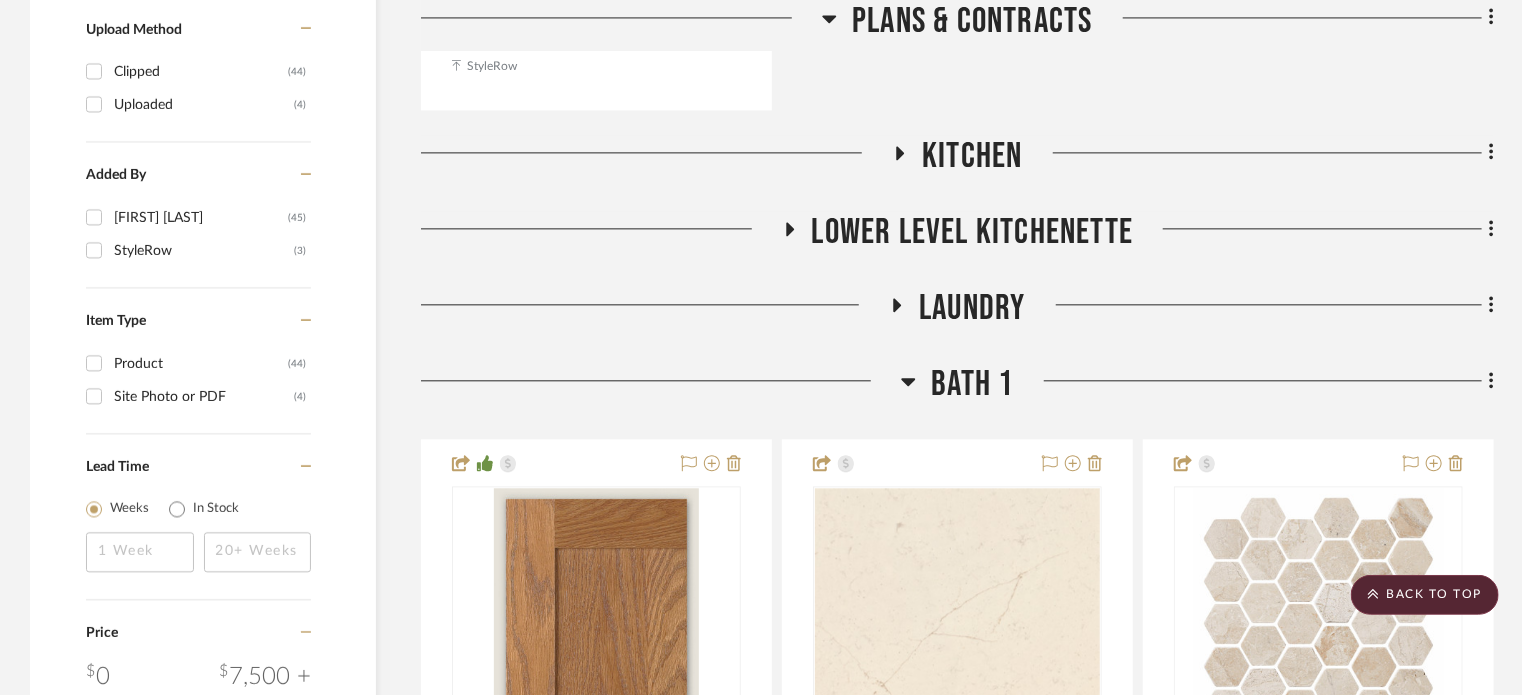 click 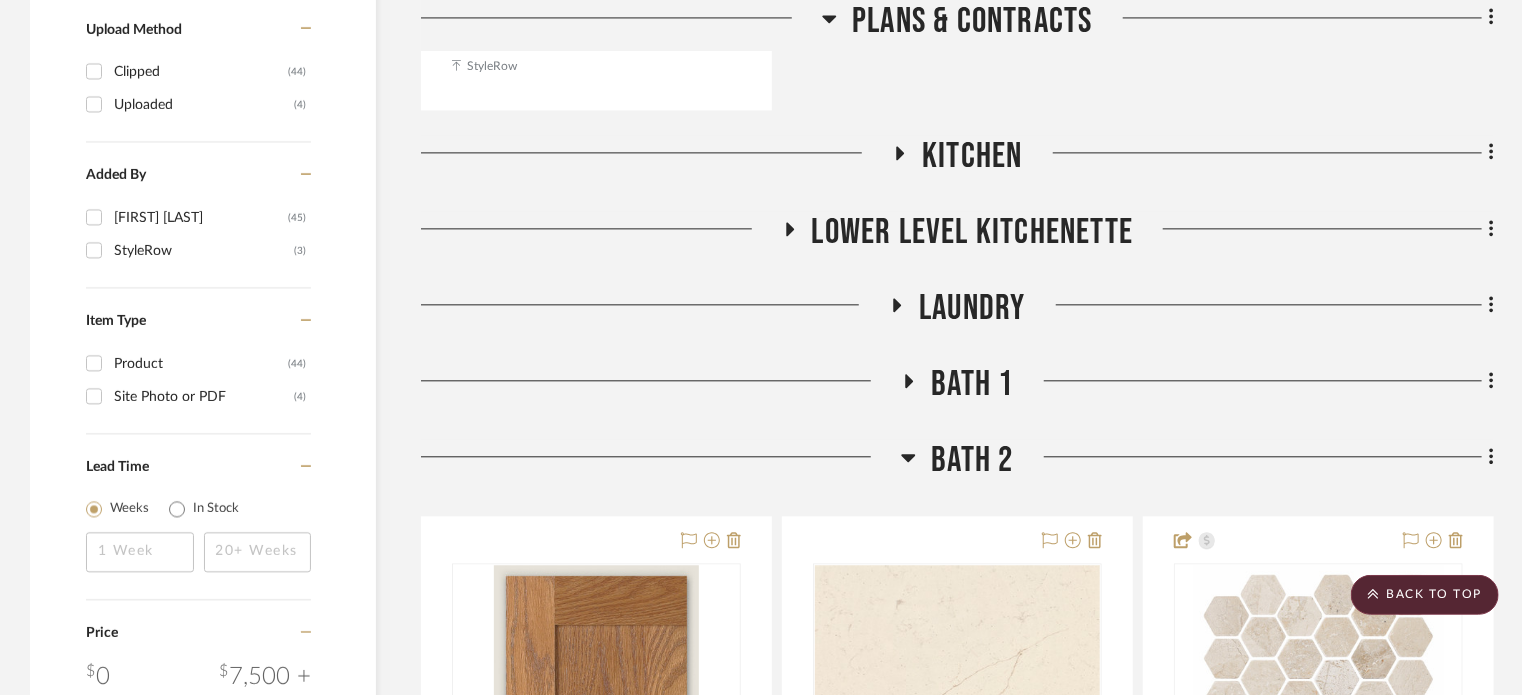 click 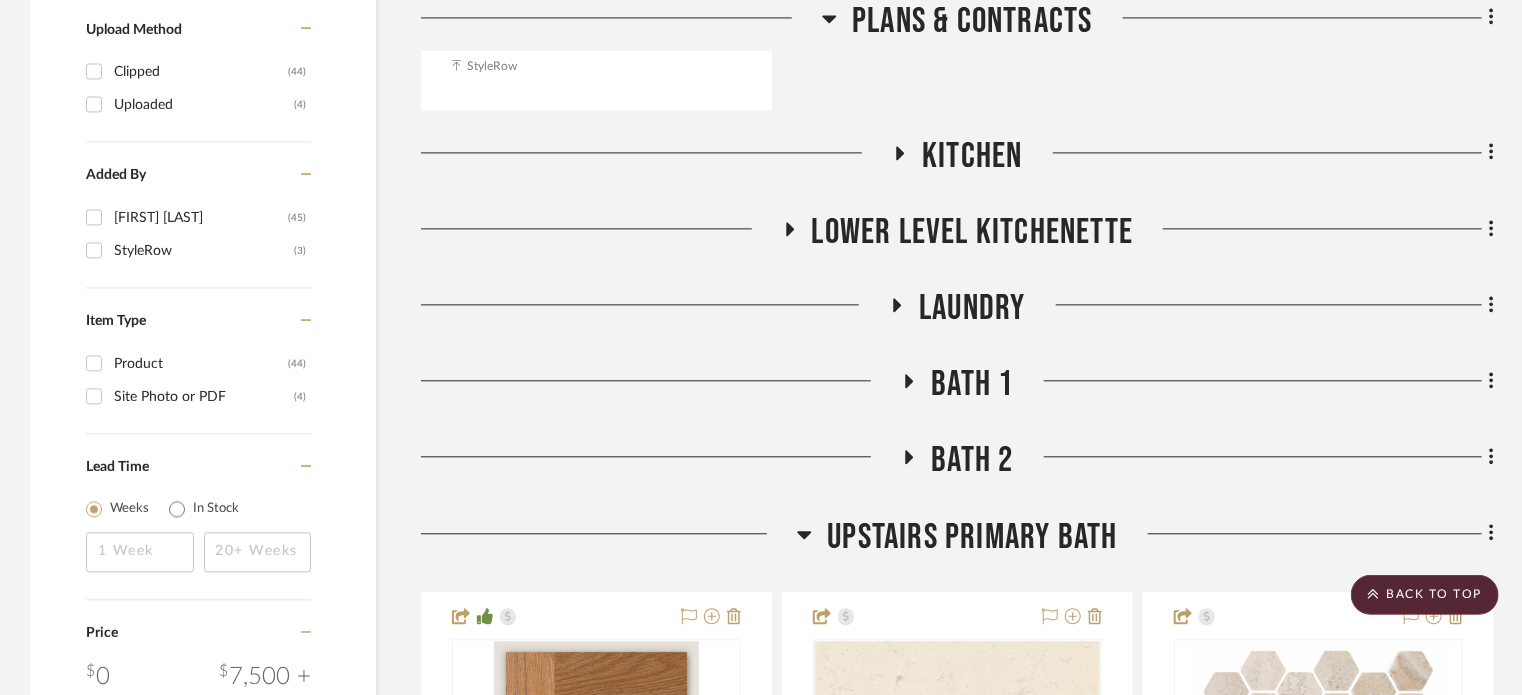 click 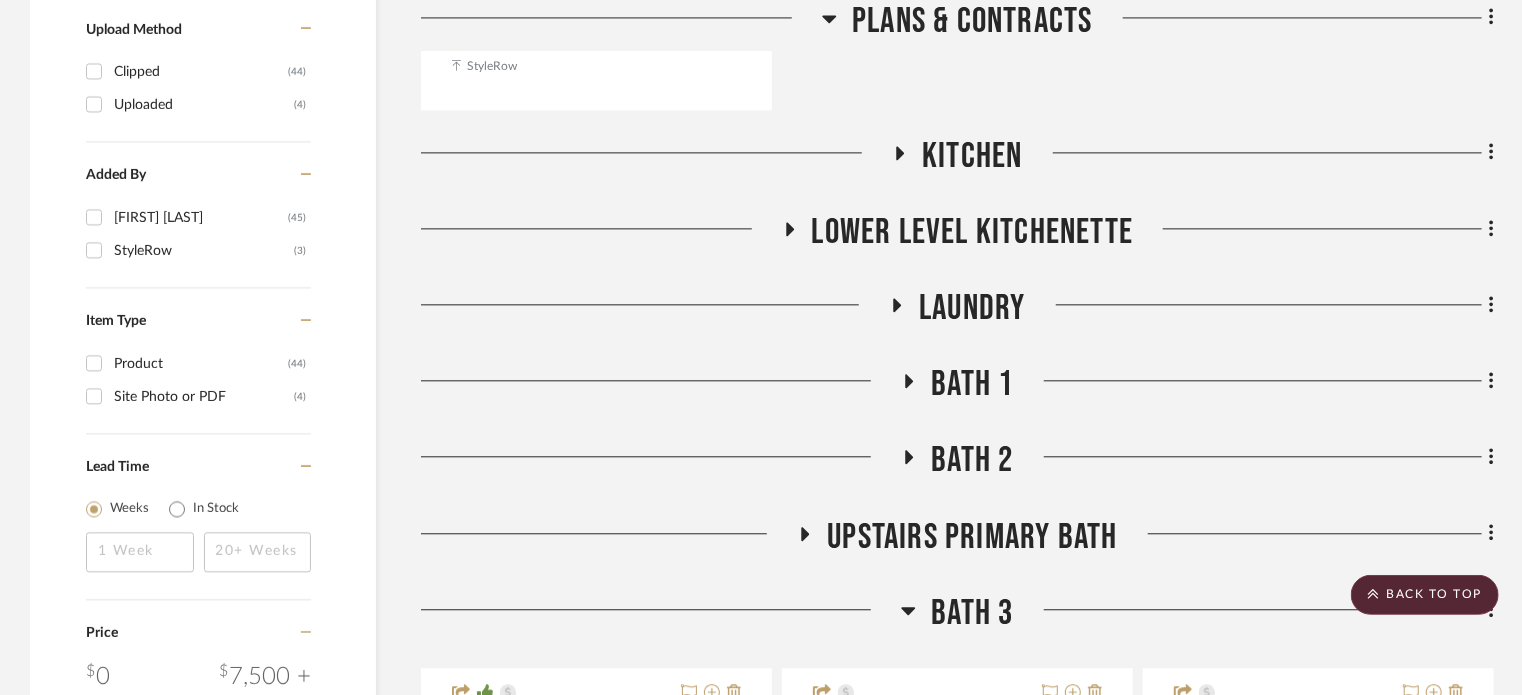 click on "Bath 3" 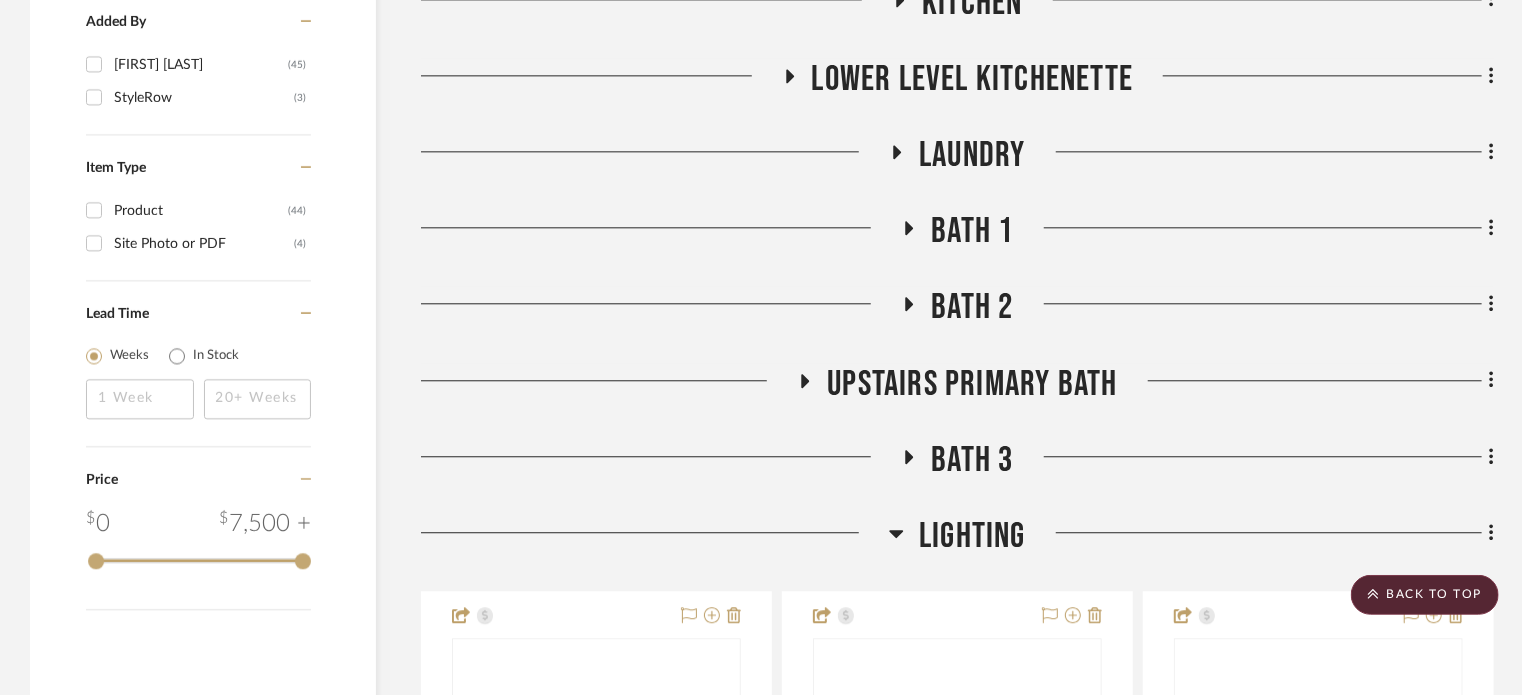 scroll, scrollTop: 2600, scrollLeft: 0, axis: vertical 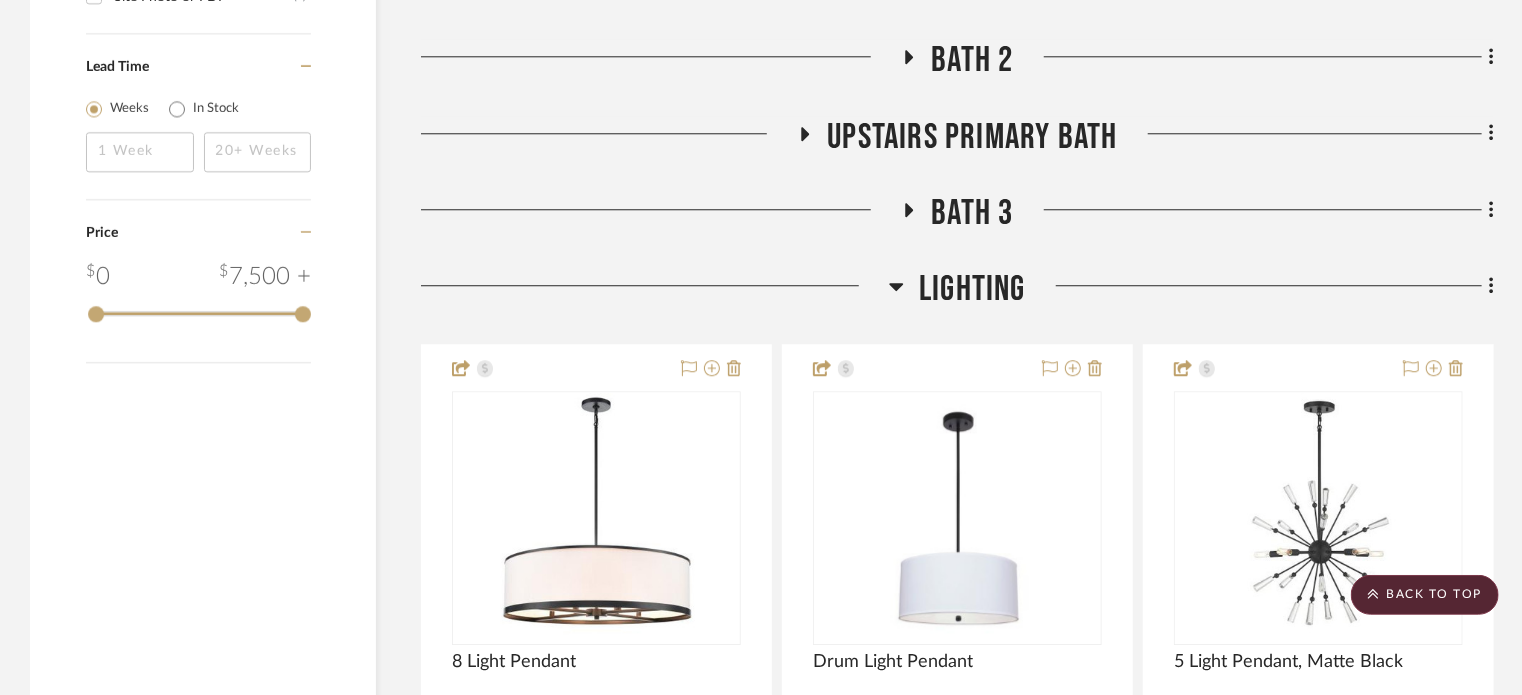 click 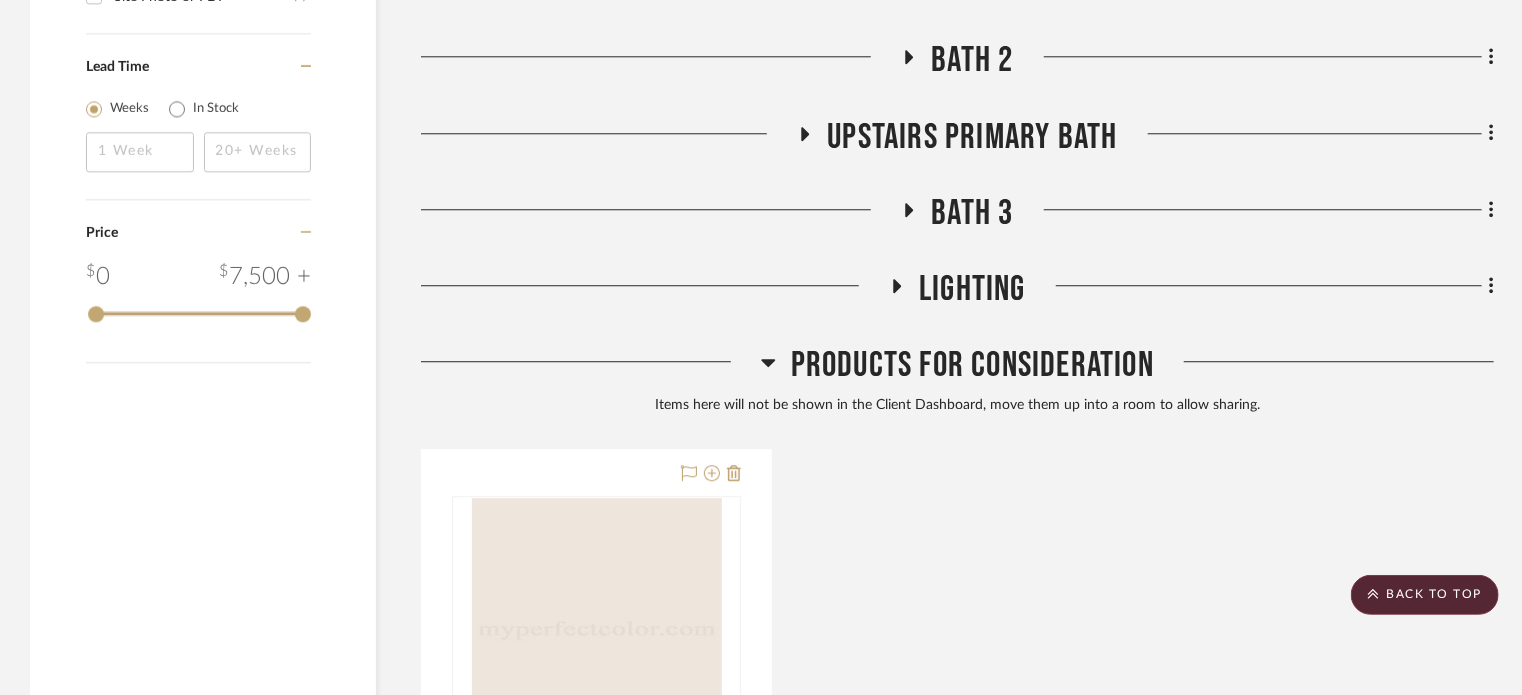 click 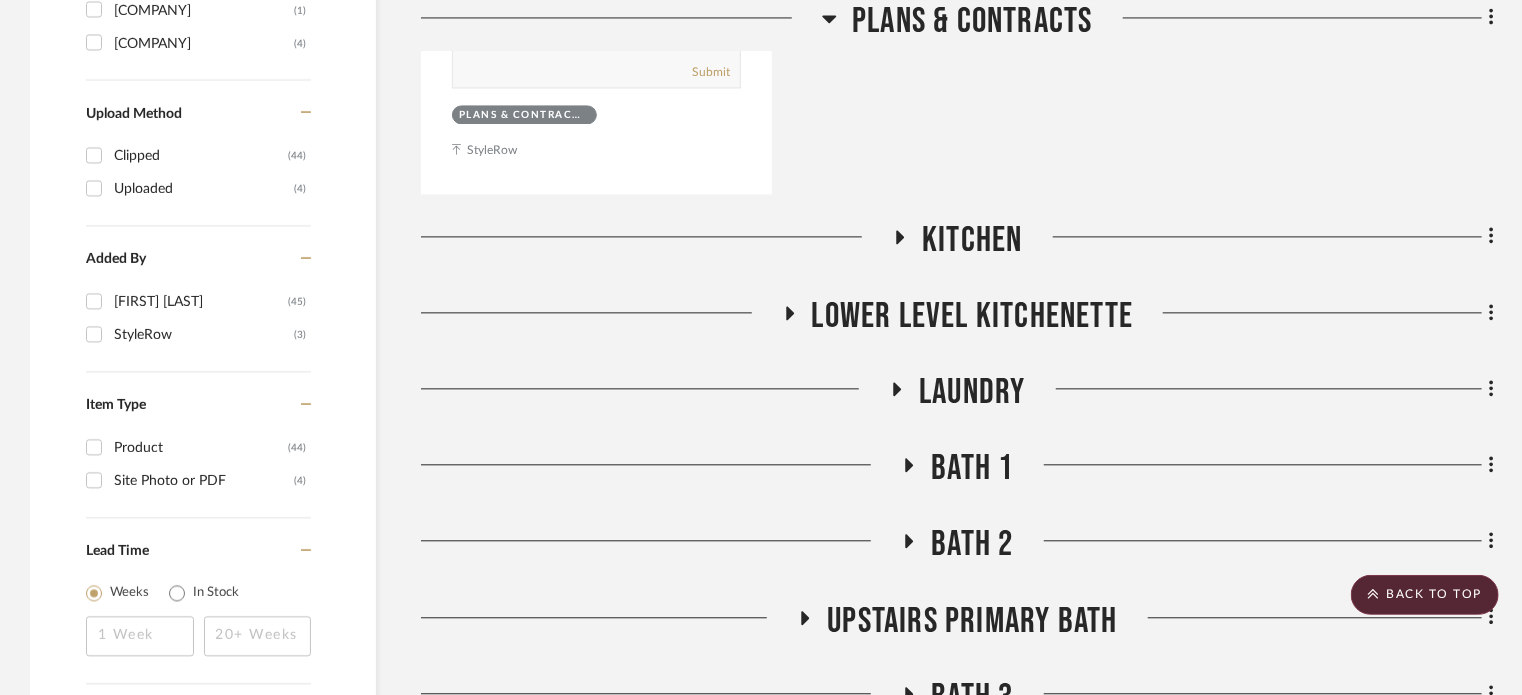 scroll, scrollTop: 2087, scrollLeft: 0, axis: vertical 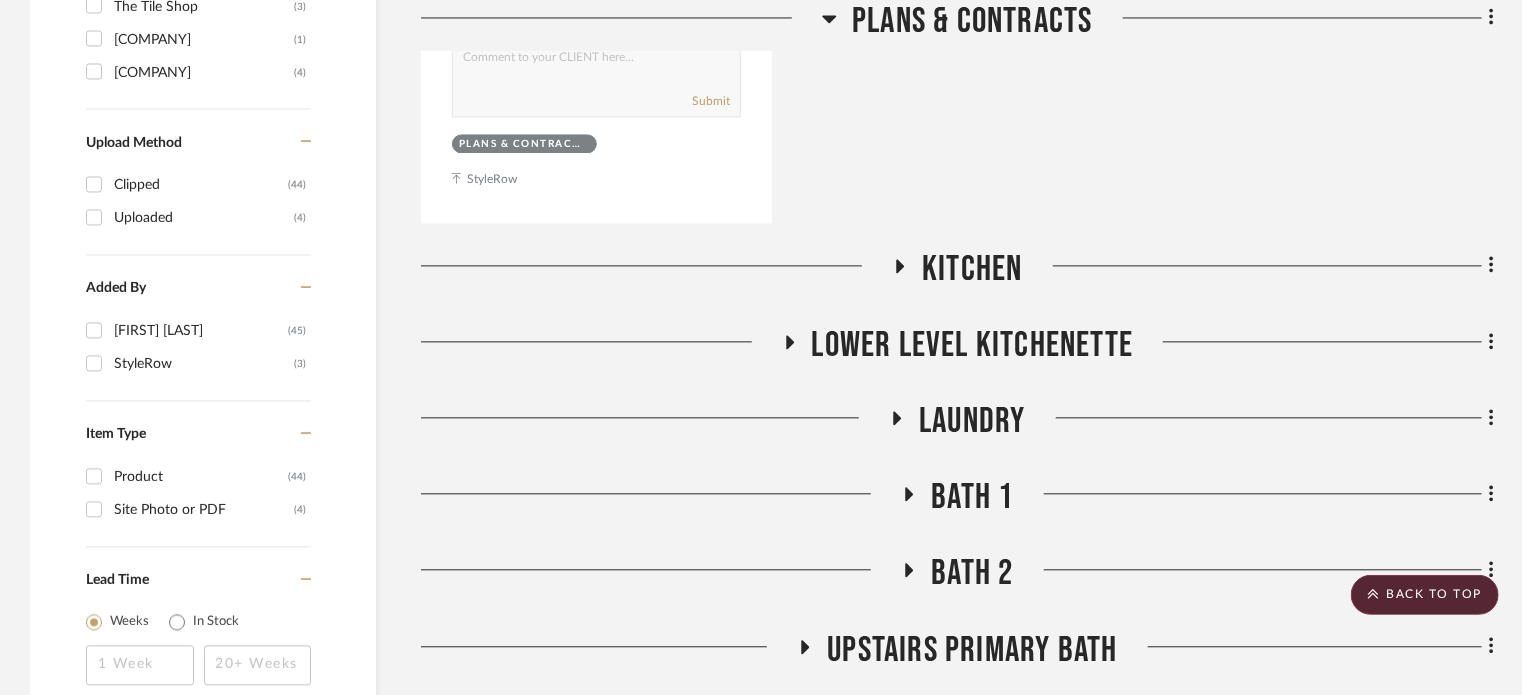 click on "Kitchen" 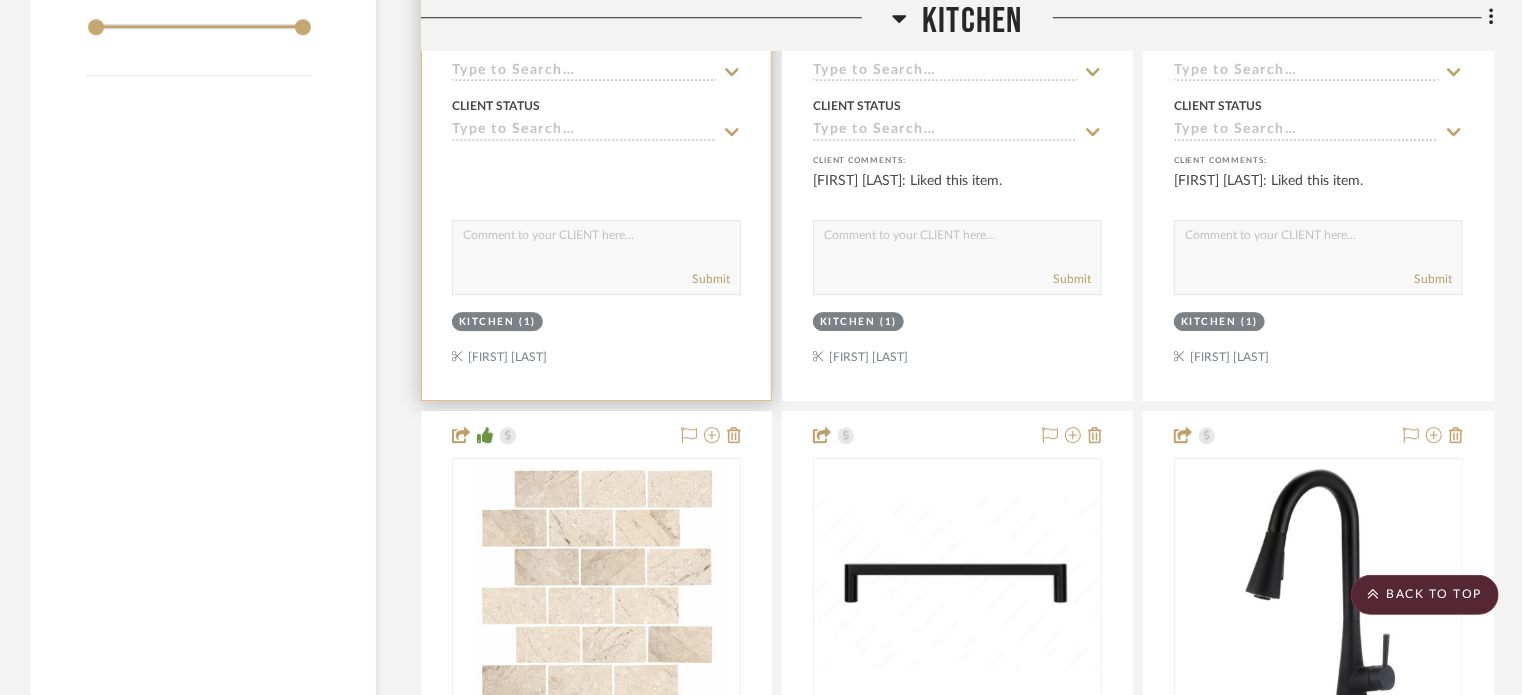 type 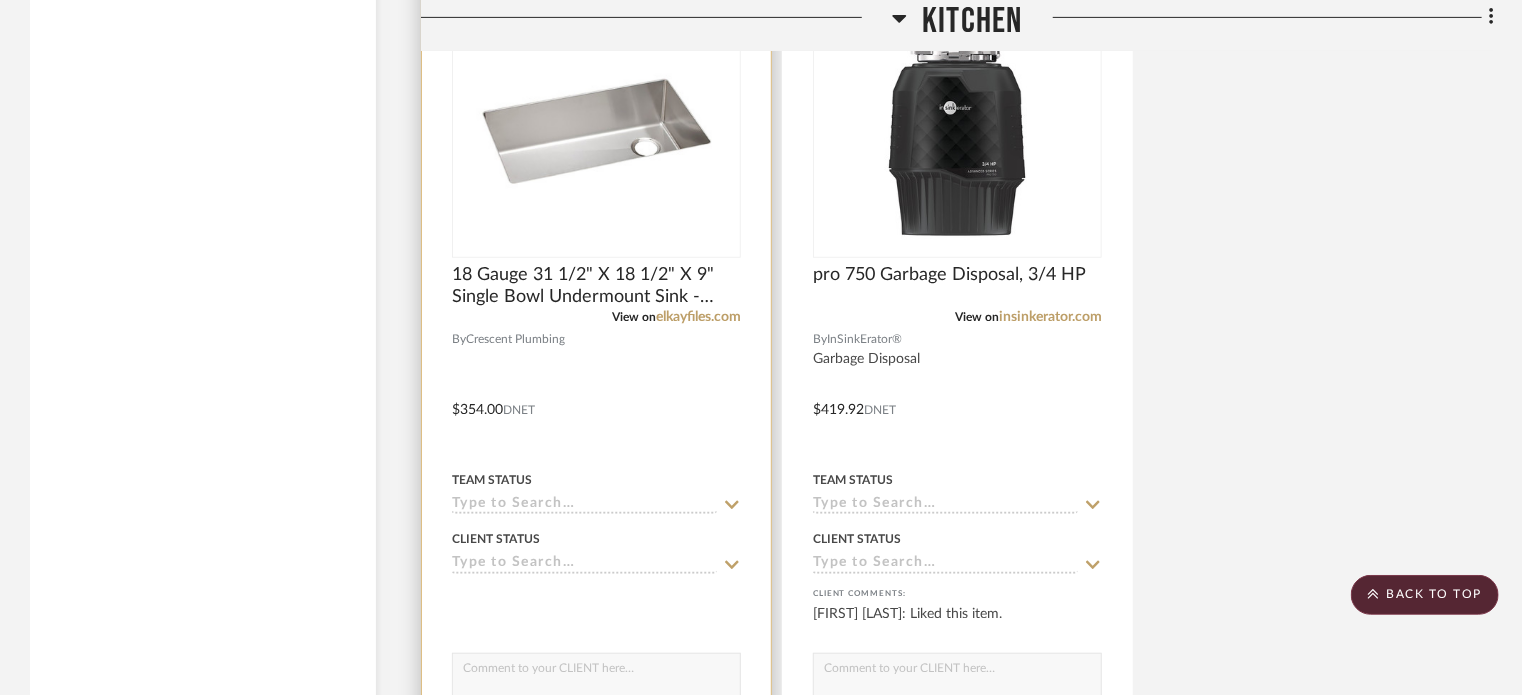 scroll, scrollTop: 4225, scrollLeft: 0, axis: vertical 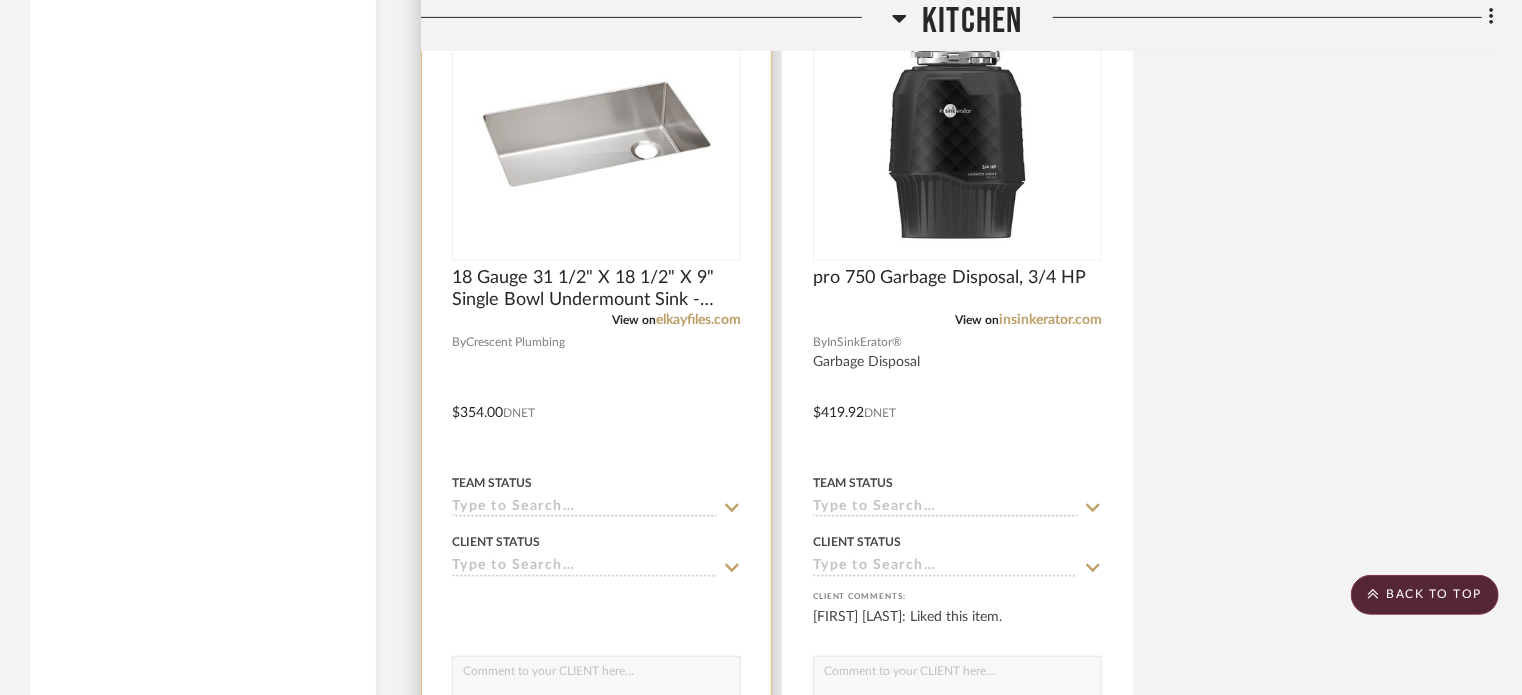 click at bounding box center [596, 398] 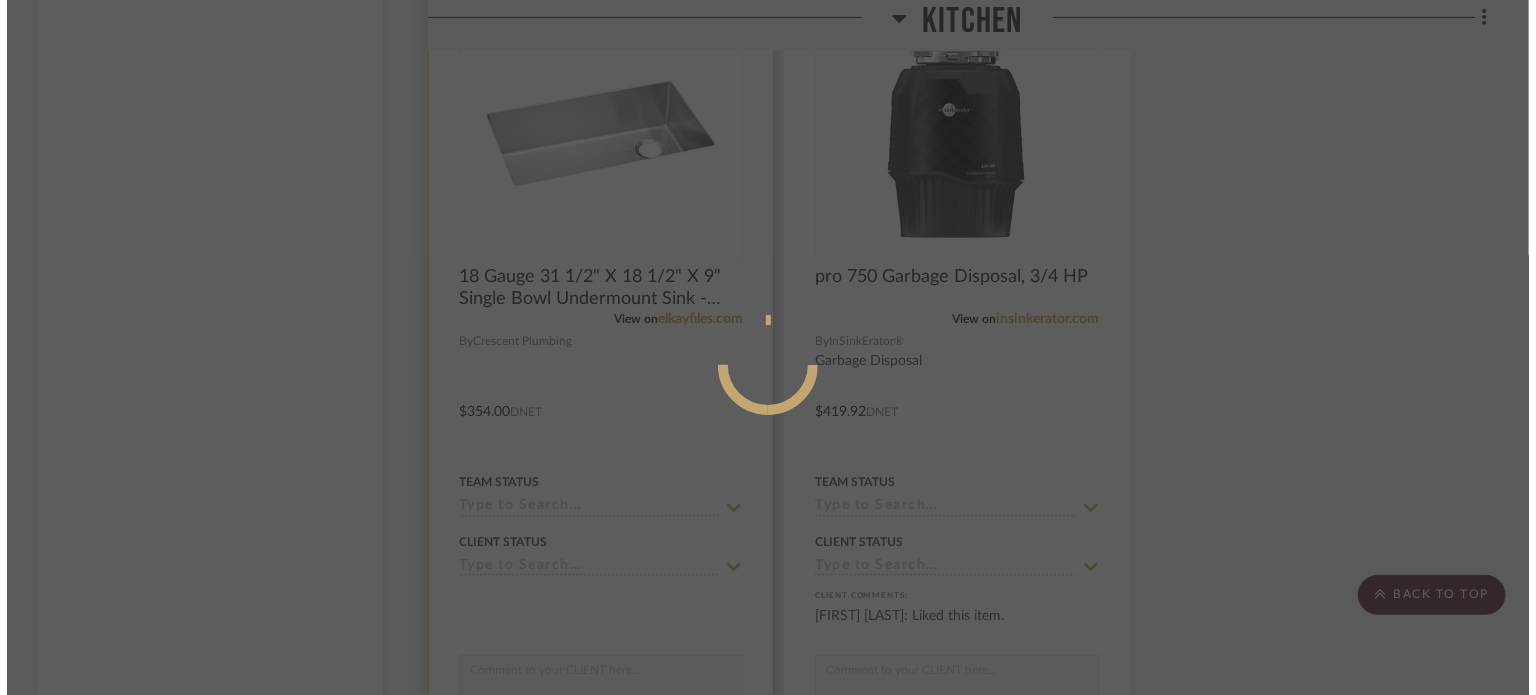 scroll, scrollTop: 0, scrollLeft: 0, axis: both 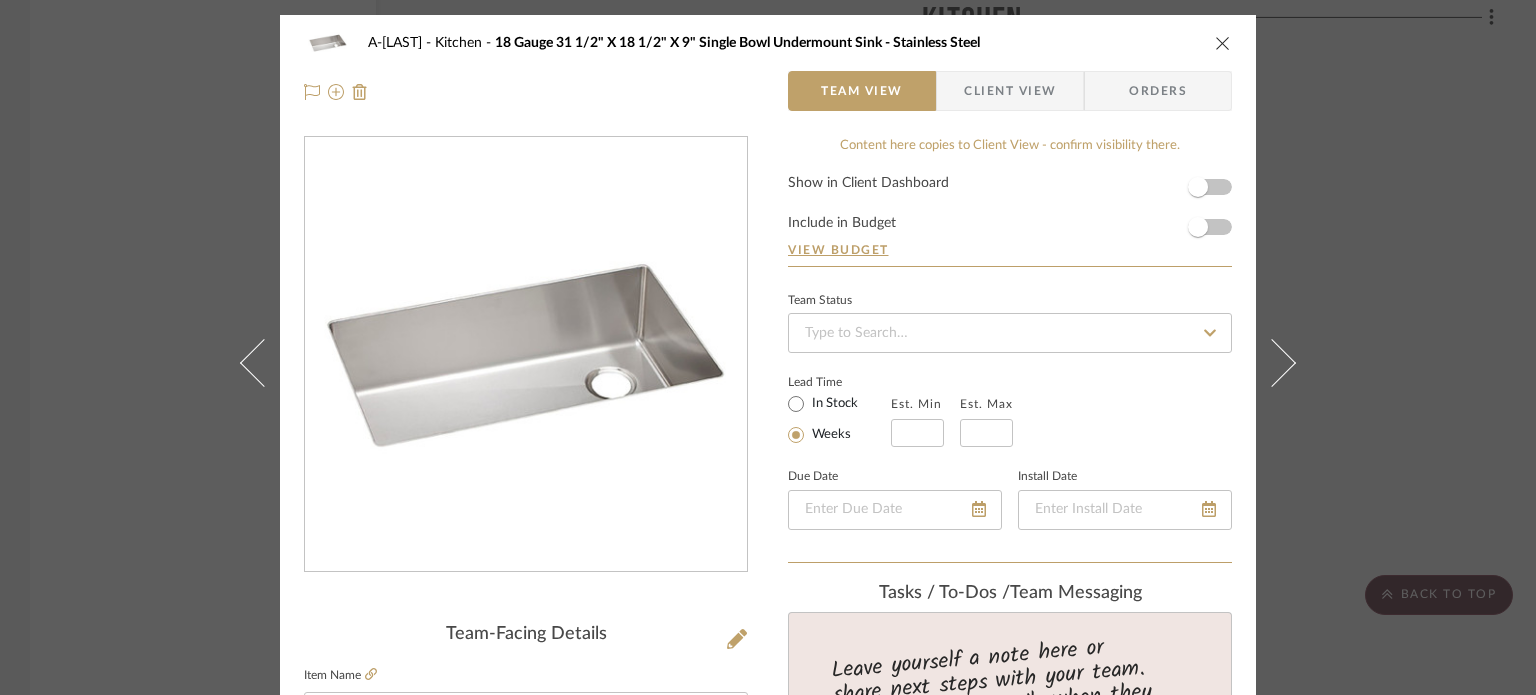 drag, startPoint x: 1386, startPoint y: 294, endPoint x: 1365, endPoint y: 406, distance: 113.951744 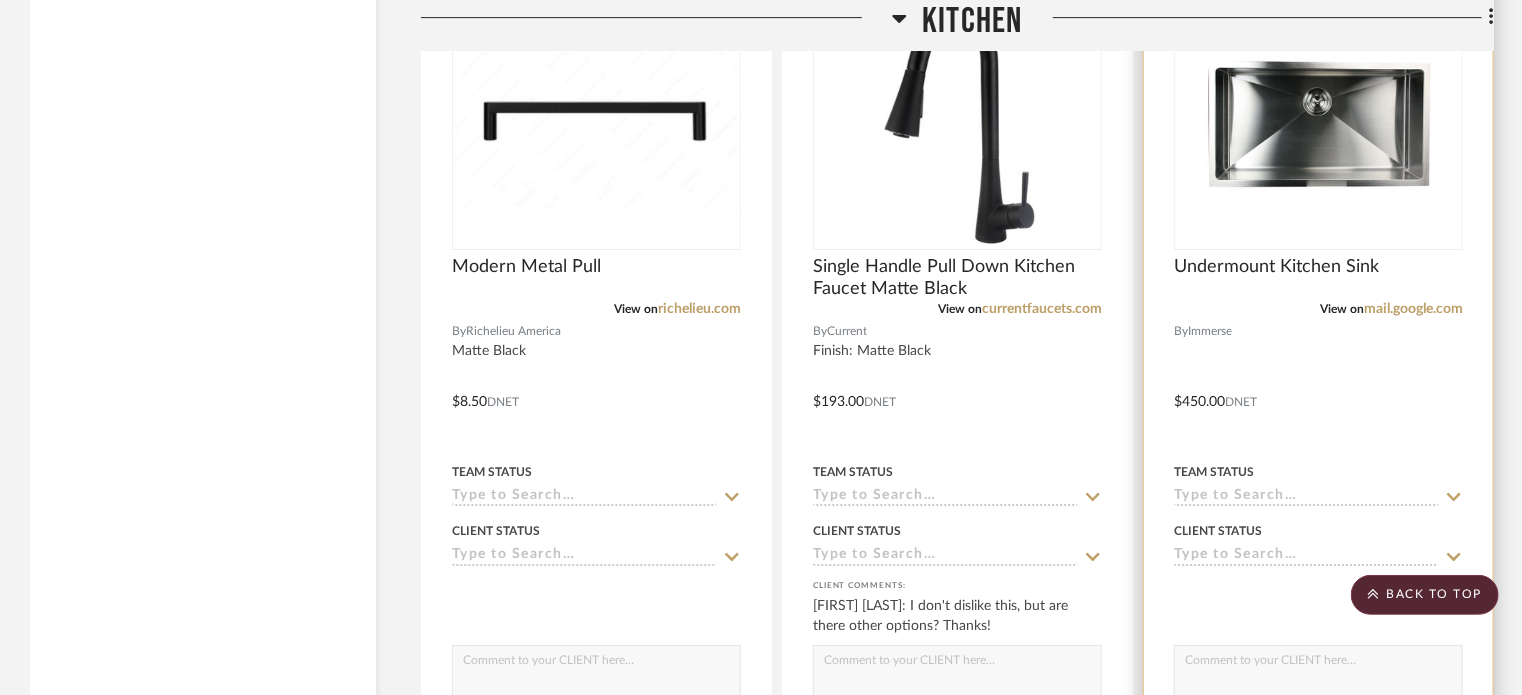 scroll, scrollTop: 3325, scrollLeft: 0, axis: vertical 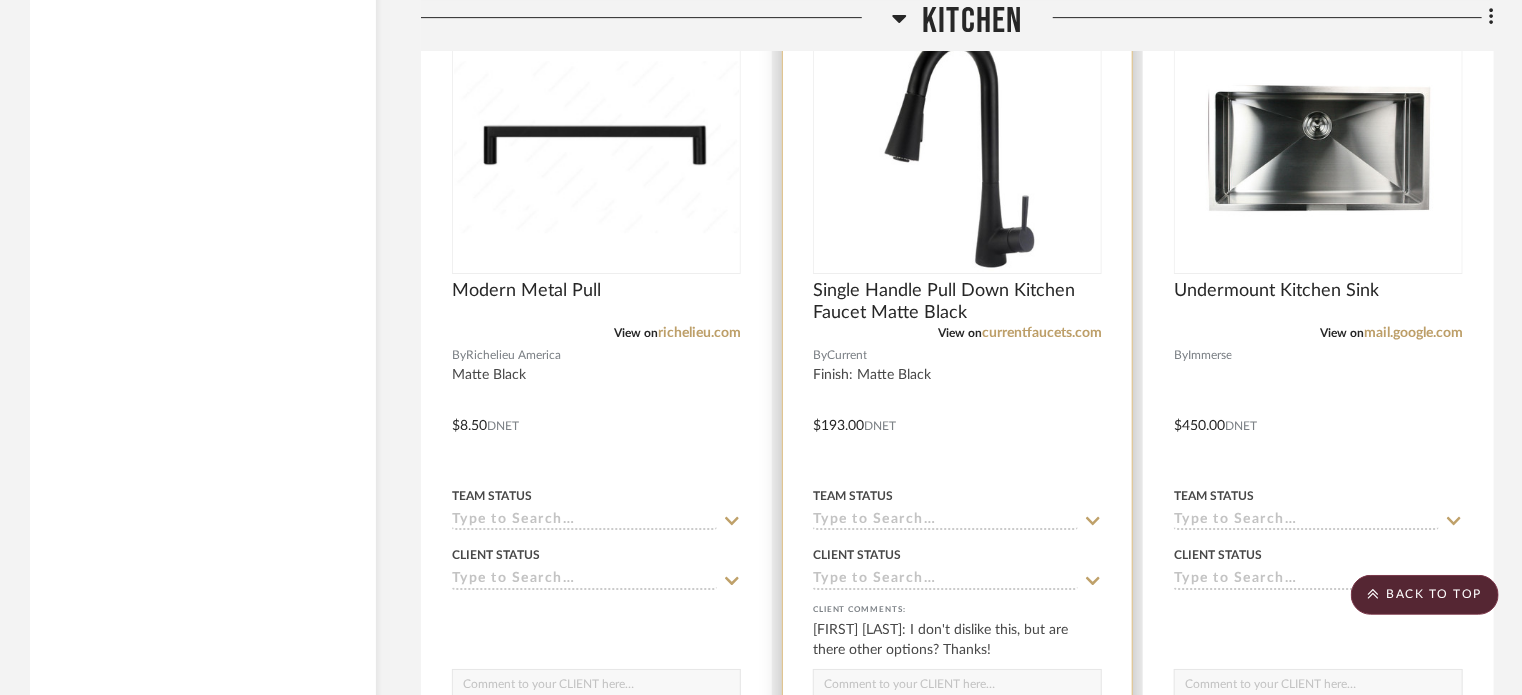 click at bounding box center (957, 411) 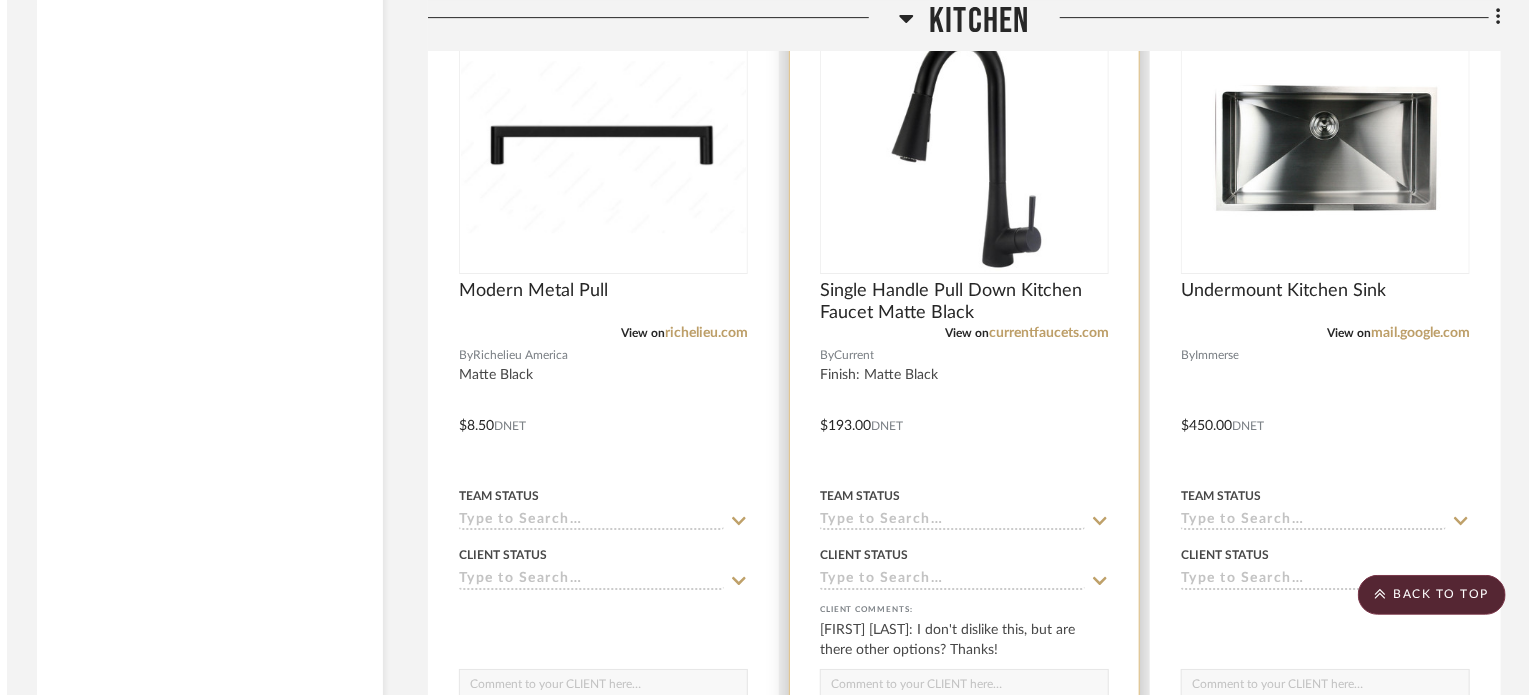 scroll, scrollTop: 0, scrollLeft: 0, axis: both 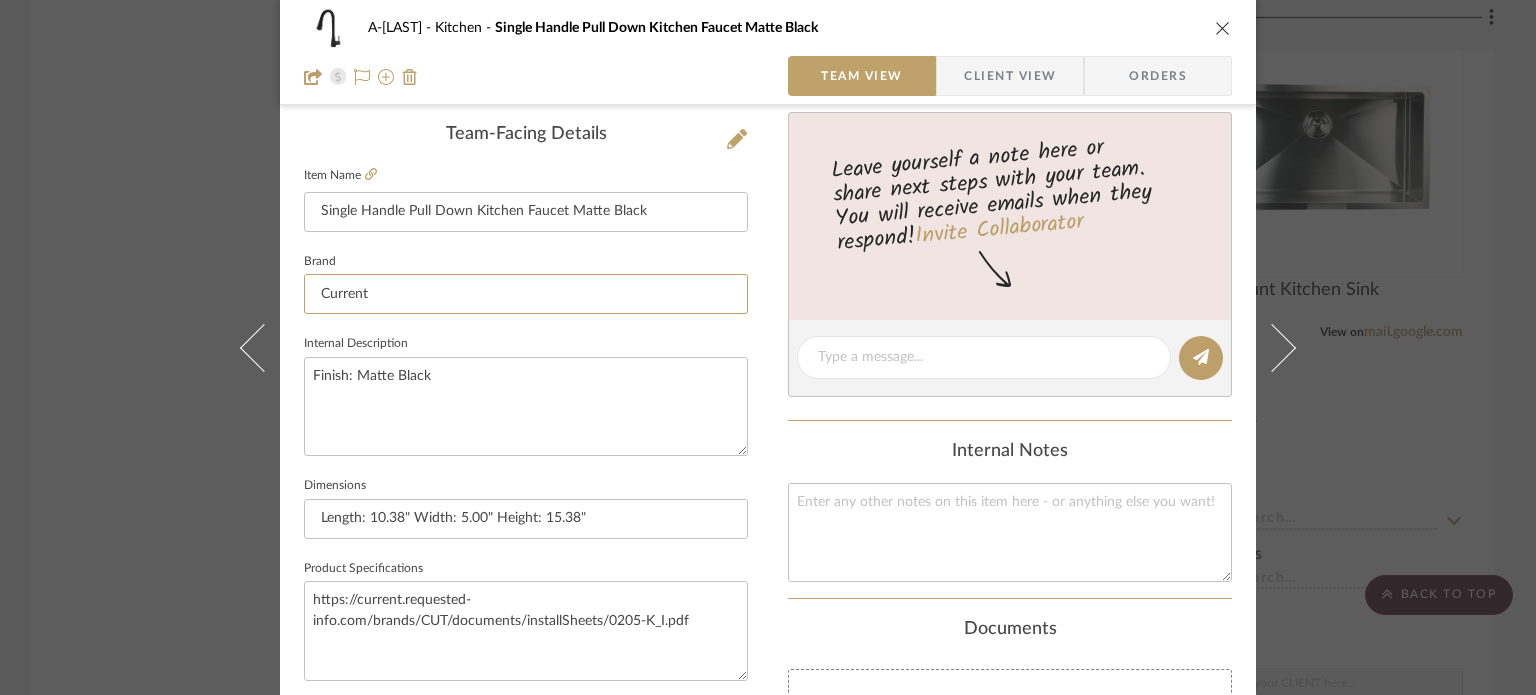 drag, startPoint x: 389, startPoint y: 298, endPoint x: 277, endPoint y: 279, distance: 113.600174 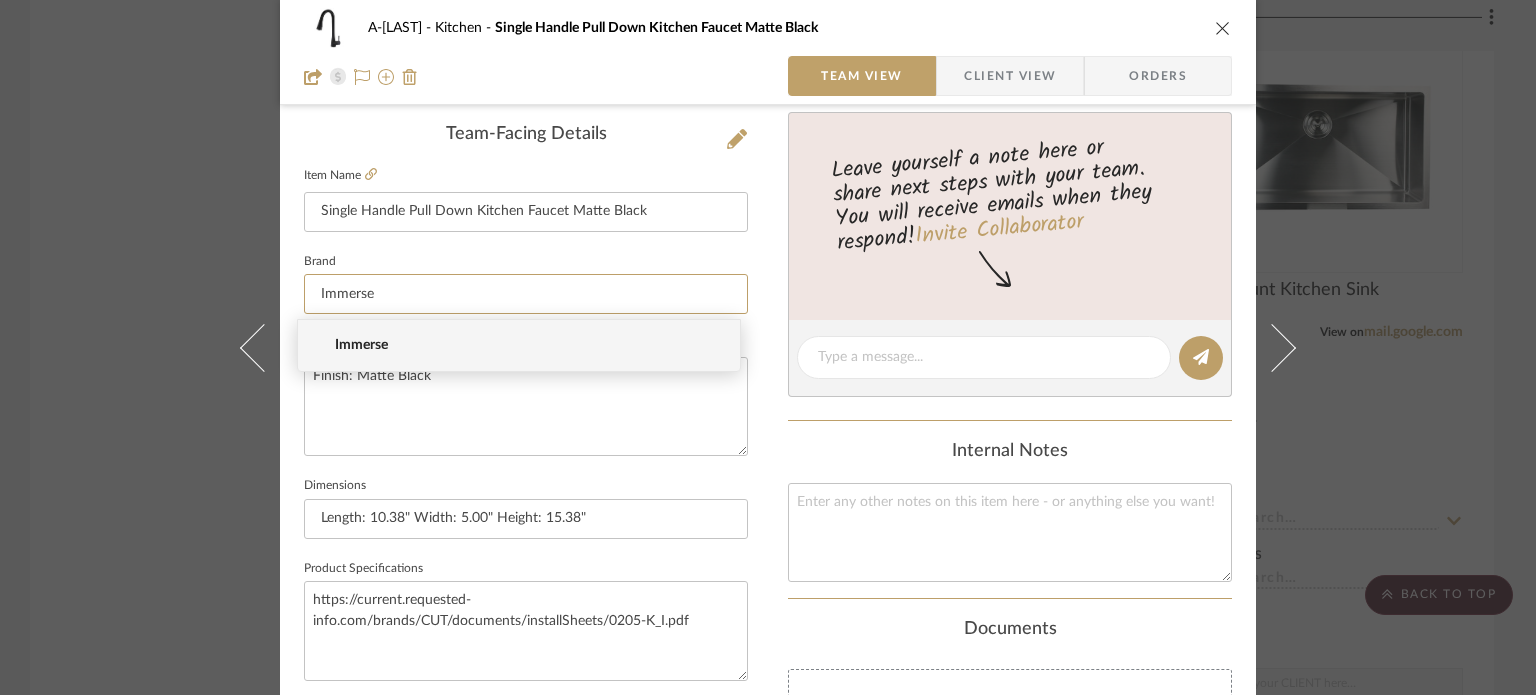 type on "Immerse" 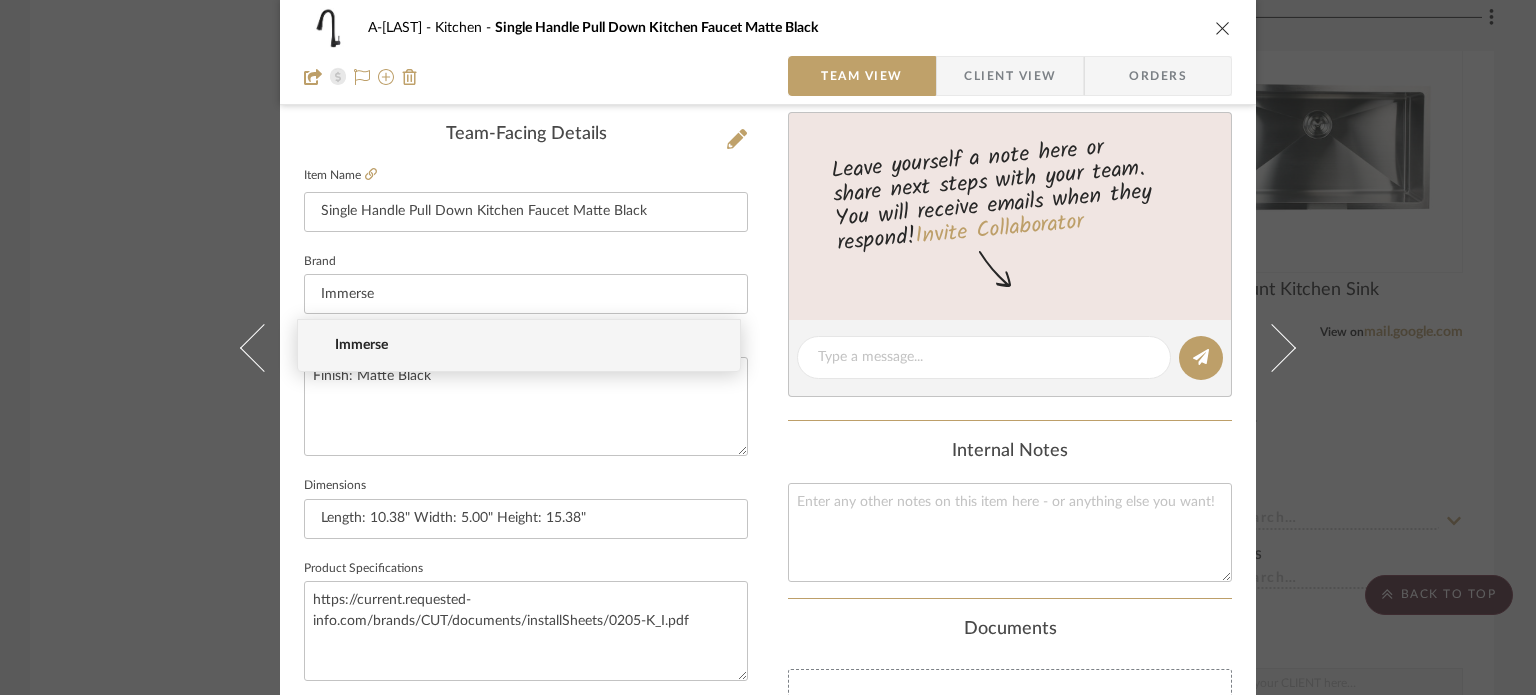 click on "Immerse" at bounding box center [527, 345] 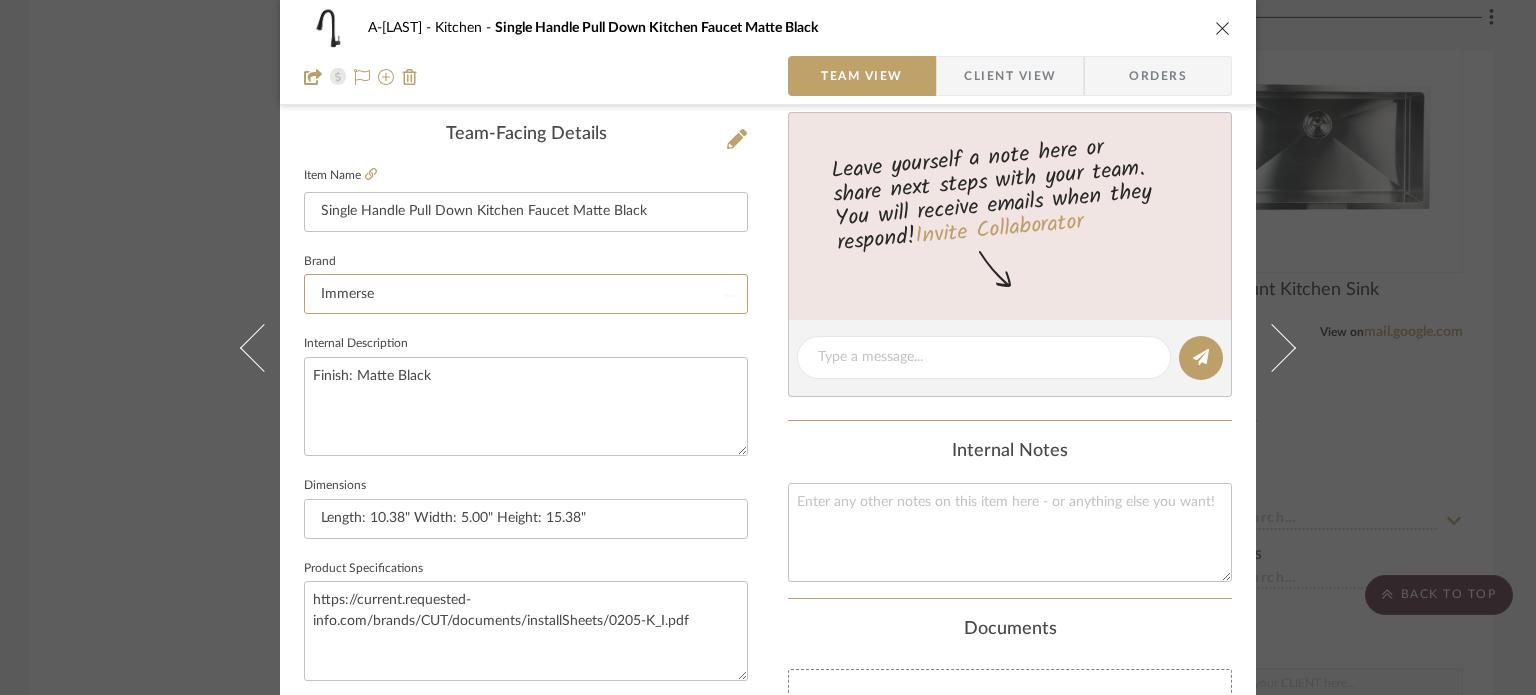 type 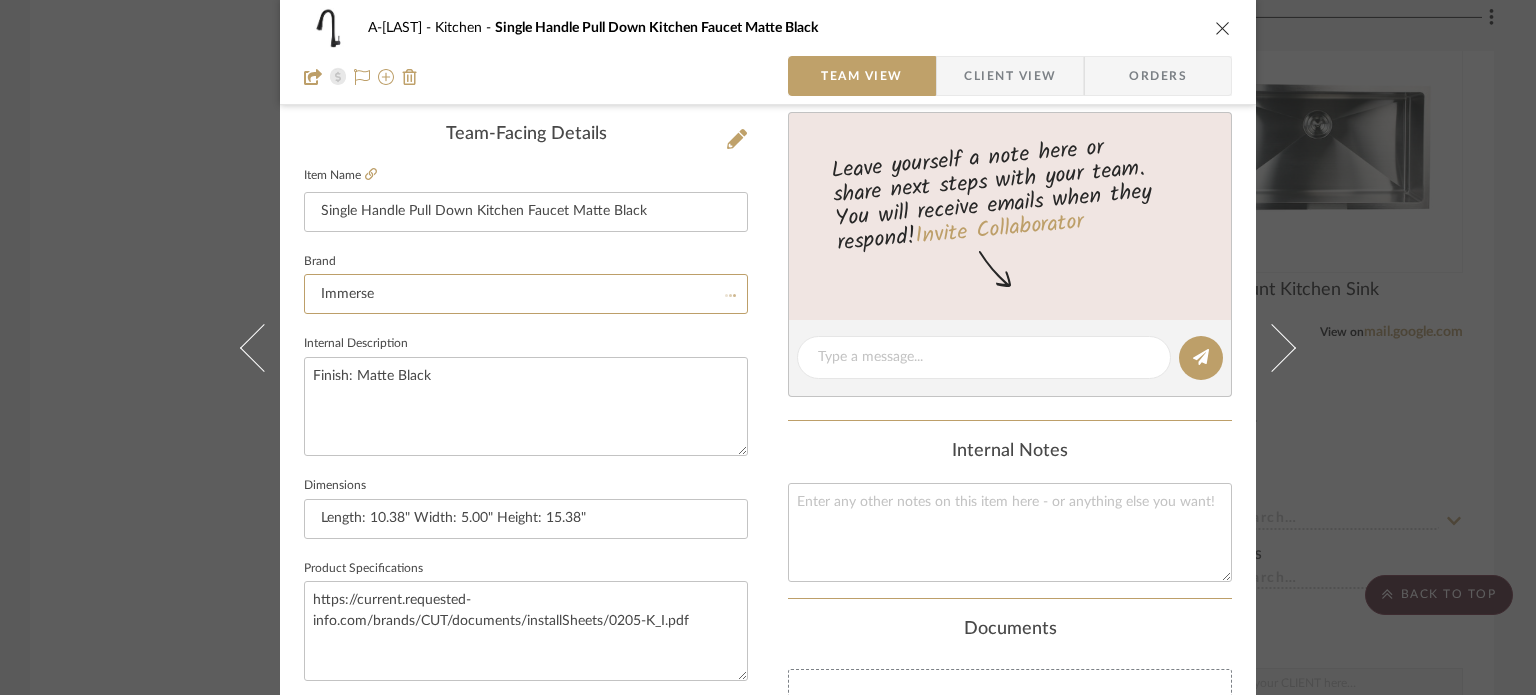 type 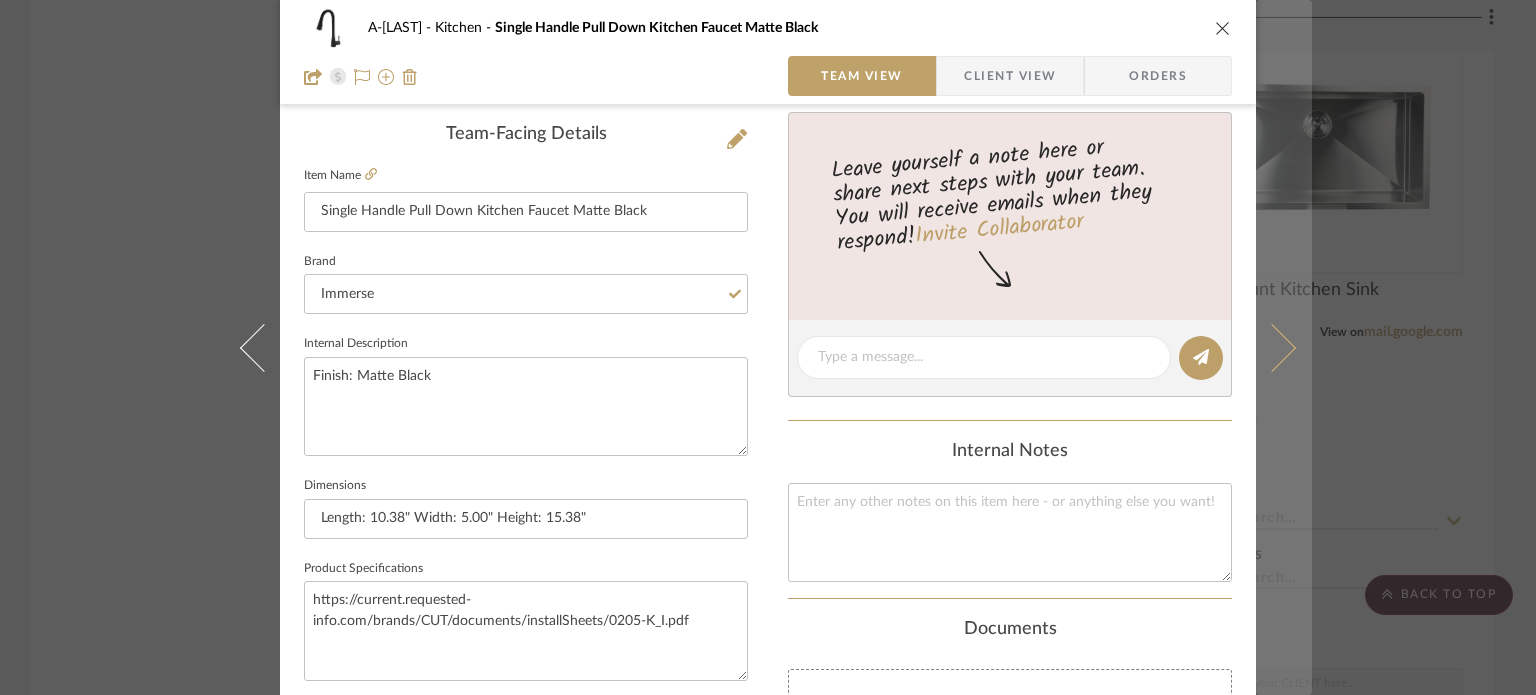 click at bounding box center (1272, 347) 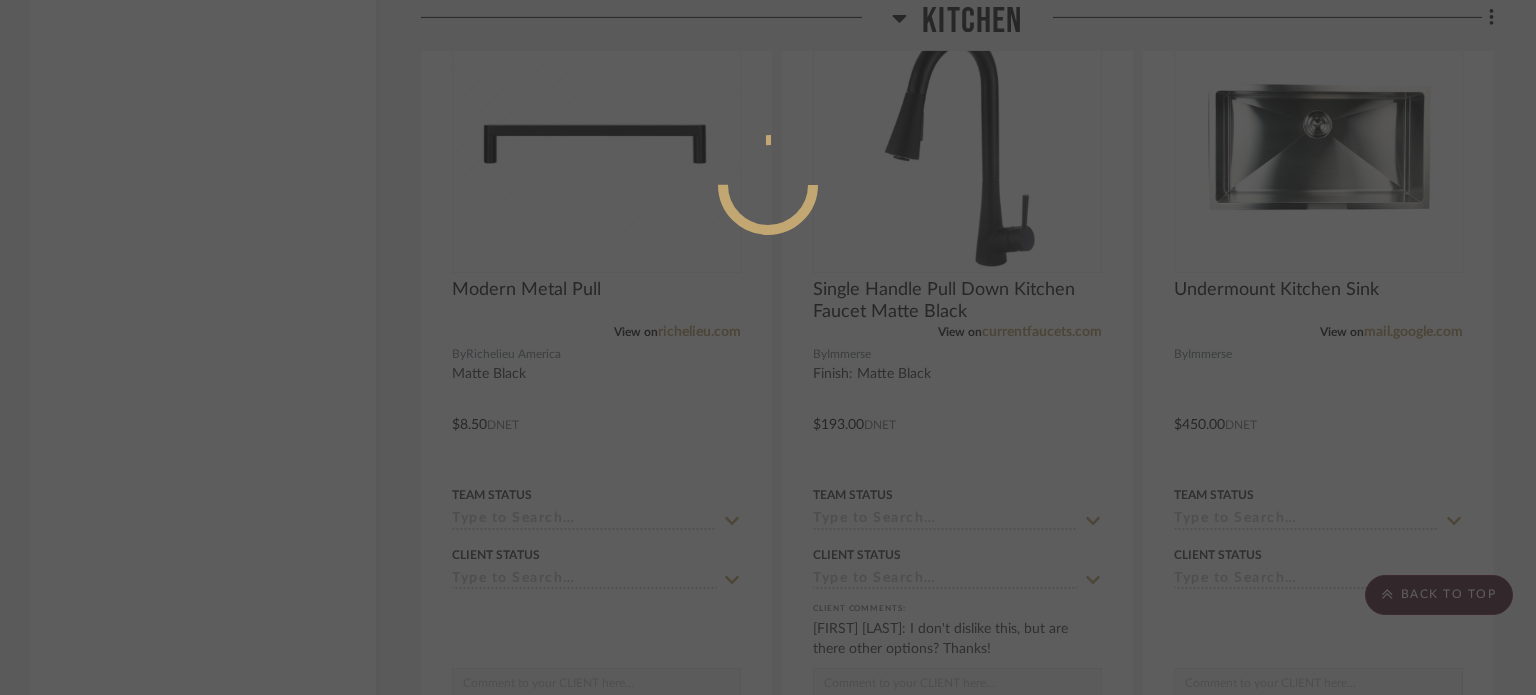 scroll, scrollTop: 500, scrollLeft: 0, axis: vertical 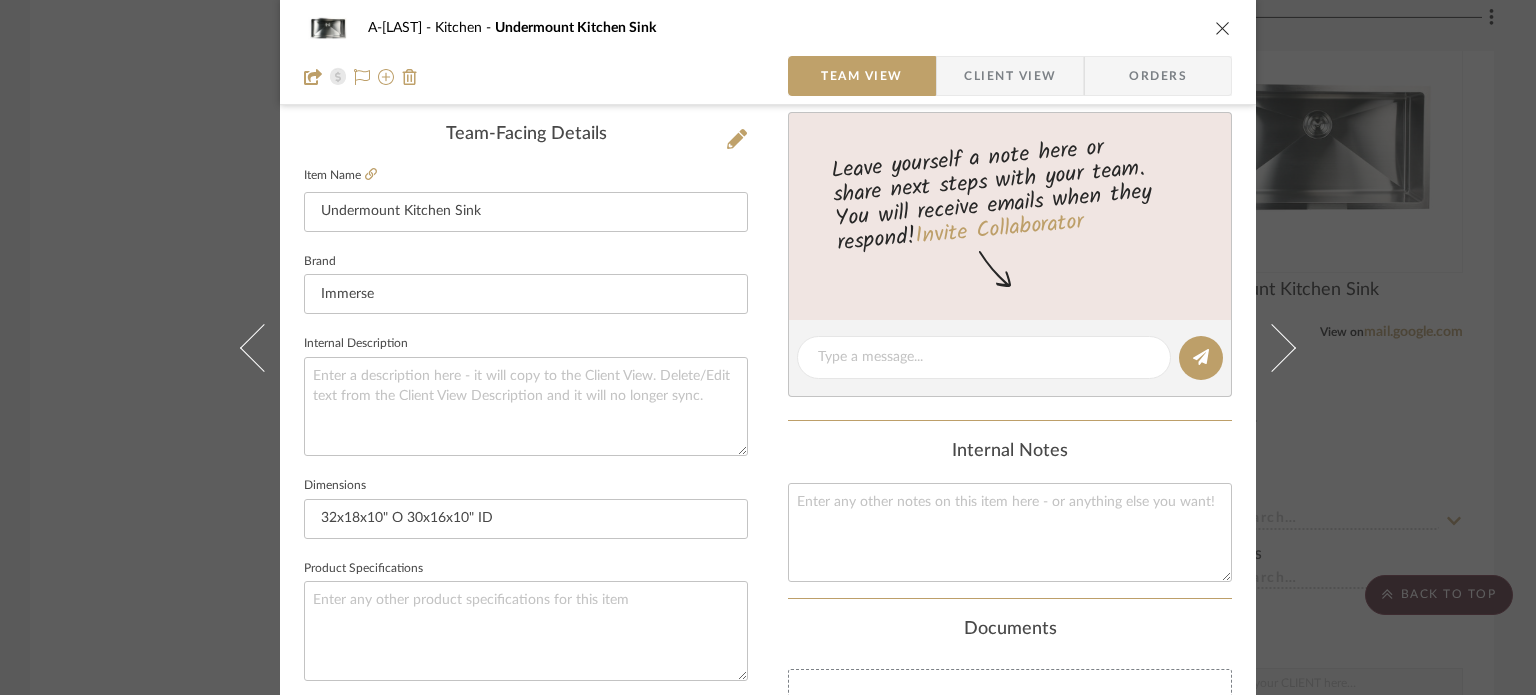 click on "A-Shipley Kitchen Undermount Kitchen Sink Team View Client View Orders  Team-Facing Details   Item Name  Undermount Kitchen Sink  Brand  Immerse  Internal Description   Dimensions  32x18x10" O 30x16x10" ID  Product Specifications   Item Costs   View Budget   Markup %  30%  Unit Cost  $450.00  Cost Type  DNET  Client Unit Price   $585.00   Quantity  1  Unit Type  Each  Subtotal   $585.00   Tax %  9.49%  Total Tax   $55.52   Shipping Cost  $58.50  Ship. Markup %  0% Taxable  Total Shipping   $58.50  Total Client Price  $699.02  Your Cost  $551.21  Your Margin  $135.00  Content here copies to Client View - confirm visibility there.  Show in Client Dashboard   Include in Budget   View Budget  Team Status  Lead Time  In Stock Weeks  Est. Min   Est. Max   Due Date   Install Date  Tasks / To-Dos /  team Messaging  Leave yourself a note here or share next steps with your team. You will receive emails when they
respond!  Invite Collaborator Internal Notes  Documents  Choose a file  or drag it here. (1)" at bounding box center (768, 347) 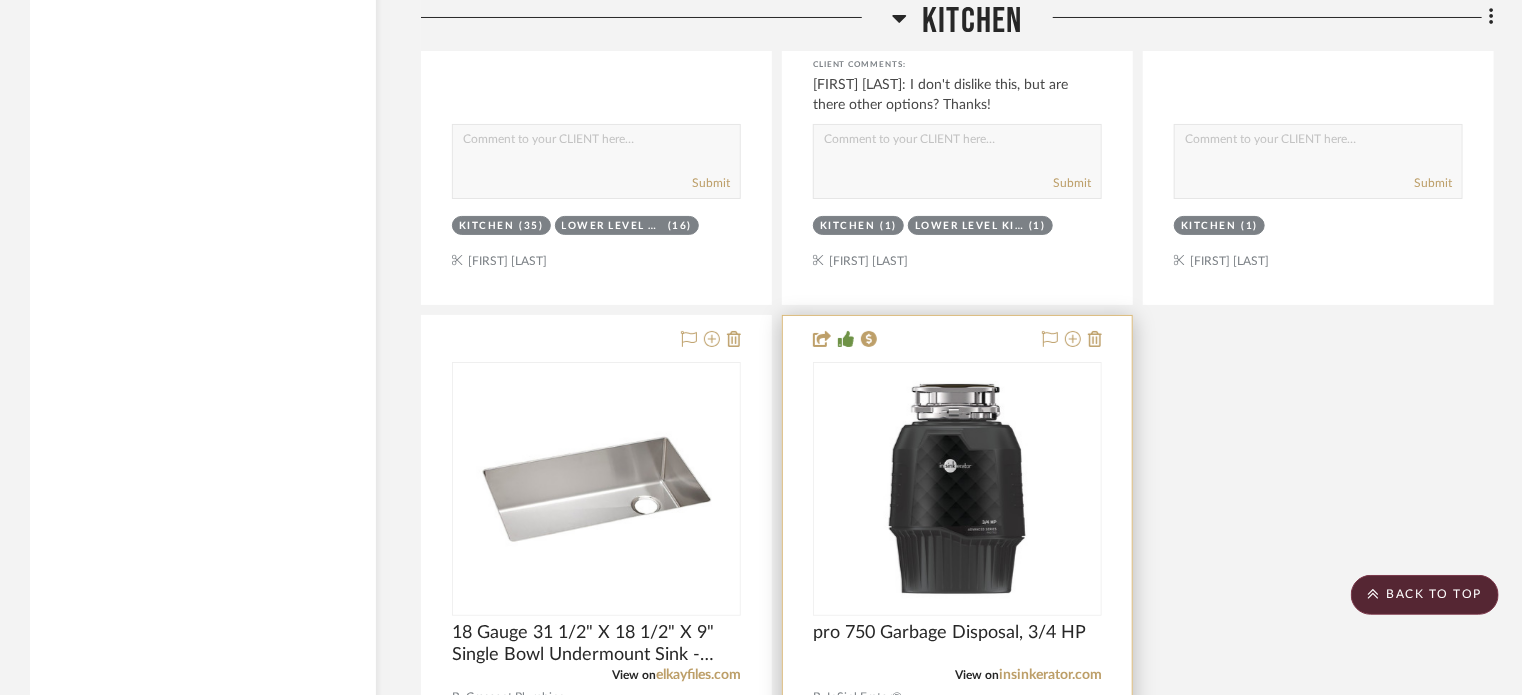 scroll, scrollTop: 4025, scrollLeft: 0, axis: vertical 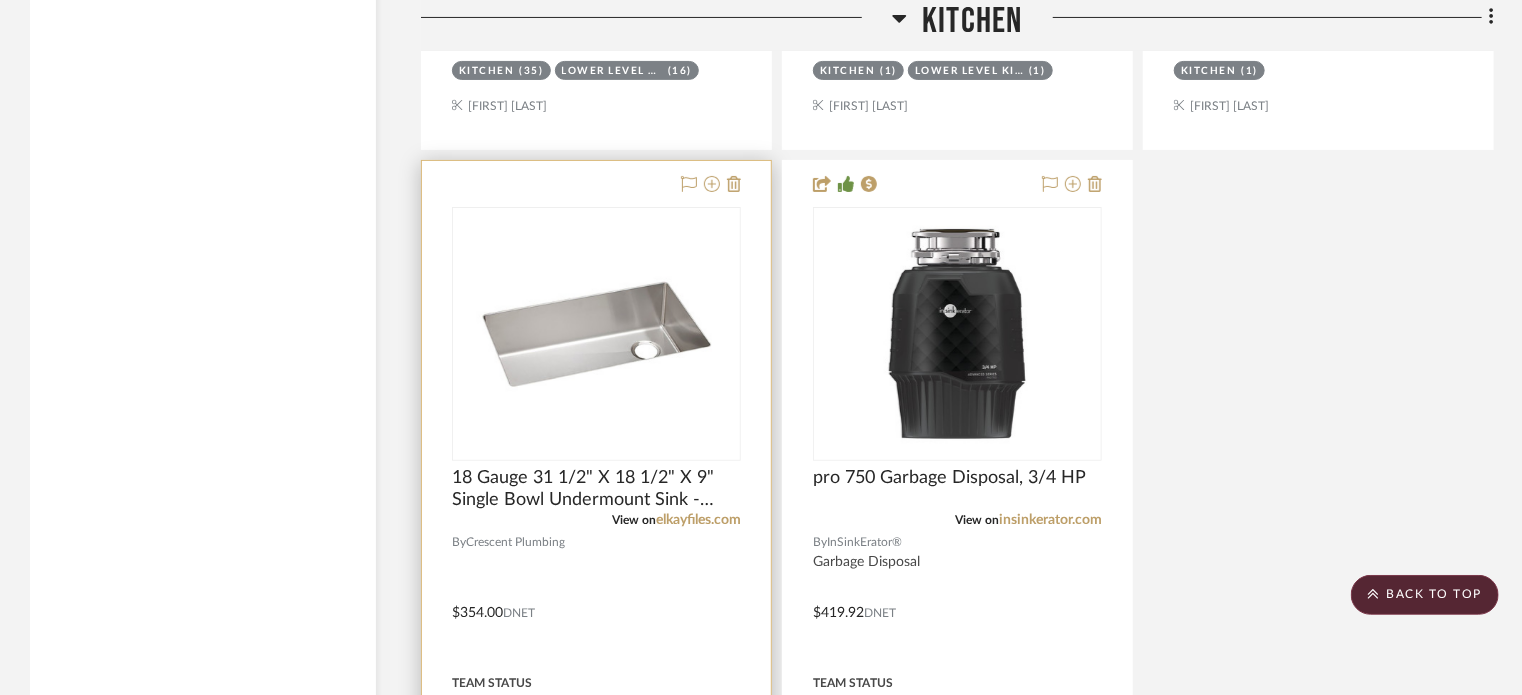click at bounding box center (596, 598) 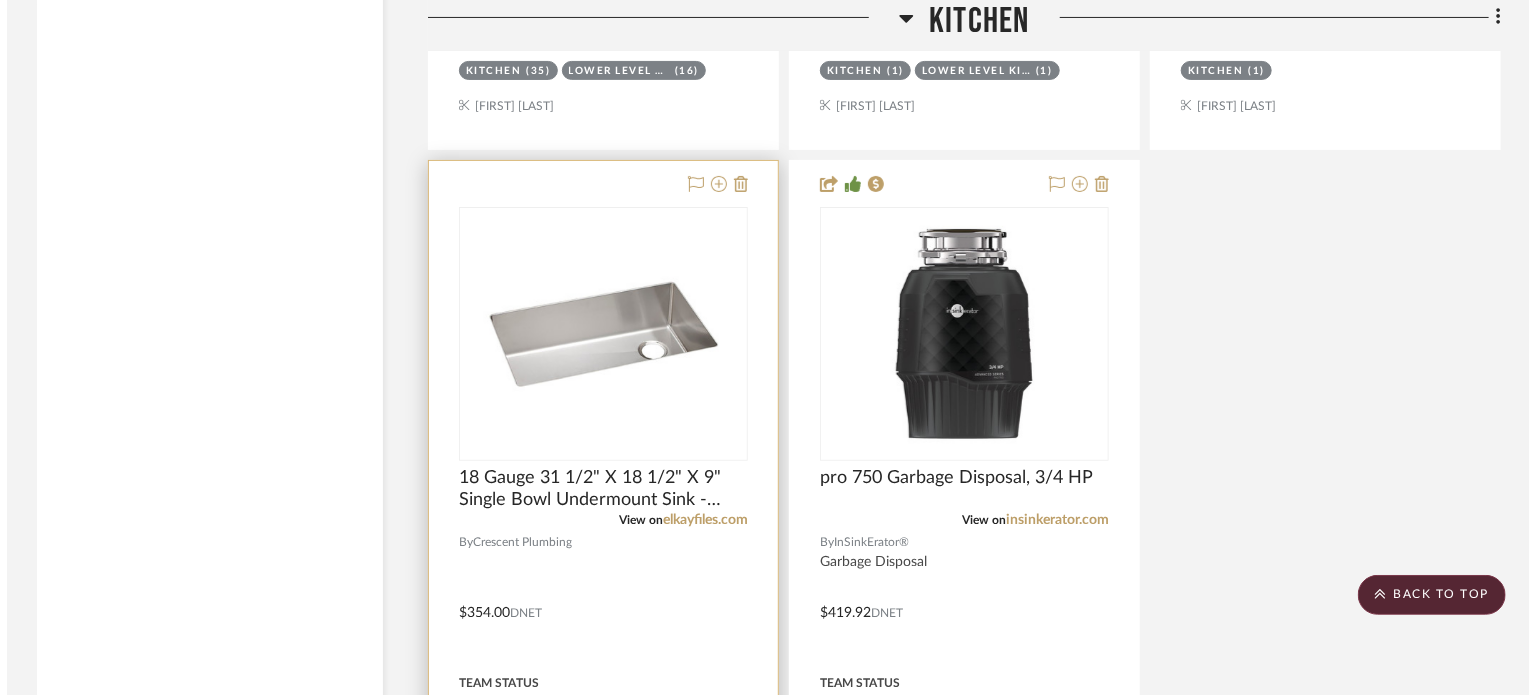 scroll, scrollTop: 0, scrollLeft: 0, axis: both 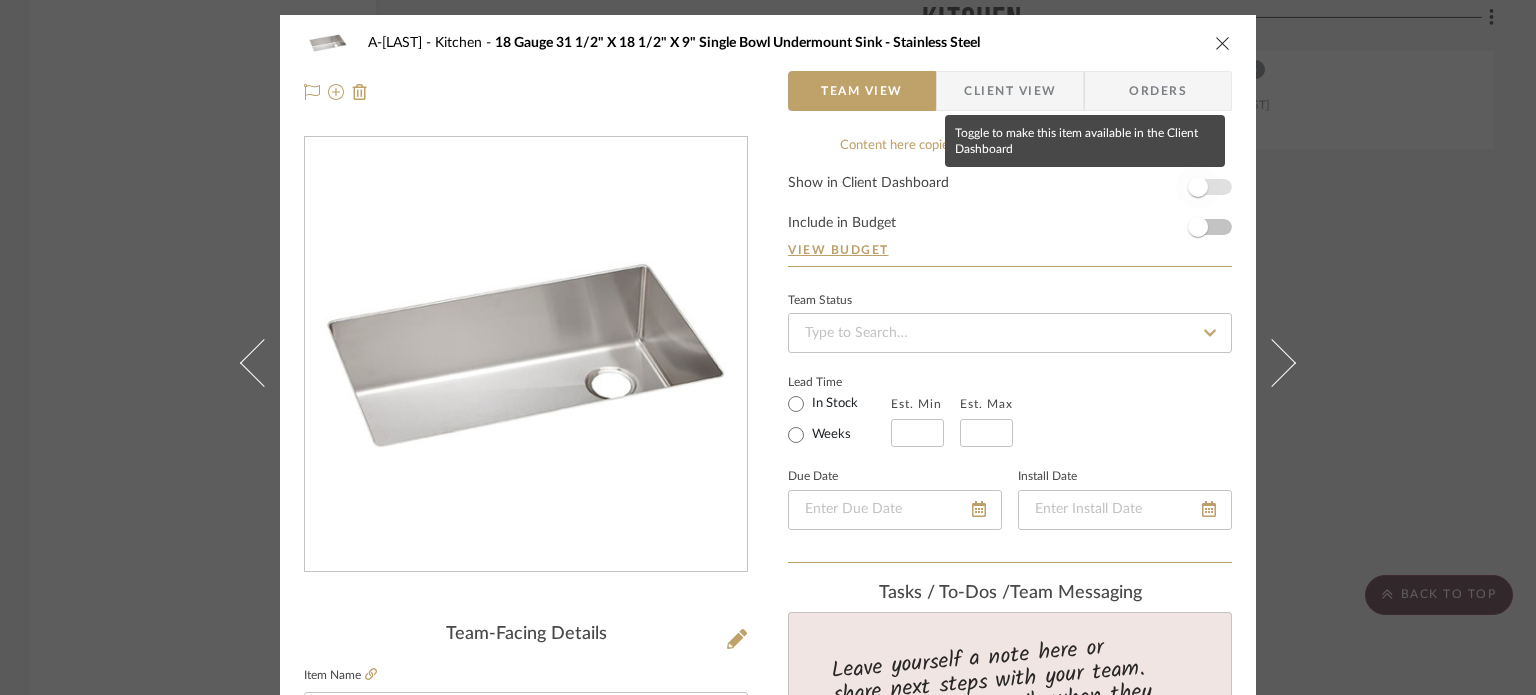 click at bounding box center (1198, 187) 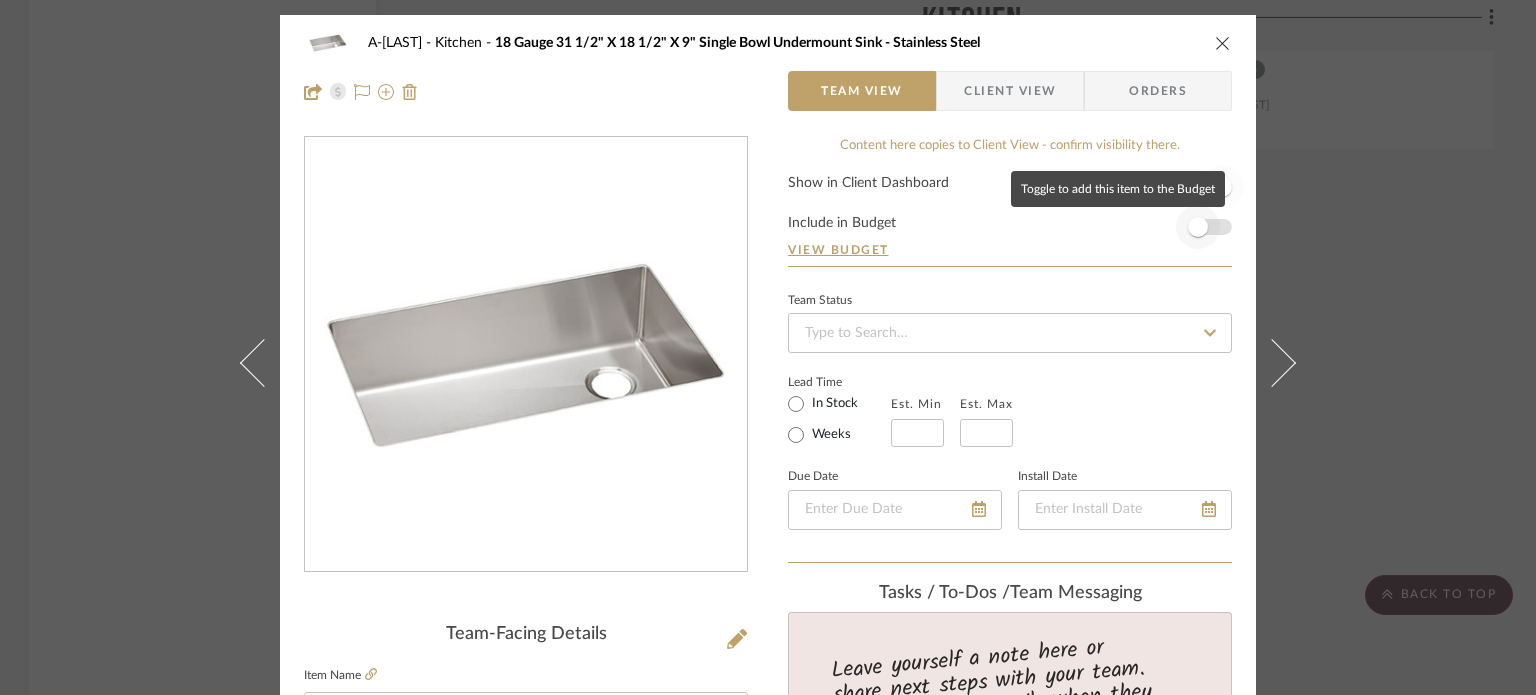 type 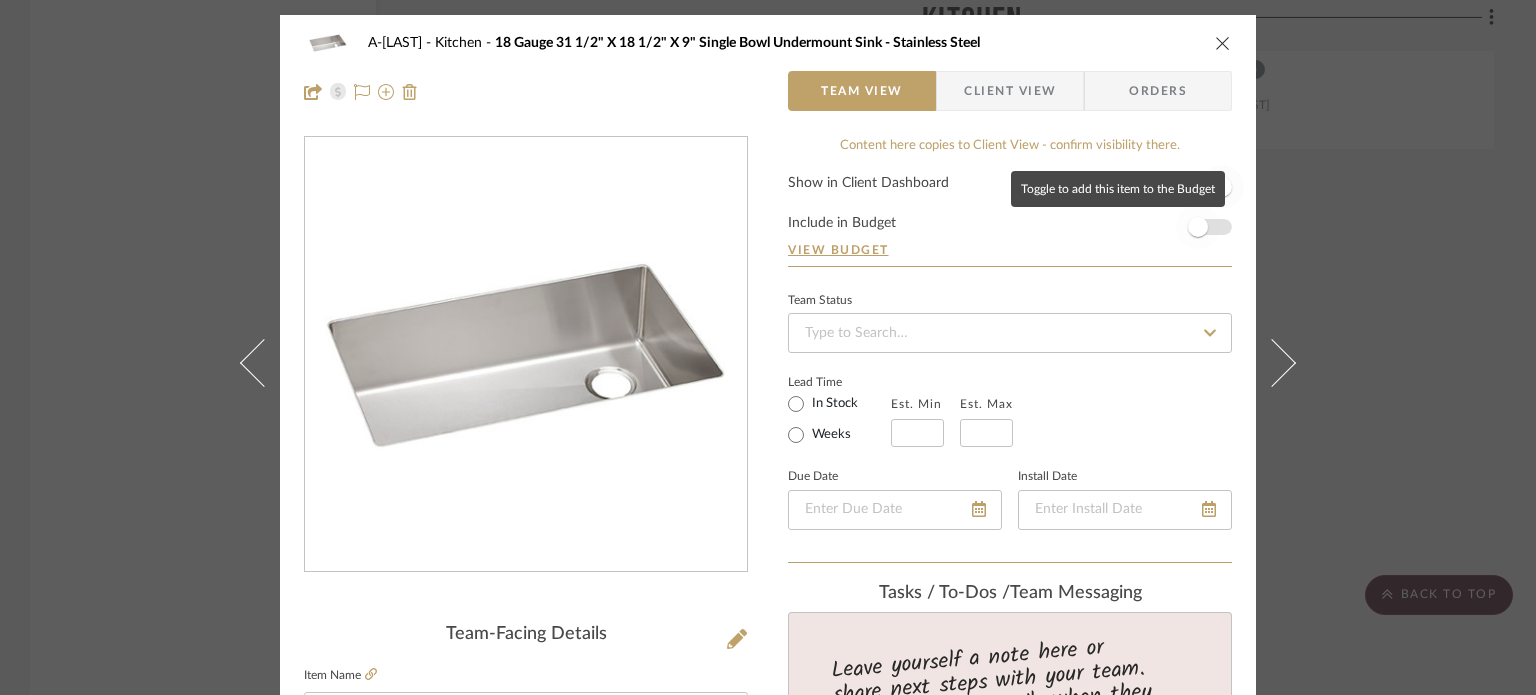 click at bounding box center (1198, 227) 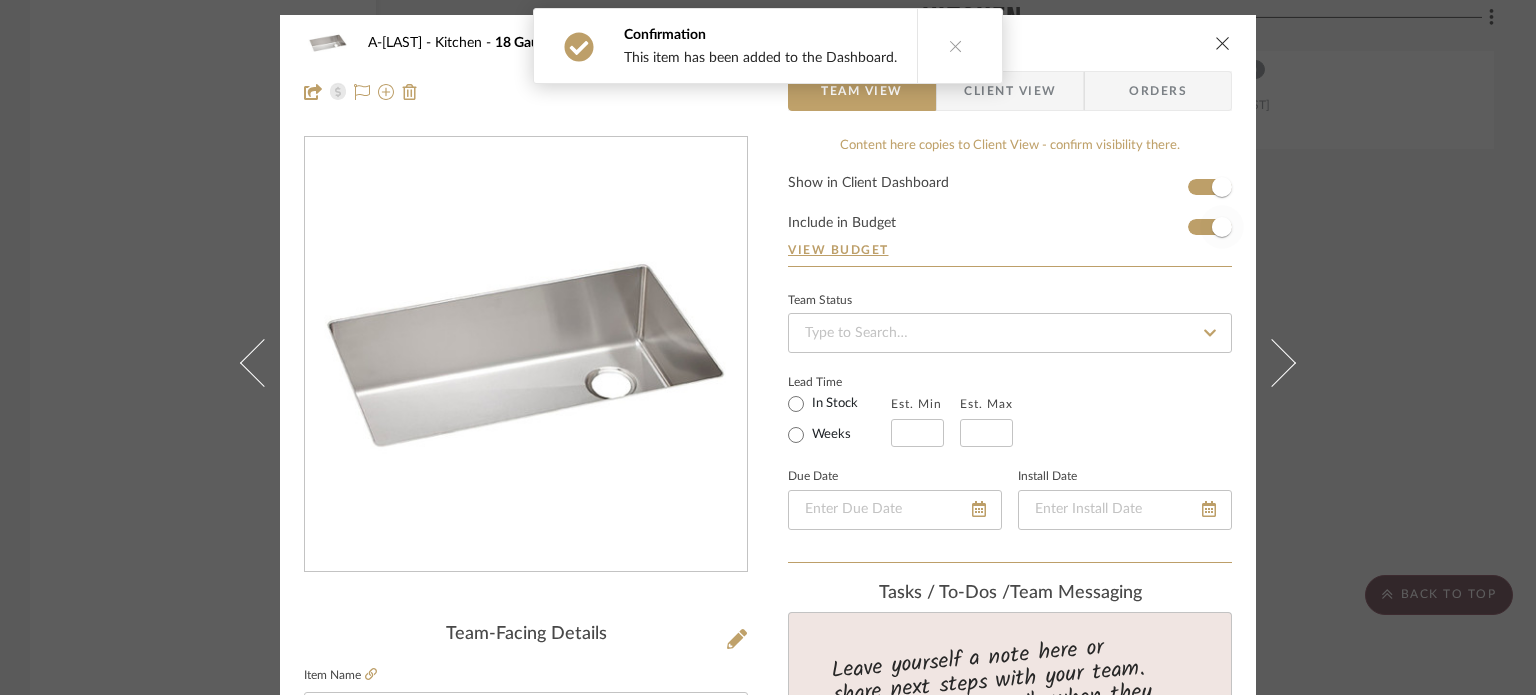 type 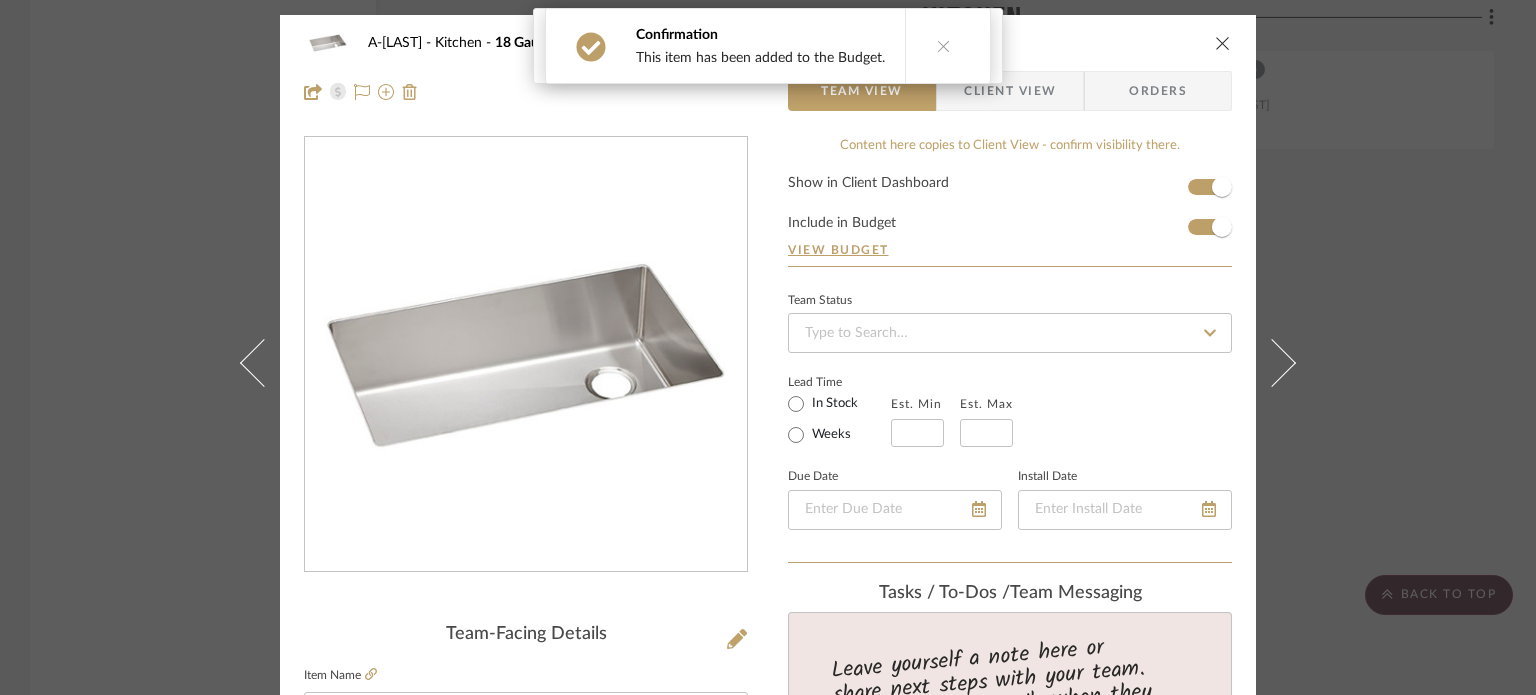 click on "A-Shipley Kitchen 18 Gauge 31 1/2" X 18 1/2" X 9" Single Bowl Undermount Sink - Stainless Steel Team View Client View Orders  Team-Facing Details   Item Name  18 Gauge 31 1/2" X 18 1/2" X 9" Single Bowl Undermount Sink - Stainless Steel  Brand  Crescent Plumbing  Internal Description   Dimensions  31.5"" X 18.5"" X 9"" SINGLE  Product Specifications  https://www.elkayfiles.com/care-cleaning-install-warranty-sheets/1000005239.pdf  Item Costs   View Budget   Markup %  30%  Unit Cost  $354.00  Cost Type  DNET  Client Unit Price   $460.20   Quantity  1  Unit Type  Each  Subtotal   $460.20   Tax %  9.49%  Total Tax   $43.67   Shipping Cost  $46.02  Ship. Markup %  0% Taxable  Total Shipping   $46.02  Total Client Price  $549.89  Your Cost  $433.61  Your Margin  $106.20  Content here copies to Client View - confirm visibility there.  Show in Client Dashboard   Include in Budget   View Budget  Team Status  Lead Time  In Stock Weeks  Est. Min   Est. Max   Due Date   Install Date  Tasks / To-Dos /  team Messaging (1)" at bounding box center (768, 347) 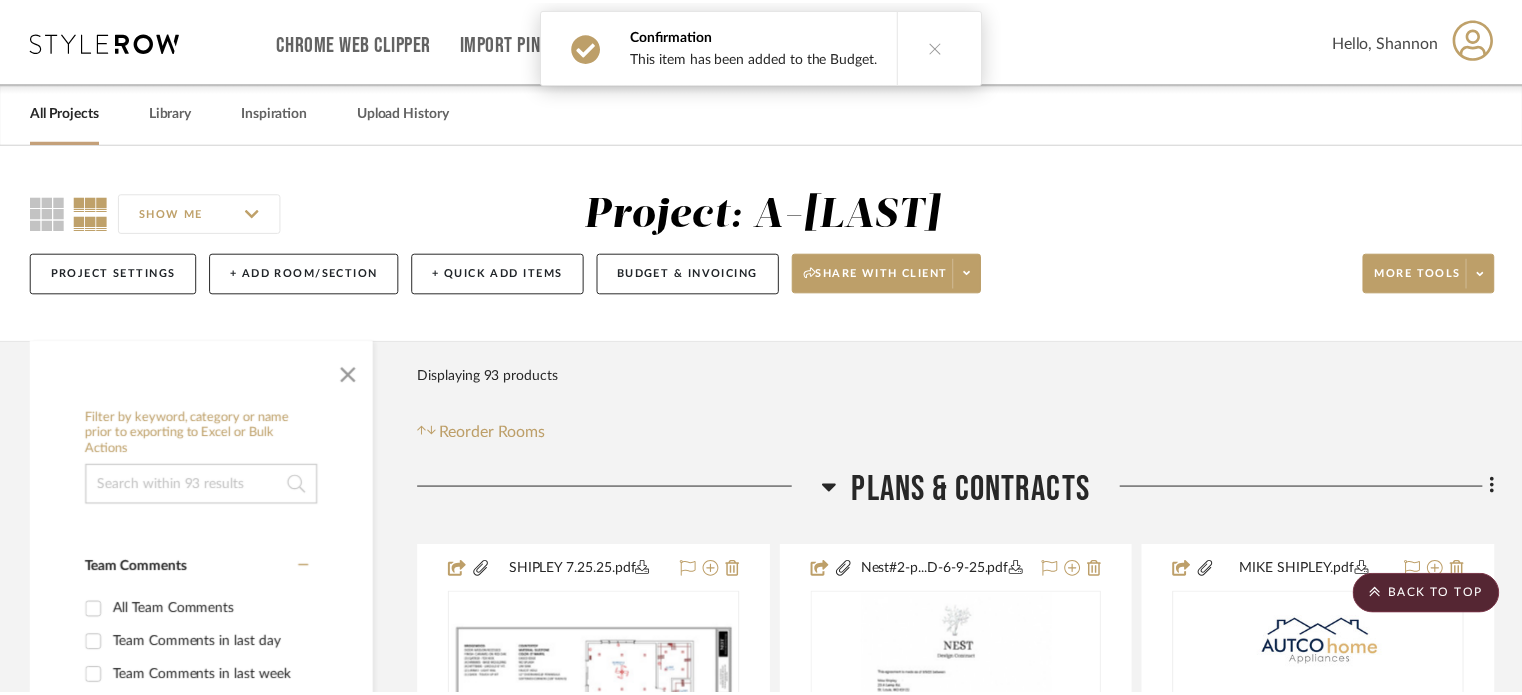 scroll, scrollTop: 4025, scrollLeft: 0, axis: vertical 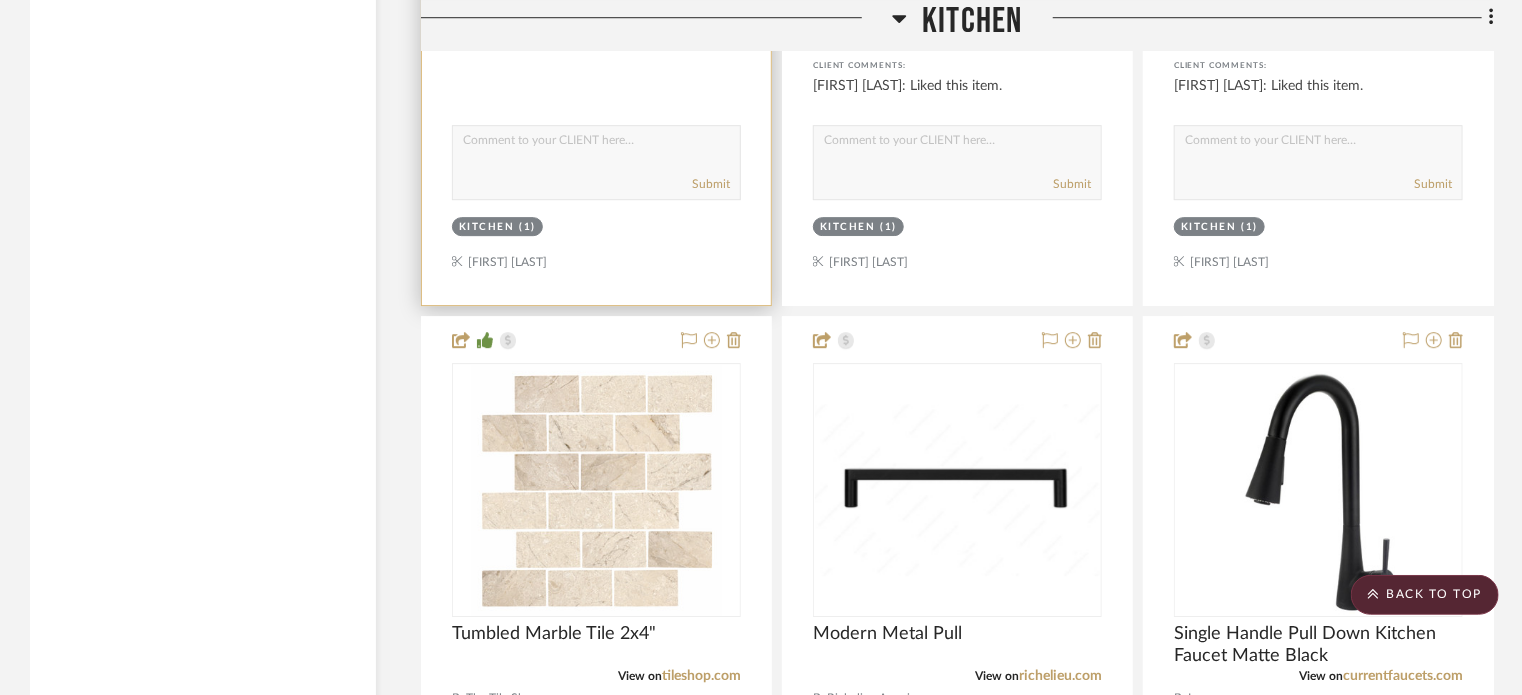 type 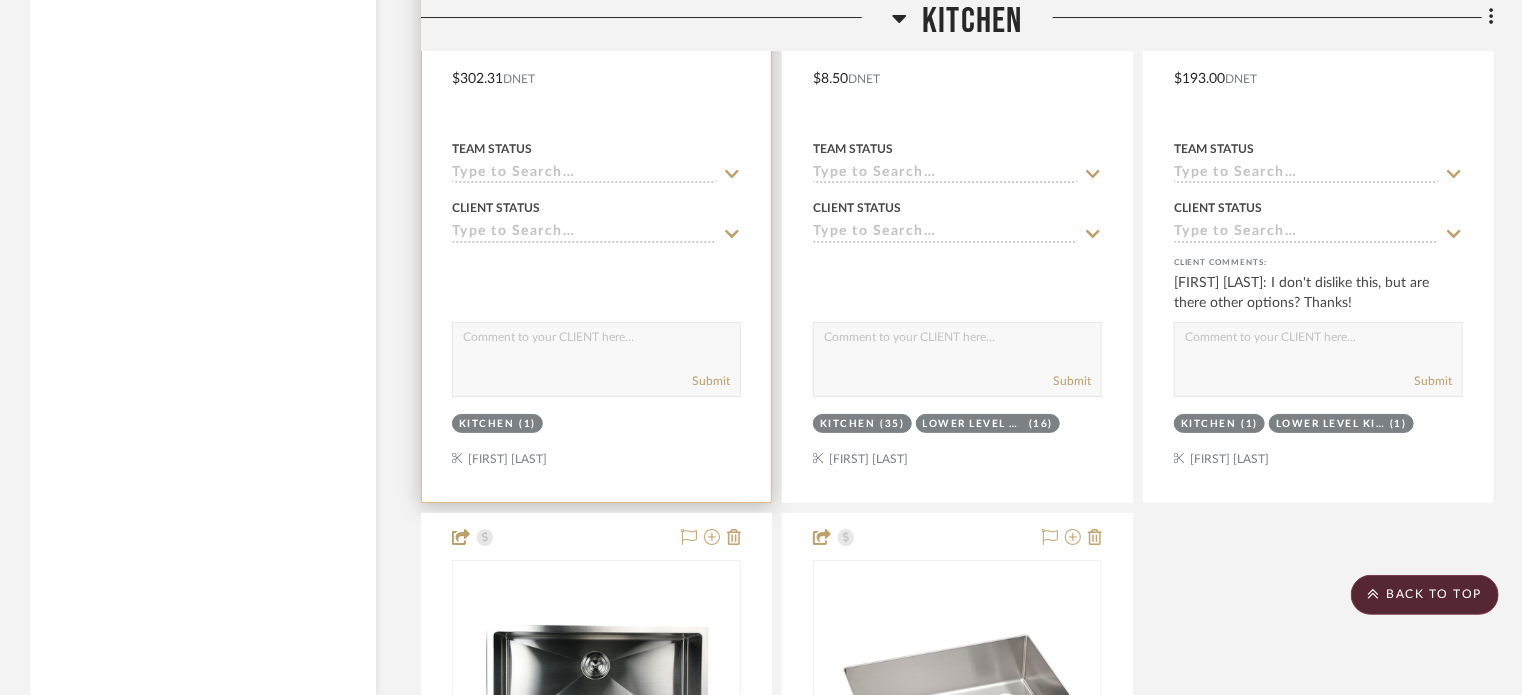 scroll, scrollTop: 4010, scrollLeft: 0, axis: vertical 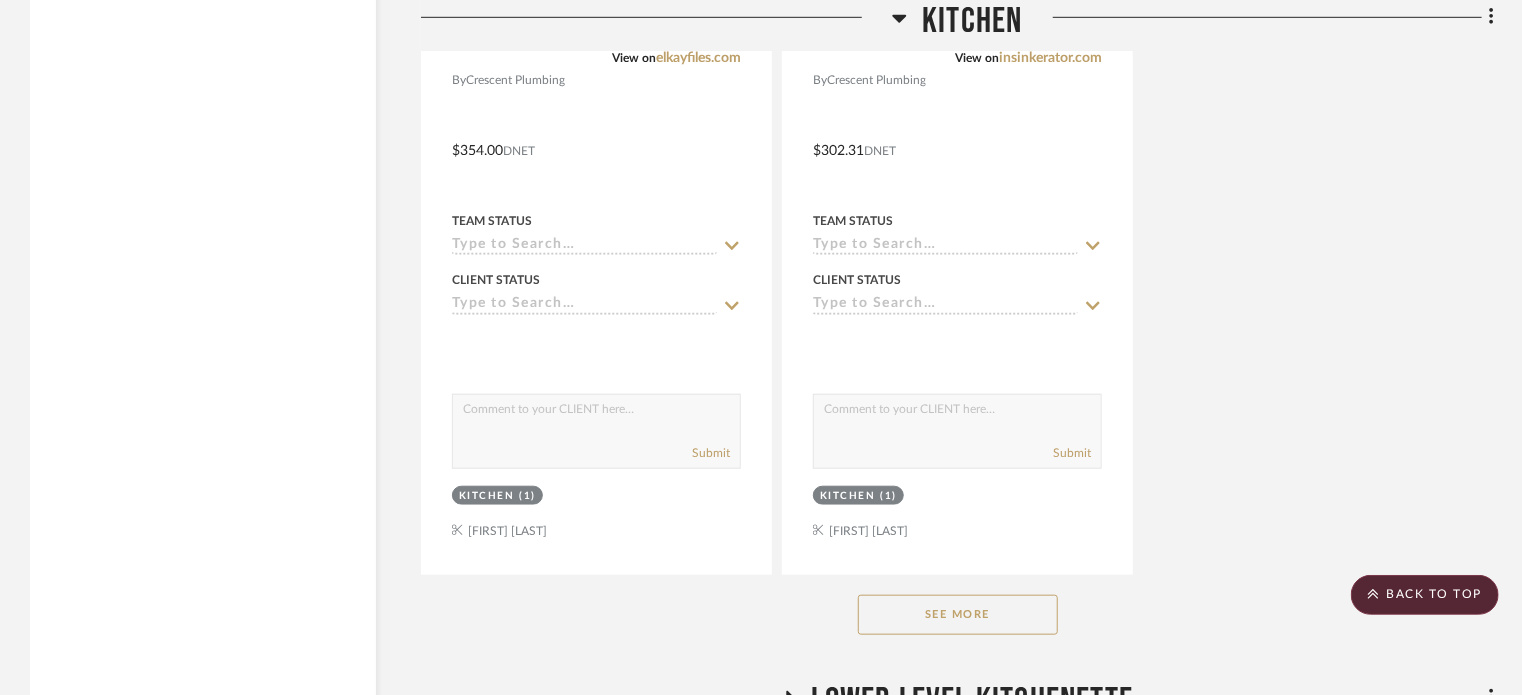 click on "See More" 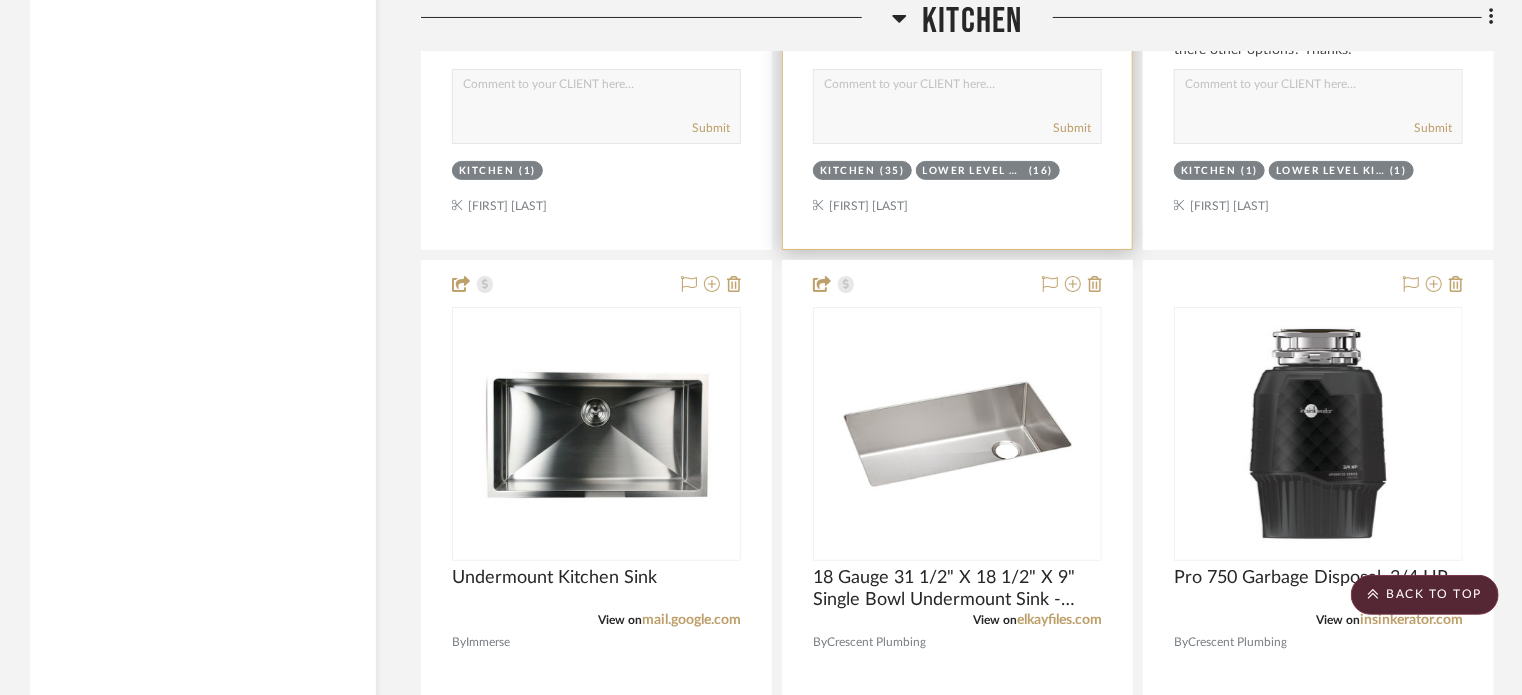scroll, scrollTop: 4005, scrollLeft: 0, axis: vertical 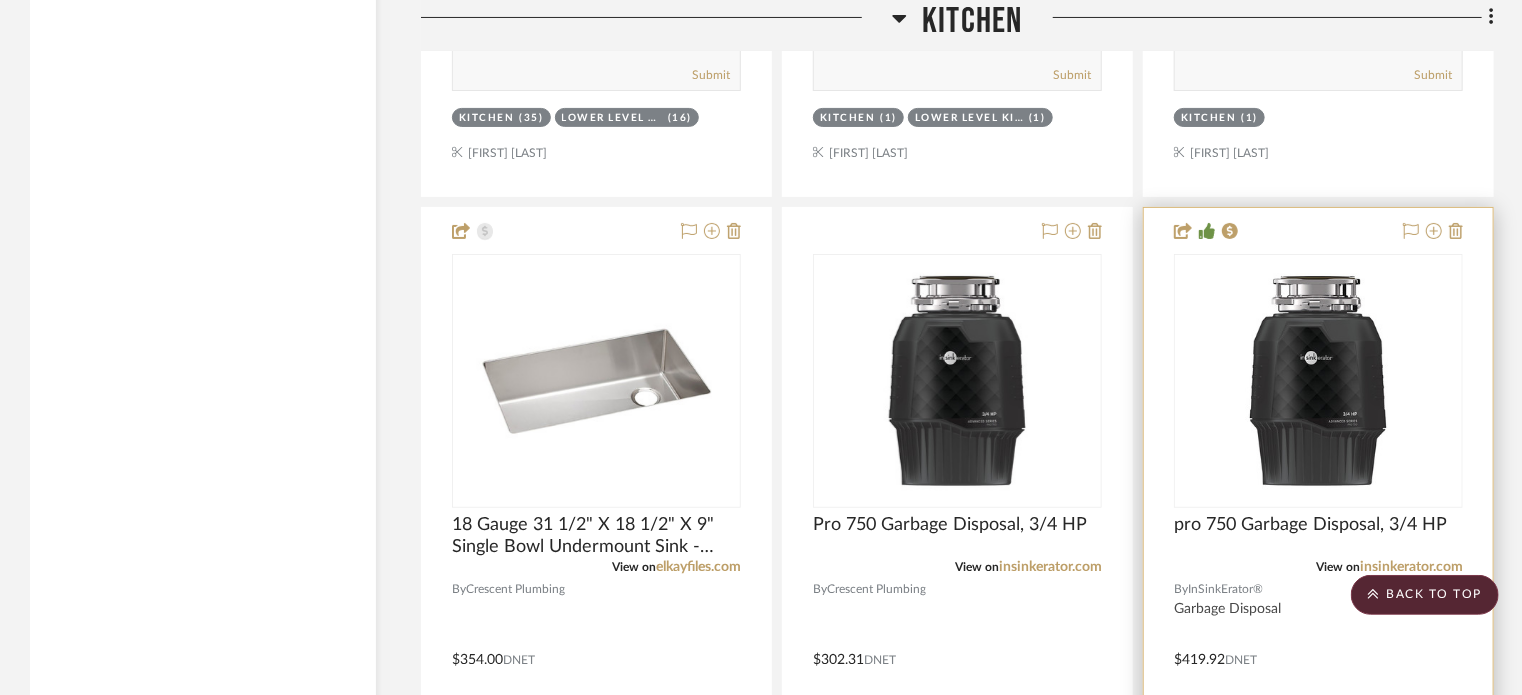 click on "pro 750 Garbage Disposal, 3/4 HP" at bounding box center [1318, 536] 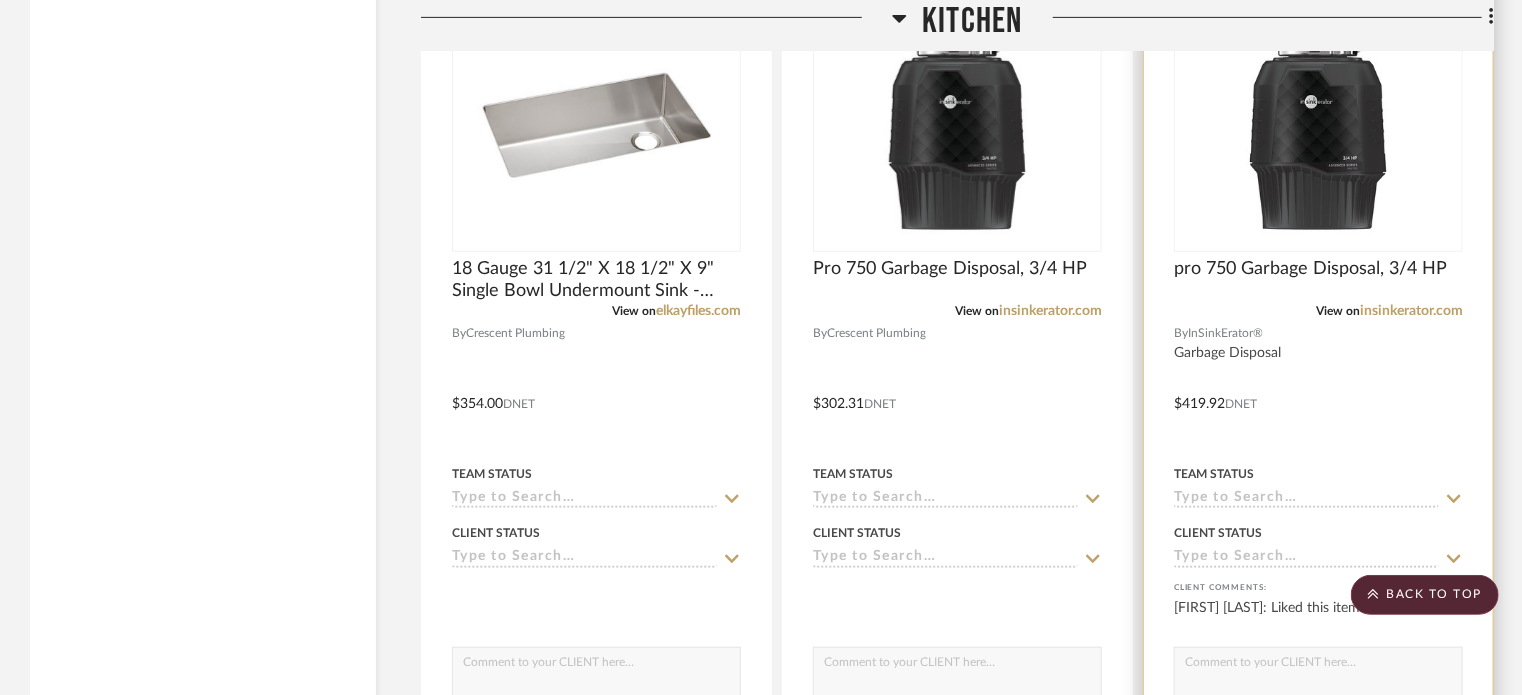 scroll, scrollTop: 4296, scrollLeft: 0, axis: vertical 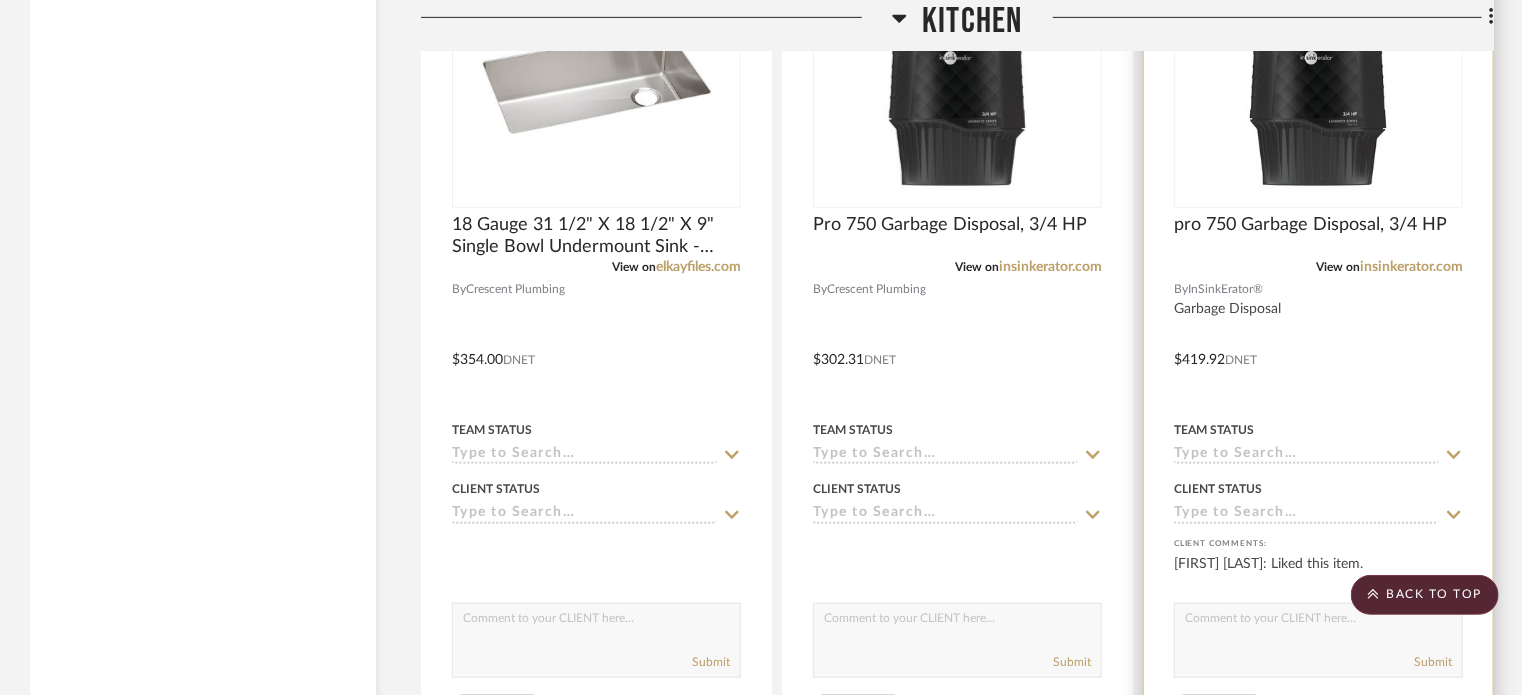 click at bounding box center [1318, 345] 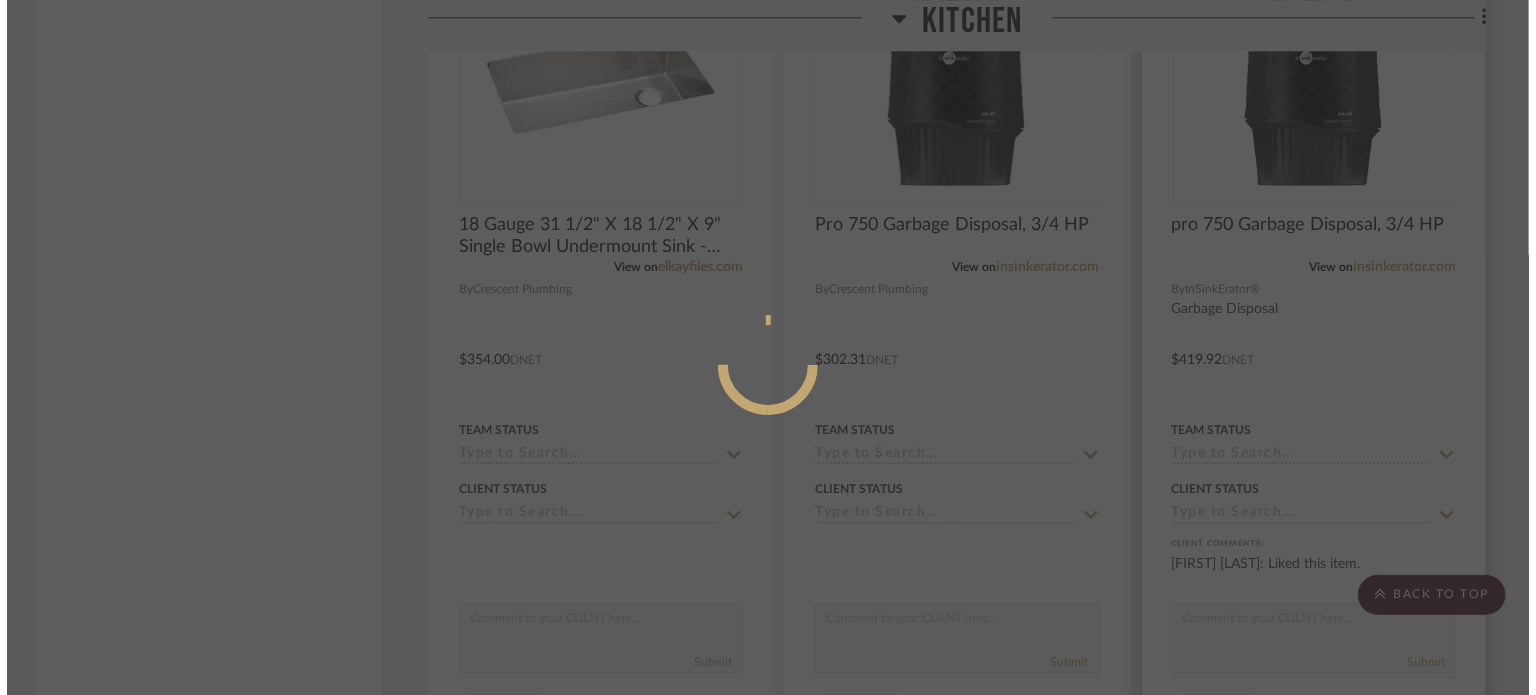 scroll, scrollTop: 0, scrollLeft: 0, axis: both 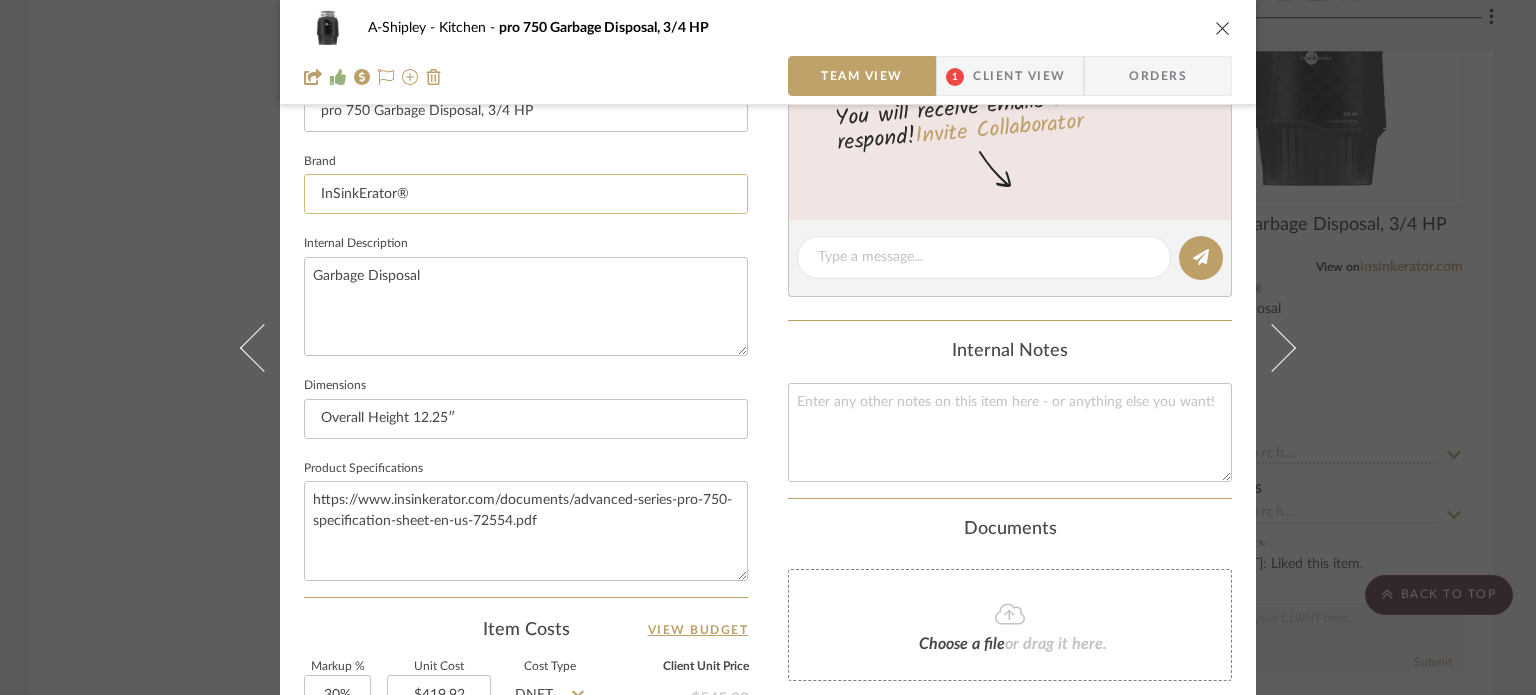 click on "InSinkErator®" 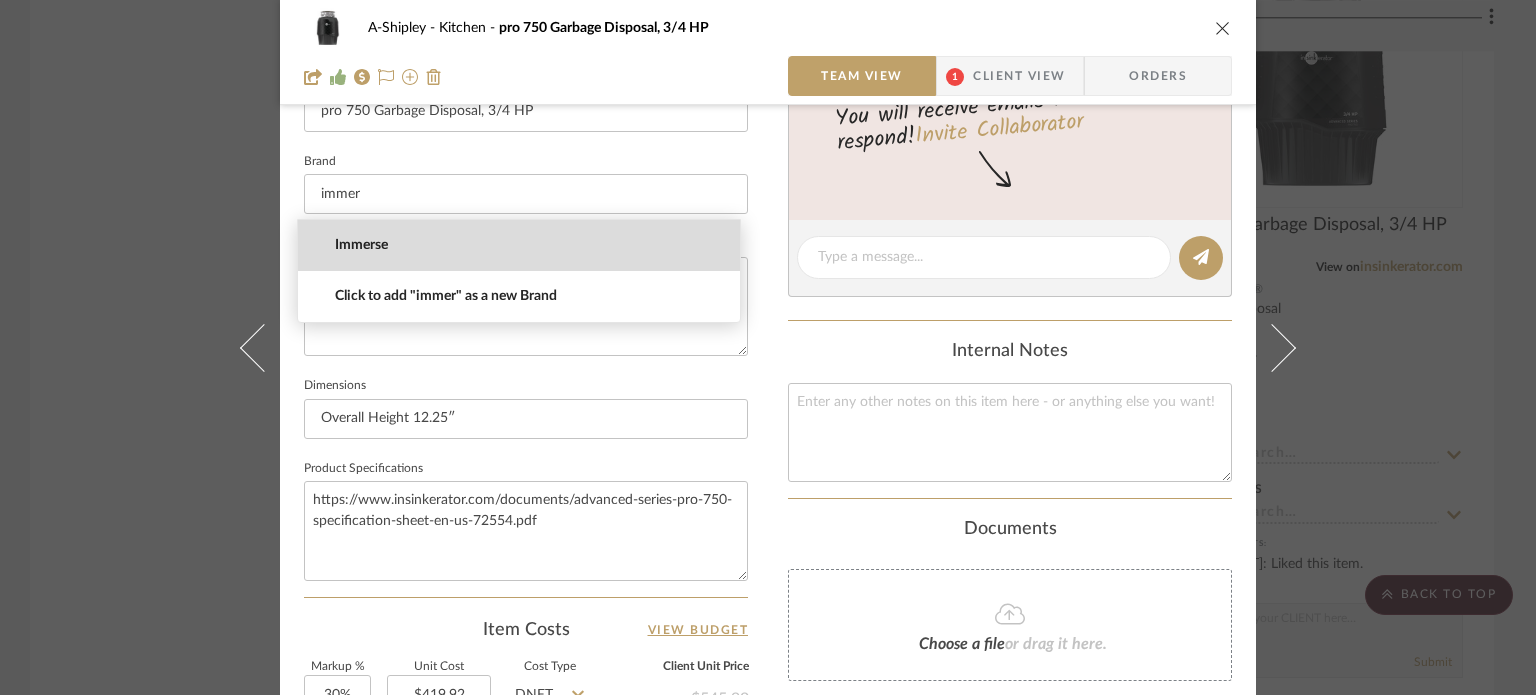 click on "Immerse" at bounding box center (527, 245) 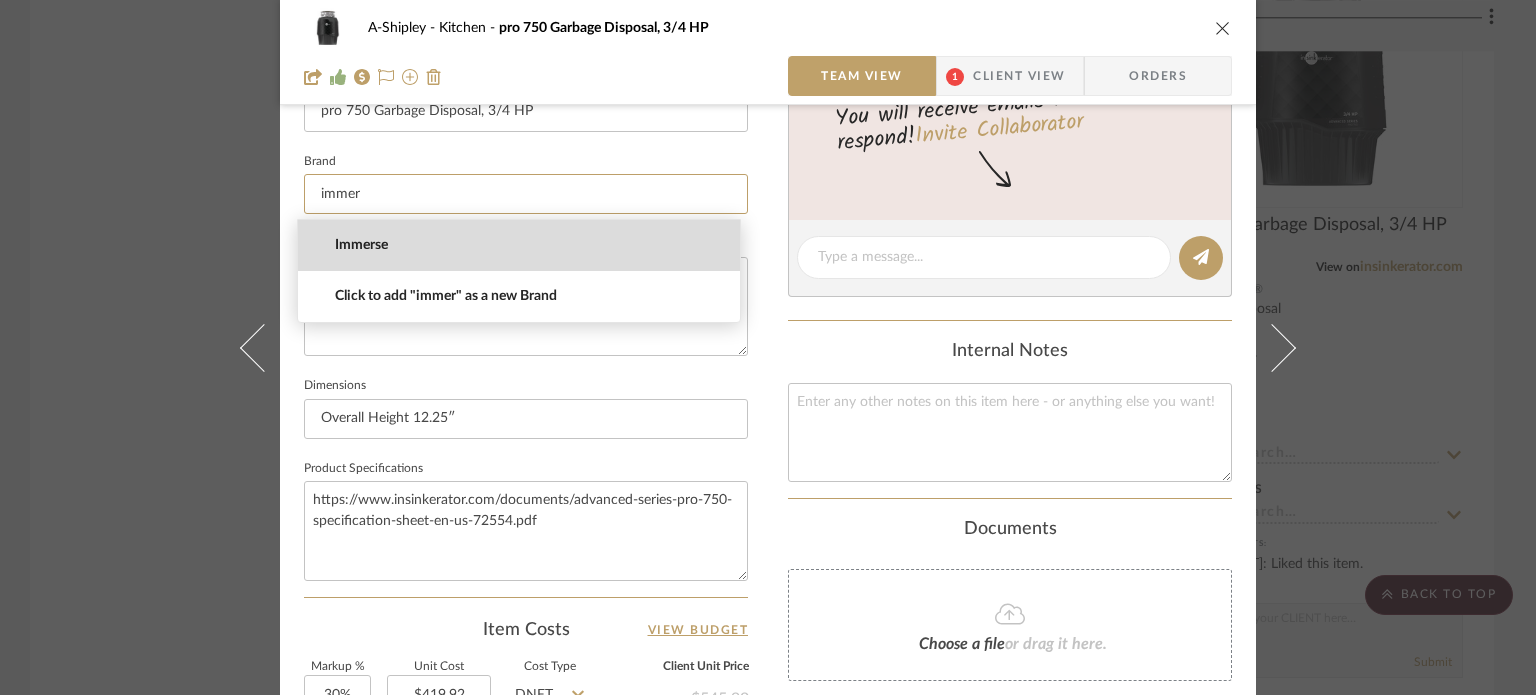 type on "Immerse" 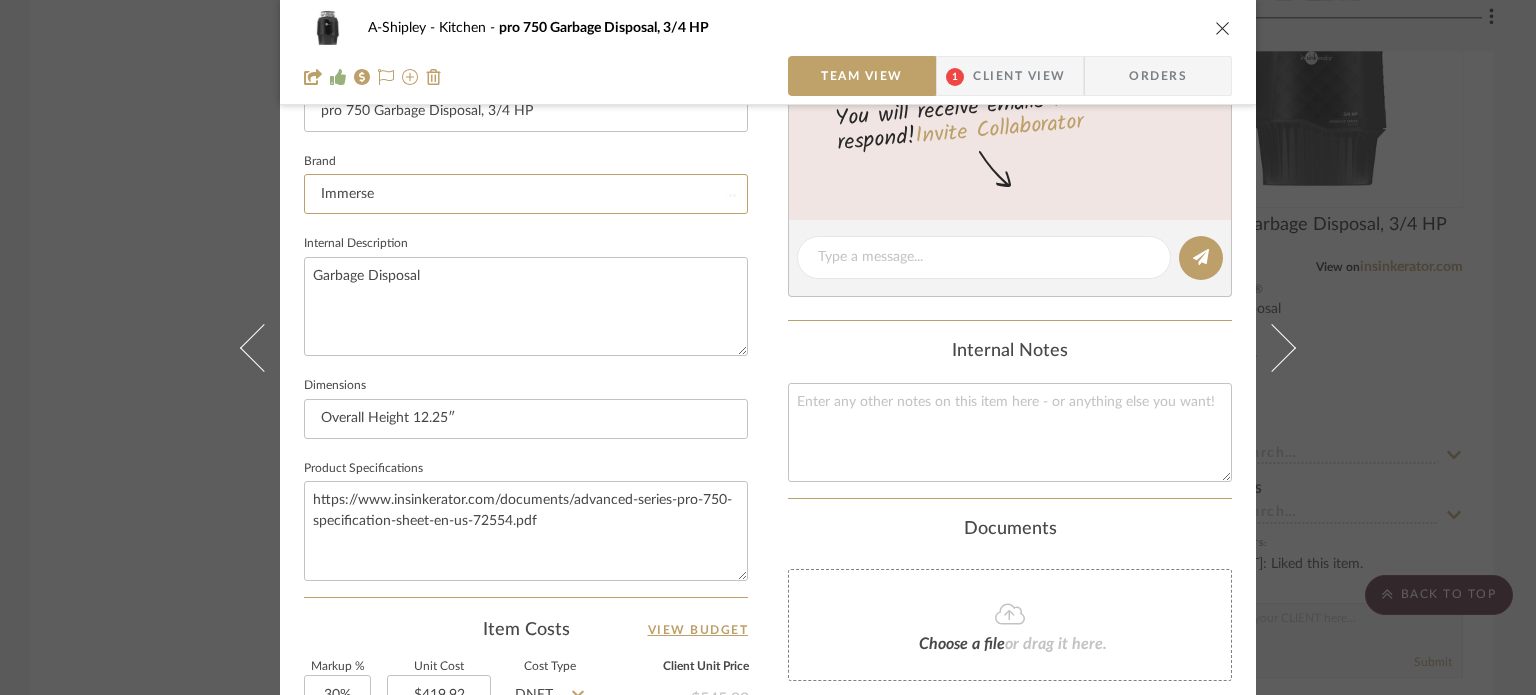 type 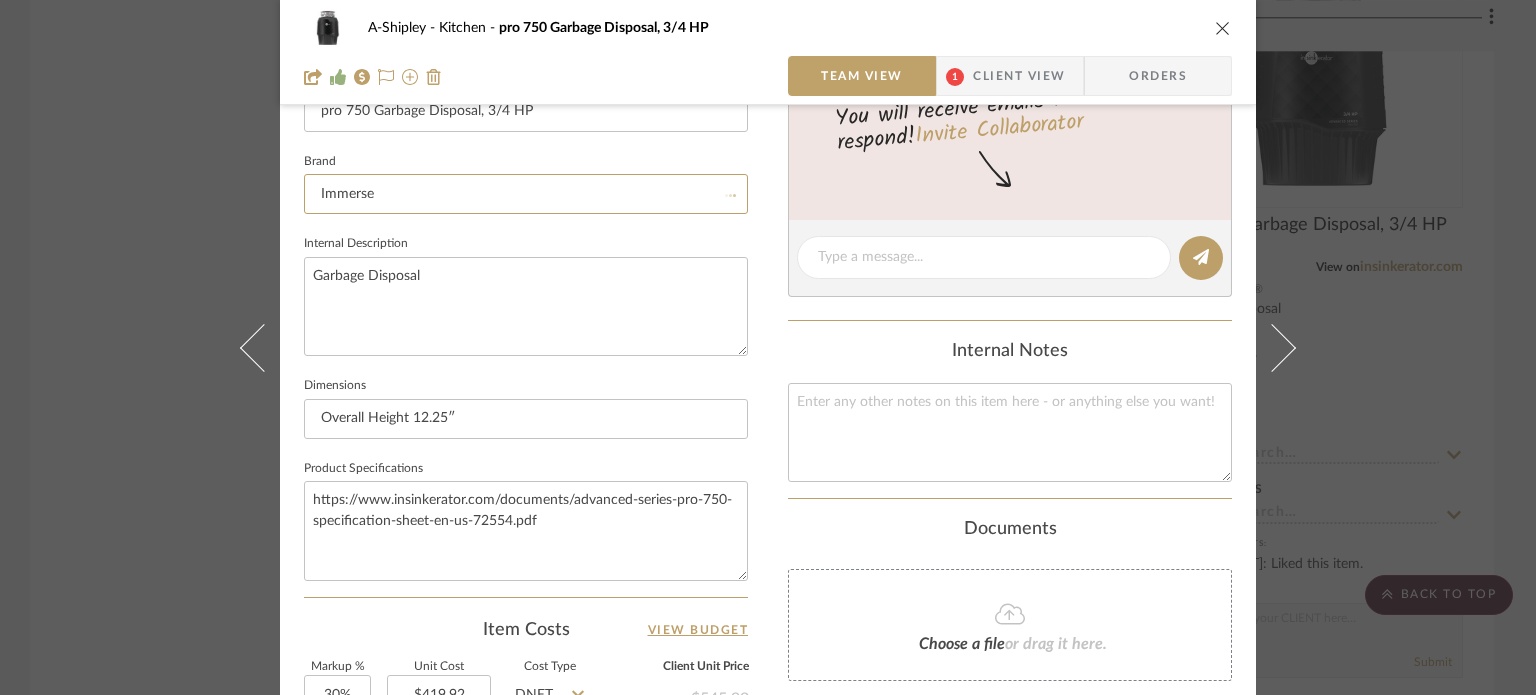 type 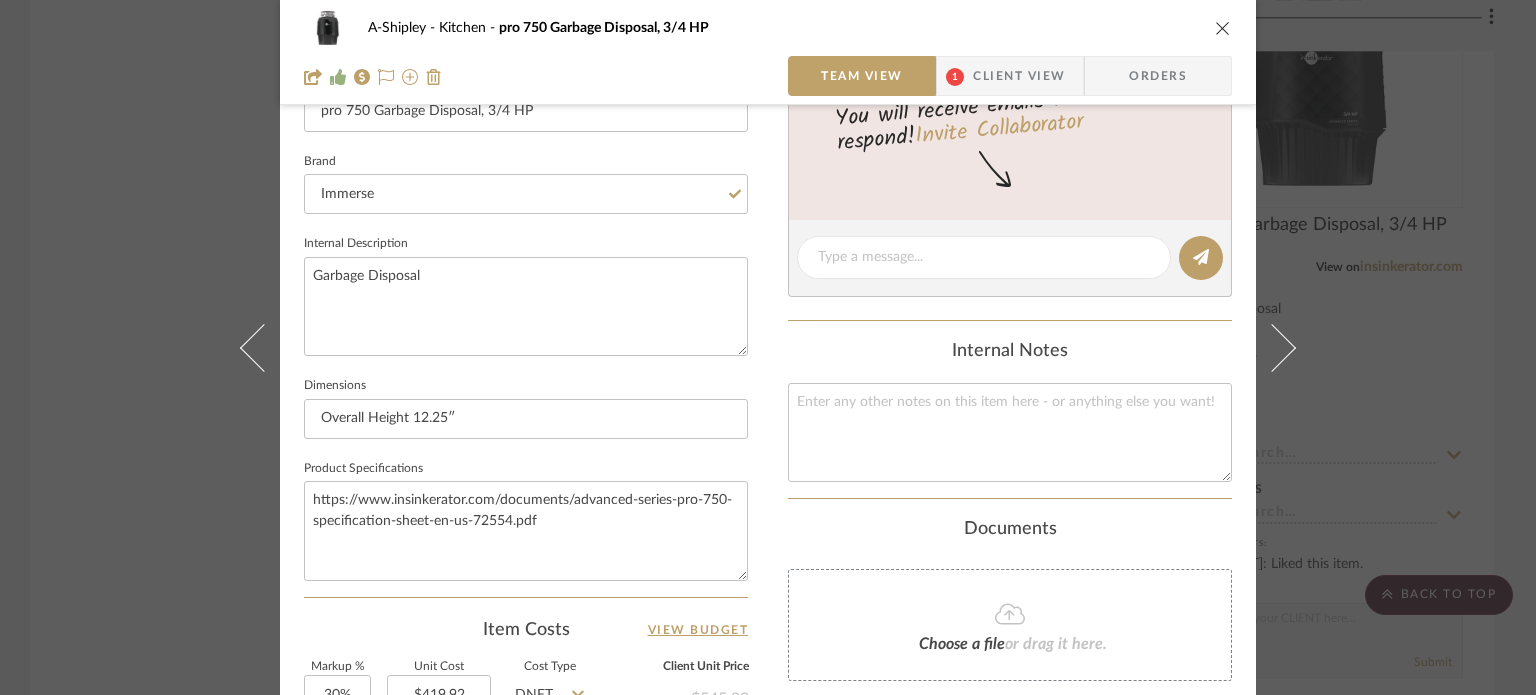 click on "A-Shipley Kitchen pro 750 Garbage Disposal, 3/4 HP Team View  1  Client View Orders  Team-Facing Details   Item Name  pro 750 Garbage Disposal, 3/4 HP  Brand  Immerse  Internal Description  Garbage Disposal  Dimensions  Overall Height 12.25″  Product Specifications  https://www.insinkerator.com/documents/advanced-series-pro-750-specification-sheet-en-us-72554.pdf  Item Costs   View Budget   Markup %  30%  Unit Cost  $419.92  Cost Type  DNET  Client Unit Price   $545.90   Quantity  1  Unit Type  Each  Subtotal   $545.90   Tax %  9.49%  Total Tax   $51.81   Shipping Cost  $54.59  Ship. Markup %  0% Taxable  Total Shipping   $54.59  Total Client Price  $652.29  Your Cost  $514.36  Your Margin  $125.98  Content here copies to Client View - confirm visibility there.  Show in Client Dashboard   Include in Budget   View Budget  Team Status  Lead Time  In Stock Weeks  Est. Min   Est. Max   Due Date   Install Date  Tasks / To-Dos /  team Messaging Invite Collaborator Internal Notes  Documents  Choose a file (1)" at bounding box center [768, 289] 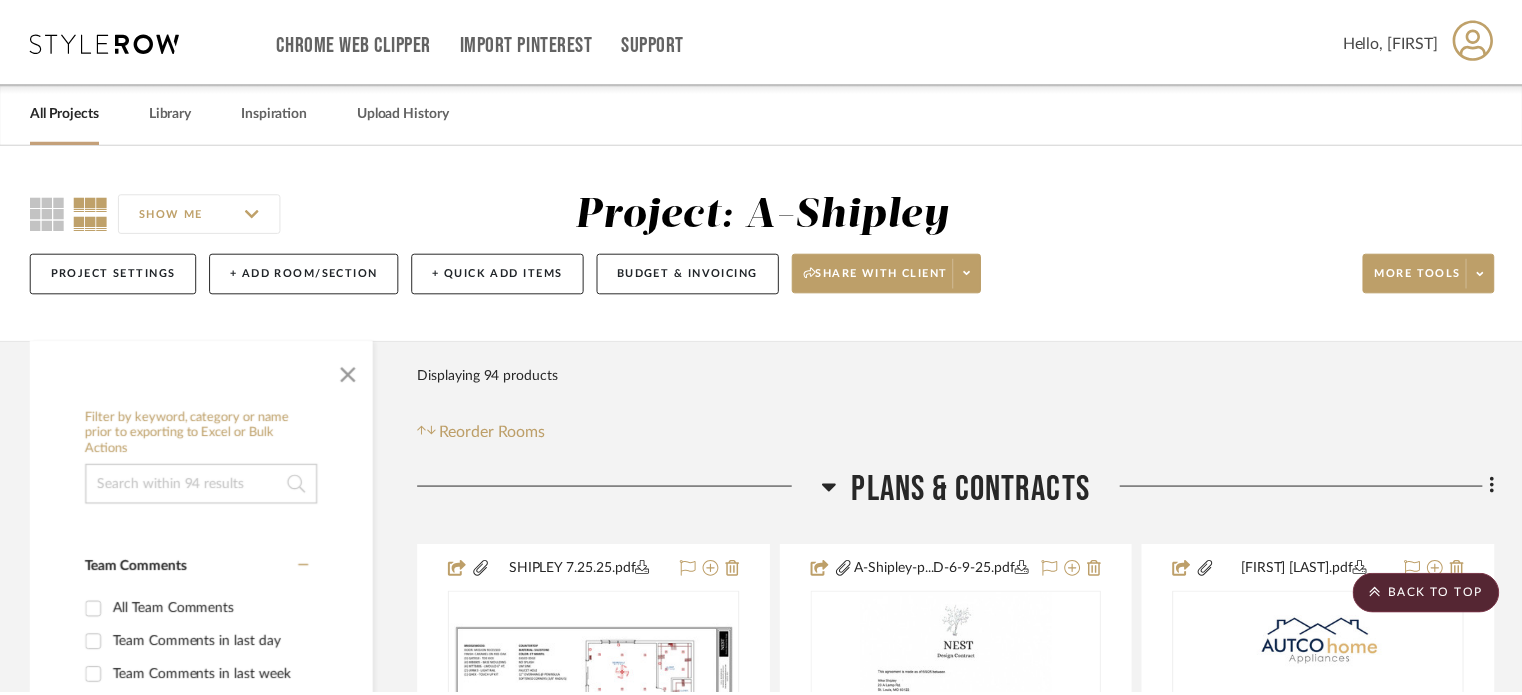 scroll, scrollTop: 4296, scrollLeft: 0, axis: vertical 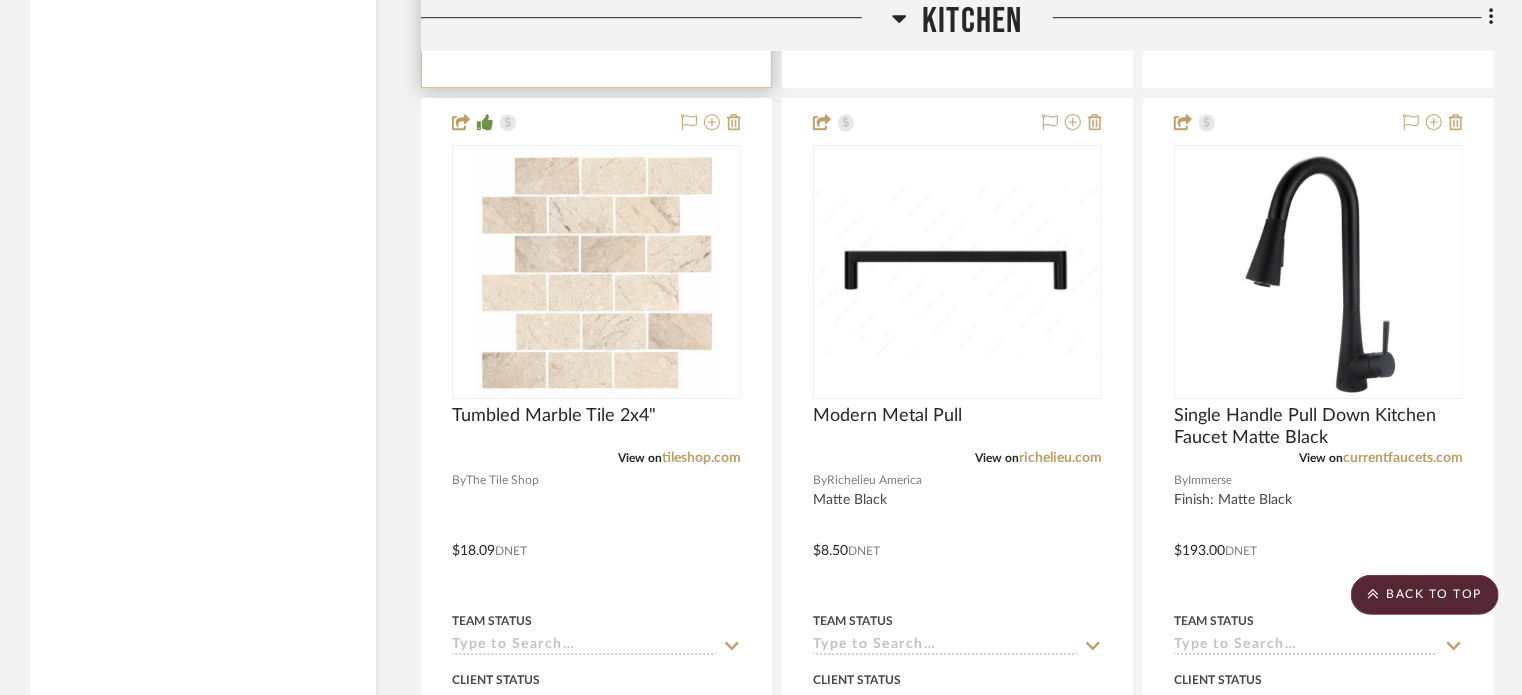 type 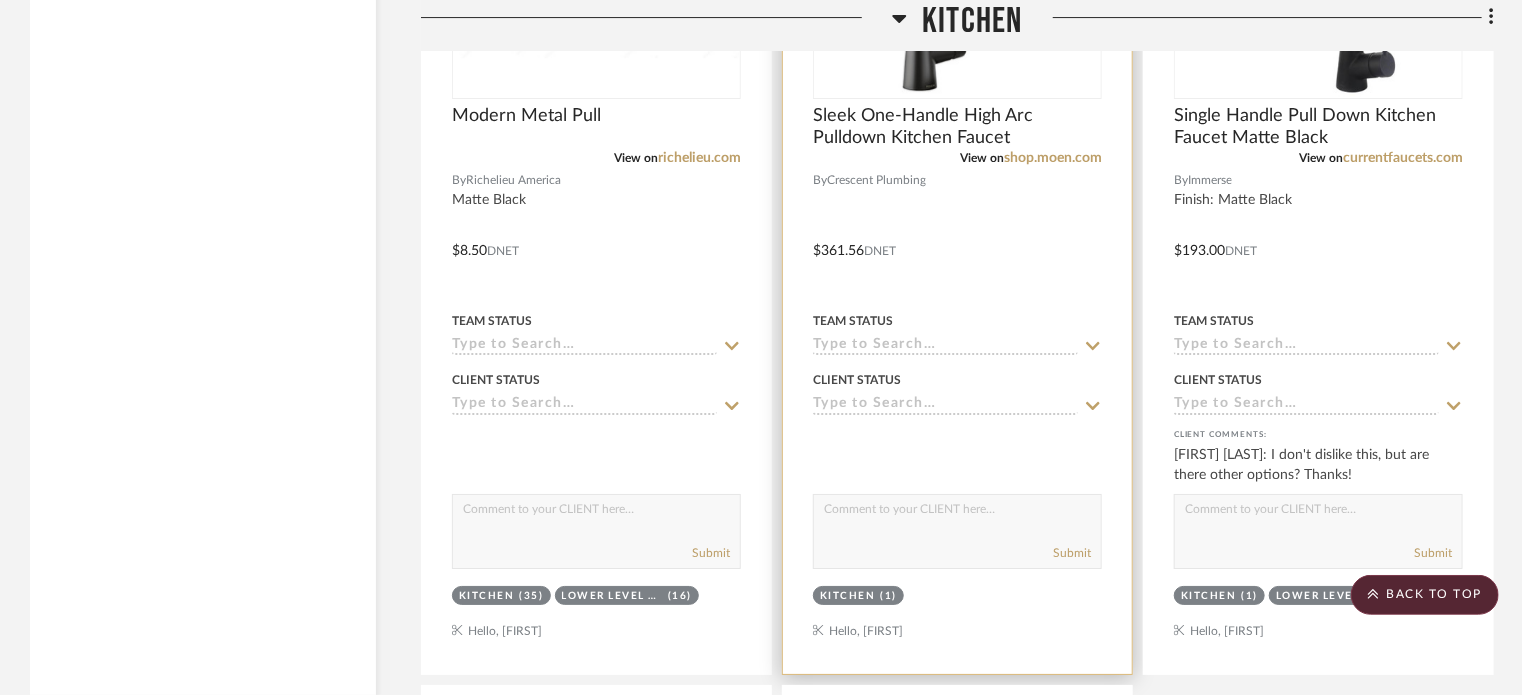 scroll, scrollTop: 3492, scrollLeft: 0, axis: vertical 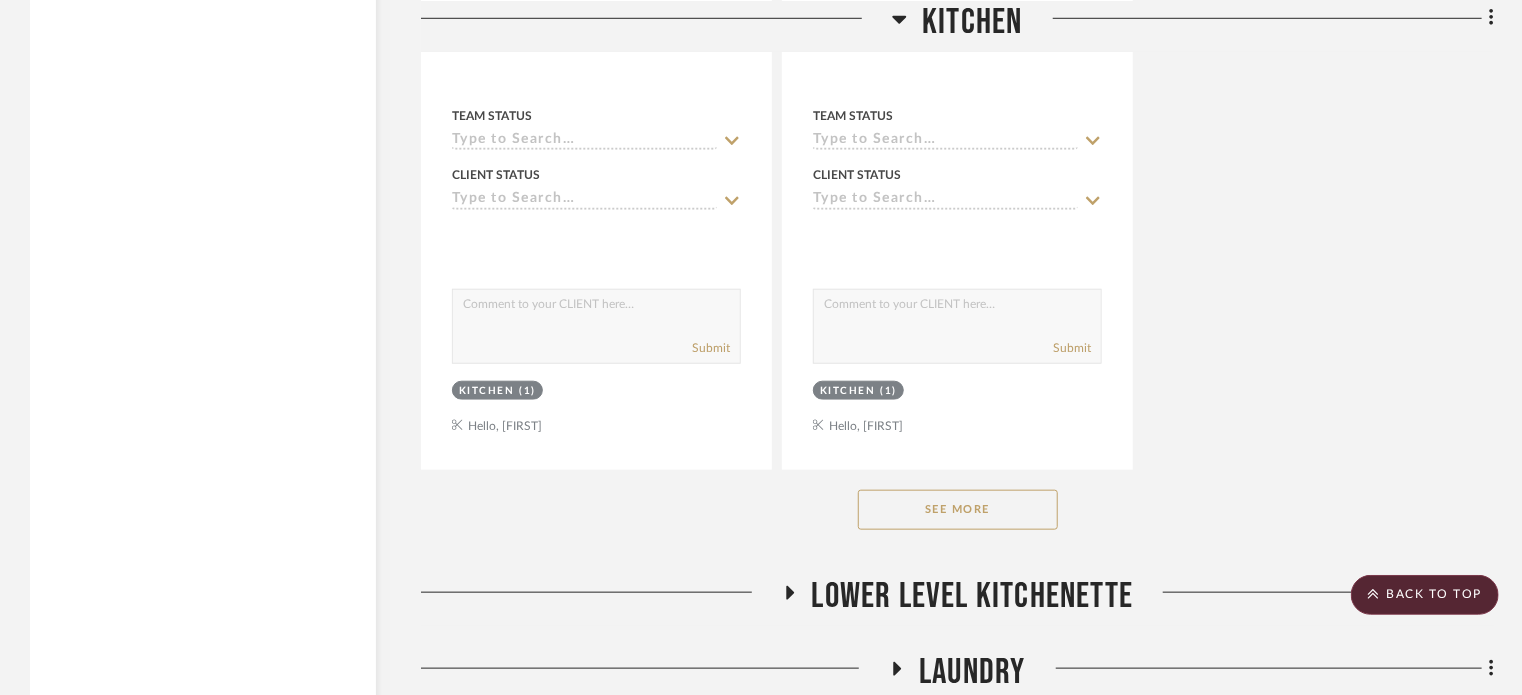 click on "See More" 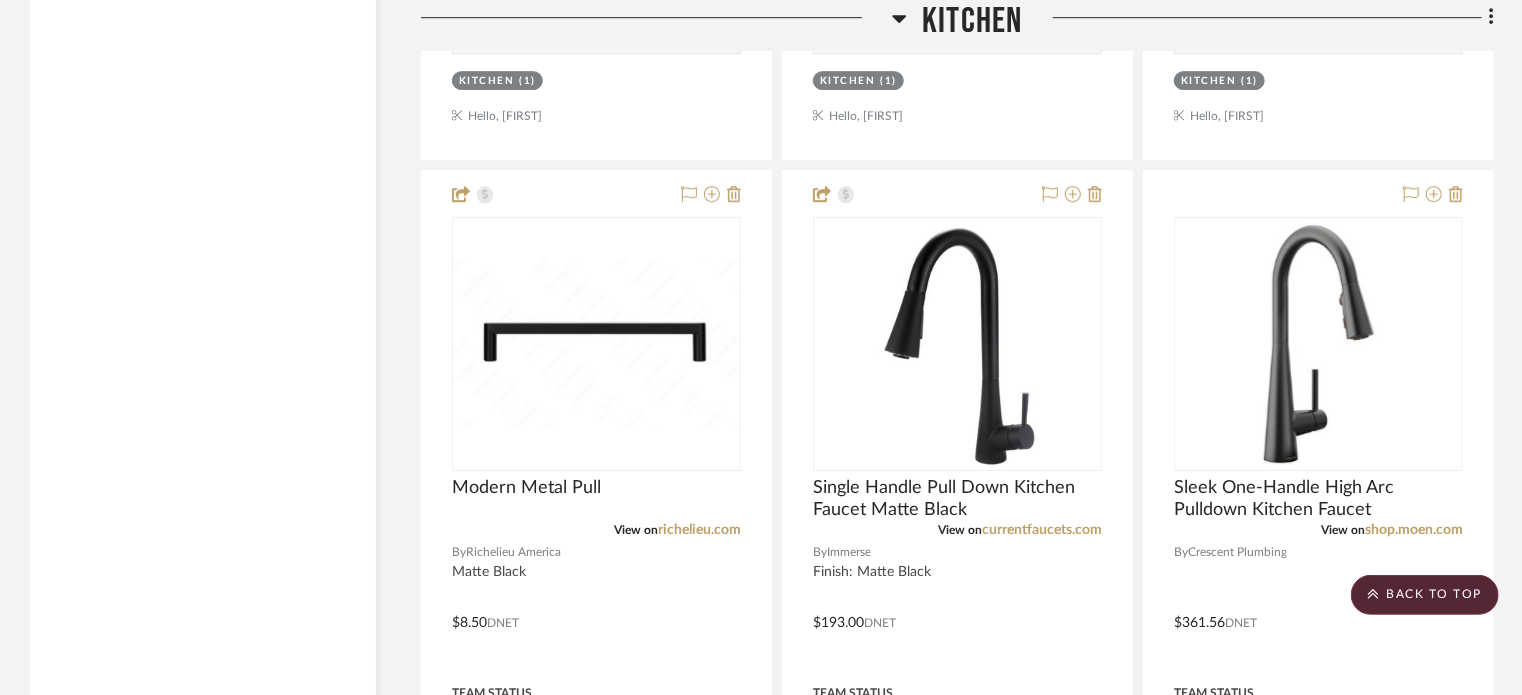scroll, scrollTop: 3092, scrollLeft: 0, axis: vertical 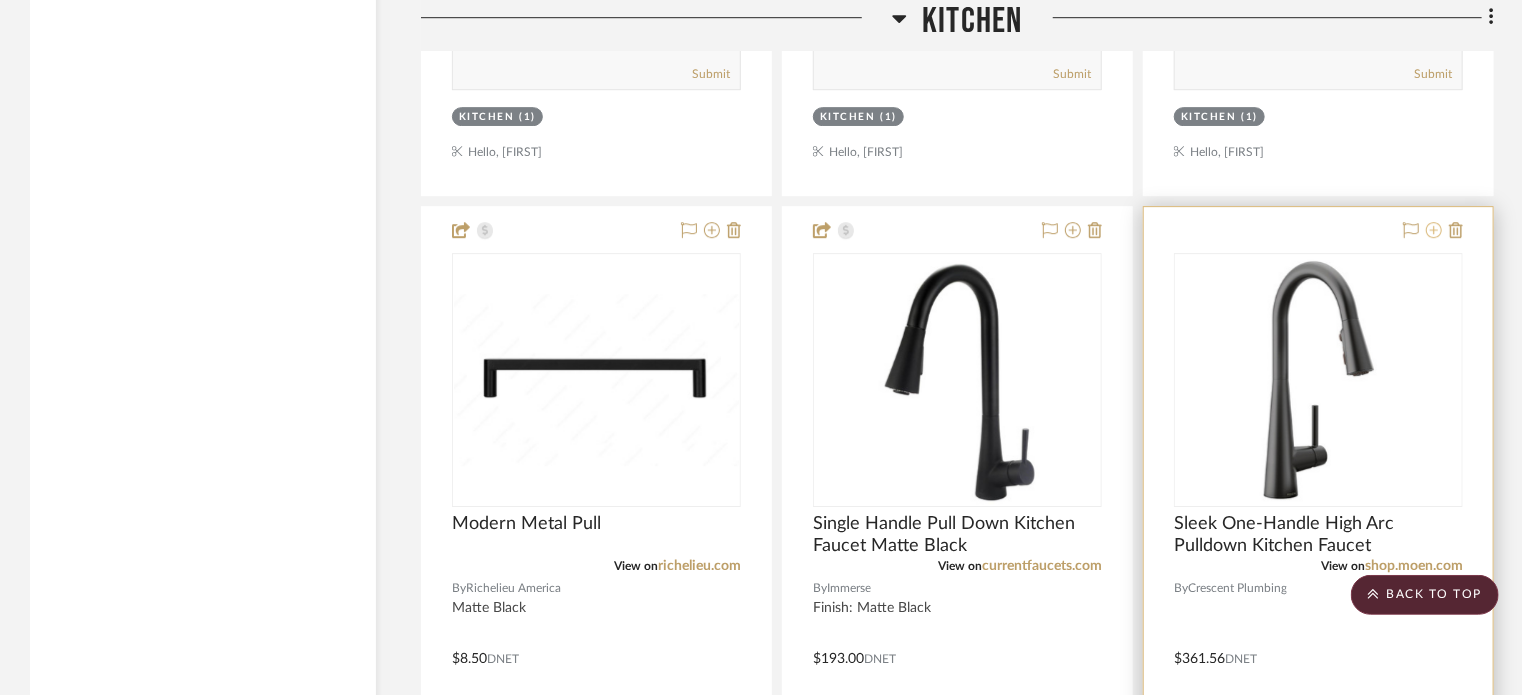 click 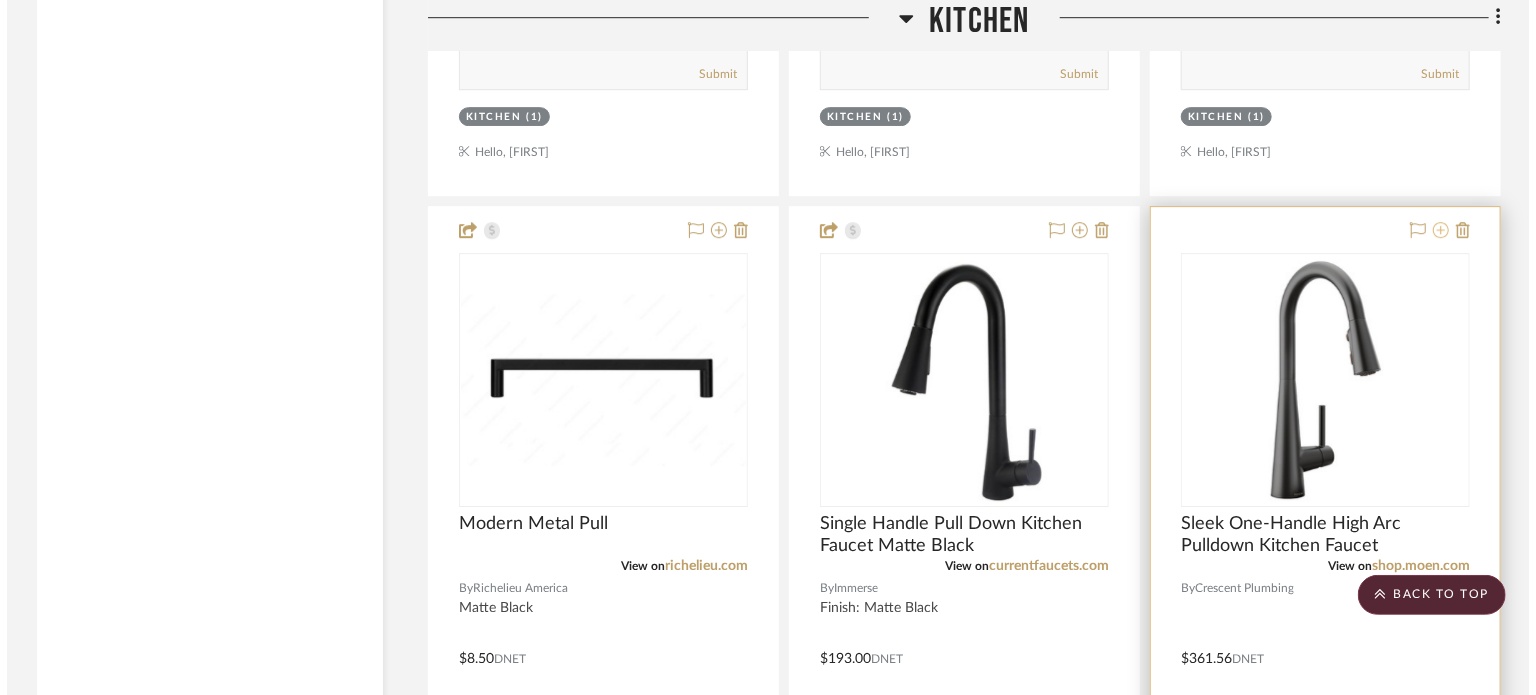scroll, scrollTop: 0, scrollLeft: 0, axis: both 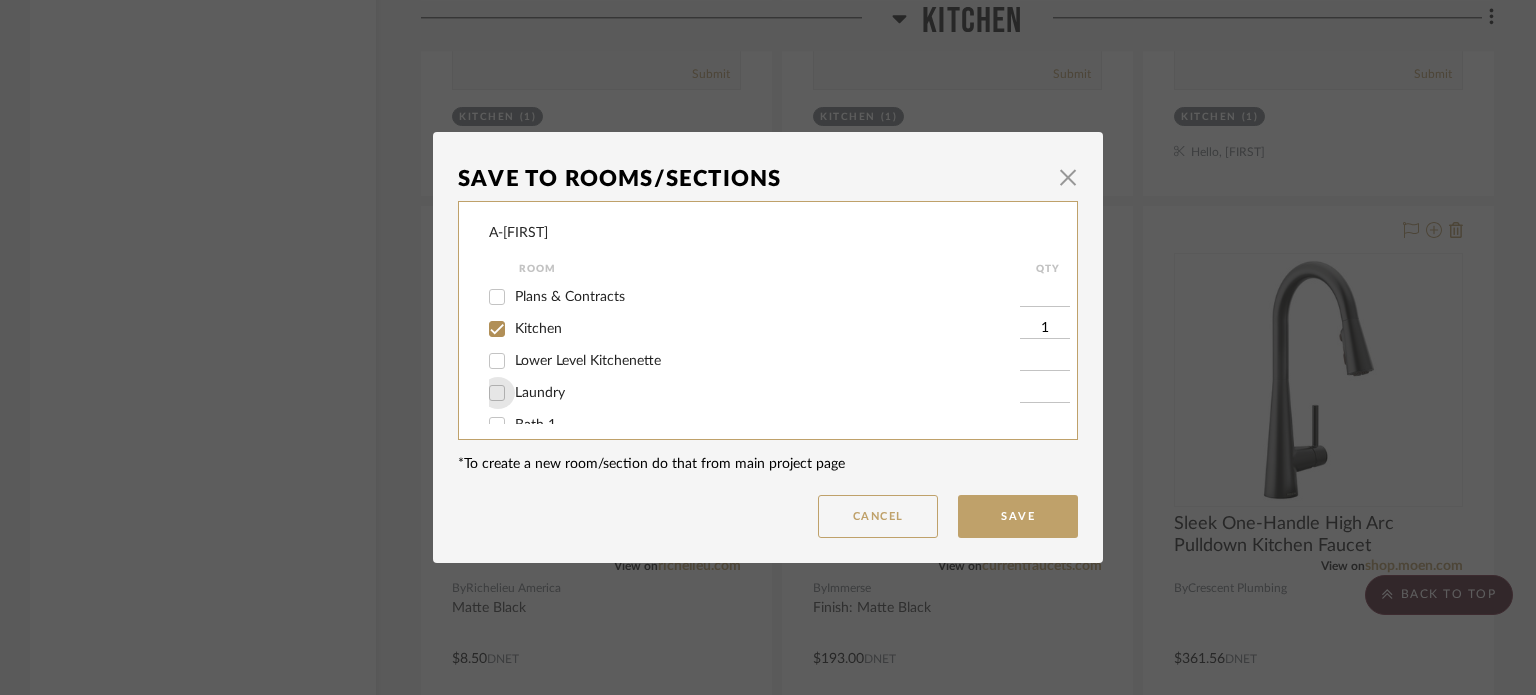 click on "Laundry" at bounding box center (497, 393) 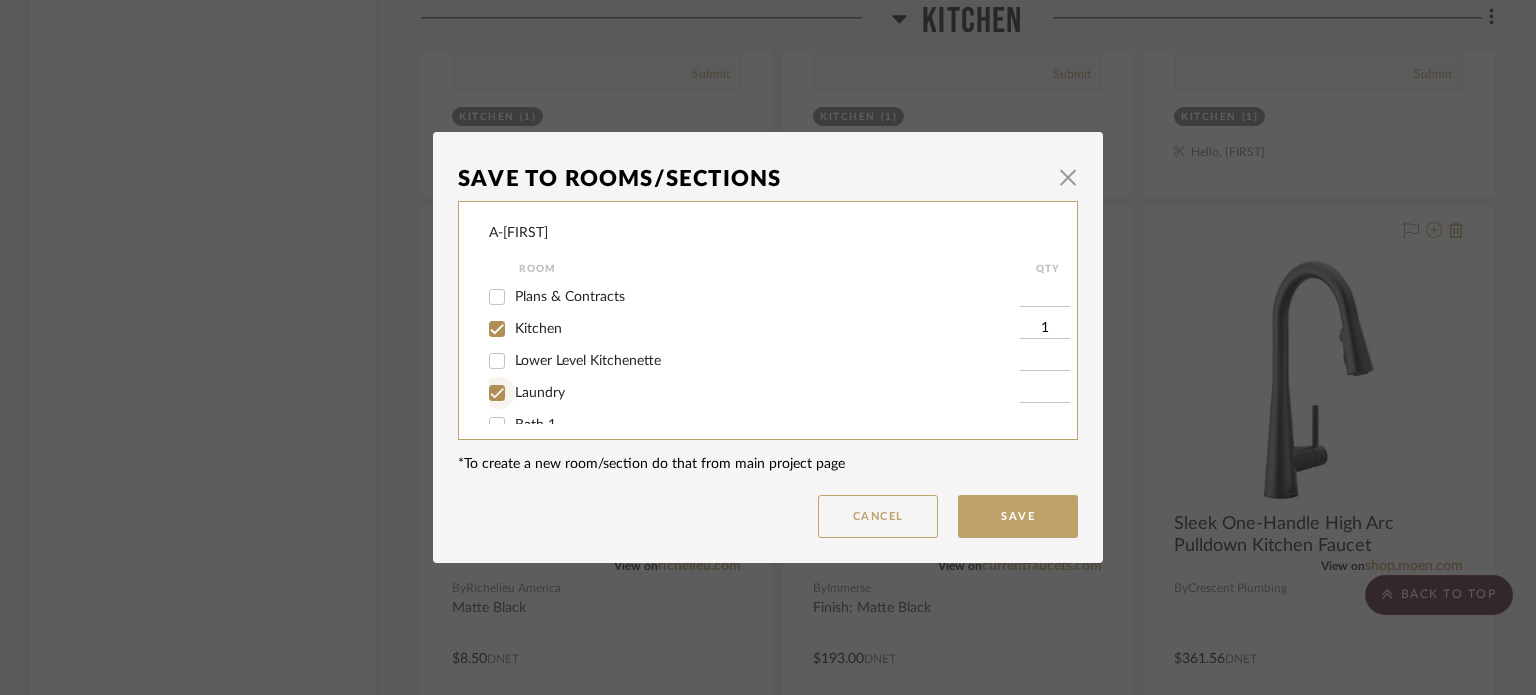 checkbox on "true" 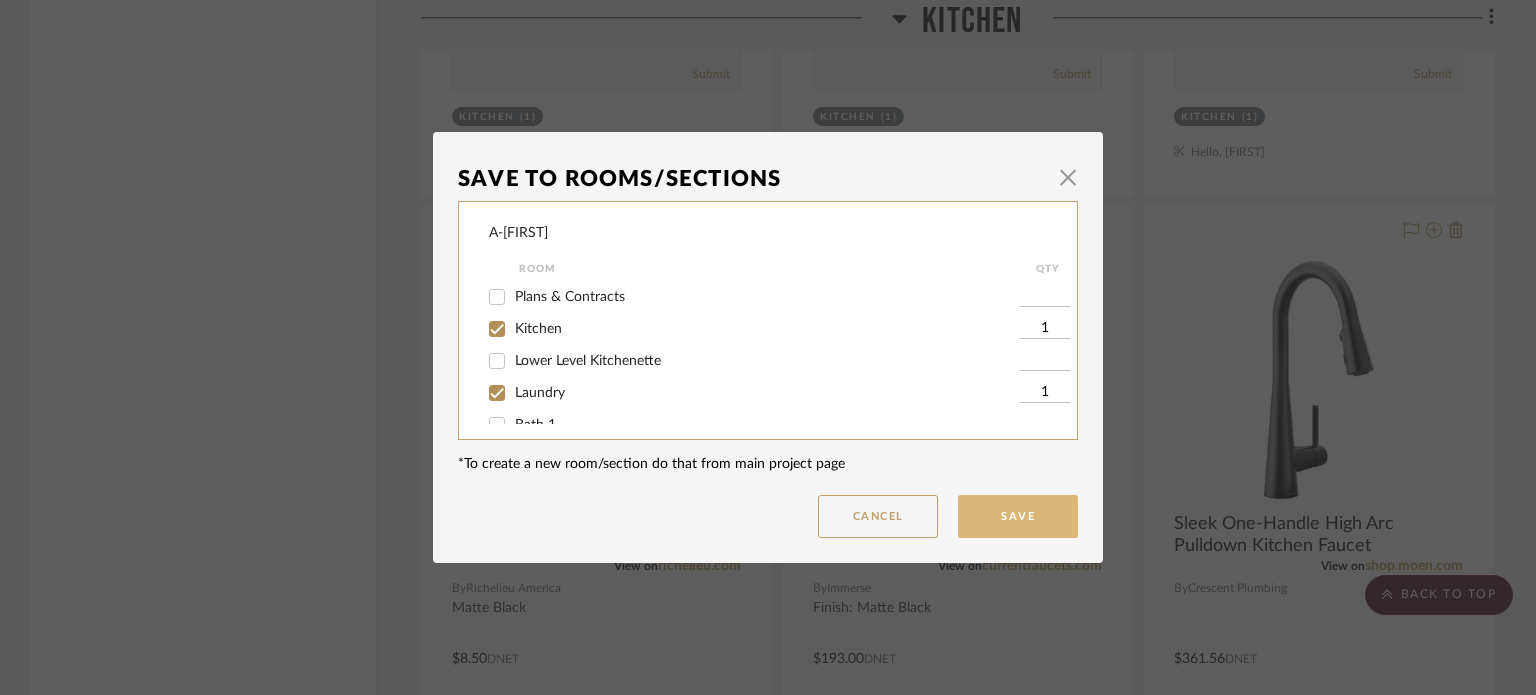 click on "Save" at bounding box center (1018, 516) 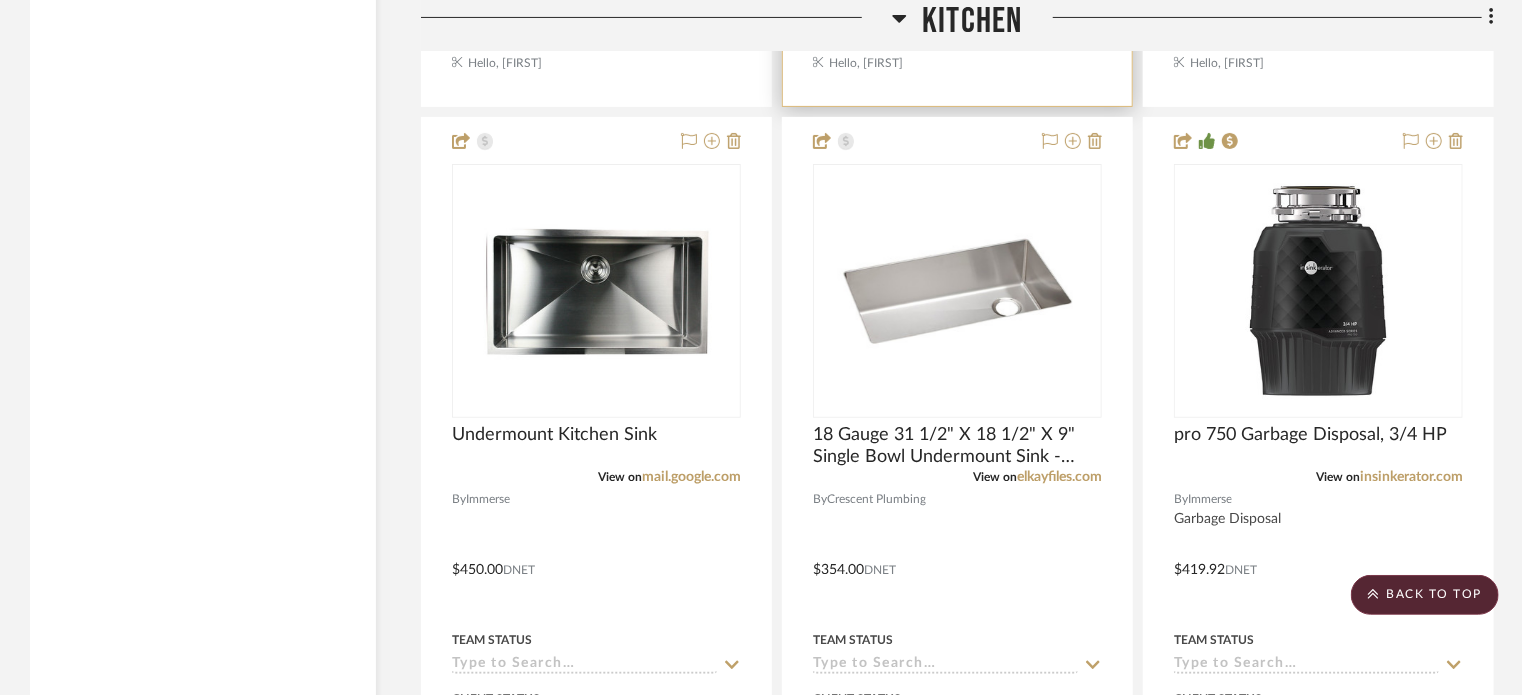 scroll, scrollTop: 4092, scrollLeft: 0, axis: vertical 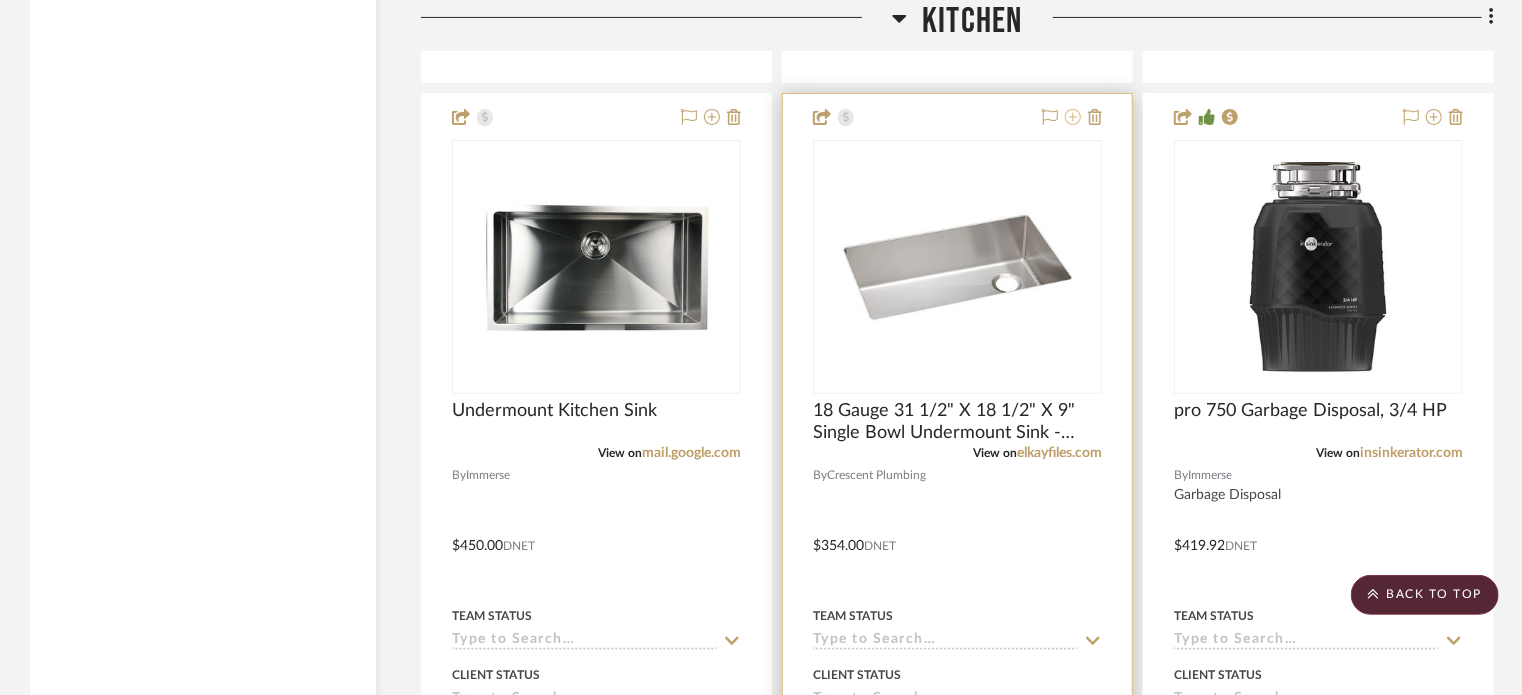 click 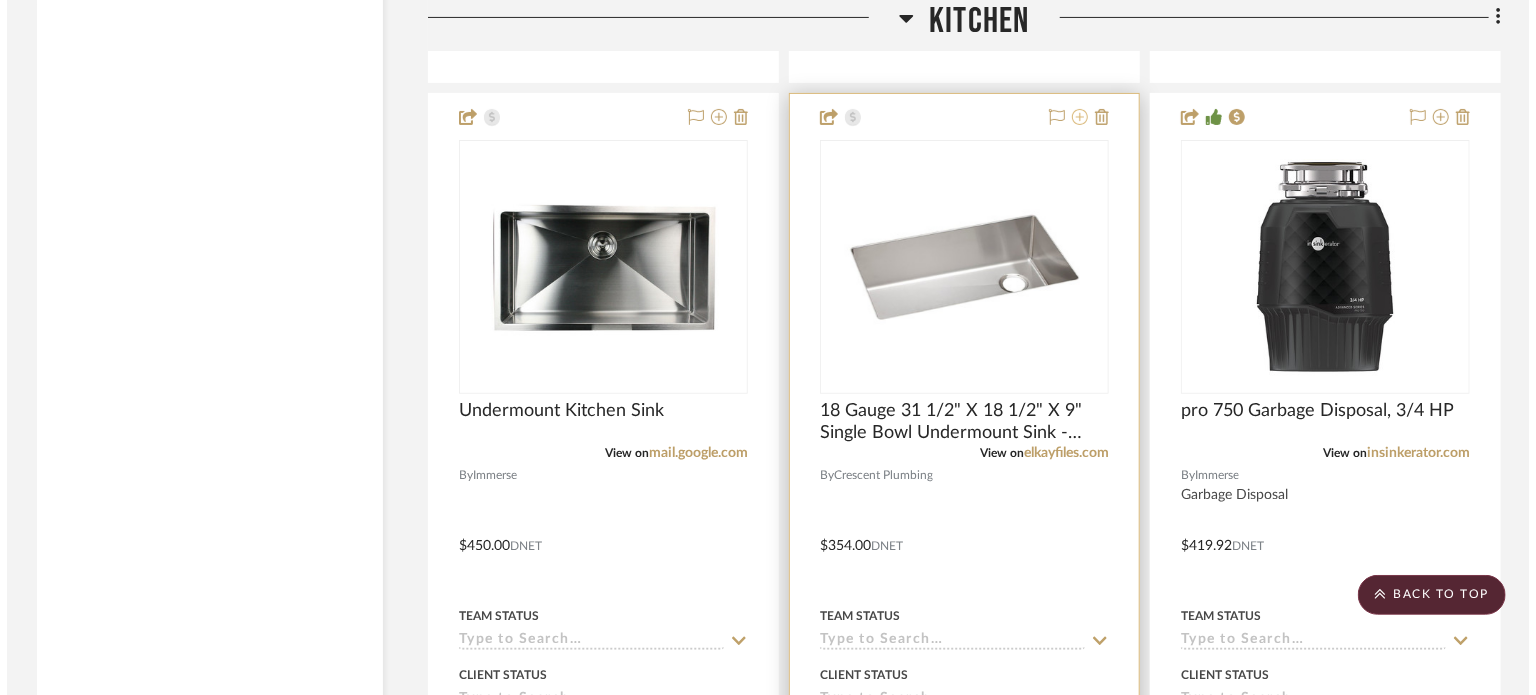 scroll, scrollTop: 0, scrollLeft: 0, axis: both 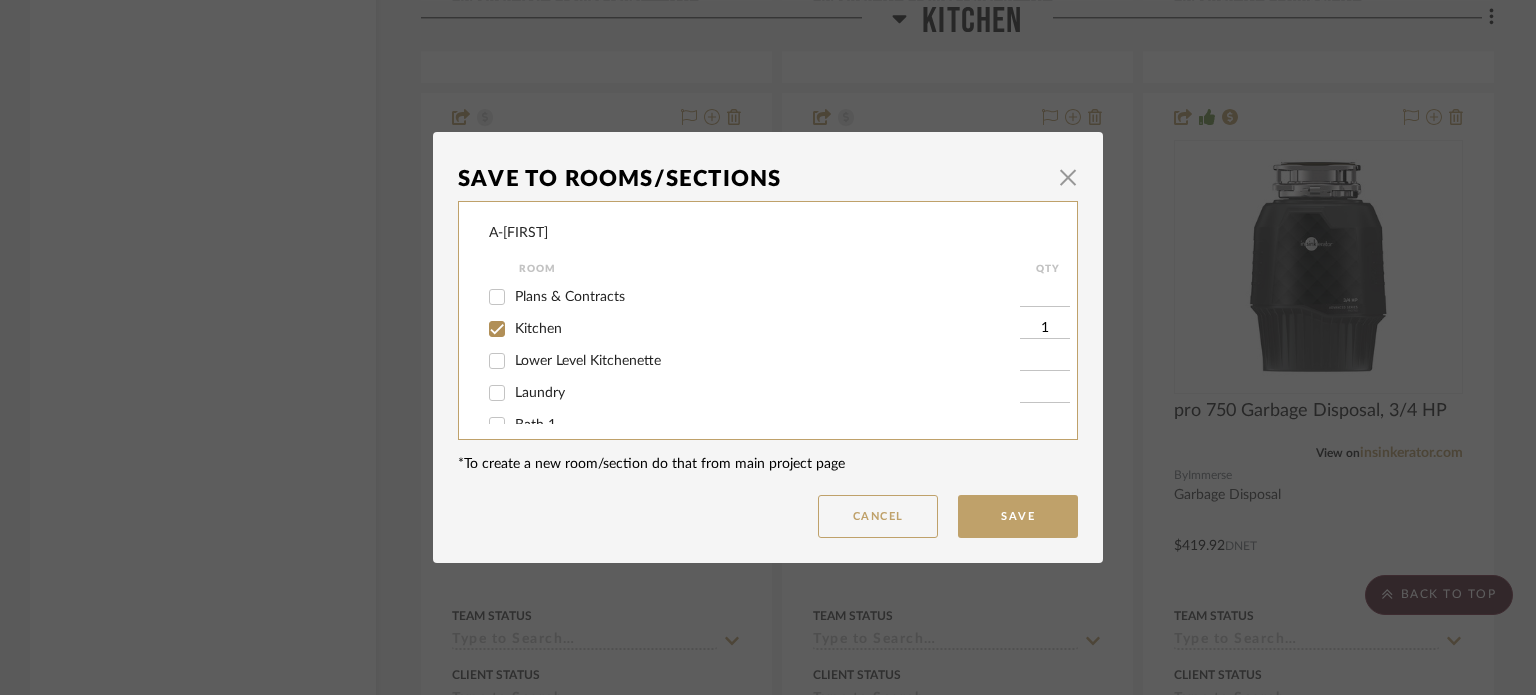 click on "Laundry" at bounding box center [540, 393] 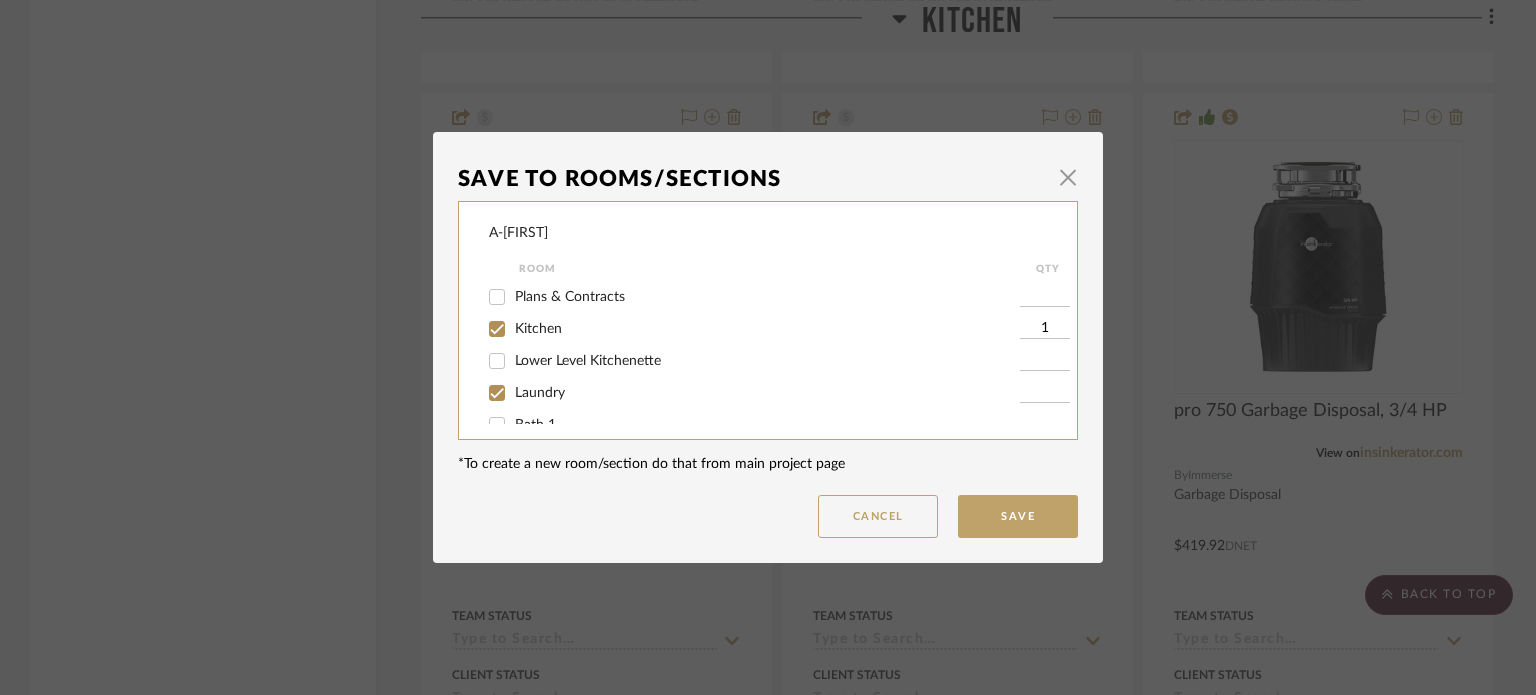 checkbox on "true" 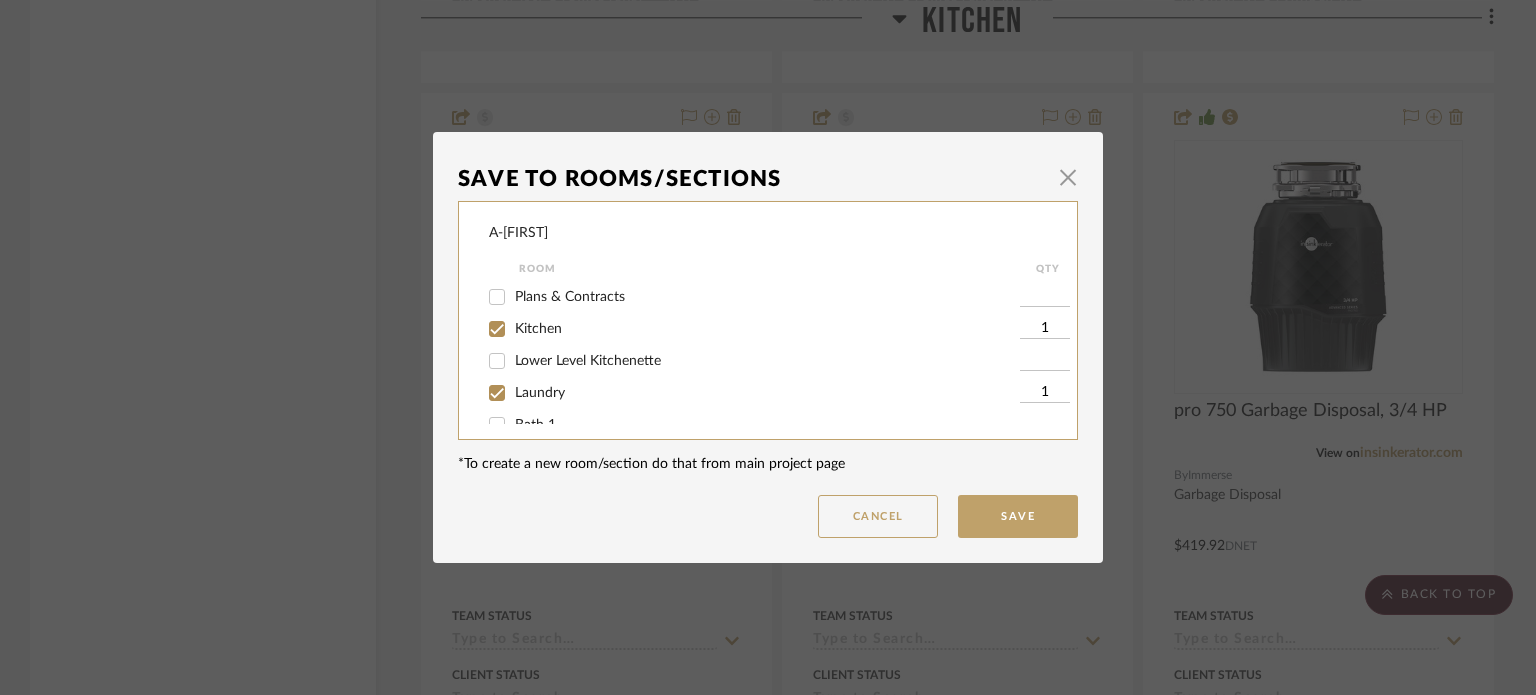 click on "Save To Rooms/Sections × A-Shipley Room QTY Plans & Contracts Kitchen 1 Lower Level Kitchenette Laundry 1 Bath 1 Bath 2 Upstairs Primary Bath Bath 3 Lighting *To create a new room/section do that from main project page  Cancel  Save" at bounding box center (768, 347) 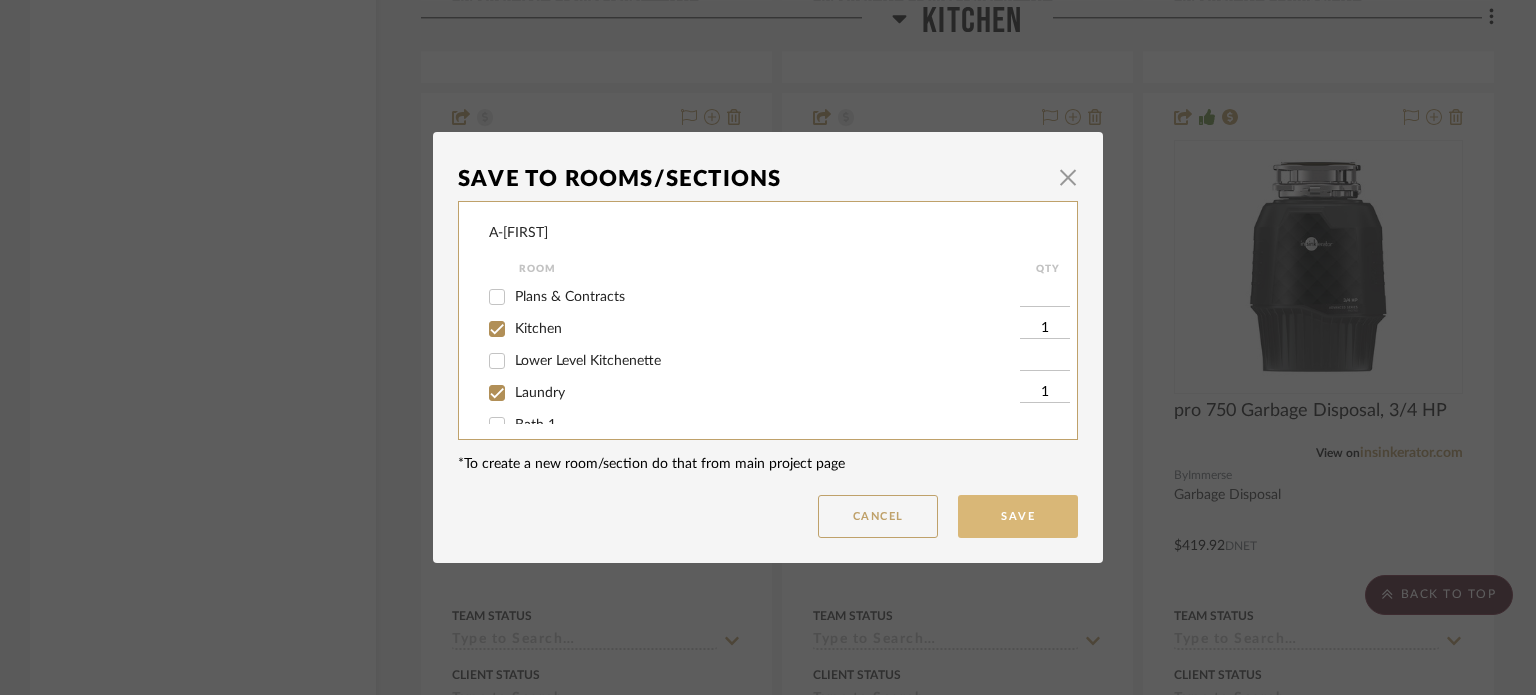 click on "Save" at bounding box center (1018, 516) 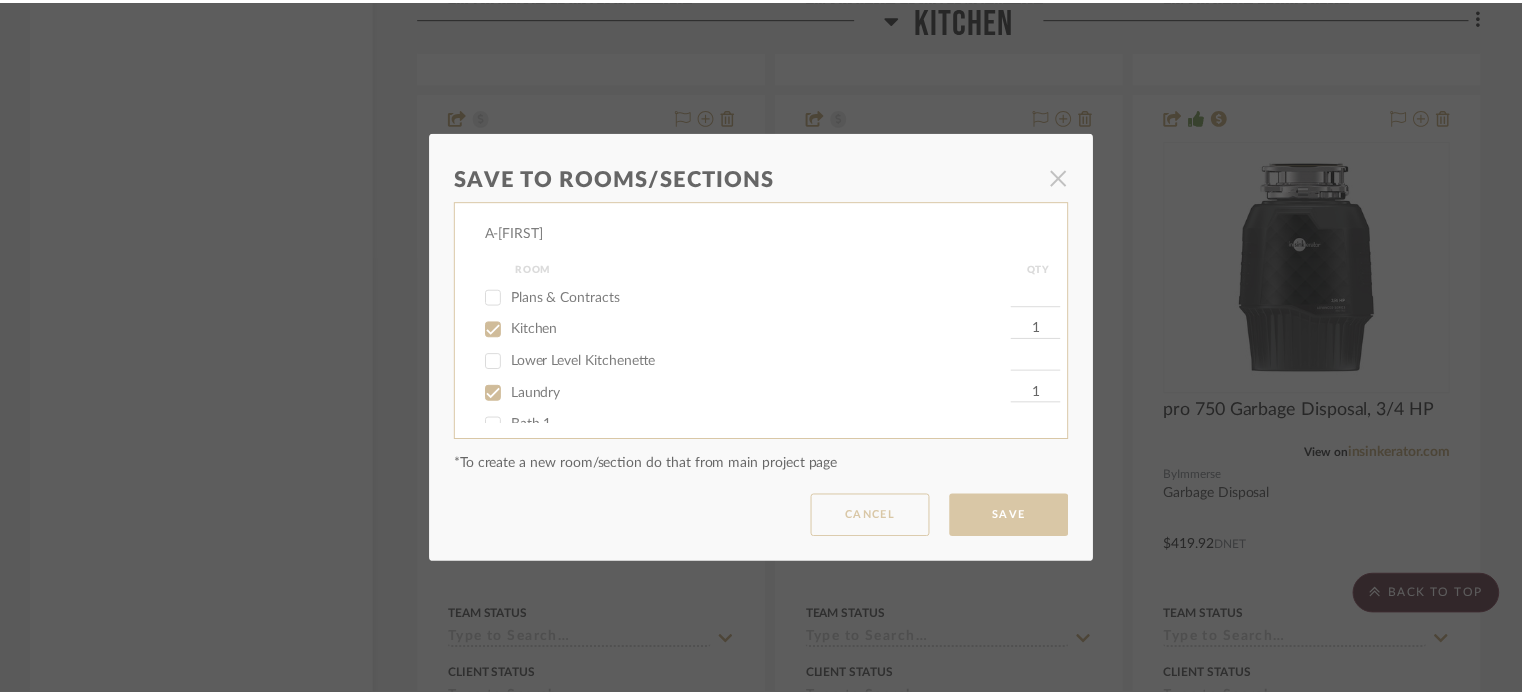 scroll, scrollTop: 4092, scrollLeft: 0, axis: vertical 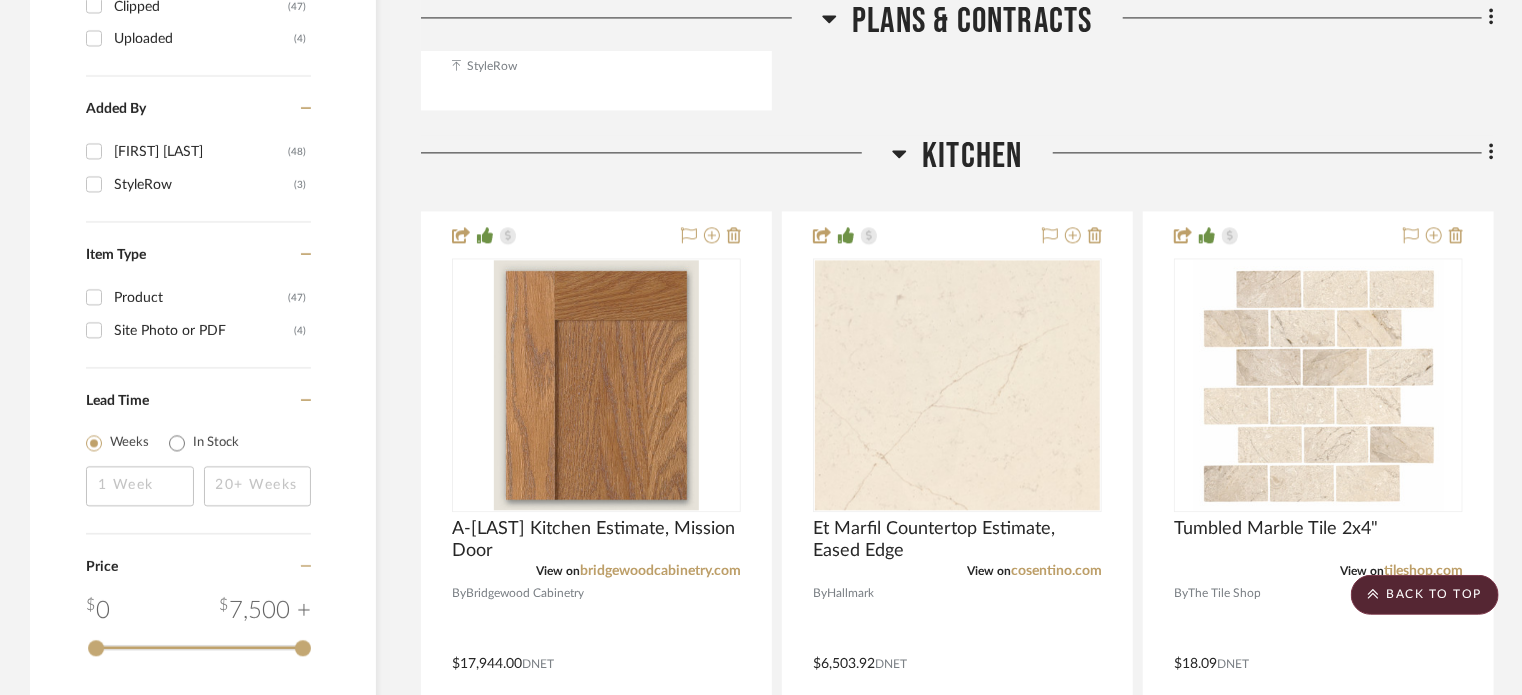 click on "Kitchen" 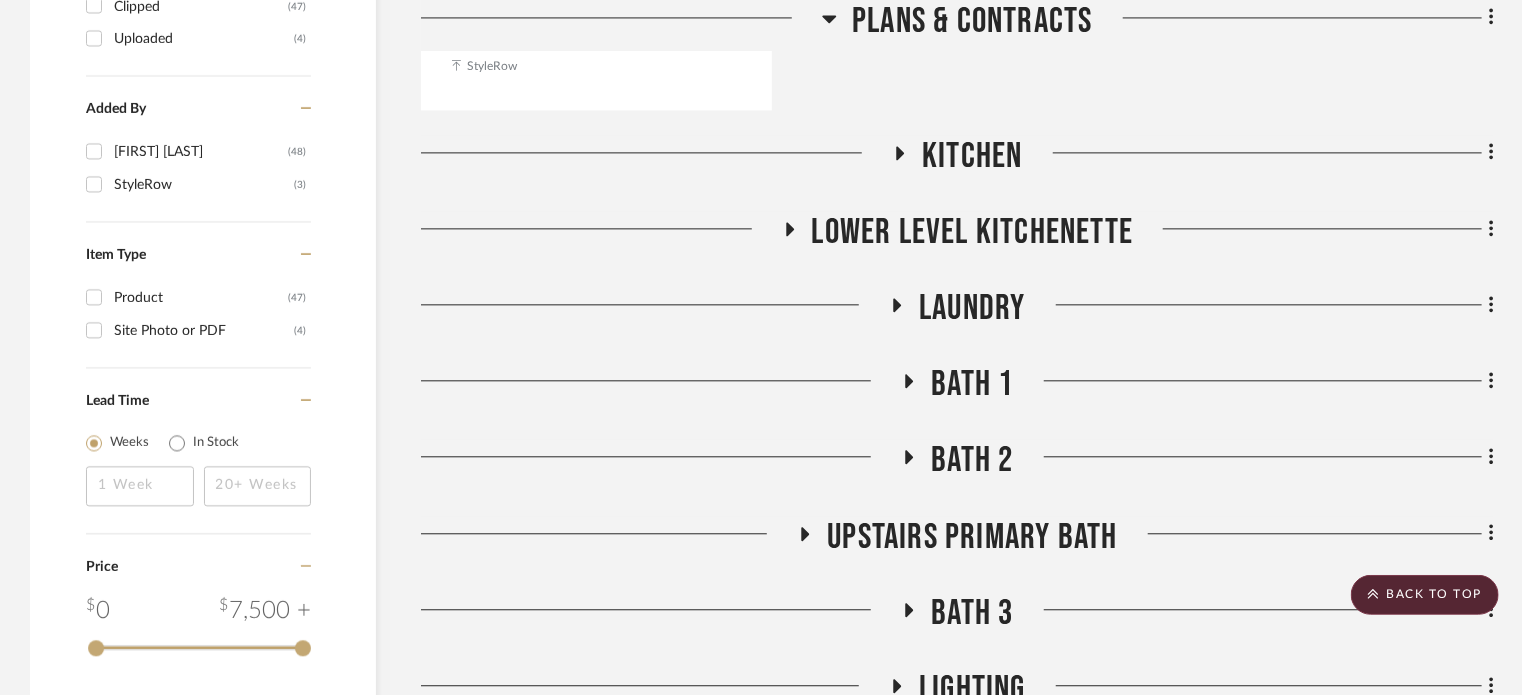 click on "Kitchen" 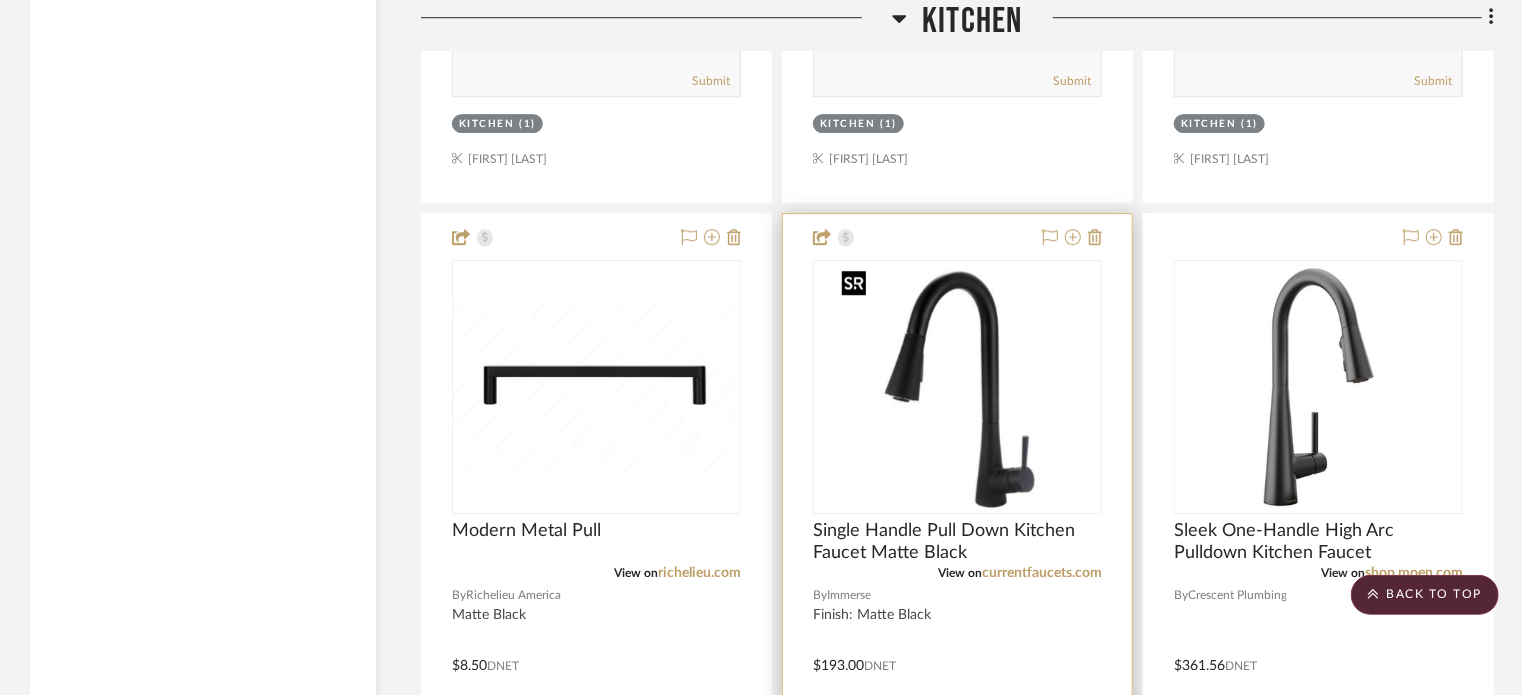 scroll, scrollTop: 3600, scrollLeft: 0, axis: vertical 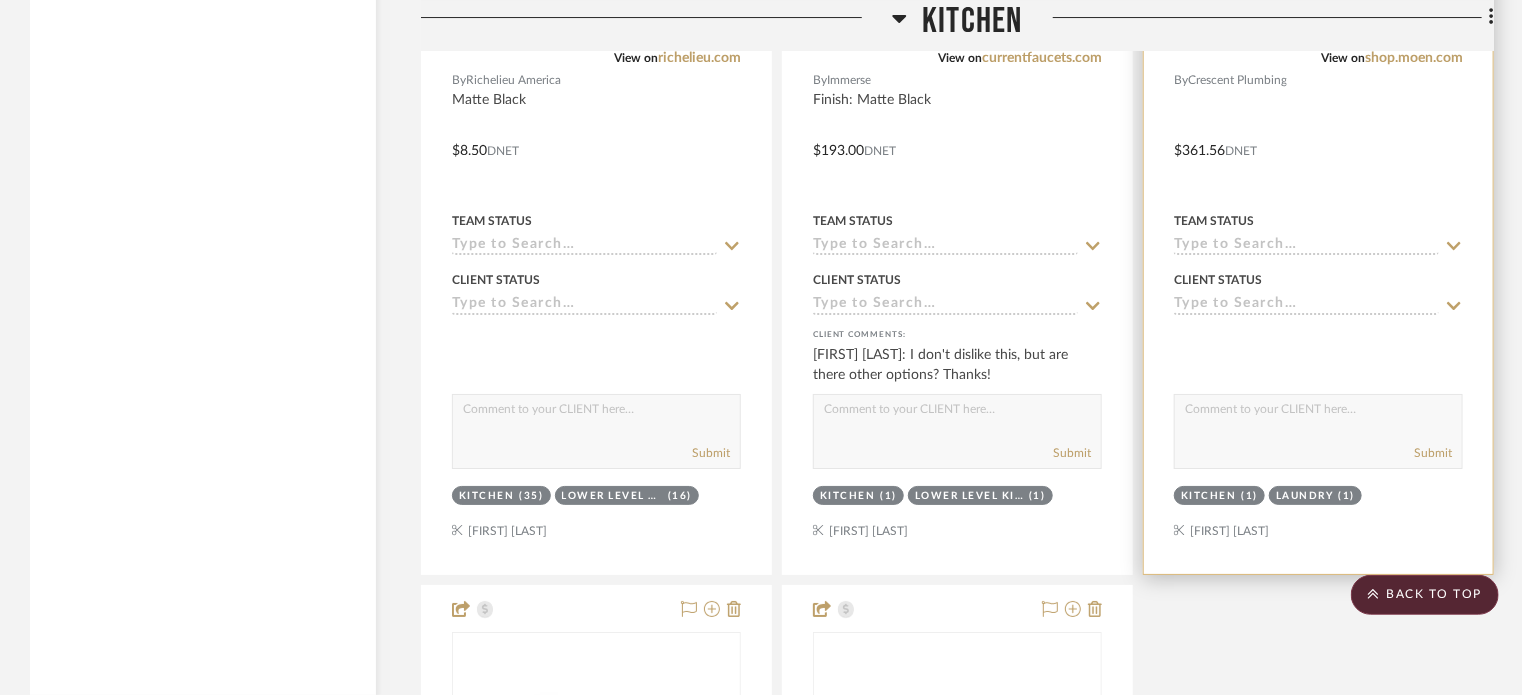 click at bounding box center (1318, 136) 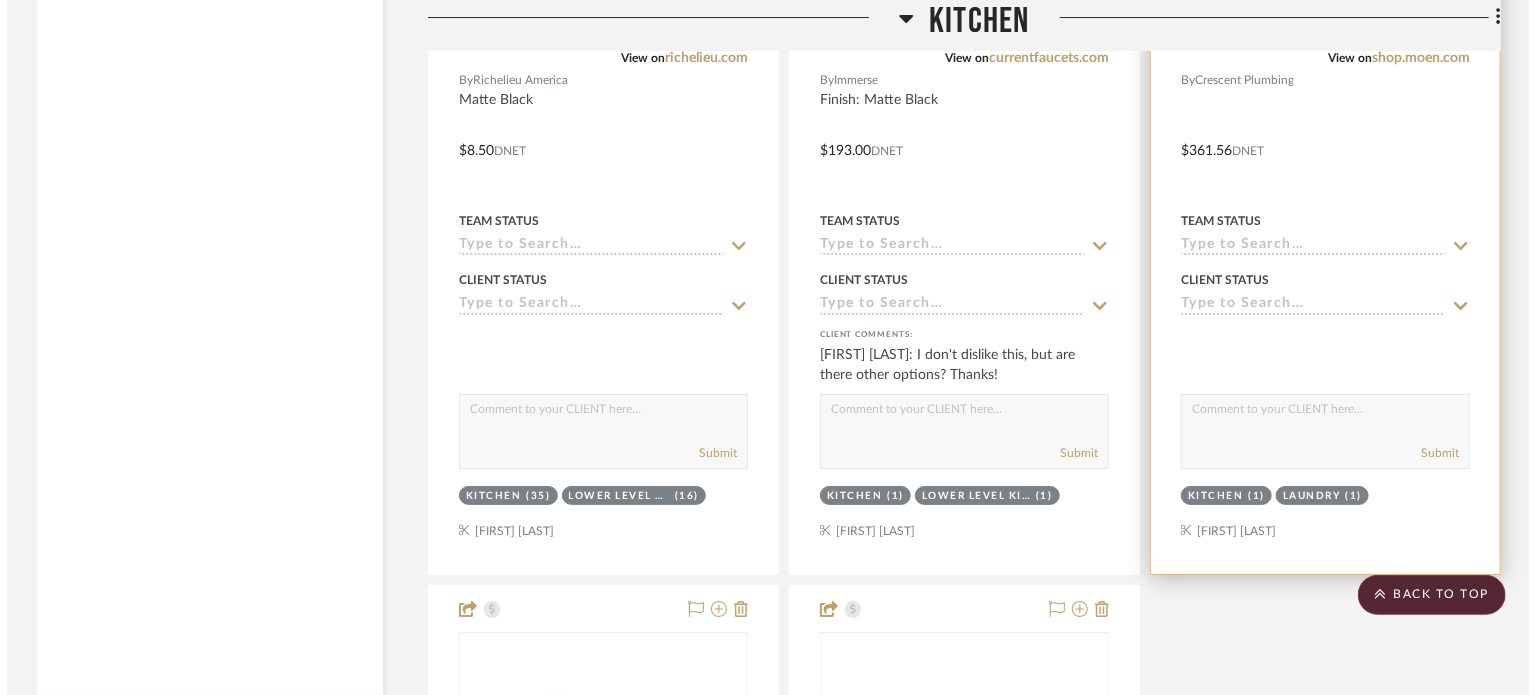 scroll, scrollTop: 0, scrollLeft: 0, axis: both 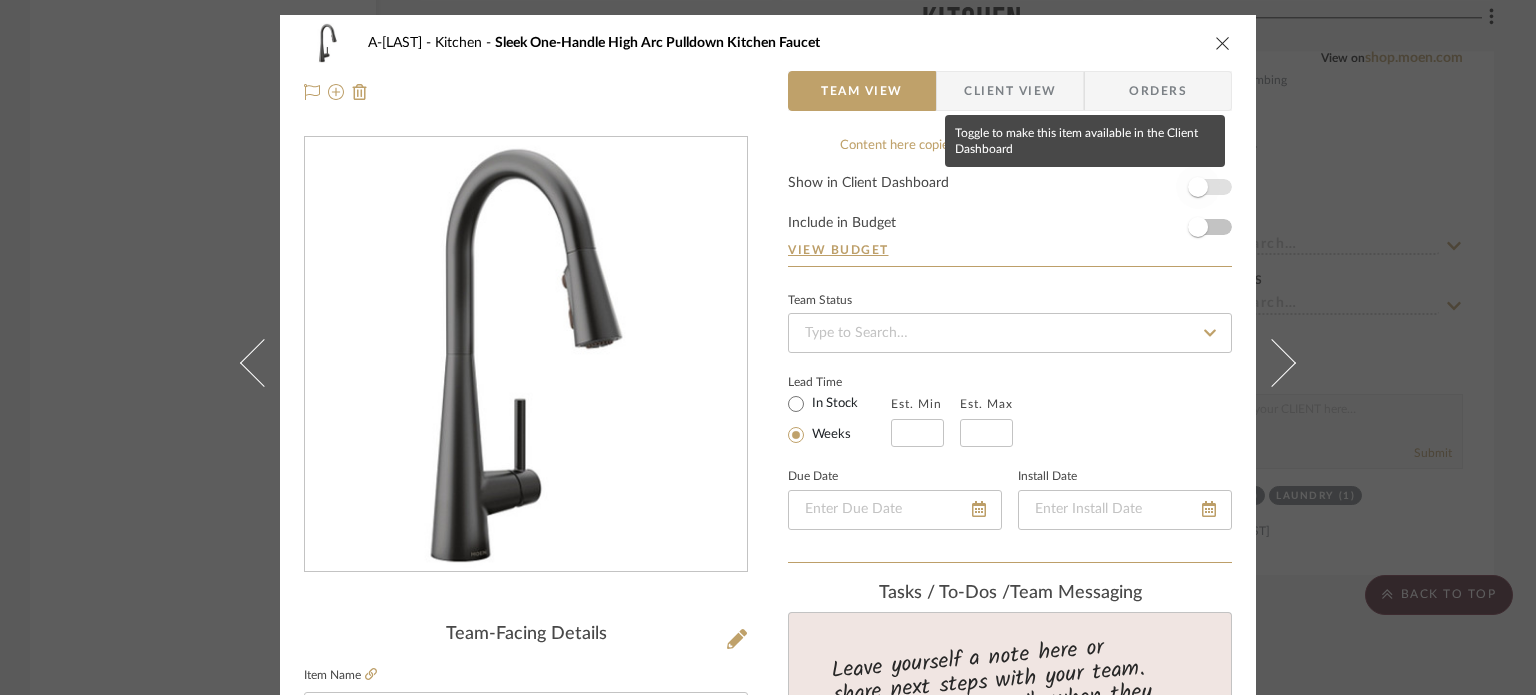 click at bounding box center [1198, 187] 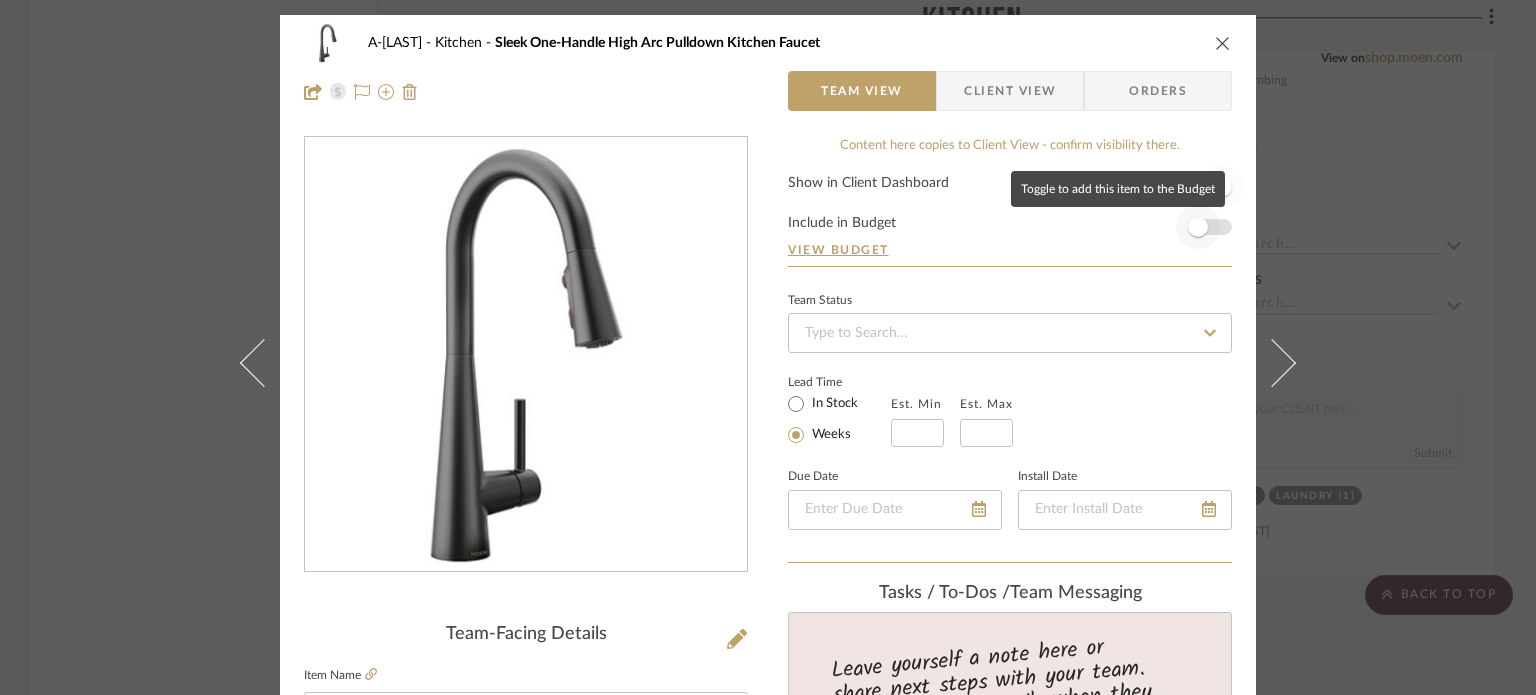 type 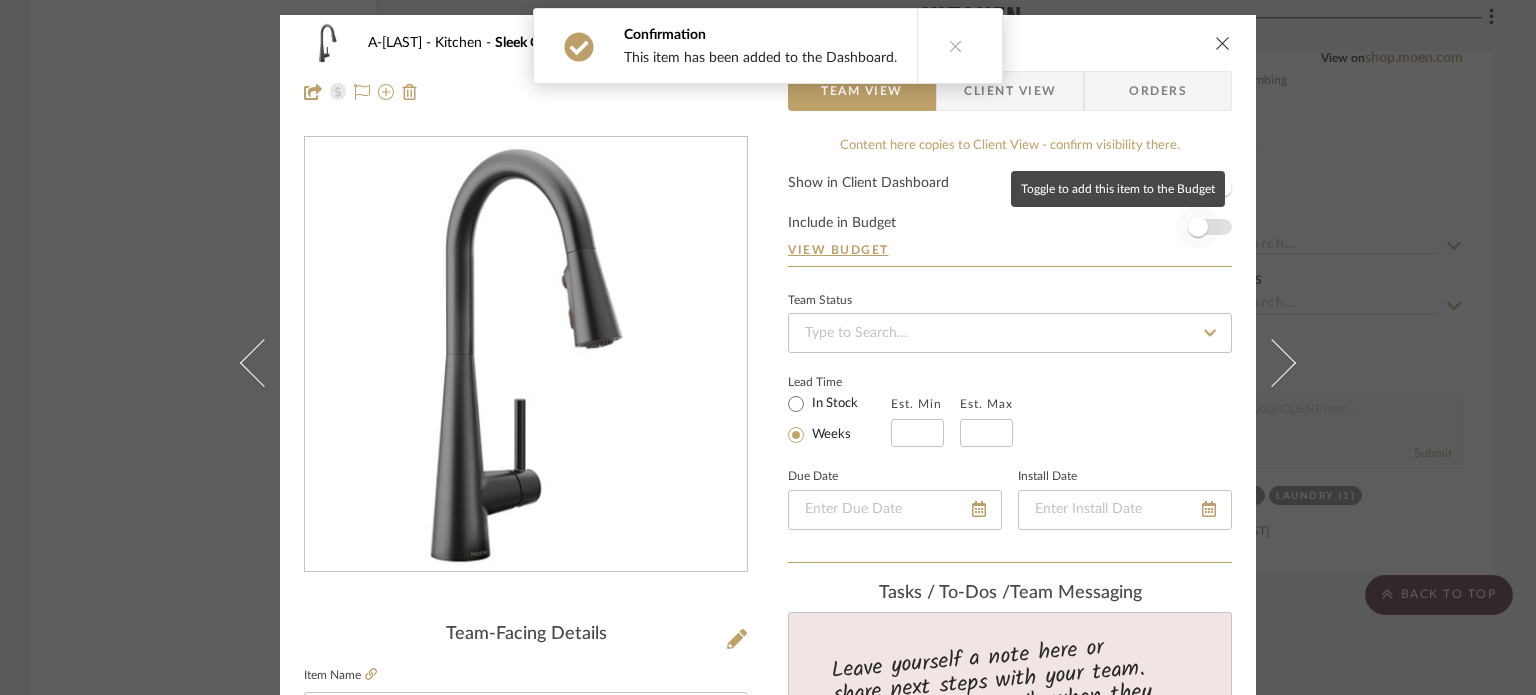 click at bounding box center [1198, 227] 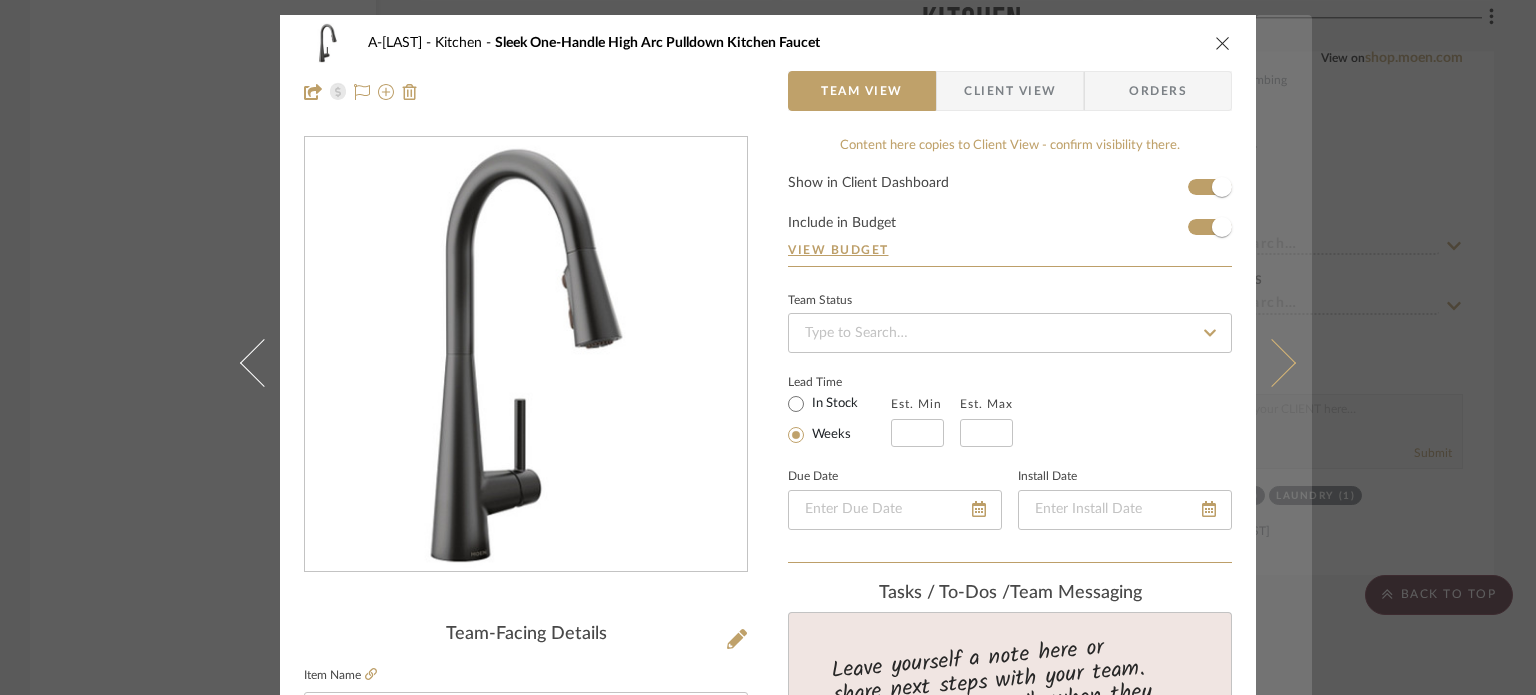 type 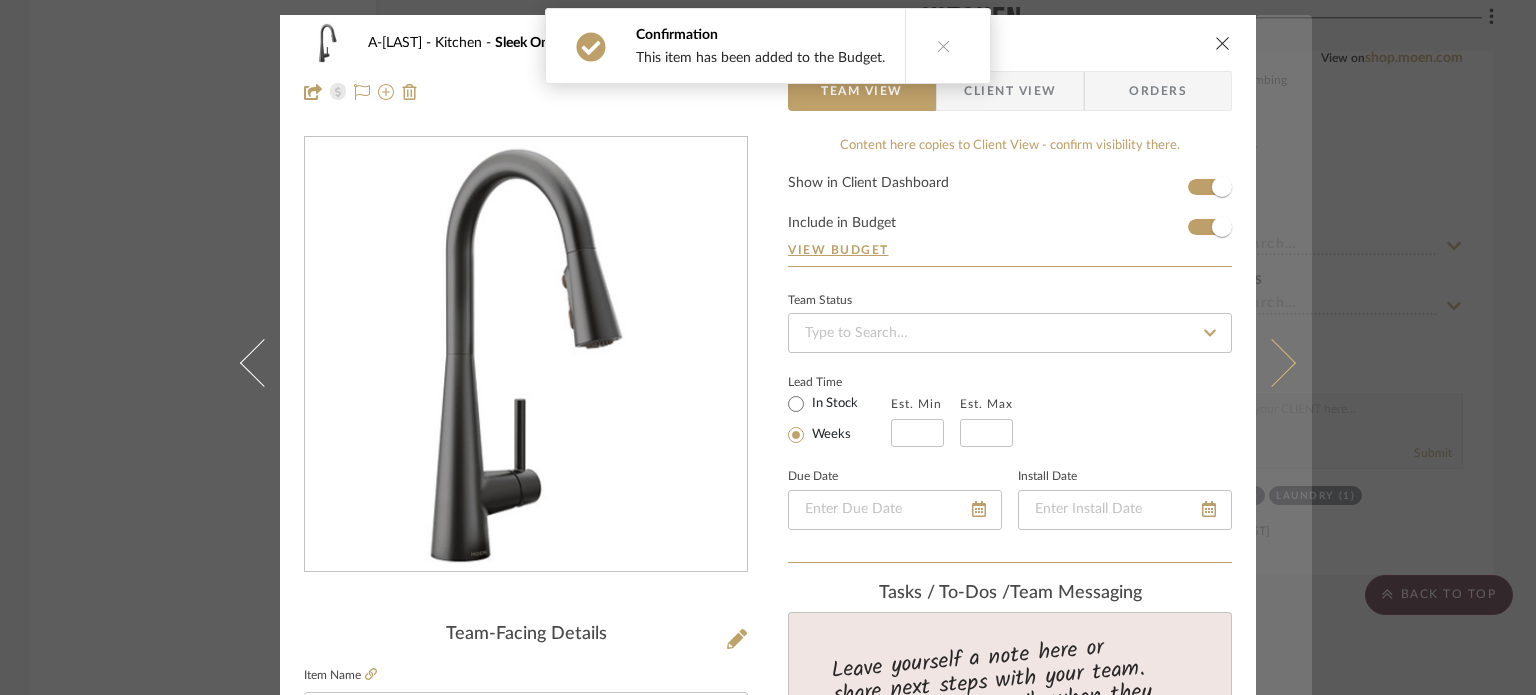 click at bounding box center [1284, 362] 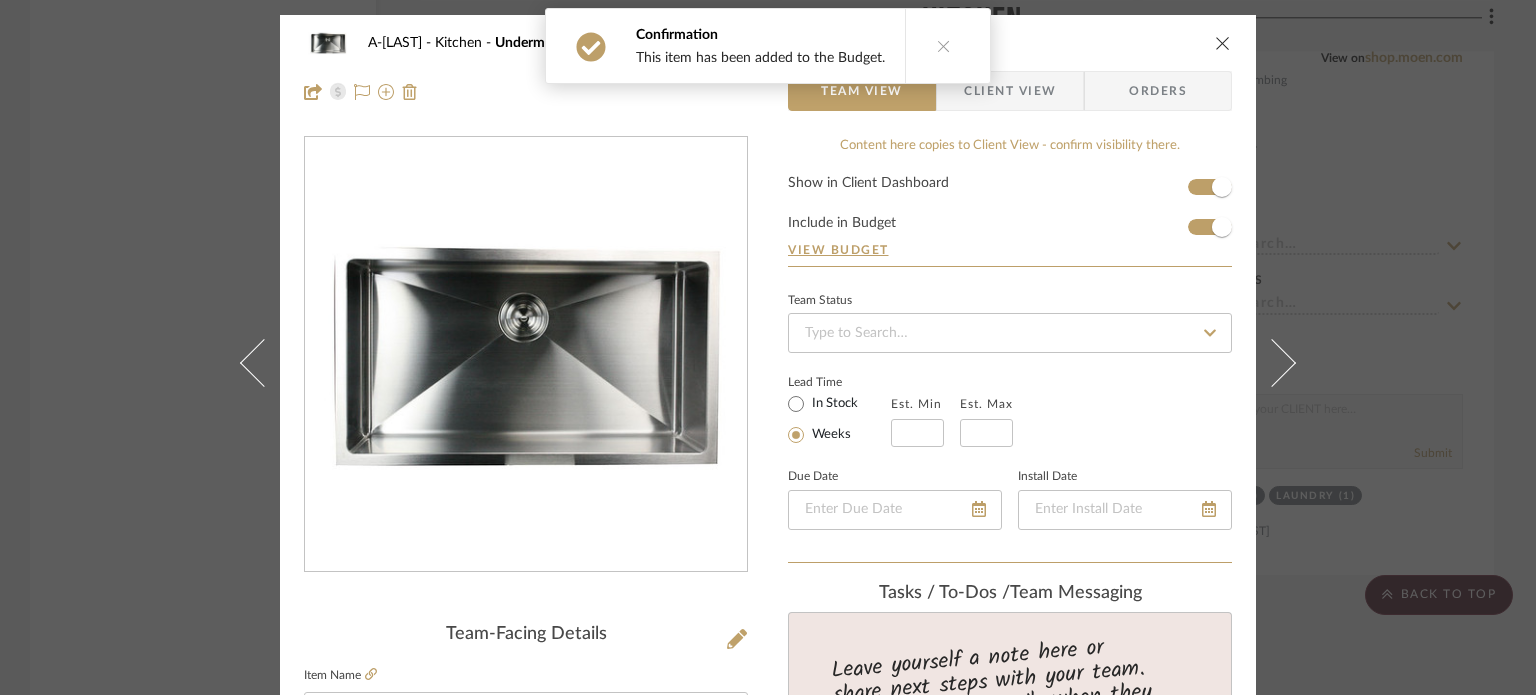 click at bounding box center [1284, 362] 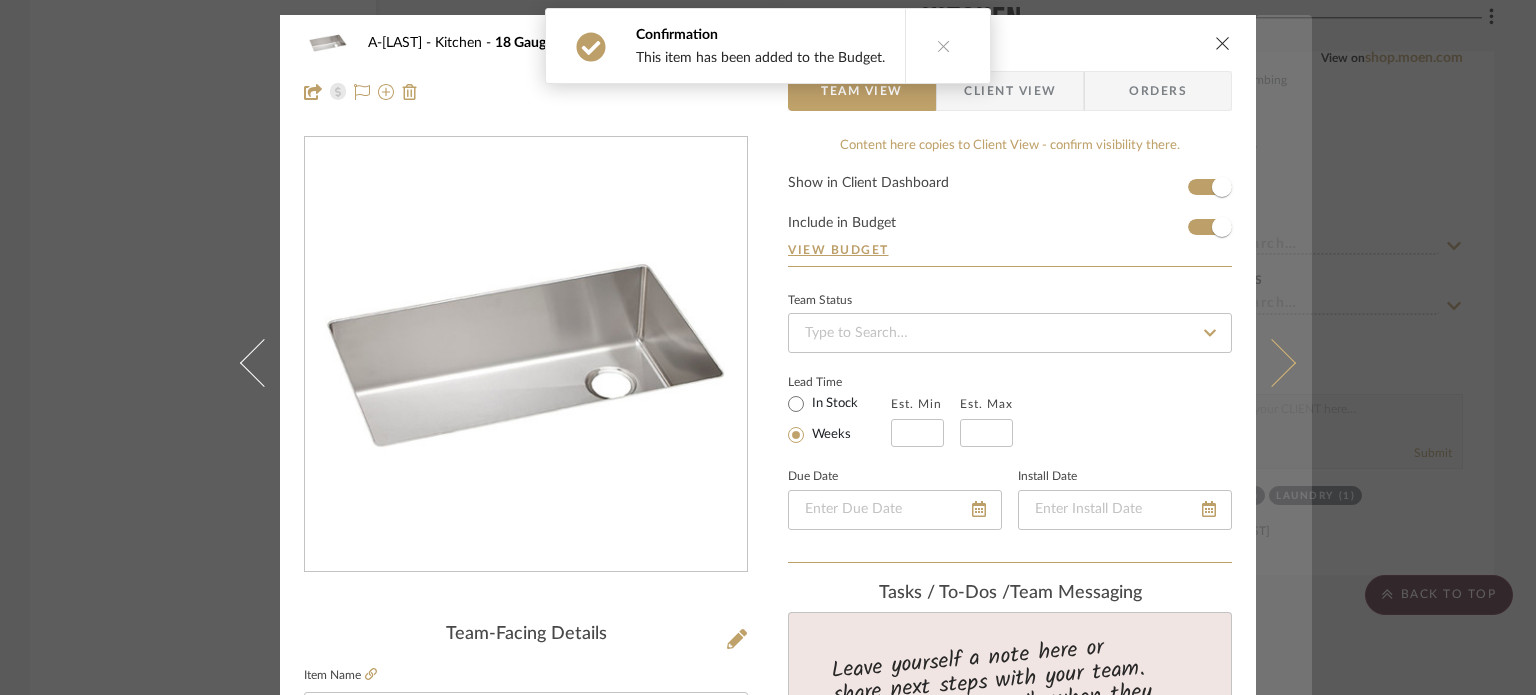 click at bounding box center [1284, 362] 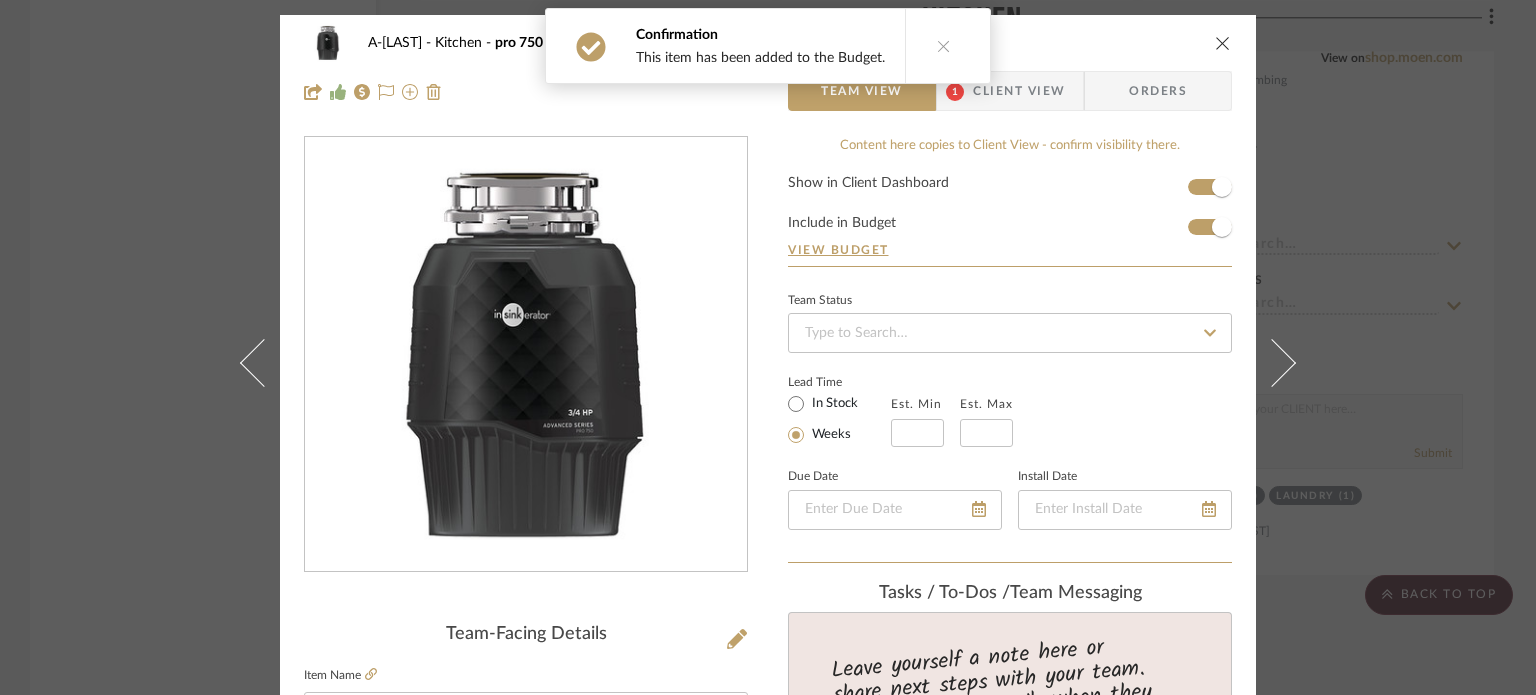 click at bounding box center (1284, 362) 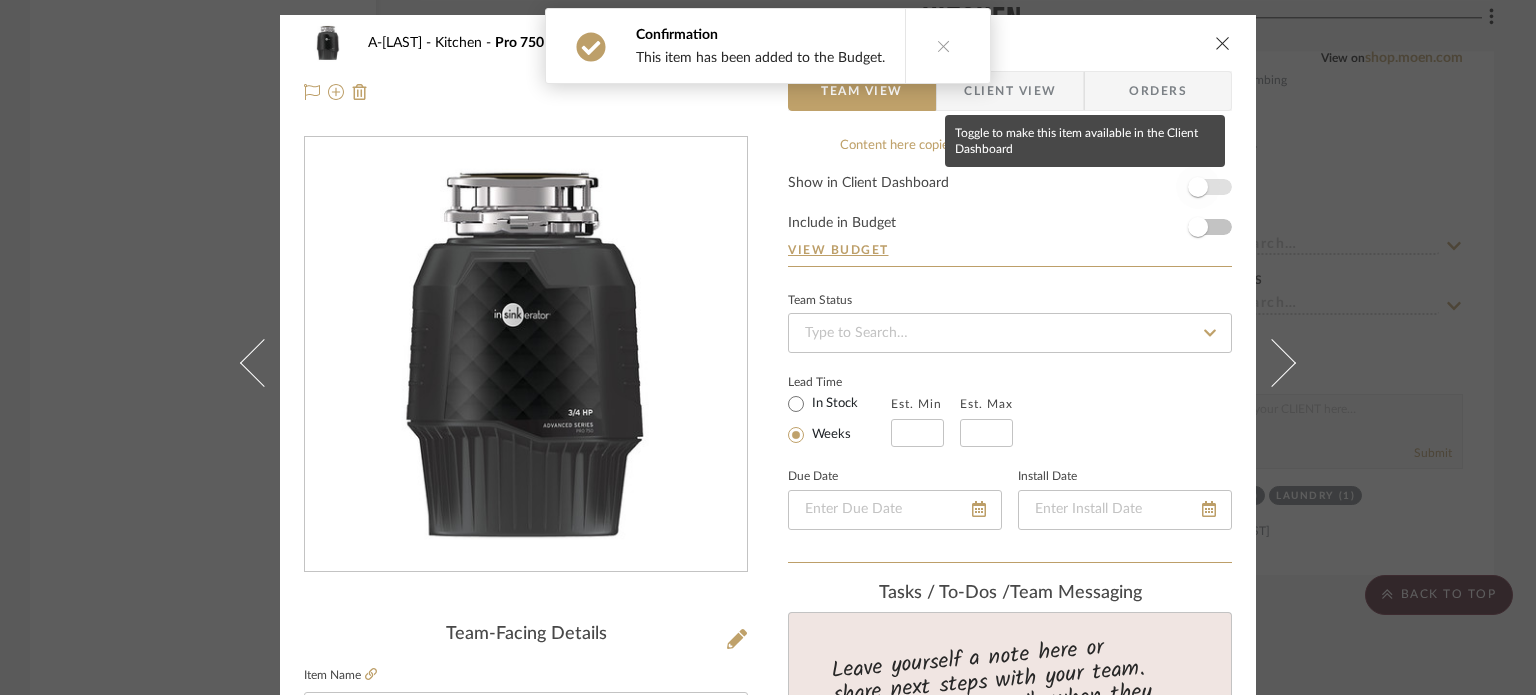 click at bounding box center (1198, 187) 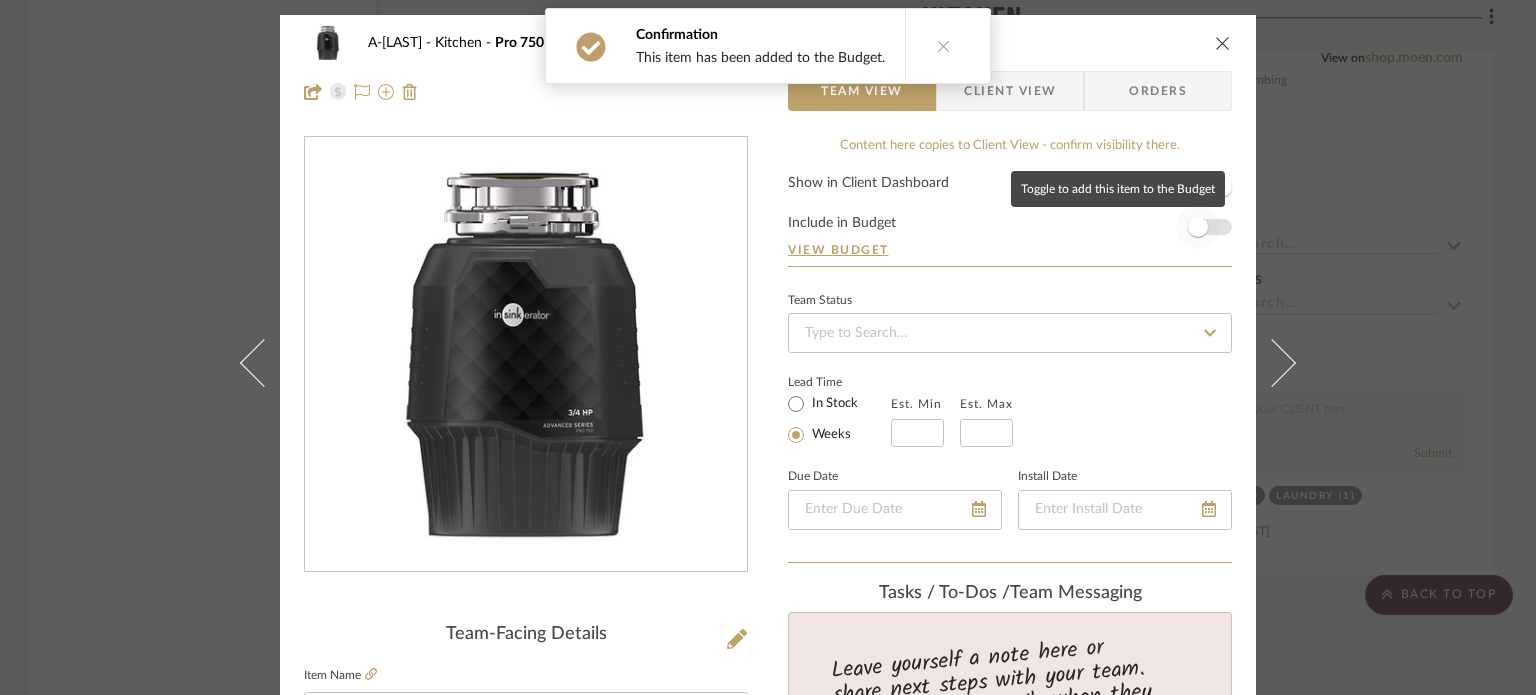 click at bounding box center (1198, 227) 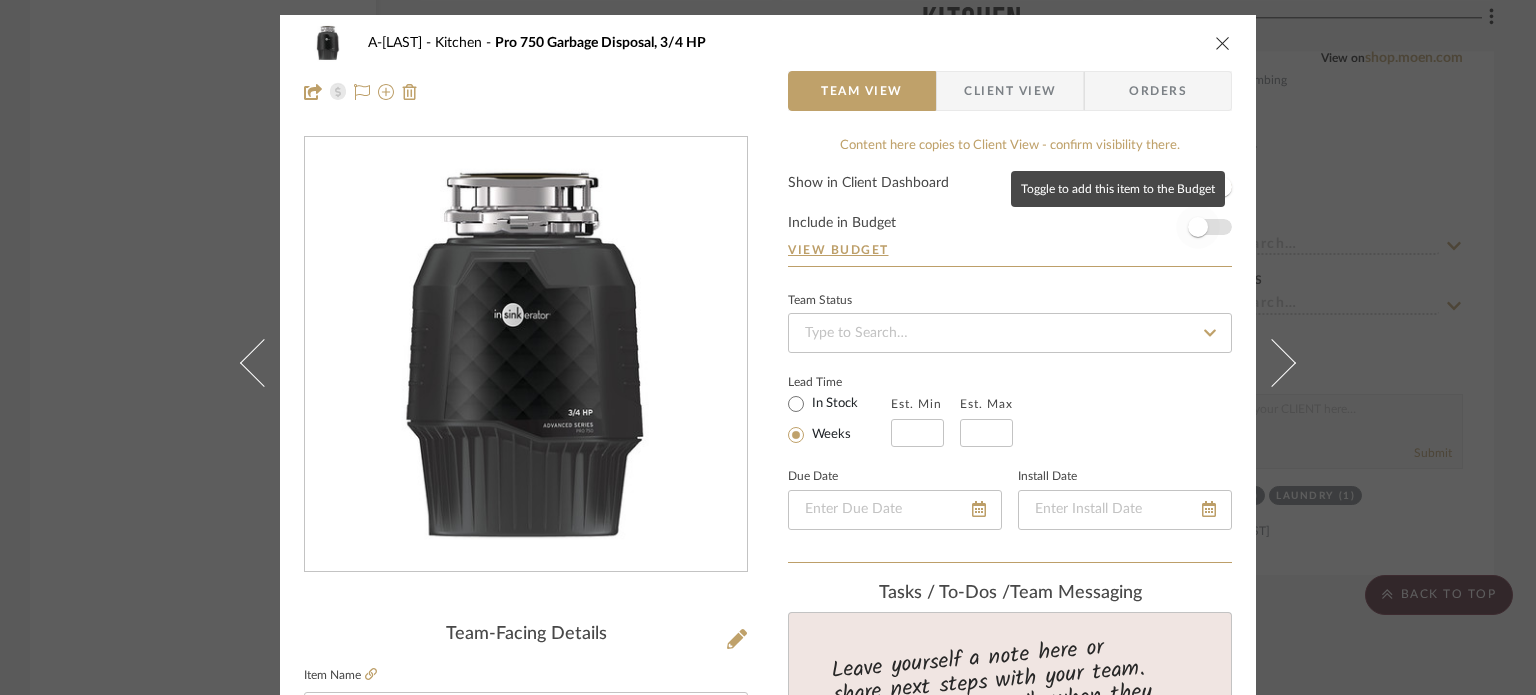 type 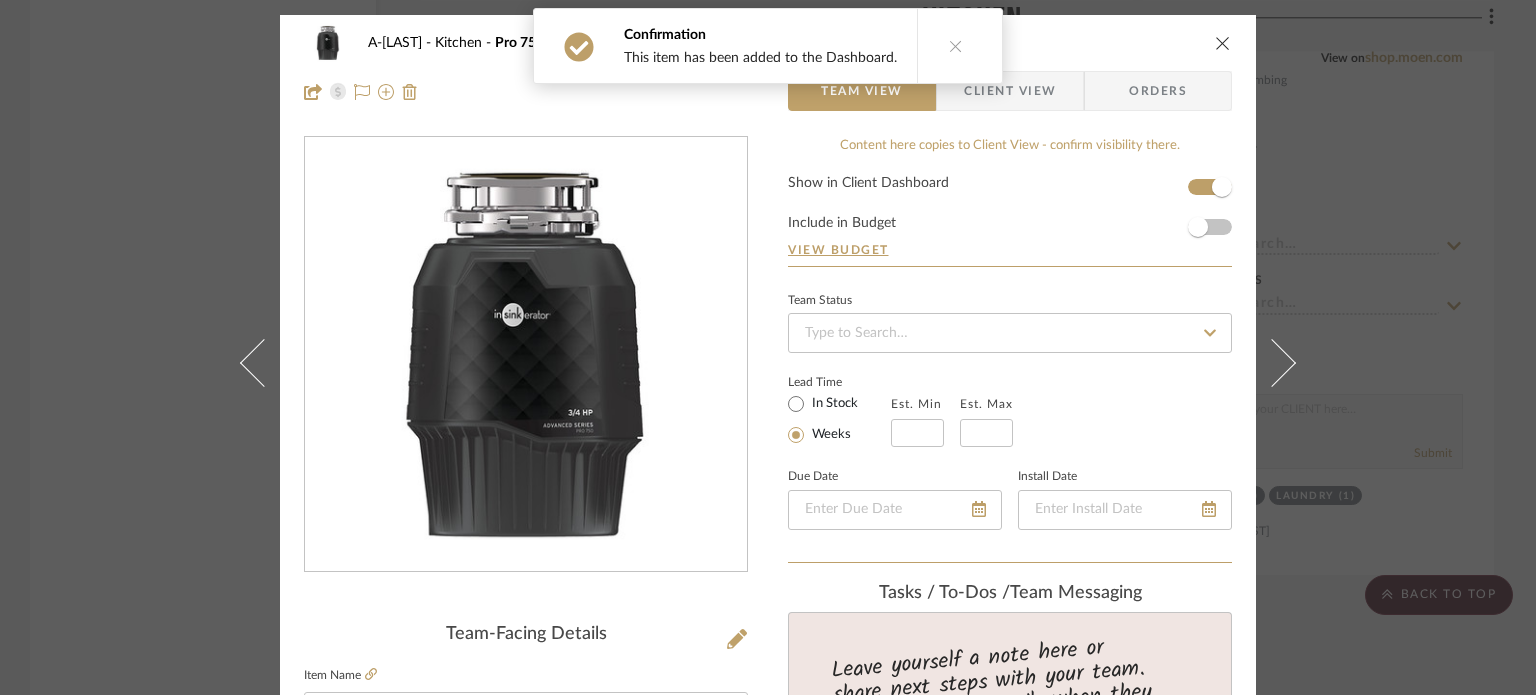 click on "A-Shipley Kitchen Pro 750 Garbage Disposal, 3/4 HP Team View Client View Orders  Team-Facing Details   Item Name  Pro 750 Garbage Disposal, 3/4 HP  Brand  Crescent Plumbing  Internal Description   Dimensions  12.25″  Product Specifications  https://www.insinkerator.com/documents/advanced-pro-series-garbage-disposal-installation-care-use-manual-en-us-72552.pdf  Item Costs   View Budget   Markup %  30%  Unit Cost  $302.31  Cost Type  DNET  Client Unit Price   $393.00   Quantity  1  Unit Type  Each  Subtotal   $393.00   Tax %  9.49%  Total Tax   $37.30   Shipping Cost  $39.30  Ship. Markup %  0% Taxable  Total Shipping   $39.30  Total Client Price  $469.60  Your Cost  $370.30  Your Margin  $90.69  Content here copies to Client View - confirm visibility there.  Show in Client Dashboard   Include in Budget   View Budget  Team Status  Lead Time  In Stock Weeks  Est. Min   Est. Max   Due Date   Install Date  Tasks / To-Dos /  team Messaging Invite Collaborator Internal Notes  Documents  Choose a file  Kitchen  (1)" at bounding box center (768, 347) 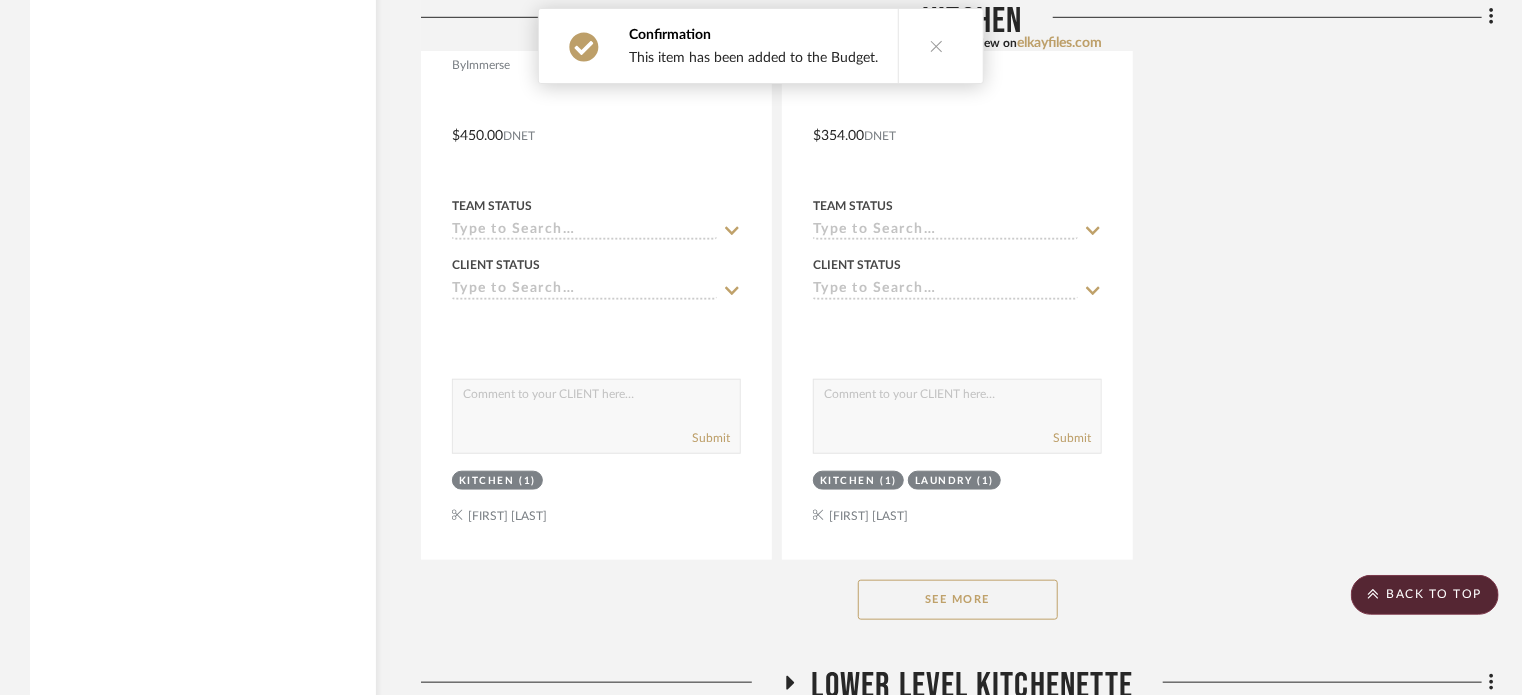 scroll, scrollTop: 4800, scrollLeft: 0, axis: vertical 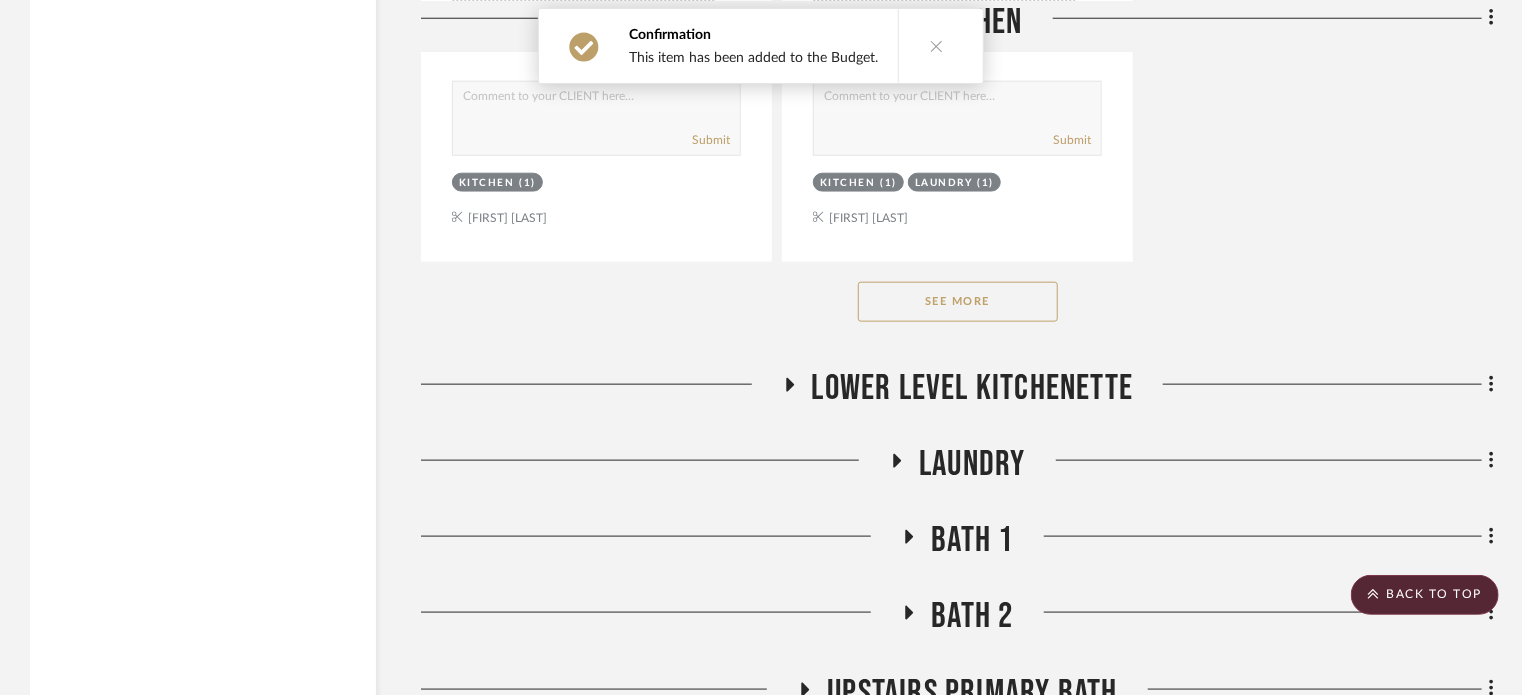 click on "See More" 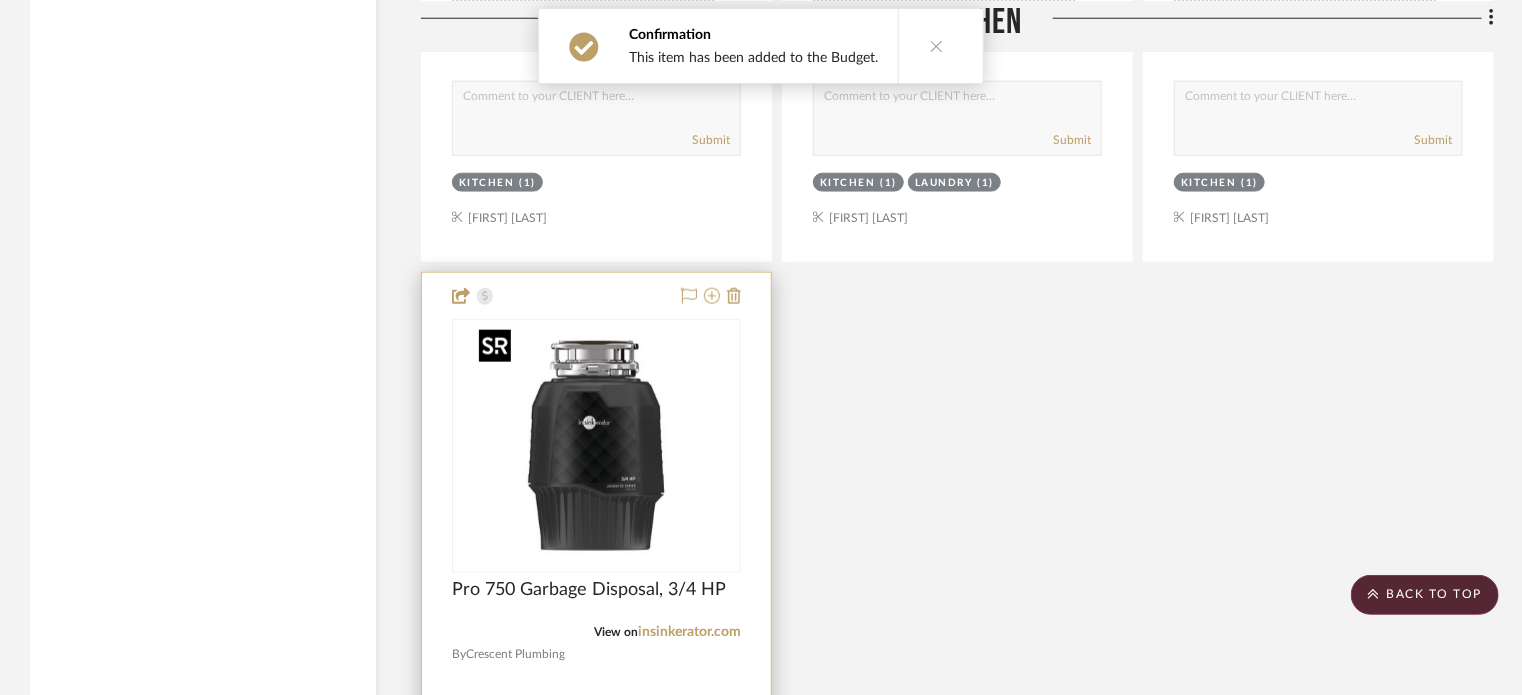 click at bounding box center (0, 0) 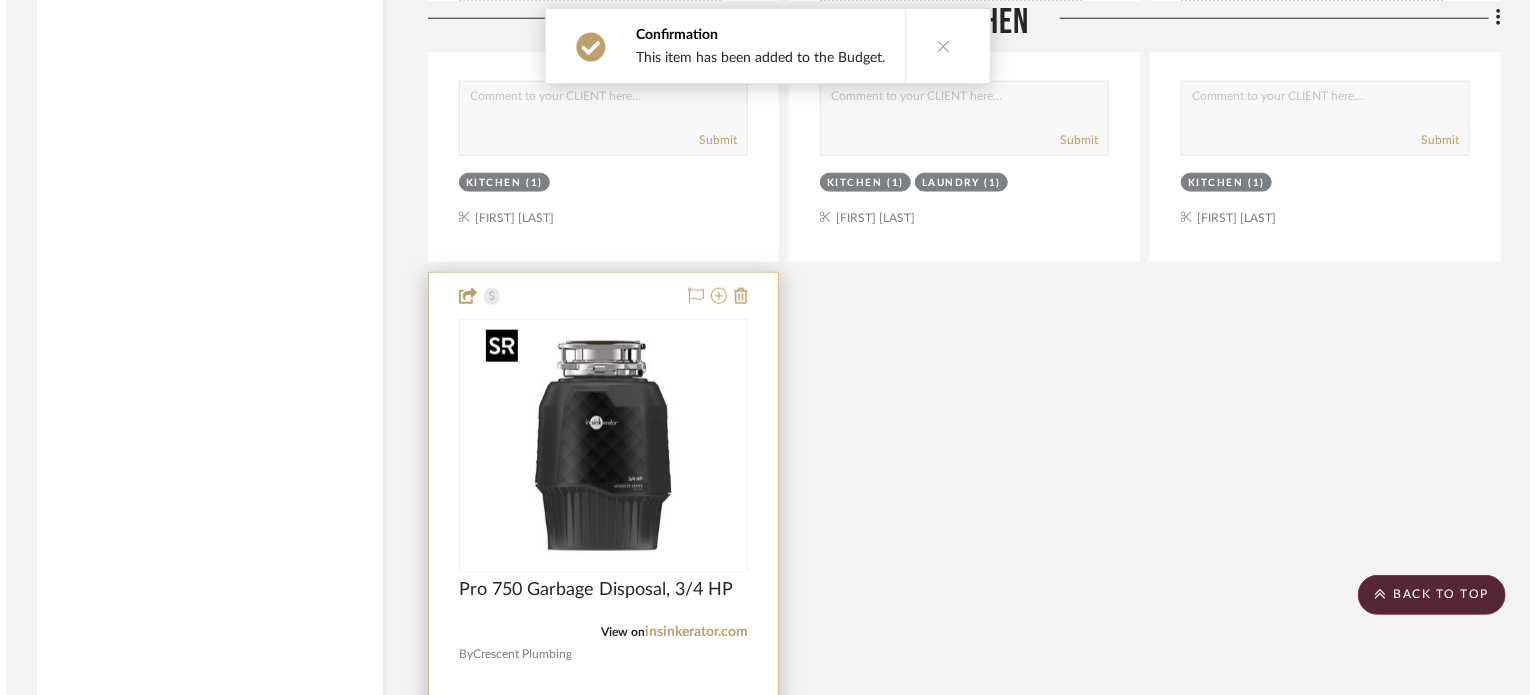 scroll, scrollTop: 0, scrollLeft: 0, axis: both 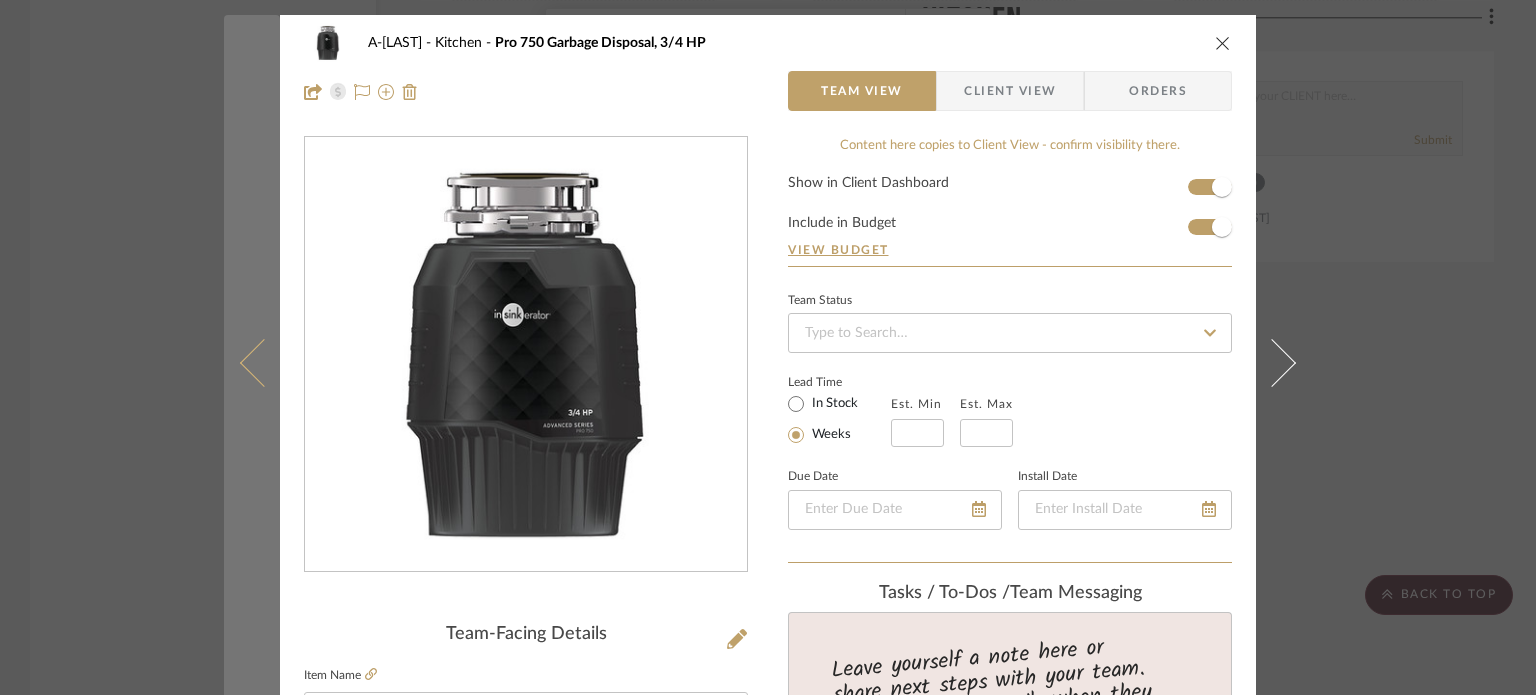 click at bounding box center [252, 362] 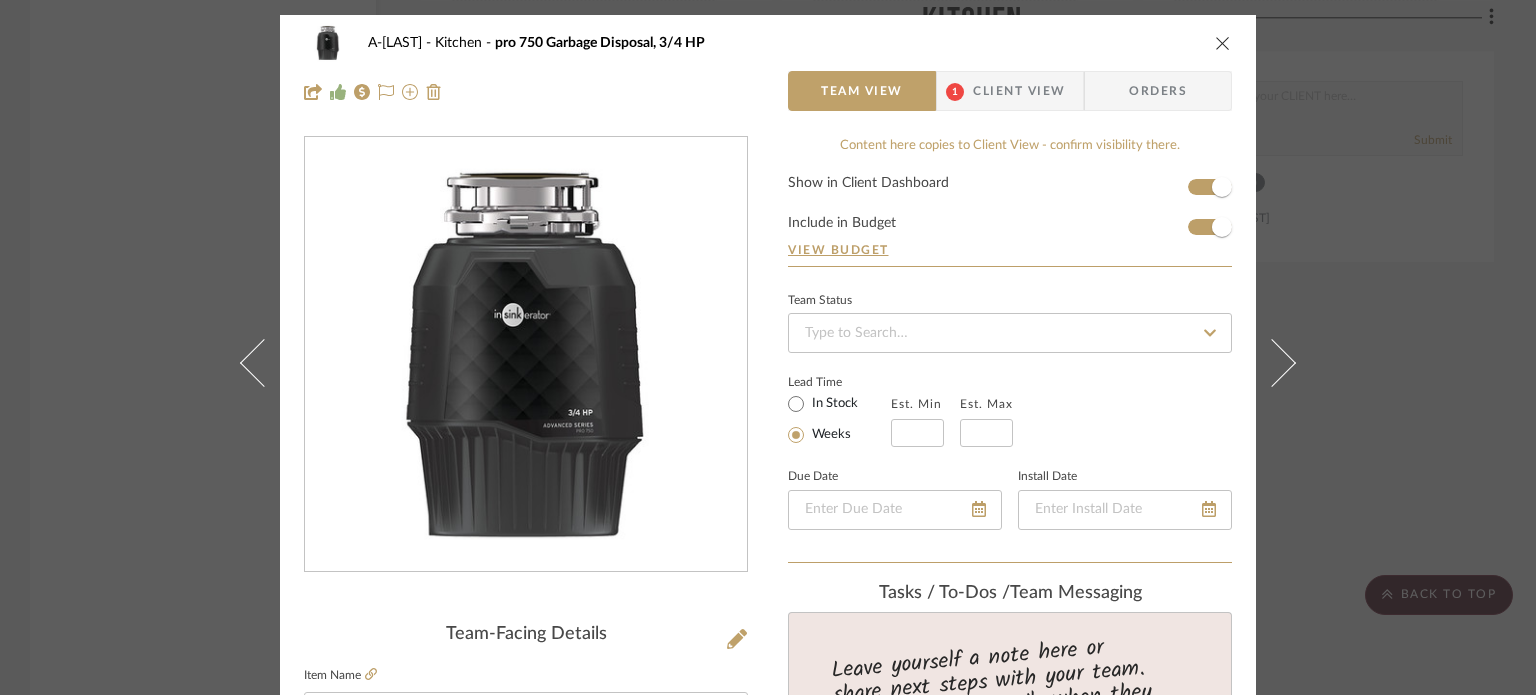 click on "A-Shipley Kitchen pro 750 Garbage Disposal, 3/4 HP Team View  1  Client View Orders  Team-Facing Details   Item Name  pro 750 Garbage Disposal, 3/4 HP  Brand  Immerse  Internal Description  Garbage Disposal  Dimensions  Overall Height 12.25″  Product Specifications  https://www.insinkerator.com/documents/advanced-series-pro-750-specification-sheet-en-us-72554.pdf  Item Costs   View Budget   Markup %  30%  Unit Cost  $419.92  Cost Type  DNET  Client Unit Price   $545.90   Quantity  1  Unit Type  Each  Subtotal   $545.90   Tax %  9.49%  Total Tax   $51.81   Shipping Cost  $54.59  Ship. Markup %  0% Taxable  Total Shipping   $54.59  Total Client Price  $652.29  Your Cost  $514.36  Your Margin  $125.98  Content here copies to Client View - confirm visibility there.  Show in Client Dashboard   Include in Budget   View Budget  Team Status  Lead Time  In Stock Weeks  Est. Min   Est. Max   Due Date   Install Date  Tasks / To-Dos /  team Messaging Invite Collaborator Internal Notes  Documents  Choose a file (1)" at bounding box center (768, 347) 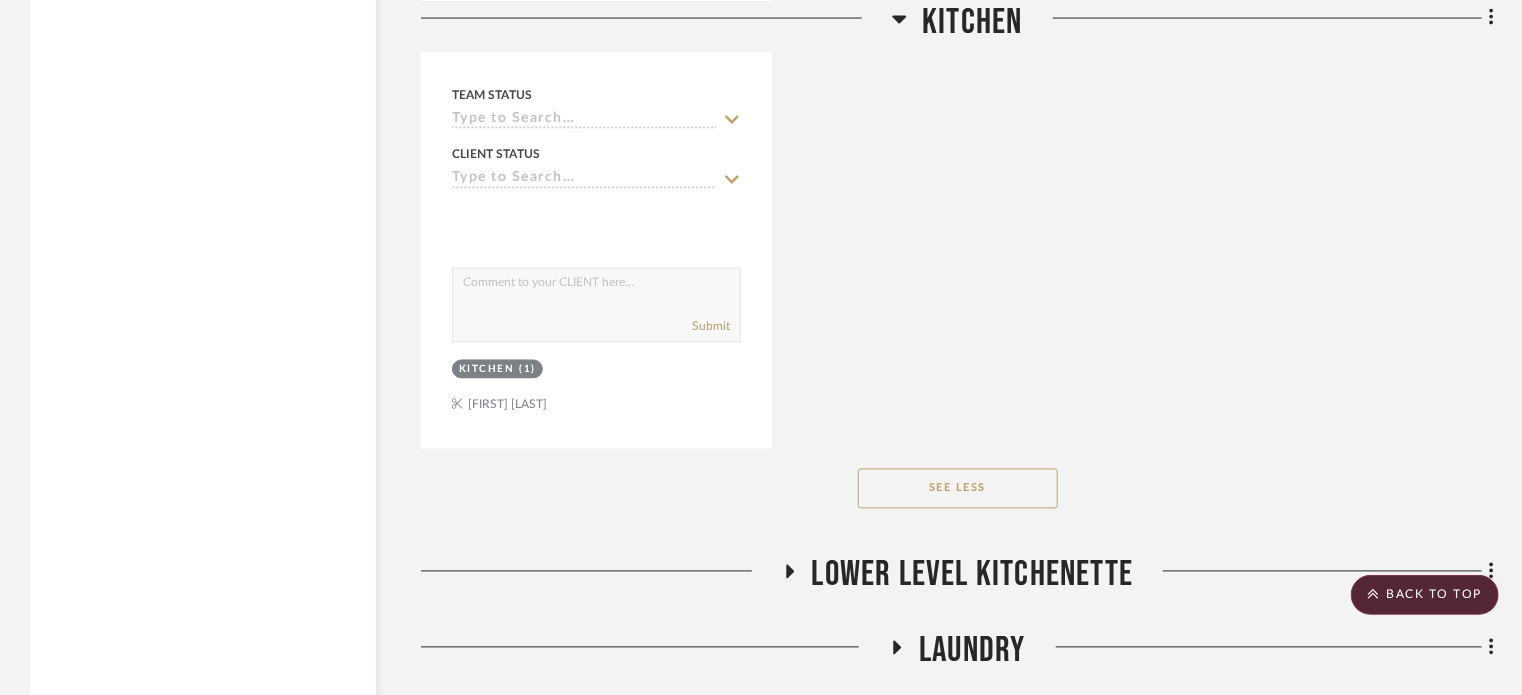 click 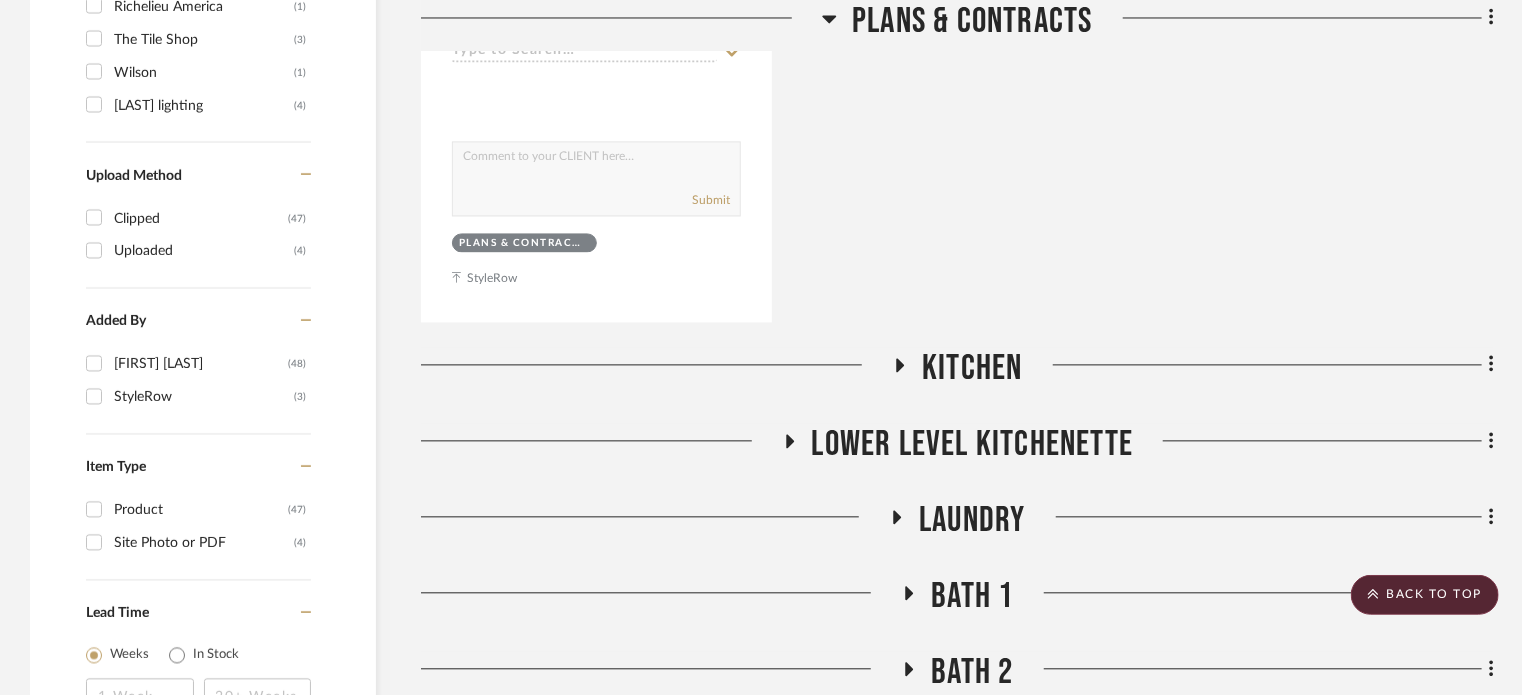 scroll, scrollTop: 1987, scrollLeft: 0, axis: vertical 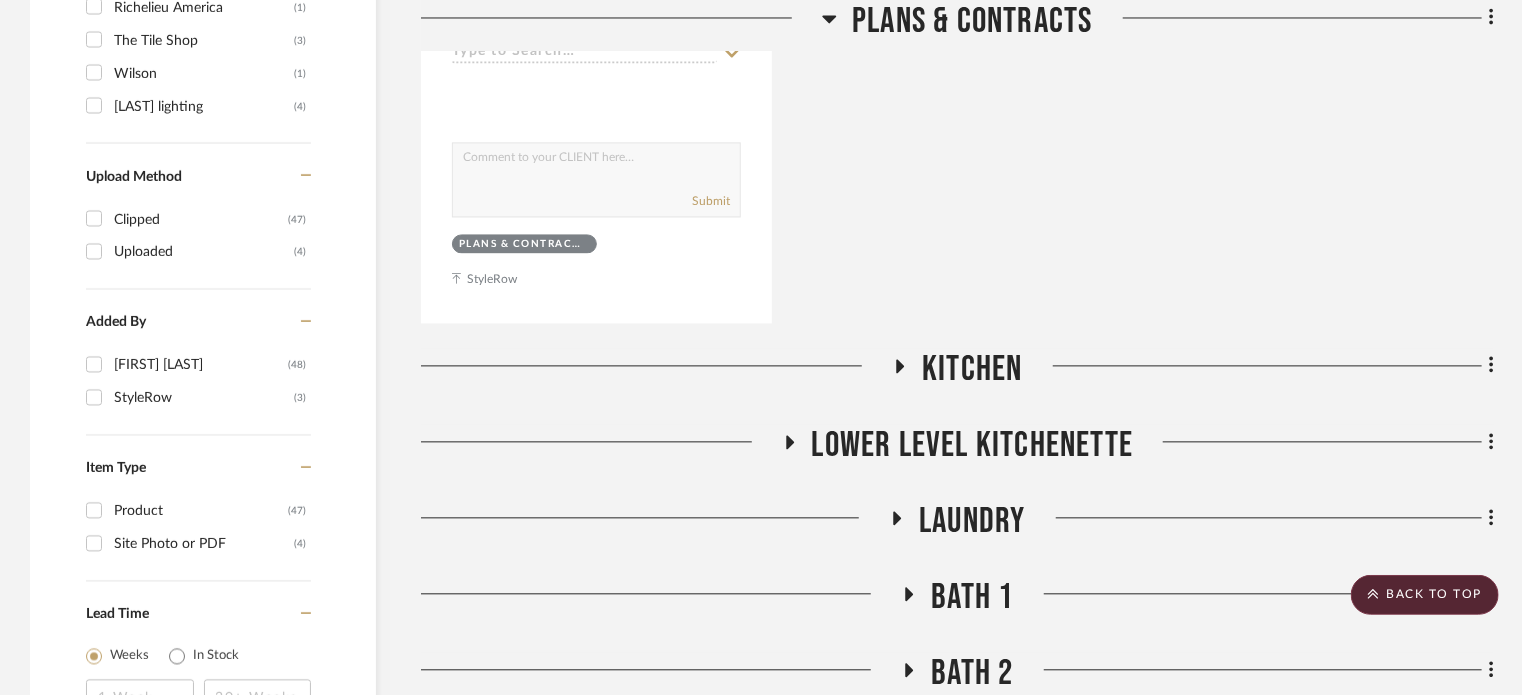 click on "Plans & Contracts" 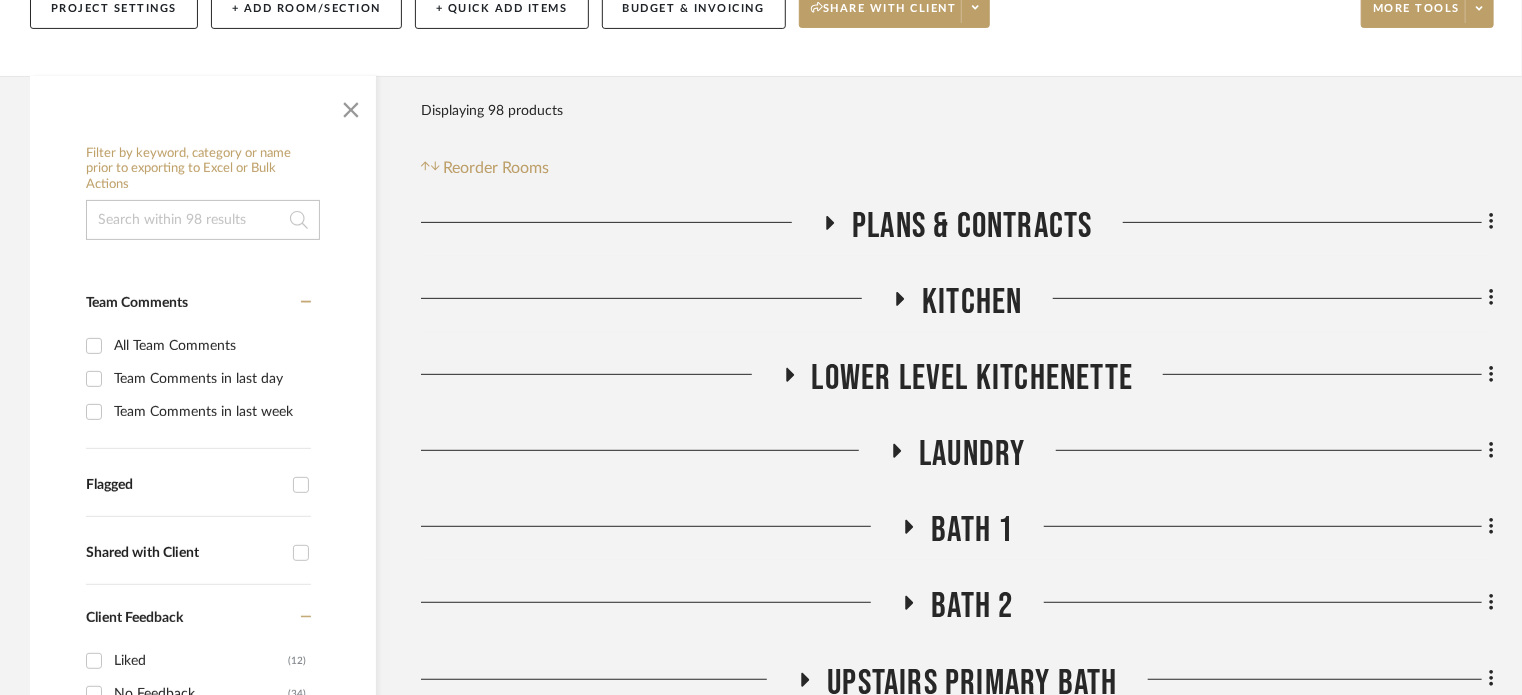 scroll, scrollTop: 300, scrollLeft: 0, axis: vertical 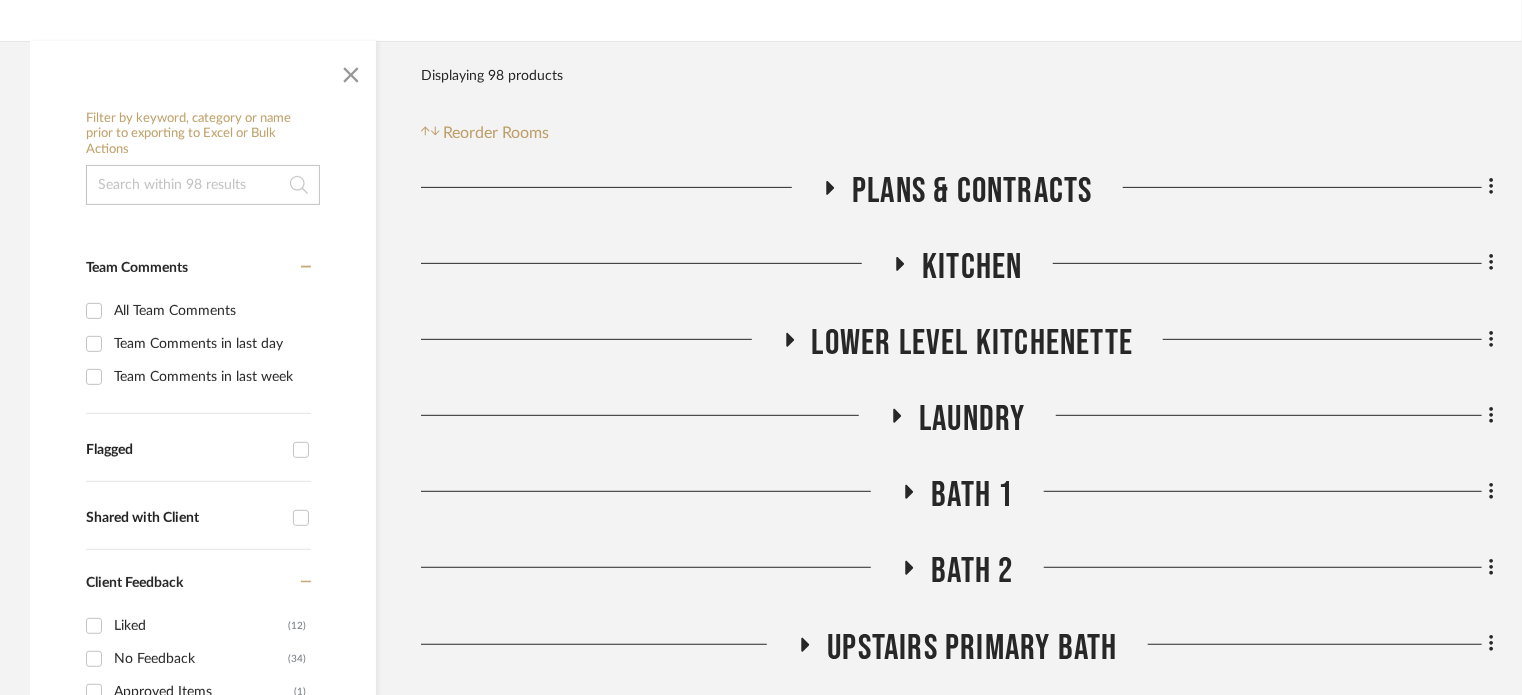 click on "Laundry" 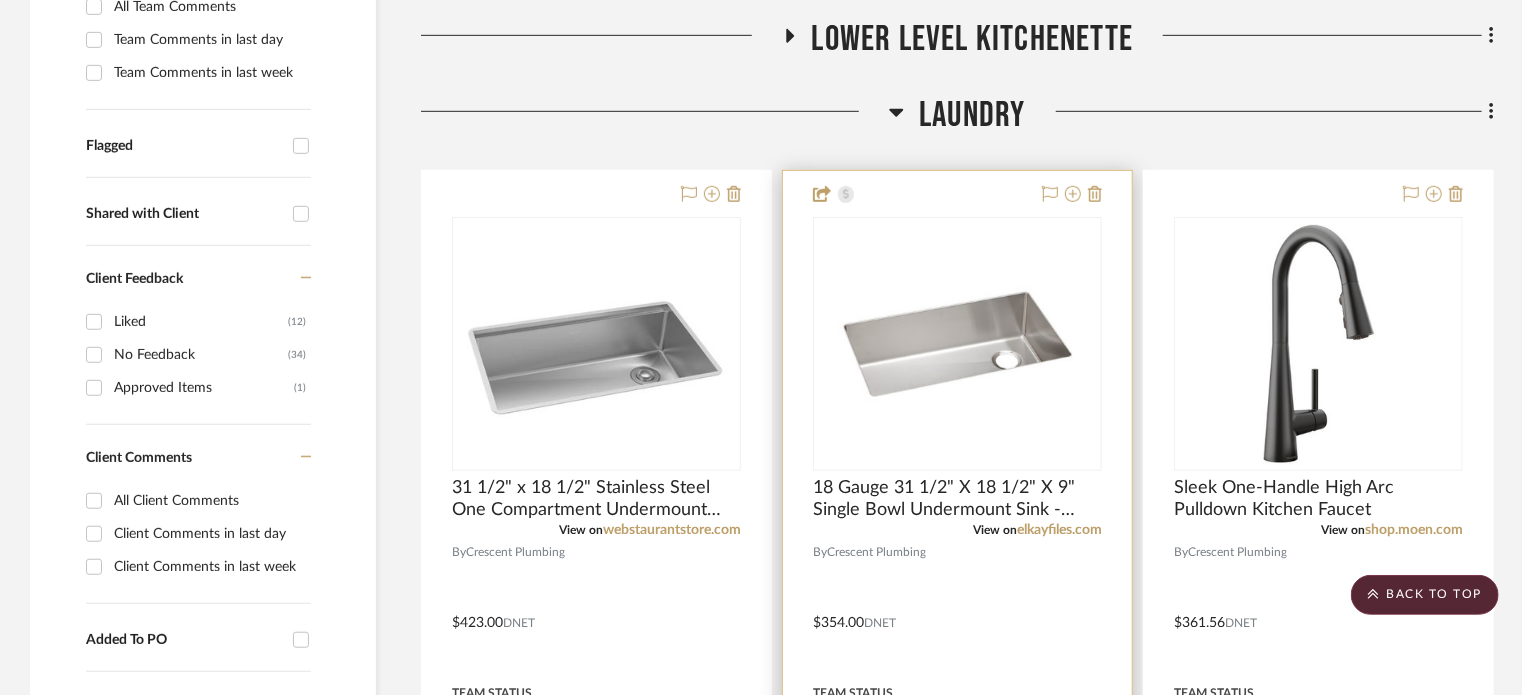 scroll, scrollTop: 600, scrollLeft: 0, axis: vertical 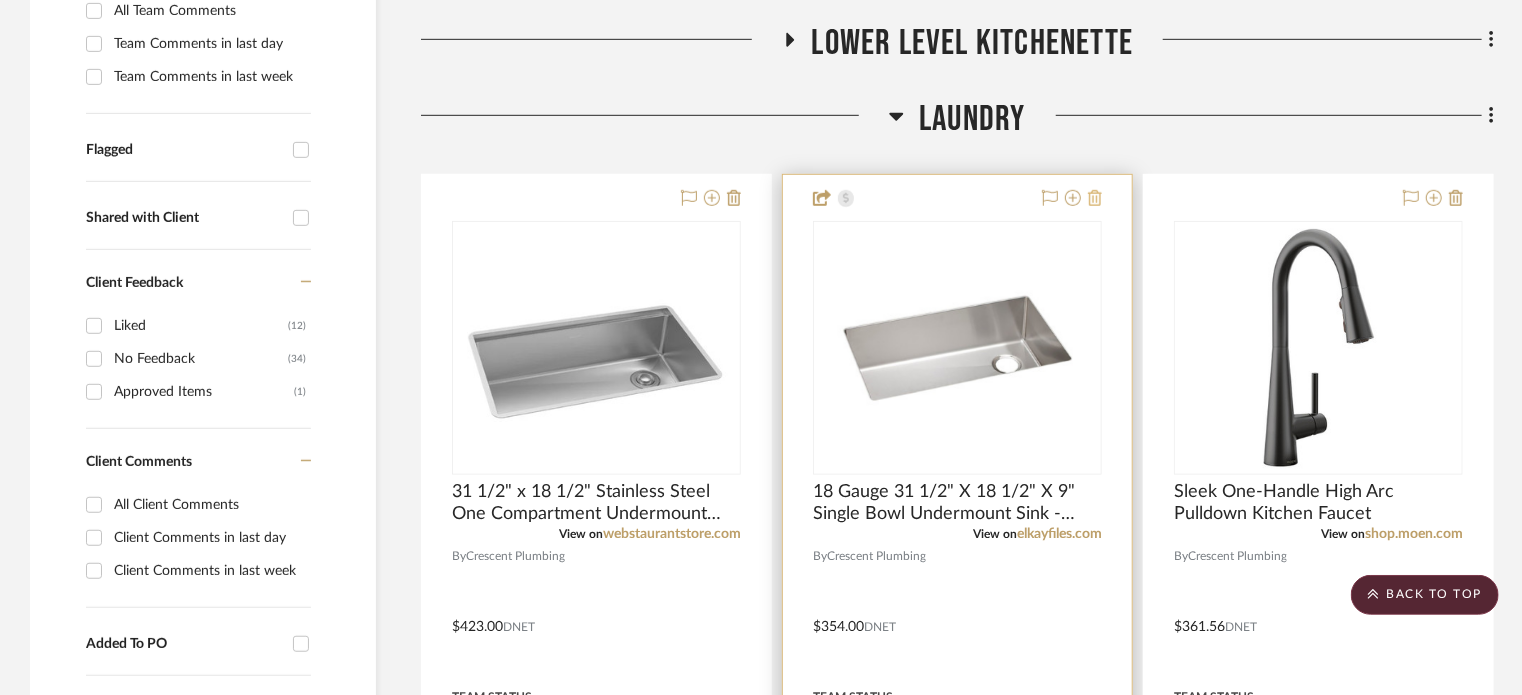 click 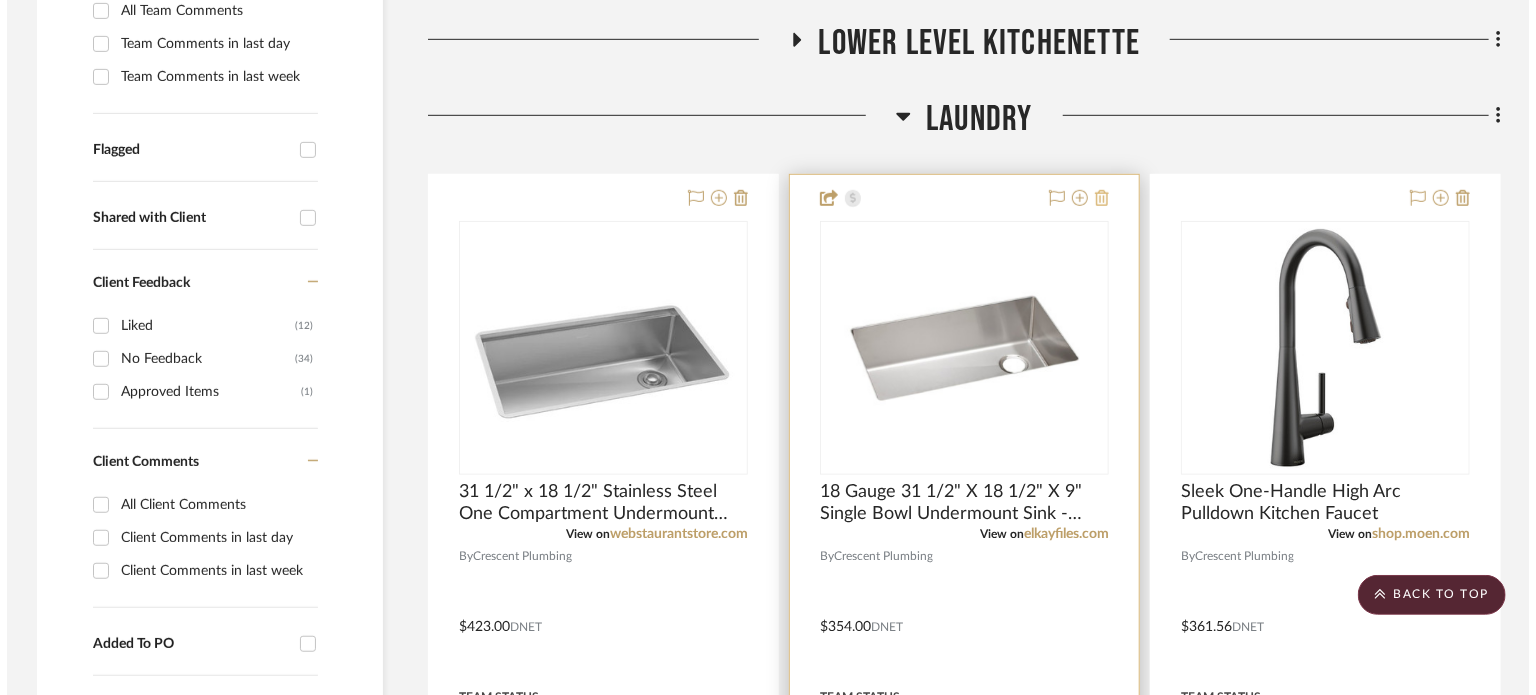 scroll, scrollTop: 0, scrollLeft: 0, axis: both 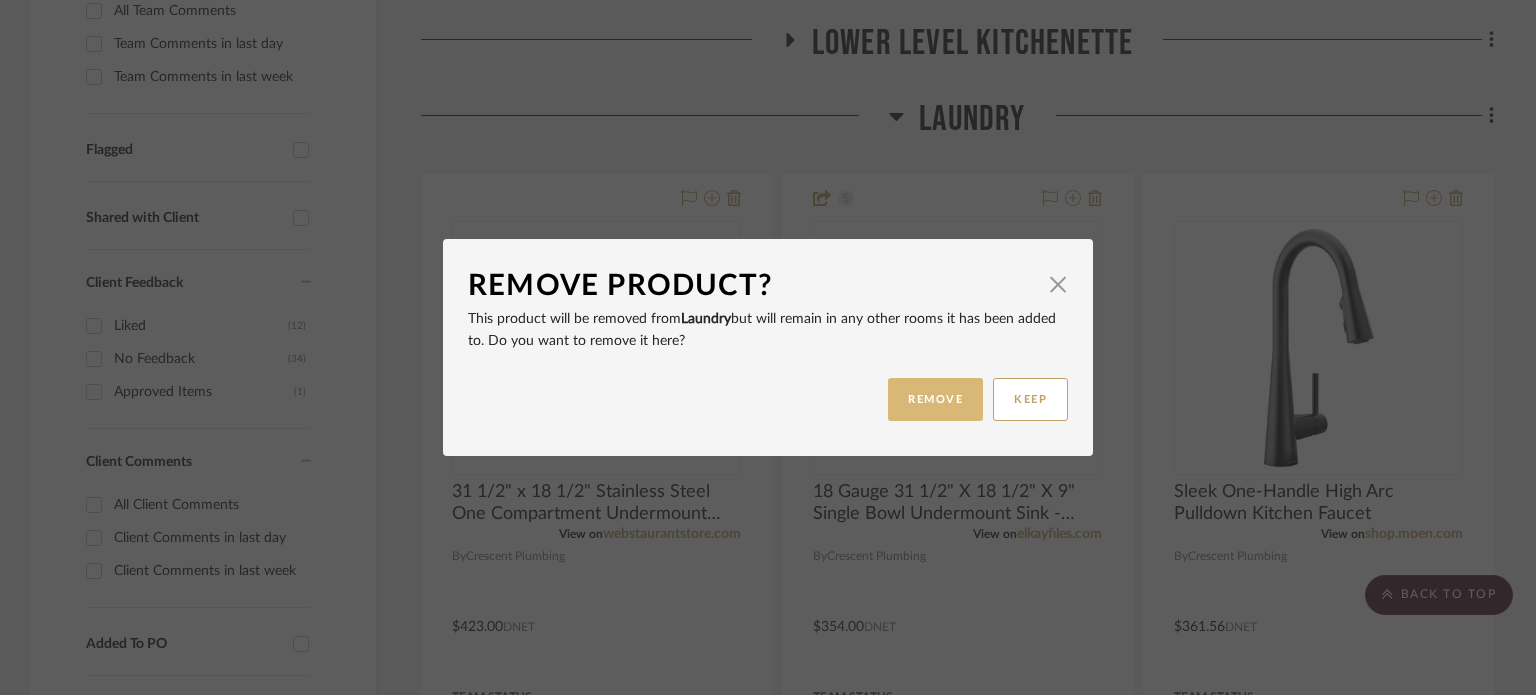 click on "REMOVE" at bounding box center (935, 399) 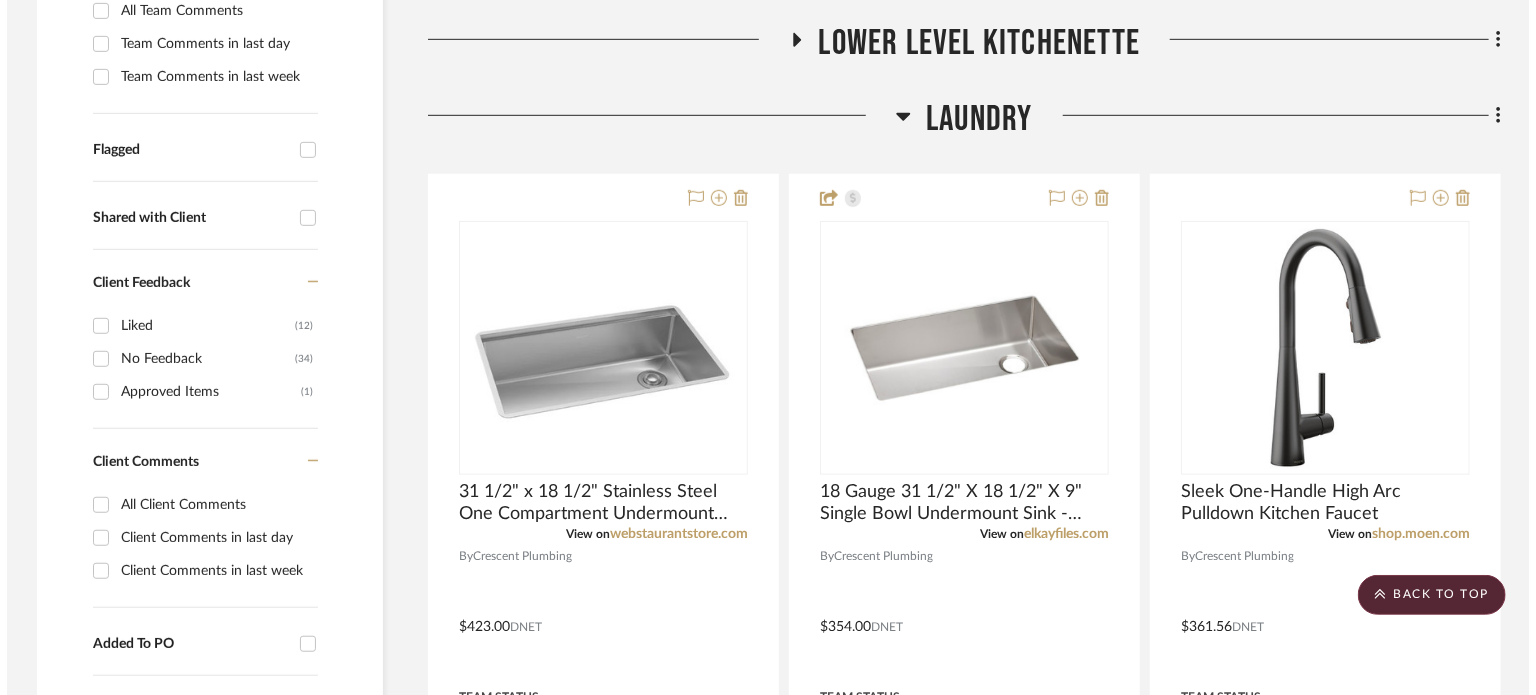 scroll, scrollTop: 0, scrollLeft: 0, axis: both 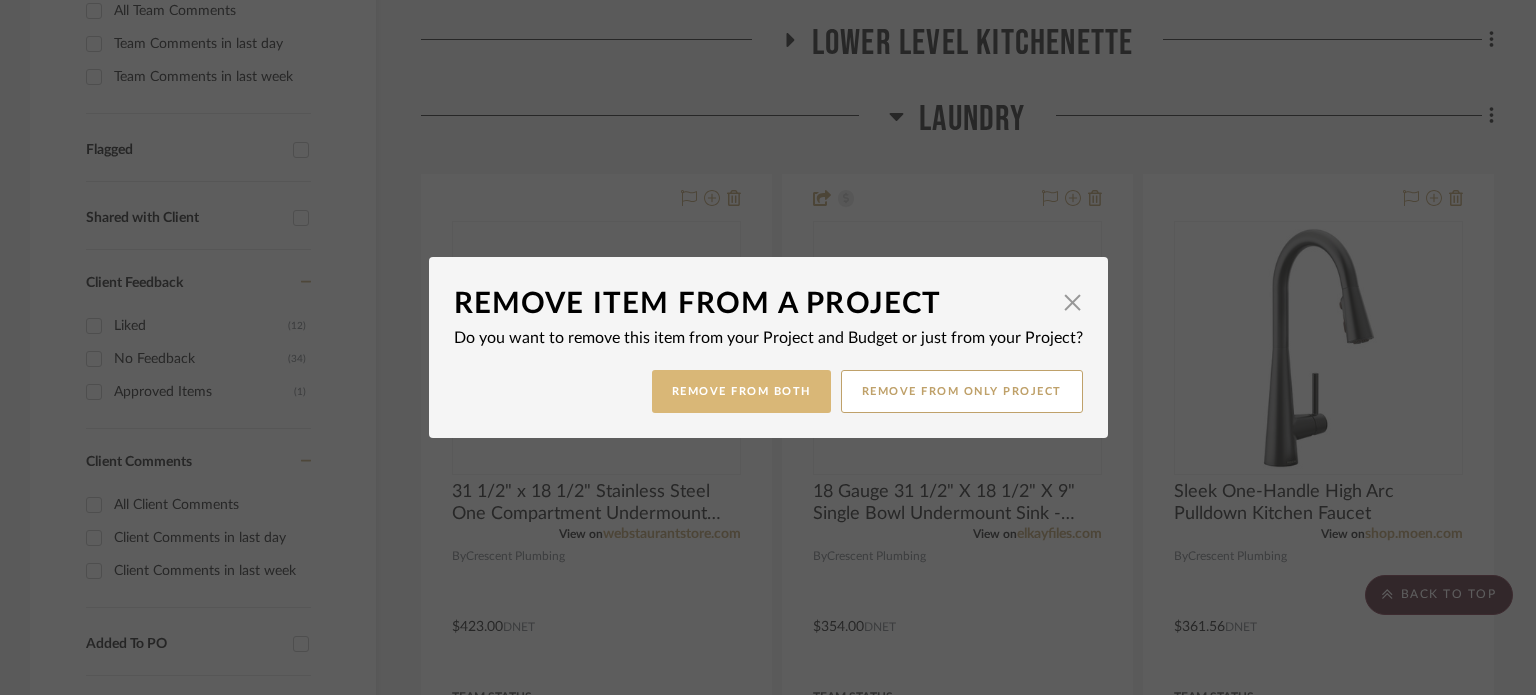 click on "Remove from Both" at bounding box center (741, 391) 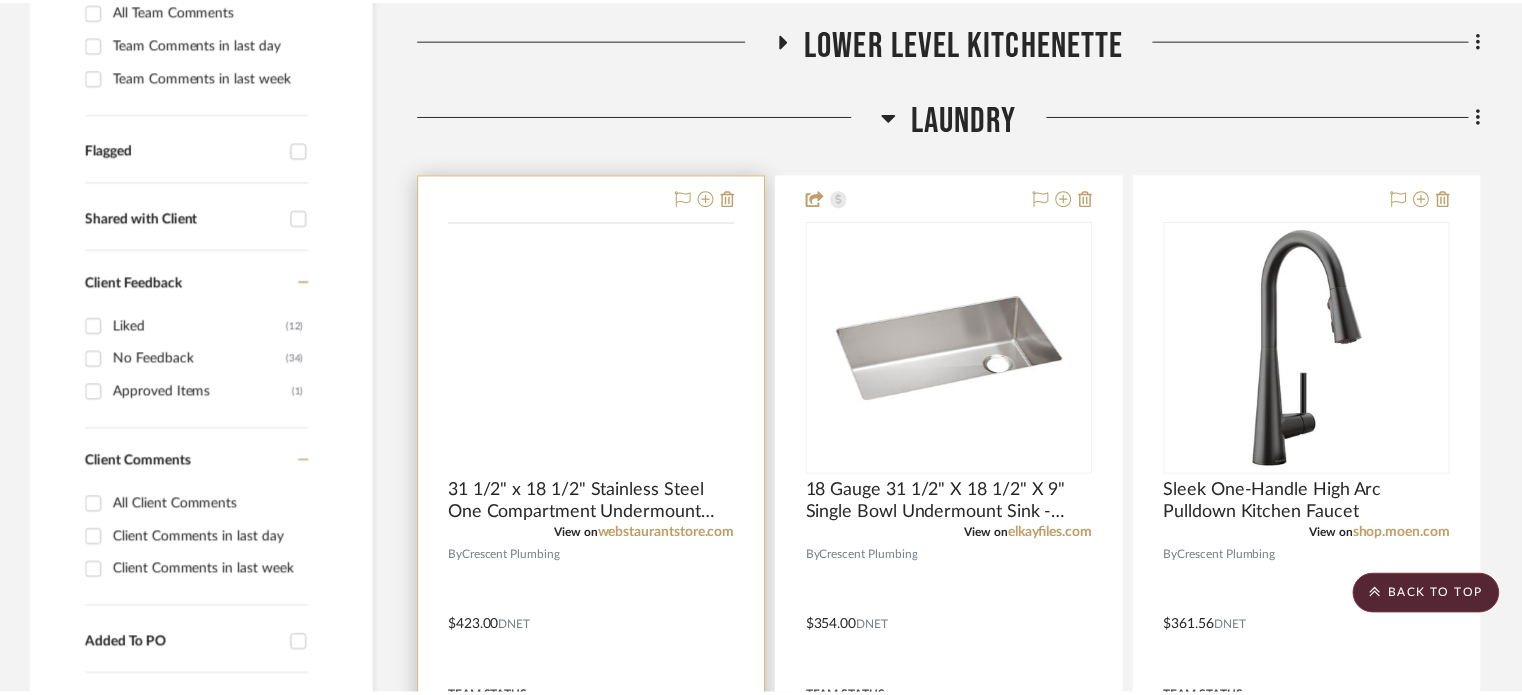 scroll, scrollTop: 600, scrollLeft: 0, axis: vertical 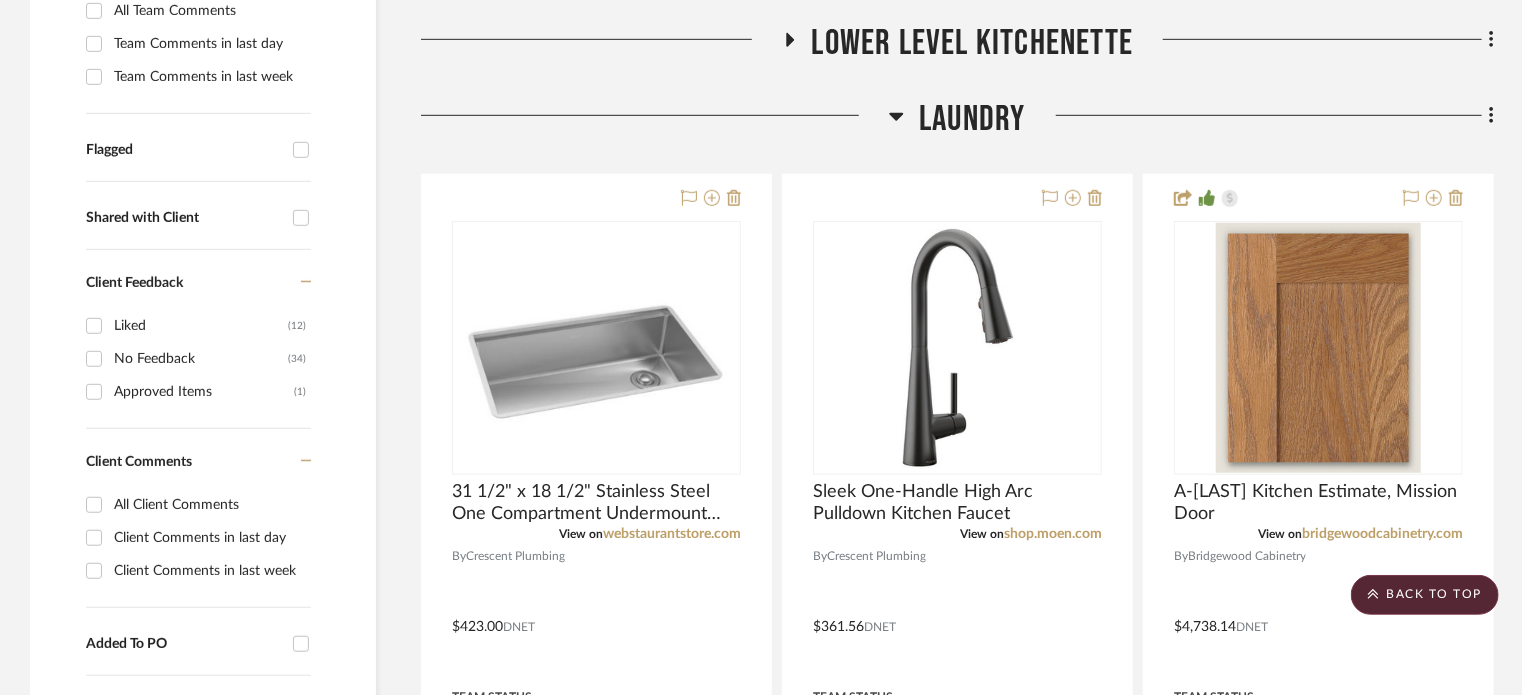 click on "Lower Level Kitchenette" 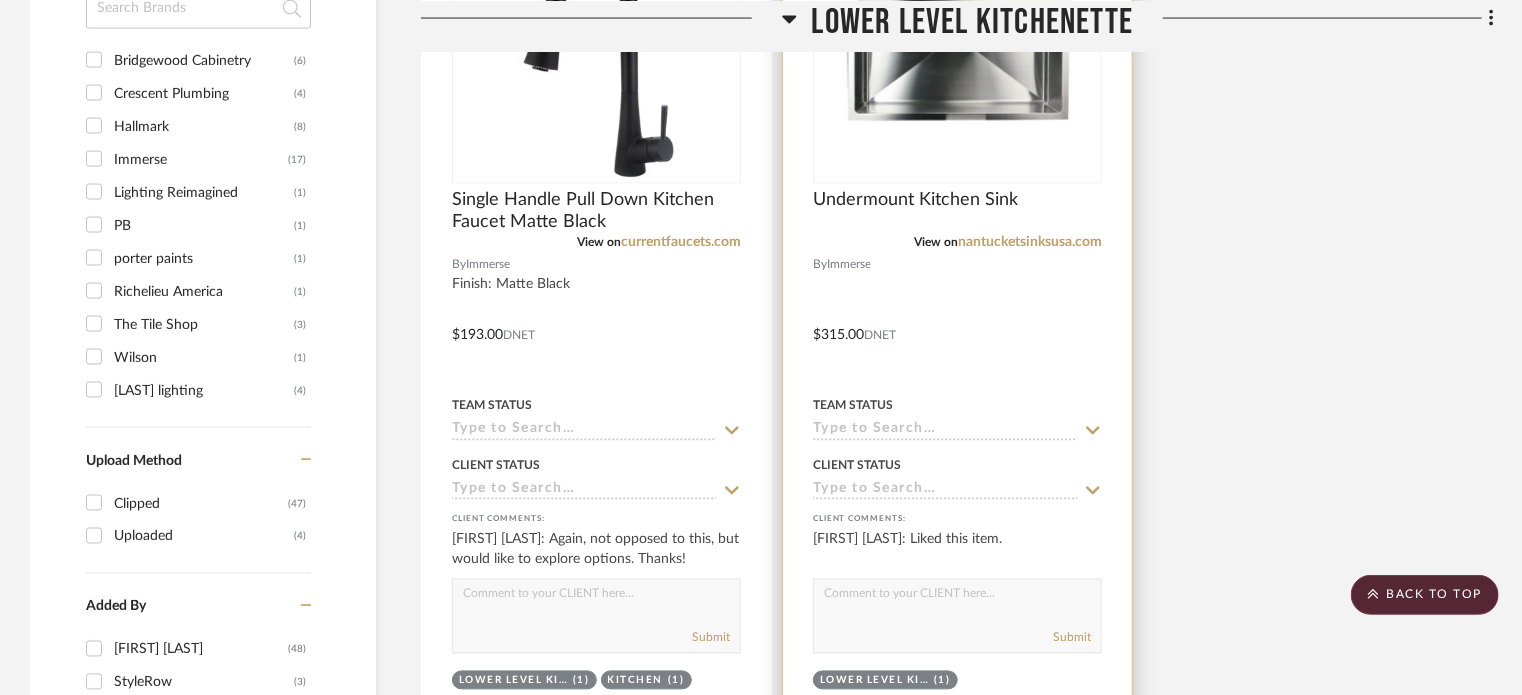 scroll, scrollTop: 1700, scrollLeft: 0, axis: vertical 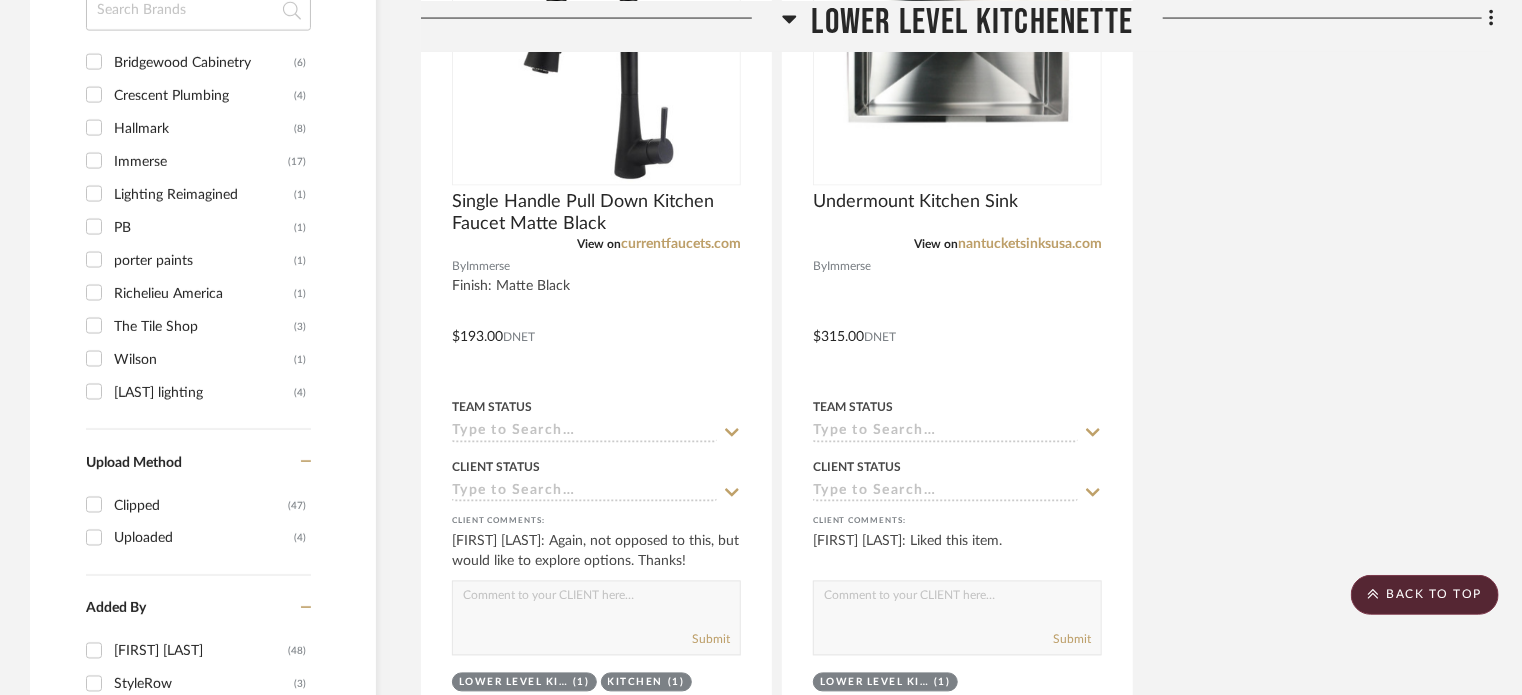 click on "Lower Level Kitchenette" 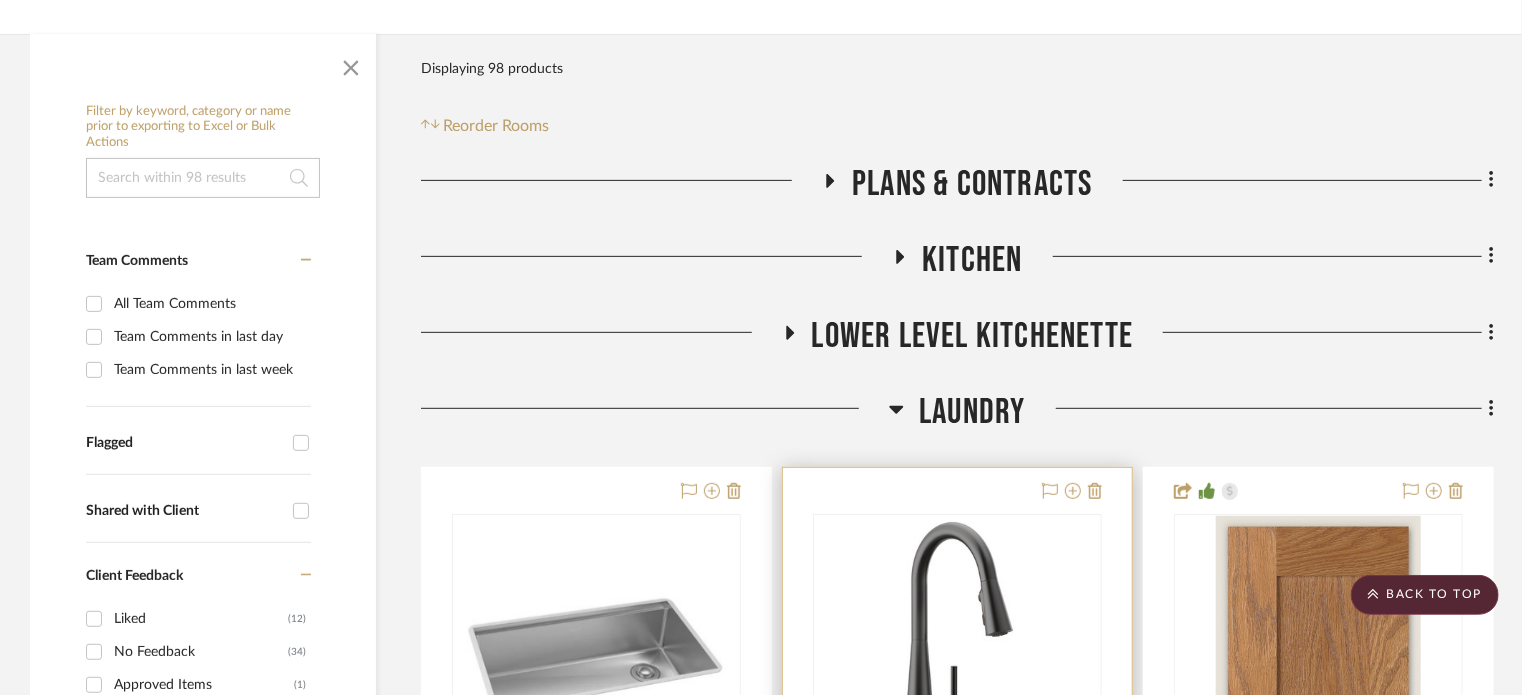 scroll, scrollTop: 300, scrollLeft: 0, axis: vertical 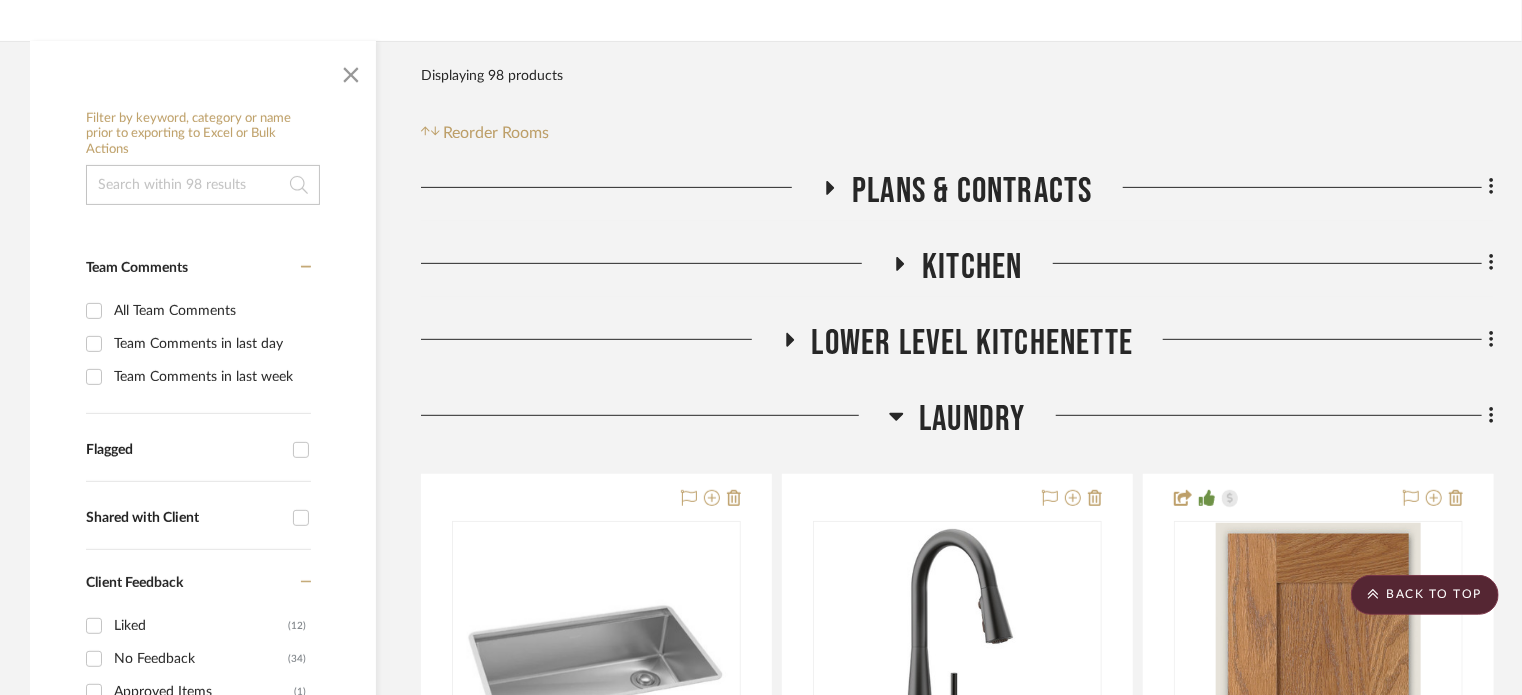 click on "Kitchen" 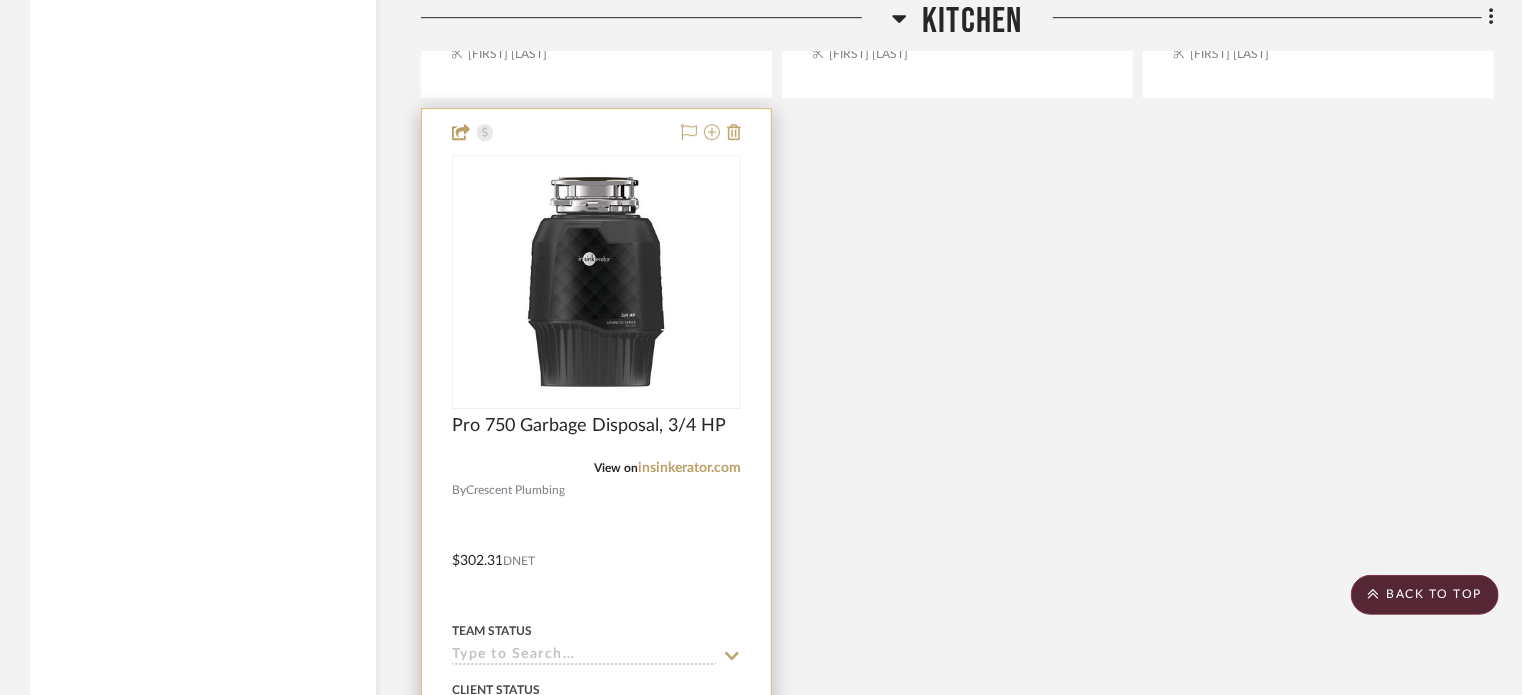 scroll, scrollTop: 3200, scrollLeft: 0, axis: vertical 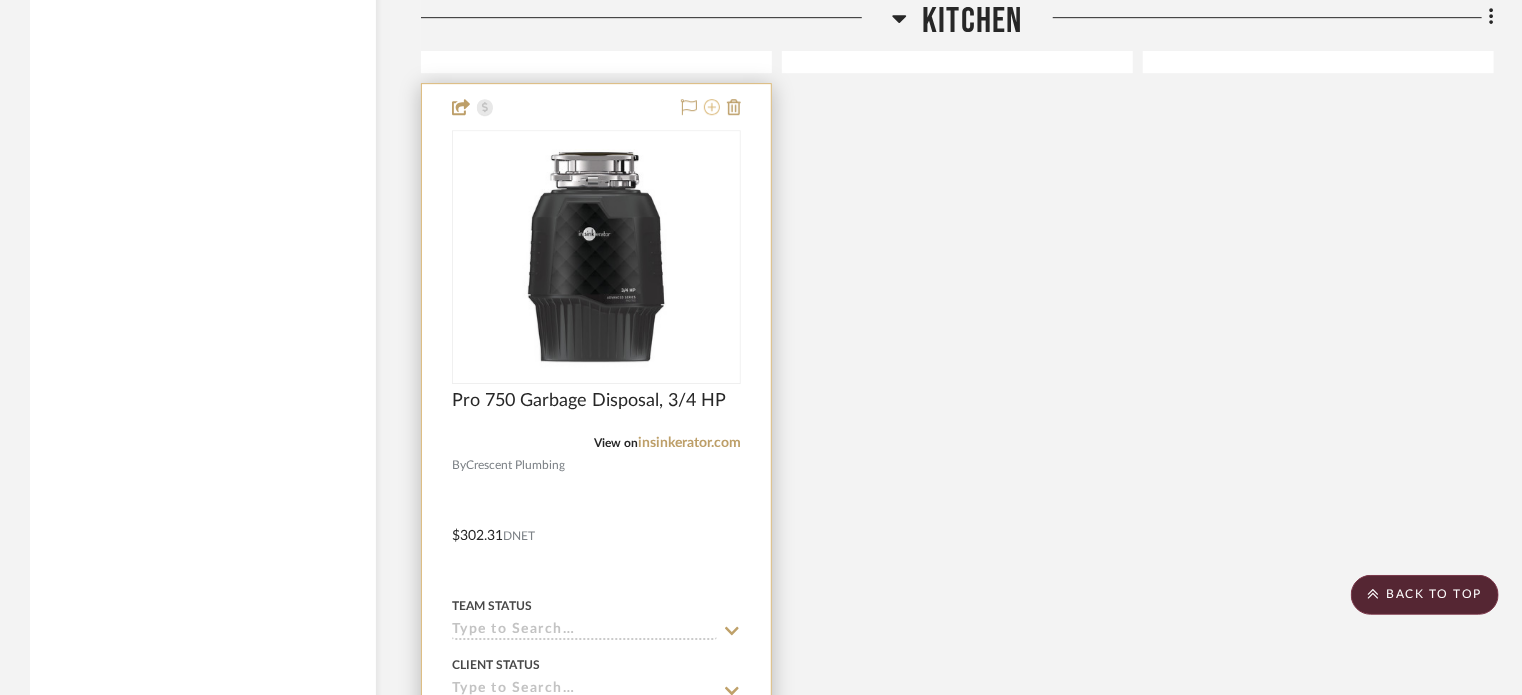 click 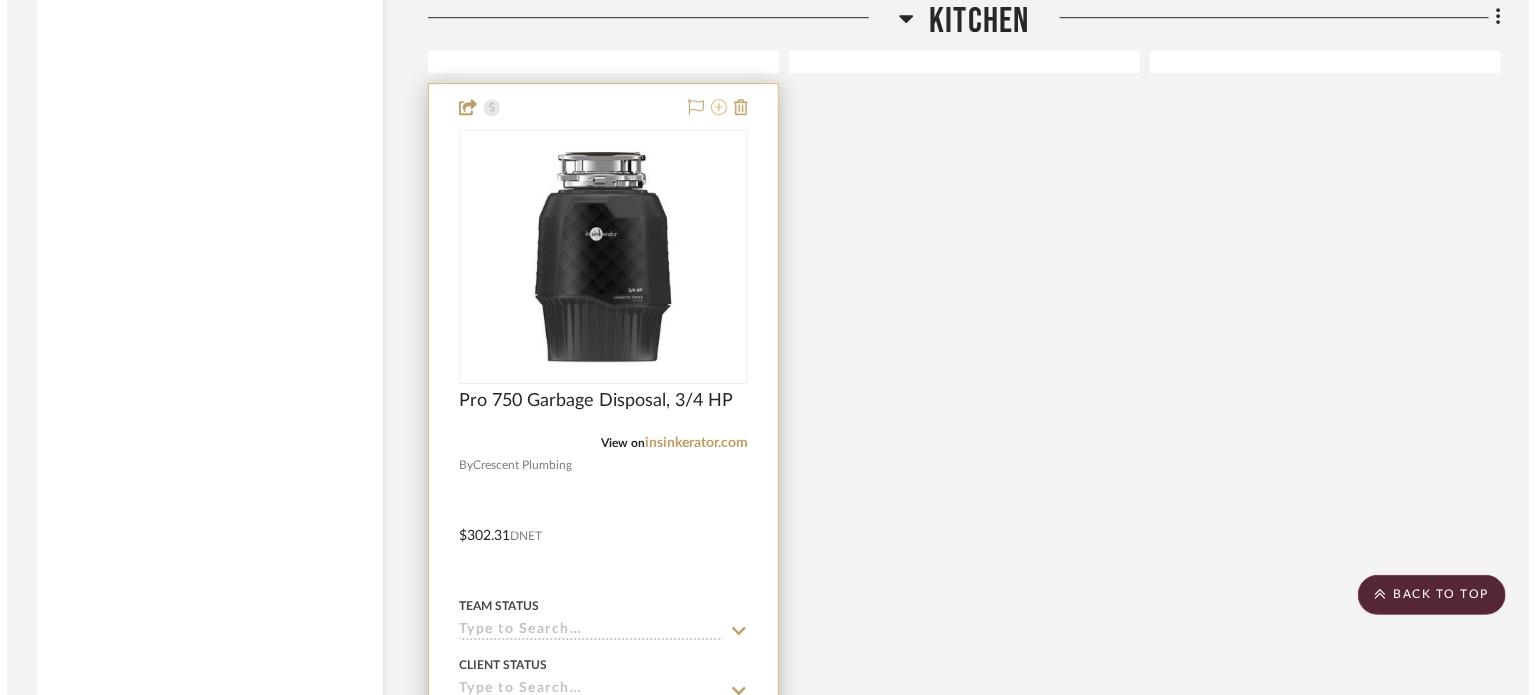 scroll, scrollTop: 0, scrollLeft: 0, axis: both 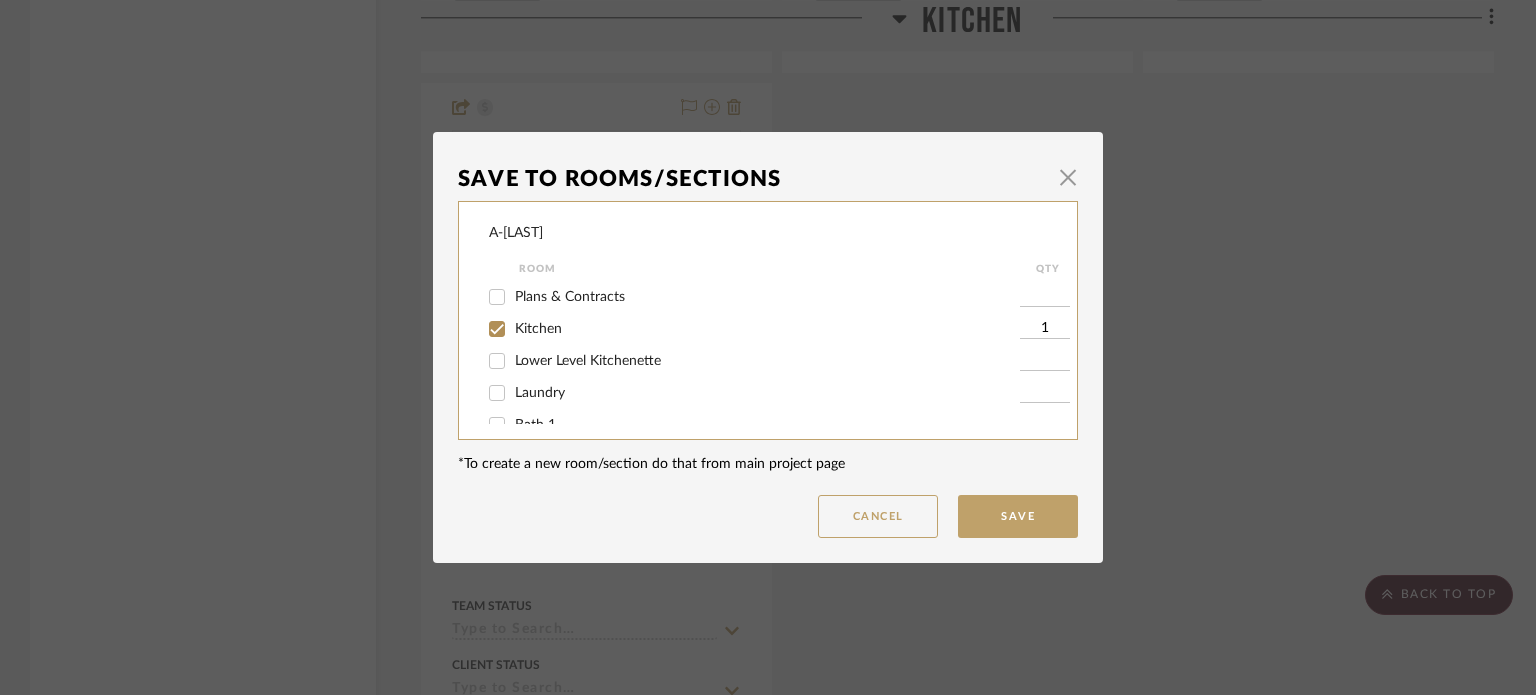 click on "Laundry" at bounding box center [497, 393] 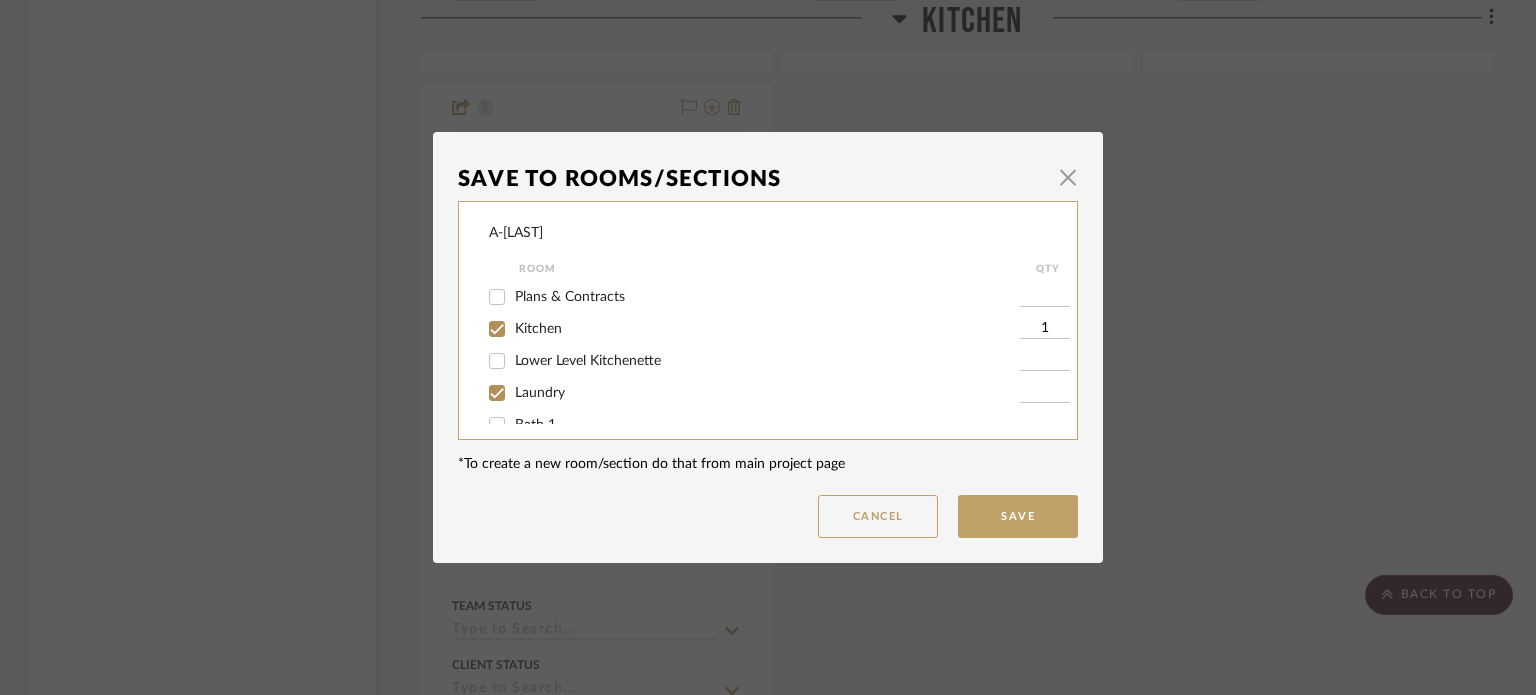 checkbox on "true" 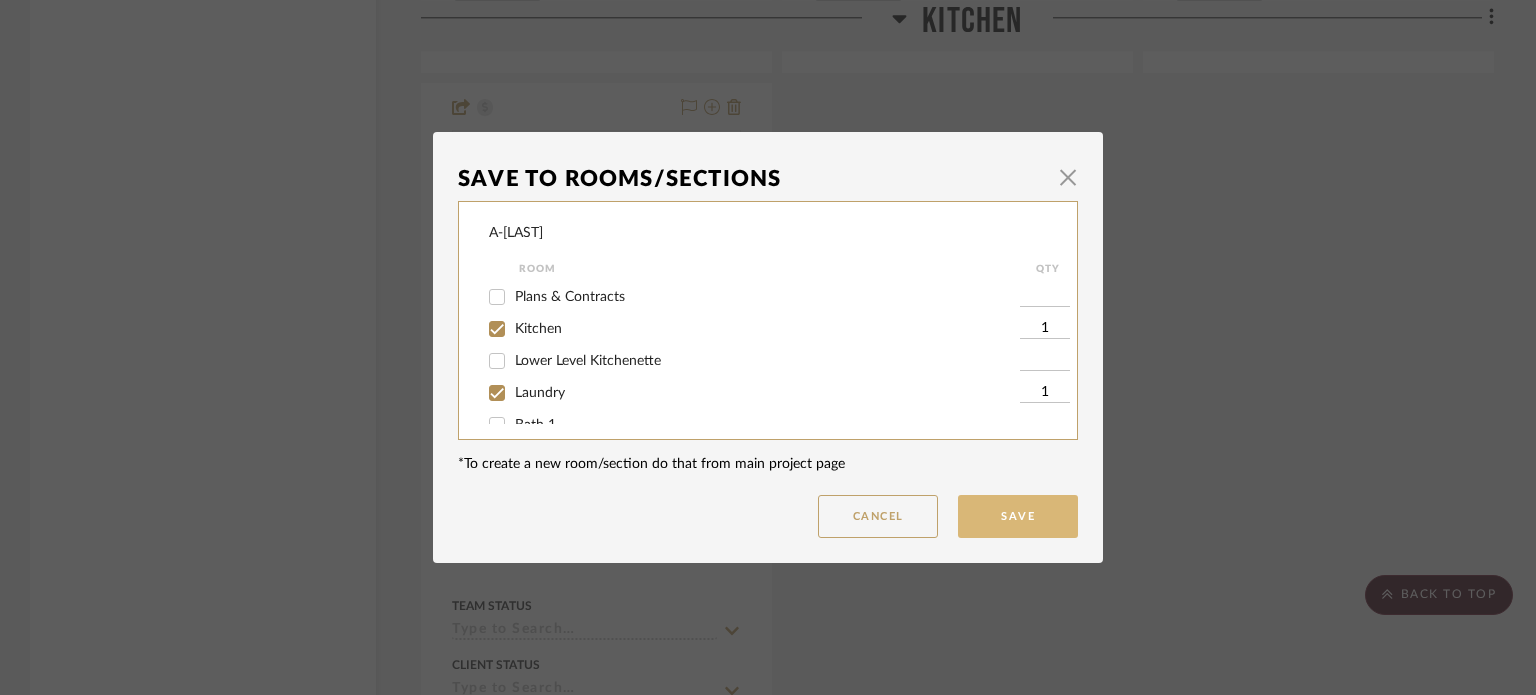 click on "Save" at bounding box center [1018, 516] 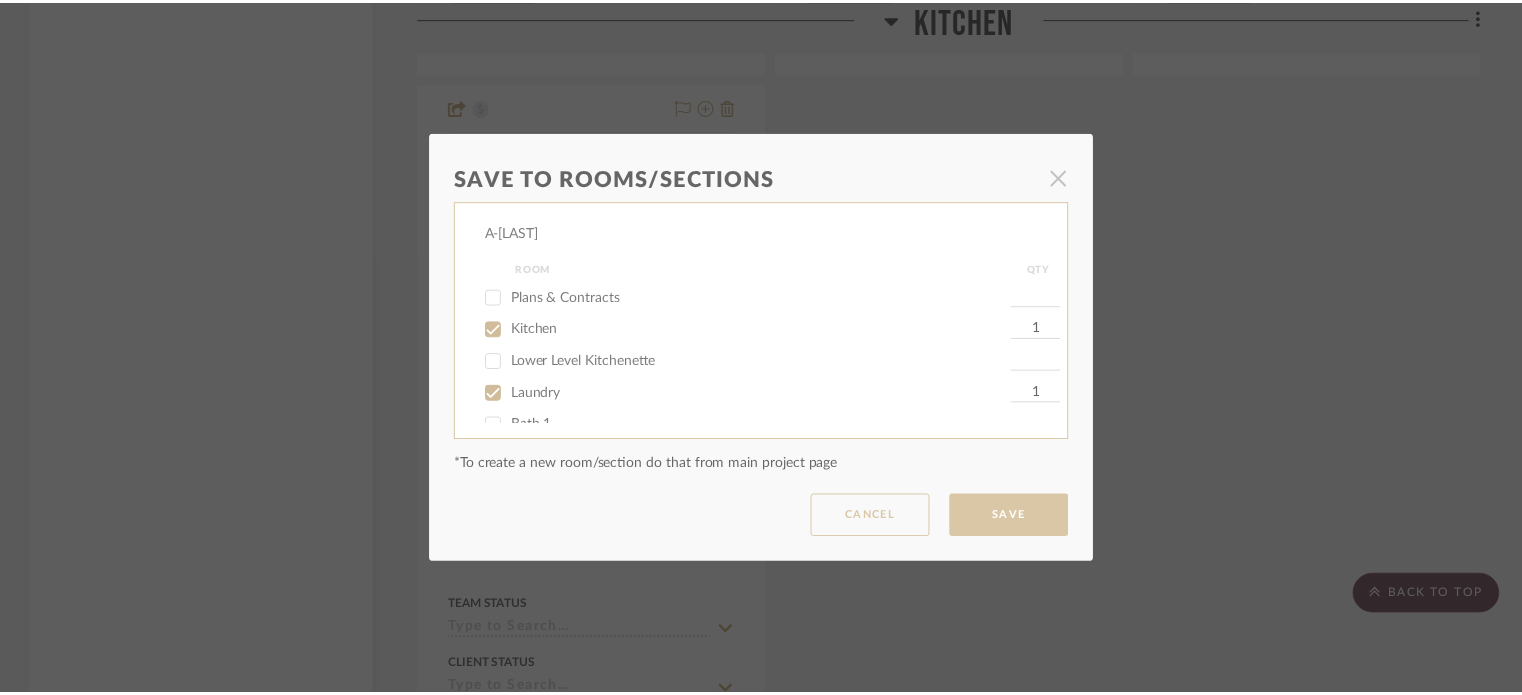 scroll, scrollTop: 3200, scrollLeft: 0, axis: vertical 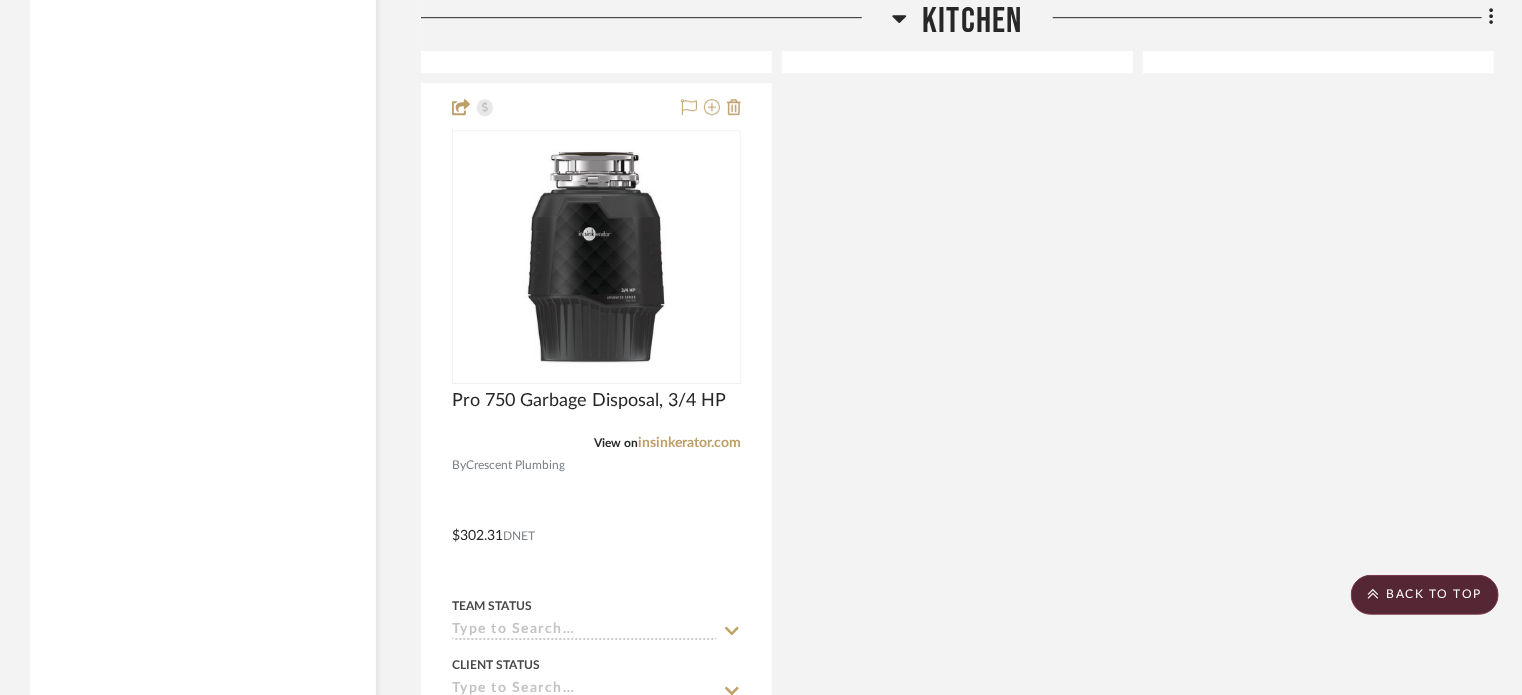 click on "Kitchen" 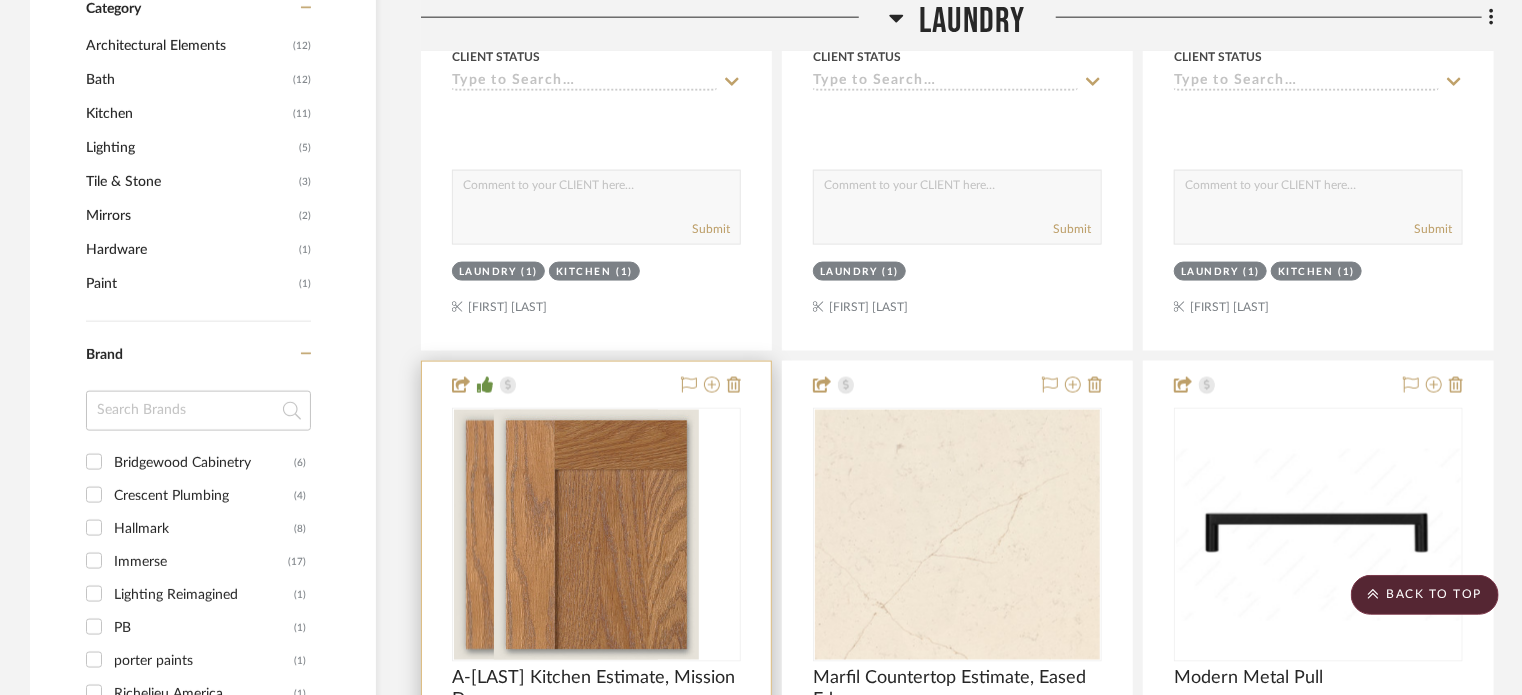 type 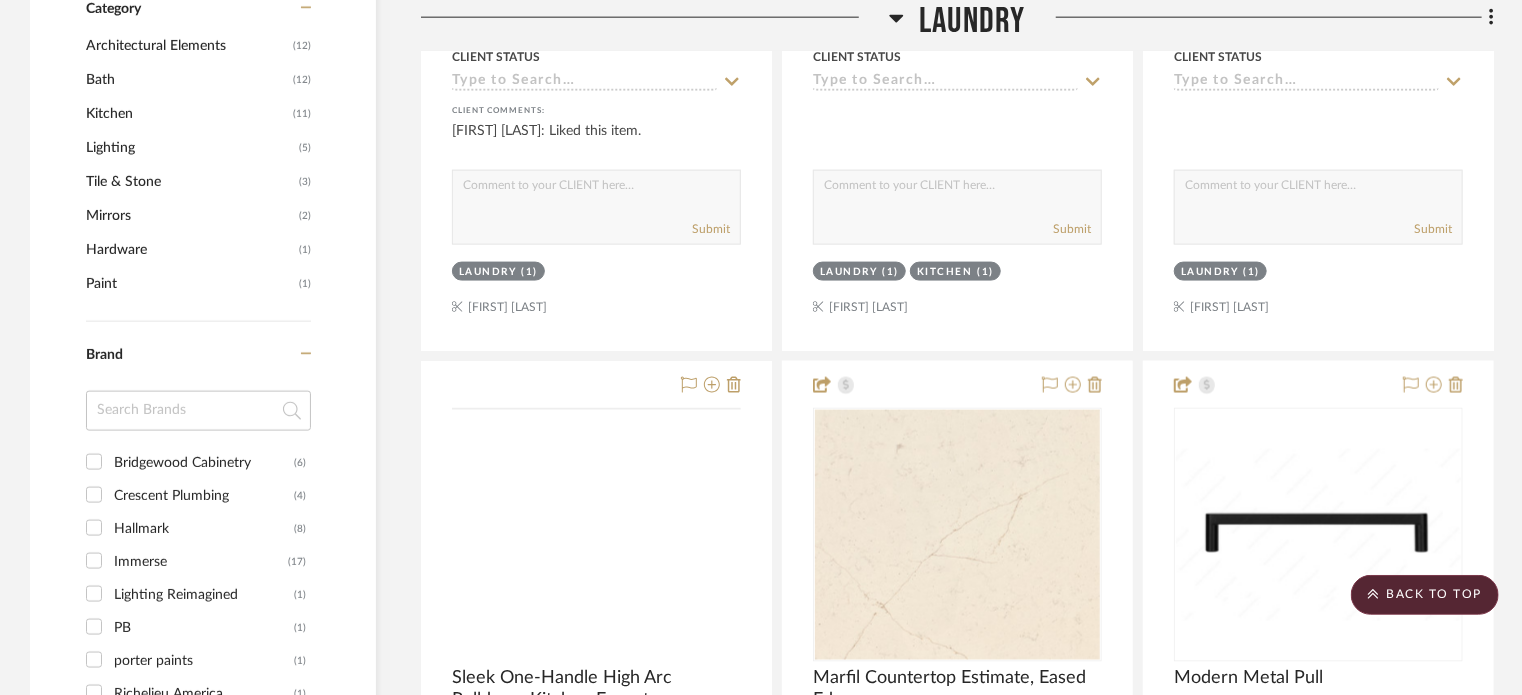 scroll, scrollTop: 1279, scrollLeft: 0, axis: vertical 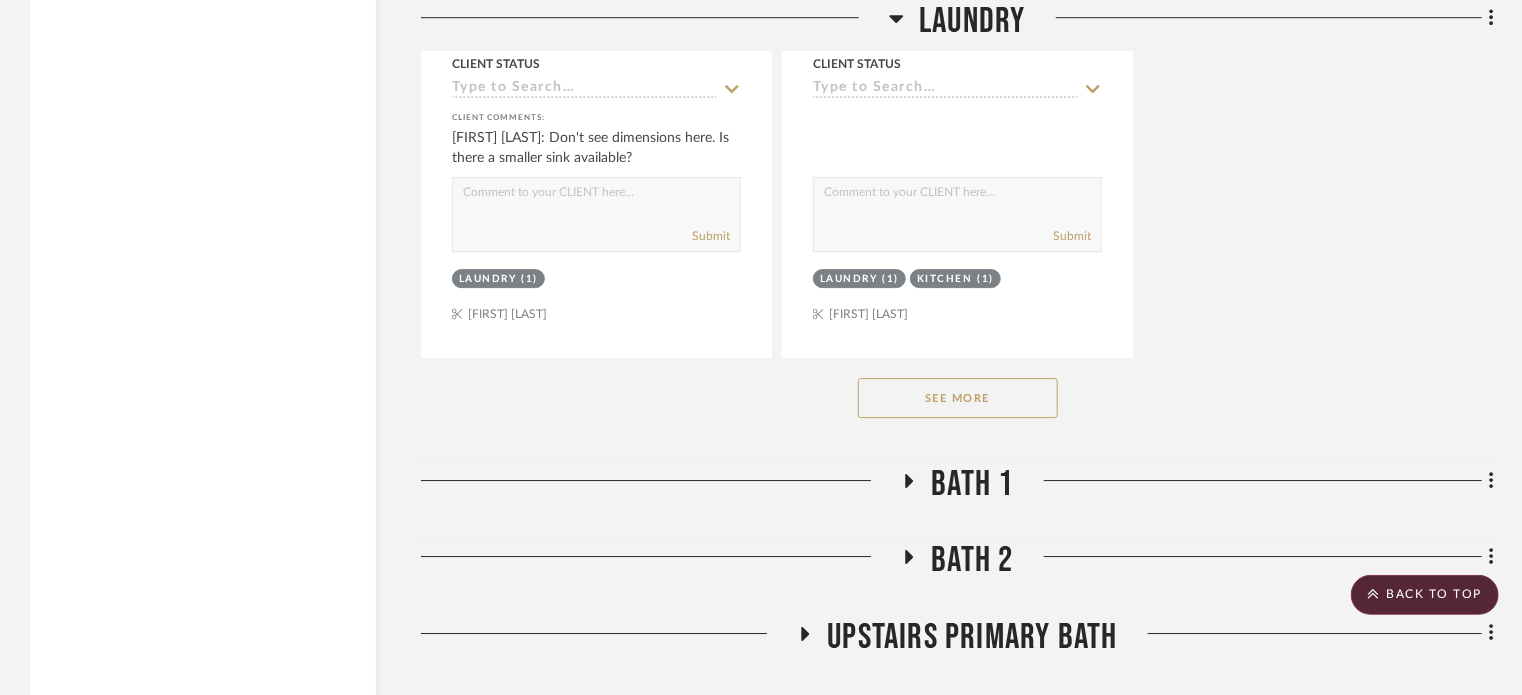 click on "See More" 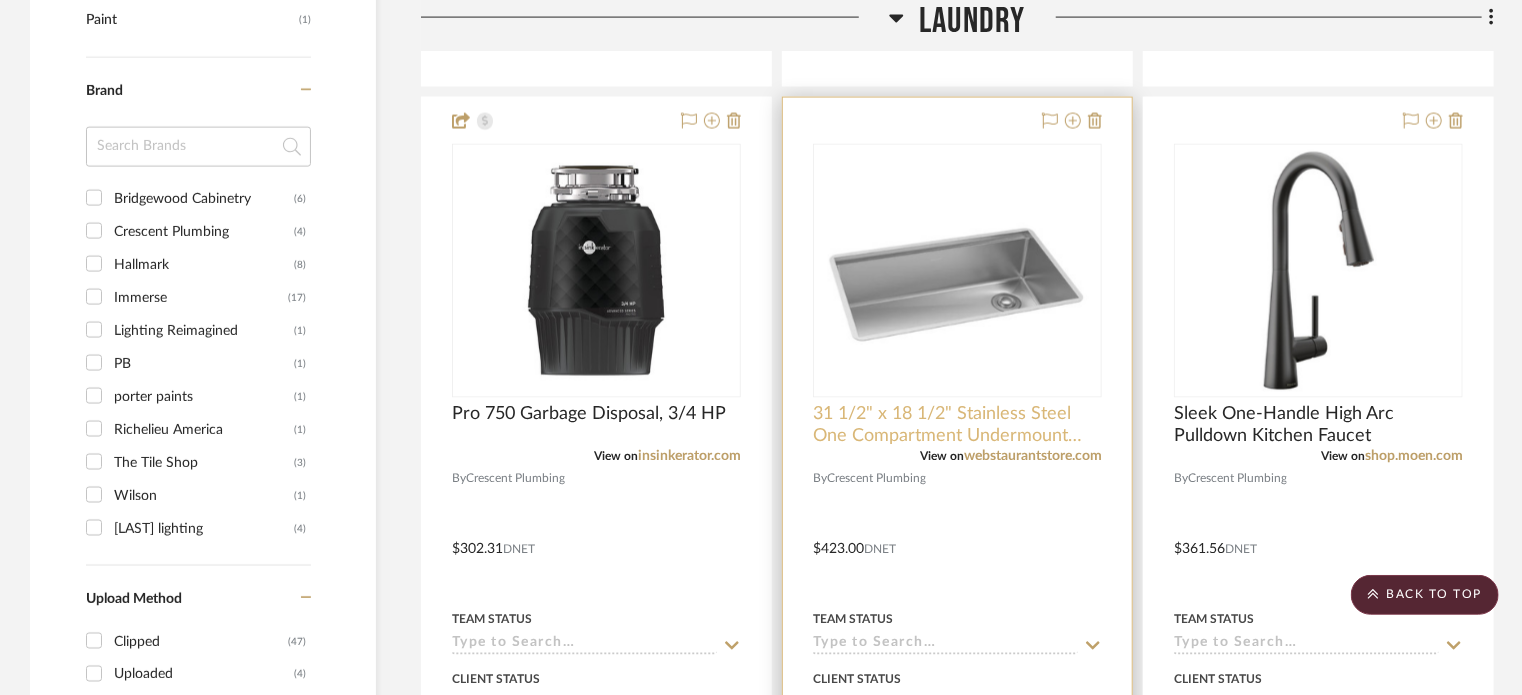 scroll, scrollTop: 1467, scrollLeft: 0, axis: vertical 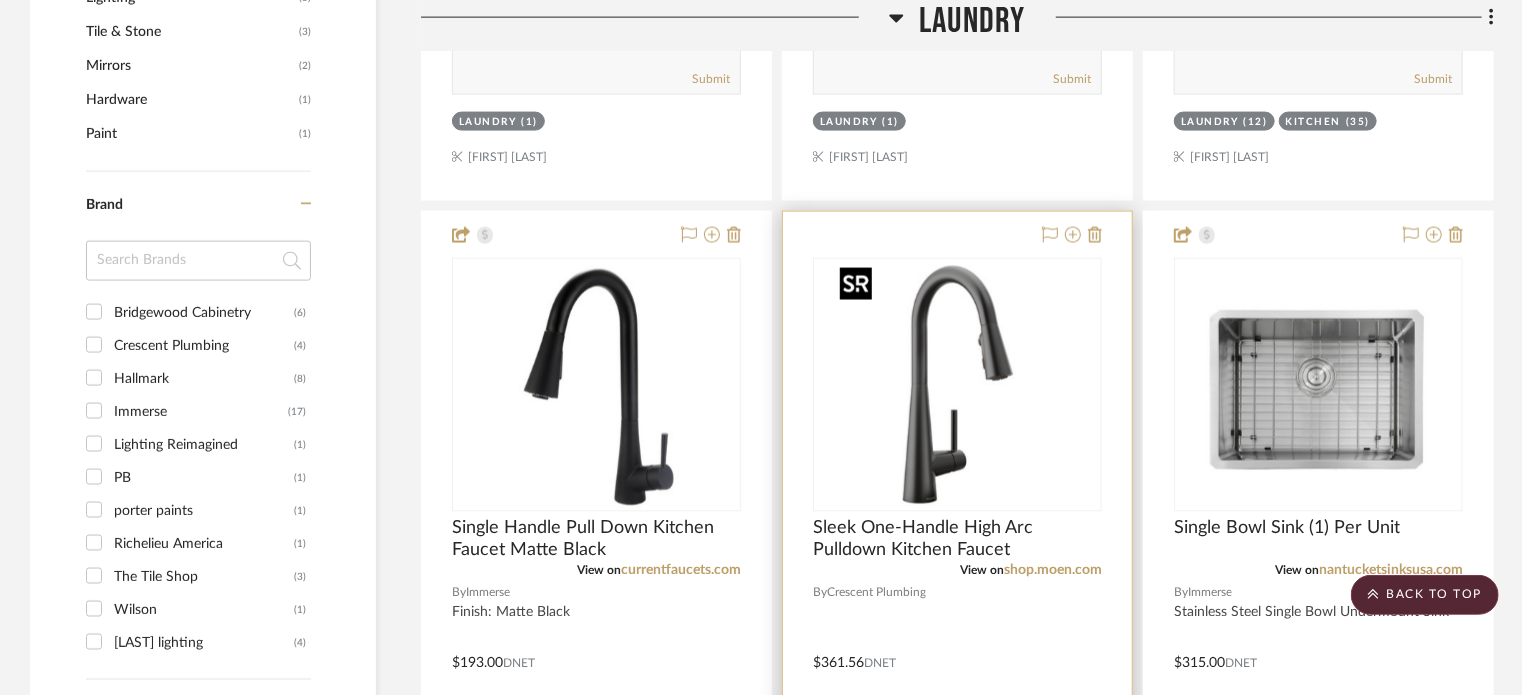 click at bounding box center (958, 385) 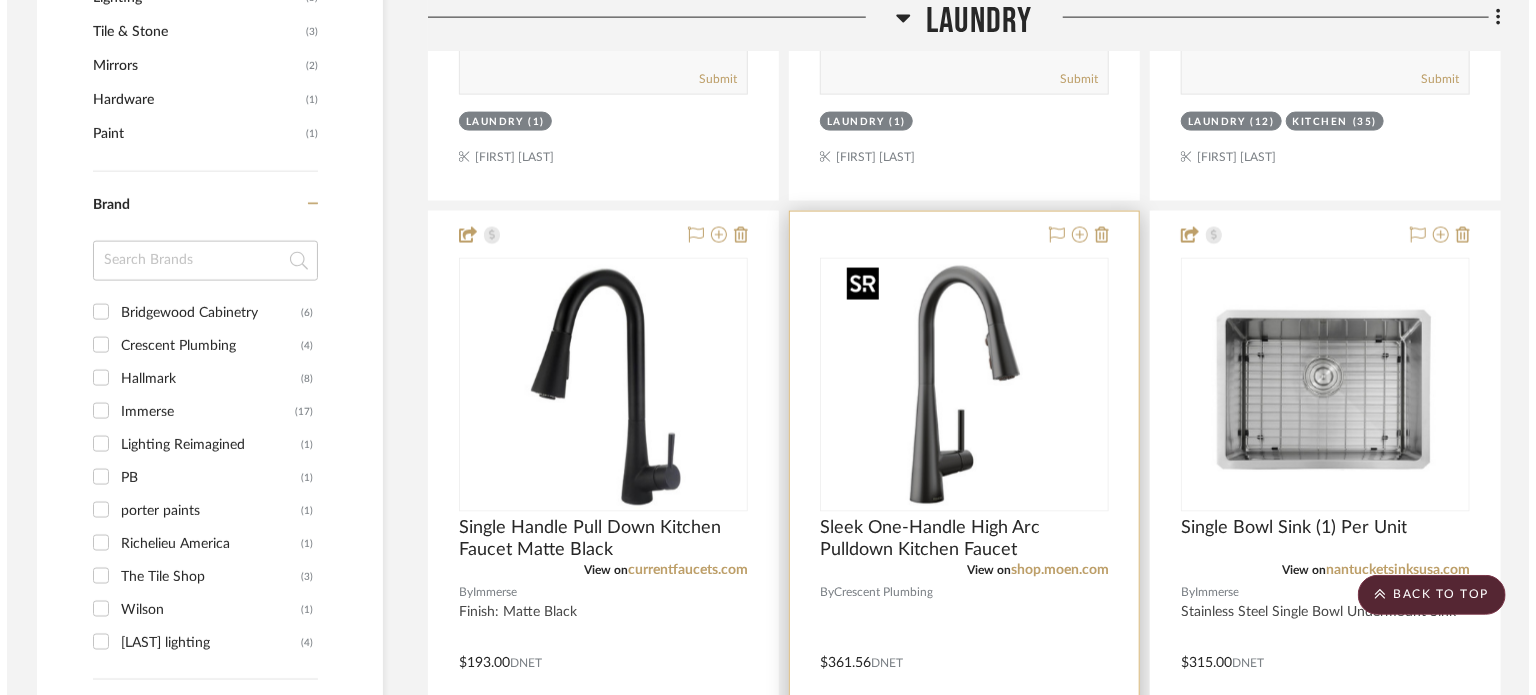 scroll, scrollTop: 0, scrollLeft: 0, axis: both 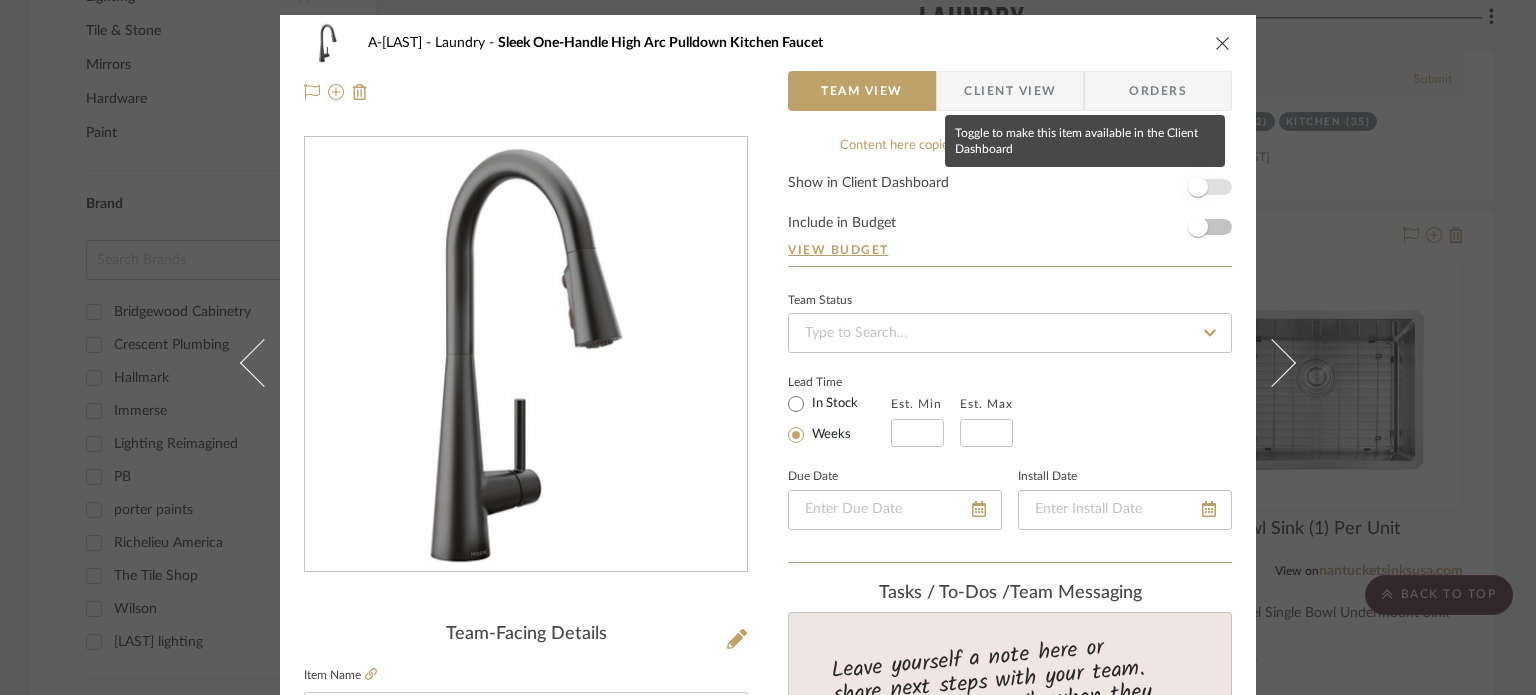 click at bounding box center (1198, 187) 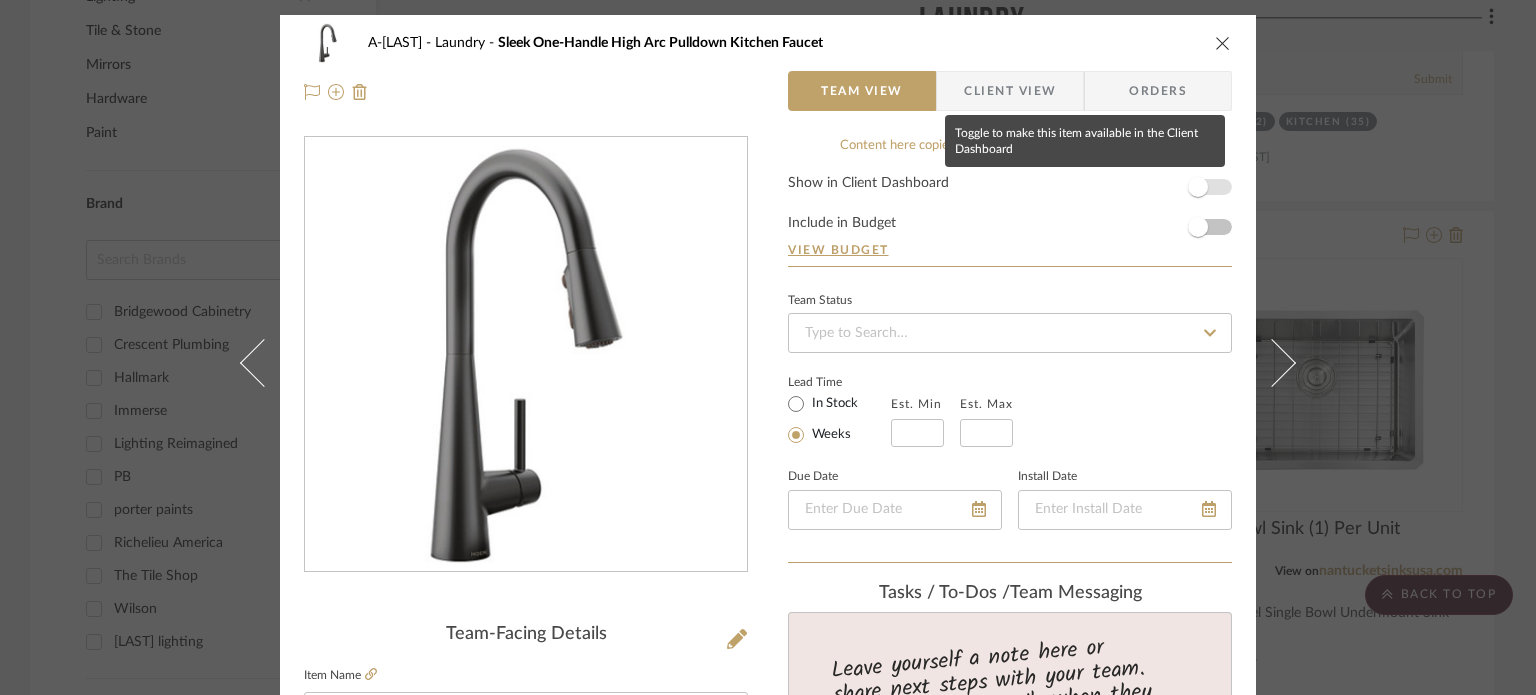 type 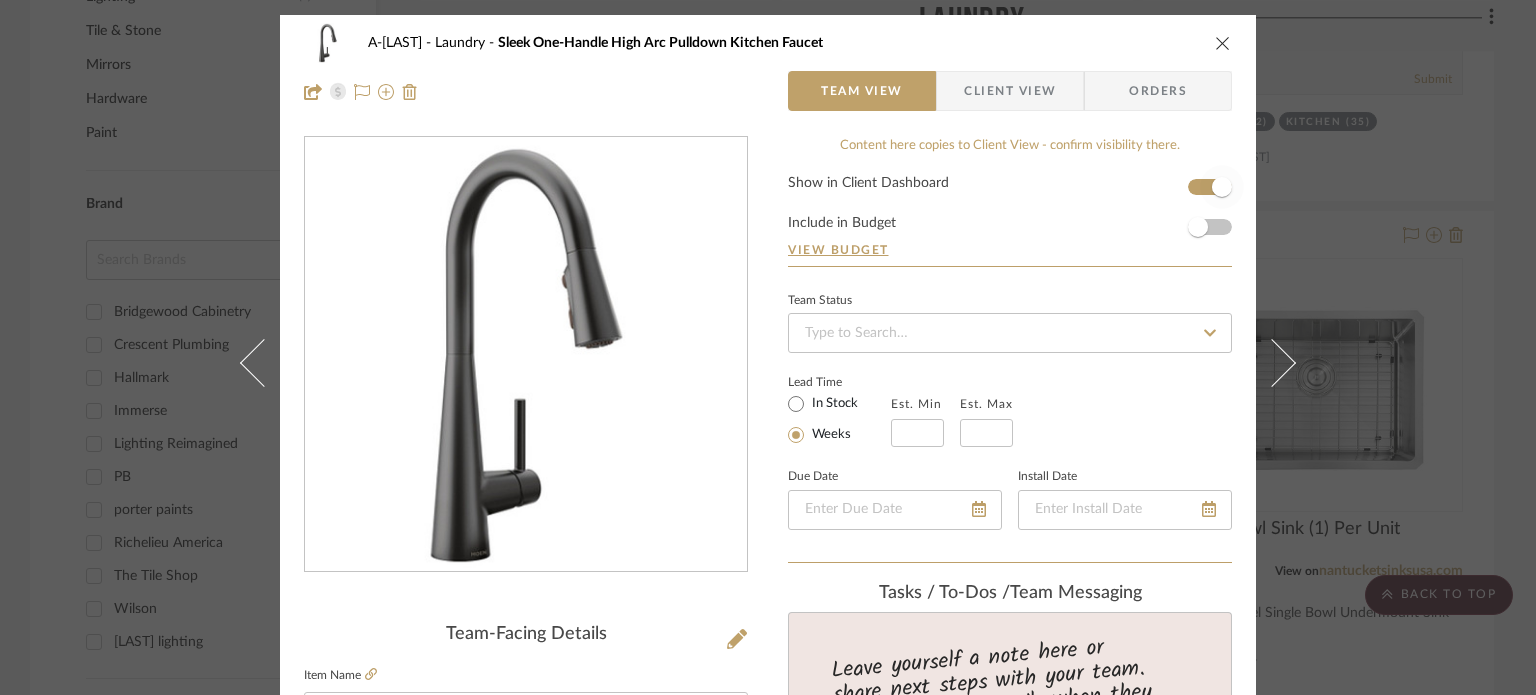 type 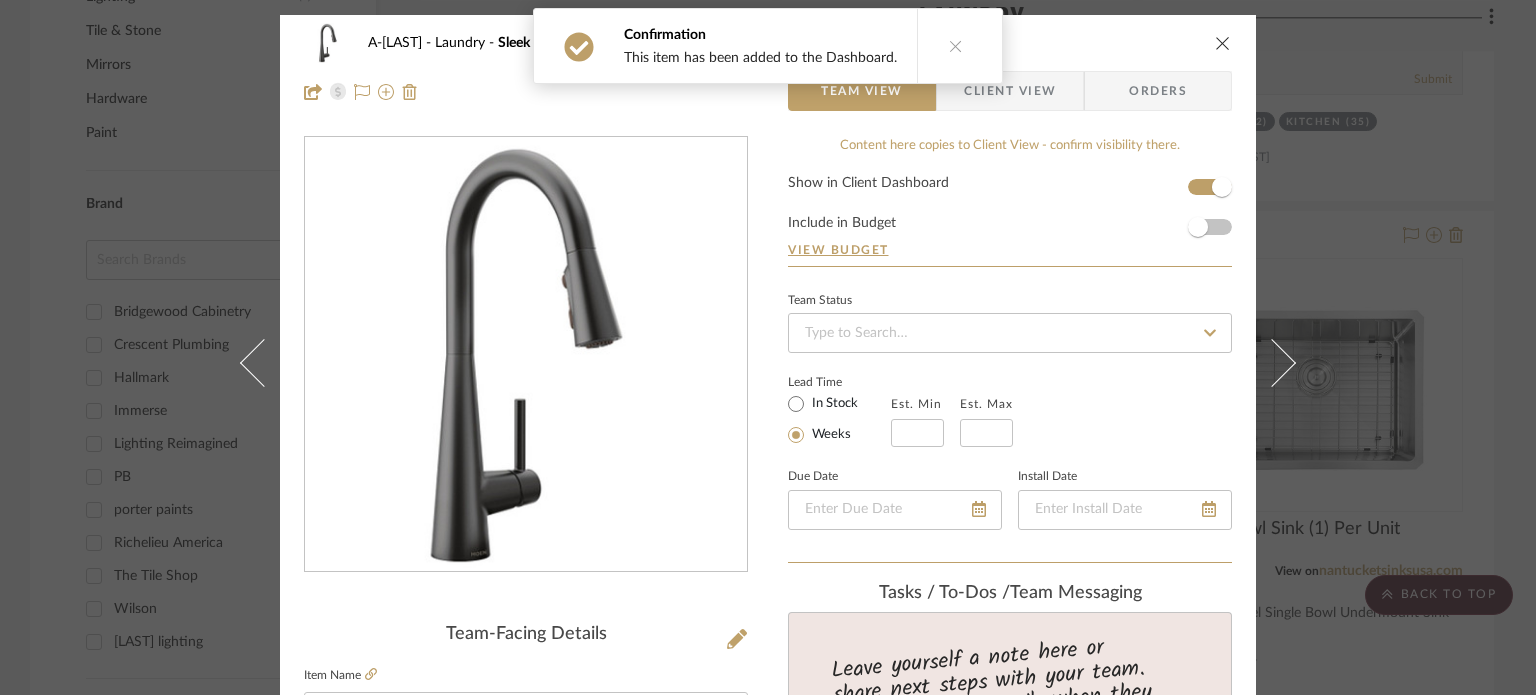 click on "Show in Client Dashboard   Include in Budget   View Budget" at bounding box center (1010, 221) 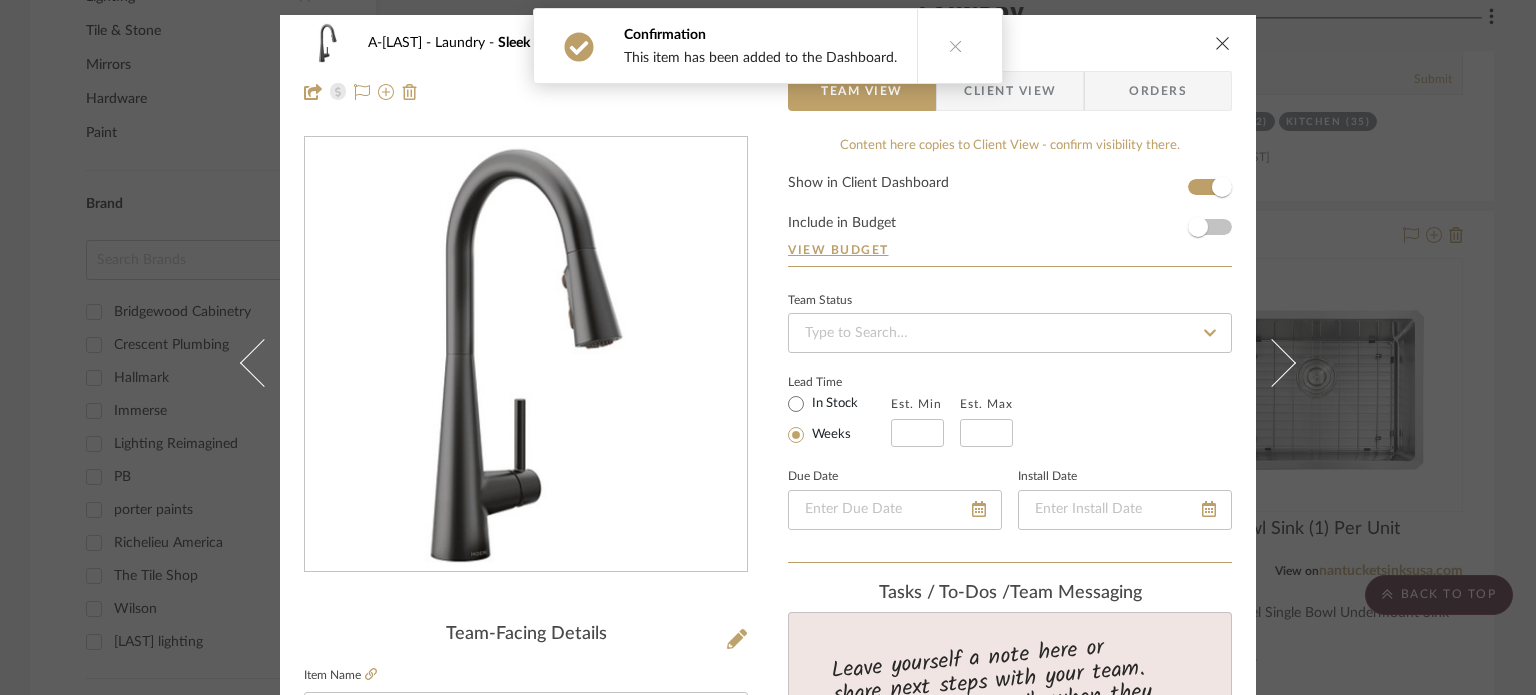 click on "Show in Client Dashboard   Include in Budget   View Budget" at bounding box center (1010, 221) 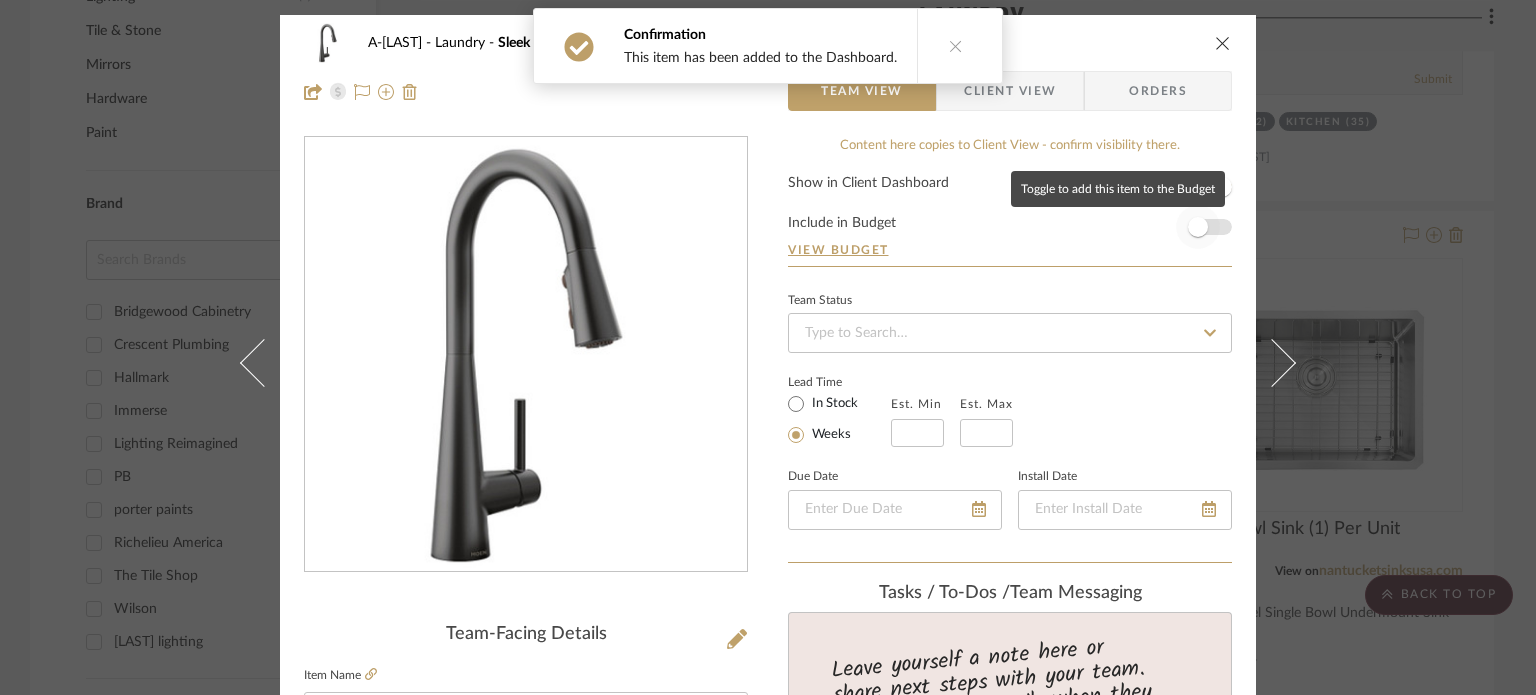 click at bounding box center [1198, 227] 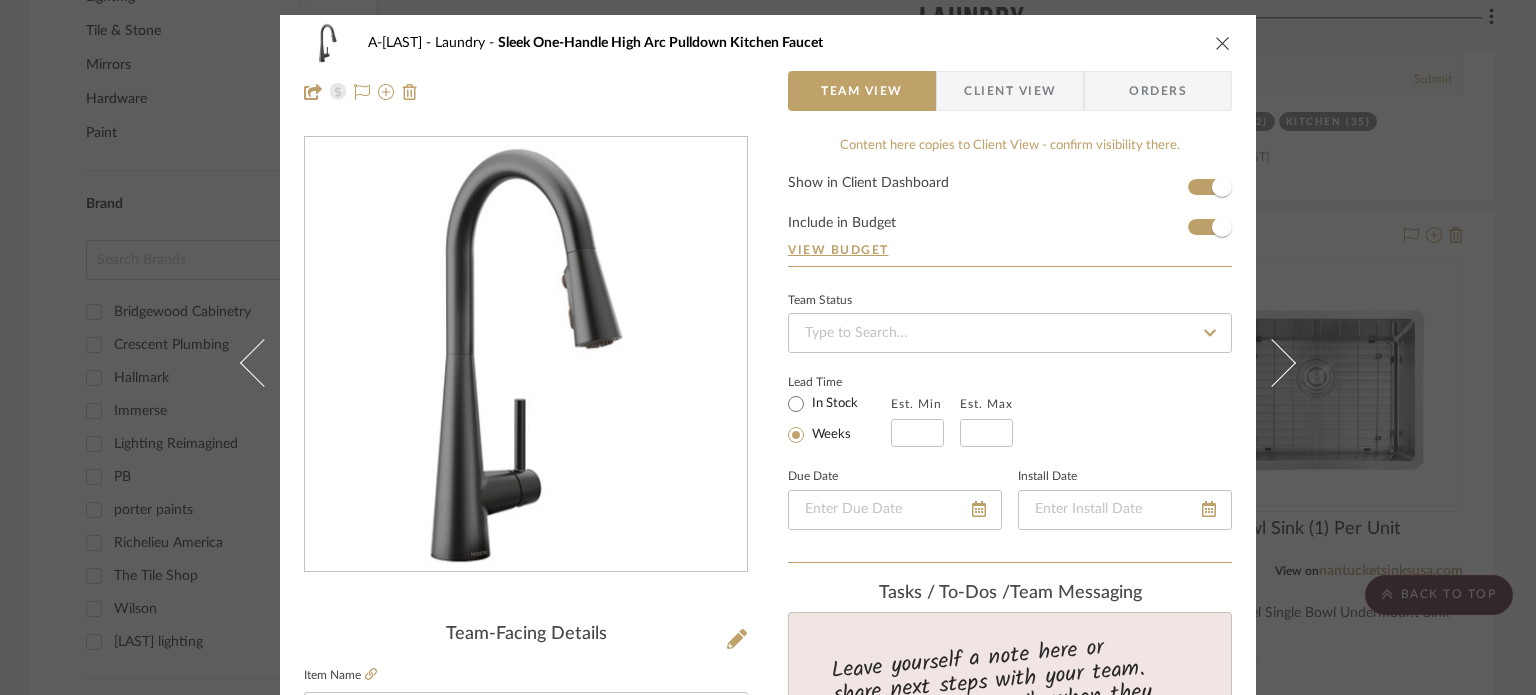 type 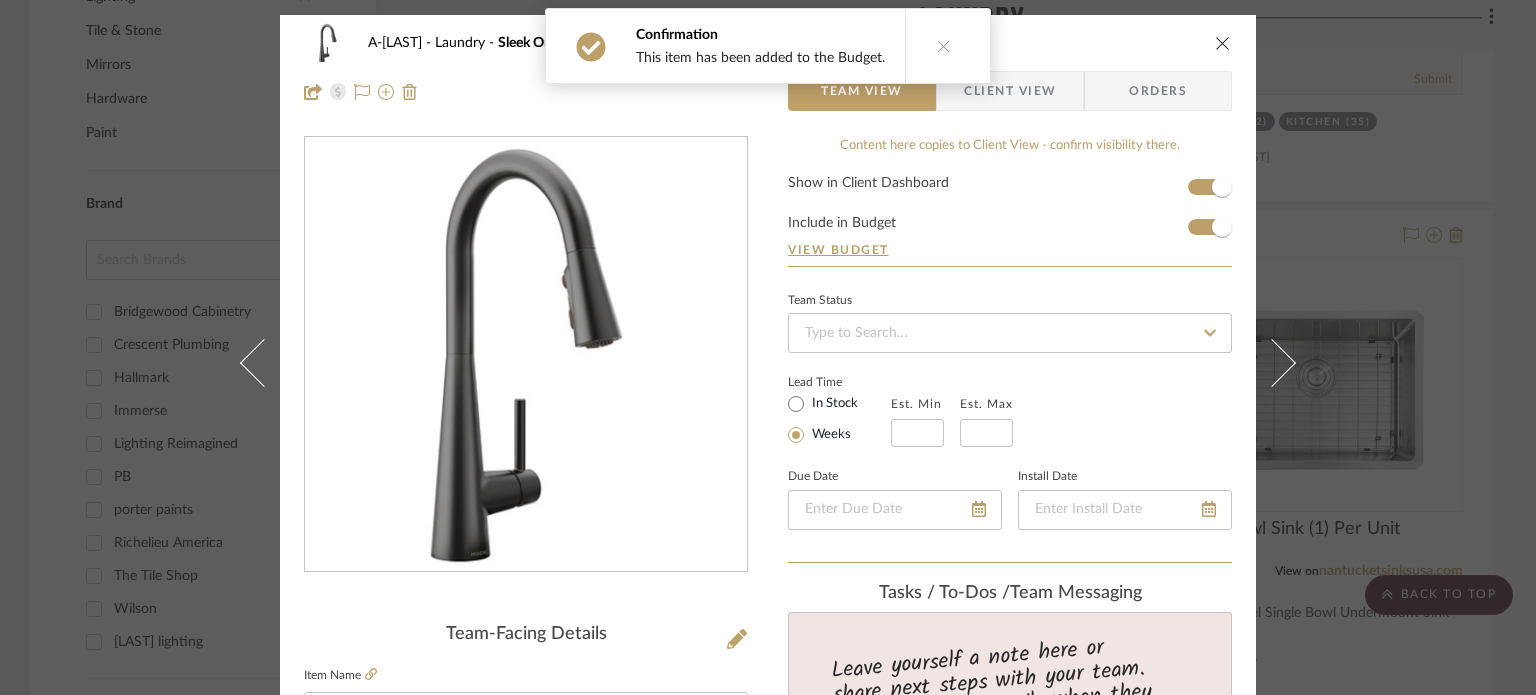 drag, startPoint x: 1264, startPoint y: 311, endPoint x: 1274, endPoint y: 309, distance: 10.198039 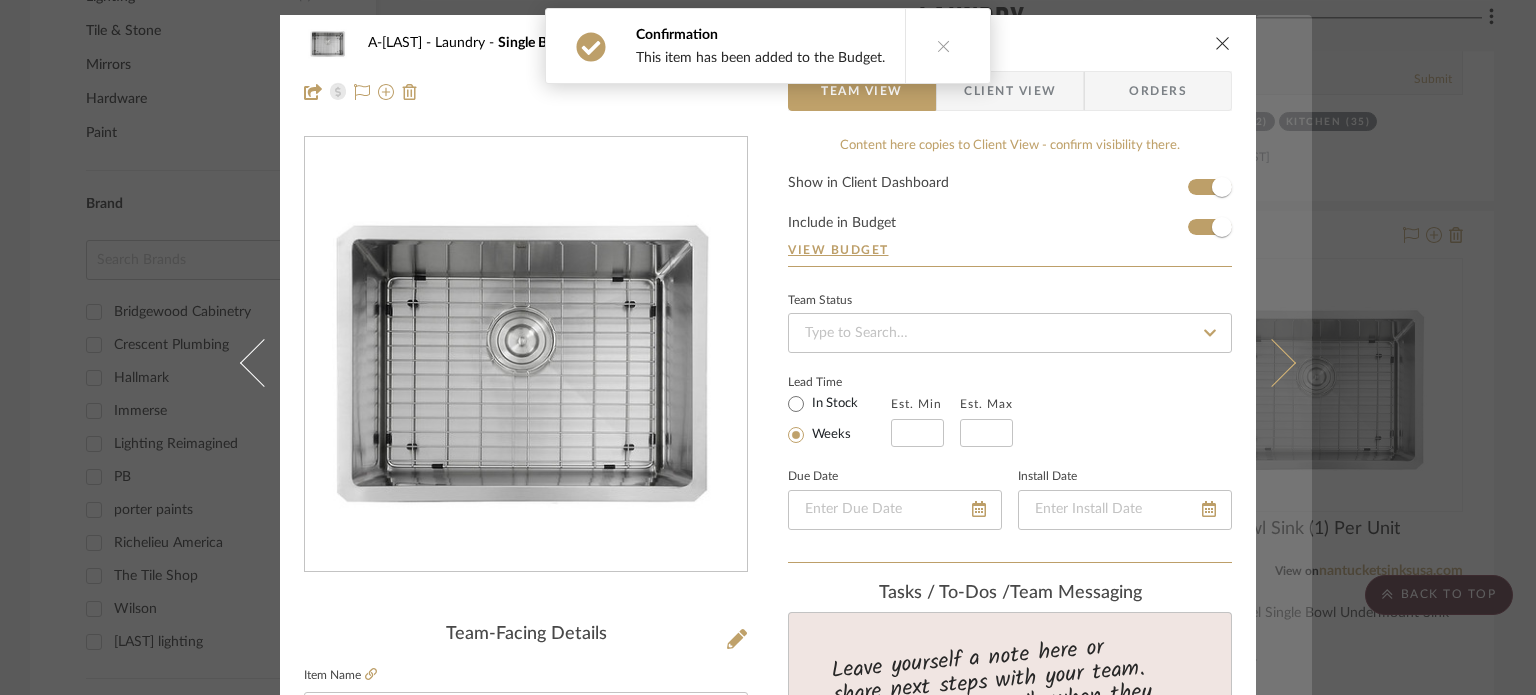 click at bounding box center [1284, 362] 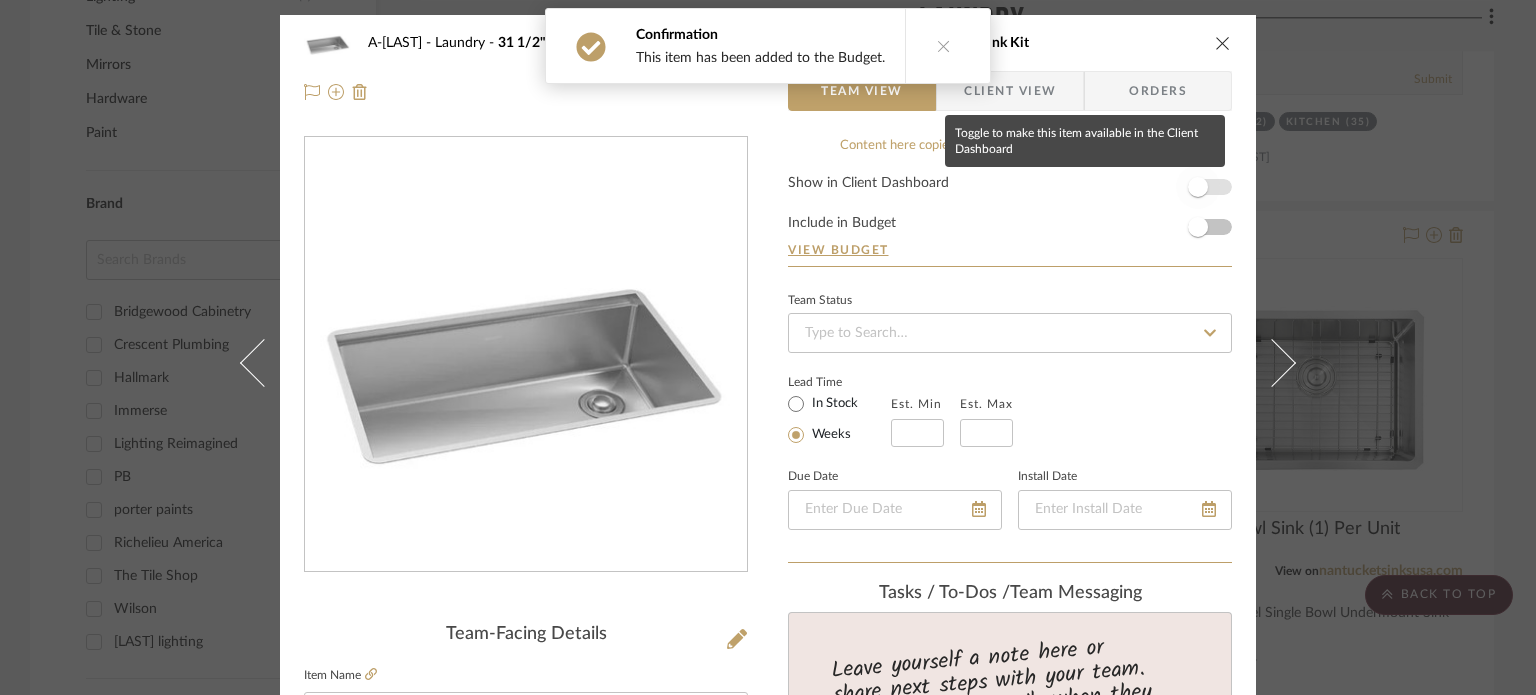 click at bounding box center [1198, 187] 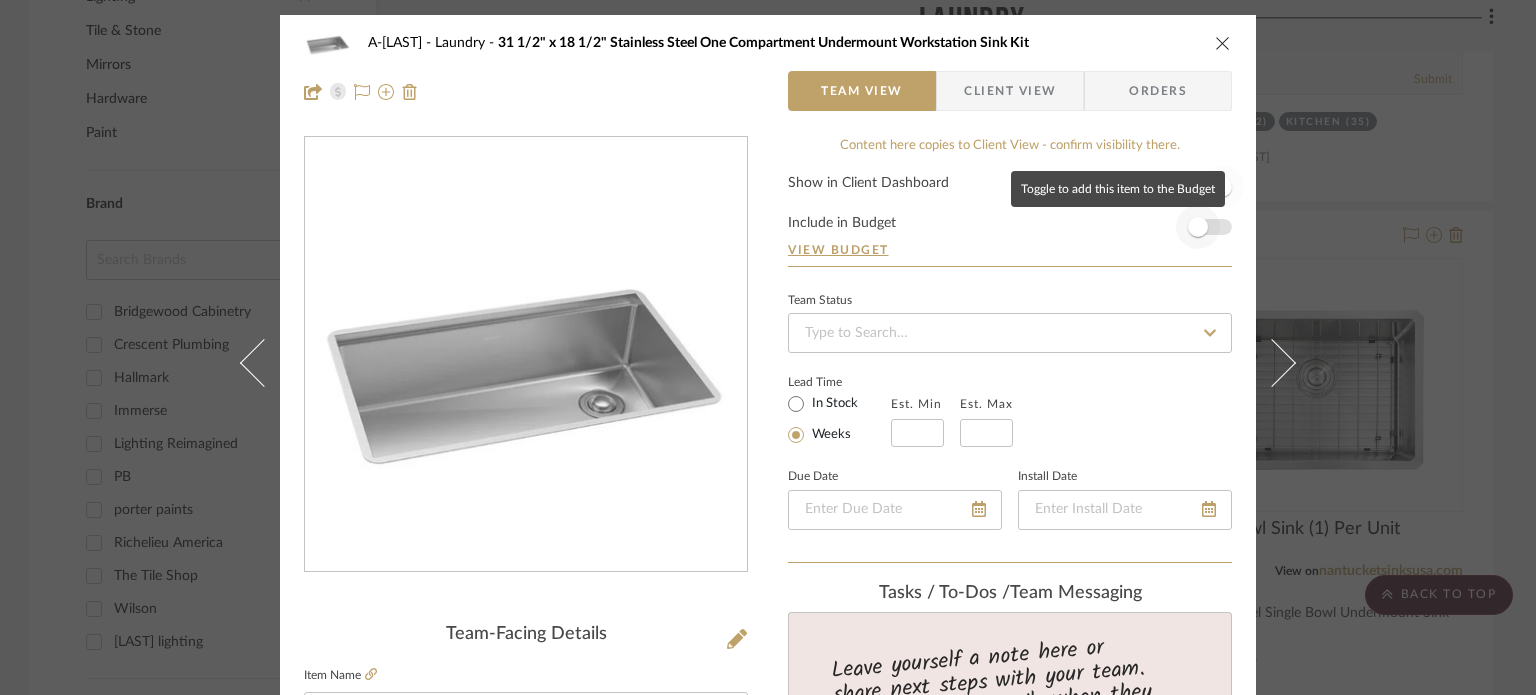 type 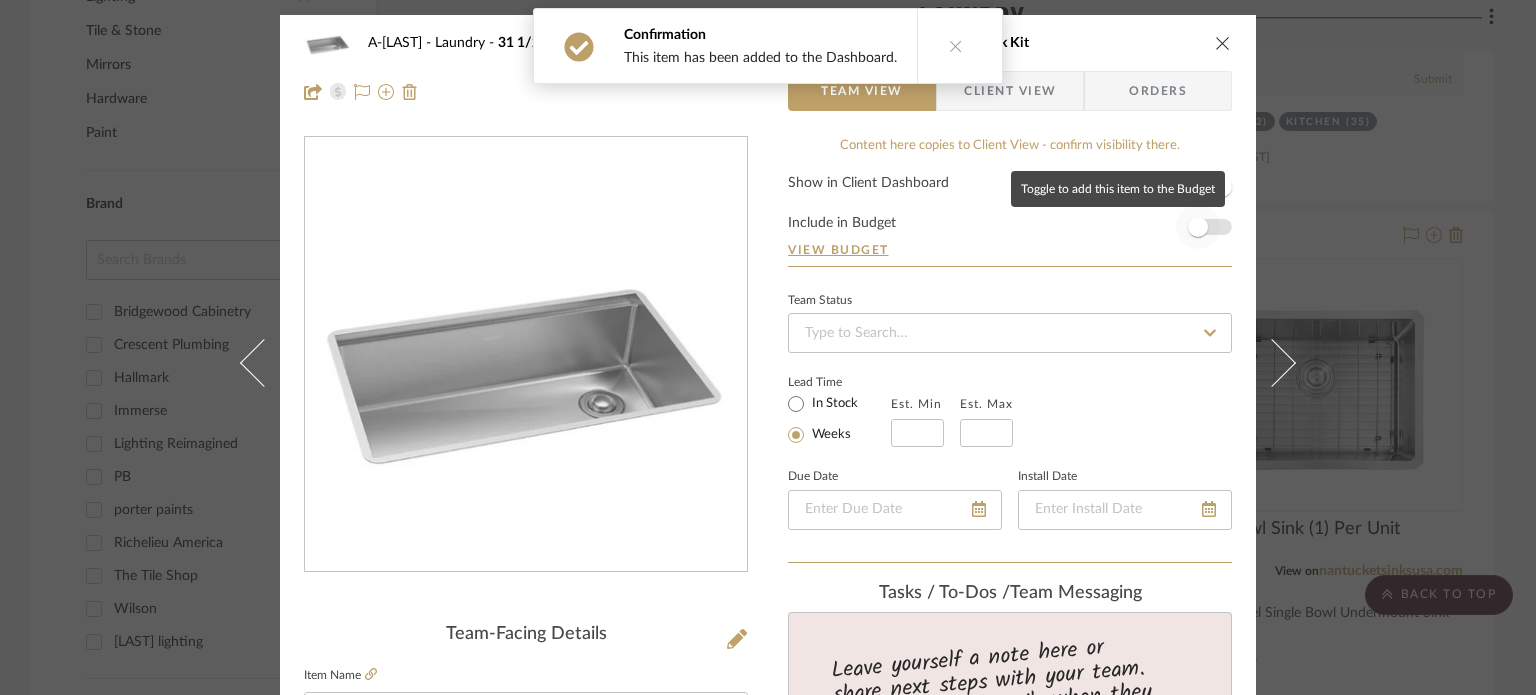 click at bounding box center [1198, 227] 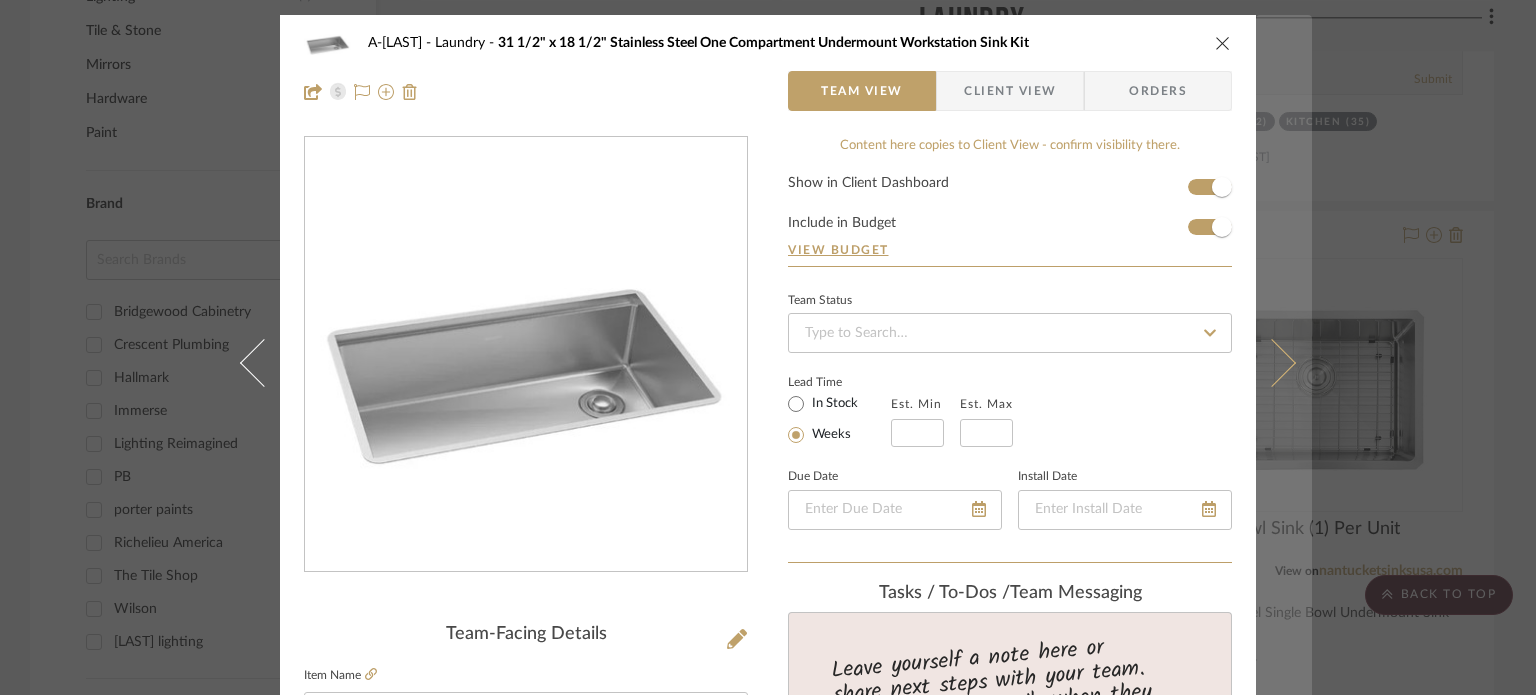 type 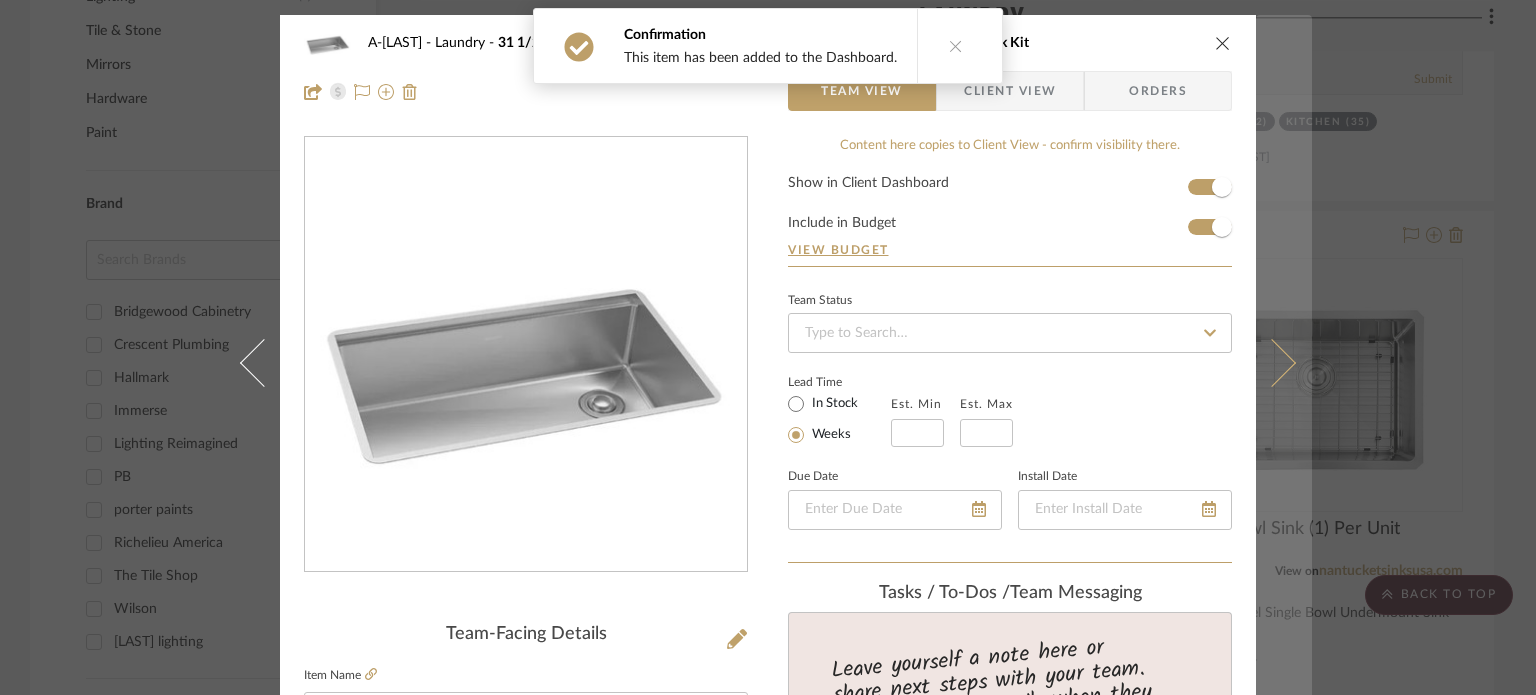 click at bounding box center [1284, 362] 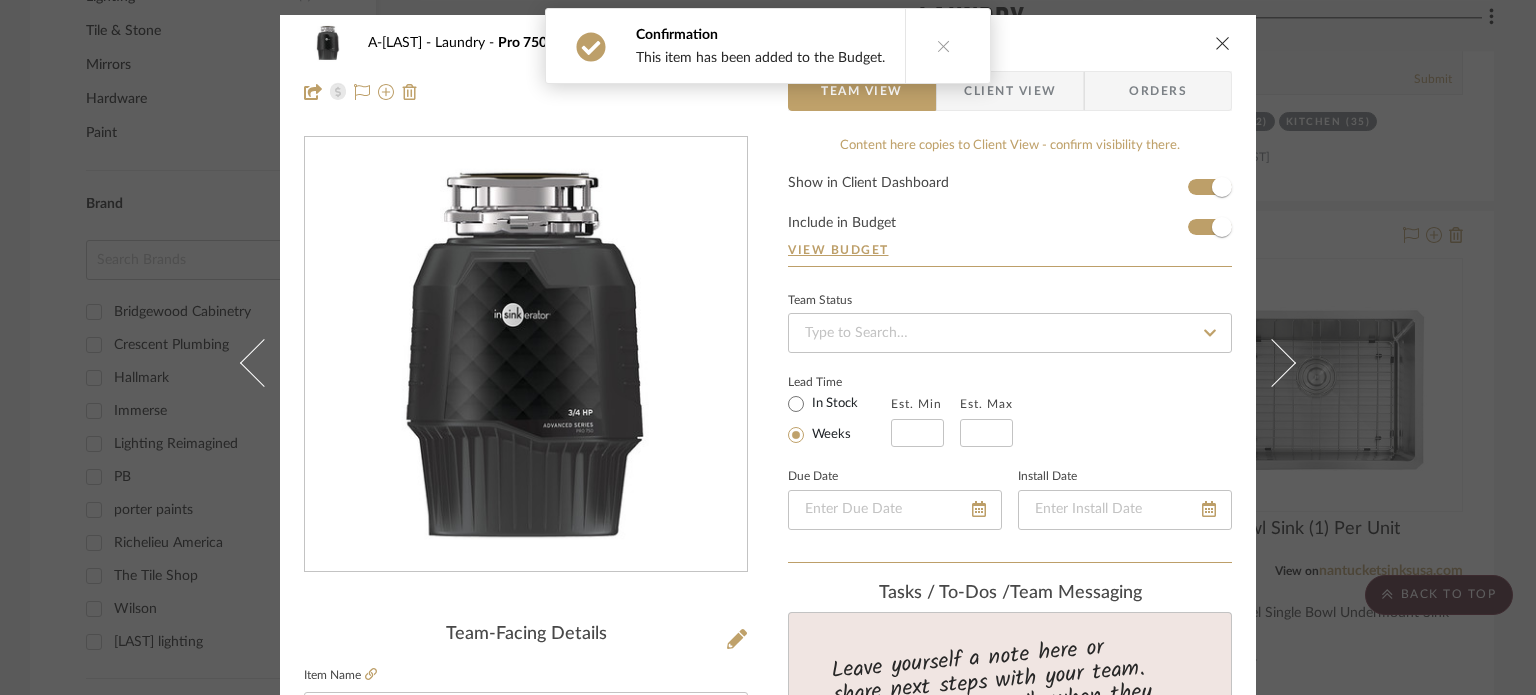 click at bounding box center (1284, 362) 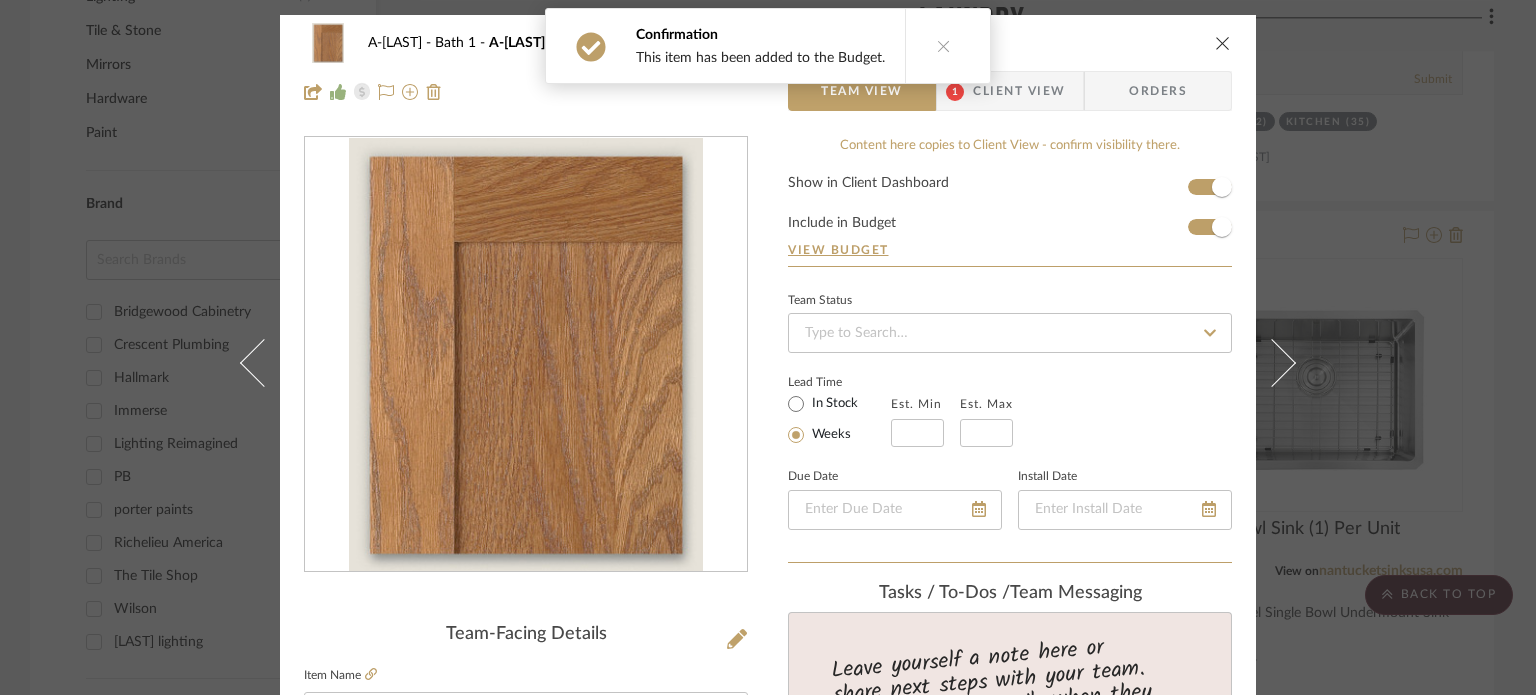 click on "A-Shipley Bath 1 Caramel on Red Oak Cabinetry Estimate, Mission Door Team View  1  Client View Orders  Team-Facing Details   Item Name  Caramel on Red Oak Cabinetry Estimate, Mission Door  Brand  Hallmark  Internal Description   Dimensions   Product Specifications   Item Costs   View Budget   Markup %  30%  Unit Cost  $783.68  Cost Type  DNET  Client Unit Price   $1,018.78   Quantity  1  Unit Type  Each  Subtotal   $1,018.78   Tax %  9.49%  Total Tax   $96.68   Shipping Cost  $101.88  Ship. Markup %  0% Taxable  Total Shipping   $101.88  Total Client Price  $1,217.35  Your Cost  $959.93  Your Margin  $235.10  Content here copies to Client View - confirm visibility there.  Show in Client Dashboard   Include in Budget   View Budget  Team Status  Lead Time  In Stock Weeks  Est. Min   Est. Max   Due Date   Install Date  Tasks / To-Dos /  team Messaging  Leave yourself a note here or share next steps with your team. You will receive emails when they
respond!  Invite Collaborator Internal Notes  Bath 1" at bounding box center (768, 347) 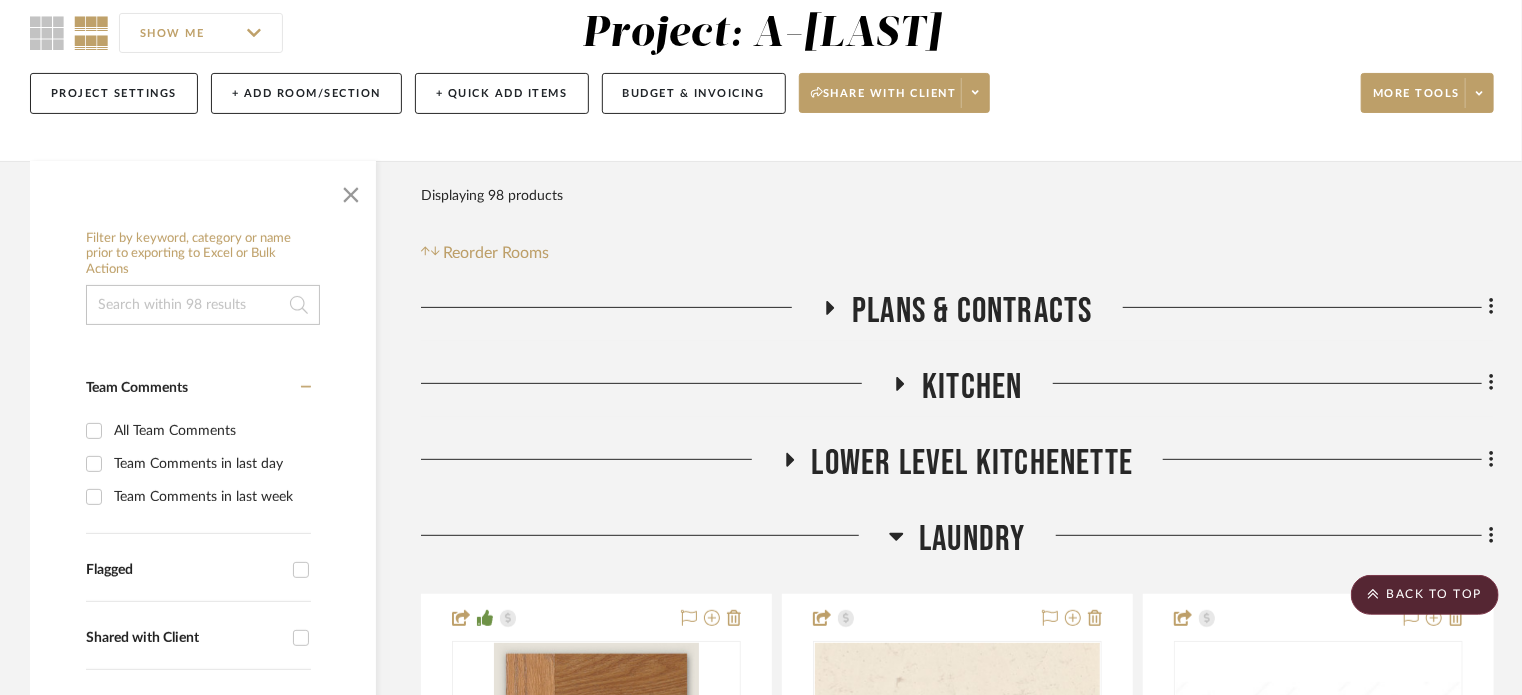 scroll, scrollTop: 150, scrollLeft: 0, axis: vertical 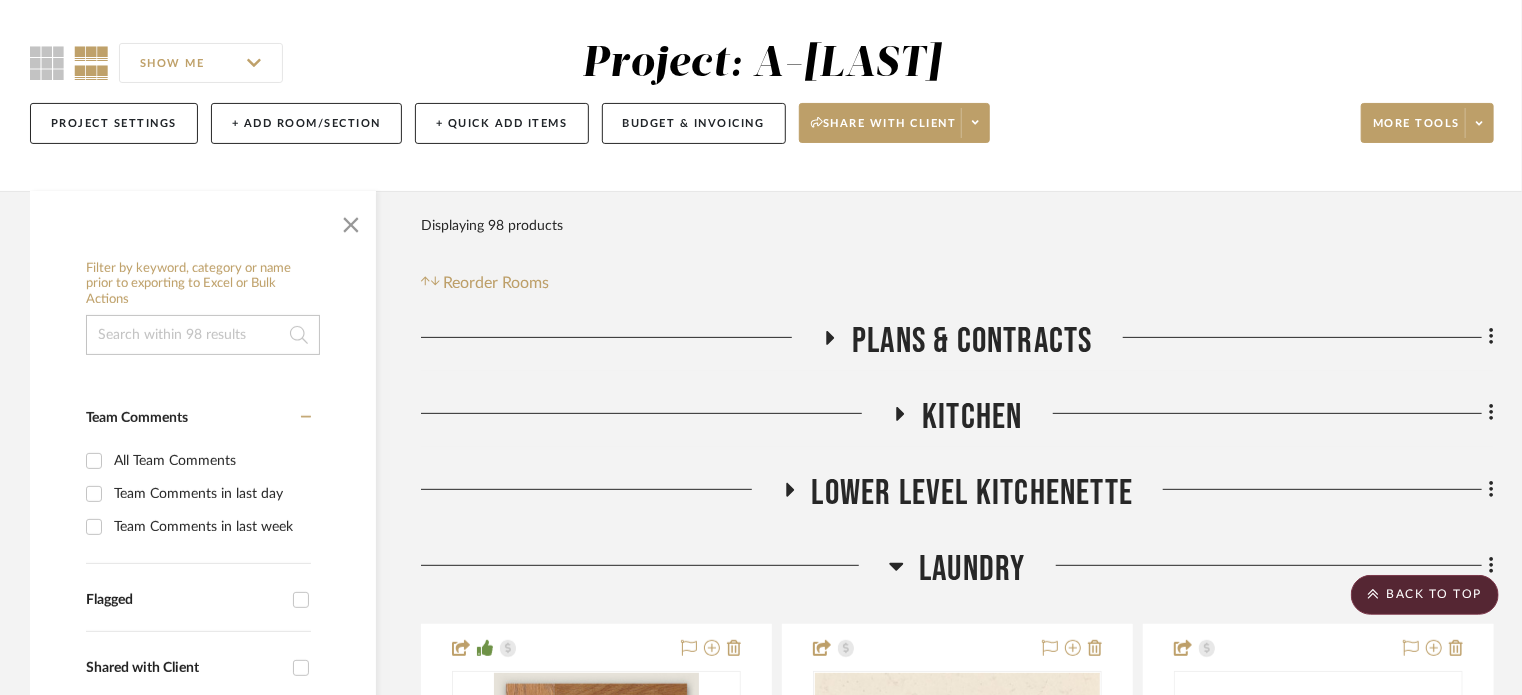 click on "Laundry" 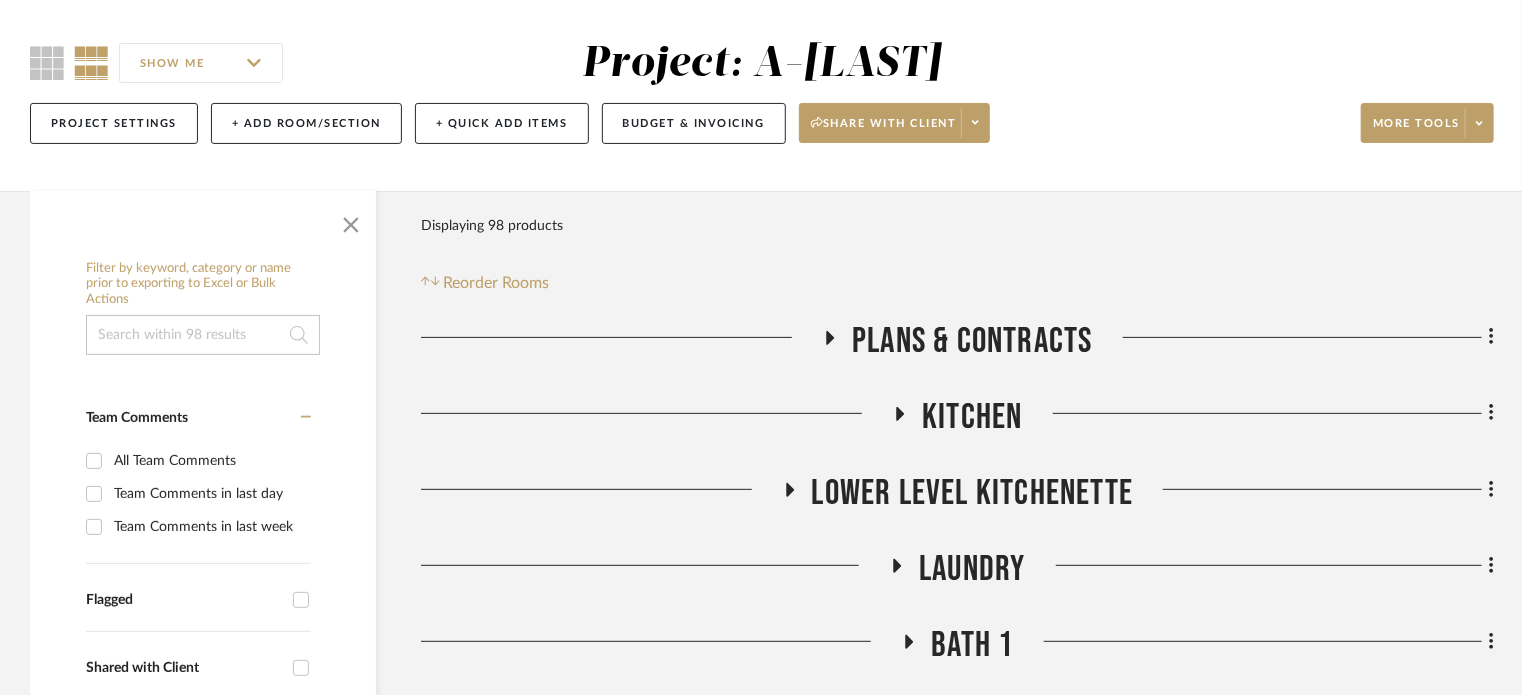 click on "Lower Level Kitchenette" 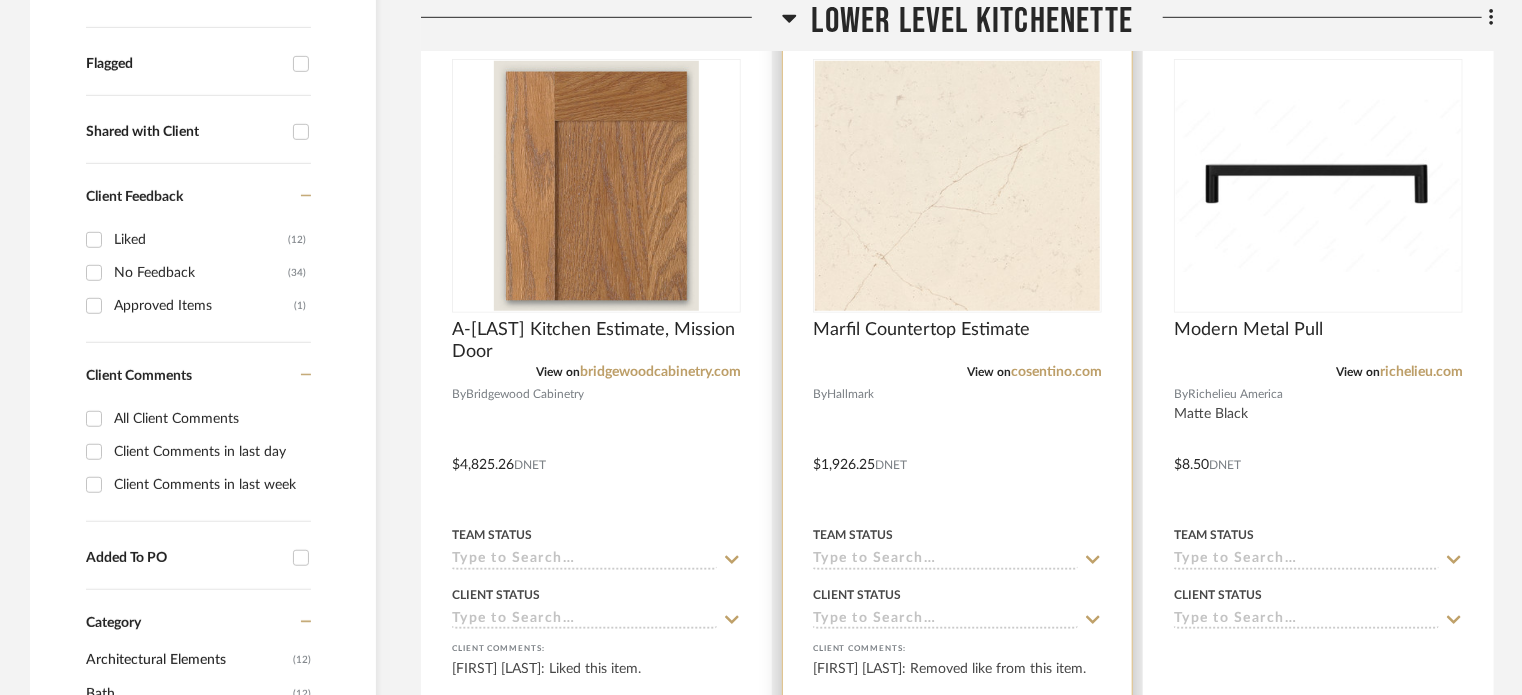 scroll, scrollTop: 550, scrollLeft: 0, axis: vertical 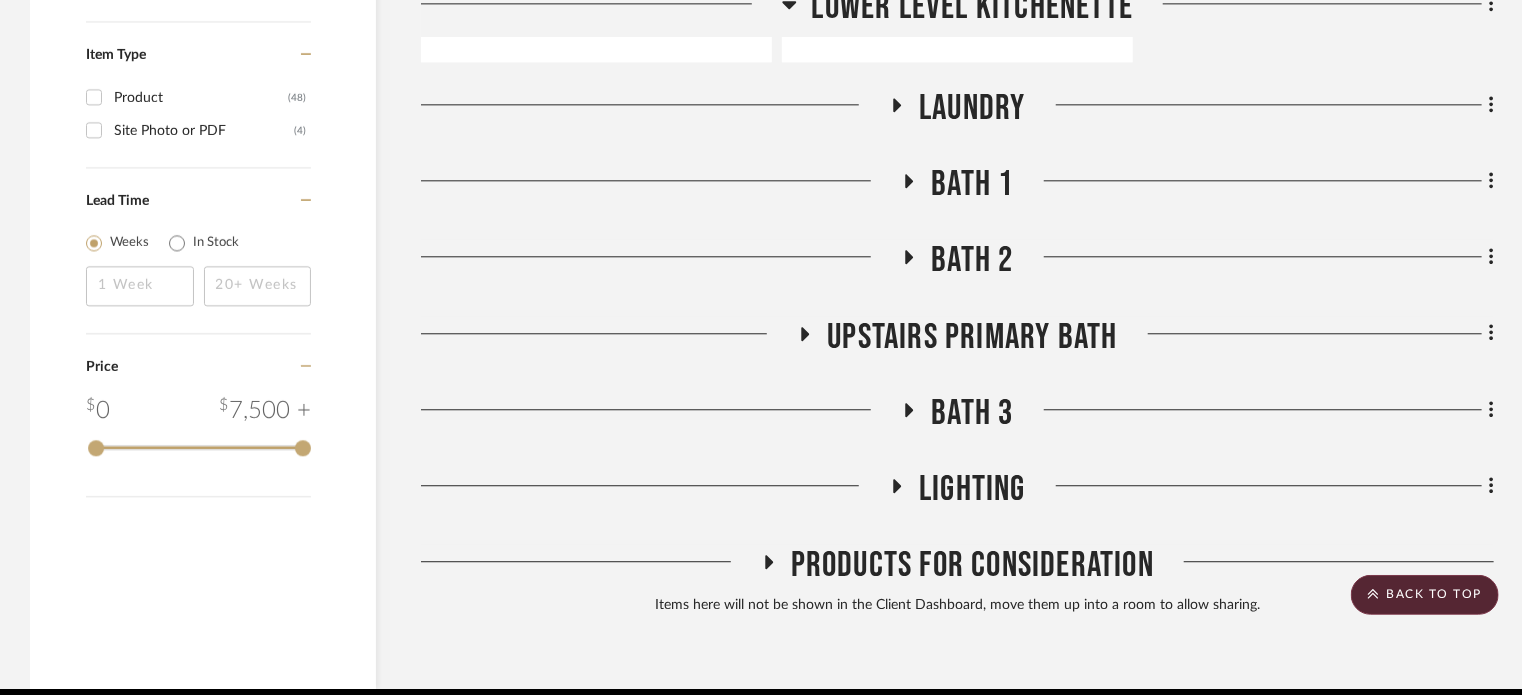 click on "Laundry" 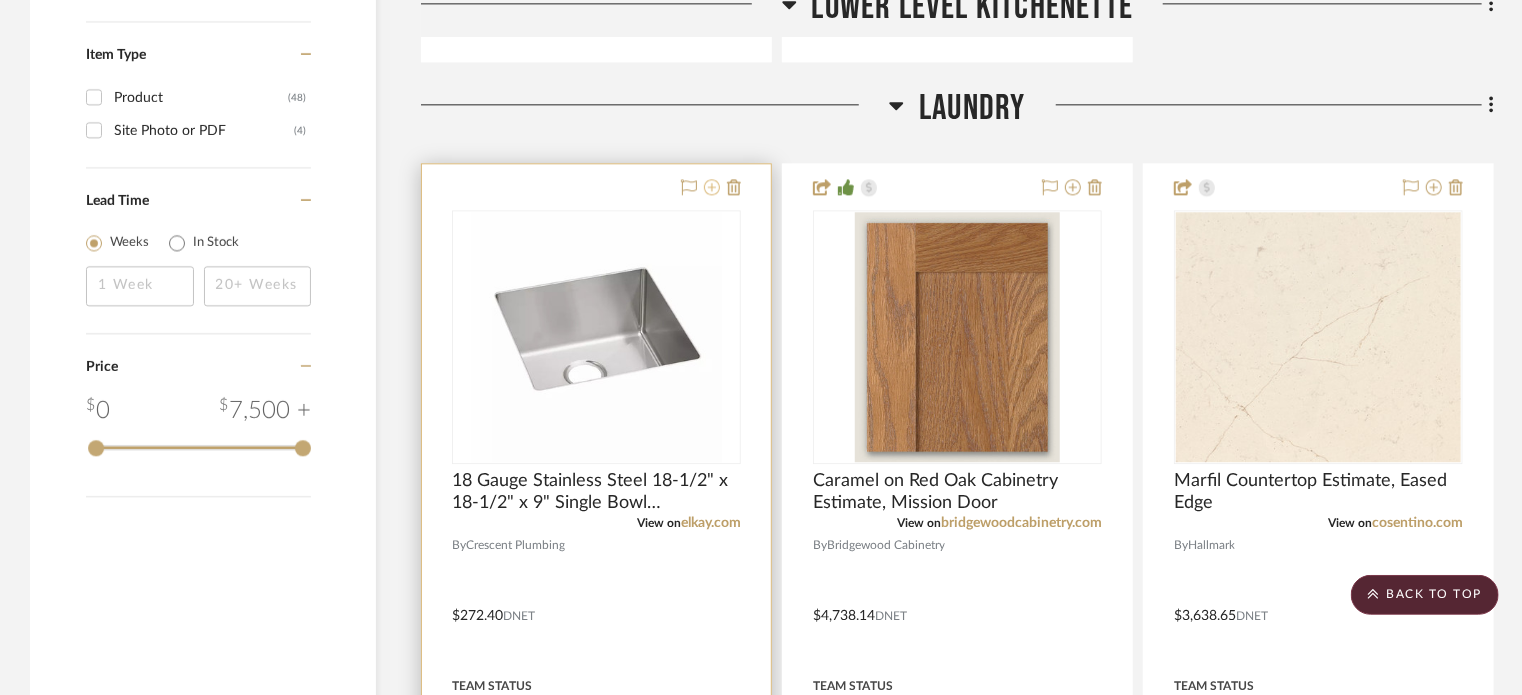 click 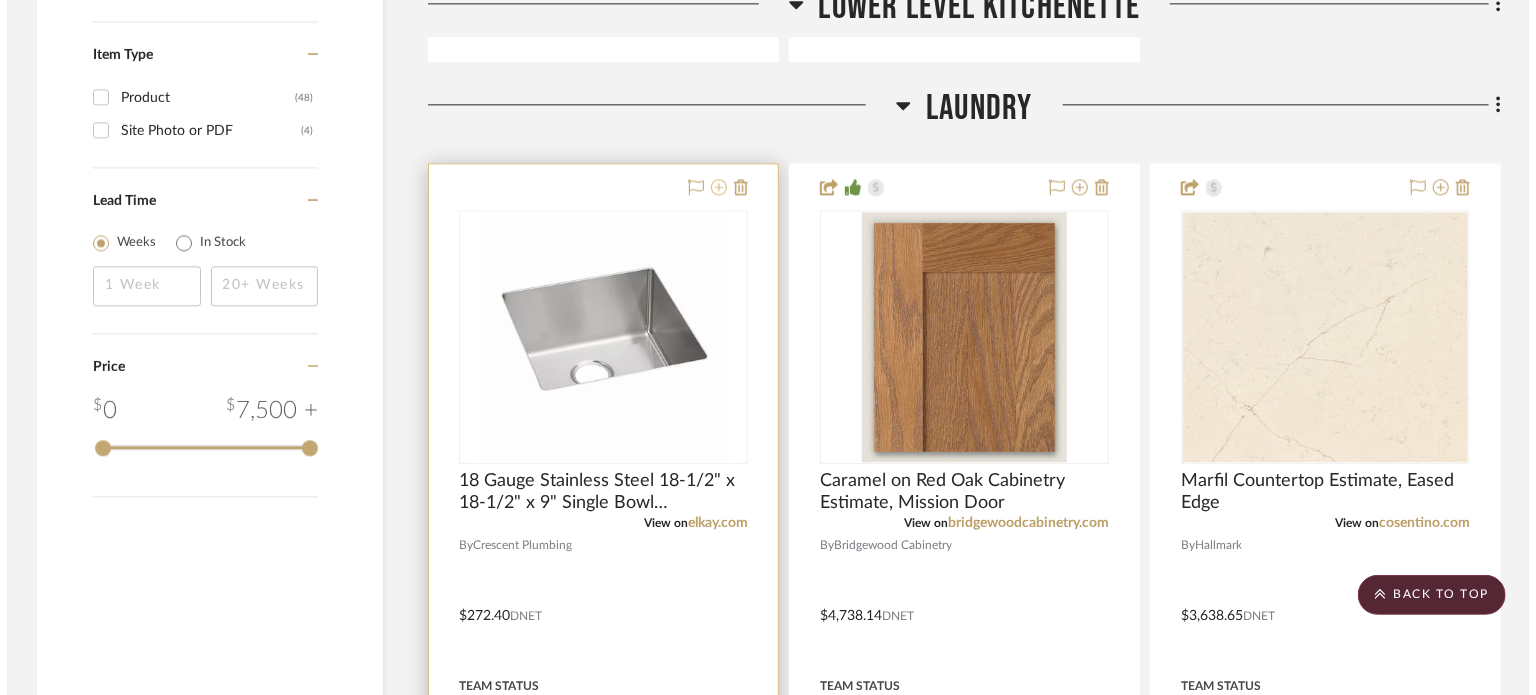 scroll, scrollTop: 0, scrollLeft: 0, axis: both 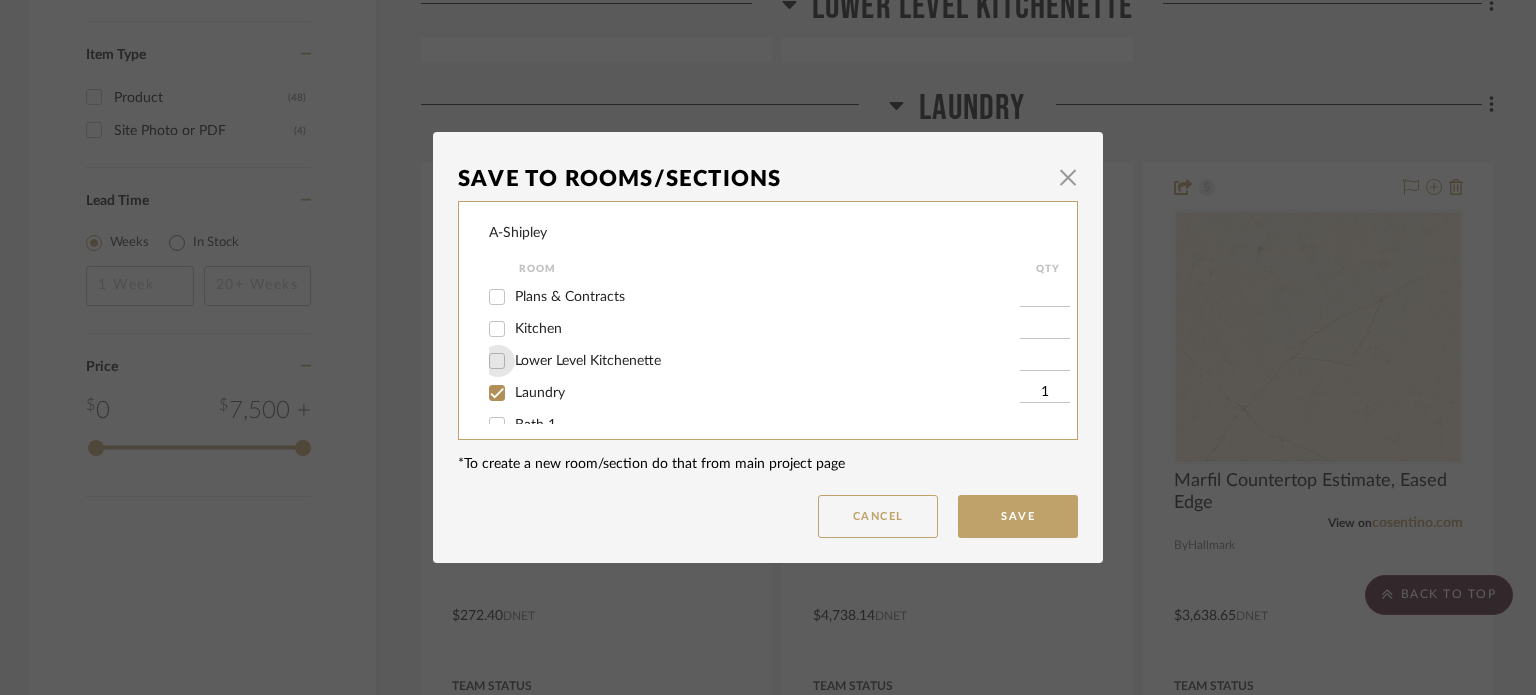click on "Lower Level Kitchenette" at bounding box center [497, 361] 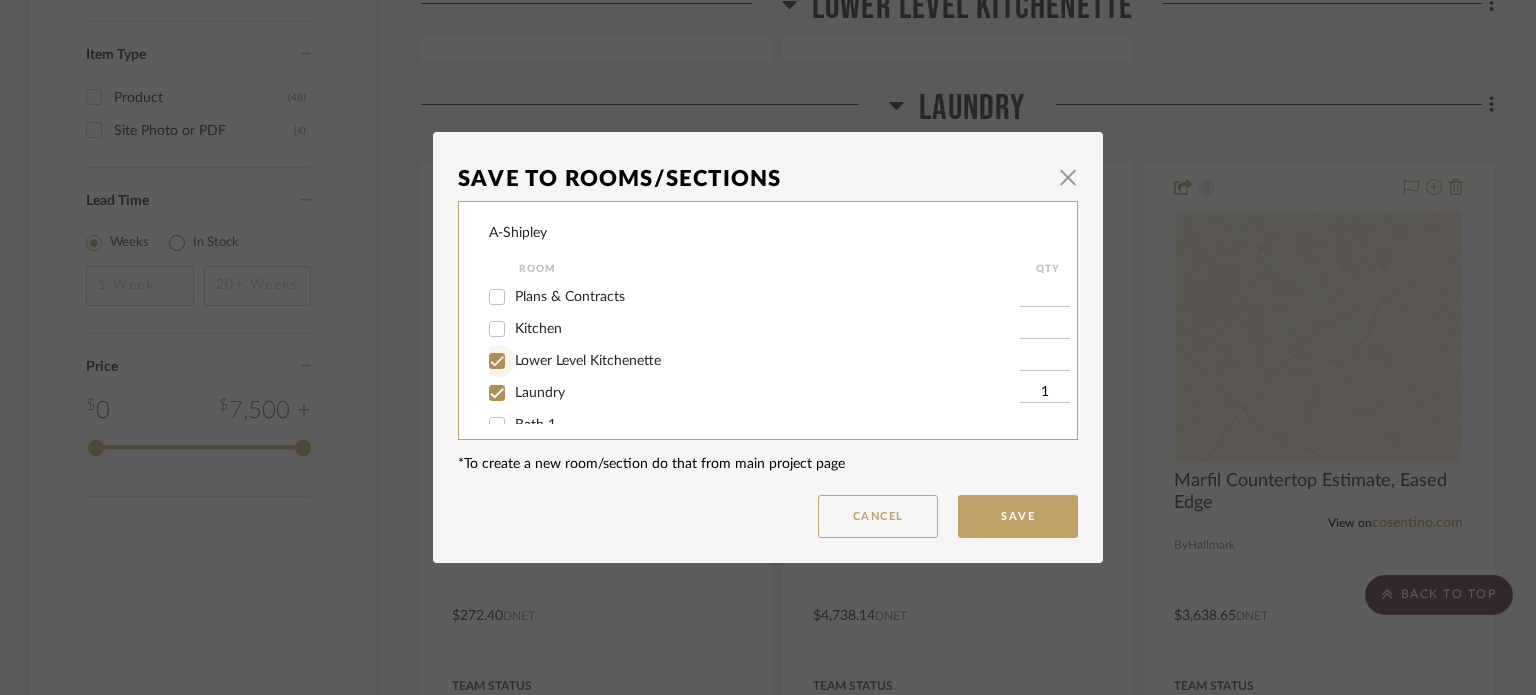checkbox on "true" 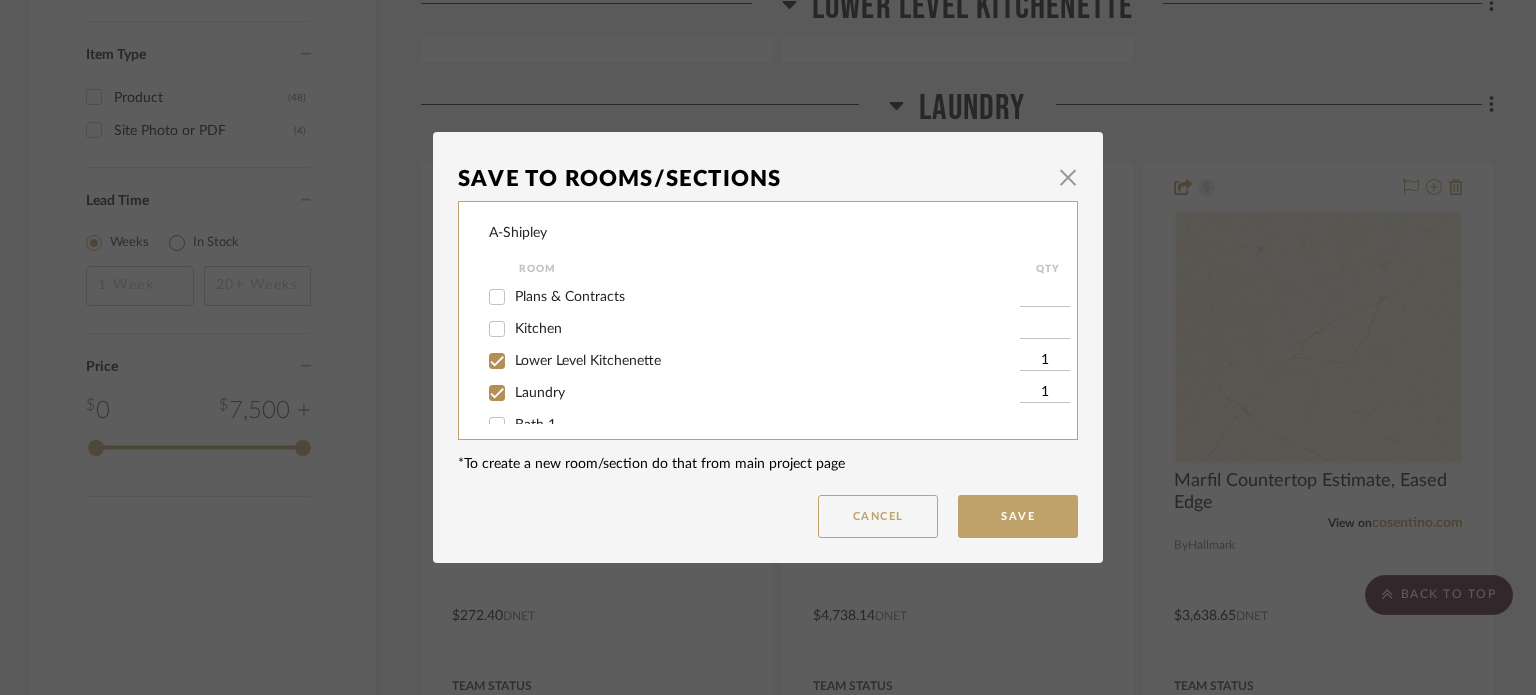 click on "Laundry" at bounding box center (497, 393) 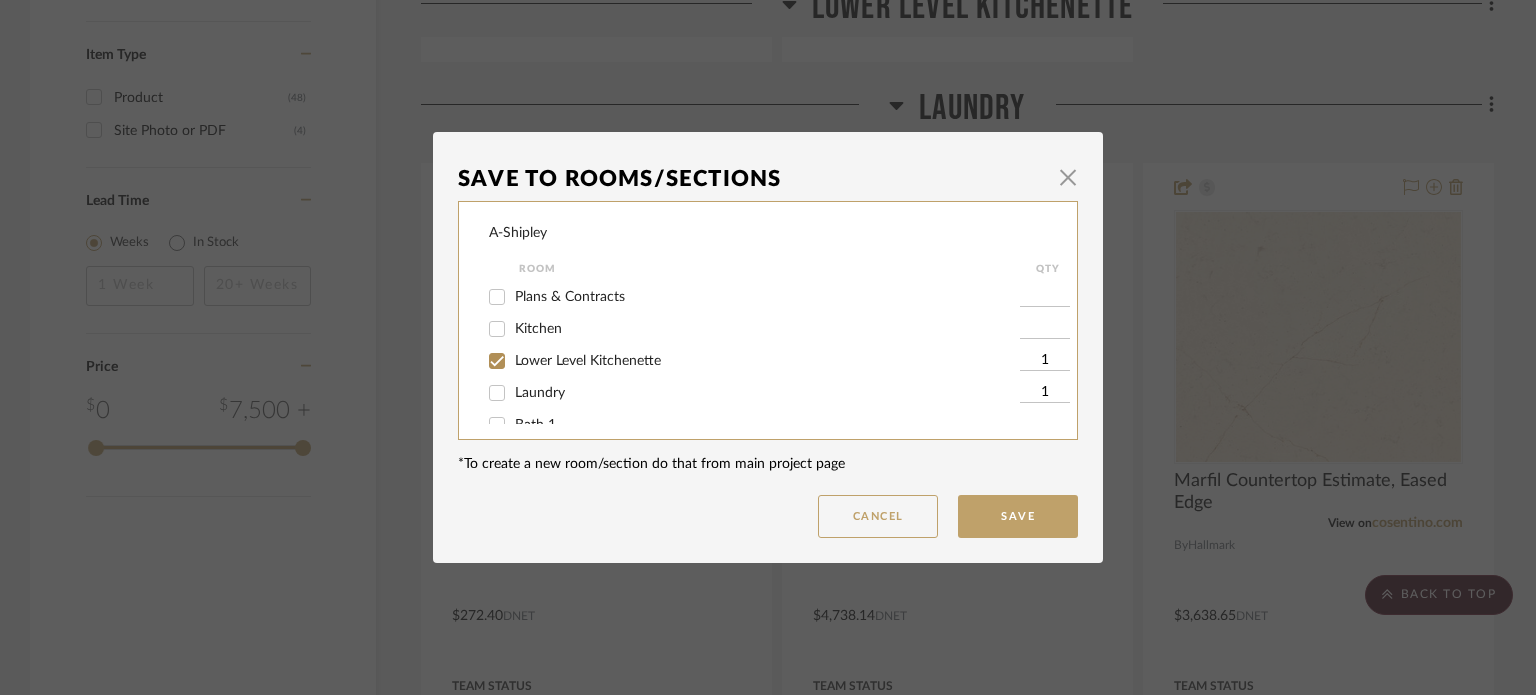 checkbox on "false" 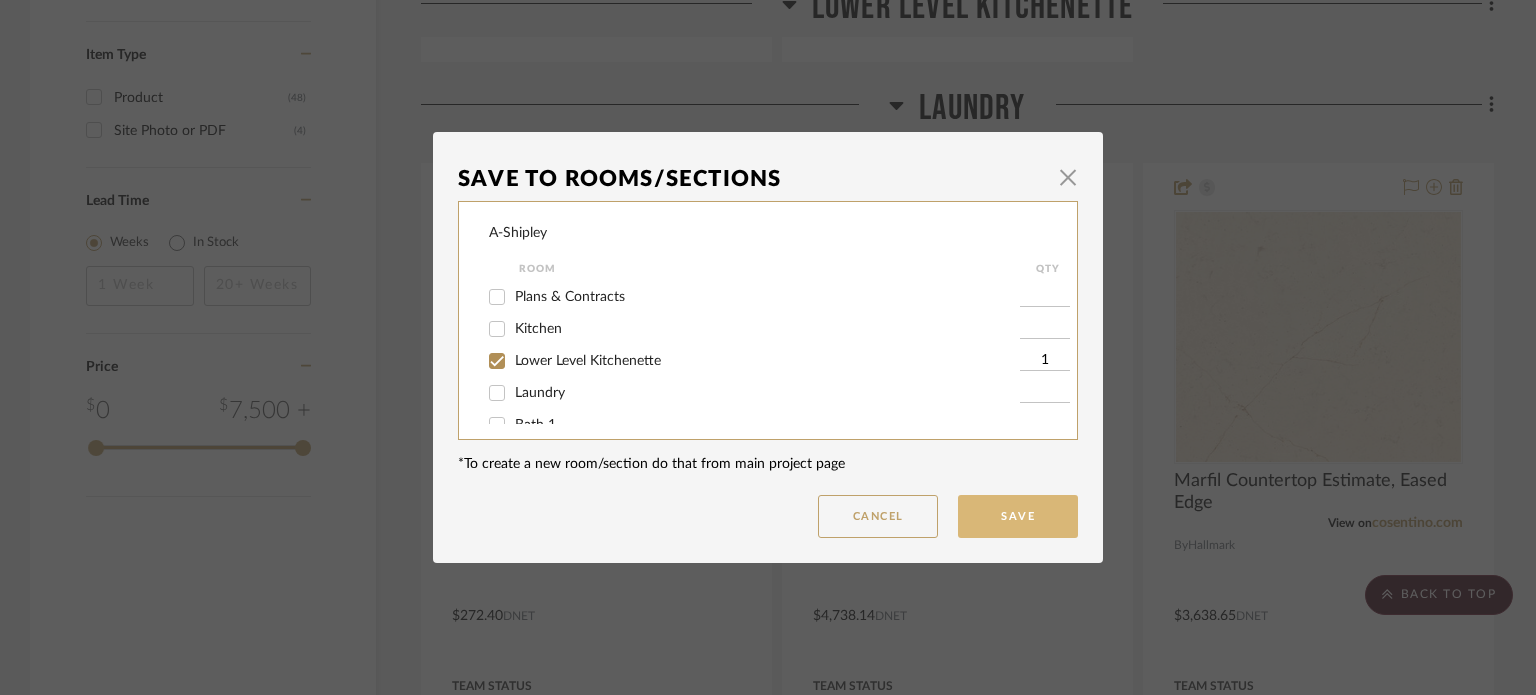 click on "Save" at bounding box center (1018, 516) 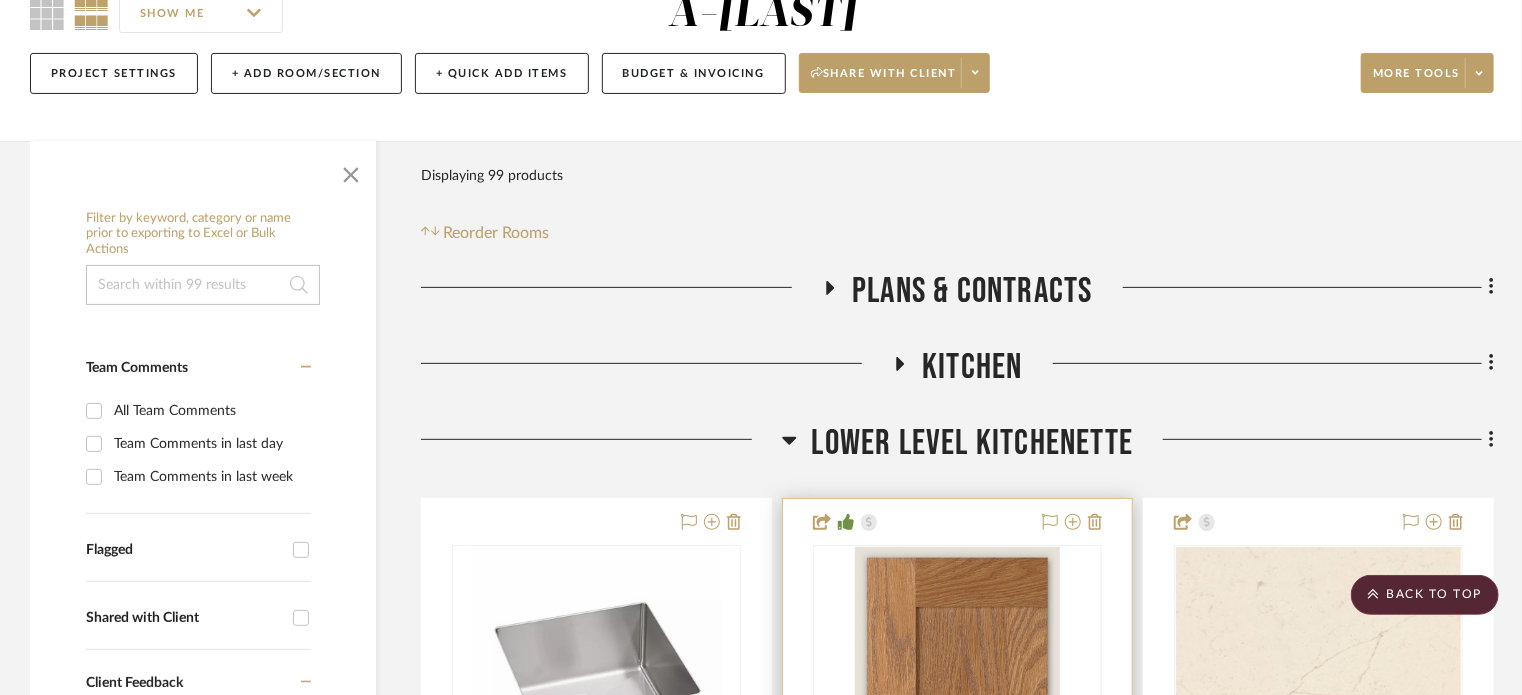 scroll, scrollTop: 200, scrollLeft: 0, axis: vertical 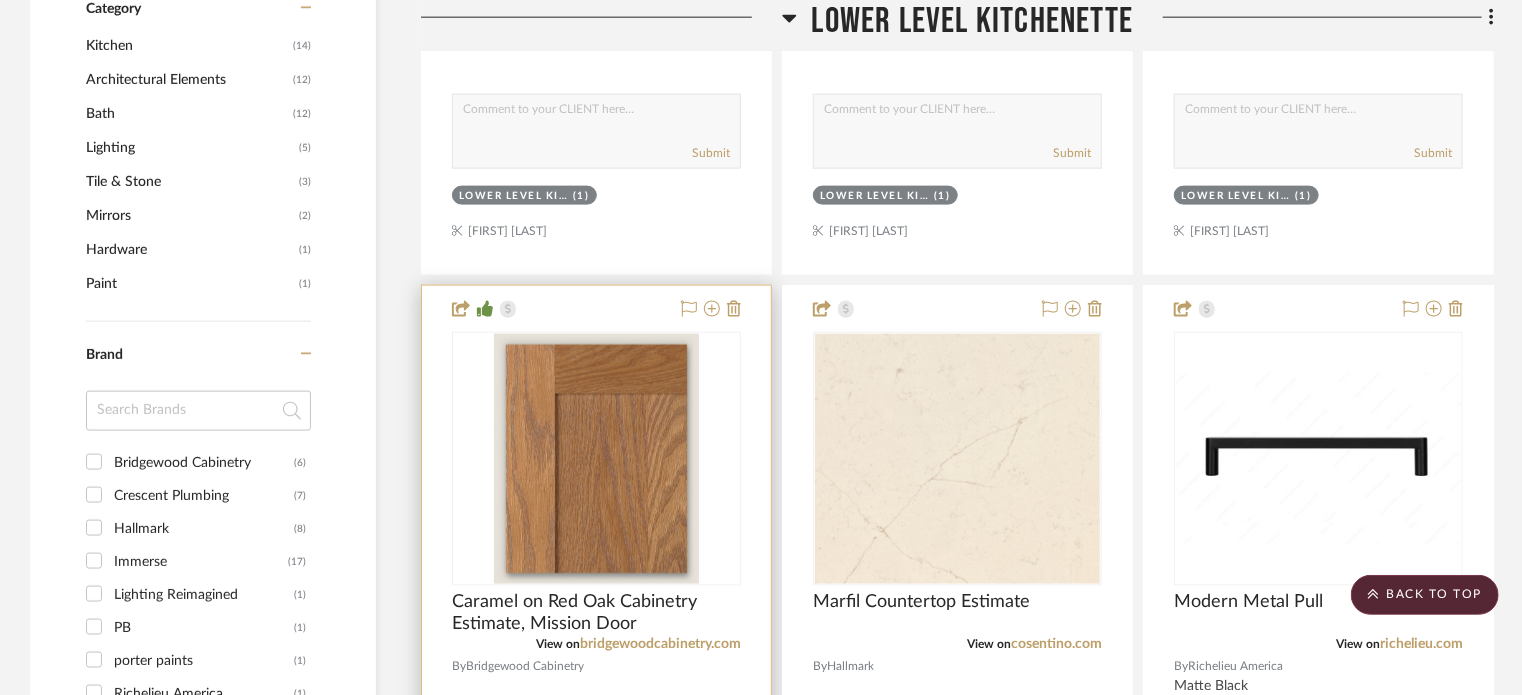 type 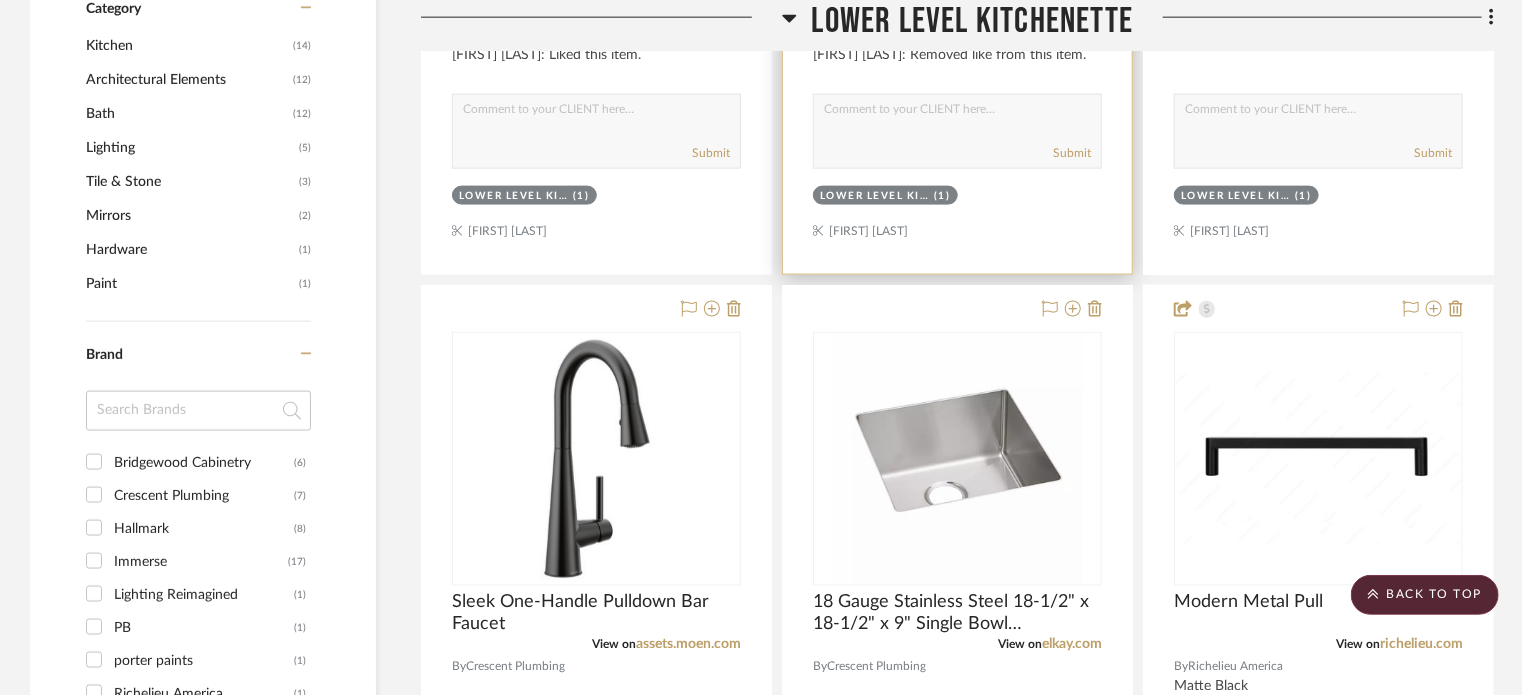 click on "Submit" at bounding box center [957, 154] 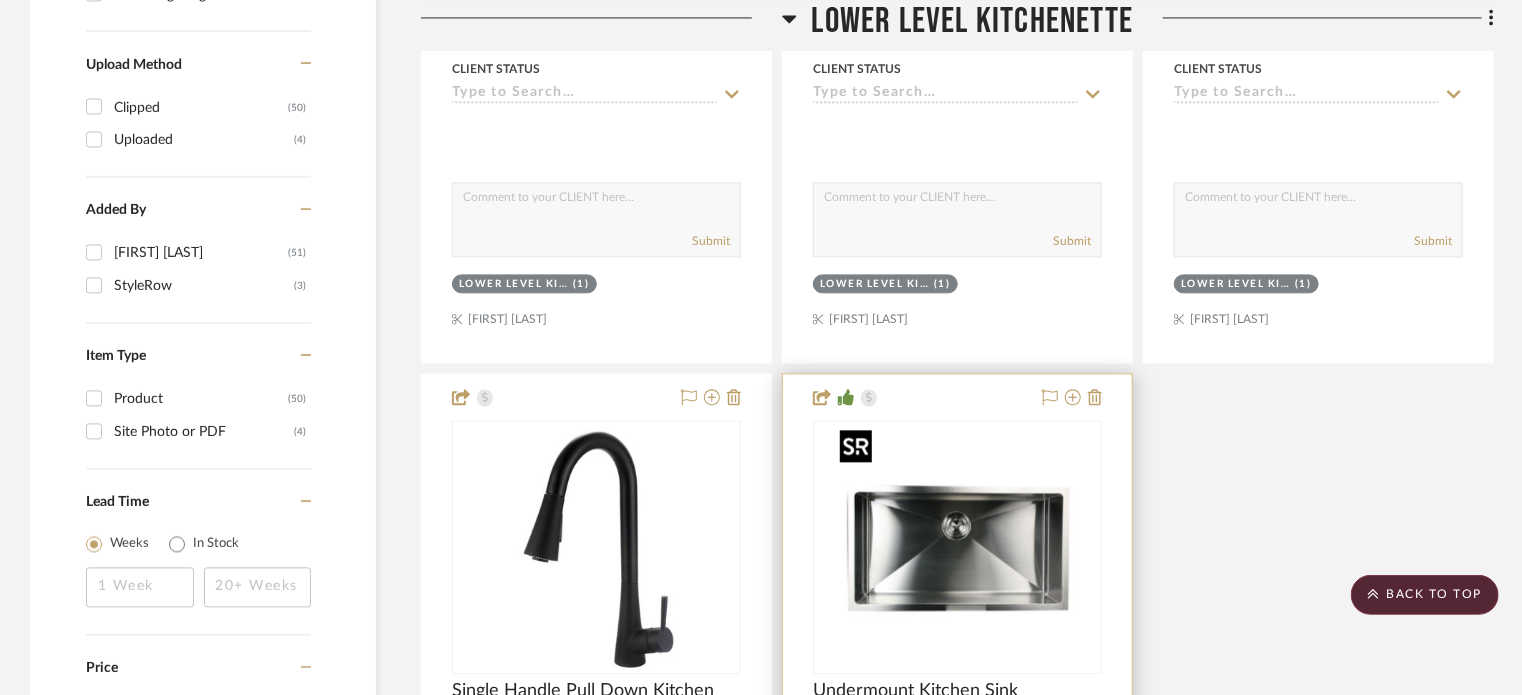 scroll, scrollTop: 1890, scrollLeft: 0, axis: vertical 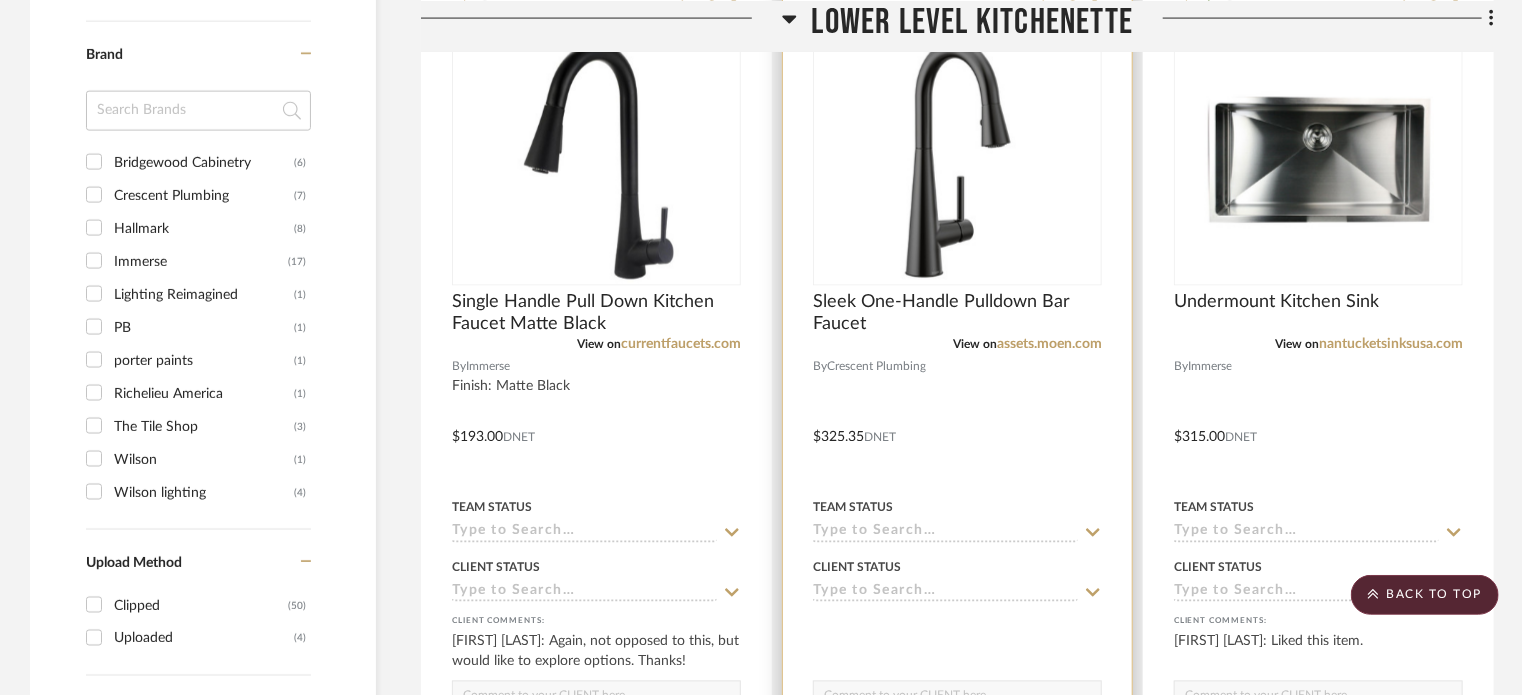 click at bounding box center (957, 423) 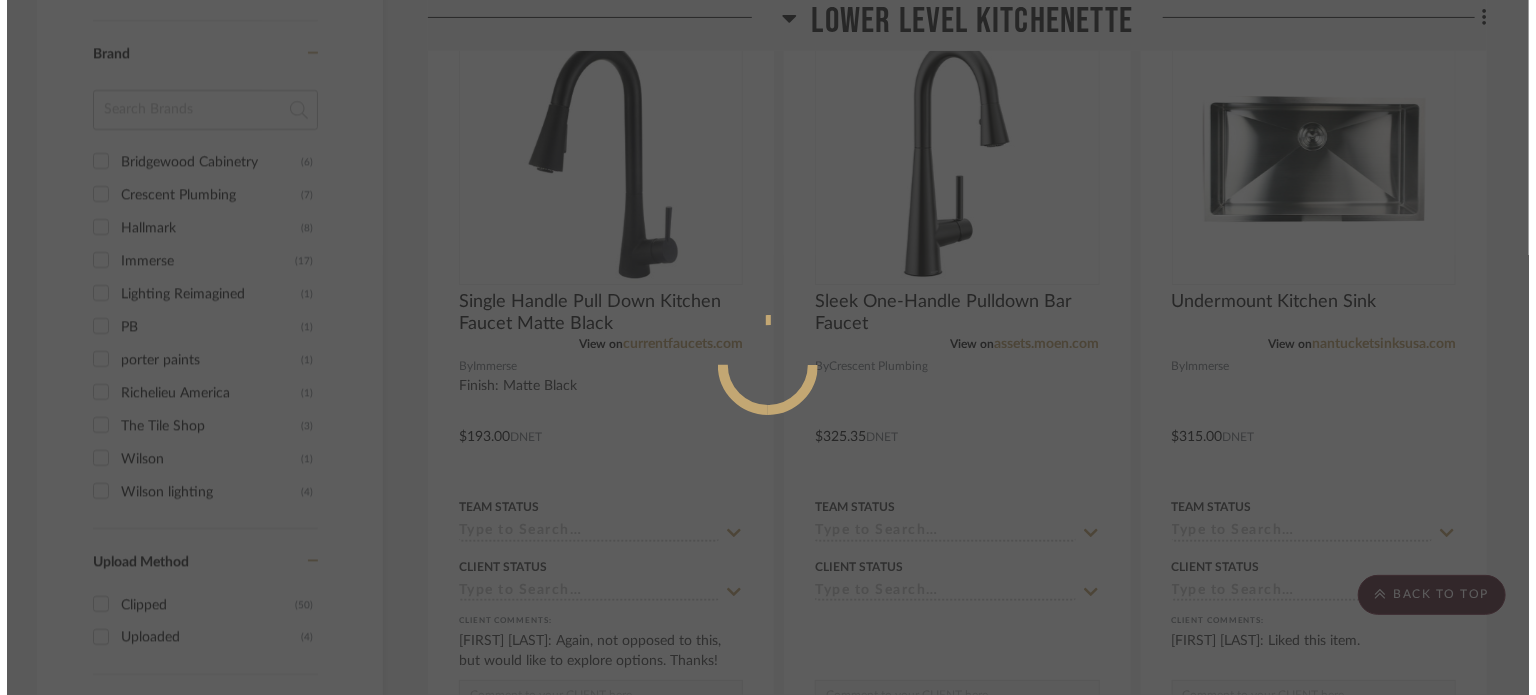scroll, scrollTop: 0, scrollLeft: 0, axis: both 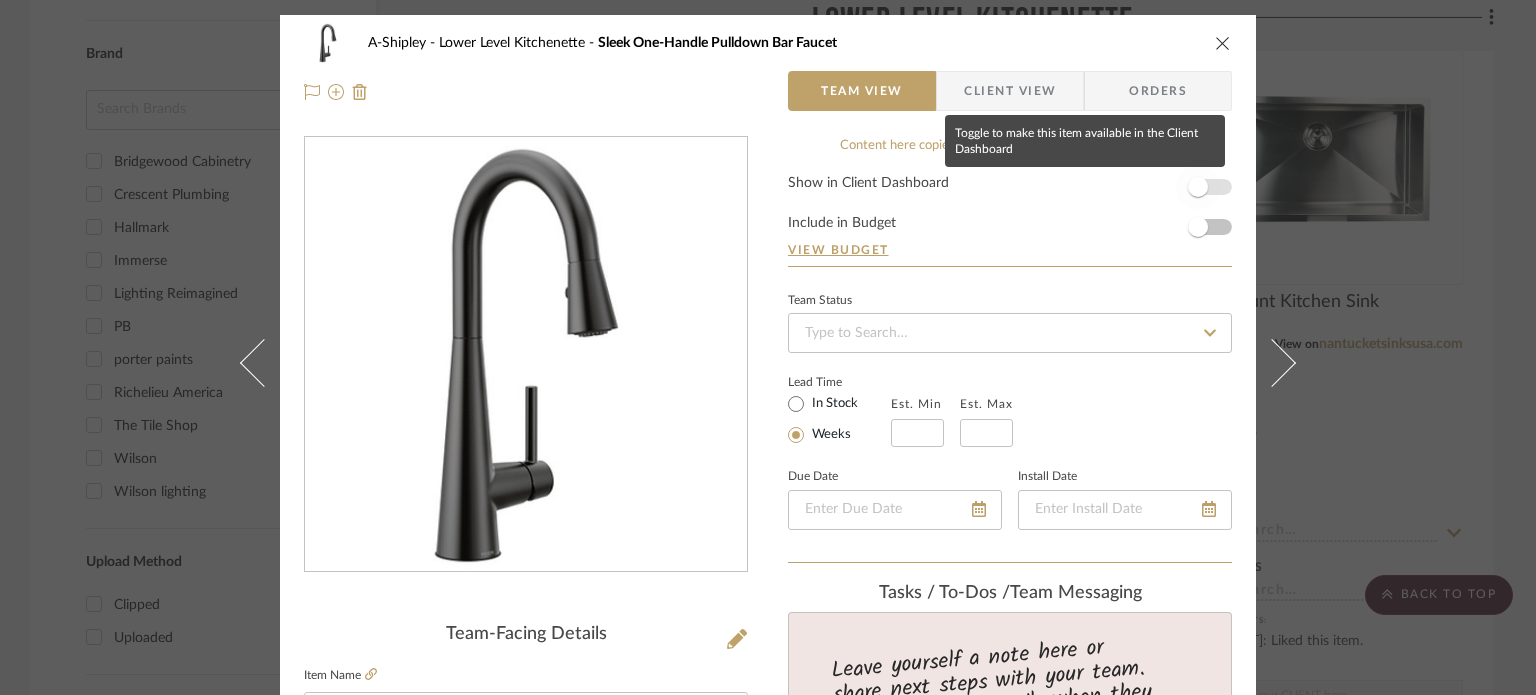 click at bounding box center (1198, 187) 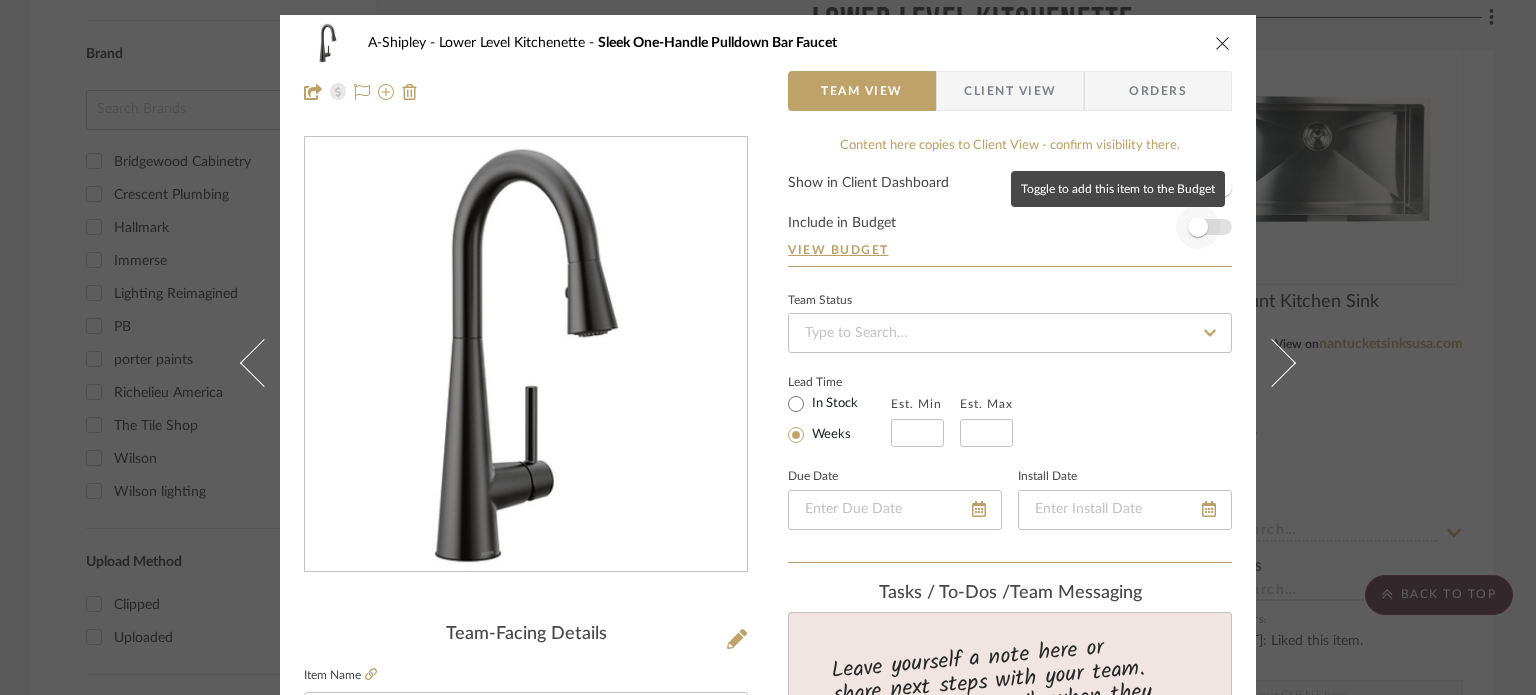 type 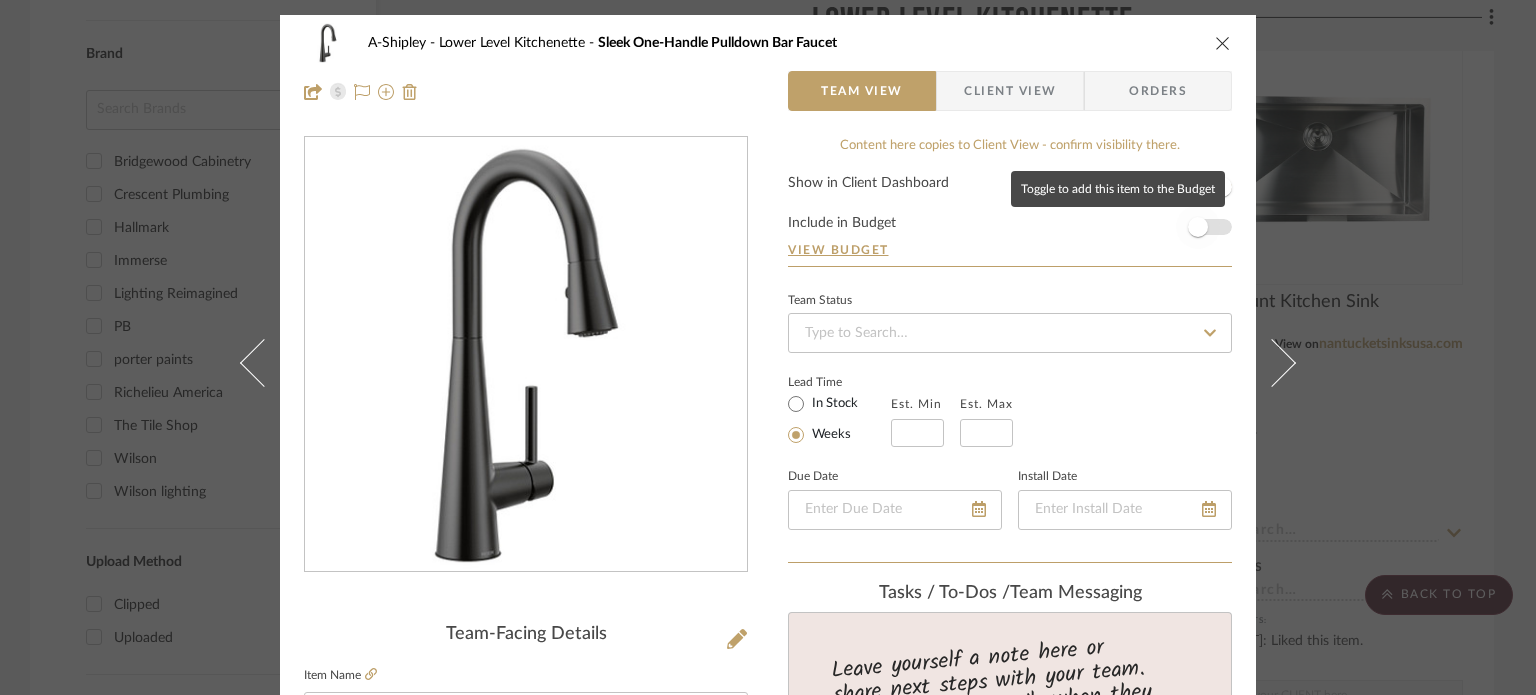 click at bounding box center [1198, 227] 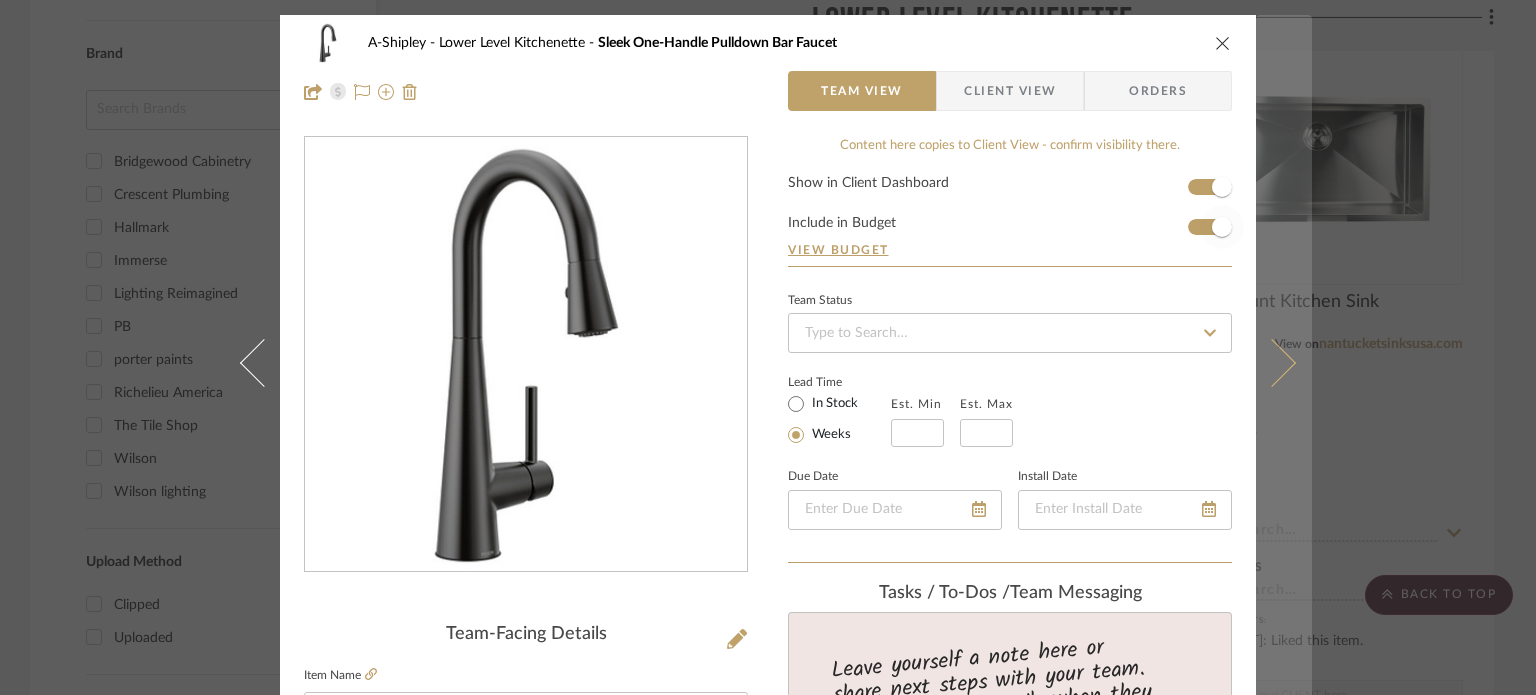 type 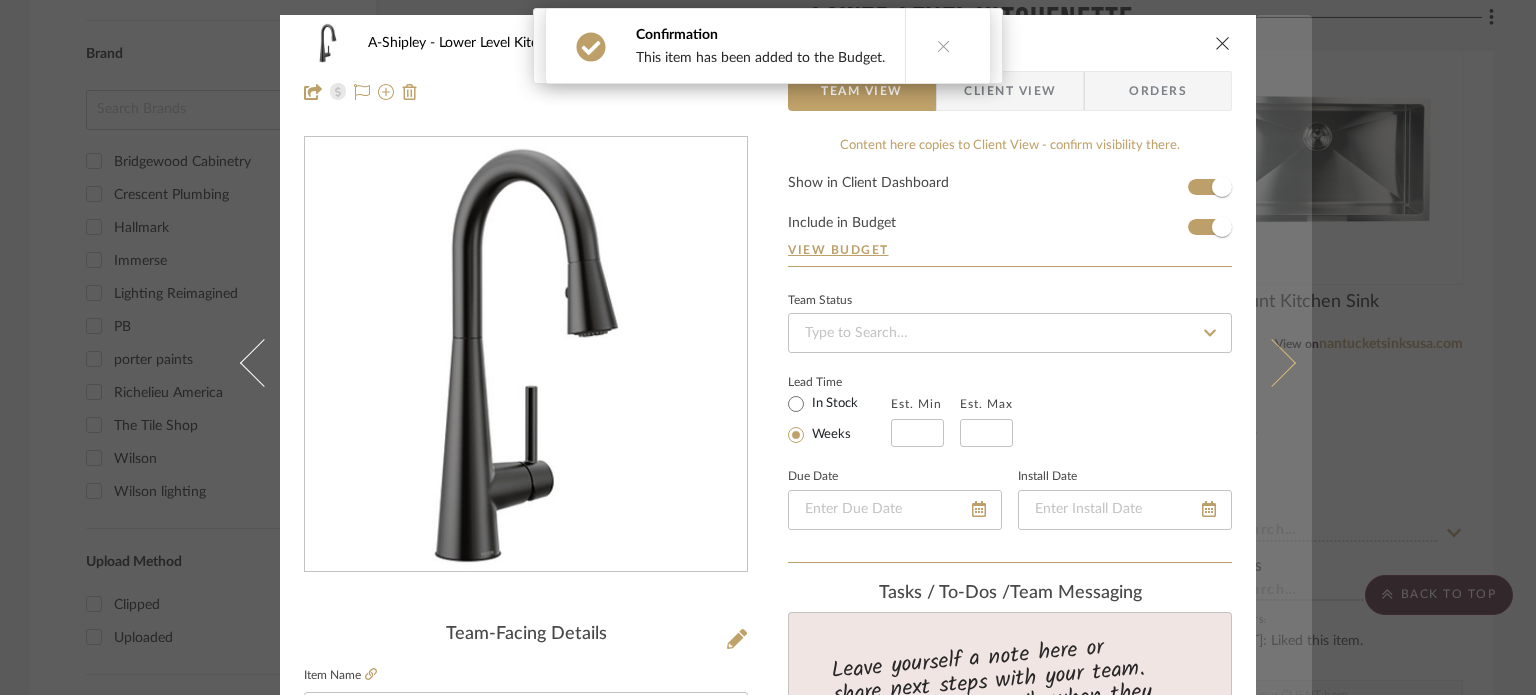 click at bounding box center [1284, 362] 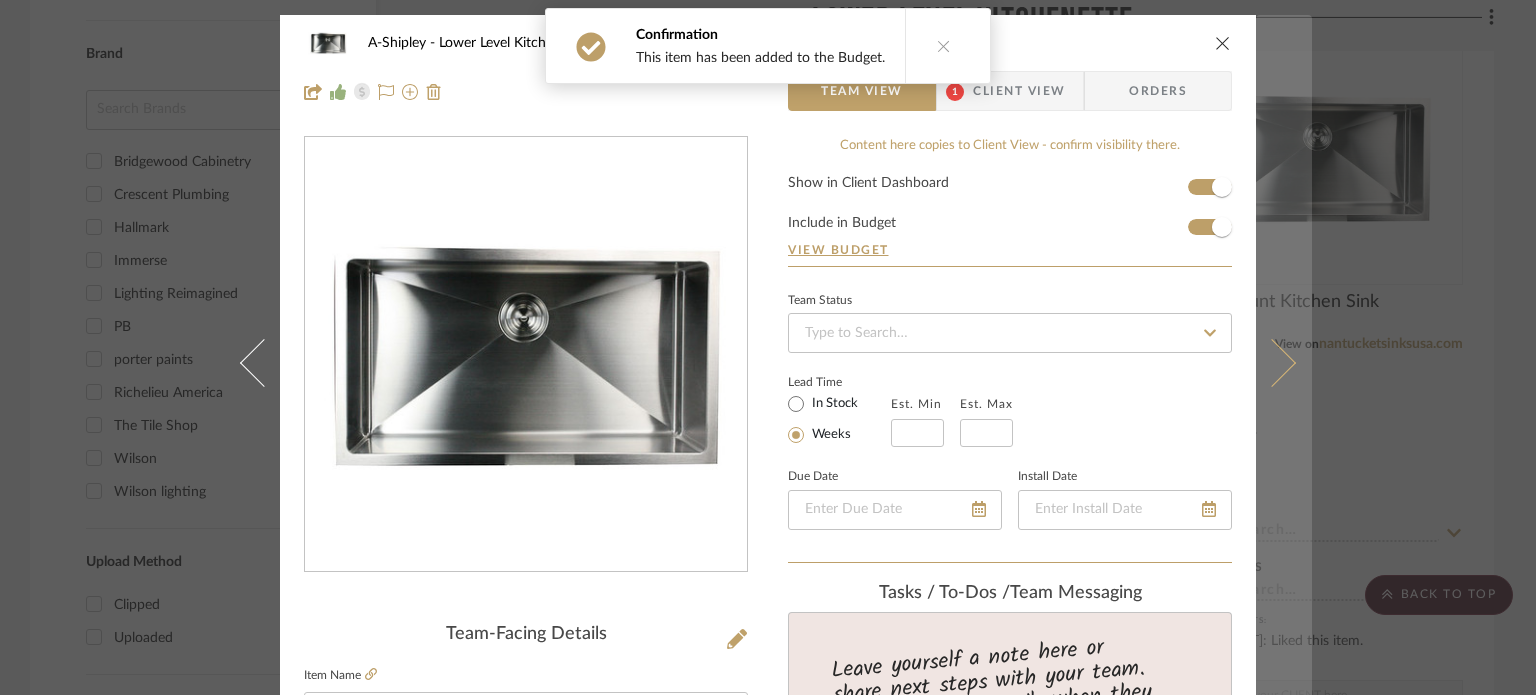click at bounding box center (1284, 362) 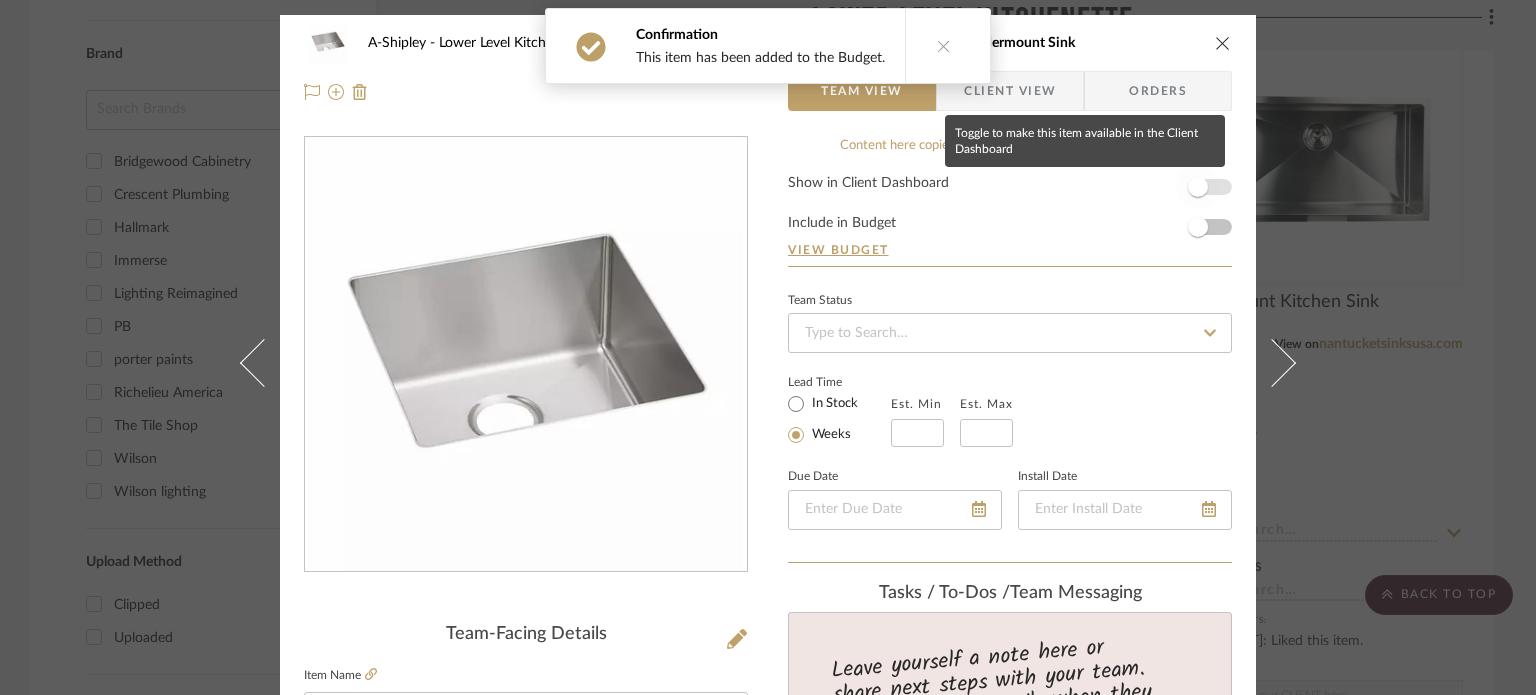 click at bounding box center (1198, 187) 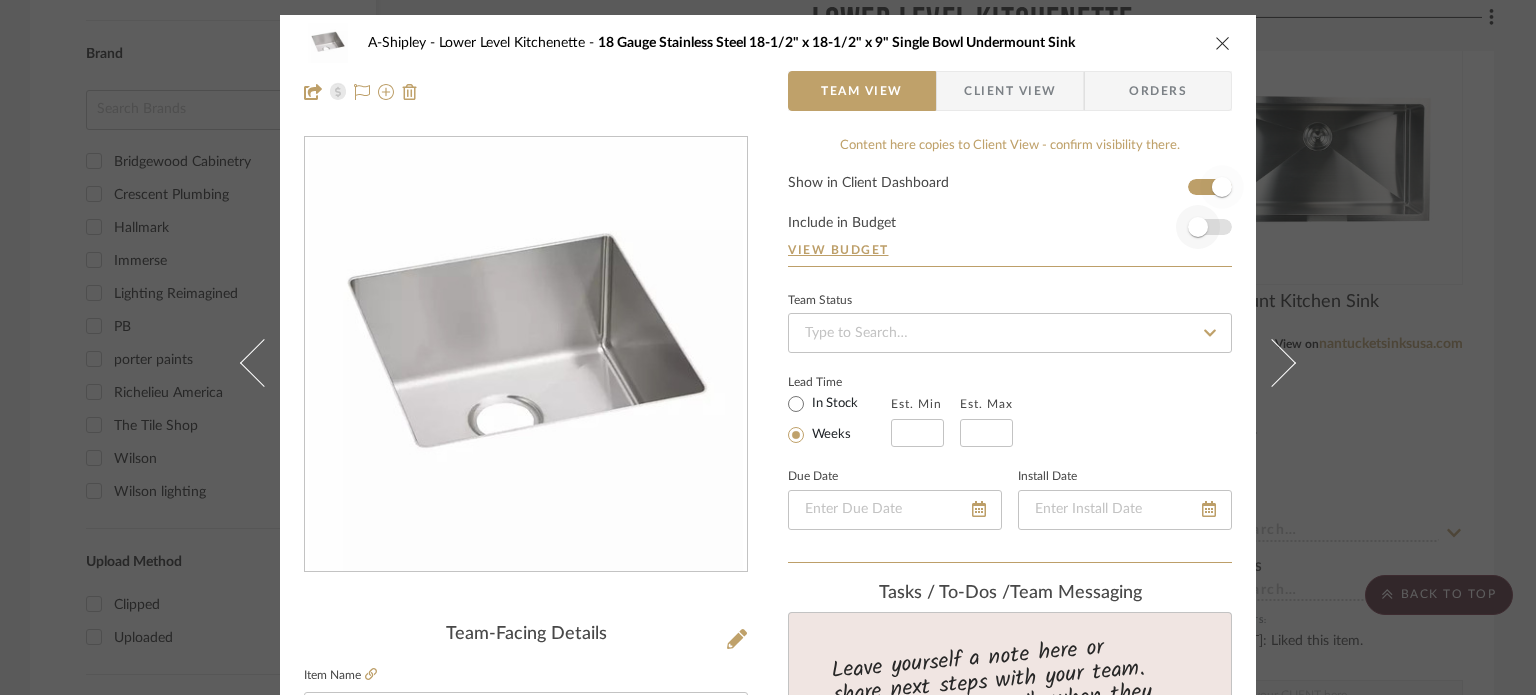 type 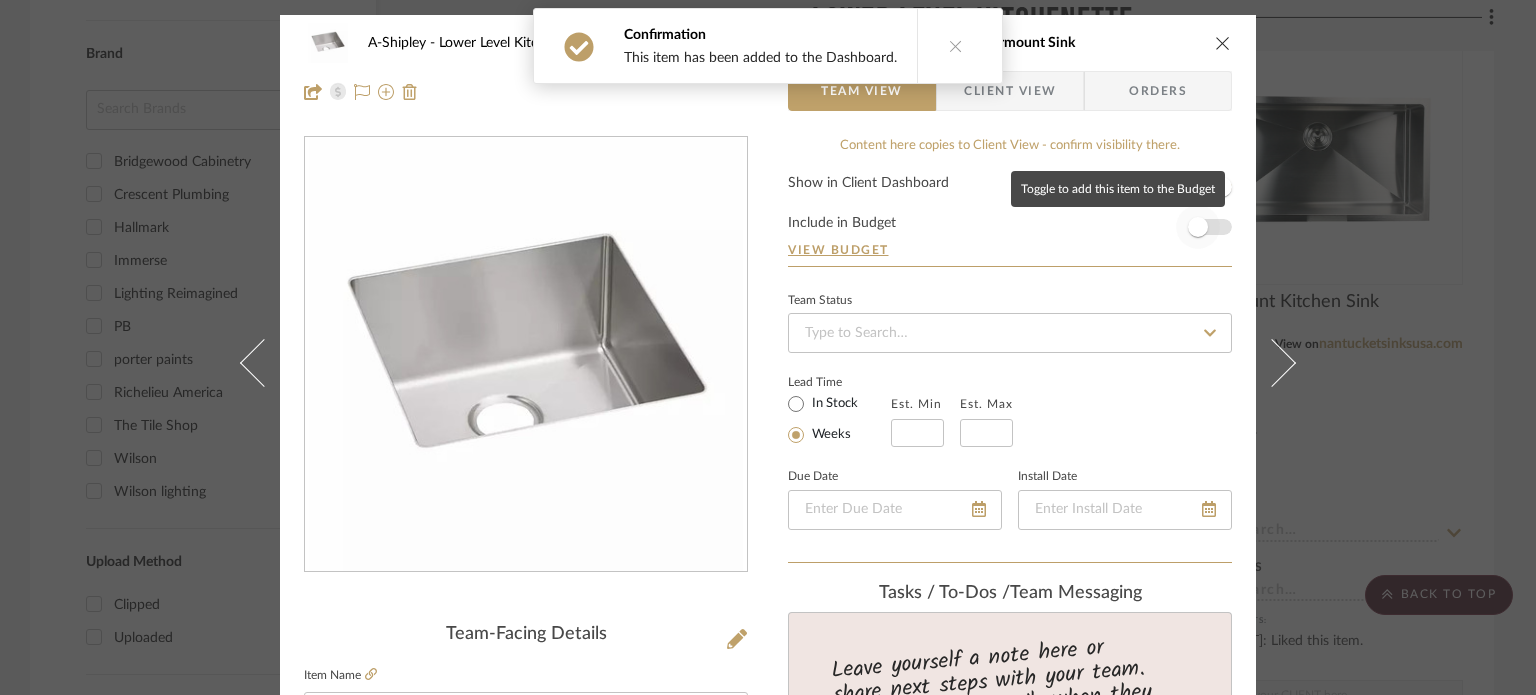 click at bounding box center [1198, 227] 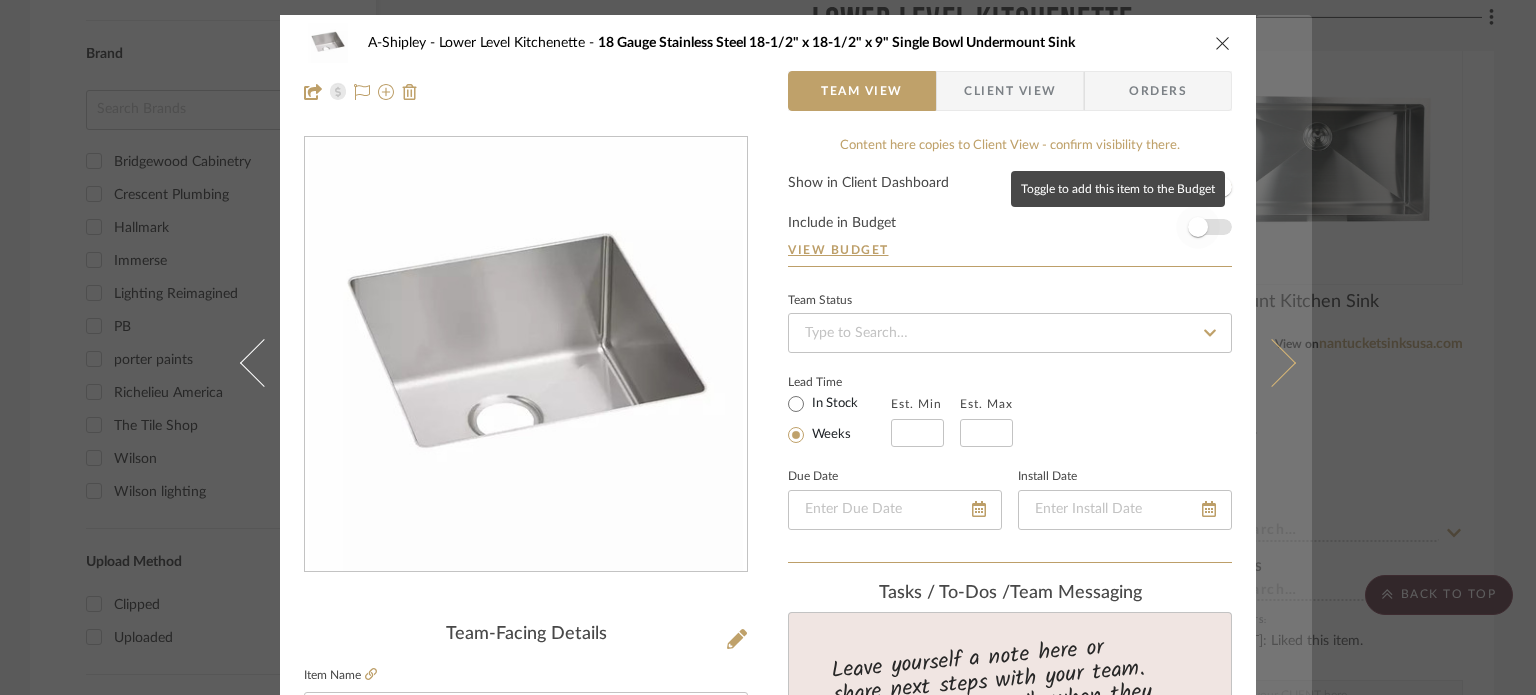 type 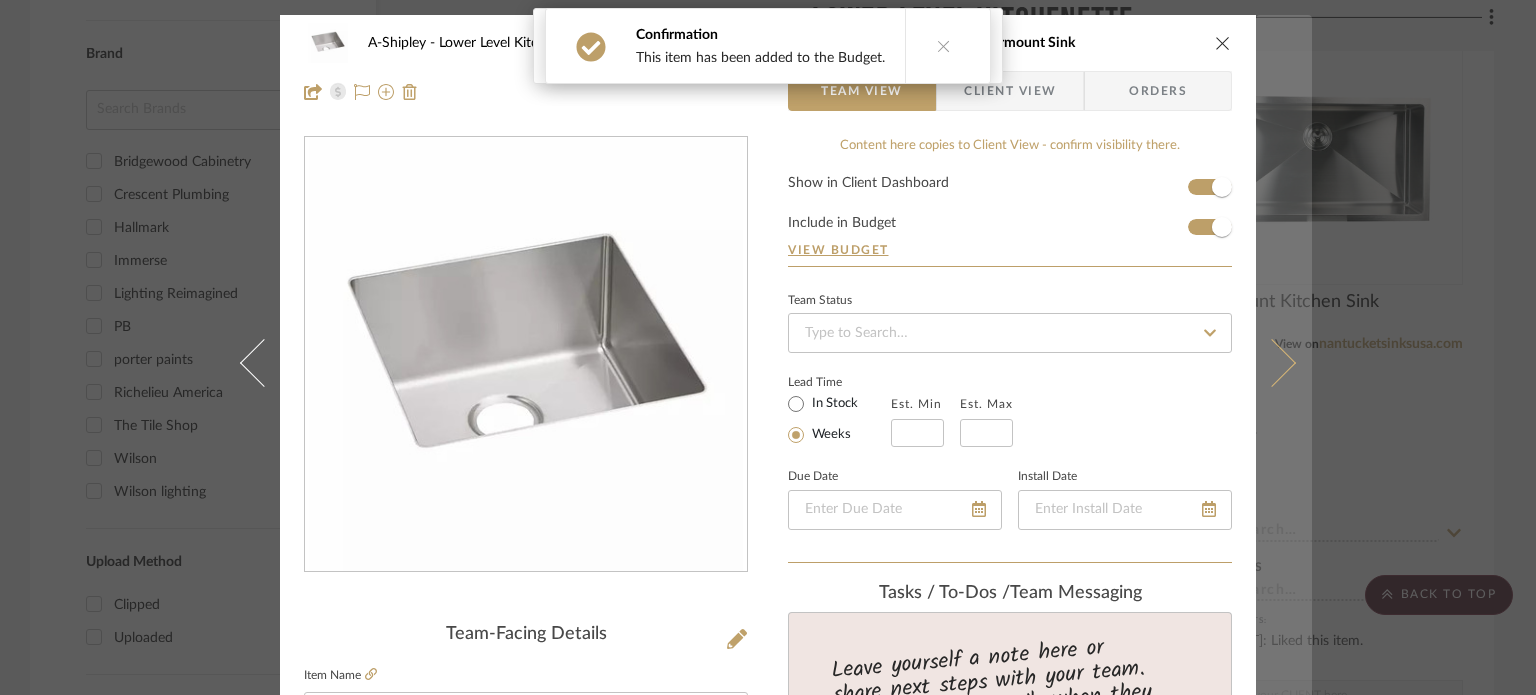 click at bounding box center [1284, 362] 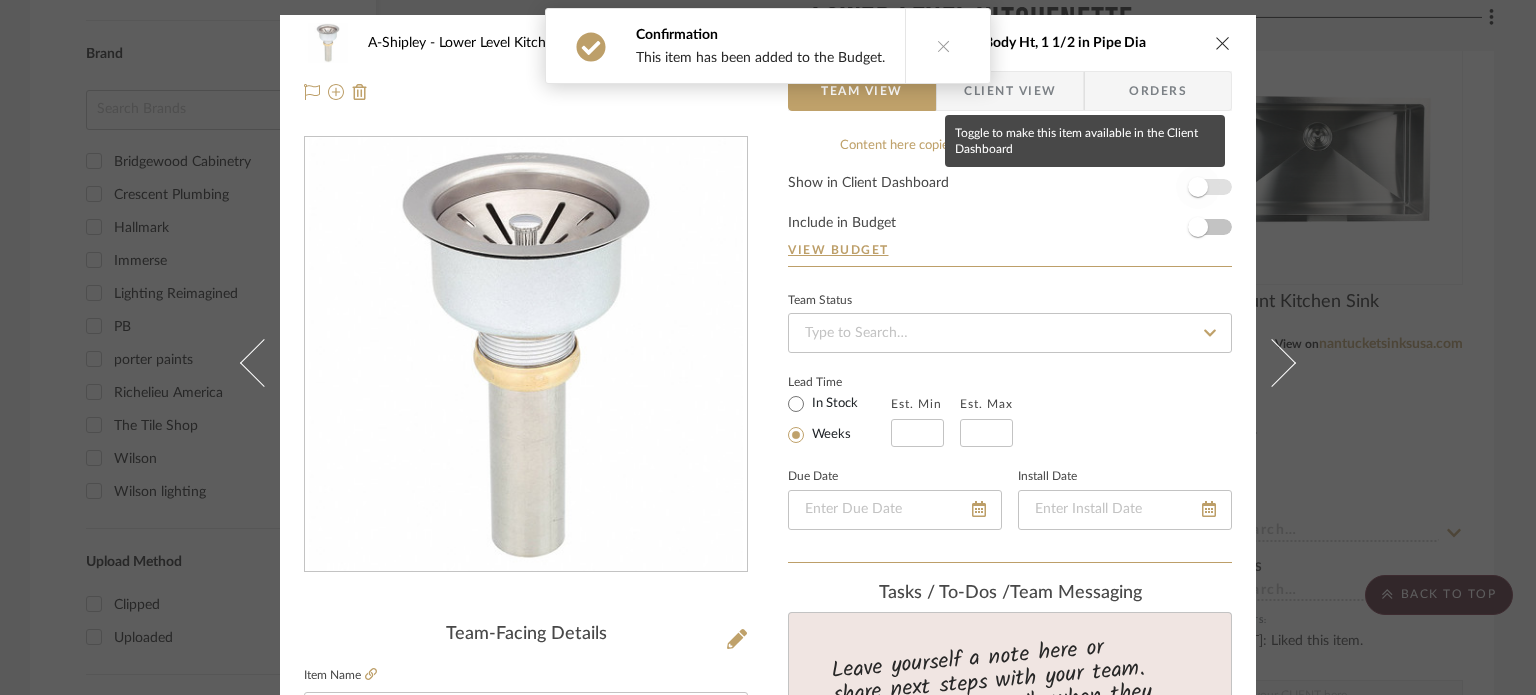 click at bounding box center (1198, 187) 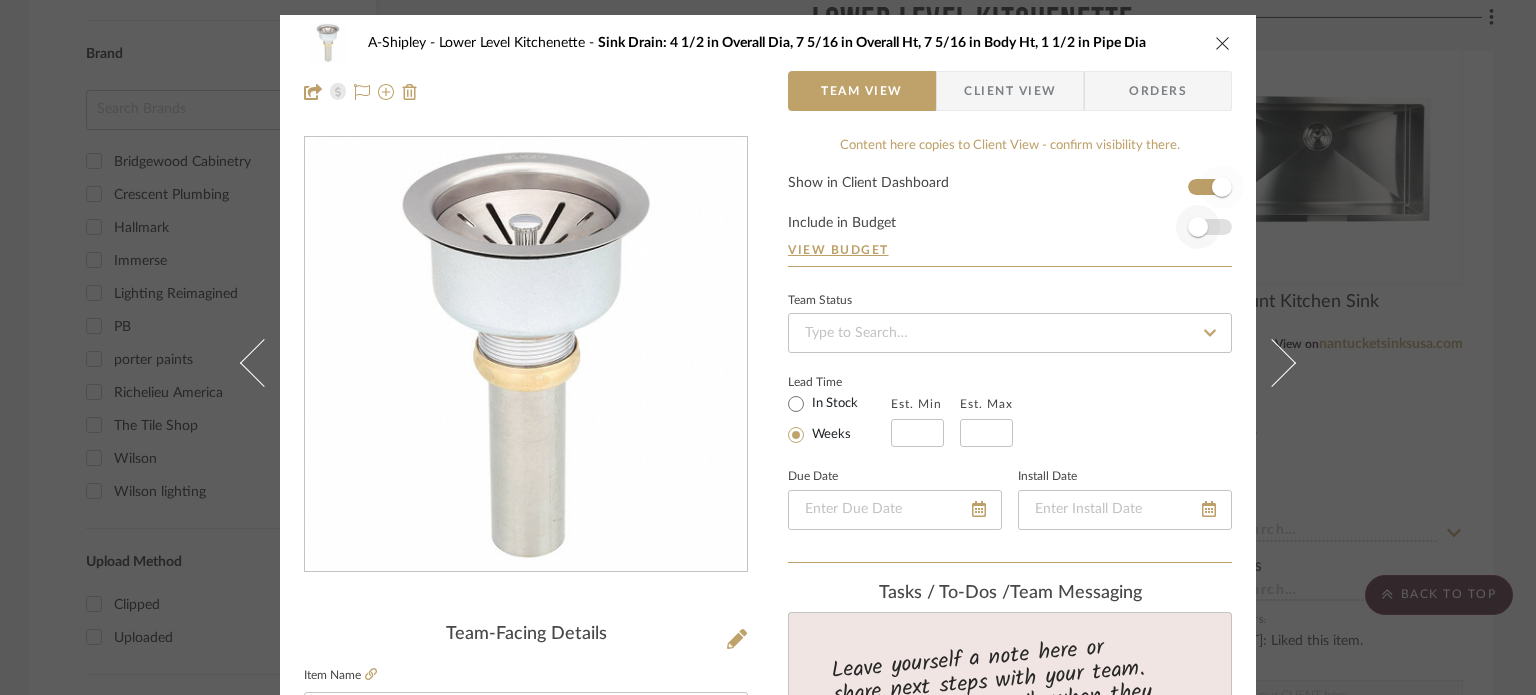 type 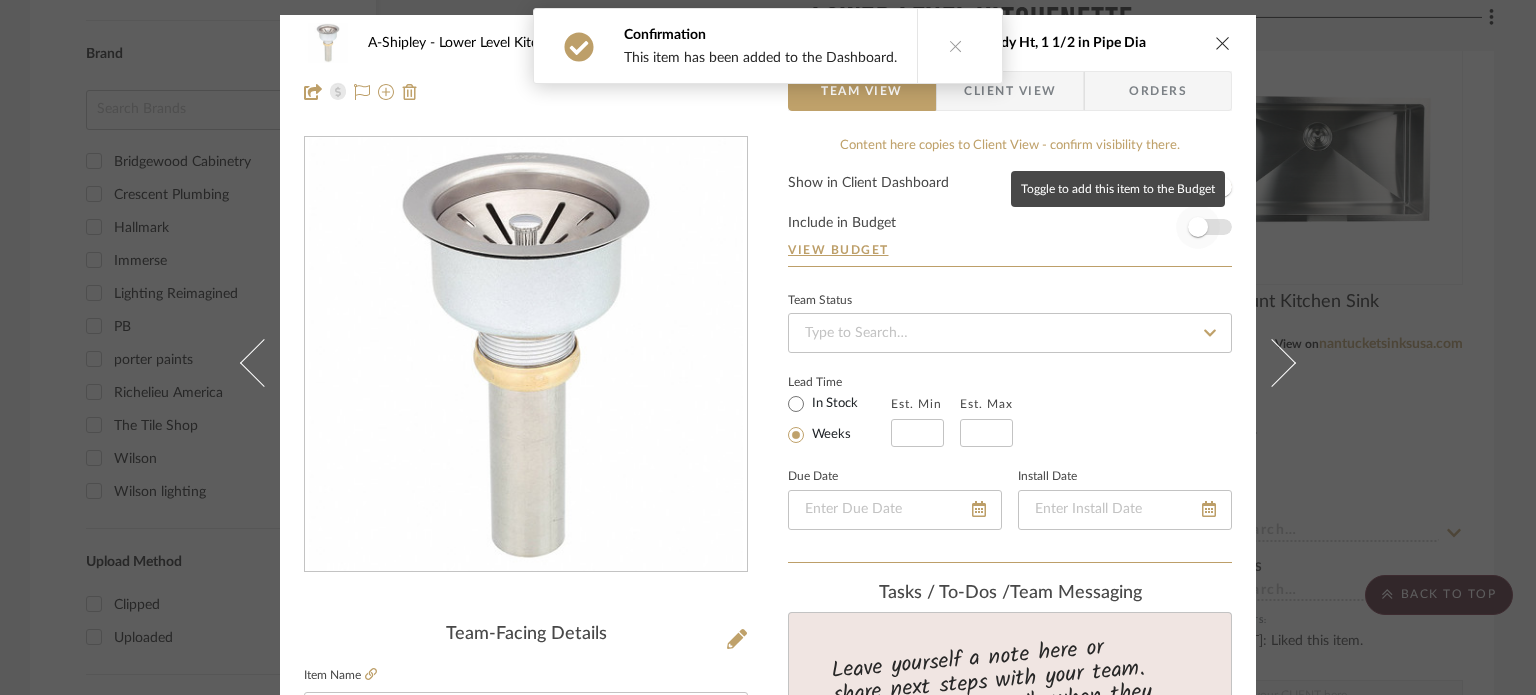 click at bounding box center (1198, 227) 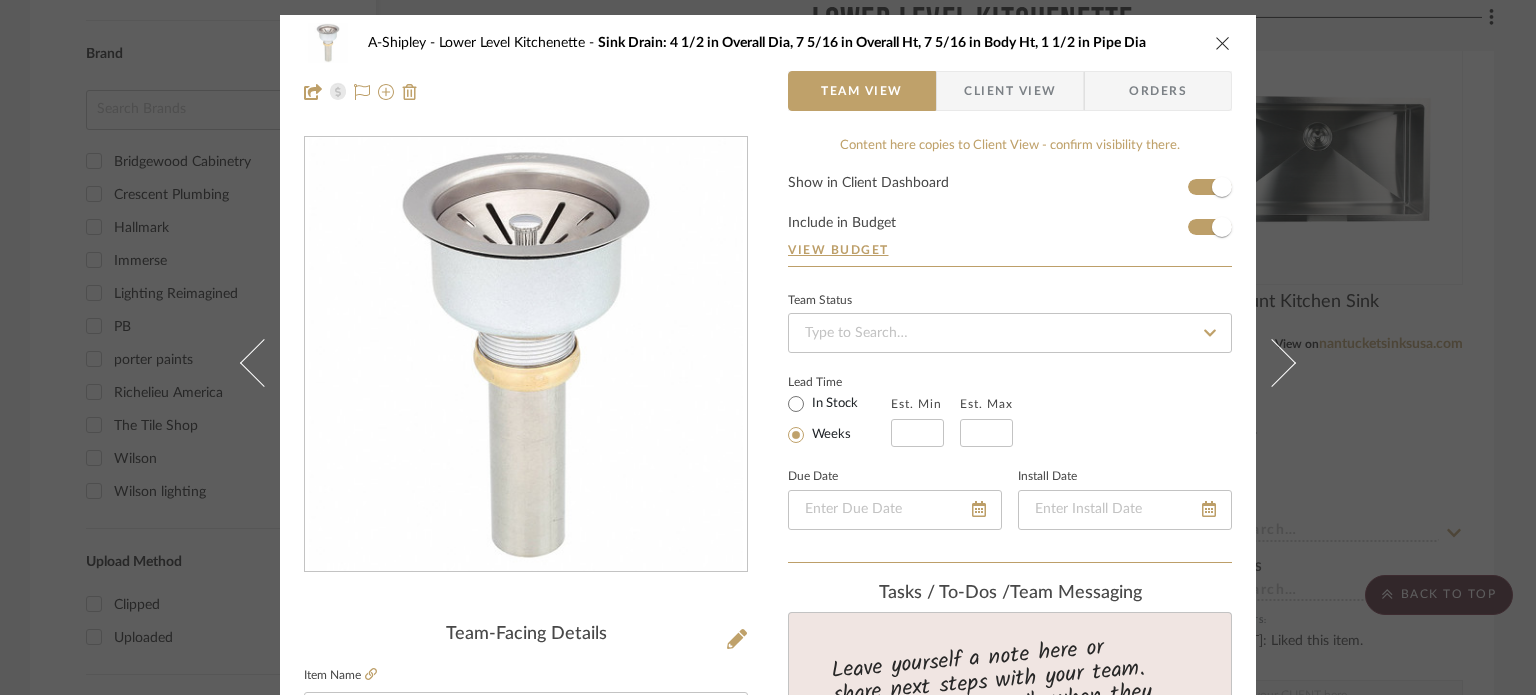 type 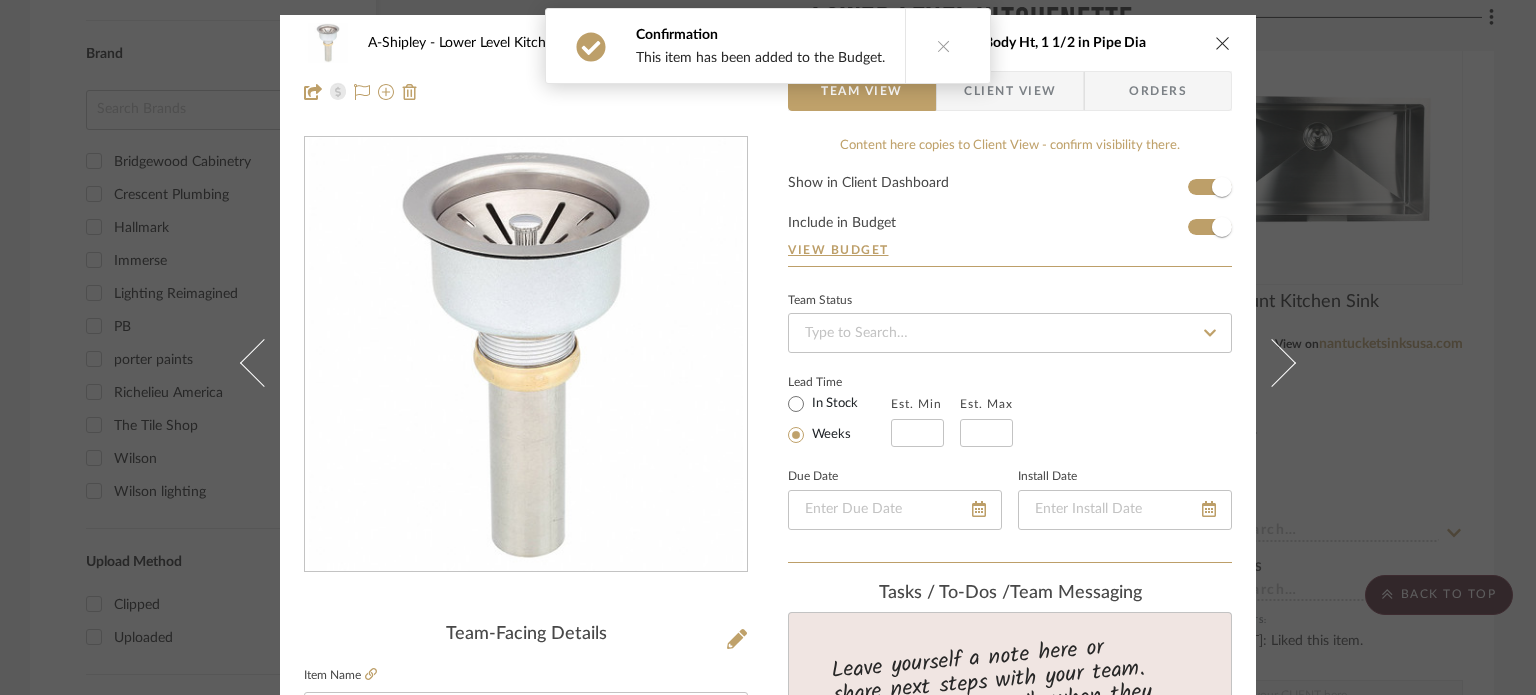 click on "Client View" at bounding box center [1010, 91] 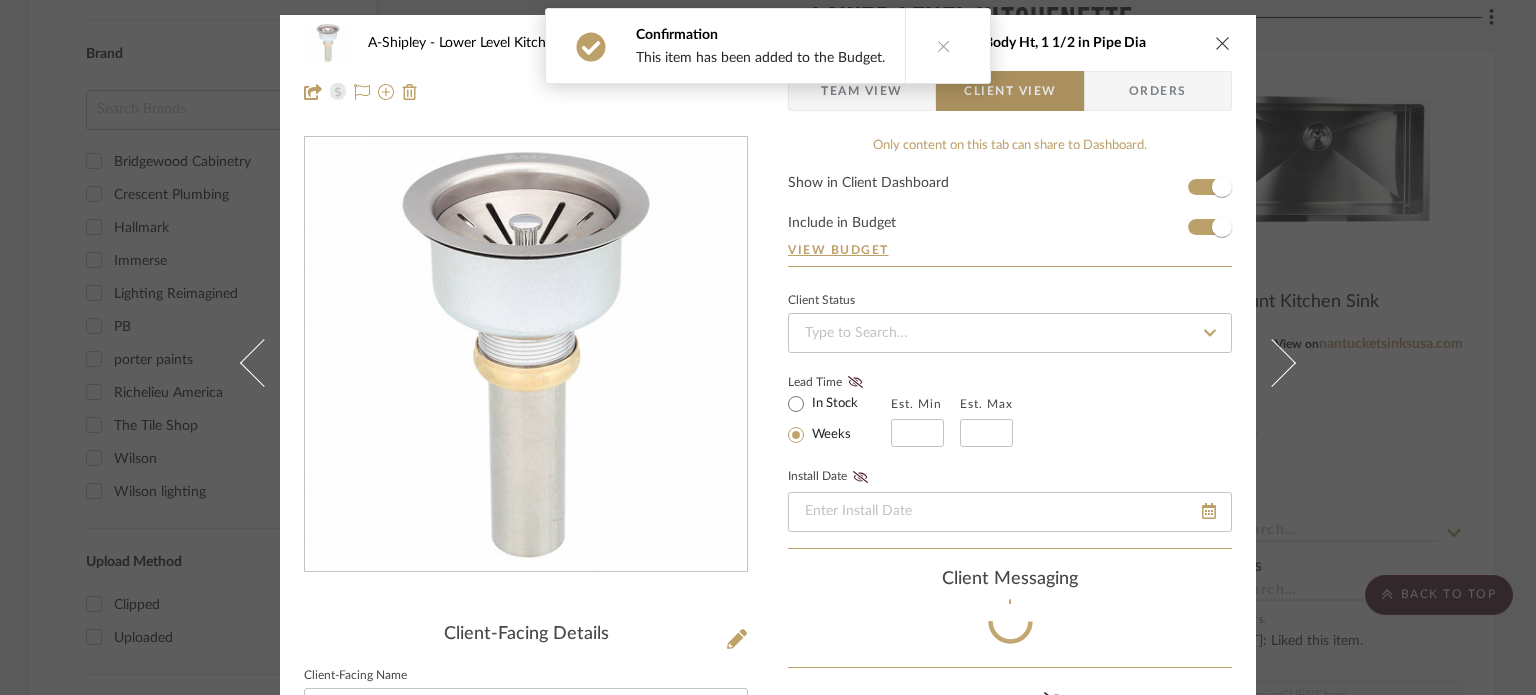 type 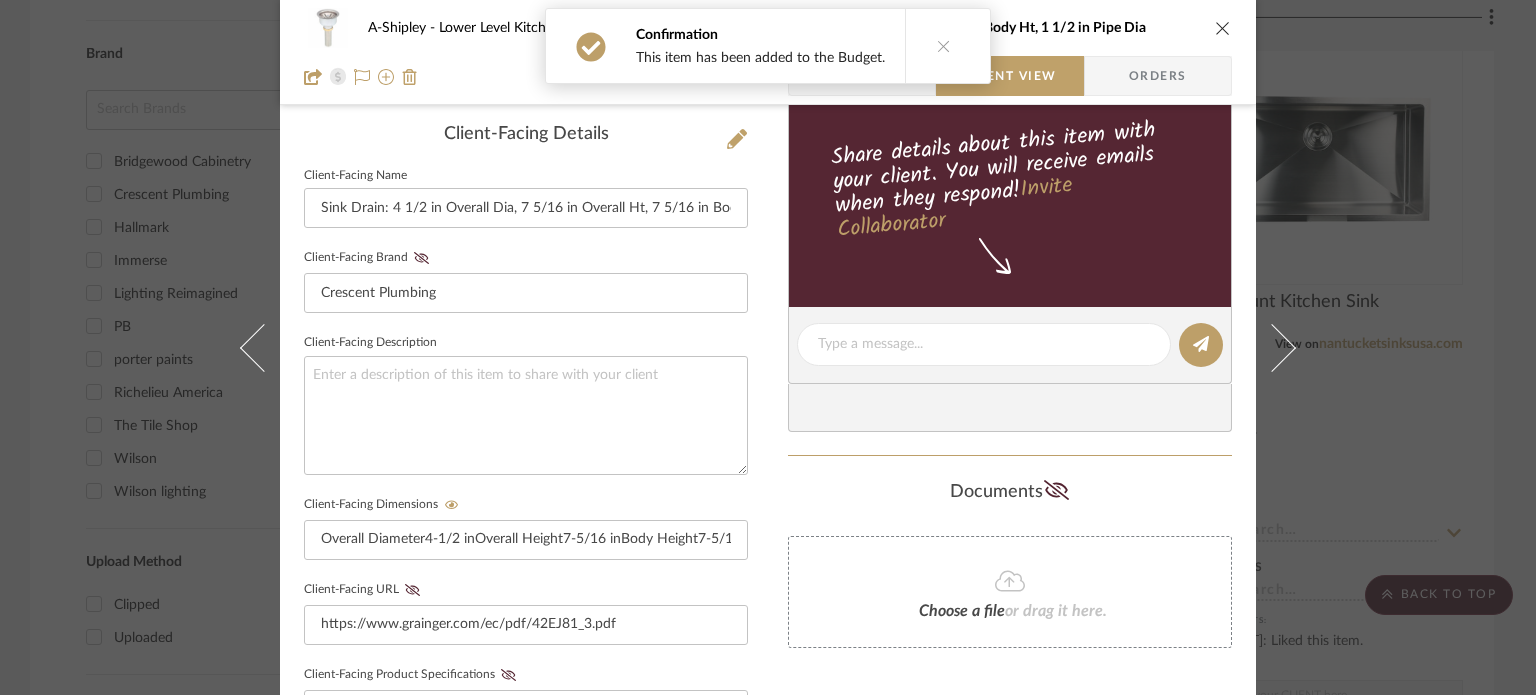 scroll, scrollTop: 980, scrollLeft: 0, axis: vertical 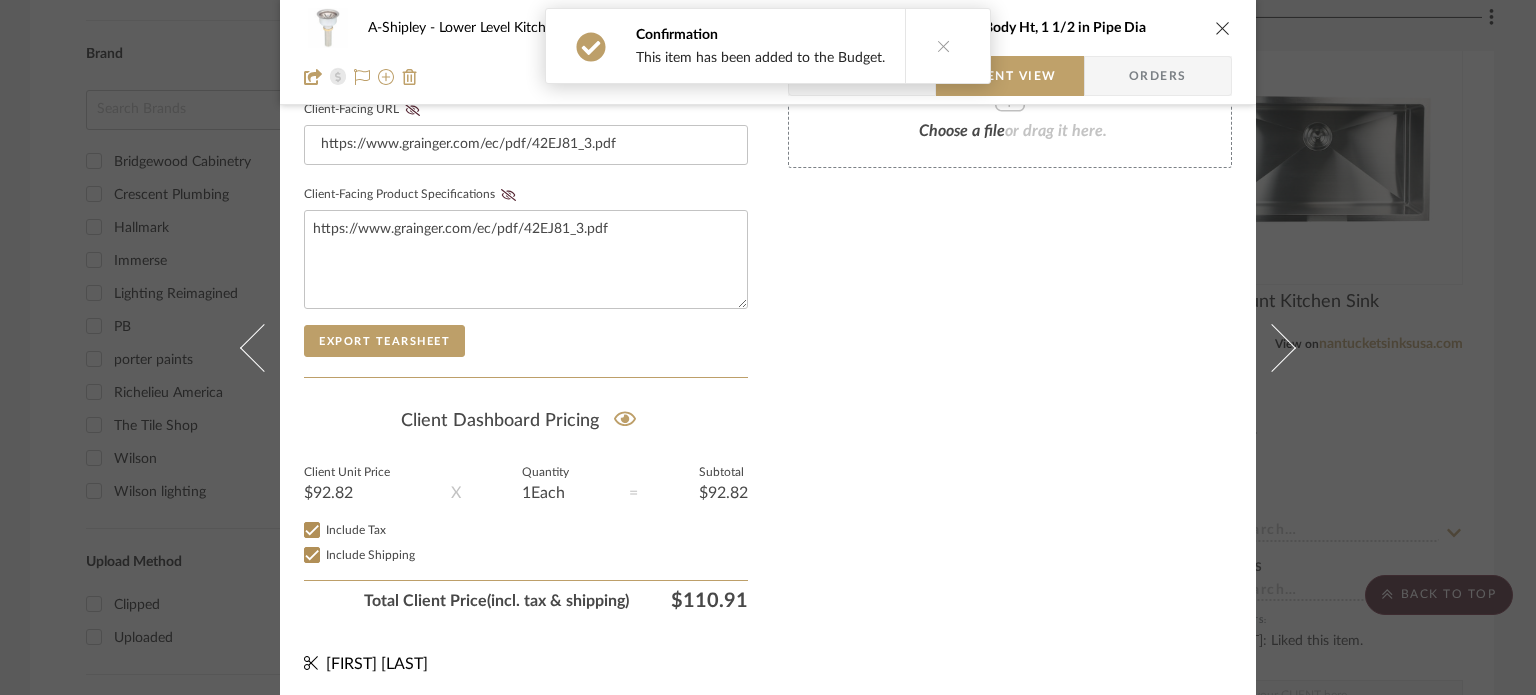 click on "A-Shipley Lower Level Kitchenette Sink Drain: 4 1/2 in Overall Dia, 7 5/16 in Overall Ht, 7 5/16 in Body Ht, 1 1/2 in Pipe Dia Team View Client View Orders  Client-Facing Details   Client-Facing Name  Sink Drain: 4 1/2 in Overall Dia, 7 5/16 in Overall Ht, 7 5/16 in Body Ht, 1 1/2 in Pipe Dia  Client-Facing Brand  Crescent Plumbing  Client-Facing Description   Client-Facing Dimensions  Overall Diameter4-1/2 inOverall Height7-5/16 inBody Height7-5/16 in Pipe Diameter1-1/2 in  Client-Facing URL  https://www.grainger.com/ec/pdf/42EJ81_3.pdf  Client-Facing Product Specifications  https://www.grainger.com/ec/pdf/42EJ81_3.pdf  Export Tearsheet   Client Dashboard Pricing   Client Unit Price   $92.82      X  Quantity  1    Each      =  Subtotal   $92.82  Include Tax Include Shipping Total Client Price  (incl. tax & shipping)  $110.91  Only content on this tab can share to Dashboard.  Show in Client Dashboard   Include in Budget   View Budget  Client Status  Lead Time  In Stock Weeks  Est. Min   Est. Max" at bounding box center [768, 347] 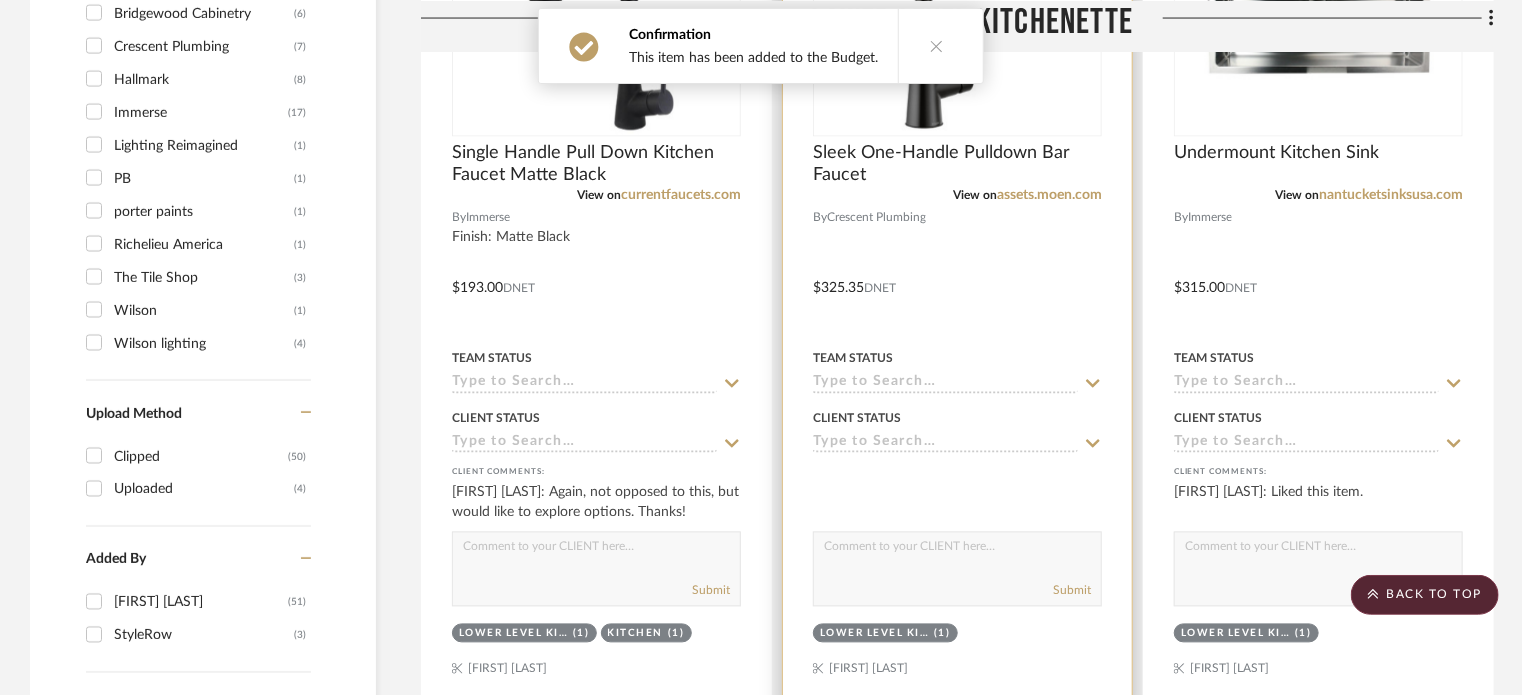 scroll, scrollTop: 1700, scrollLeft: 0, axis: vertical 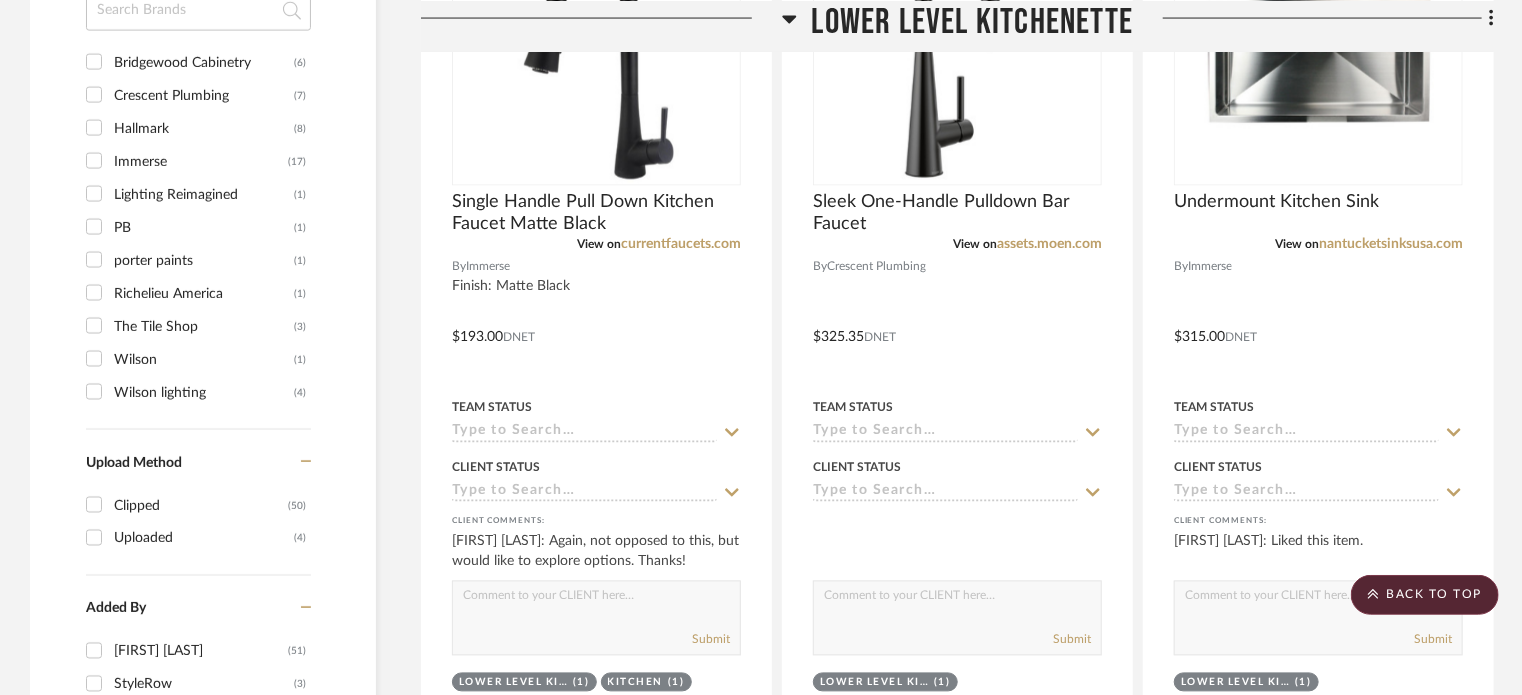 click 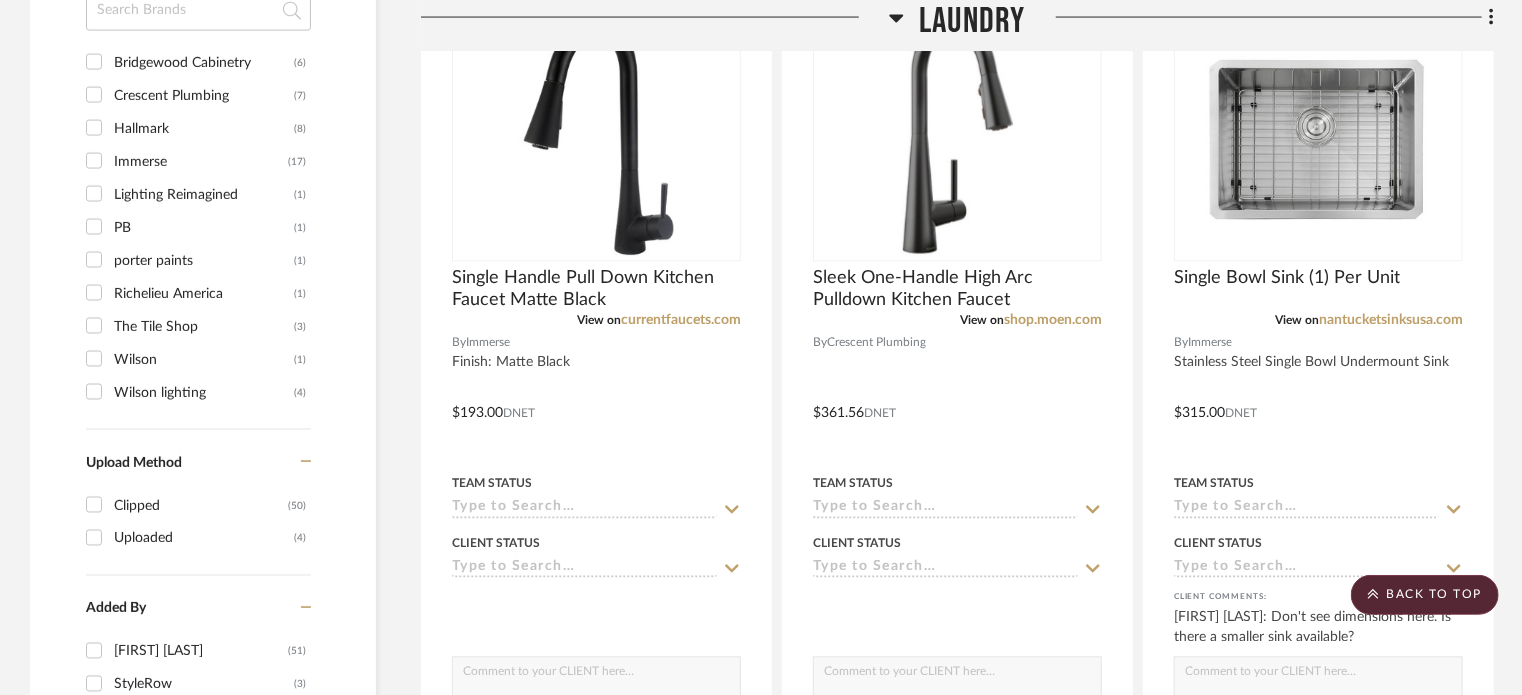 click 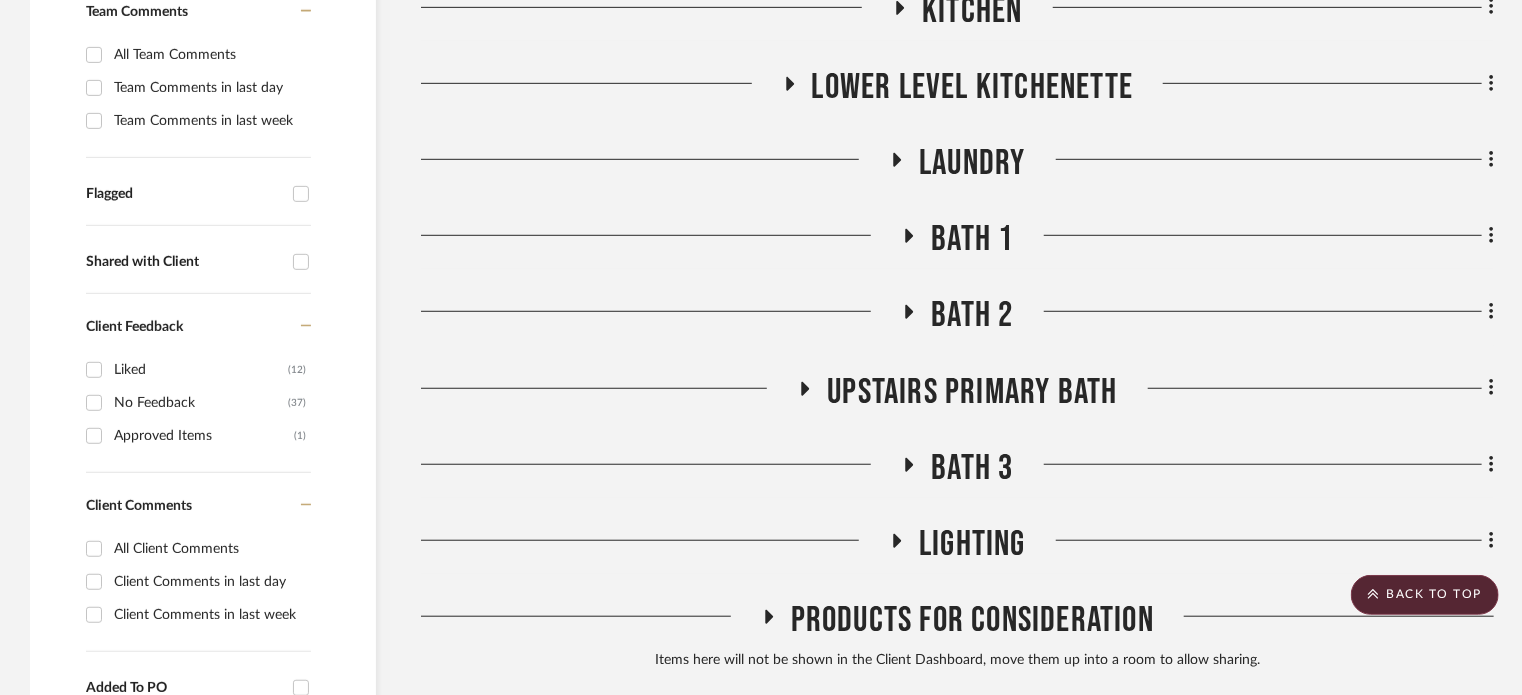 scroll, scrollTop: 500, scrollLeft: 0, axis: vertical 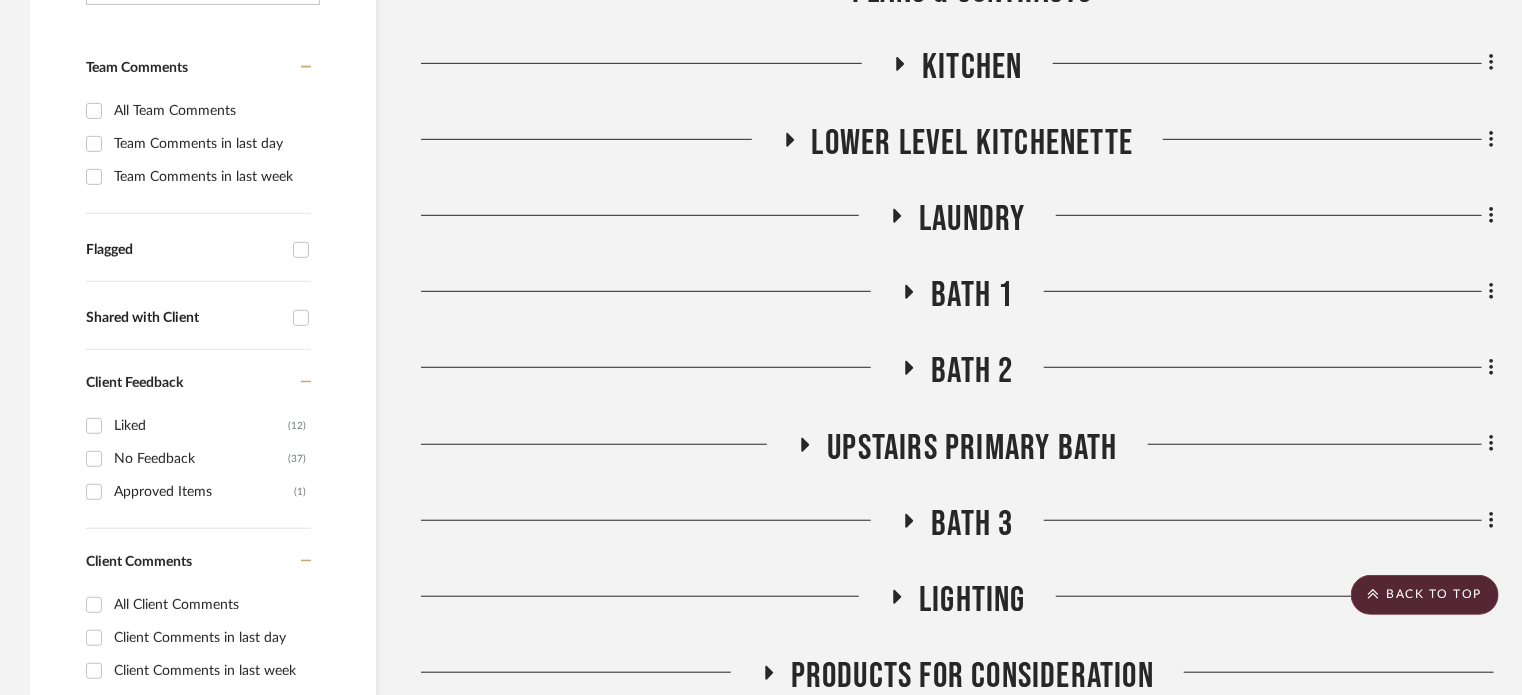 click on "Bath 1" 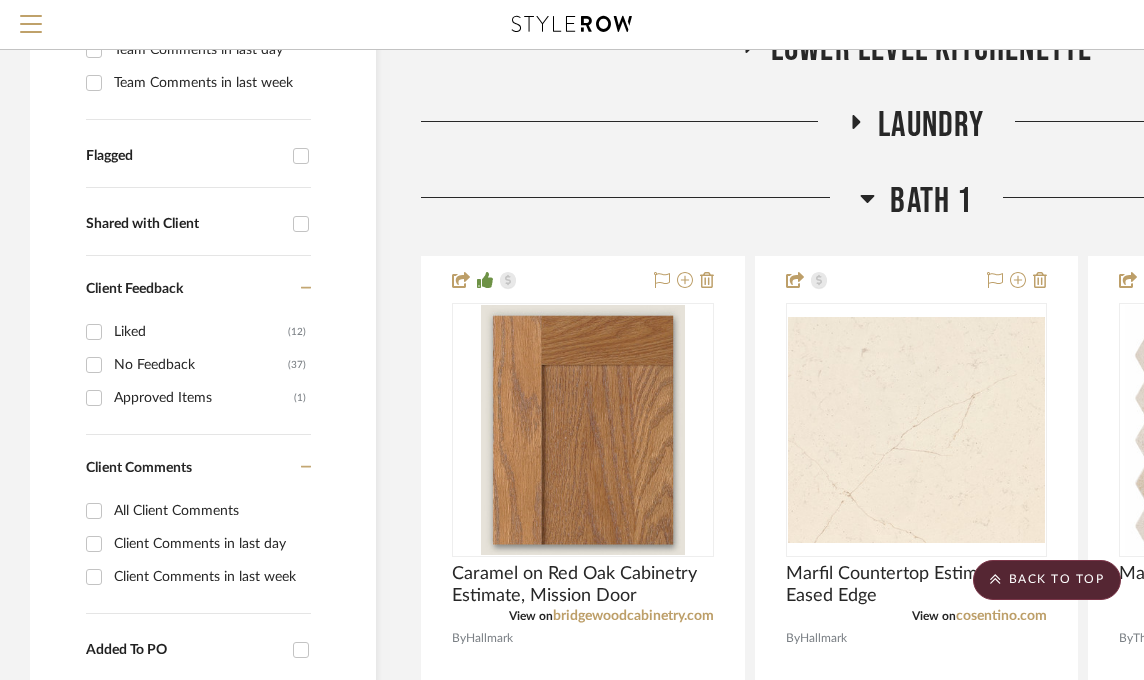 click on "Plans & Contracts Kitchen Lower Level Kitchenette Laundry Bath 1  Caramel on Red Oak Cabinetry Estimate, Mission Door  View on  bridgewoodcabinetry.com  By  Hallmark
$783.68  DNET  Team Status Client Status client Comments:  Michael Shipley: Liked this item.   Submit   Bath 1  (1)    Shannon Leisure  Marfil Countertop Estimate, Eased Edge  View on  cosentino.com  By  Hallmark
$997.52  DNET  Team Status Client Status client Comments:  Submit   Bath 1  (1)    Shannon Leisure  Marble Hexagon Floor Tile 2"  View on  tileshop.com  By  The Tile Shop
$26.29  DNET  Team Status Client Status client Comments:  Submit   Bath 1  (1)  Bath 2  (1)    Shannon Leisure  Marble Wall Tile 12 x 24"  View on  tileshop.com  By  The Tile Shop
$18.09  DNET  Team Status Client Status client Comments:  Michael Shipley: Liked this item.   Submit   Bath 1  (1)  Bath 2  (1)    Shannon Leisure  Modern Metal Pull  View on  richelieu.com  By  Richelieu America  Matte Black
$8.50  DNET  Team Status  Submit" 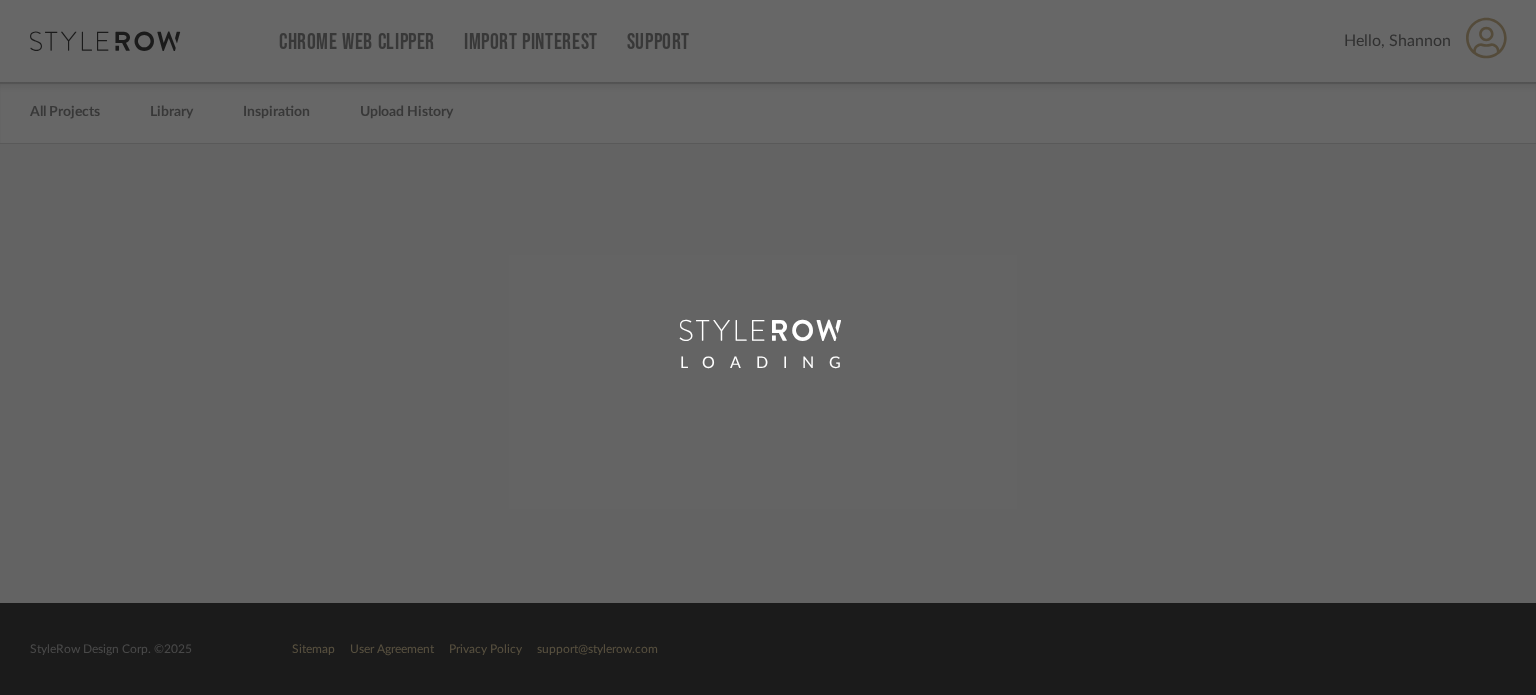 scroll, scrollTop: 0, scrollLeft: 0, axis: both 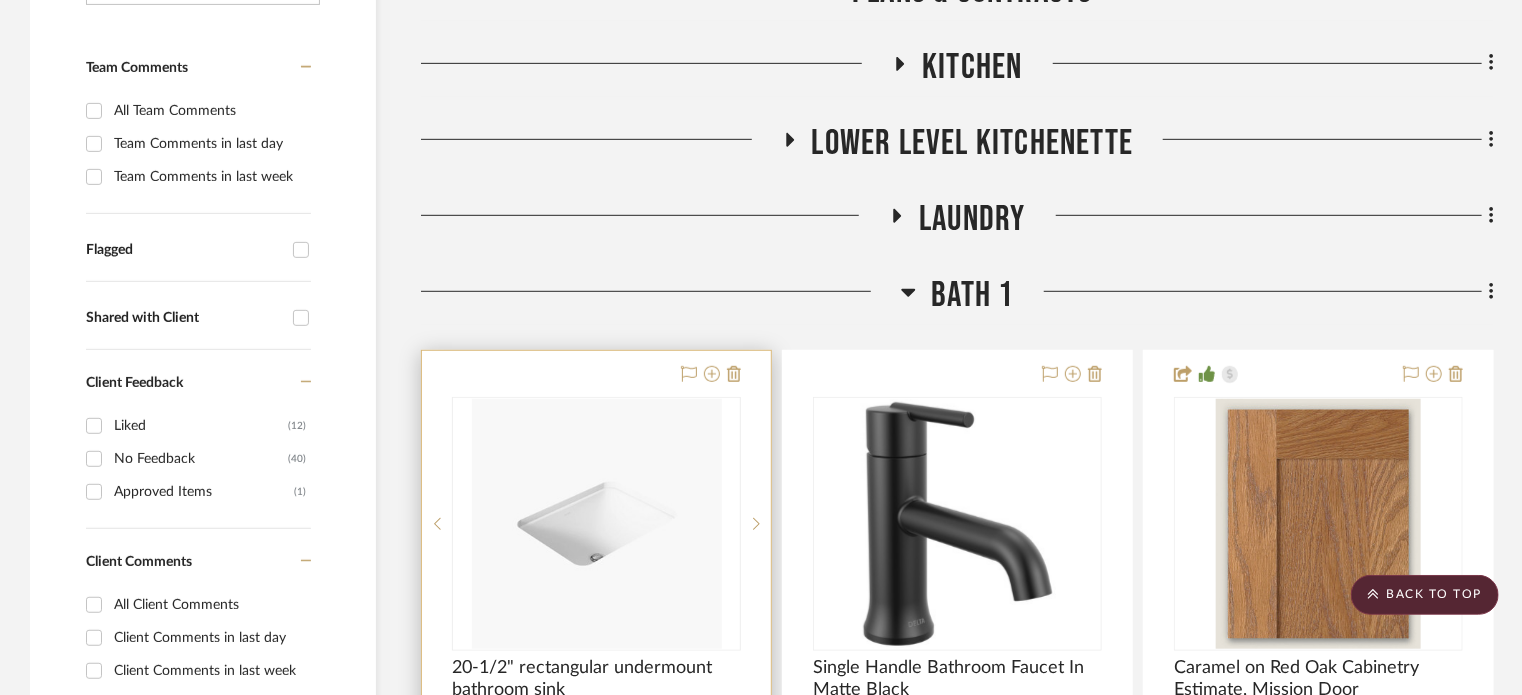 type 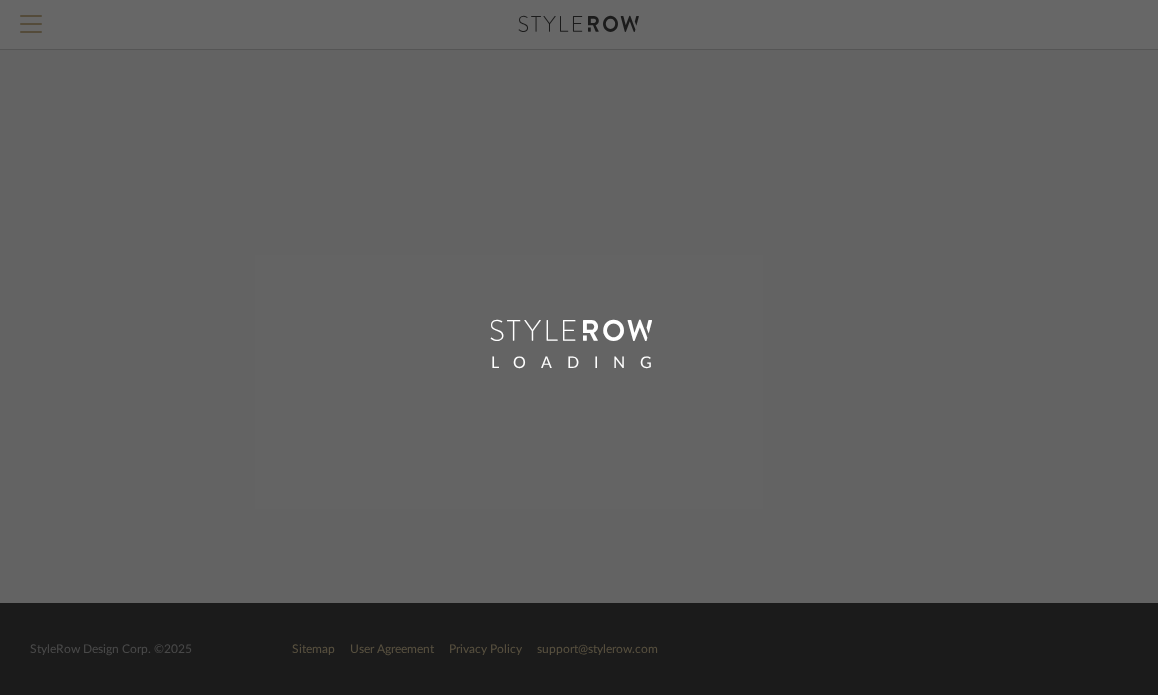 scroll, scrollTop: 0, scrollLeft: 0, axis: both 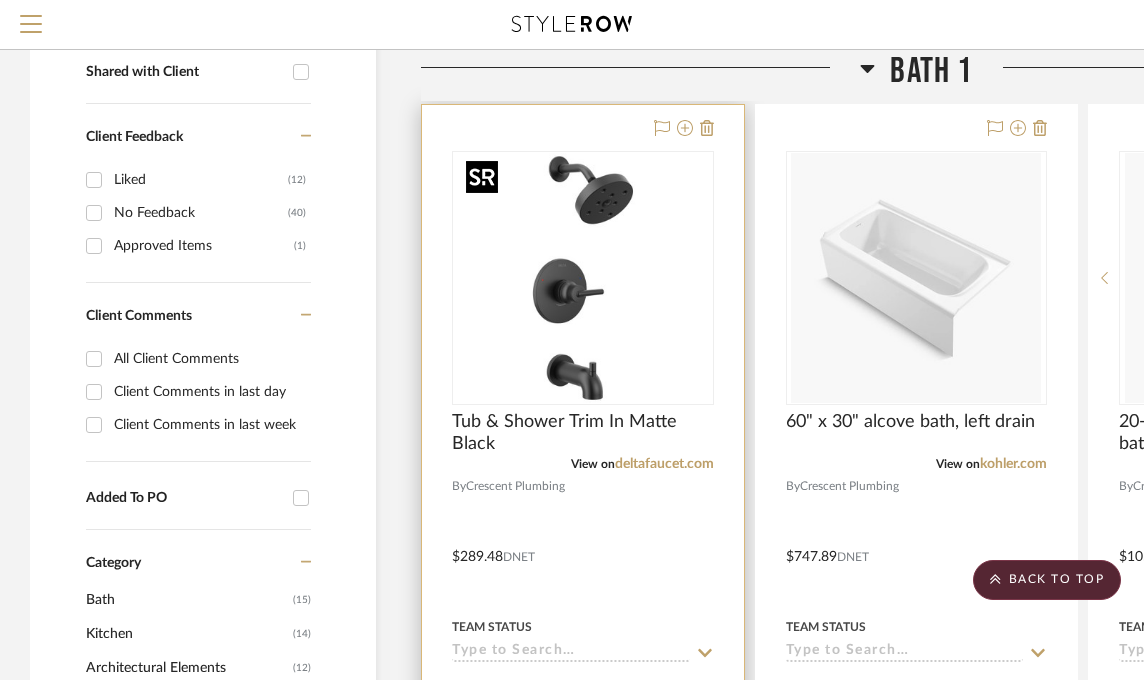 click at bounding box center [0, 0] 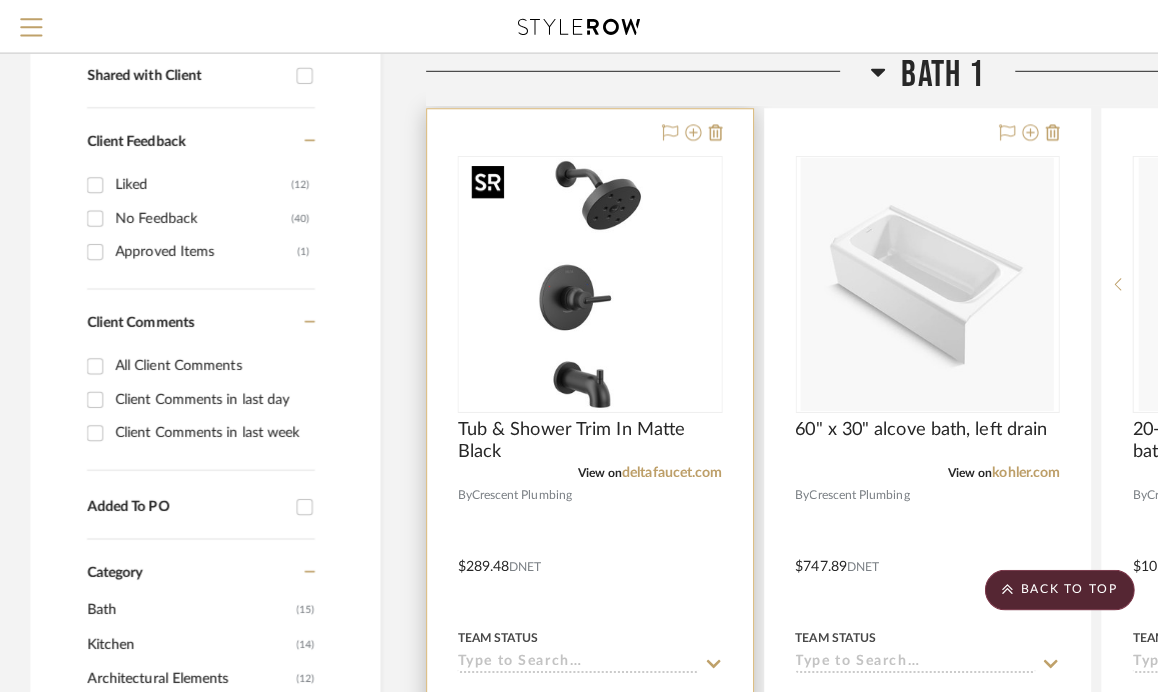 scroll, scrollTop: 0, scrollLeft: 0, axis: both 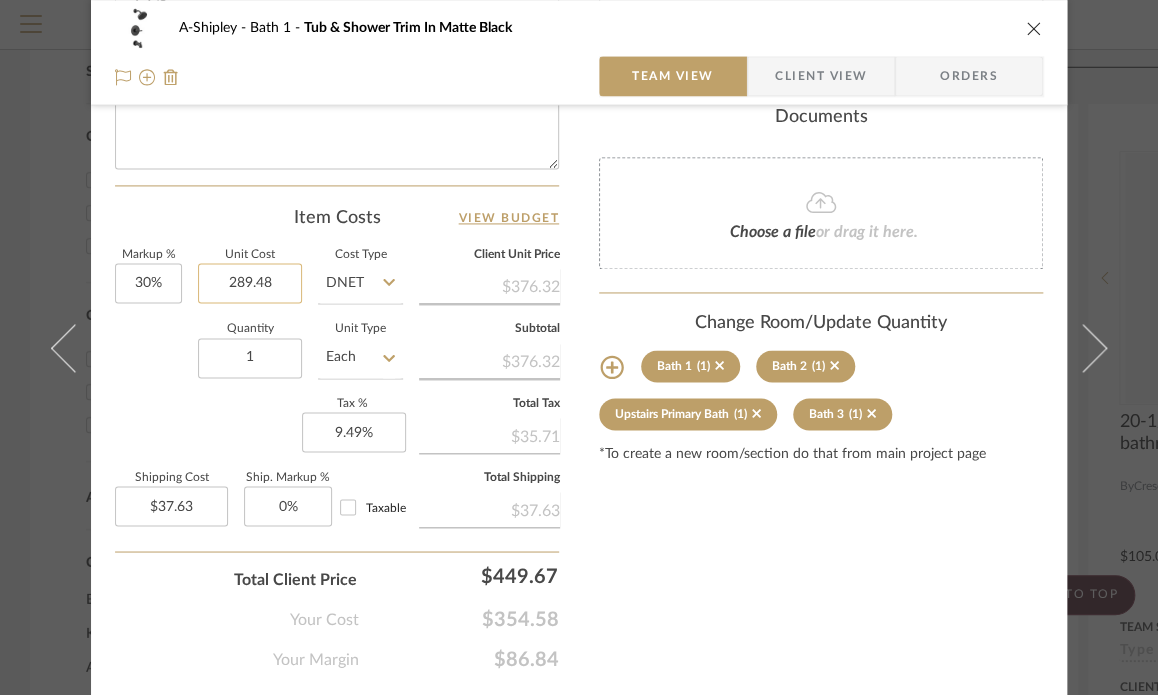 click on "289.48" 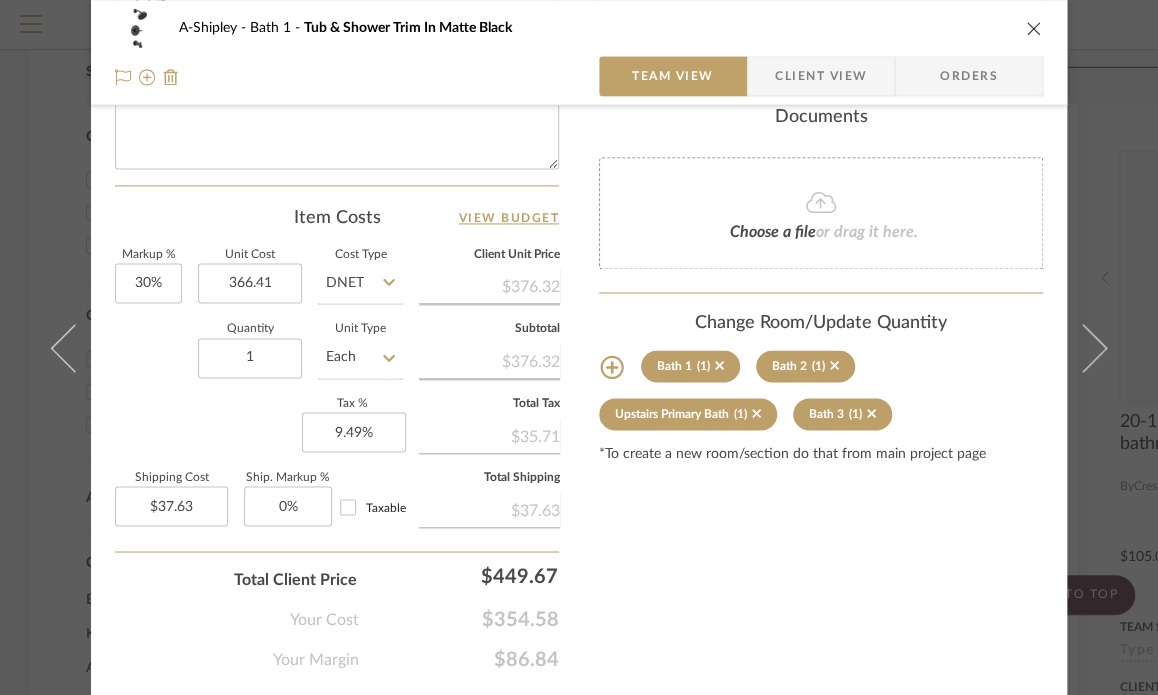 type on "$366.41" 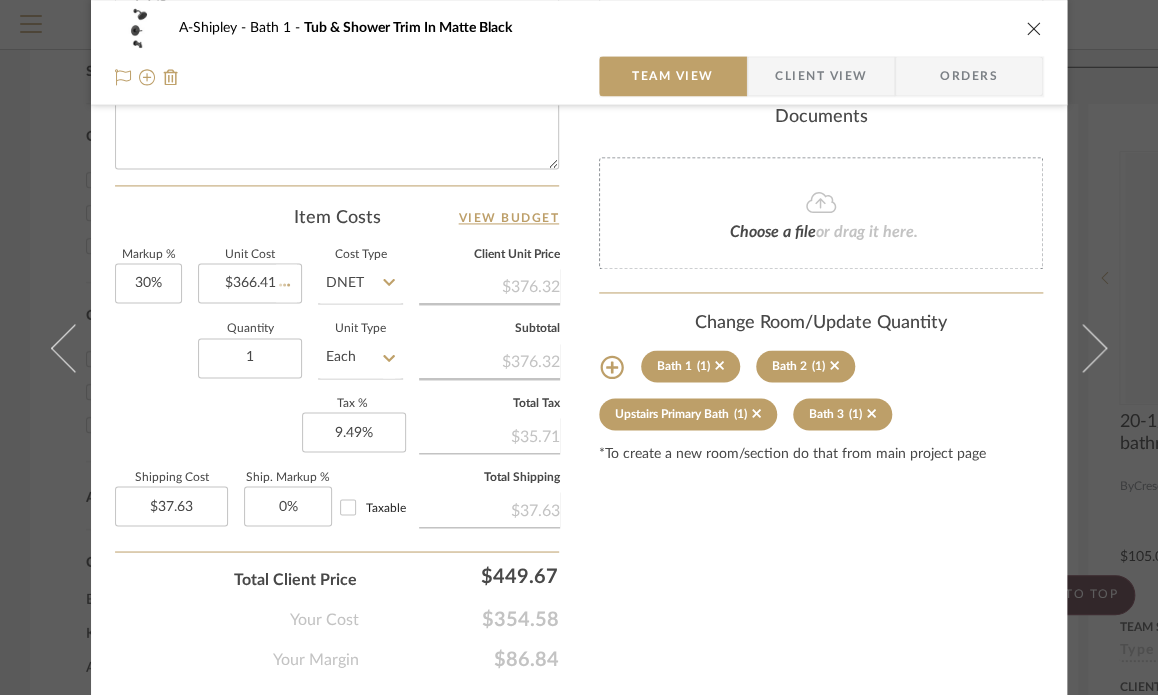click on "Quantity  1  Unit Type  Each" 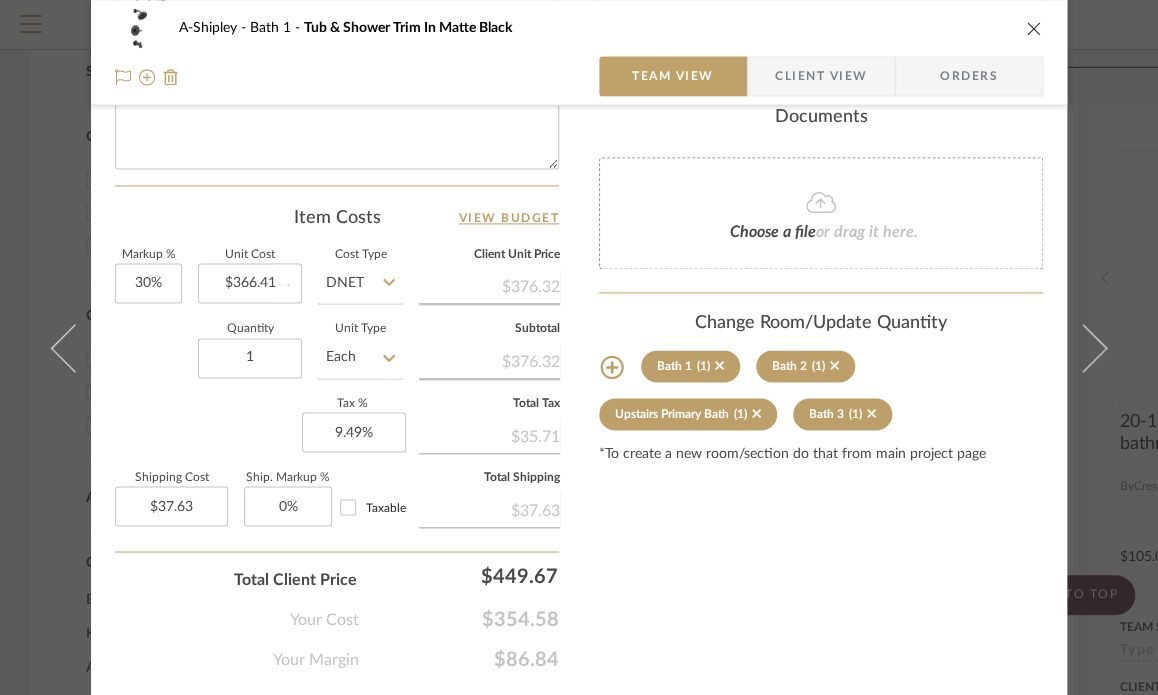 type 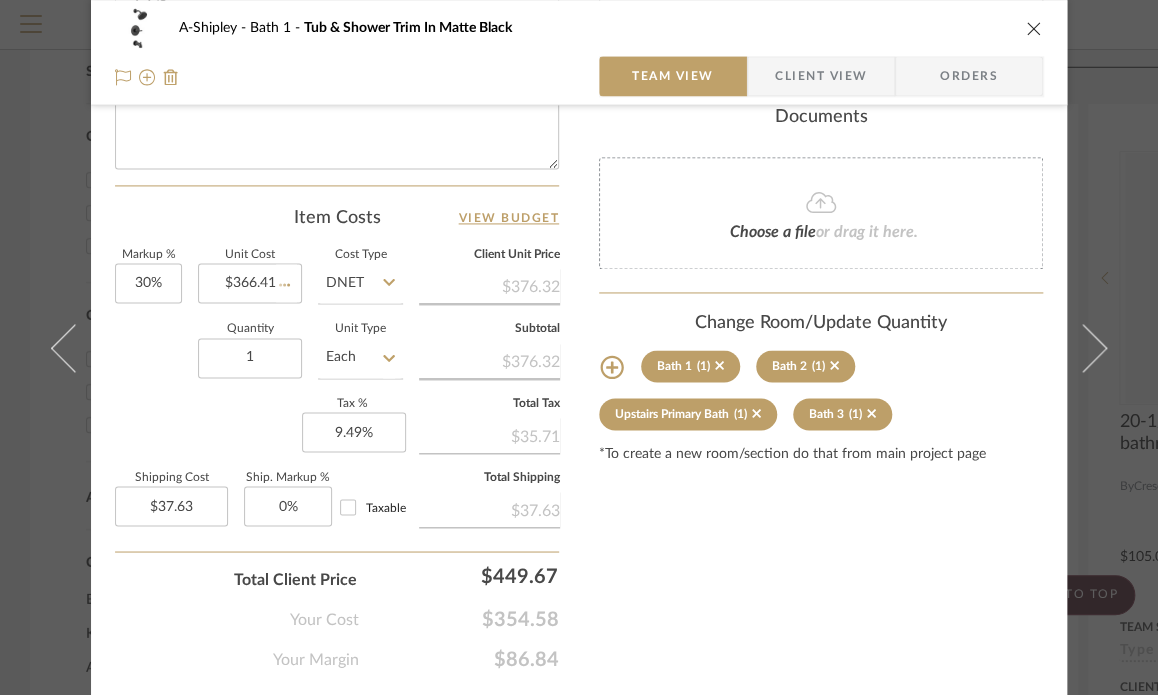 type on "$47.63" 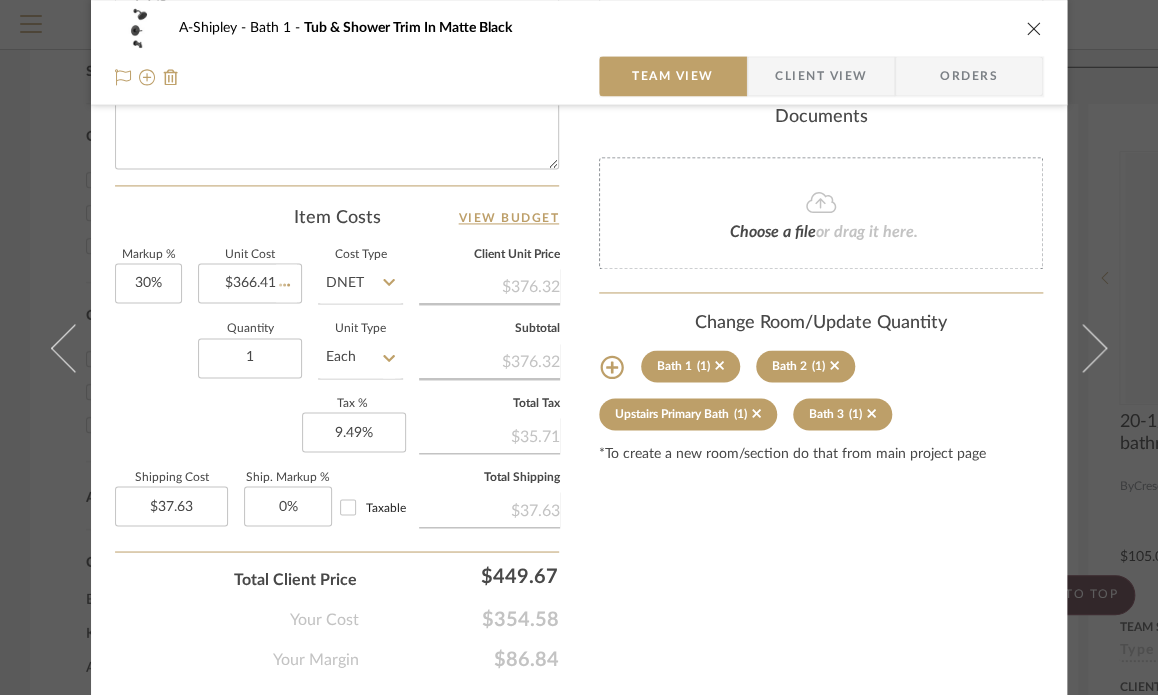 type 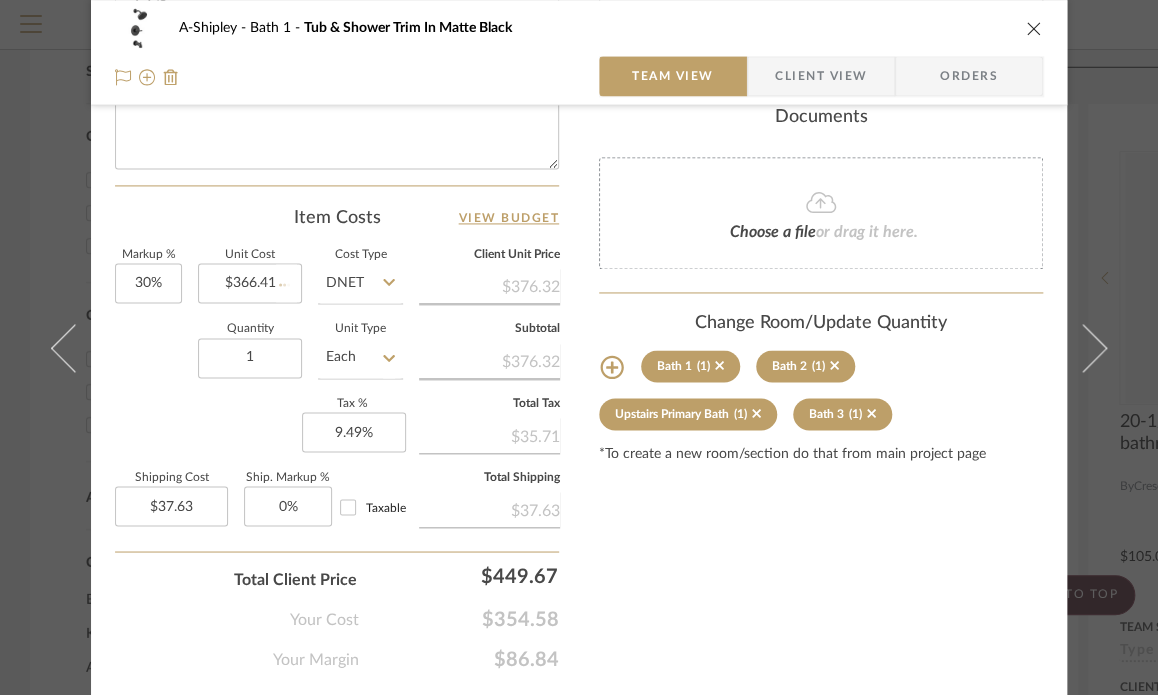 type 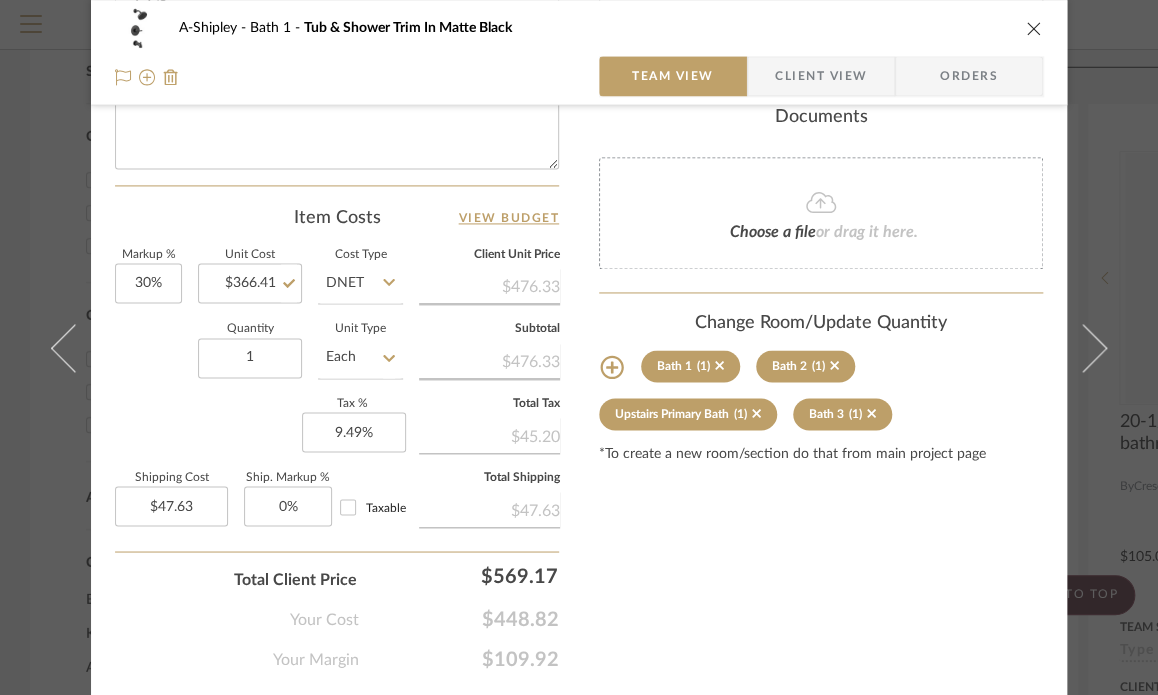 click on "A-Shipley Bath 1 Tub & Shower Trim In Matte Black Team View Client View Orders  Team-Facing Details   Item Name  Tub & Shower Trim In Matte Black  Brand  Crescent Plumbing  Internal Description   Dimensions  6-1/2  Product Specifications  https://media.deltafaucet.com/MandI/107528%20Rev%20I.pdf  Item Costs   View Budget   Markup %  30%  Unit Cost  $366.41  Cost Type  DNET  Client Unit Price   $476.33   Quantity  1  Unit Type  Each  Subtotal   $476.33   Tax %  9.49%  Total Tax   $45.20   Shipping Cost  $47.63  Ship. Markup %  0% Taxable  Total Shipping   $47.63  Total Client Price  $569.17  Your Cost  $448.82  Your Margin  $109.92  Content here copies to Client View - confirm visibility there.  Show in Client Dashboard   Include in Budget   View Budget  Team Status  Lead Time  In Stock Weeks  Est. Min   Est. Max   Due Date   Install Date  Tasks / To-Dos /  team Messaging  Leave yourself a note here or share next steps with your team. You will receive emails when they
respond!  Invite Collaborator (1)" at bounding box center (579, 347) 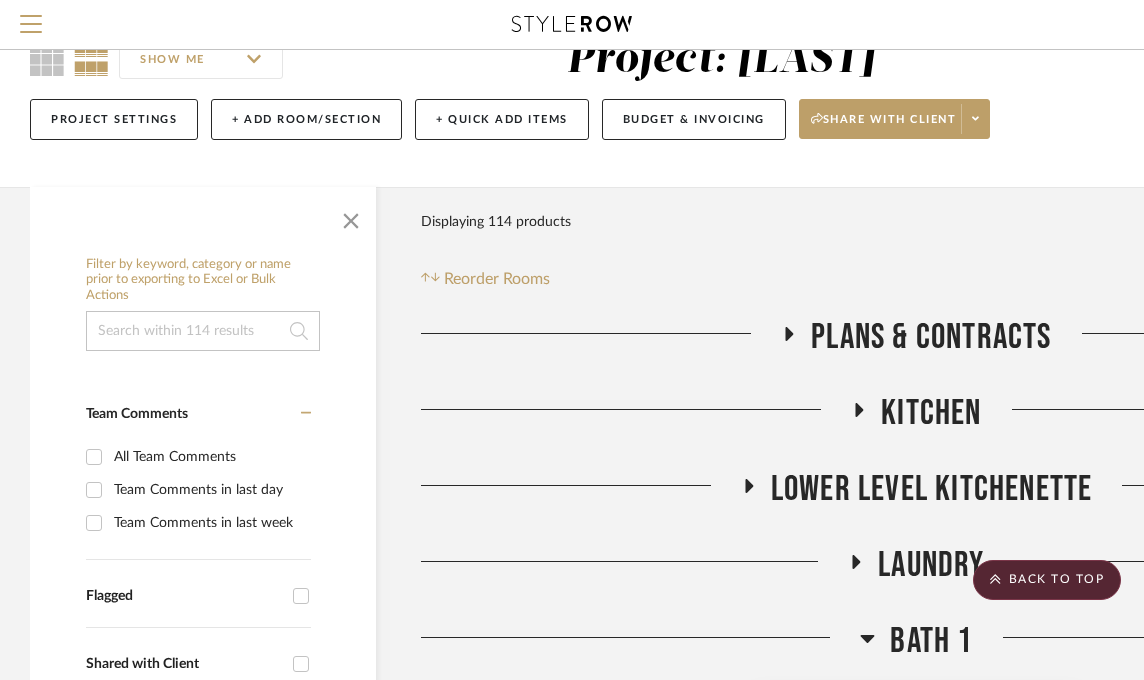 scroll, scrollTop: 0, scrollLeft: 0, axis: both 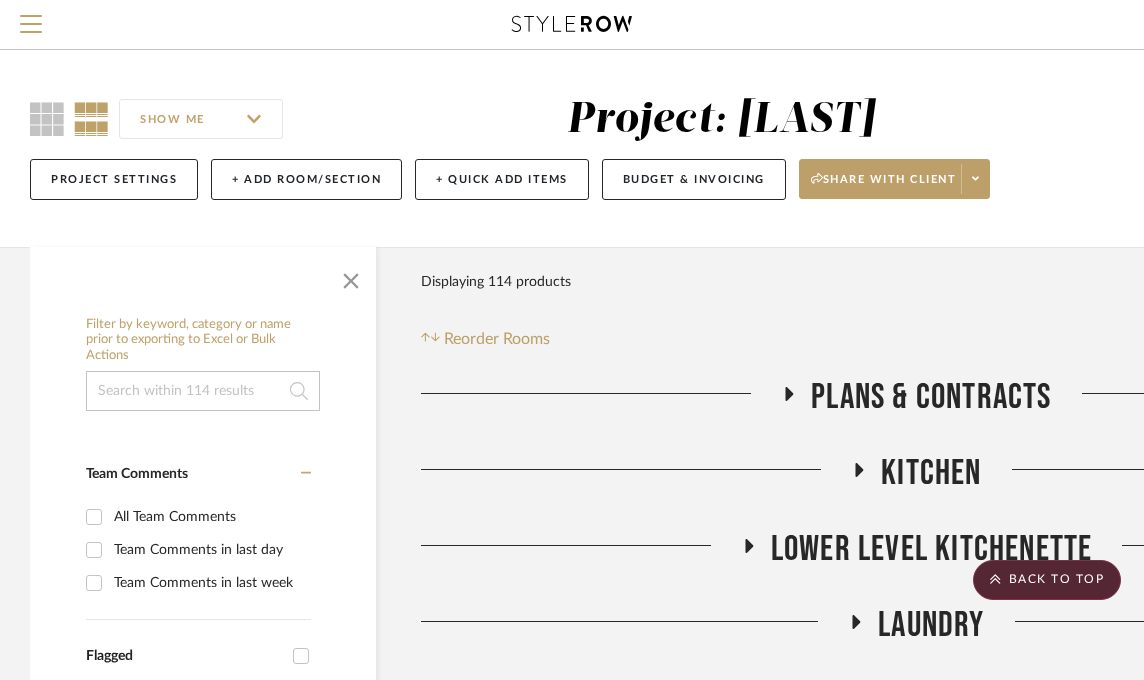 click on "Plans & Contracts" 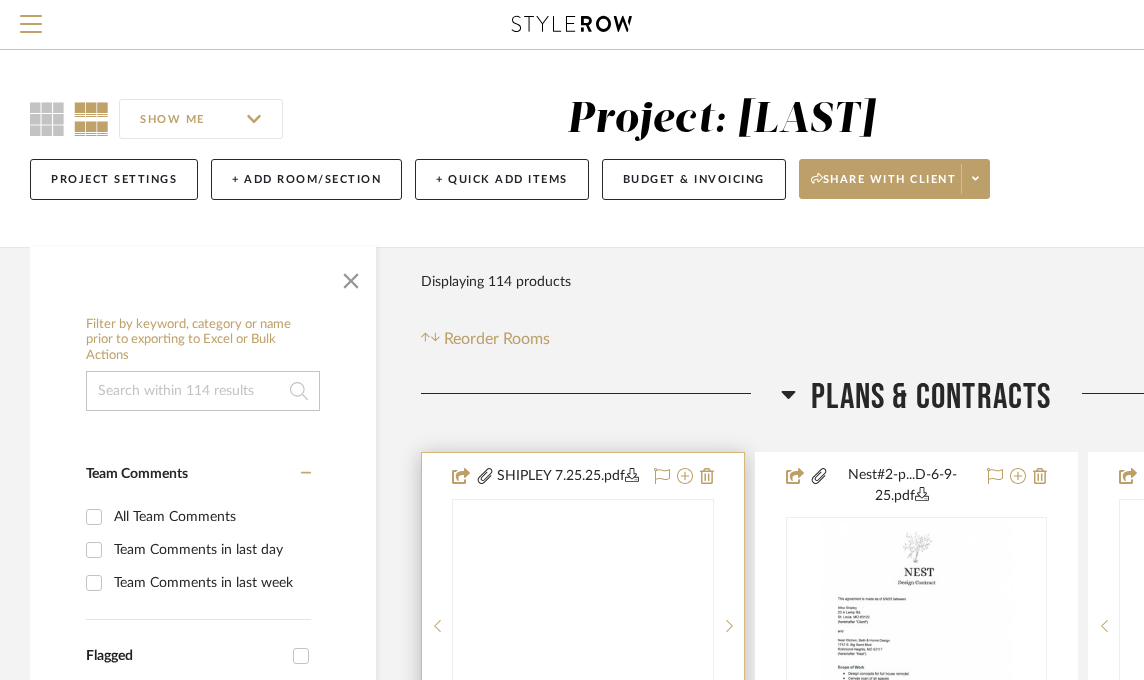 click at bounding box center [0, 0] 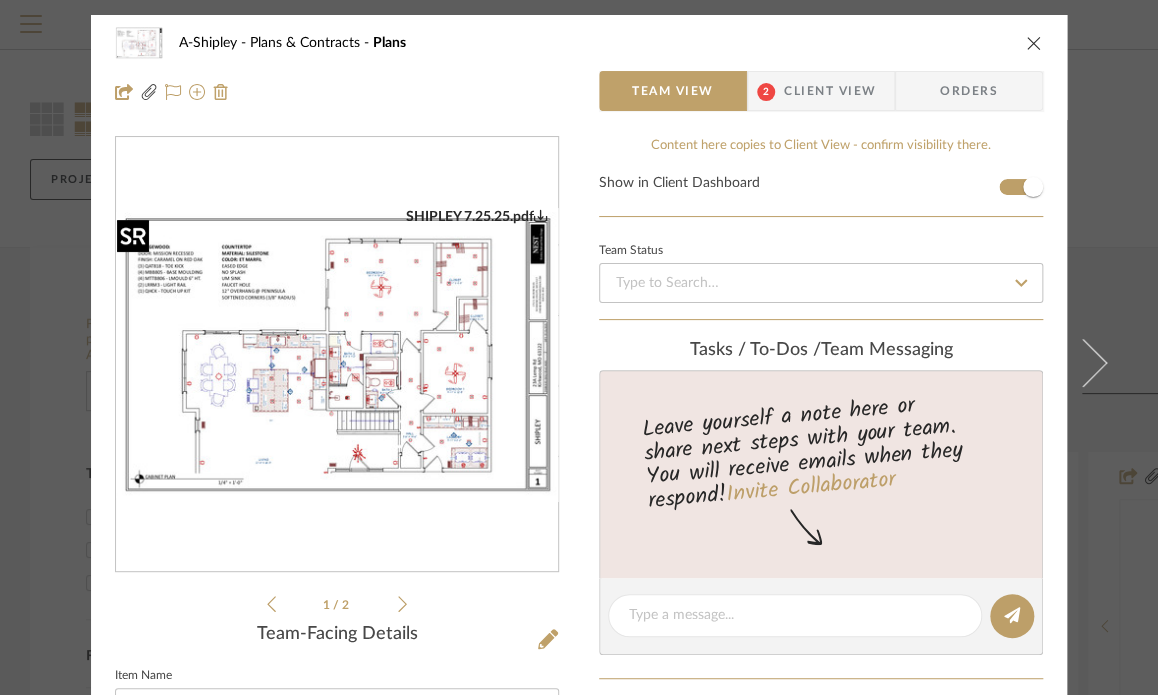 click at bounding box center [337, 355] 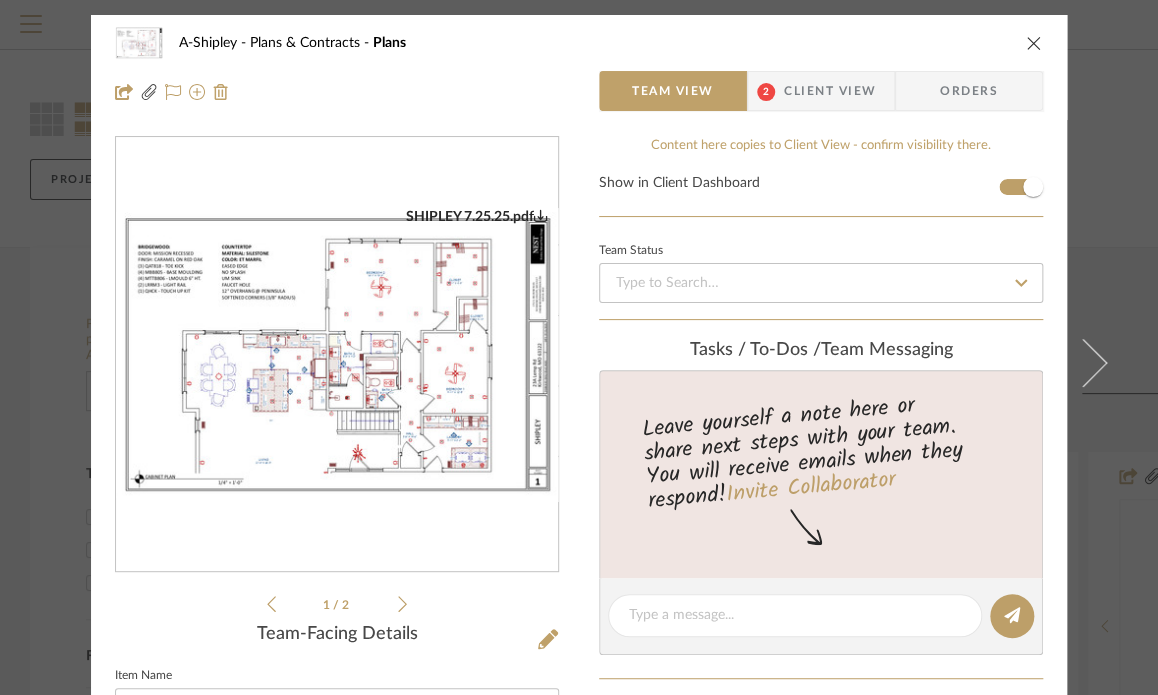 click on "A-Shipley Plans & Contracts Plans Team View  2  Client View Orders  0925_DD_...PR25 (1).pdf   SHIPLEY 7.25.25.pdf   0925_DD_...PR25 (1).pdf   SHIPLEY 7.25.25.pdf  1 / 2  Team-Facing Details   Item Name  Plans  Internal Description  Content here copies to Client View - confirm visibility there.  Show in Client Dashboard  Team Status Tasks / To-Dos /  team Messaging  Leave yourself a note here or share next steps with your team. You will receive emails when they
respond!  Invite Collaborator Internal Notes  Documents  Choose a file  or drag it here. Change Room/Update Quantity  Plans & Contracts  *To create a new room/section do that from main project page    StyleRow" at bounding box center (579, 347) 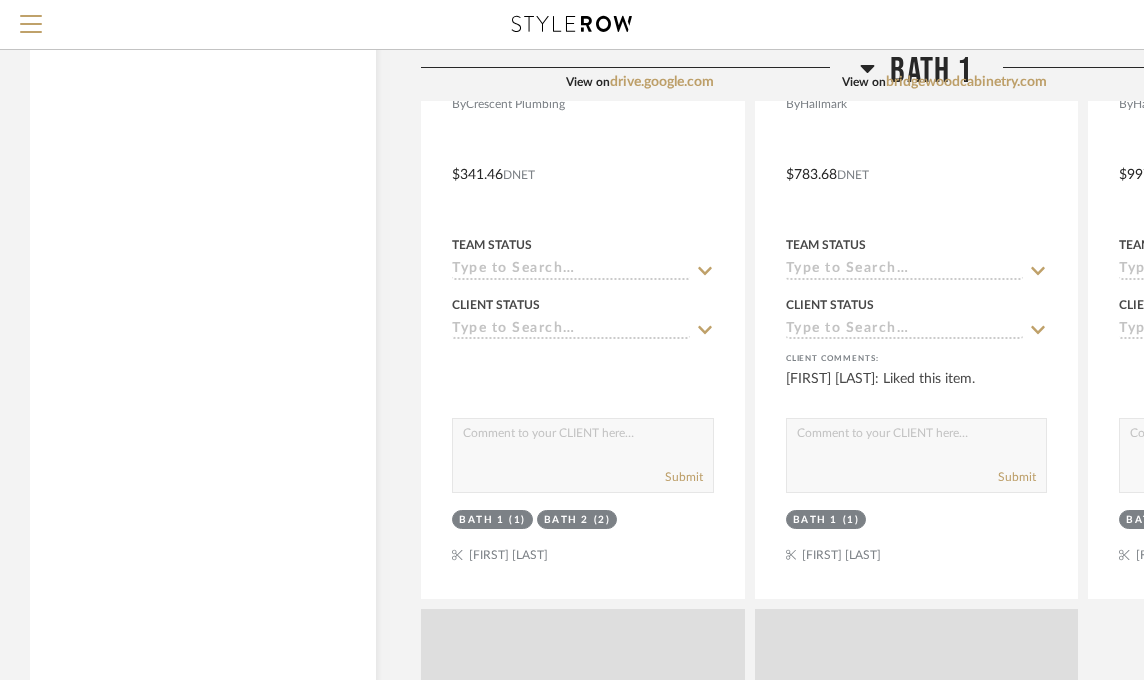 scroll, scrollTop: 4800, scrollLeft: 0, axis: vertical 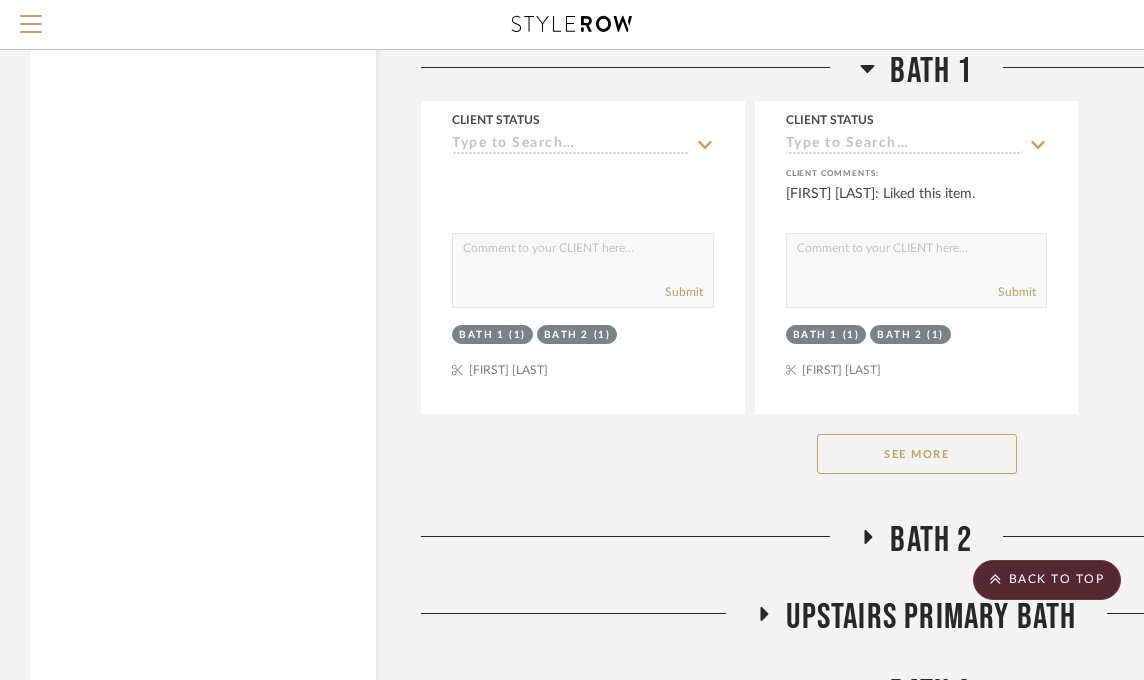 click on "Bath 2" 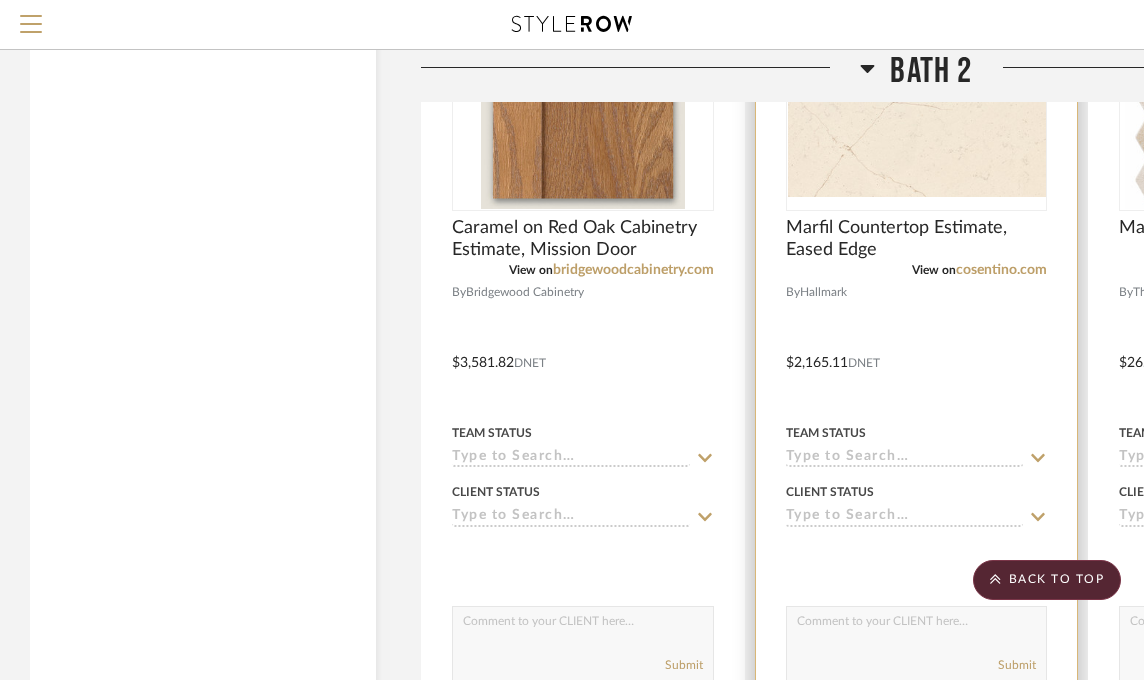 scroll, scrollTop: 6400, scrollLeft: 0, axis: vertical 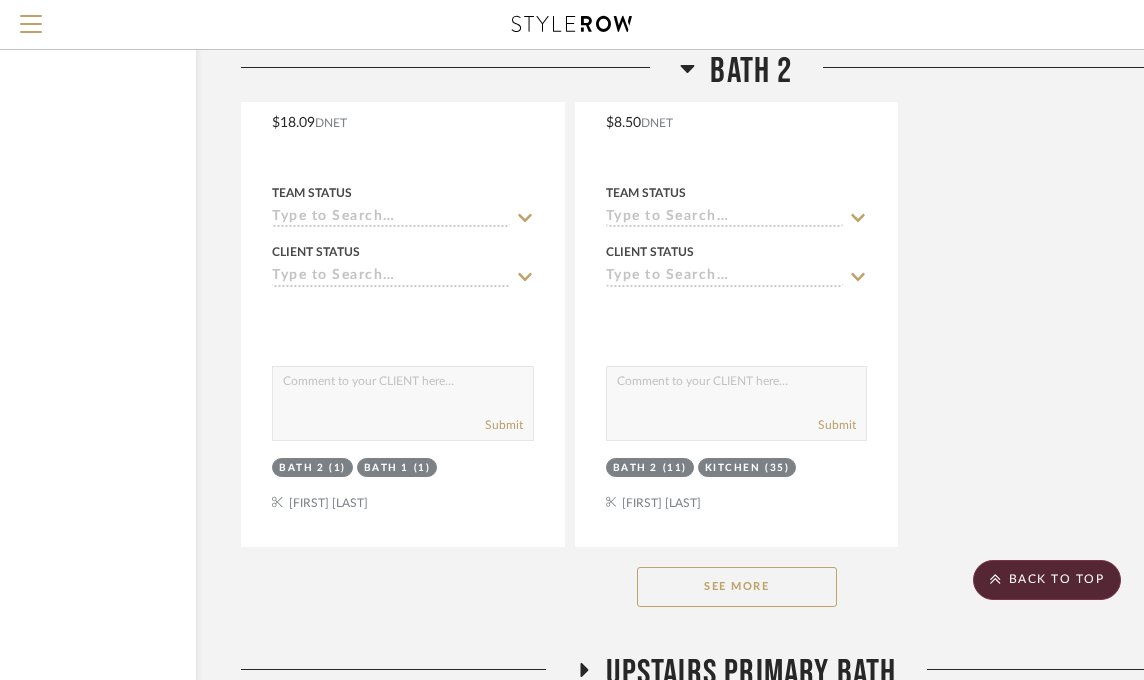 click on "See More" 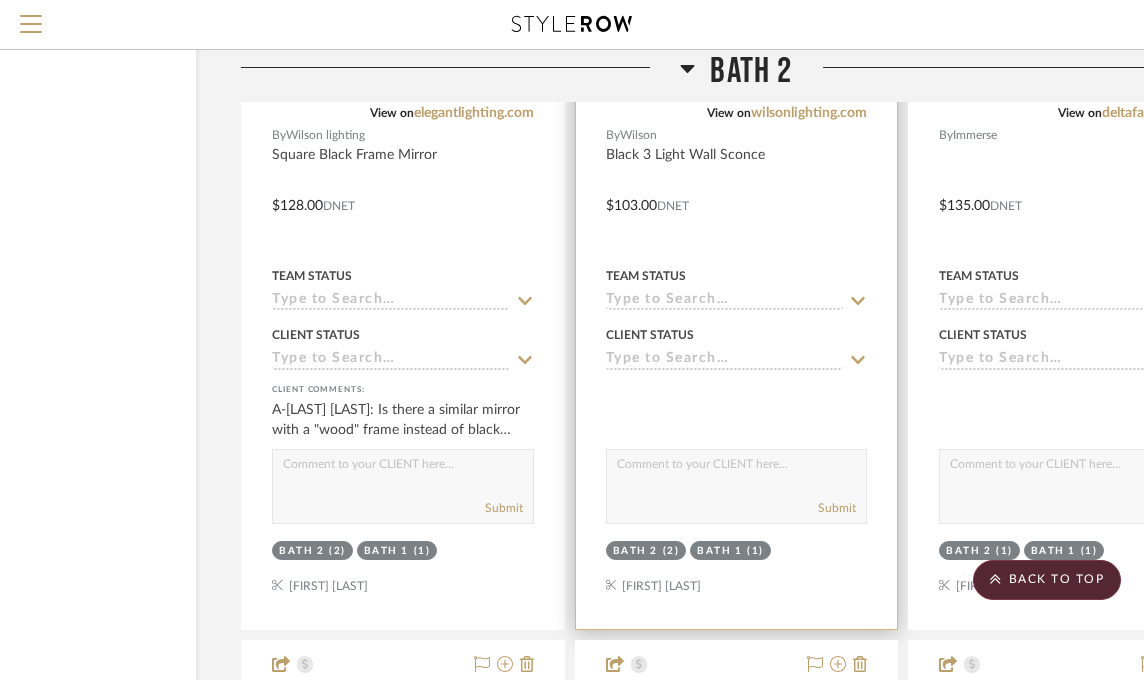 scroll, scrollTop: 8700, scrollLeft: 180, axis: both 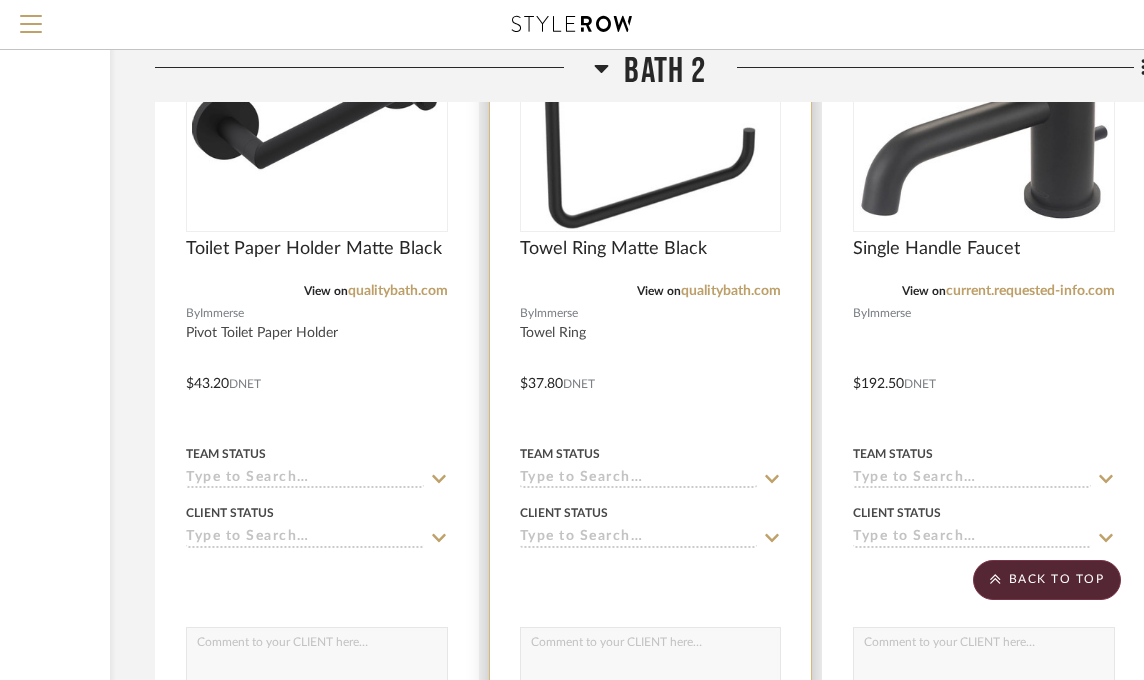 click at bounding box center (651, 369) 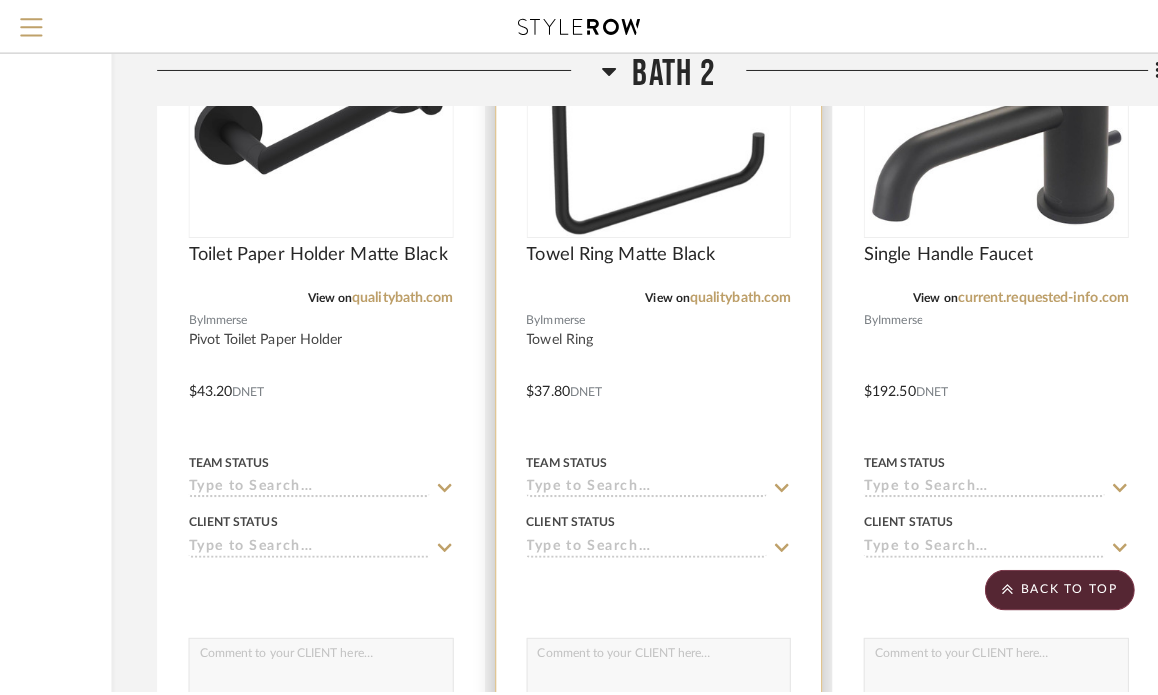 scroll, scrollTop: 0, scrollLeft: 0, axis: both 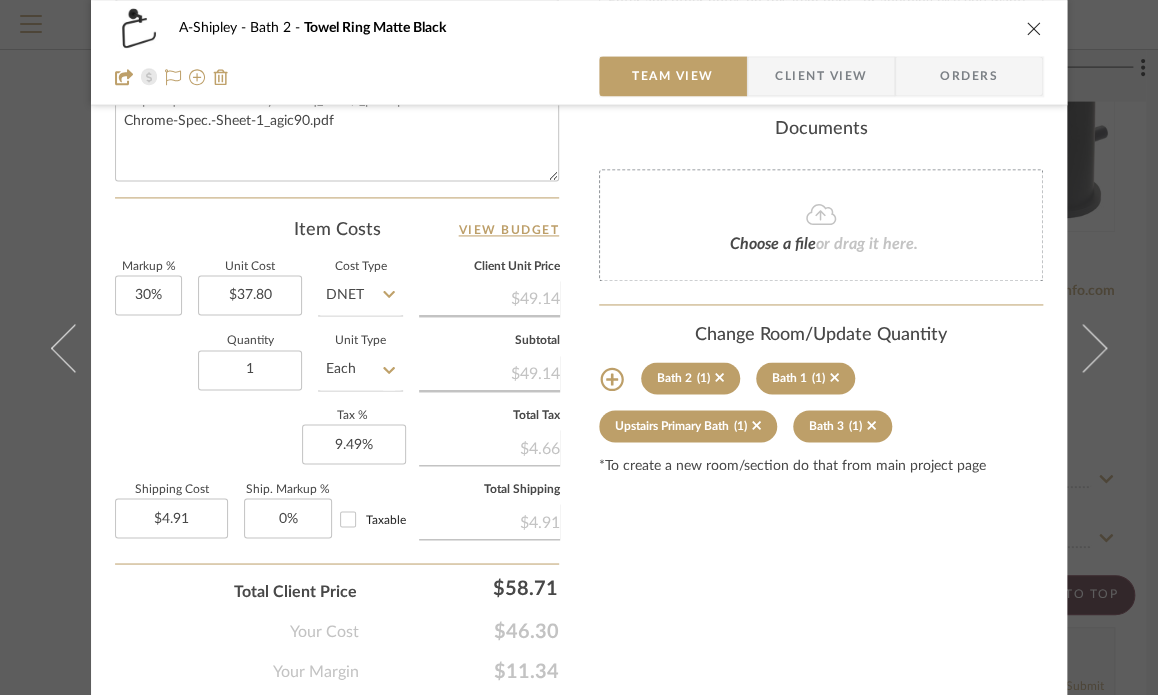 click on "A-Shipley Bath 2 Towel Ring Matte Black Team View Client View Orders  Team-Facing Details   Item Name  Towel Ring Matte Black  Brand  Immerse  Internal Description  Towel Ring  Dimensions  7 7/8"  Product Specifications  https://qb-res.cloudinary.com/q_auto,f_pdf/spec/Seattle-Polished-Chrome-Spec.-Sheet-1_agic90.pdf  Item Costs   View Budget   Markup %  30%  Unit Cost  $37.80  Cost Type  DNET  Client Unit Price   $49.14   Quantity  1  Unit Type  Each  Subtotal   $49.14   Tax %  9.49%  Total Tax   $4.66   Shipping Cost  $4.91  Ship. Markup %  0% Taxable  Total Shipping   $4.91  Total Client Price  $58.71  Your Cost  $46.30  Your Margin  $11.34  Content here copies to Client View - confirm visibility there.  Show in Client Dashboard   Include in Budget   View Budget  Team Status  Lead Time  In Stock Weeks  Est. Min   Est. Max   Due Date   Install Date  Tasks / To-Dos /  team Messaging  Leave yourself a note here or share next steps with your team. You will receive emails when they
respond!   Bath 2" at bounding box center [579, 347] 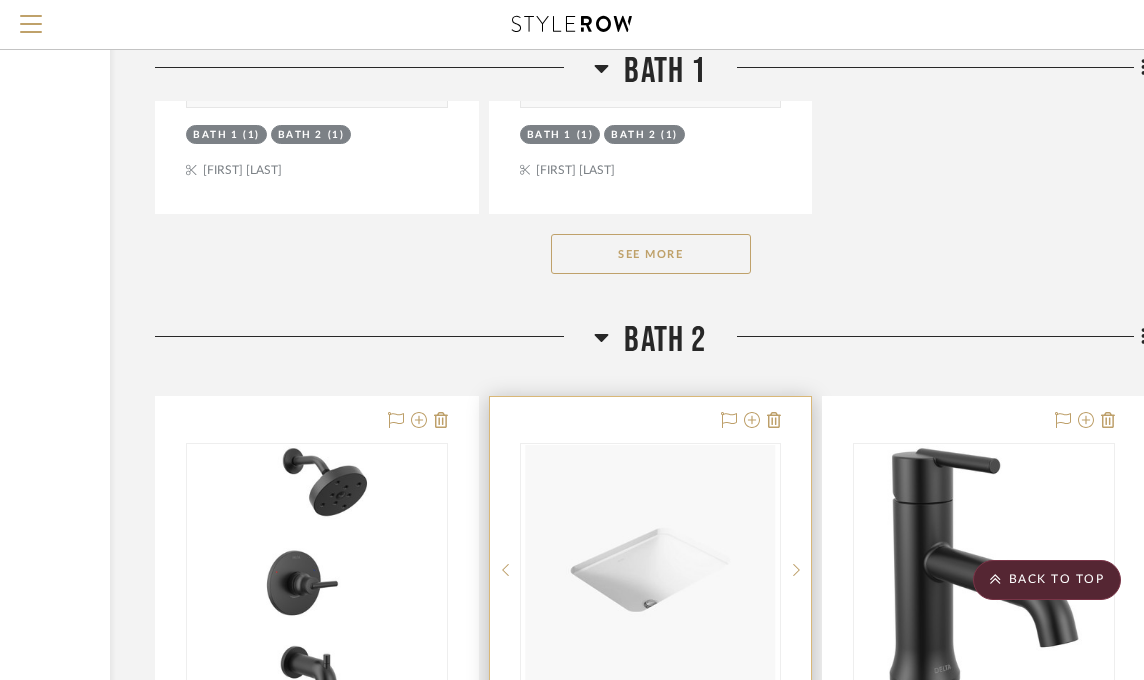 scroll, scrollTop: 4900, scrollLeft: 266, axis: both 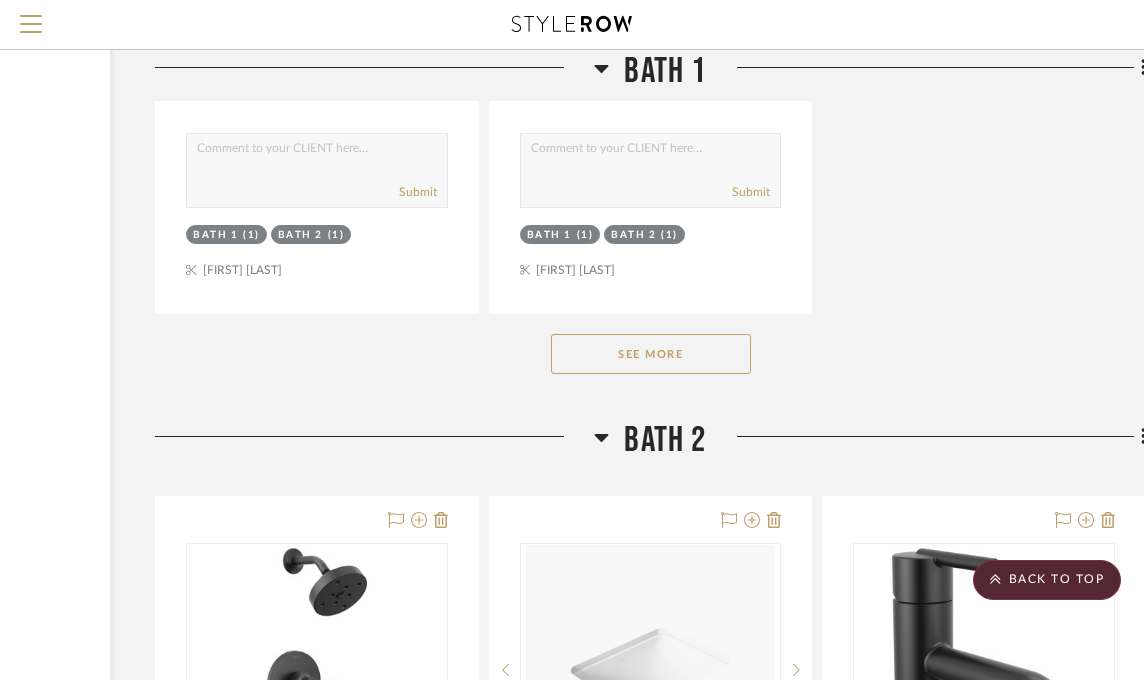 click 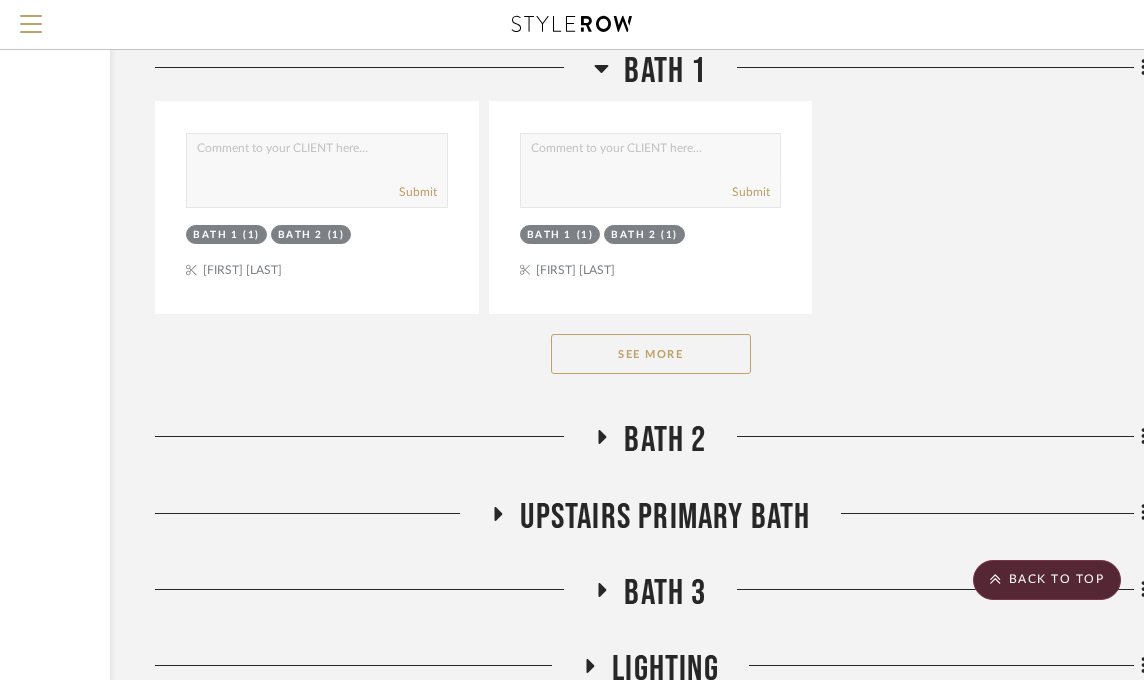 click on "Bath 1" 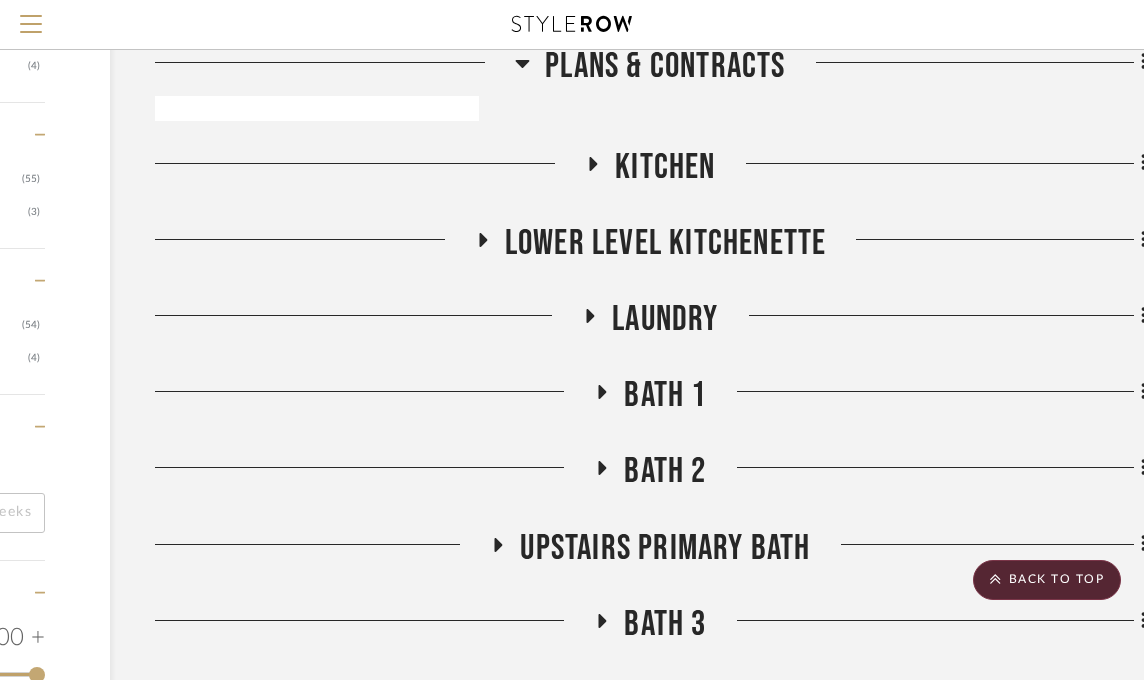 scroll, scrollTop: 2126, scrollLeft: 266, axis: both 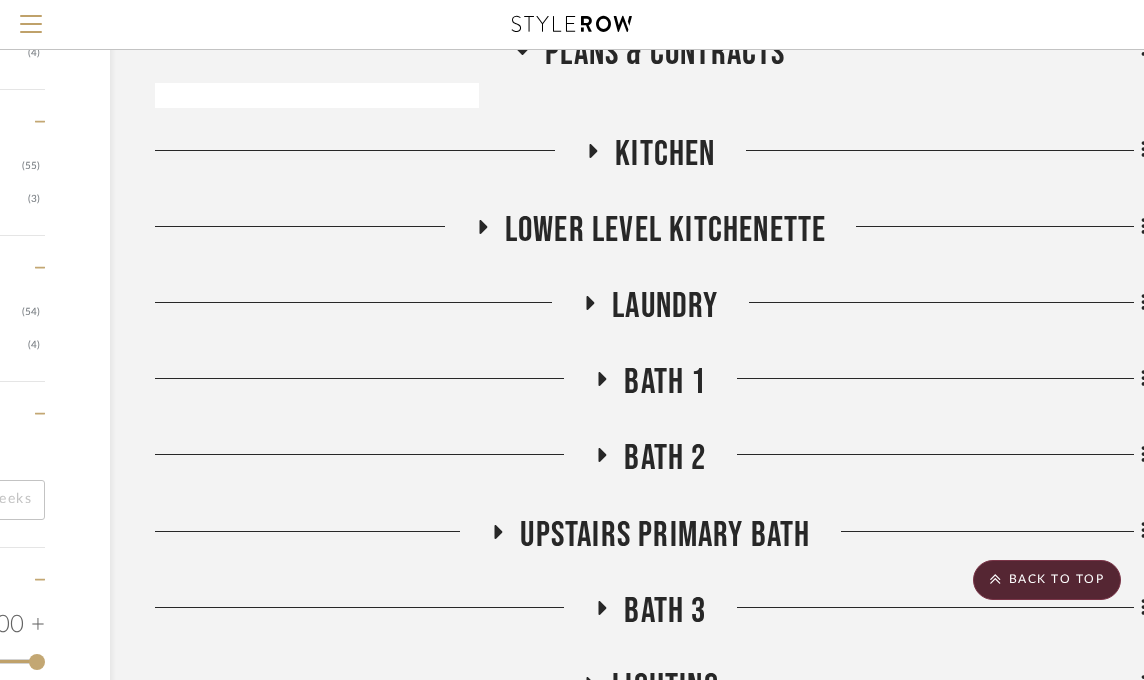 click on "Plans & Contracts" 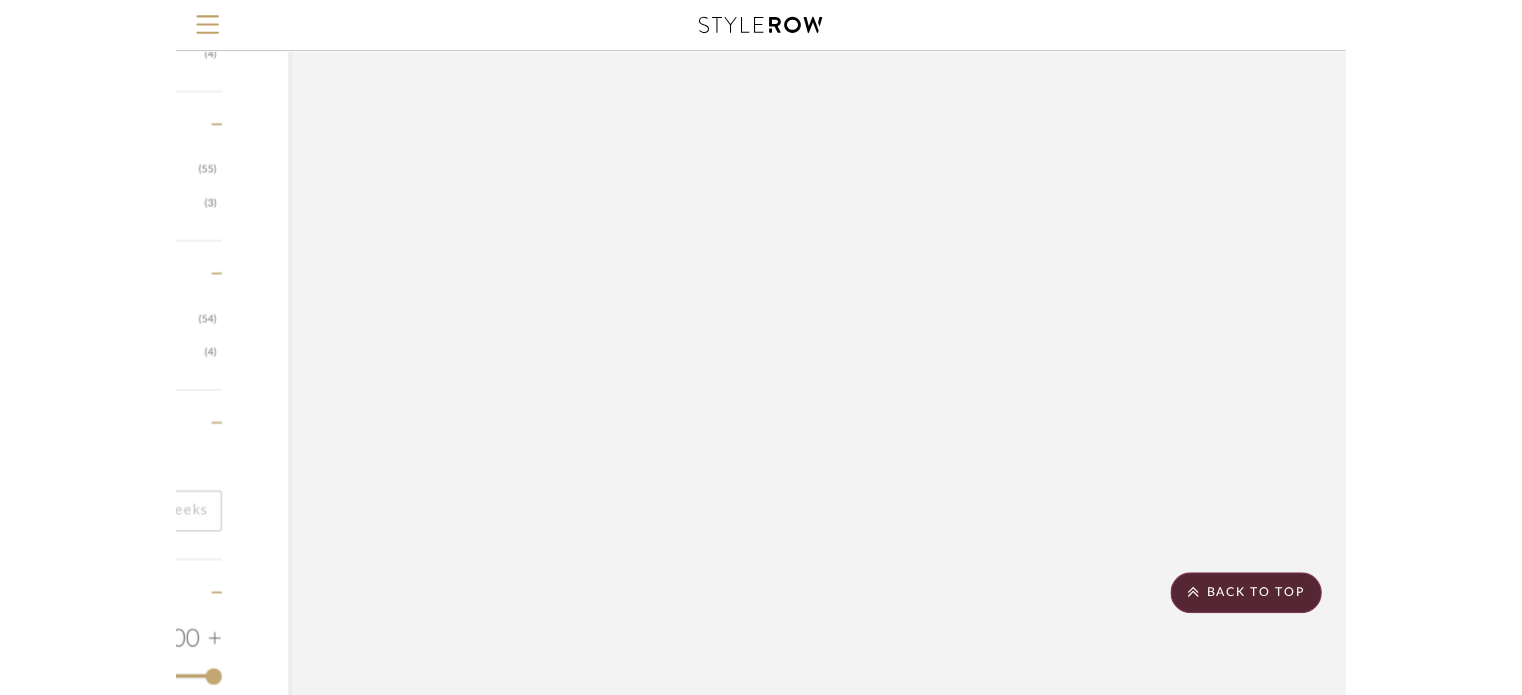 scroll, scrollTop: 2126, scrollLeft: 0, axis: vertical 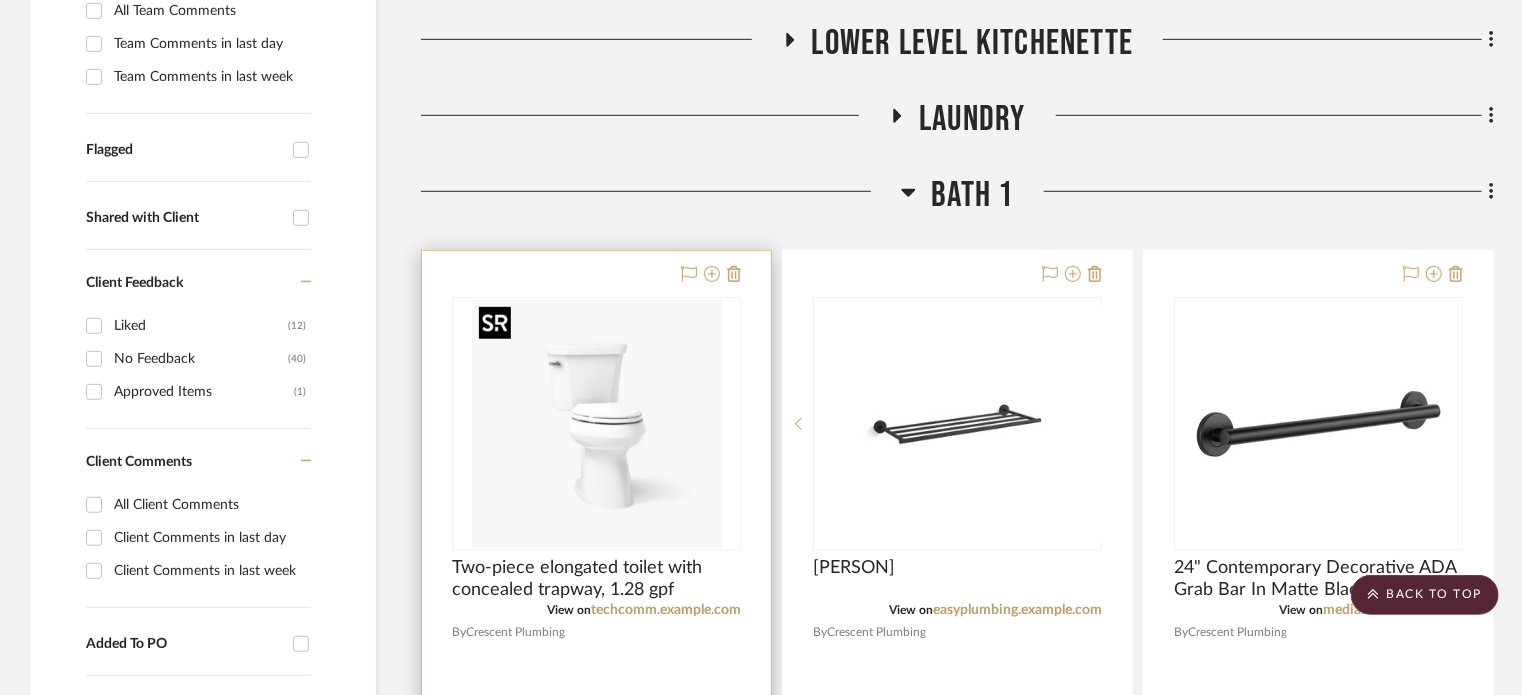 click at bounding box center [0, 0] 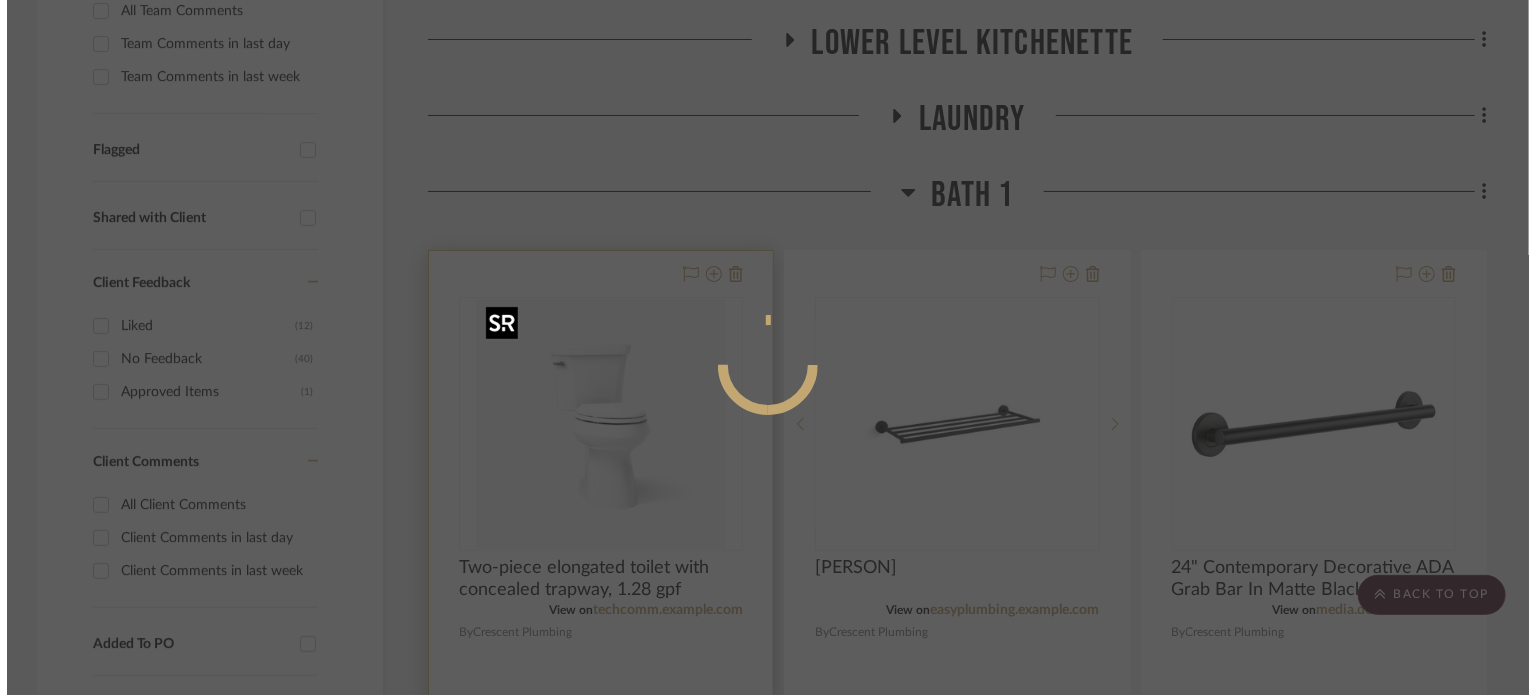 scroll, scrollTop: 0, scrollLeft: 0, axis: both 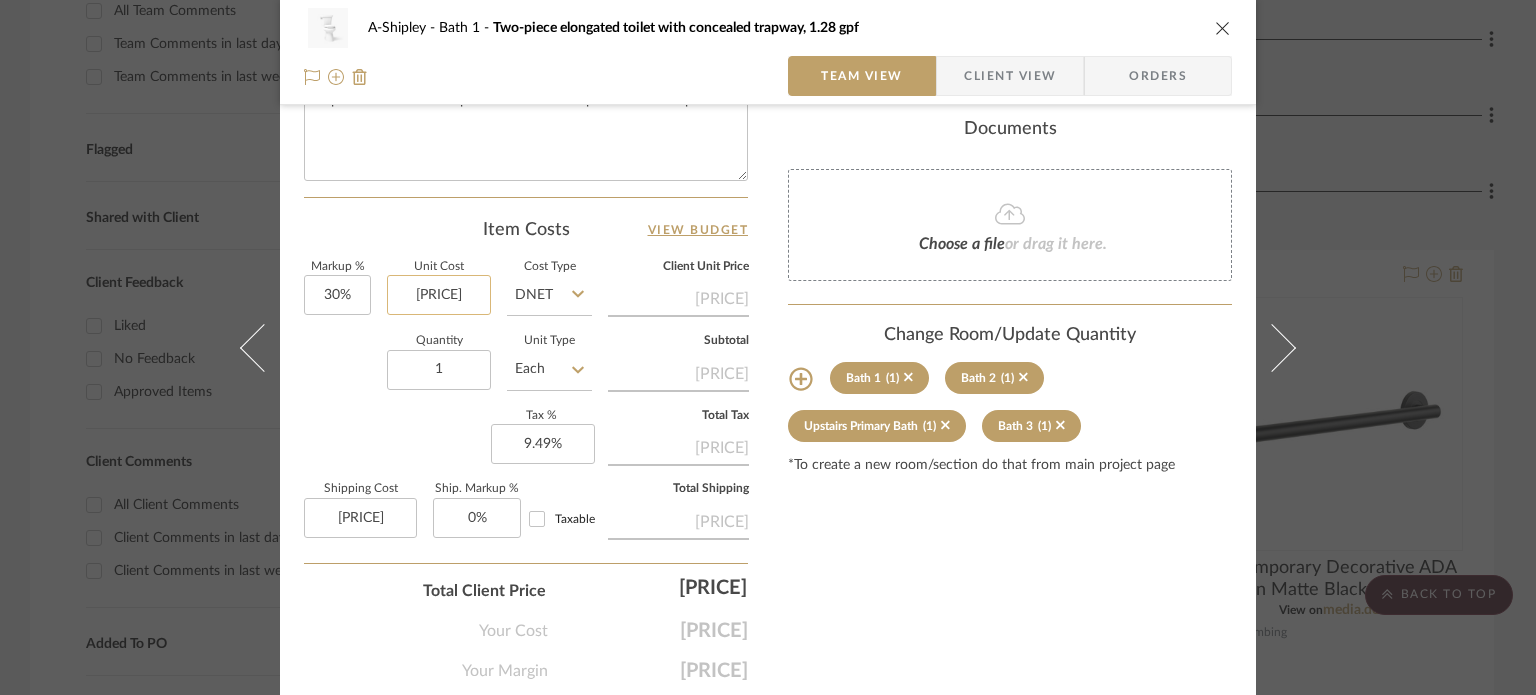 click on "380.86" 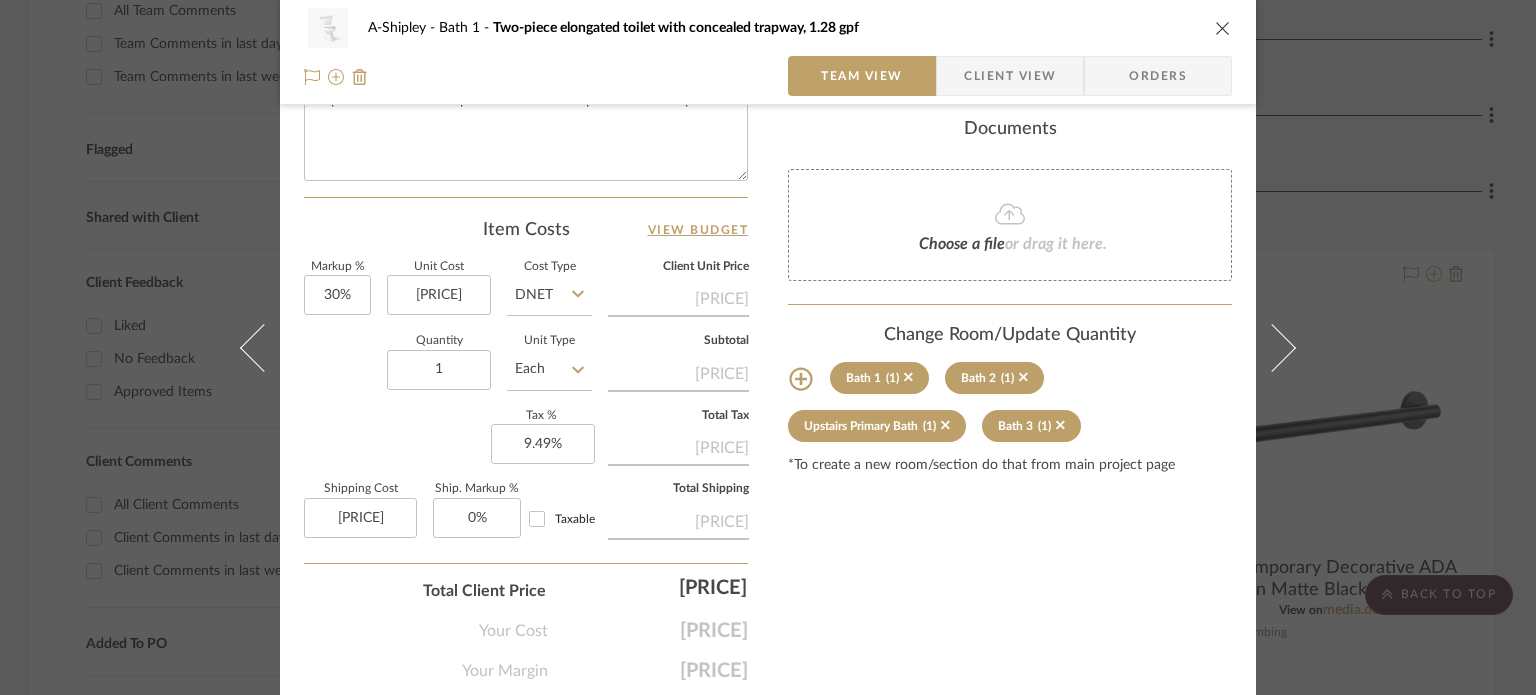 type on "$423.76" 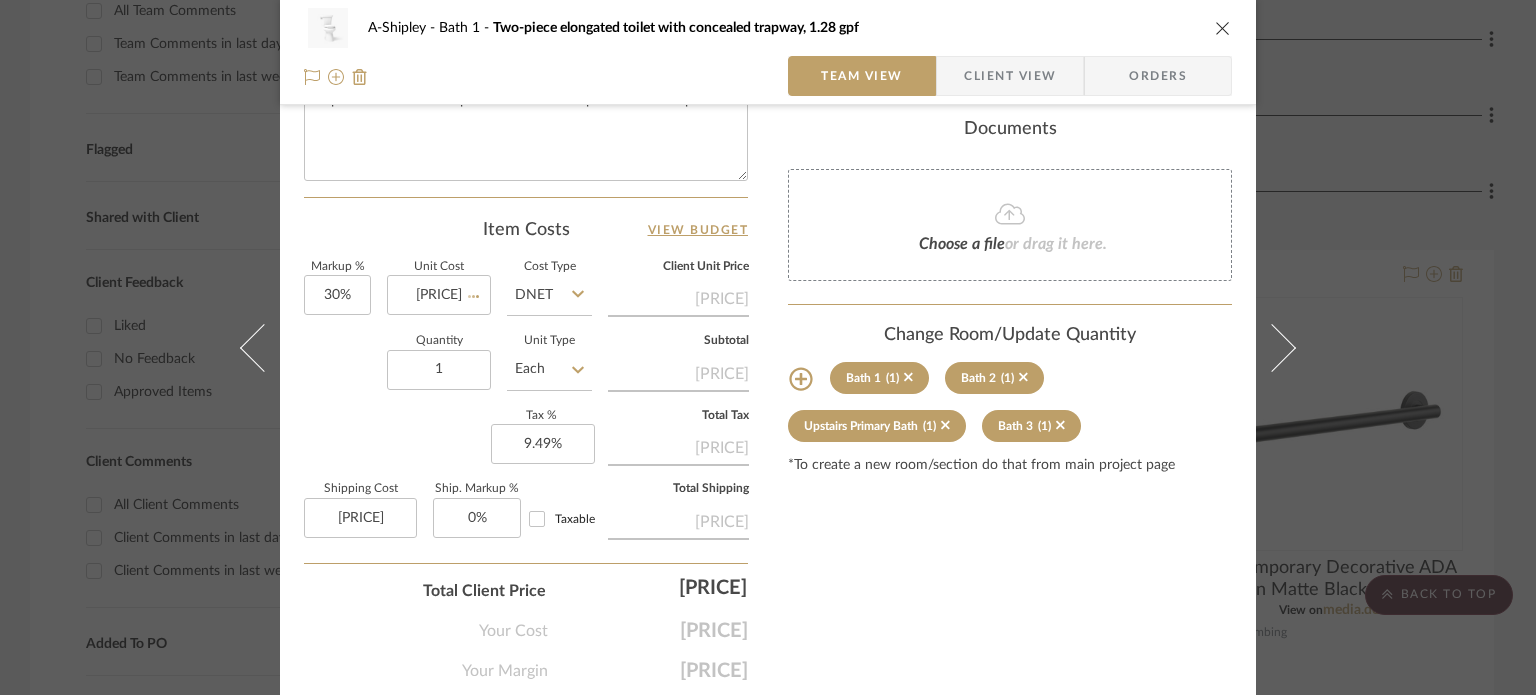 click on "Quantity  1  Unit Type  Each" 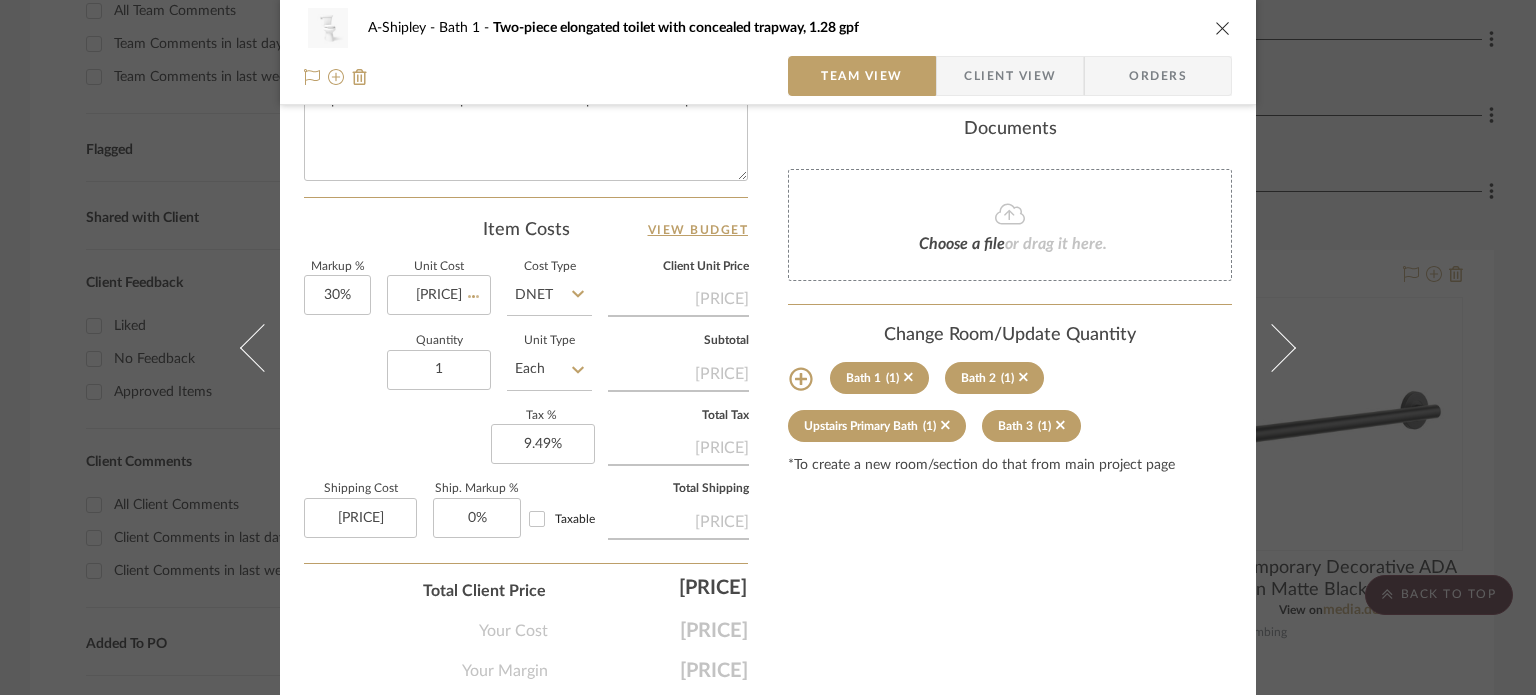 type 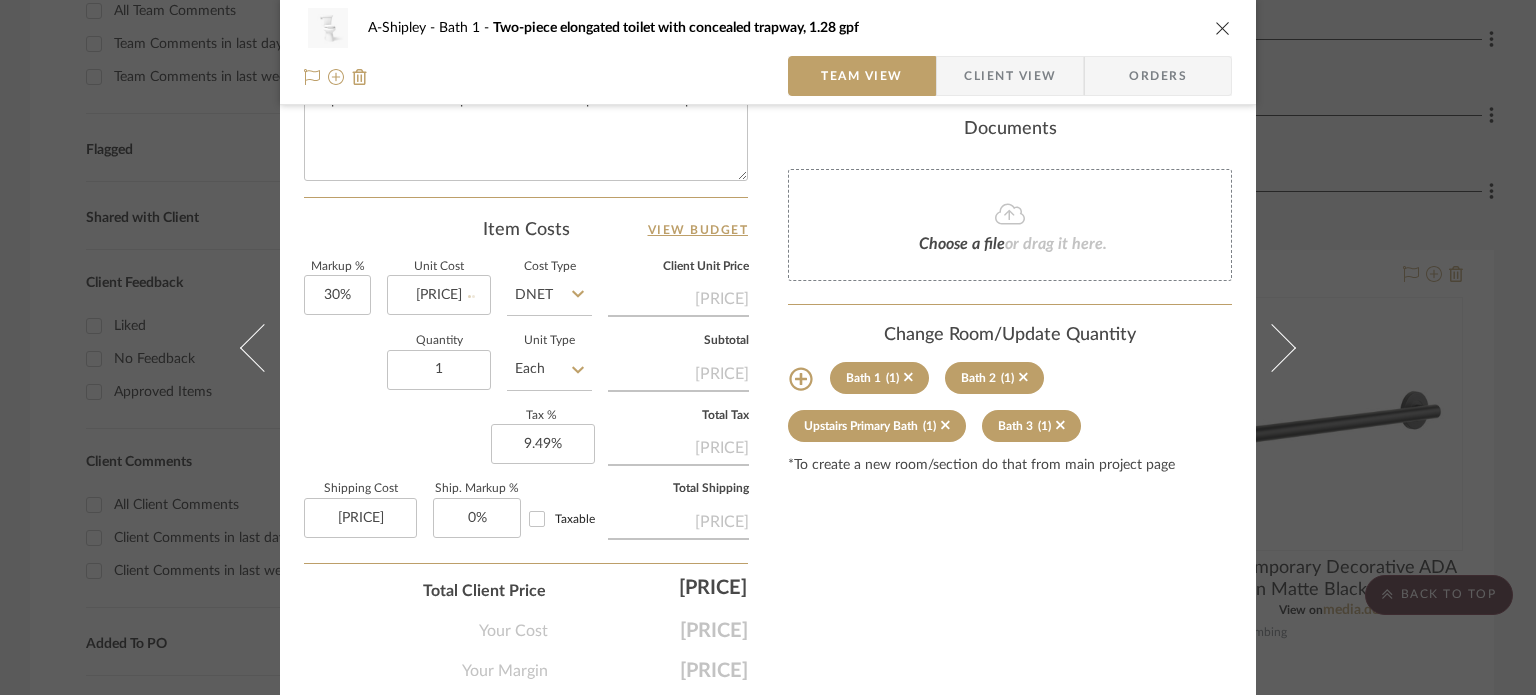 type on "$55.09" 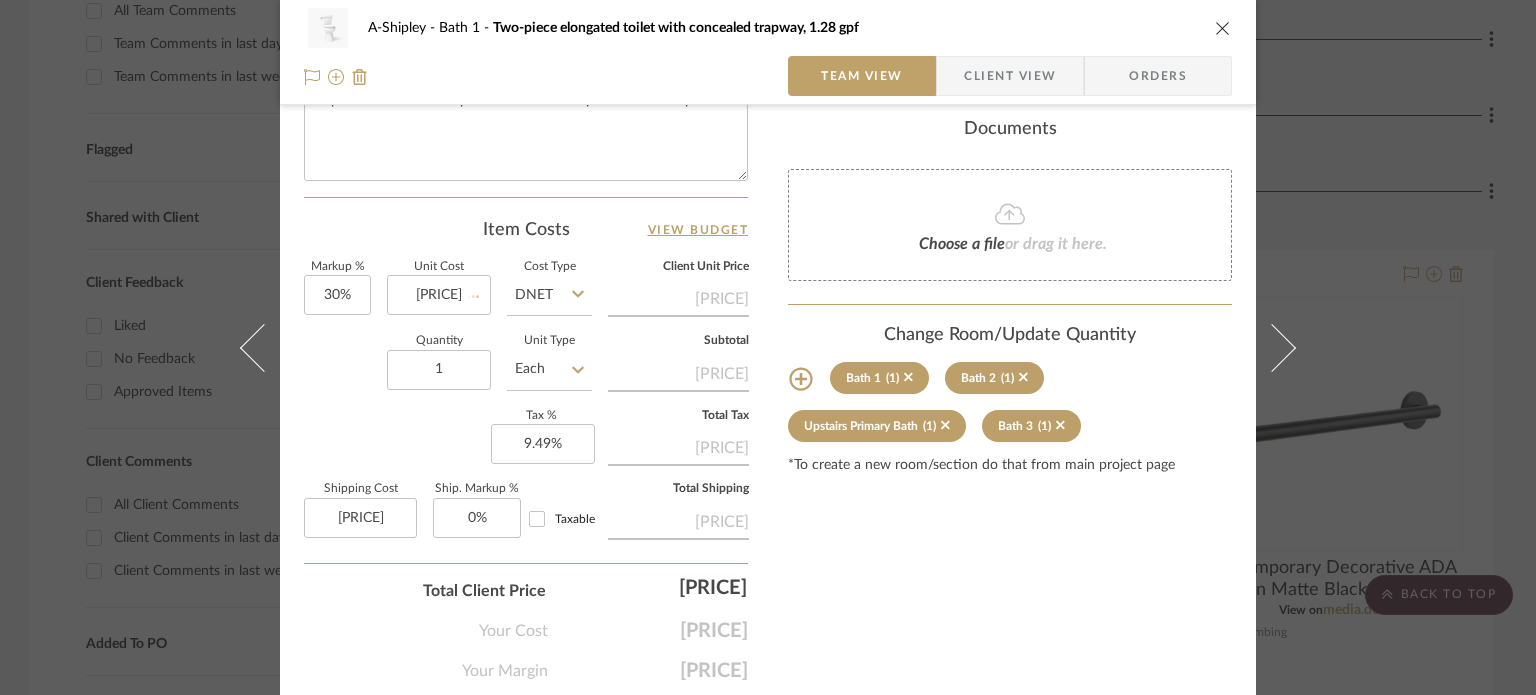 type 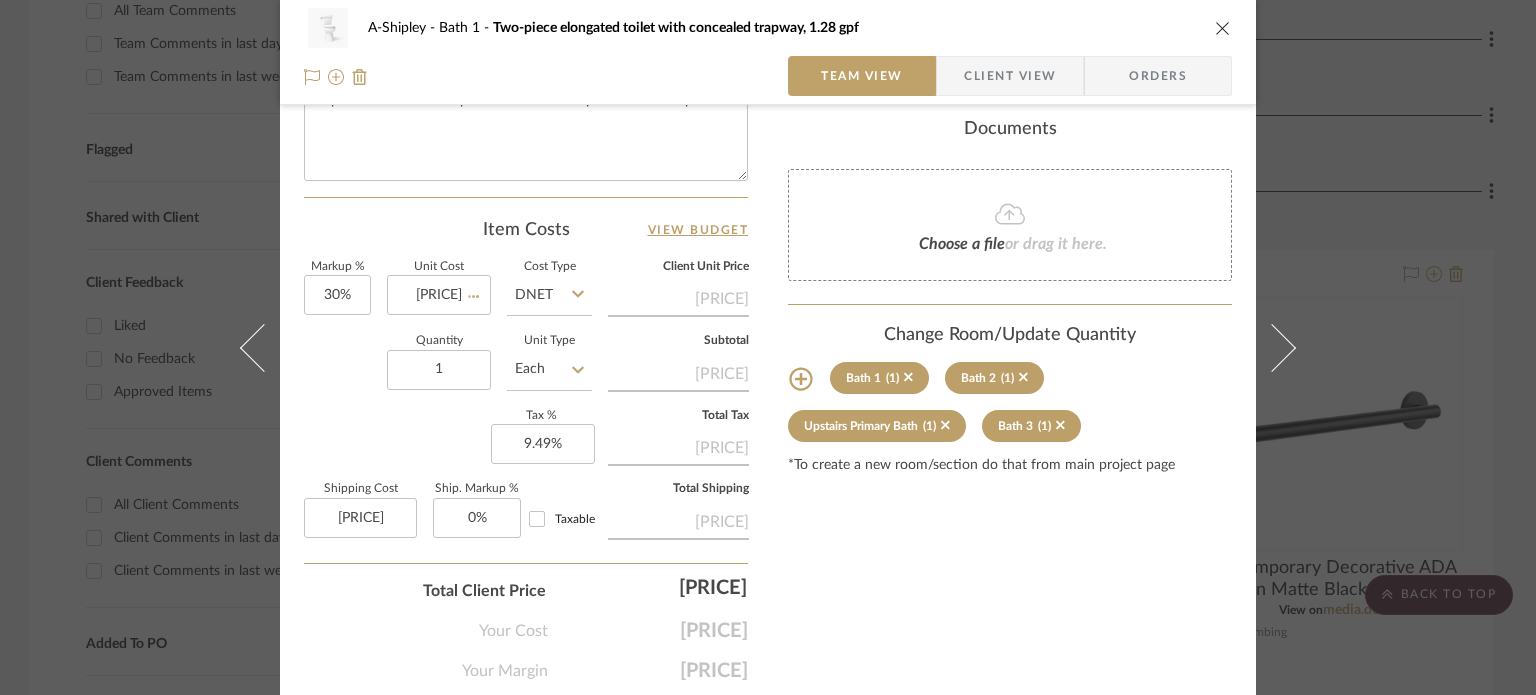 type 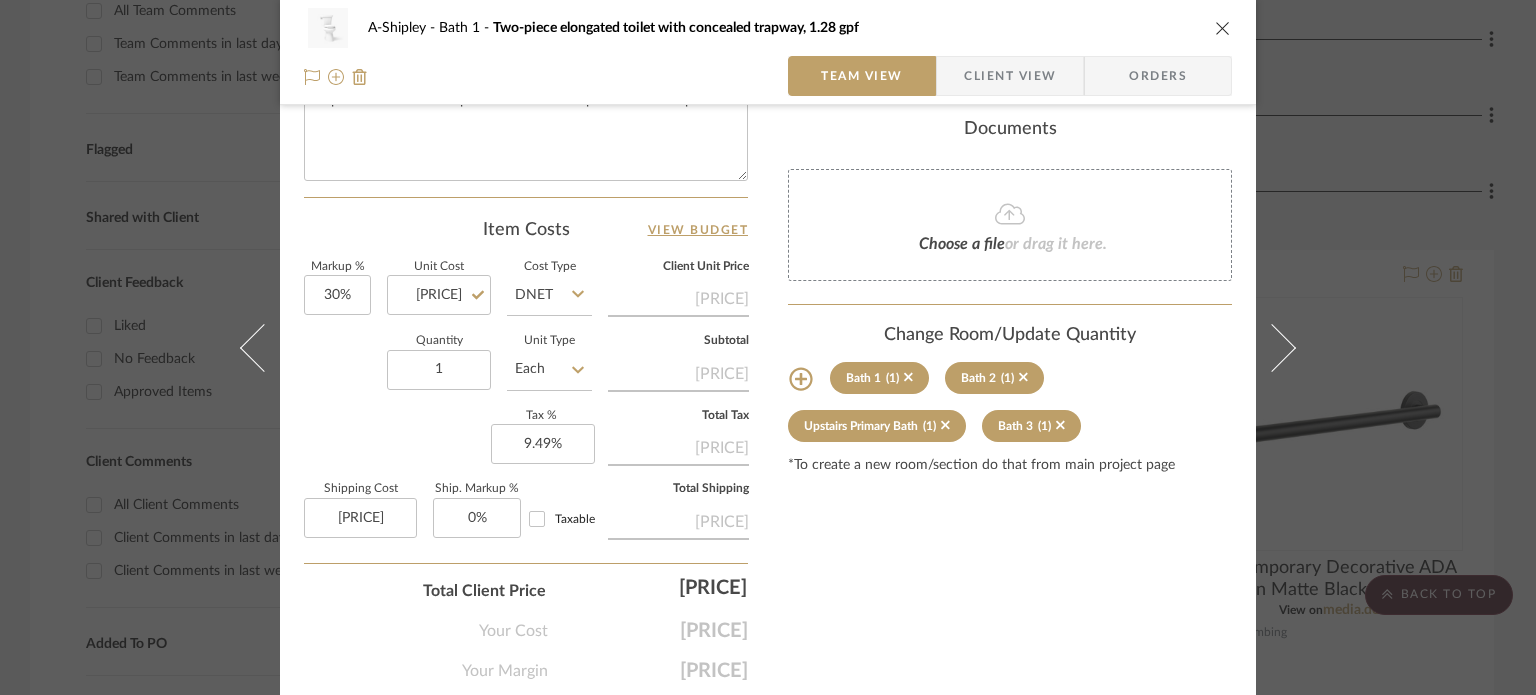 click on "A-Shipley Bath 1 Two-piece elongated toilet with concealed trapway, 1.28 gpf Team View Client View Orders  Team-Facing Details   Item Name  Two-piece elongated toilet with concealed trapway, 1.28 gpf  Brand  Crescent Plumbing  Internal Description   Dimensions  31-1/4" in.  Product Specifications  https://techcomm.kohler.com/techcomm/pdf/1117173-2.pdf  Item Costs   View Budget   Markup %  30%  Unit Cost  $423.76  Cost Type  DNET  Client Unit Price   $550.89   Quantity  1  Unit Type  Each  Subtotal   $550.89   Tax %  9.49%  Total Tax   $52.28   Shipping Cost  $55.09  Ship. Markup %  0% Taxable  Total Shipping   $55.09  Total Client Price  $658.26  Your Cost  $519.06  Your Margin  $127.13  Content here copies to Client View - confirm visibility there.  Show in Client Dashboard   Include in Budget   View Budget  Team Status  Lead Time  In Stock Weeks  Est. Min   Est. Max   Due Date   Install Date  Tasks / To-Dos /  team Messaging Invite Collaborator Internal Notes  Documents  Choose a file  or drag it here. (1)" at bounding box center (768, 347) 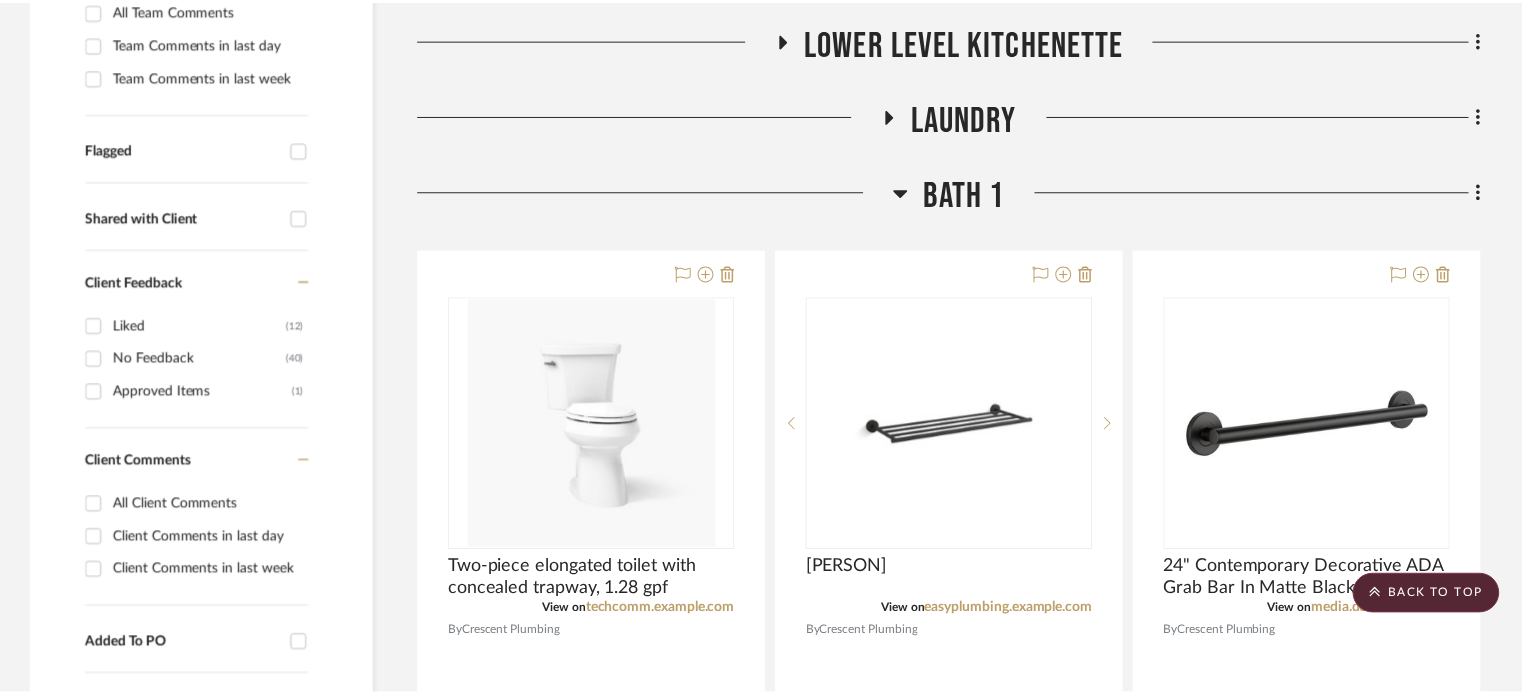 scroll, scrollTop: 600, scrollLeft: 0, axis: vertical 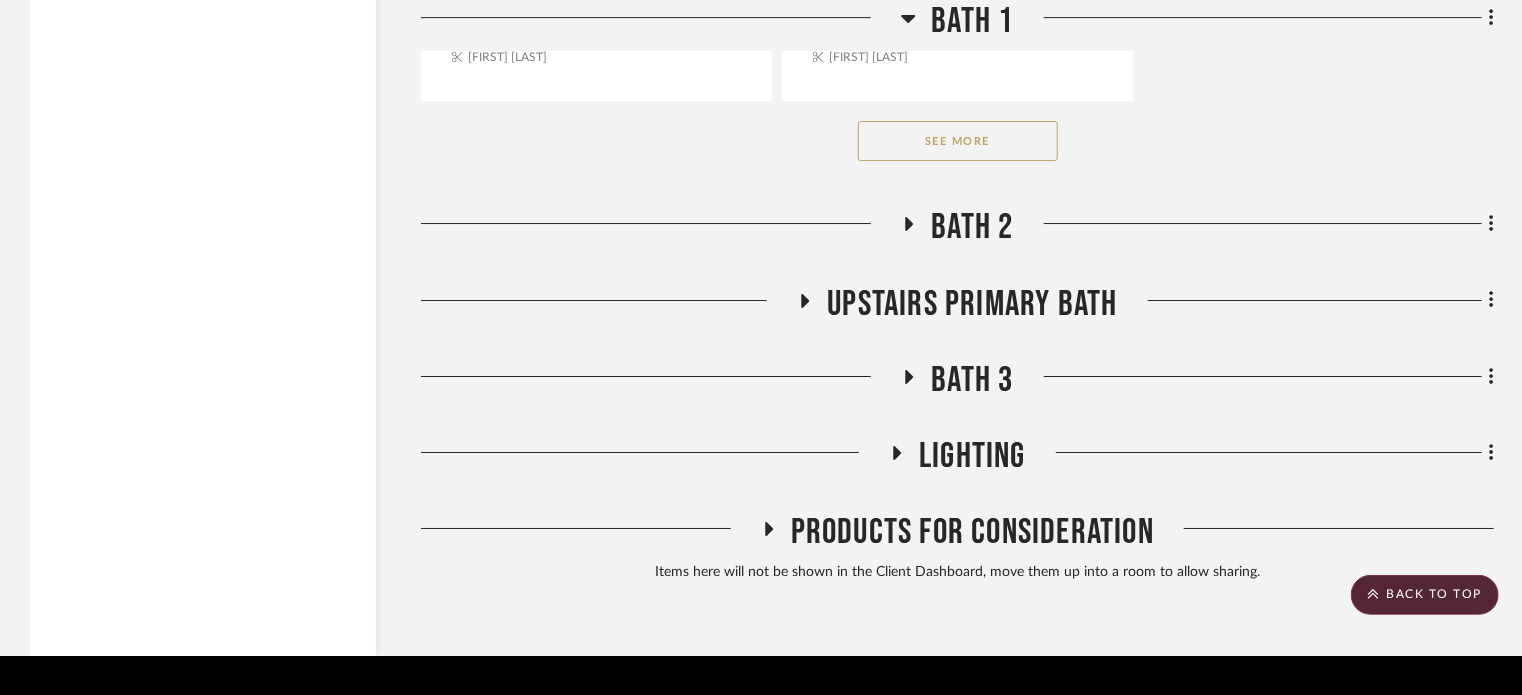 click on "See More" 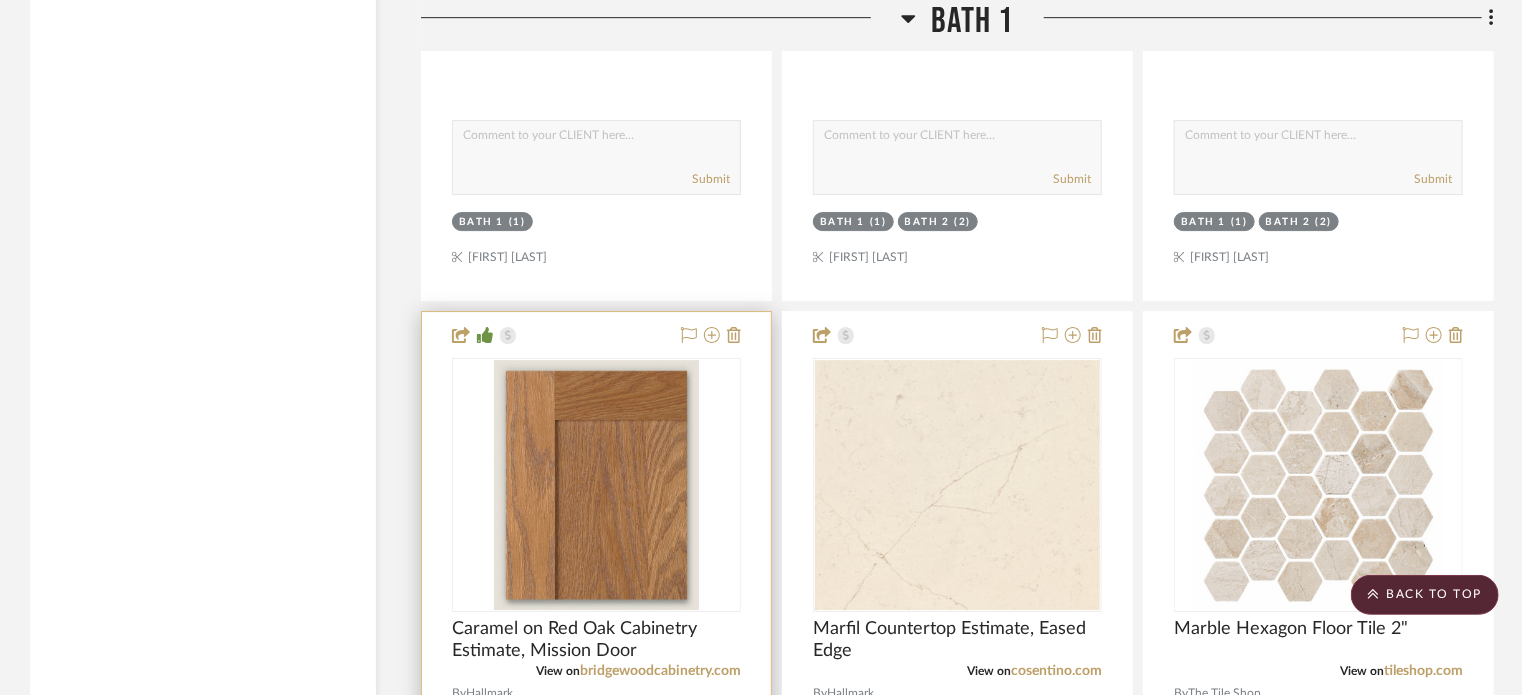 type 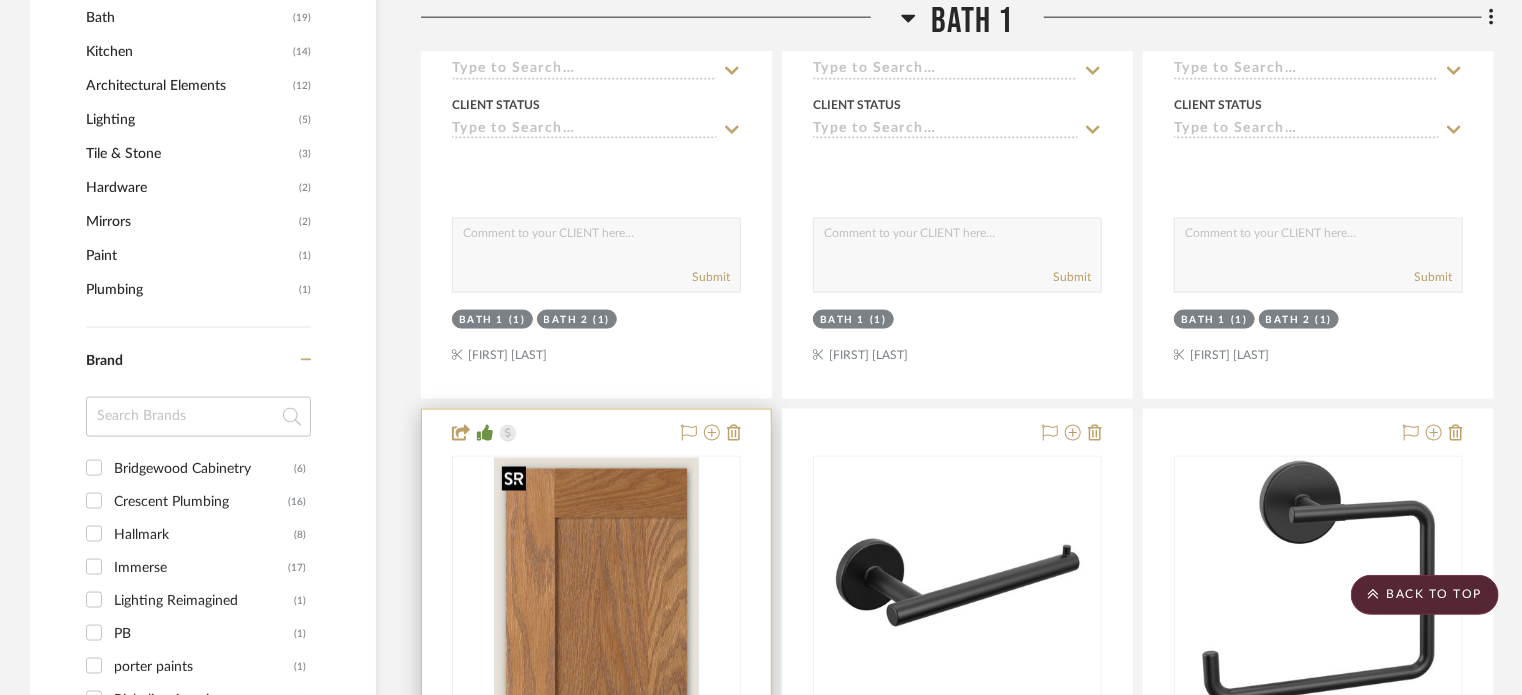 scroll, scrollTop: 1278, scrollLeft: 0, axis: vertical 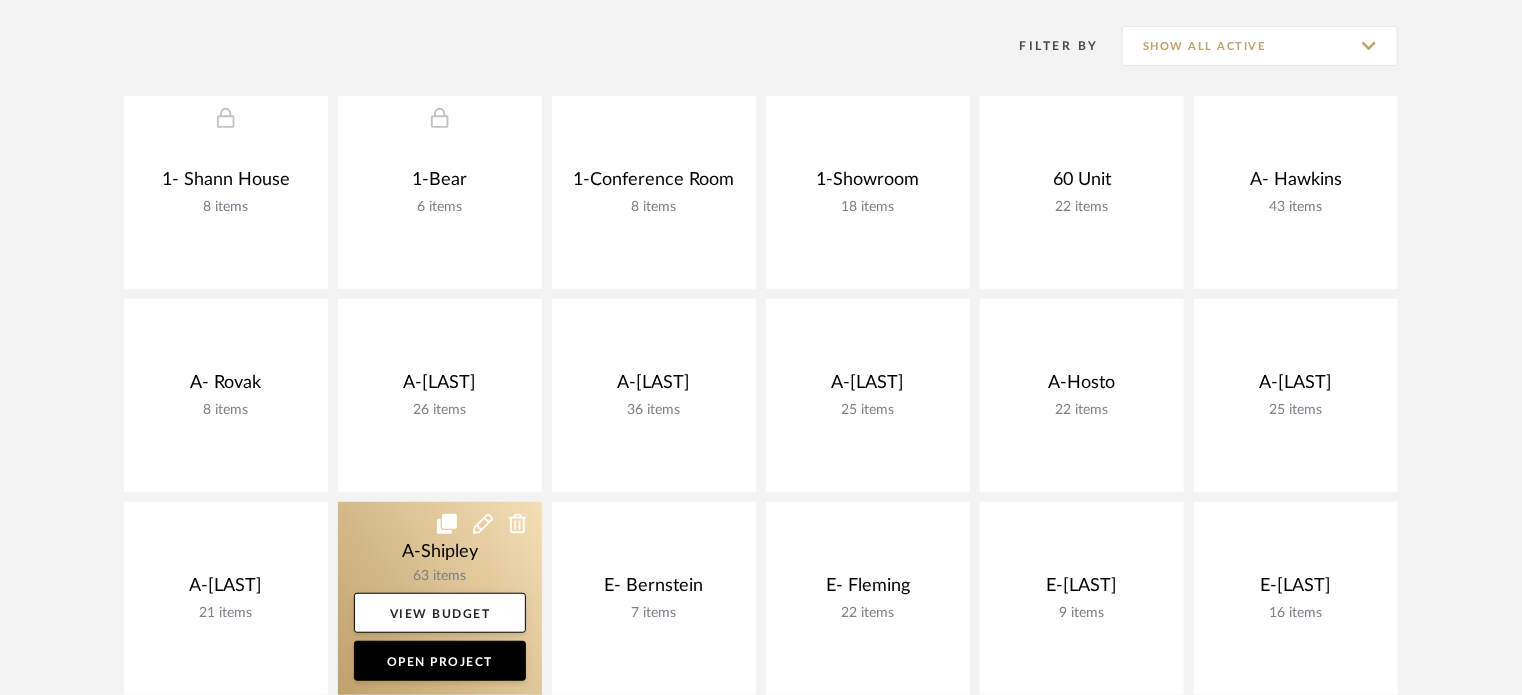 click 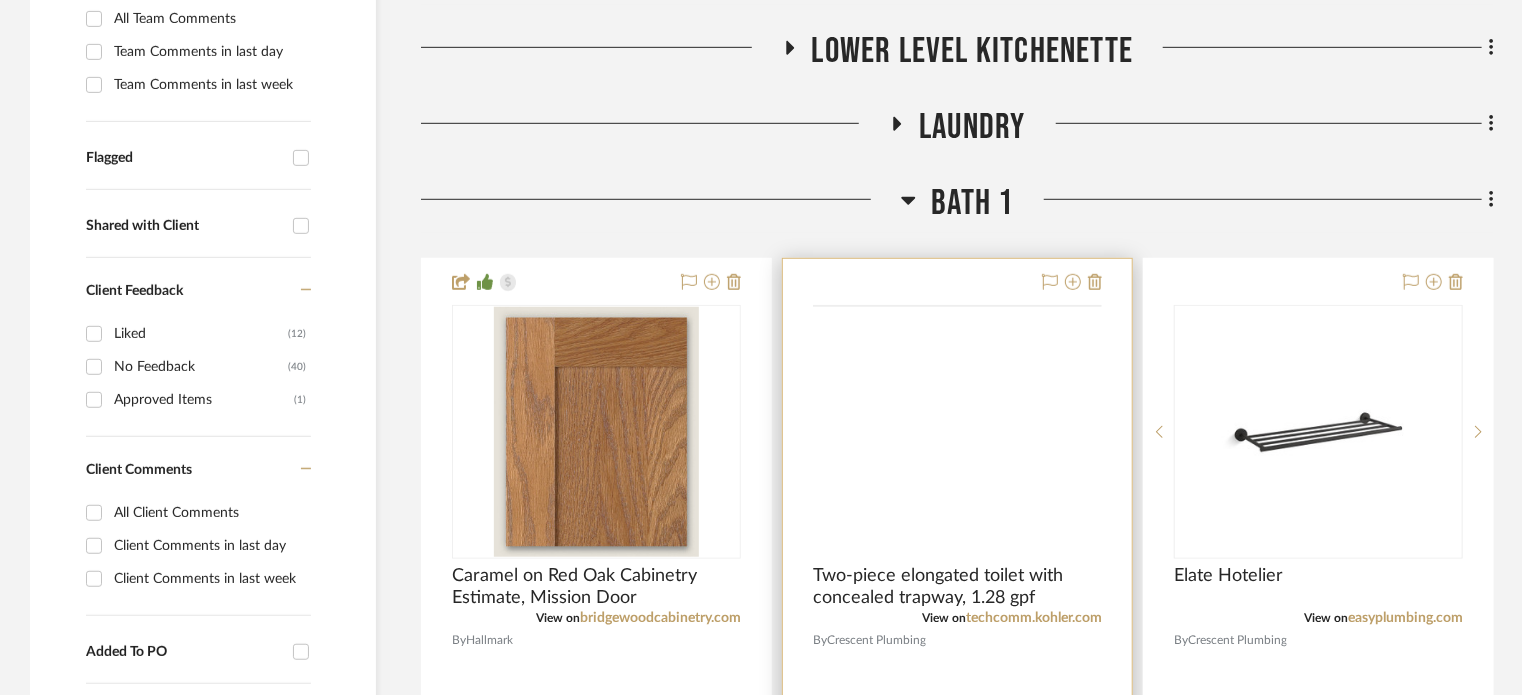 scroll, scrollTop: 600, scrollLeft: 0, axis: vertical 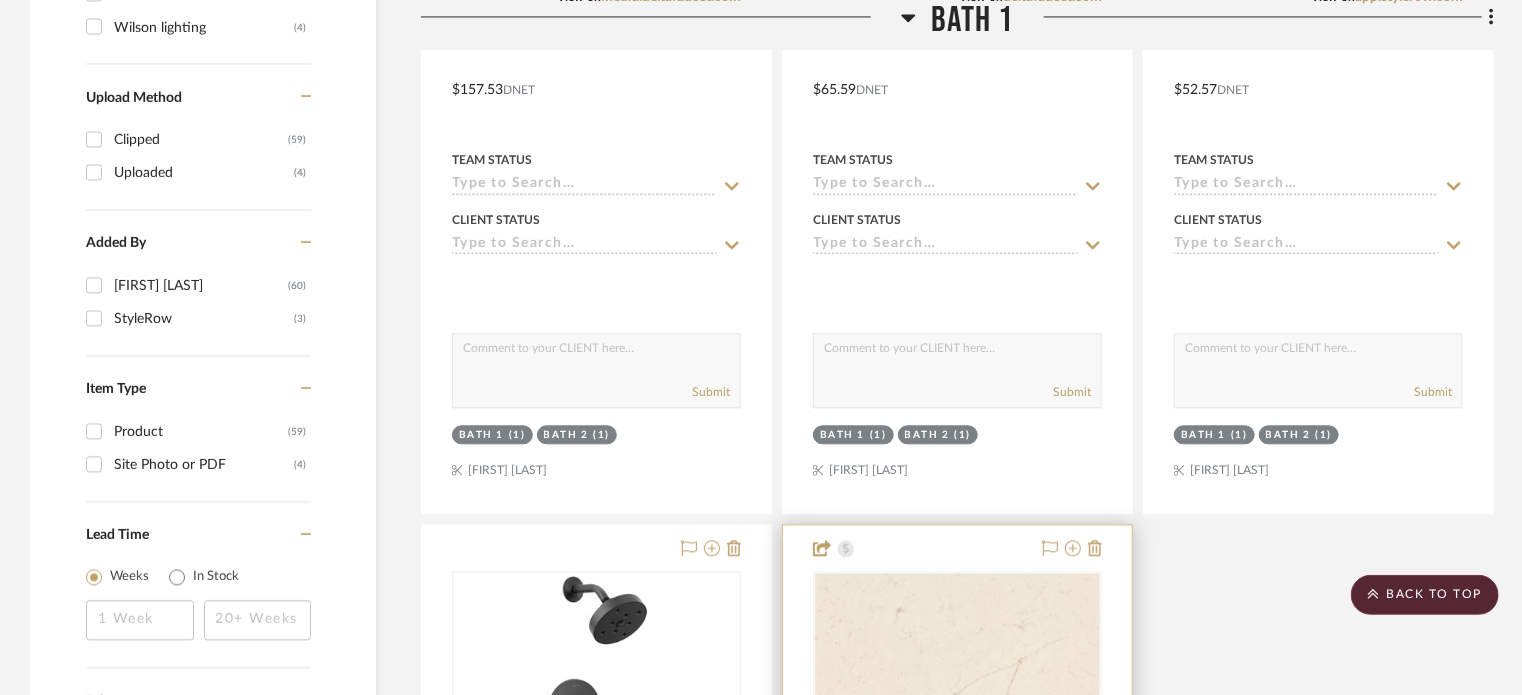 type 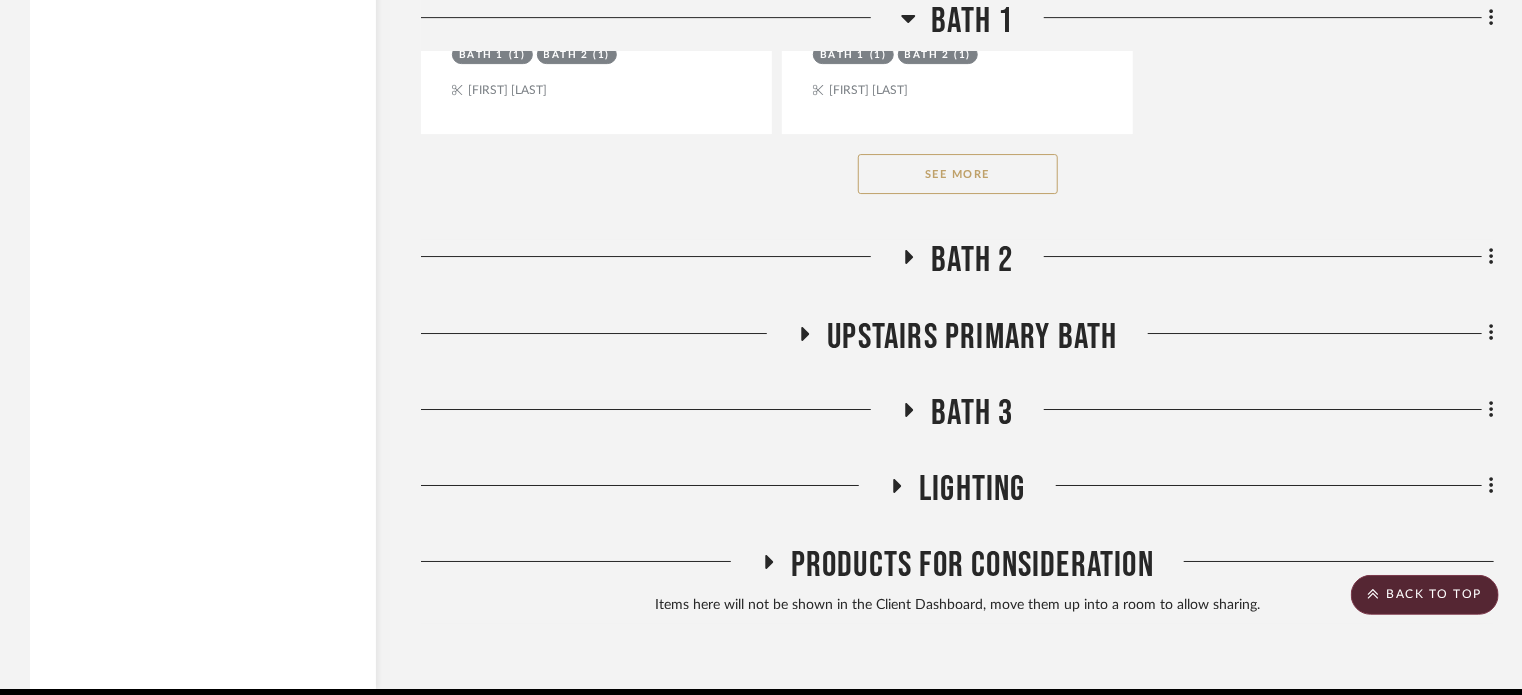 scroll, scrollTop: 3371, scrollLeft: 0, axis: vertical 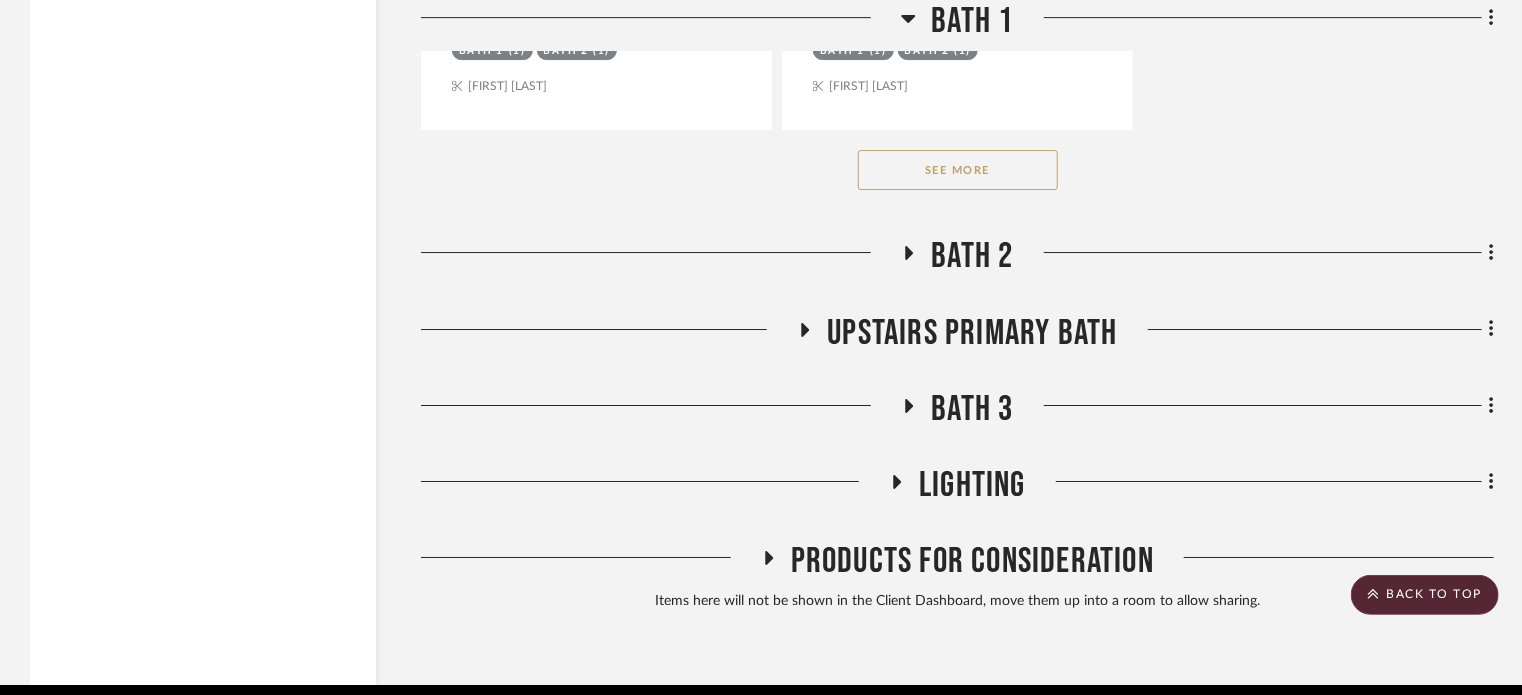 click on "See More" 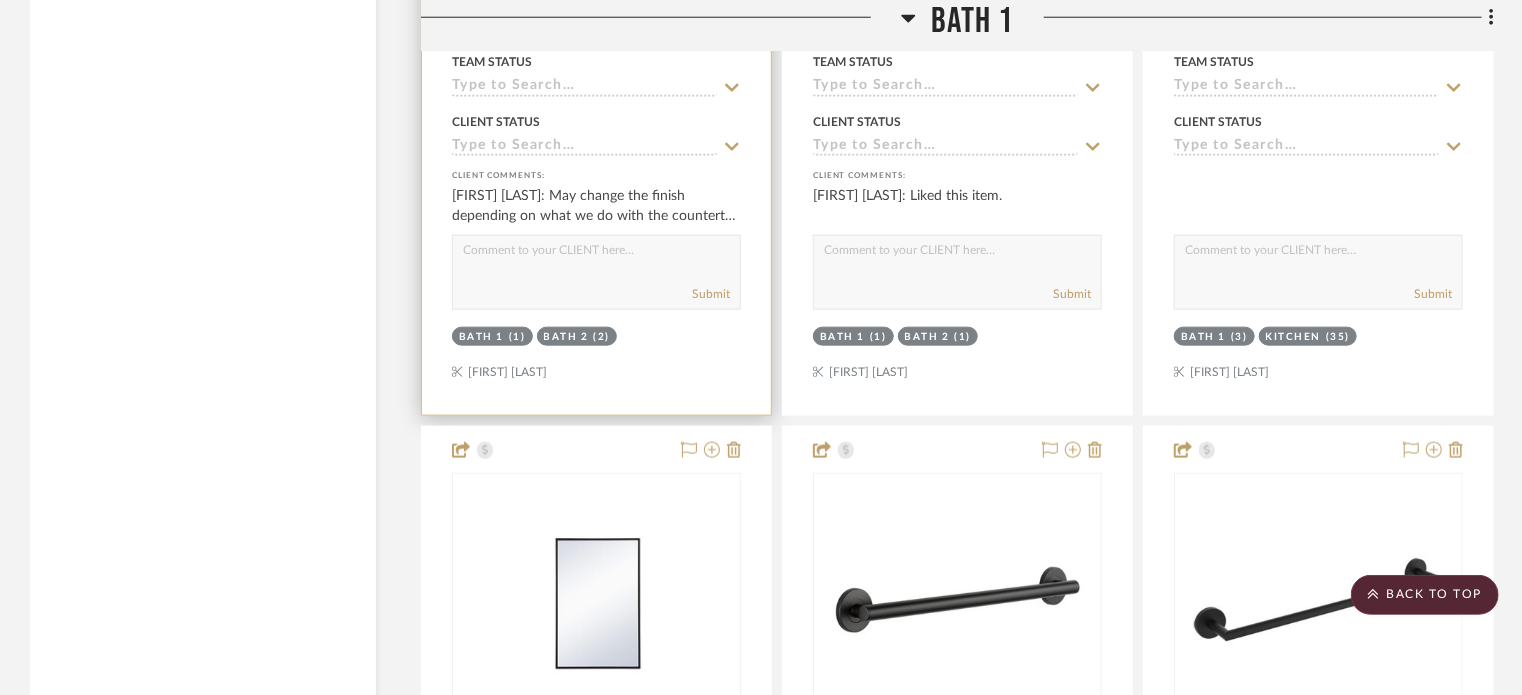scroll, scrollTop: 4359, scrollLeft: 0, axis: vertical 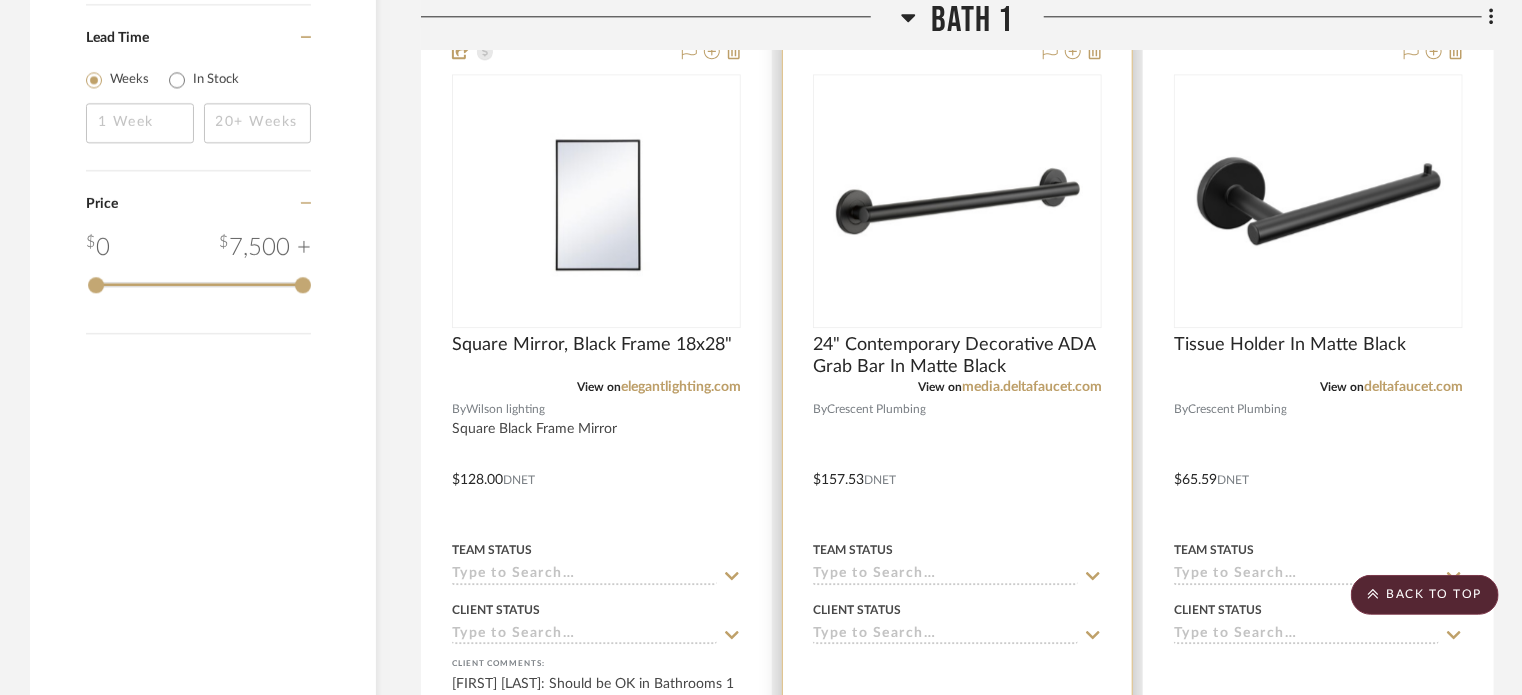 click at bounding box center (957, 465) 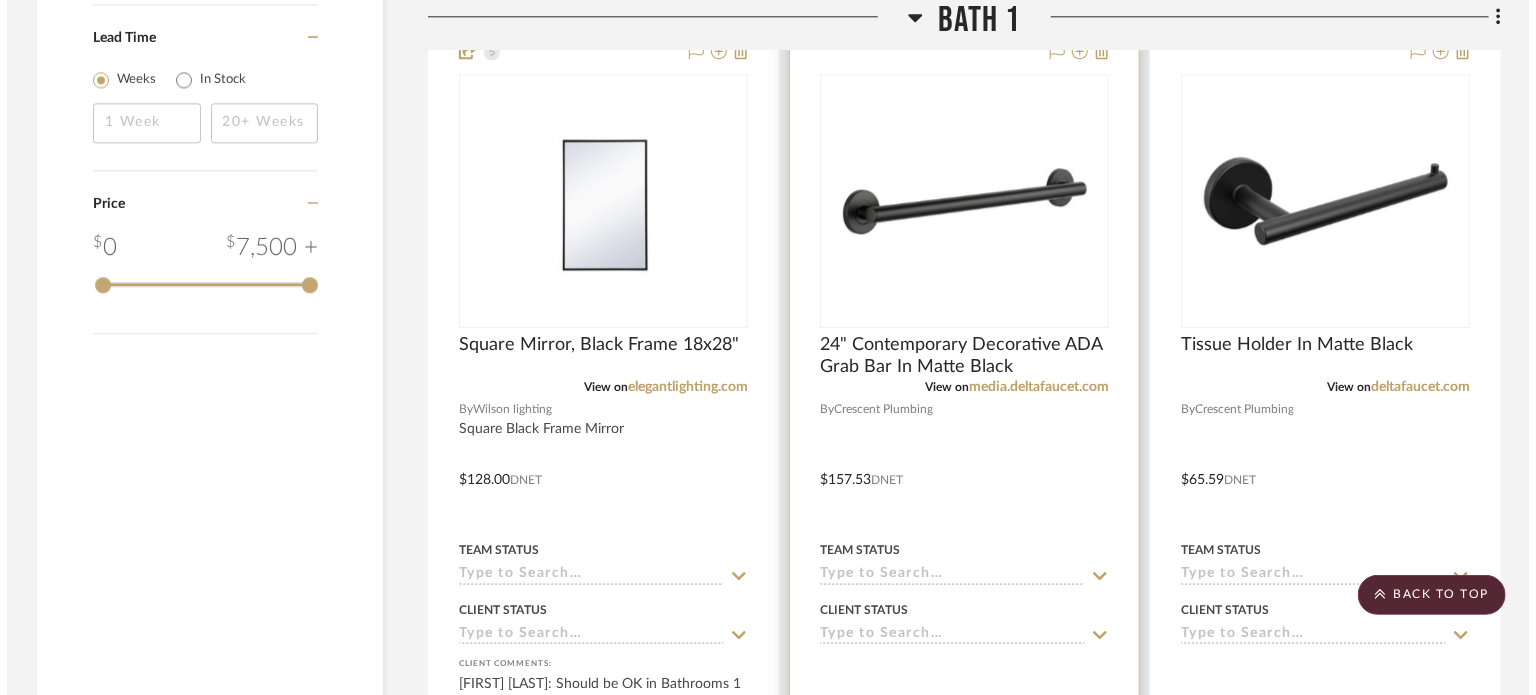 scroll, scrollTop: 0, scrollLeft: 0, axis: both 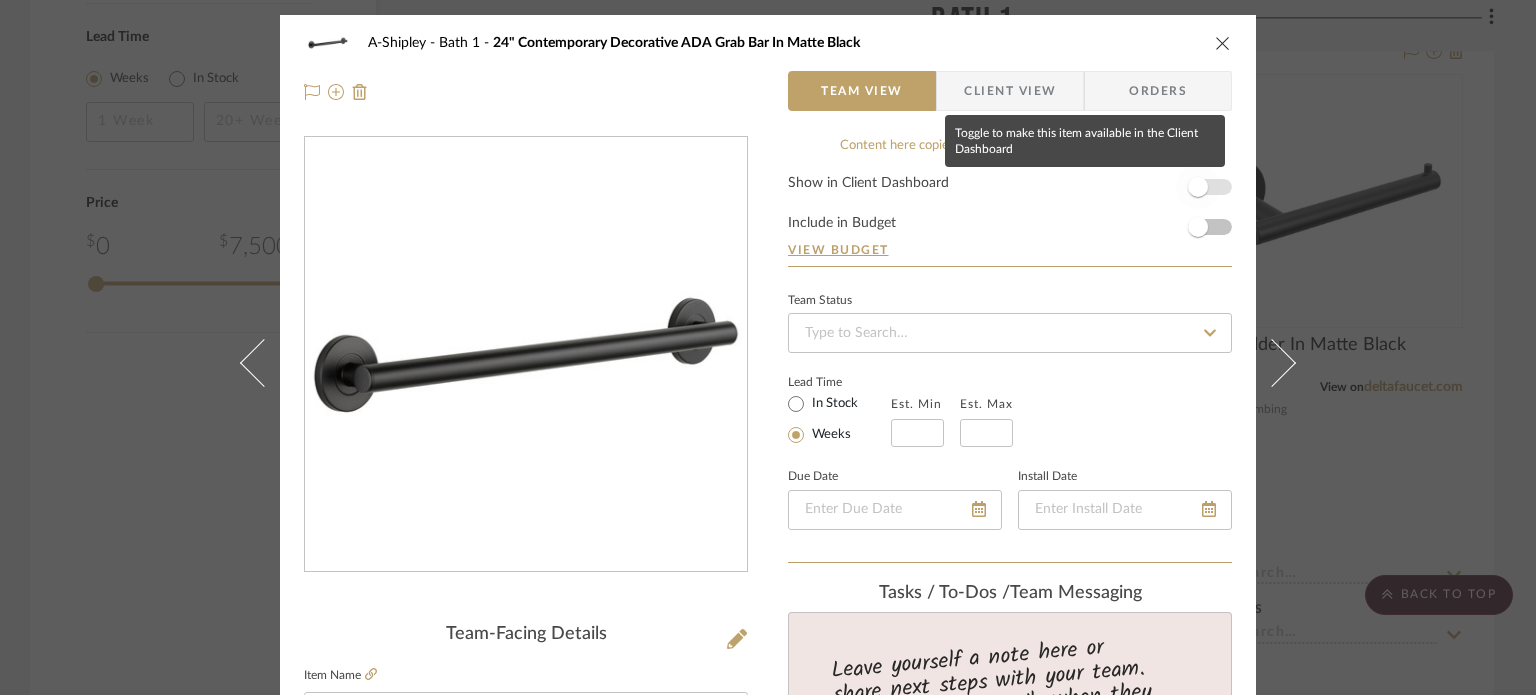 click at bounding box center [1198, 187] 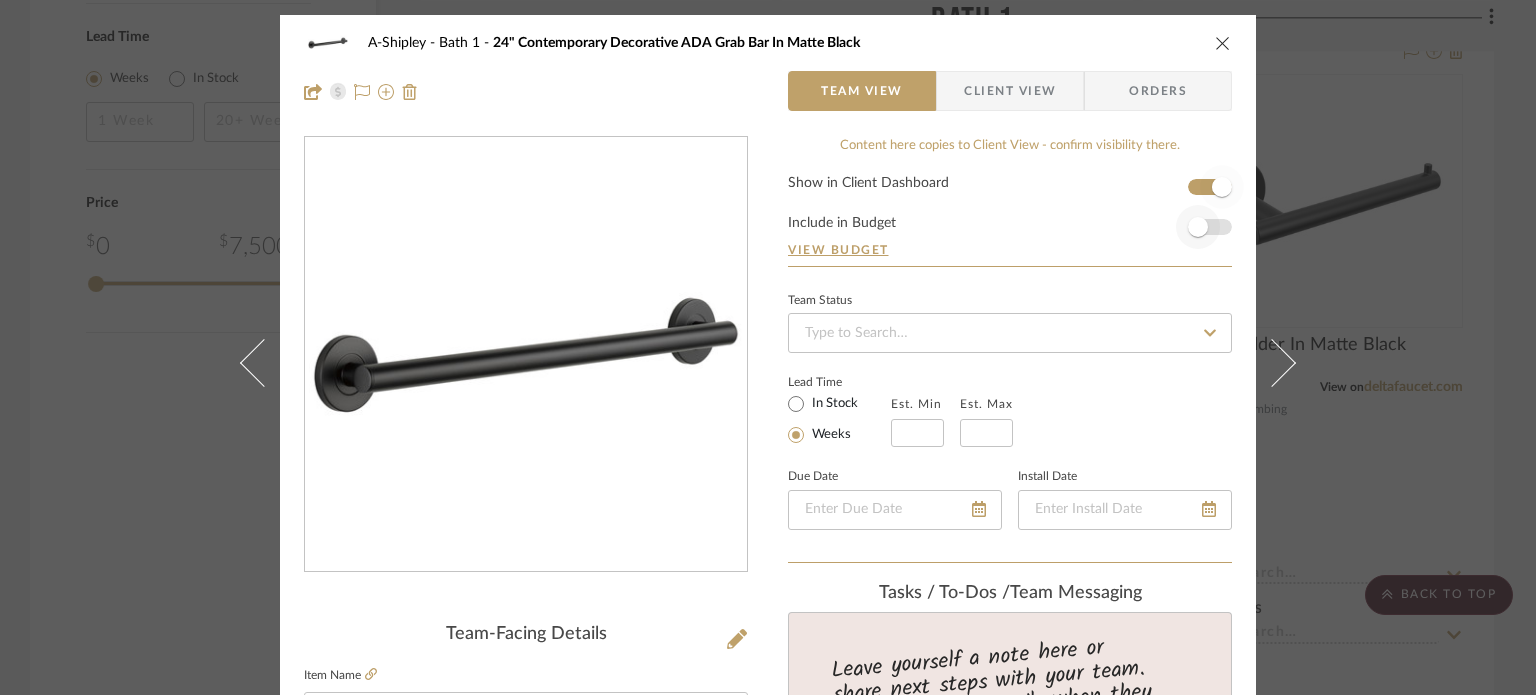 type 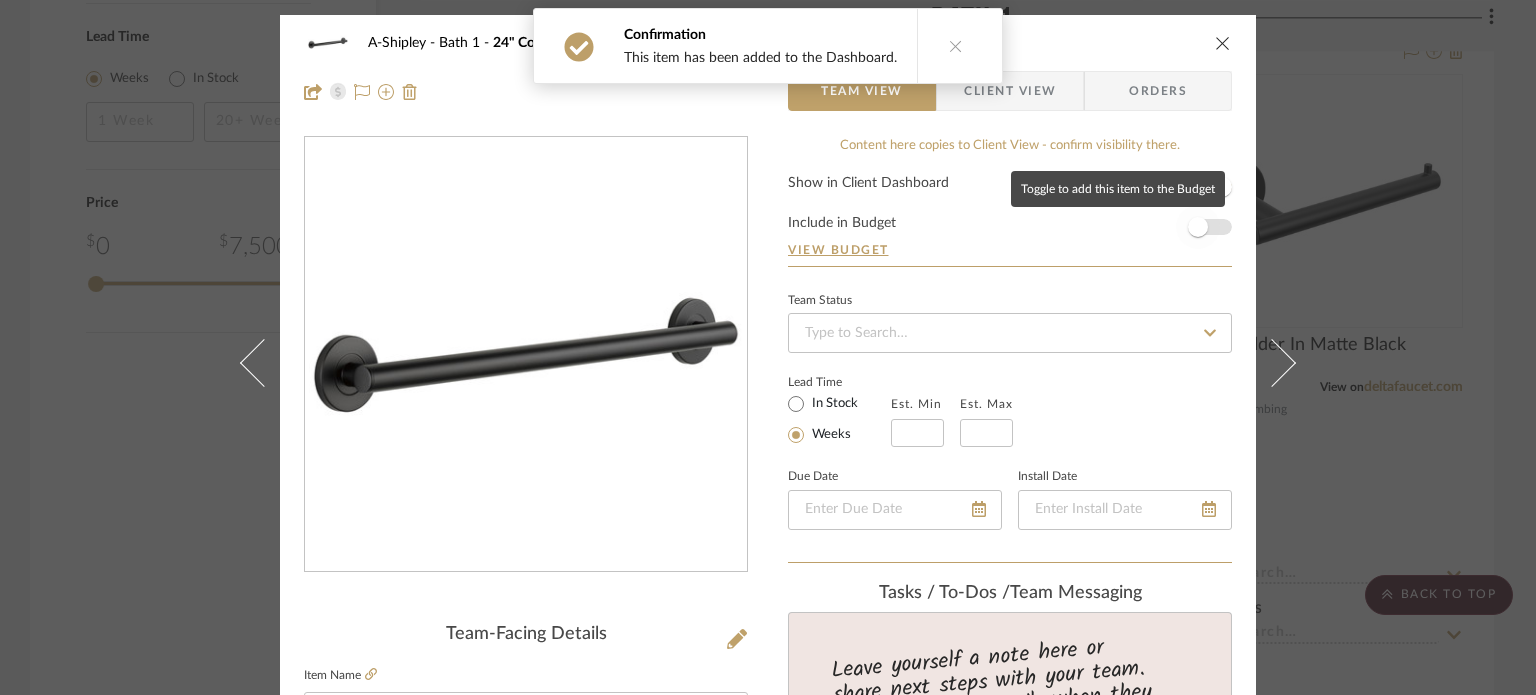 click at bounding box center [1198, 227] 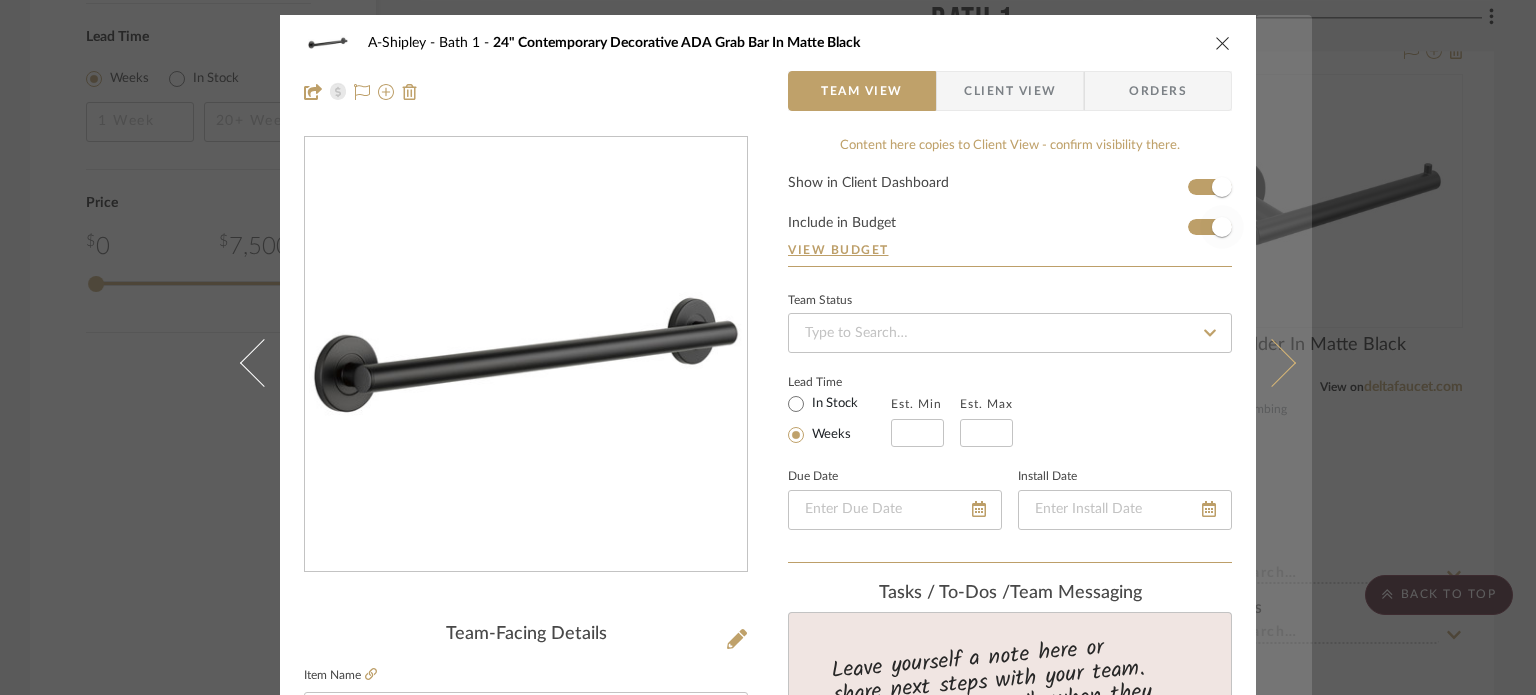 type 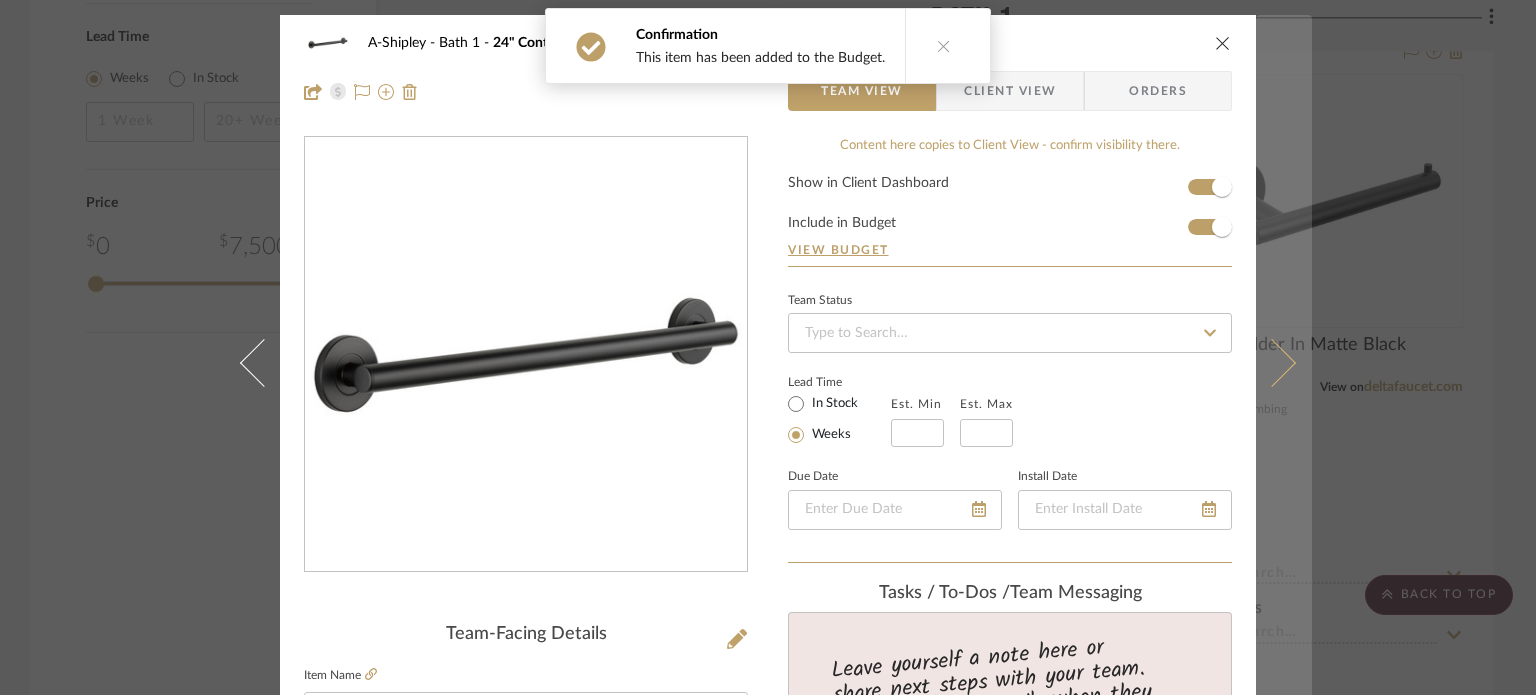 click at bounding box center [1284, 362] 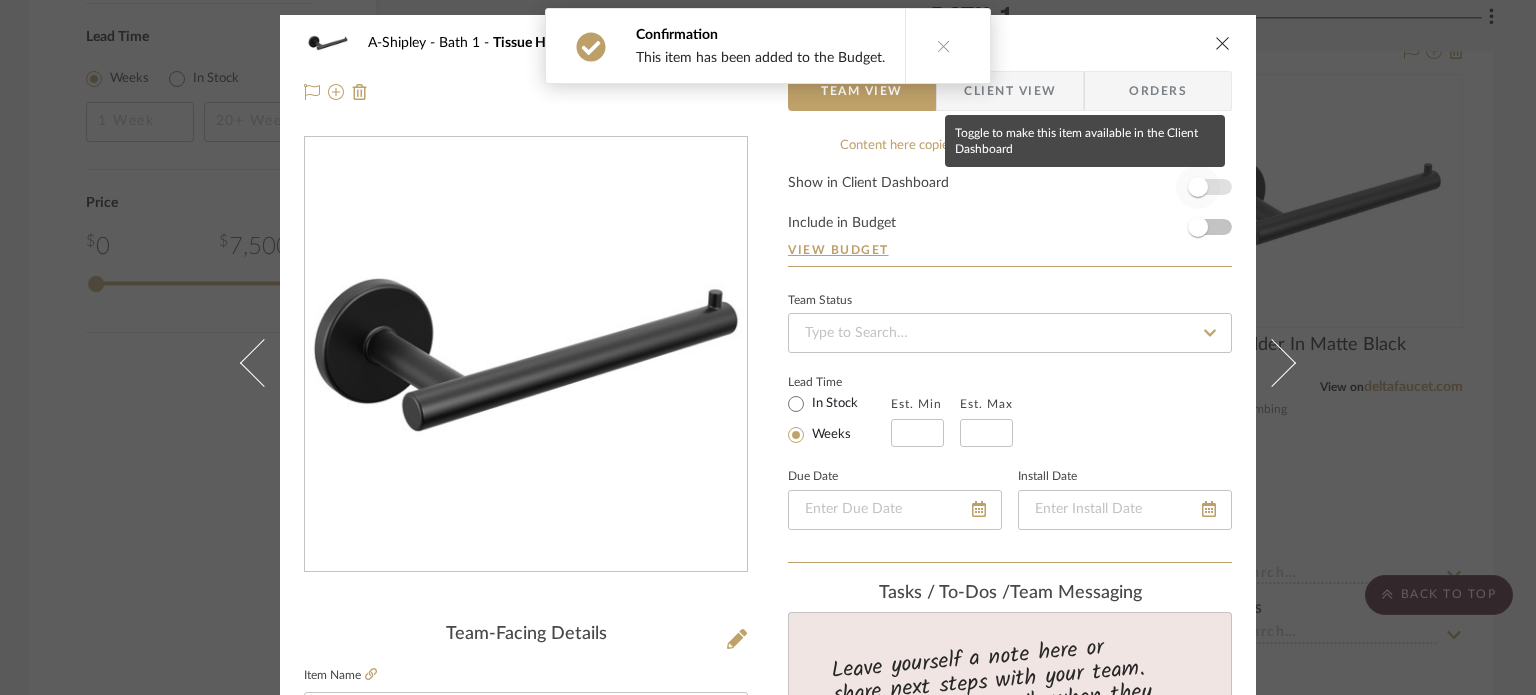 click at bounding box center (1198, 187) 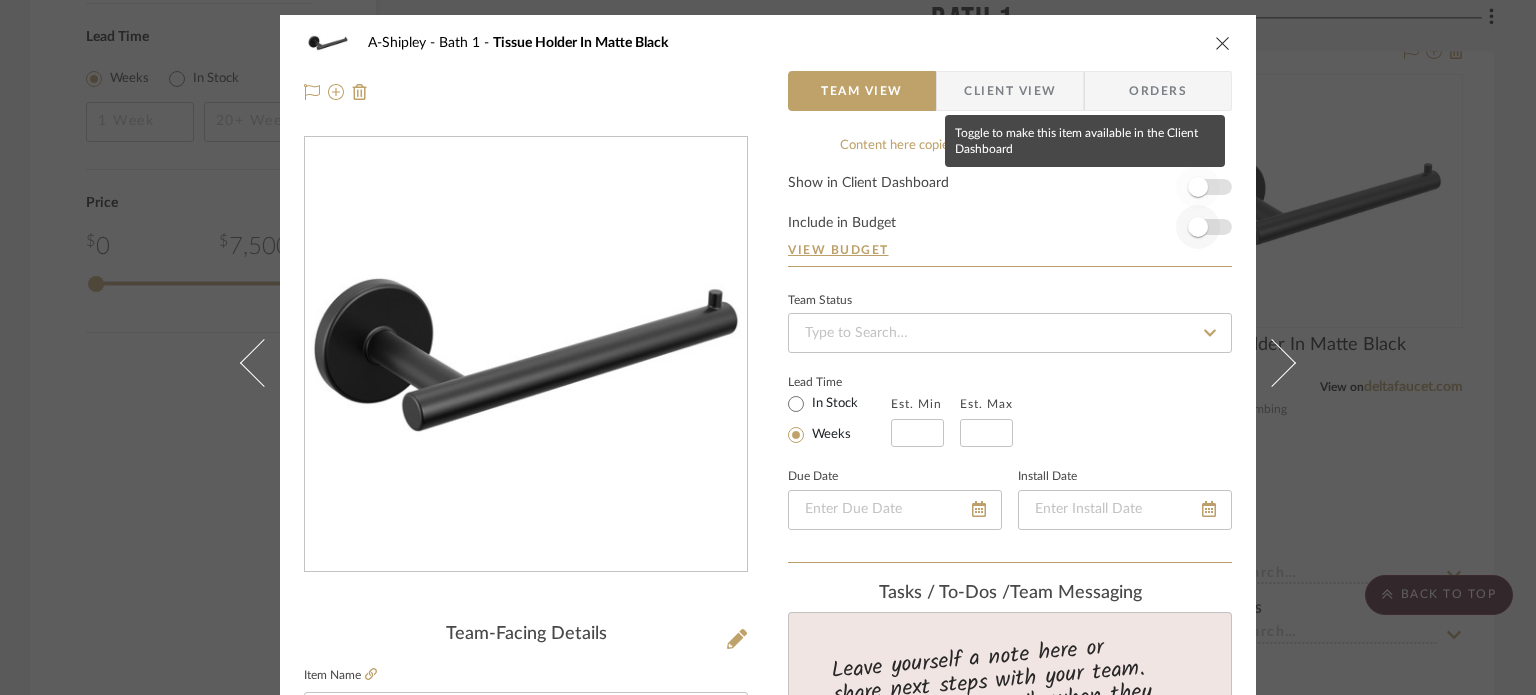 type 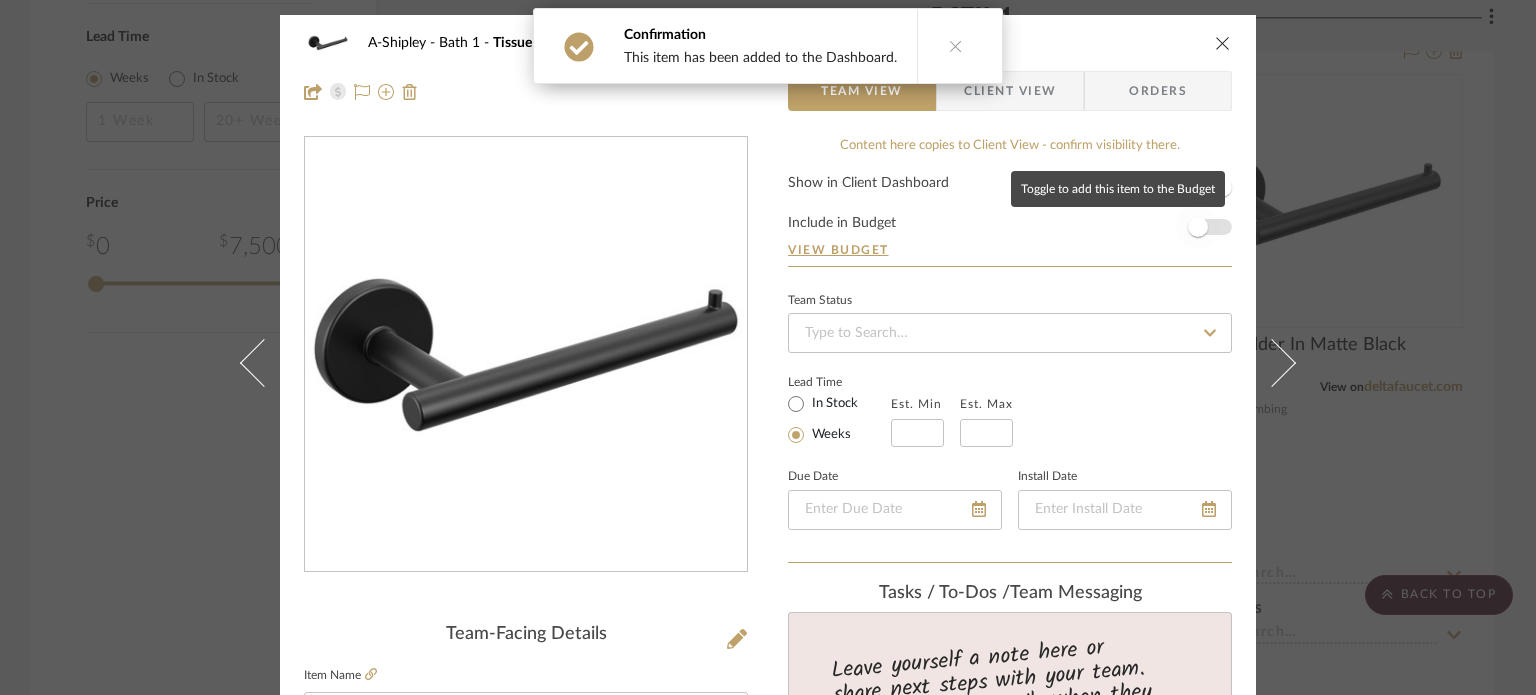 click at bounding box center (1198, 227) 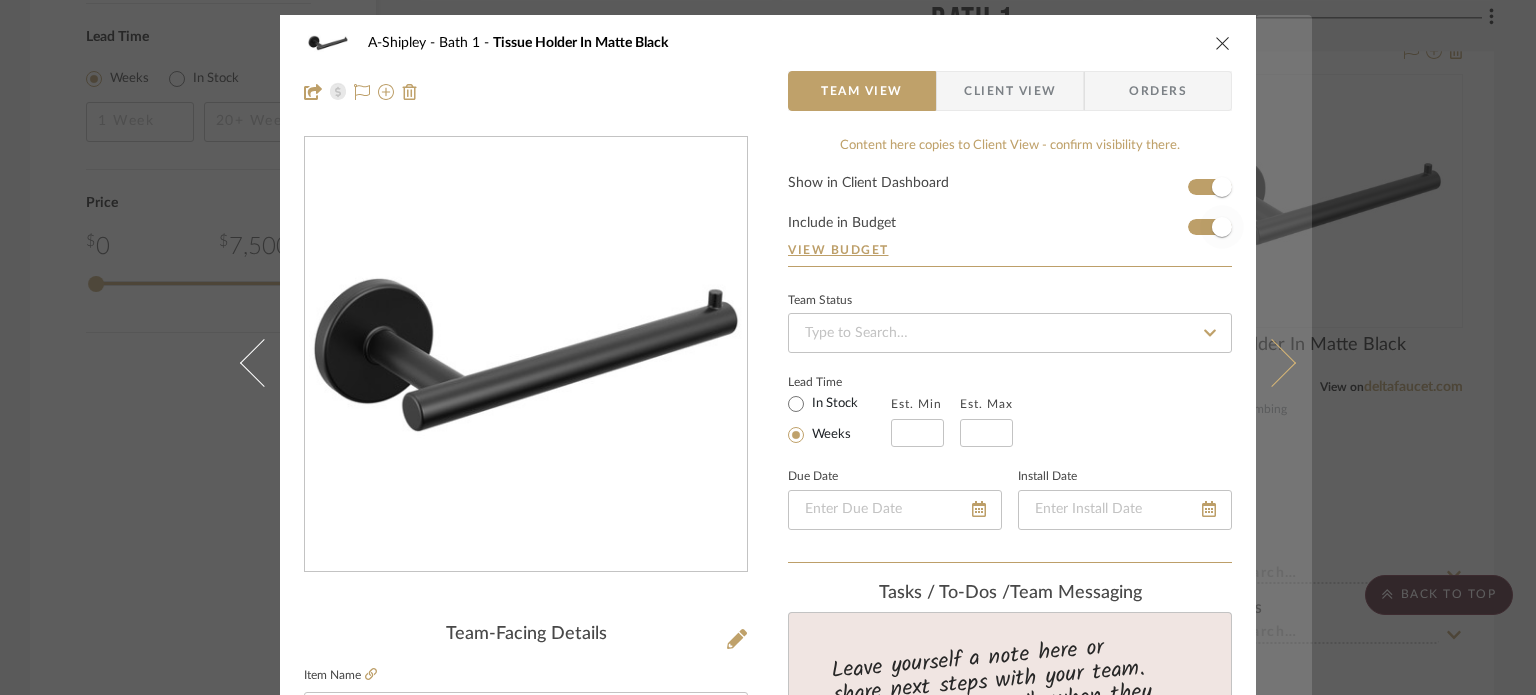 type 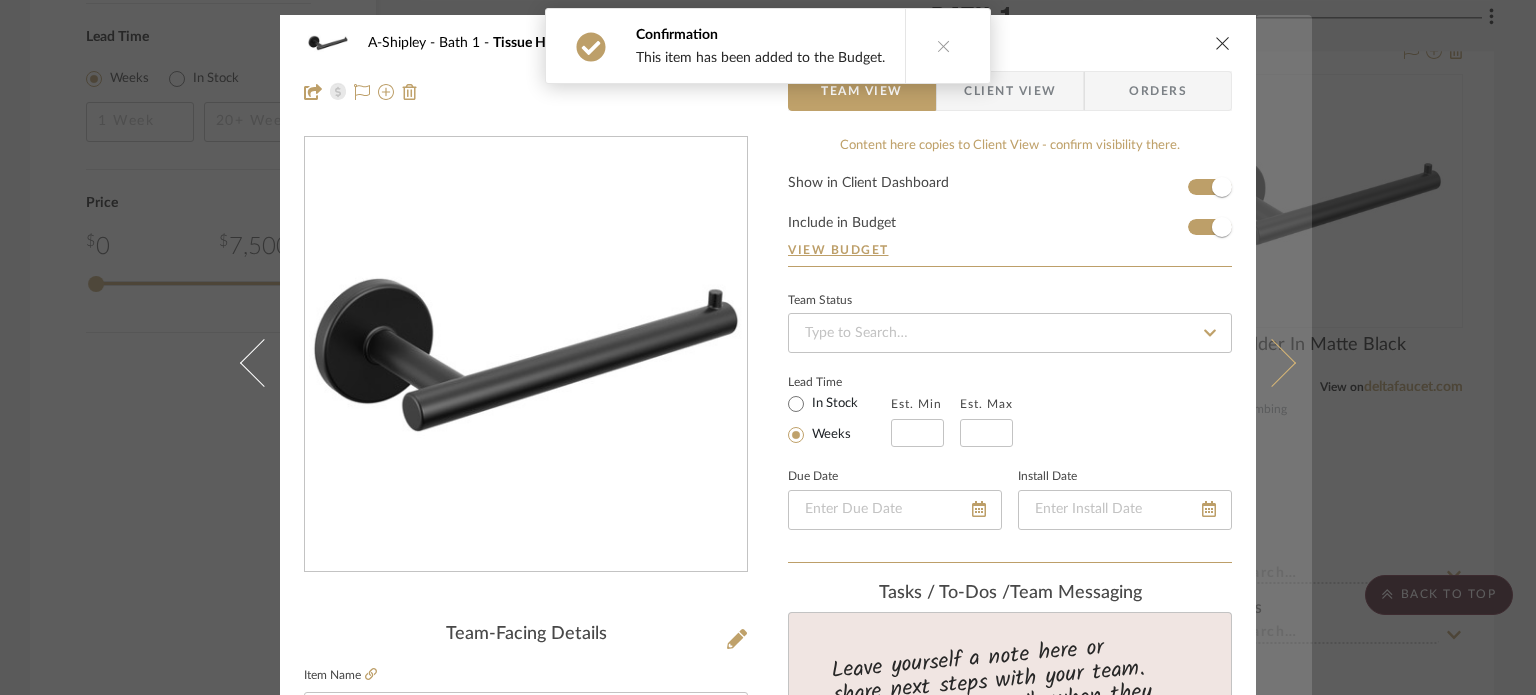 click at bounding box center (1284, 362) 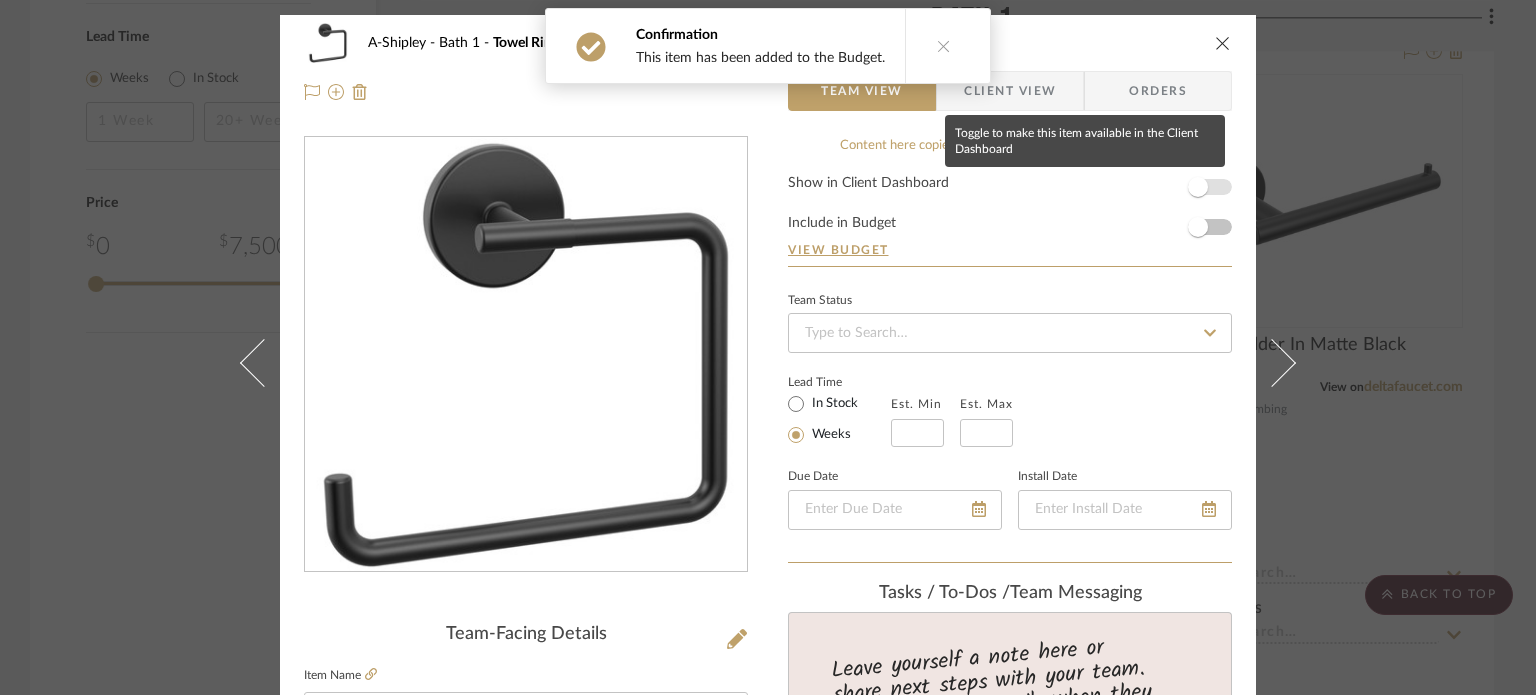 drag, startPoint x: 1202, startPoint y: 191, endPoint x: 1221, endPoint y: 232, distance: 45.188496 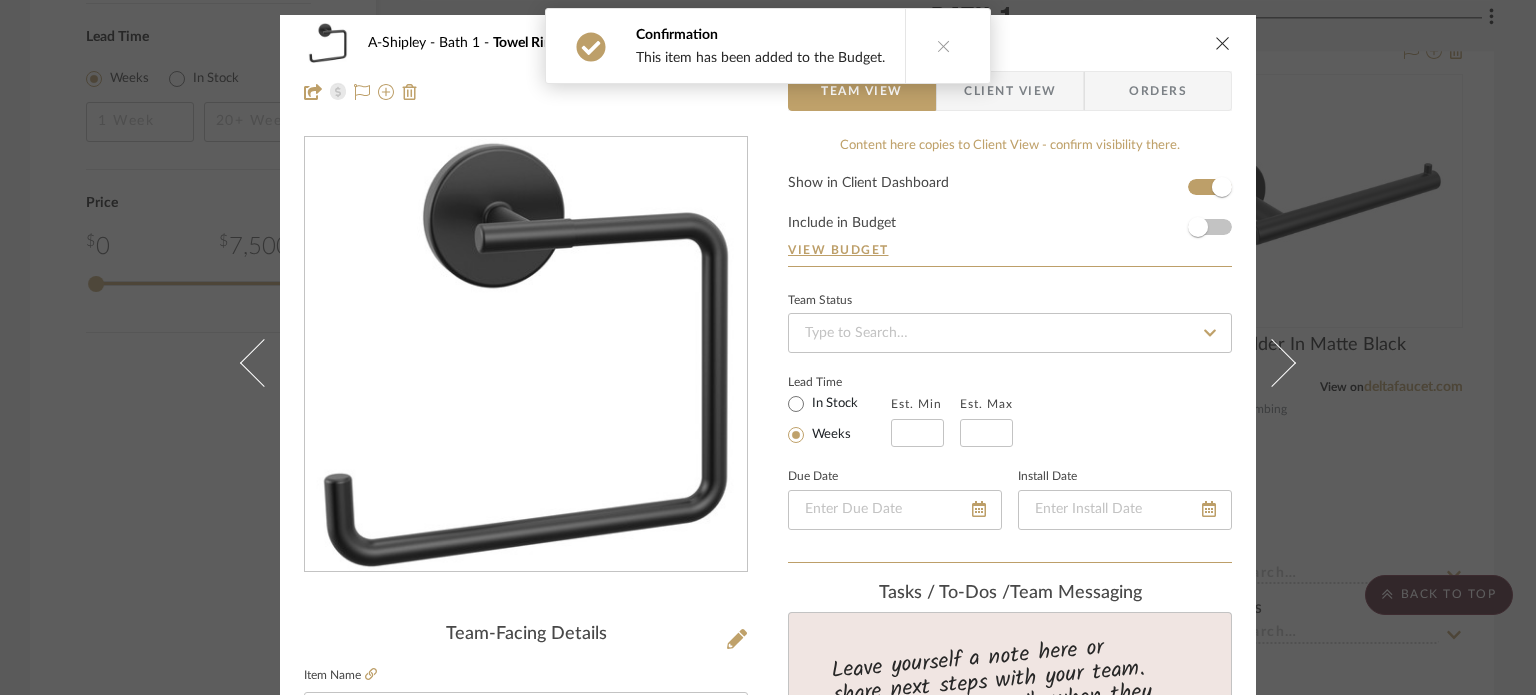click on "Show in Client Dashboard   Include in Budget   View Budget" at bounding box center [1010, 221] 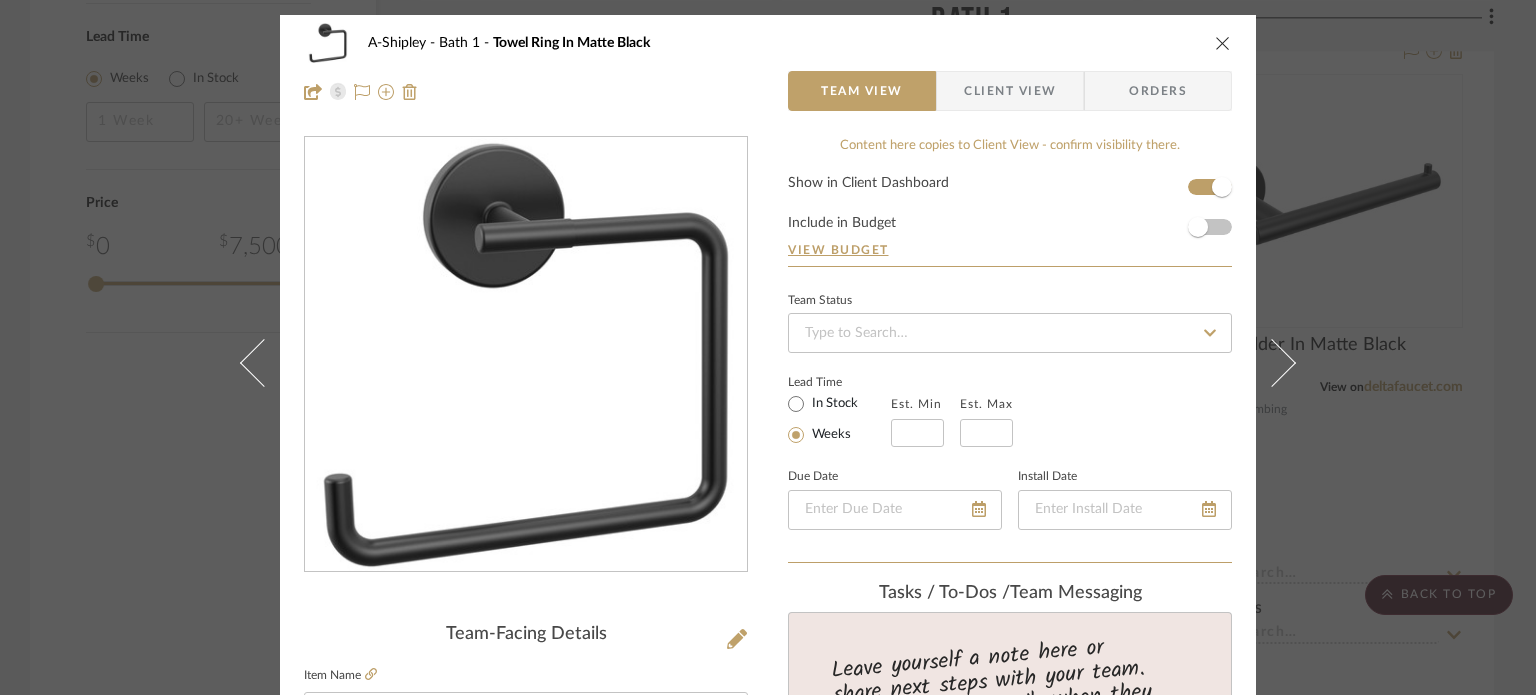 type 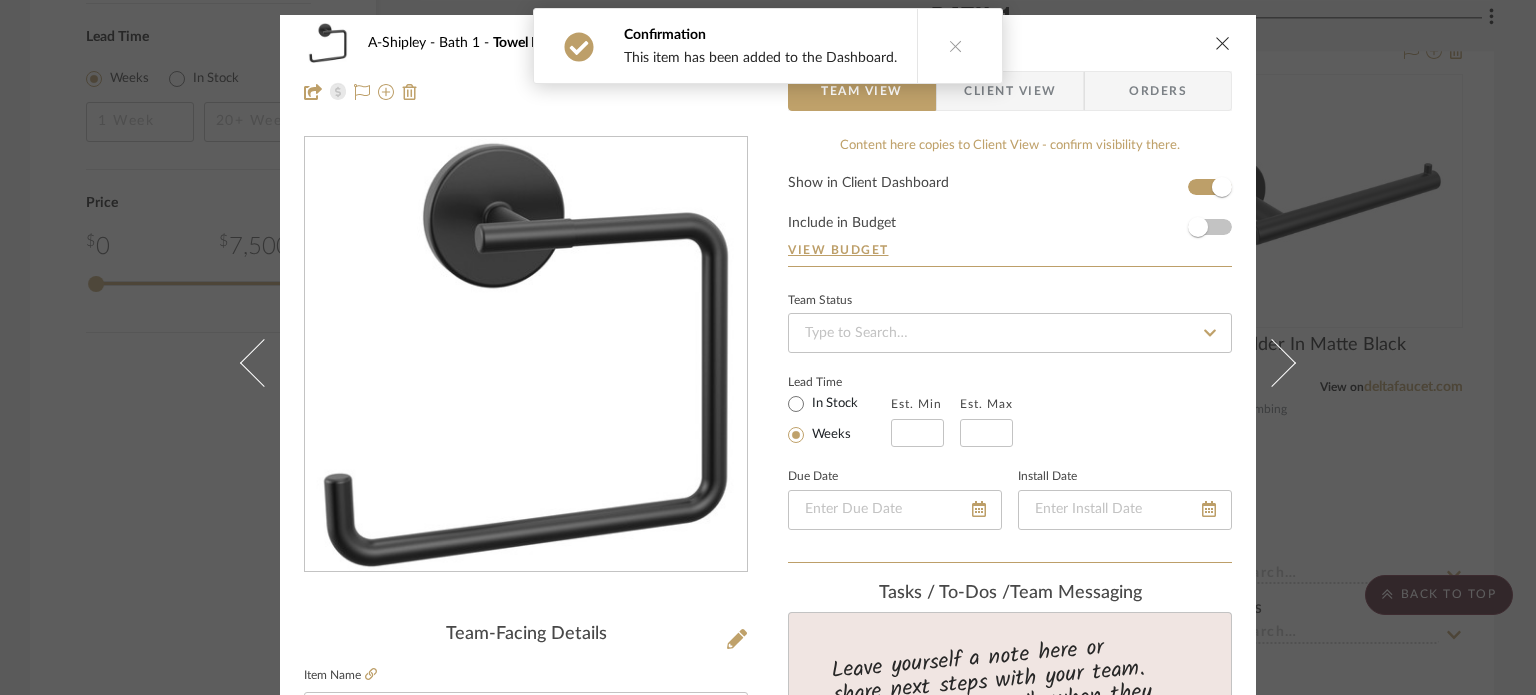 click on "Show in Client Dashboard   Include in Budget   View Budget" at bounding box center [1010, 221] 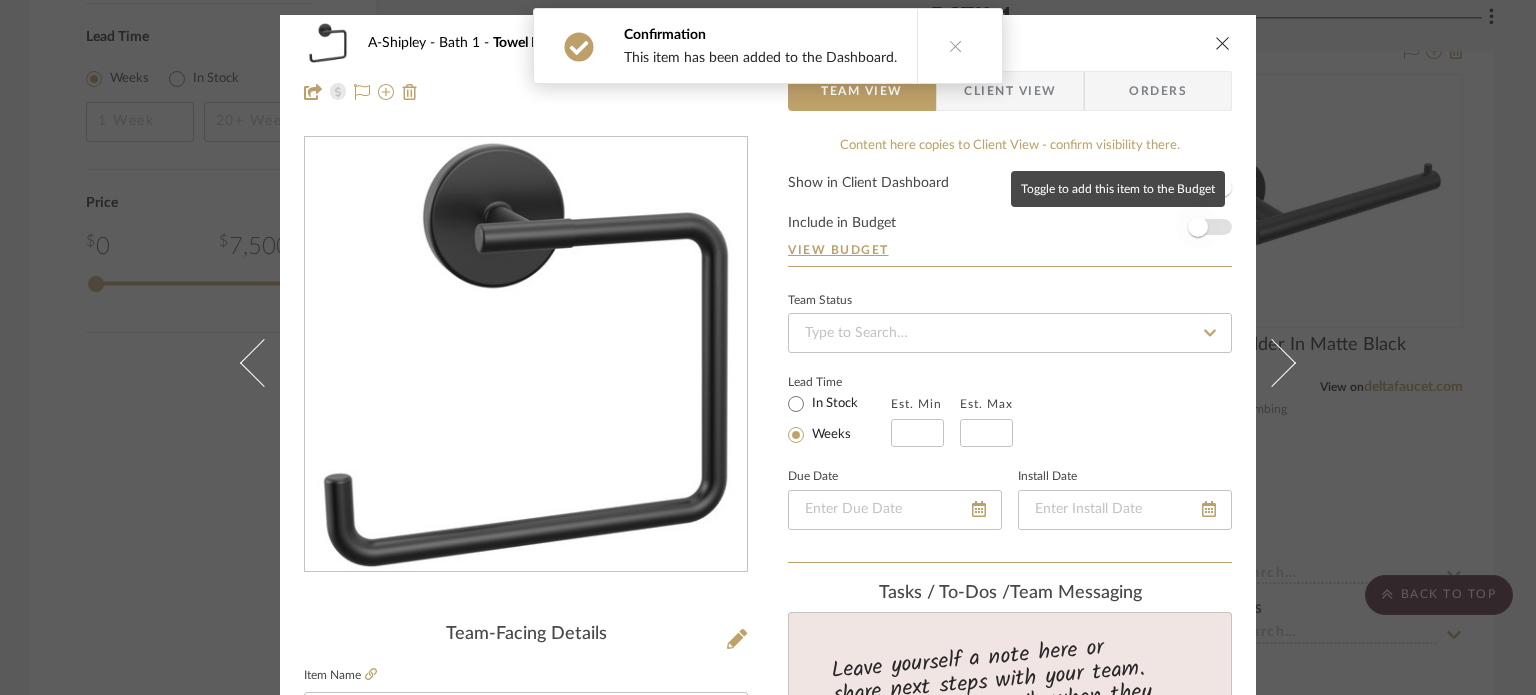 click at bounding box center (1198, 227) 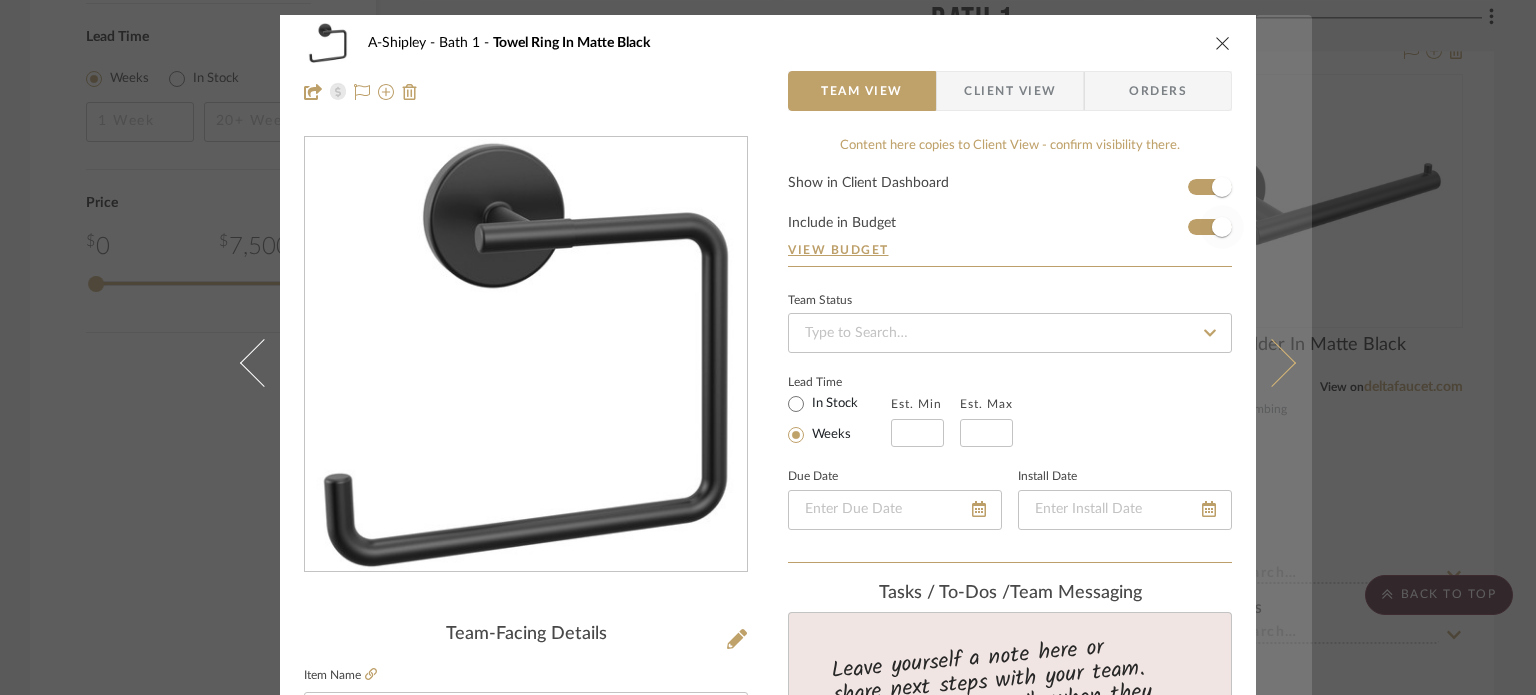 type 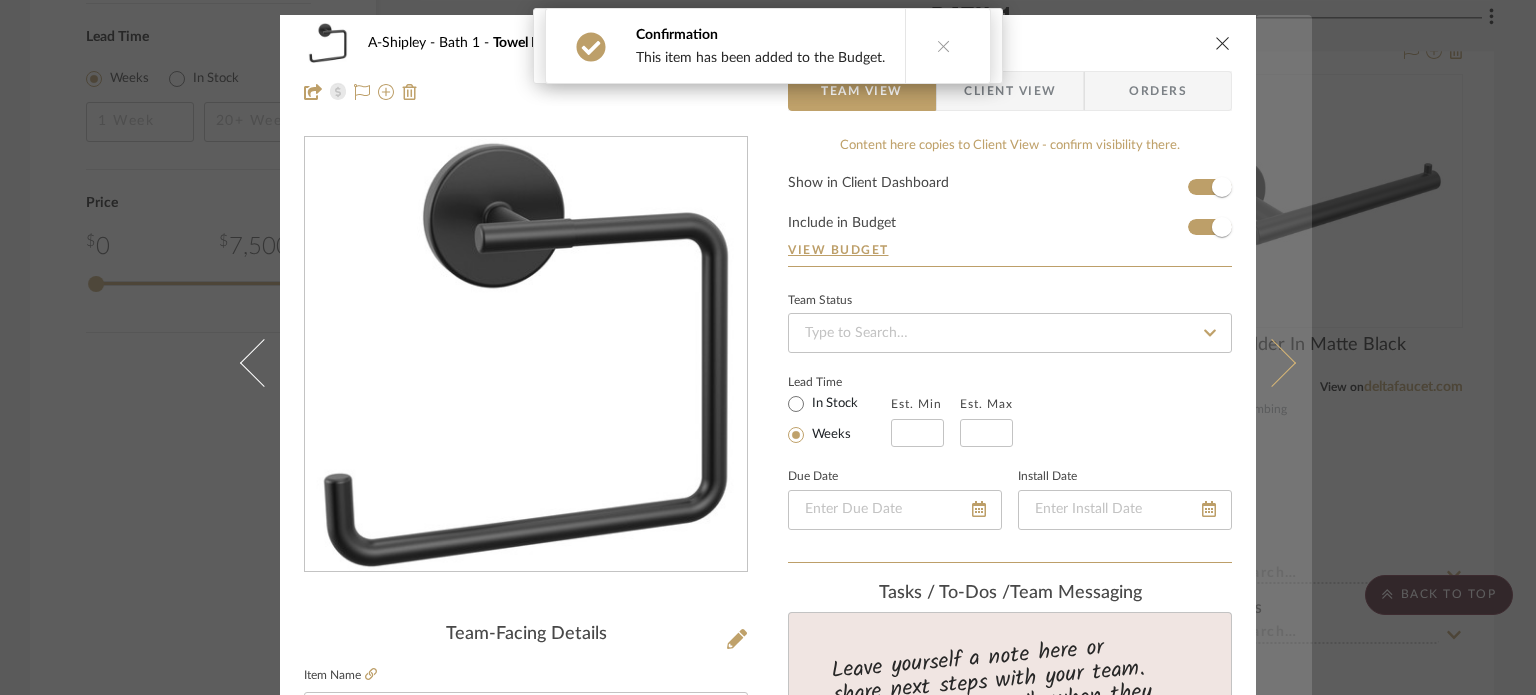 click at bounding box center (1284, 362) 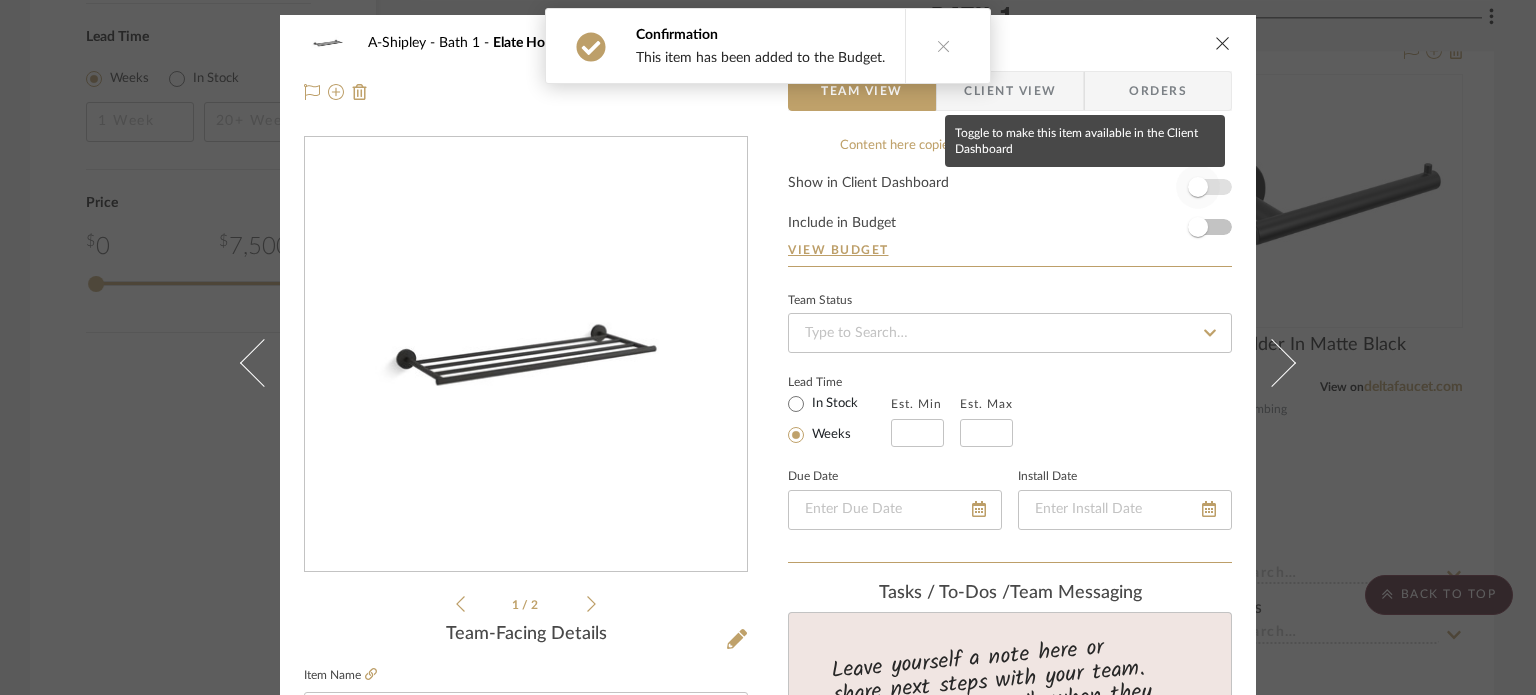 click at bounding box center [1198, 187] 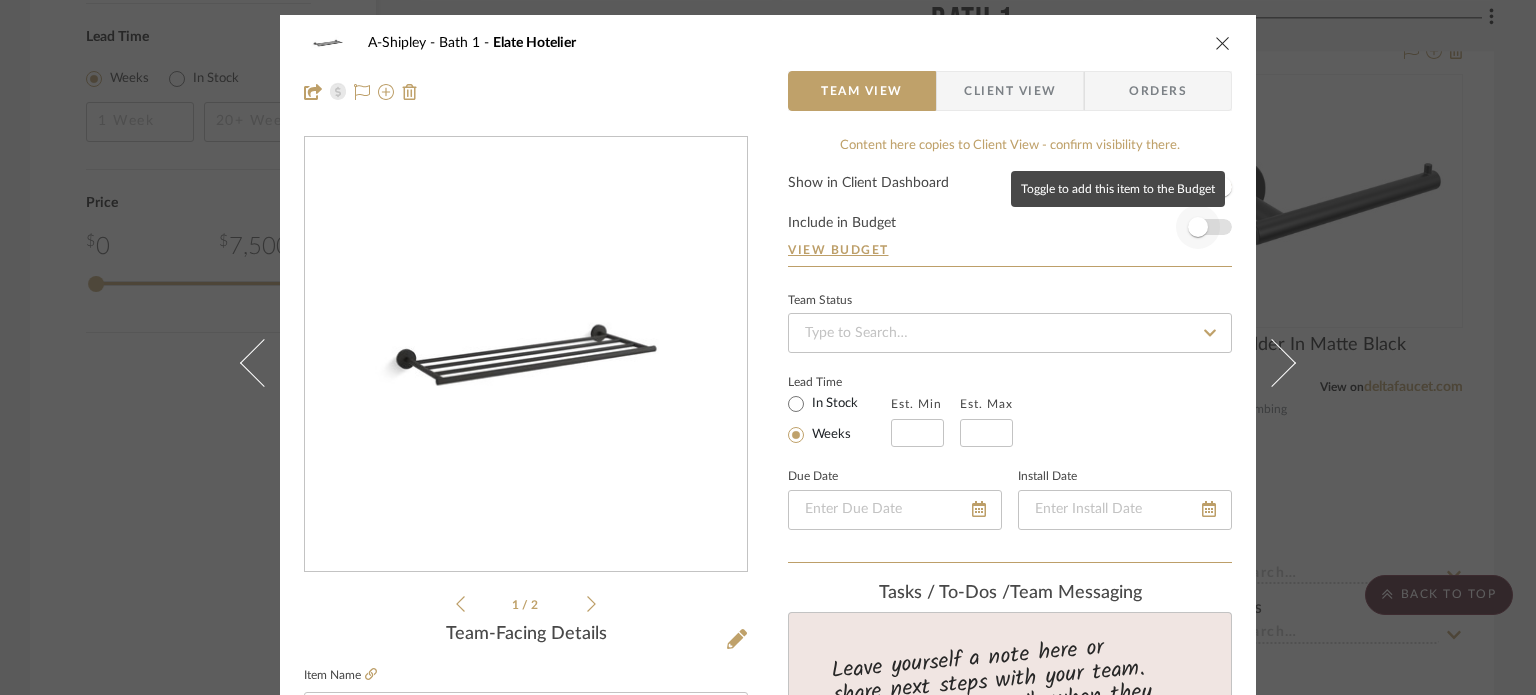 type 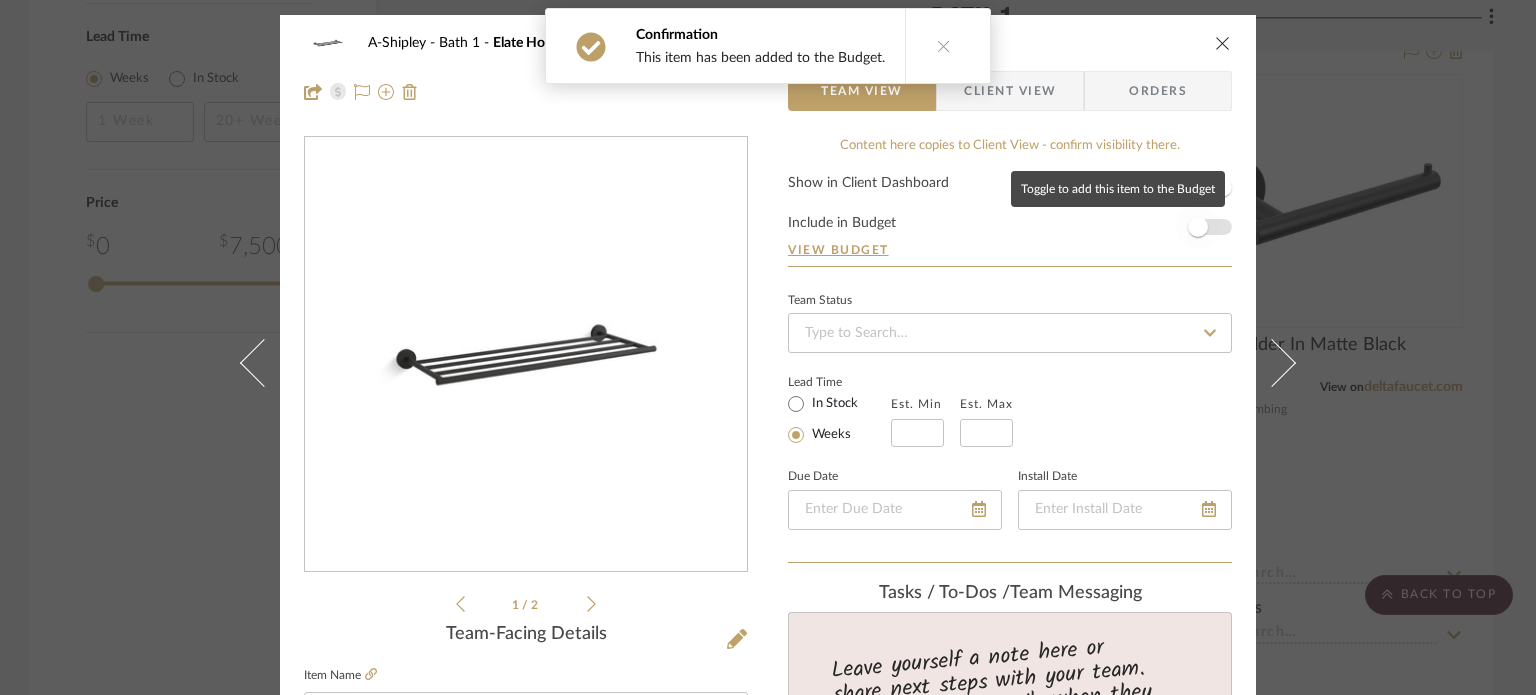 click at bounding box center [1198, 227] 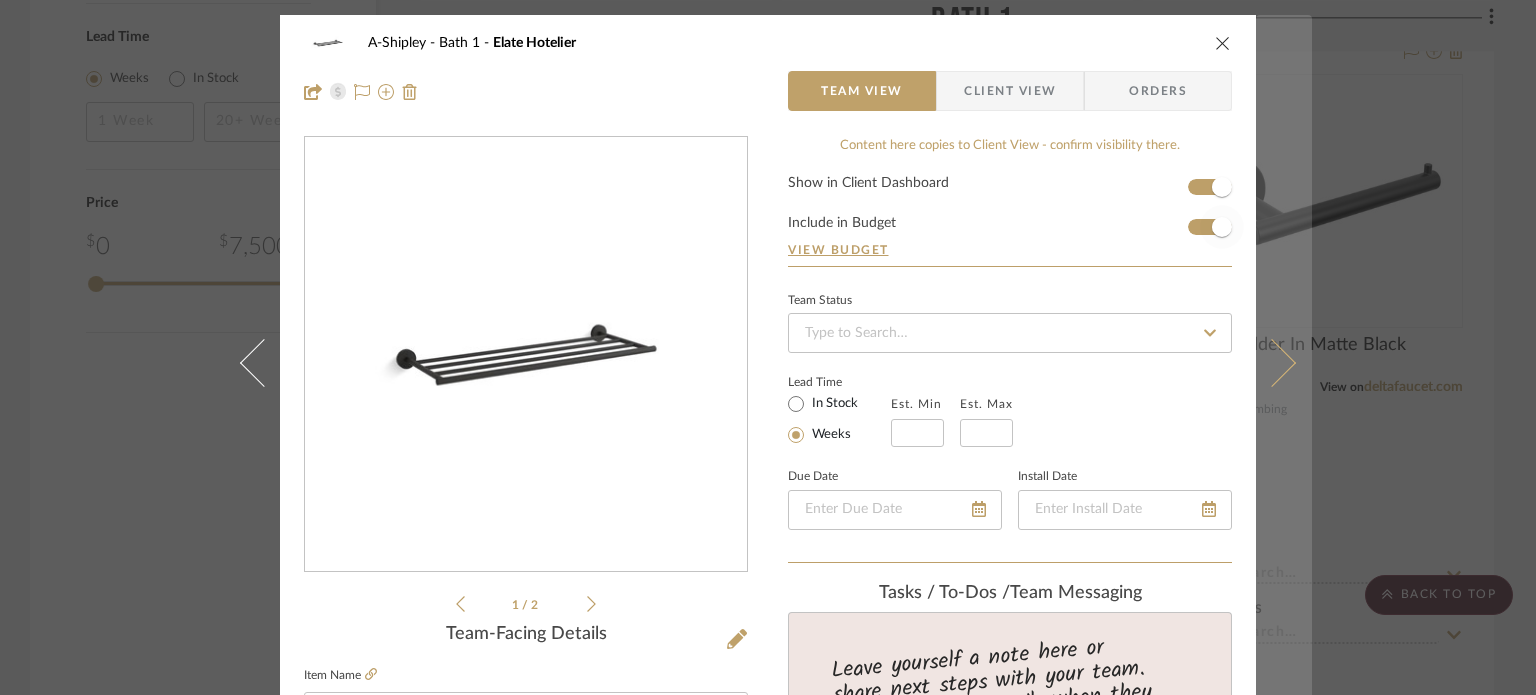 type 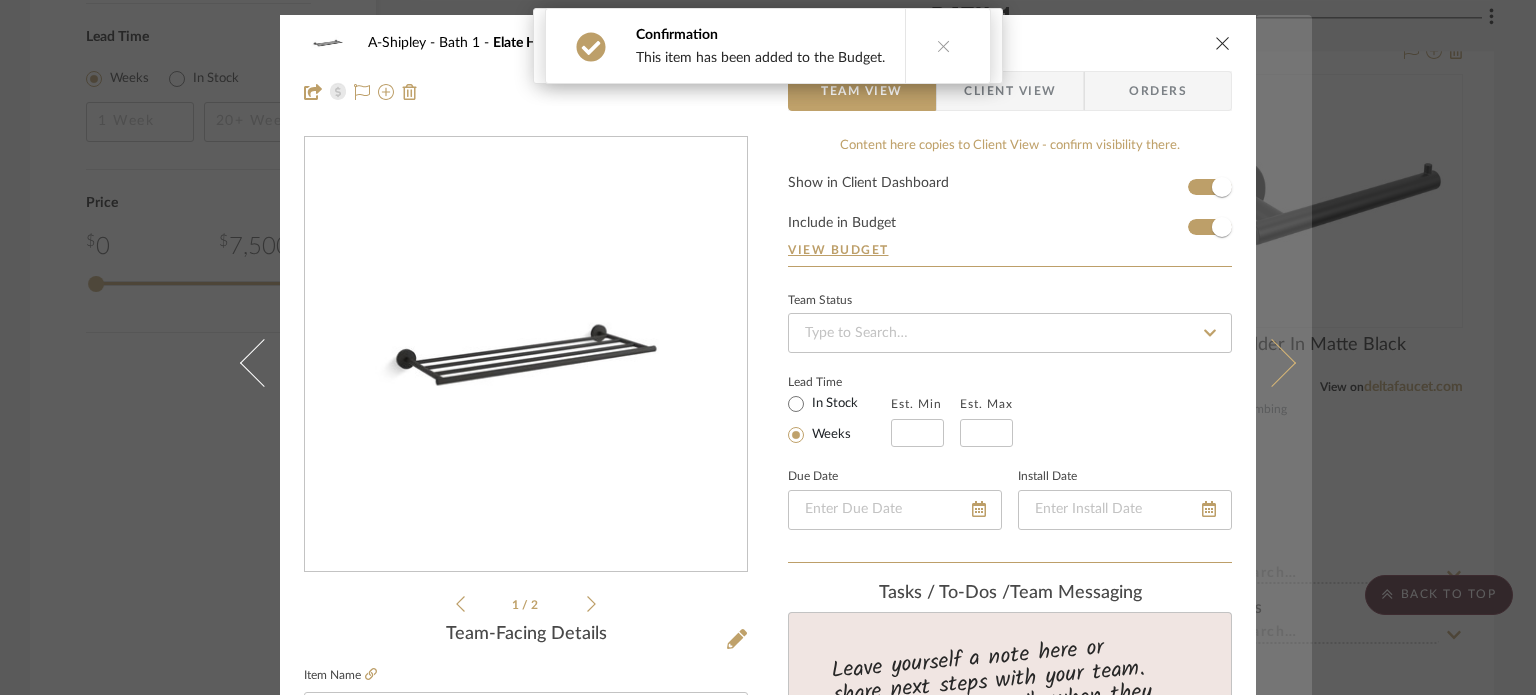 click at bounding box center (1284, 362) 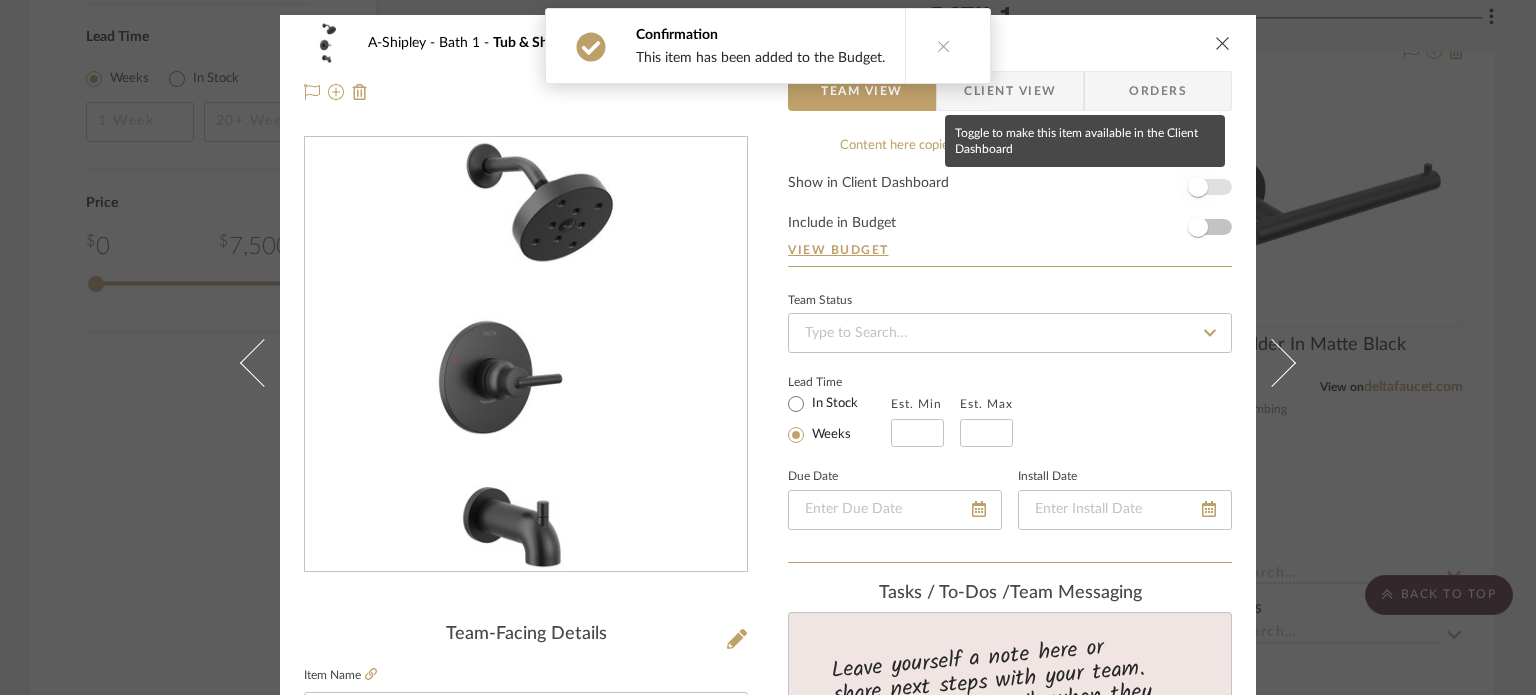 click at bounding box center (1198, 187) 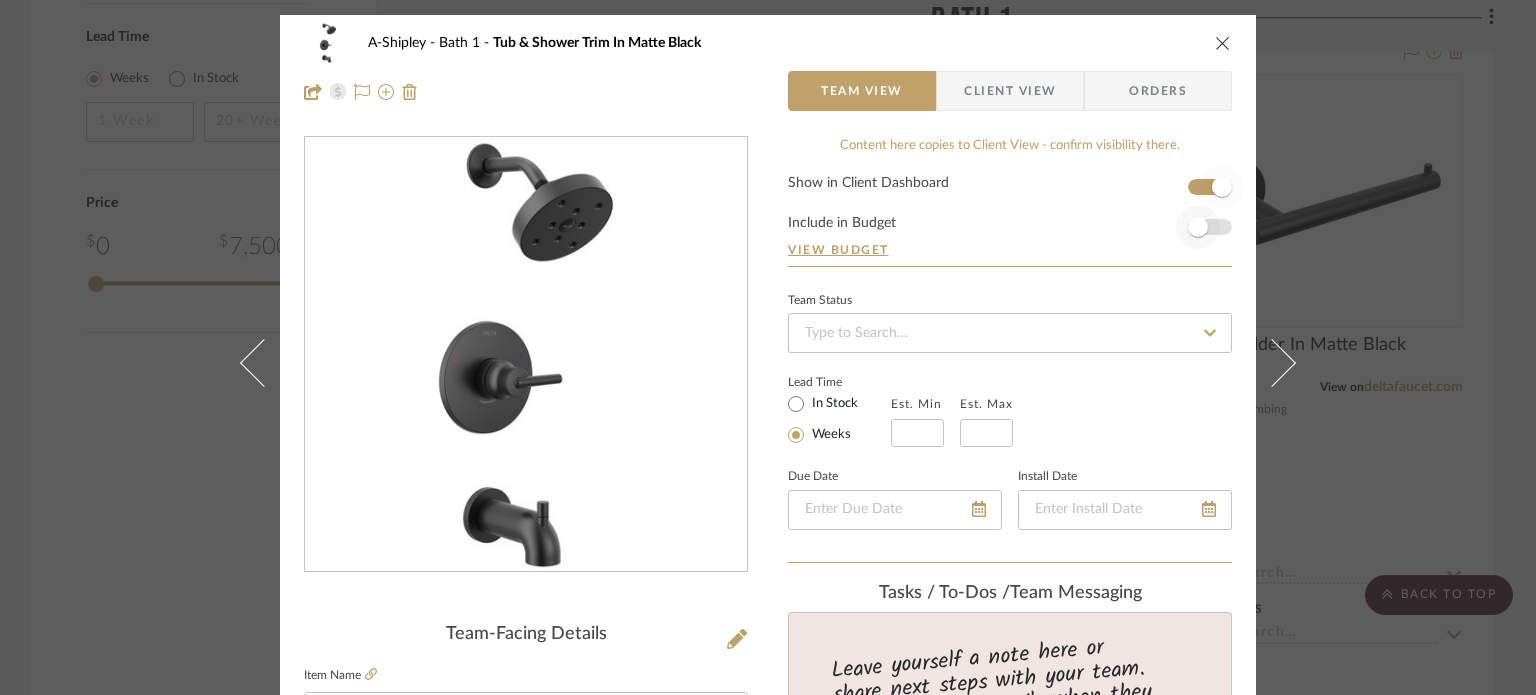 type 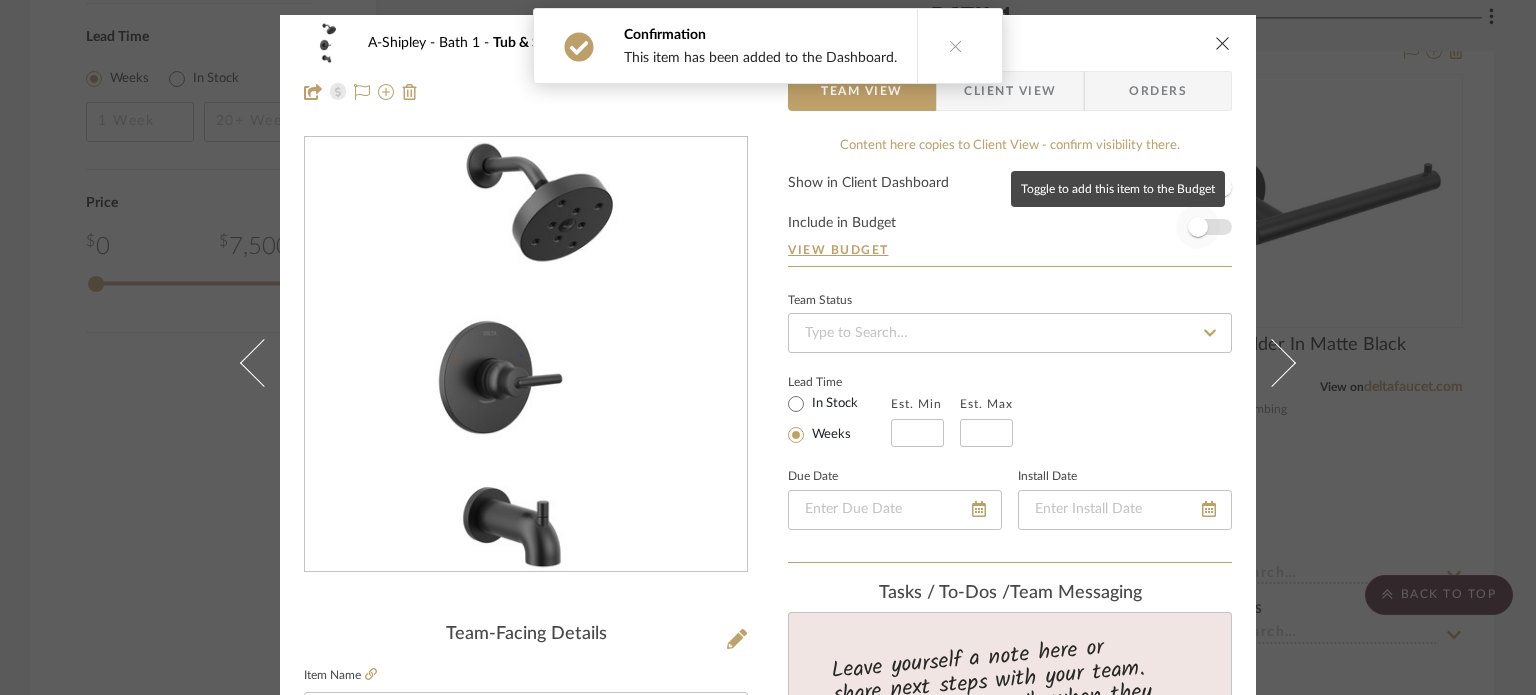 click at bounding box center (1198, 227) 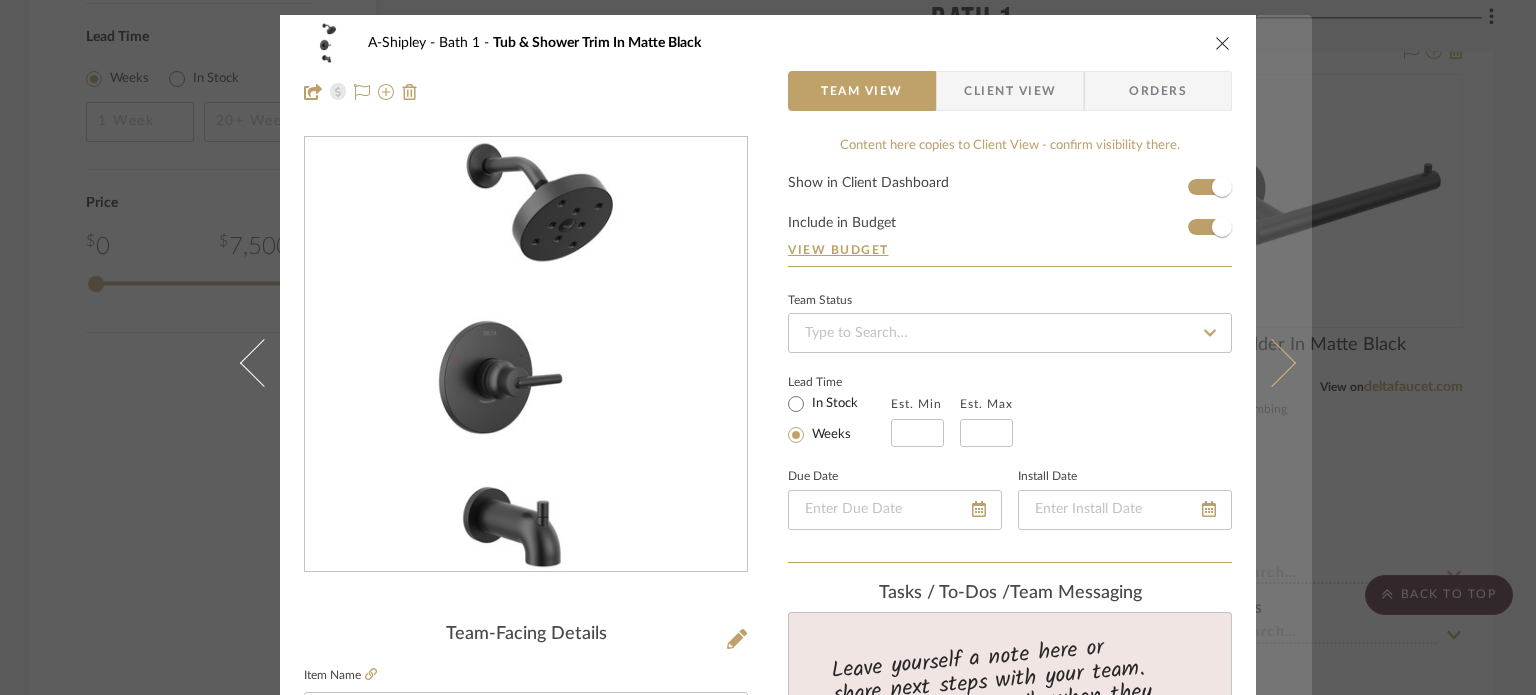 type 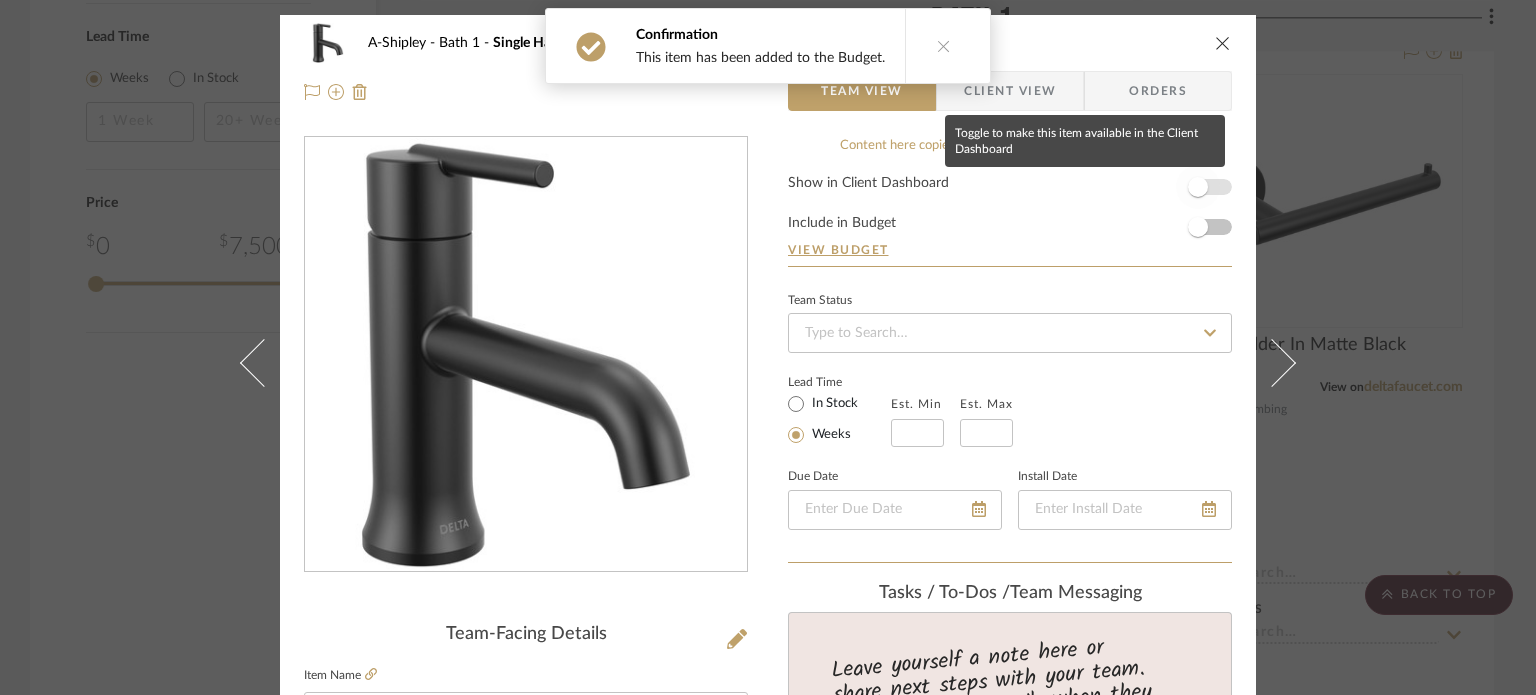 click at bounding box center (1198, 187) 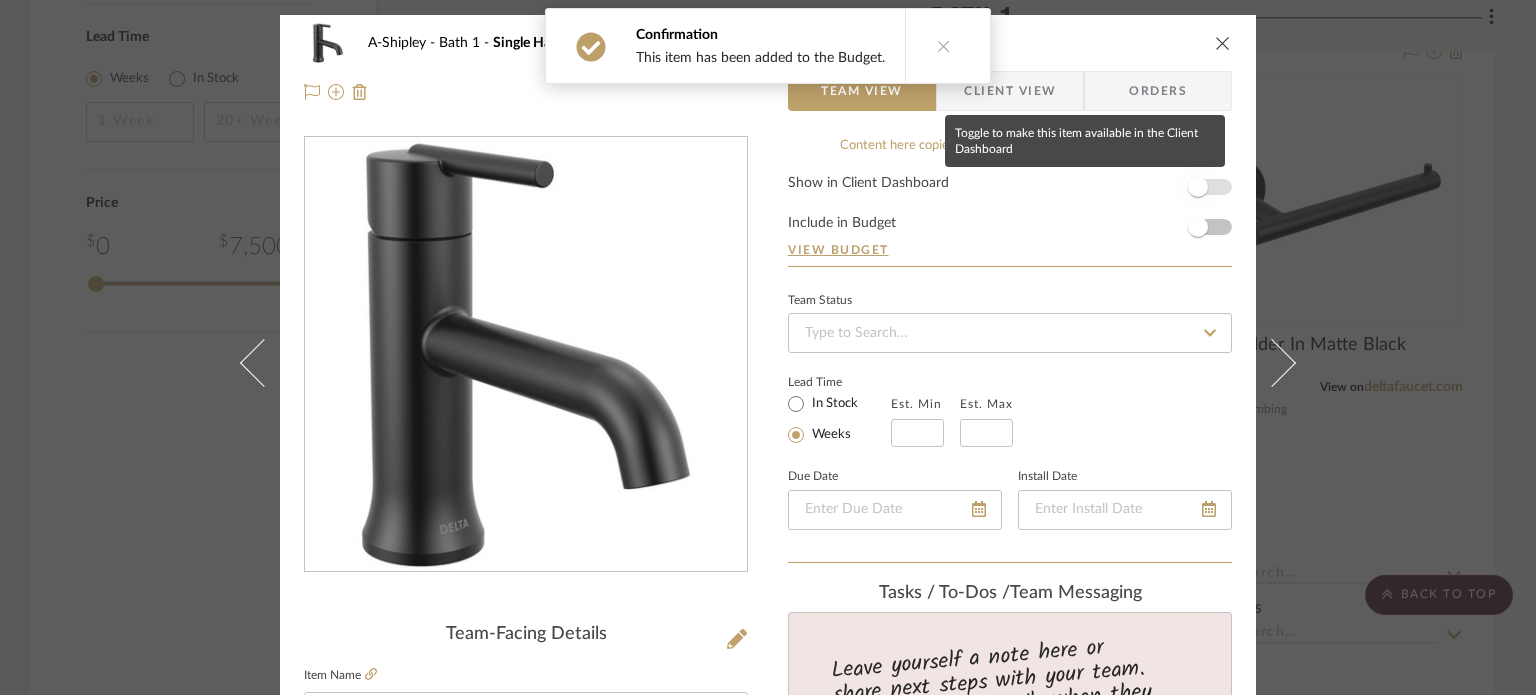 type 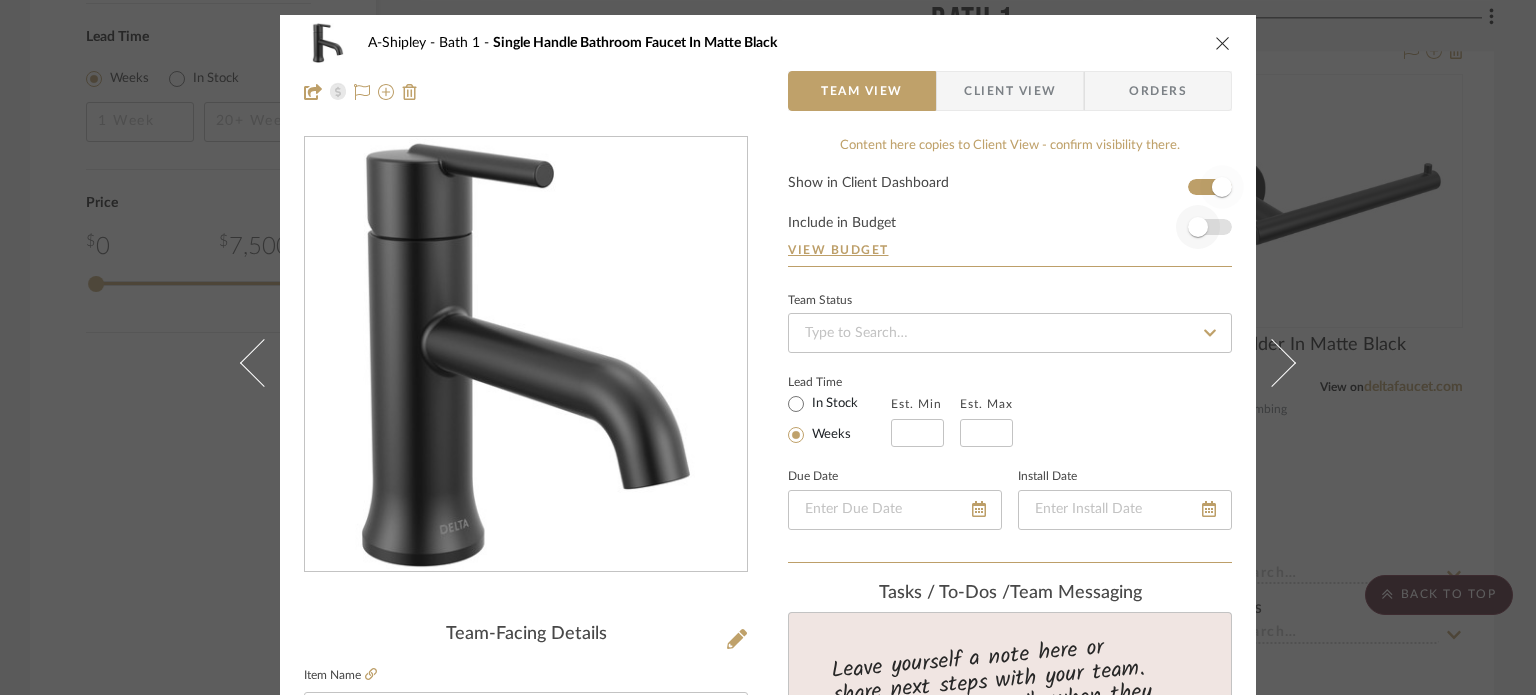 type 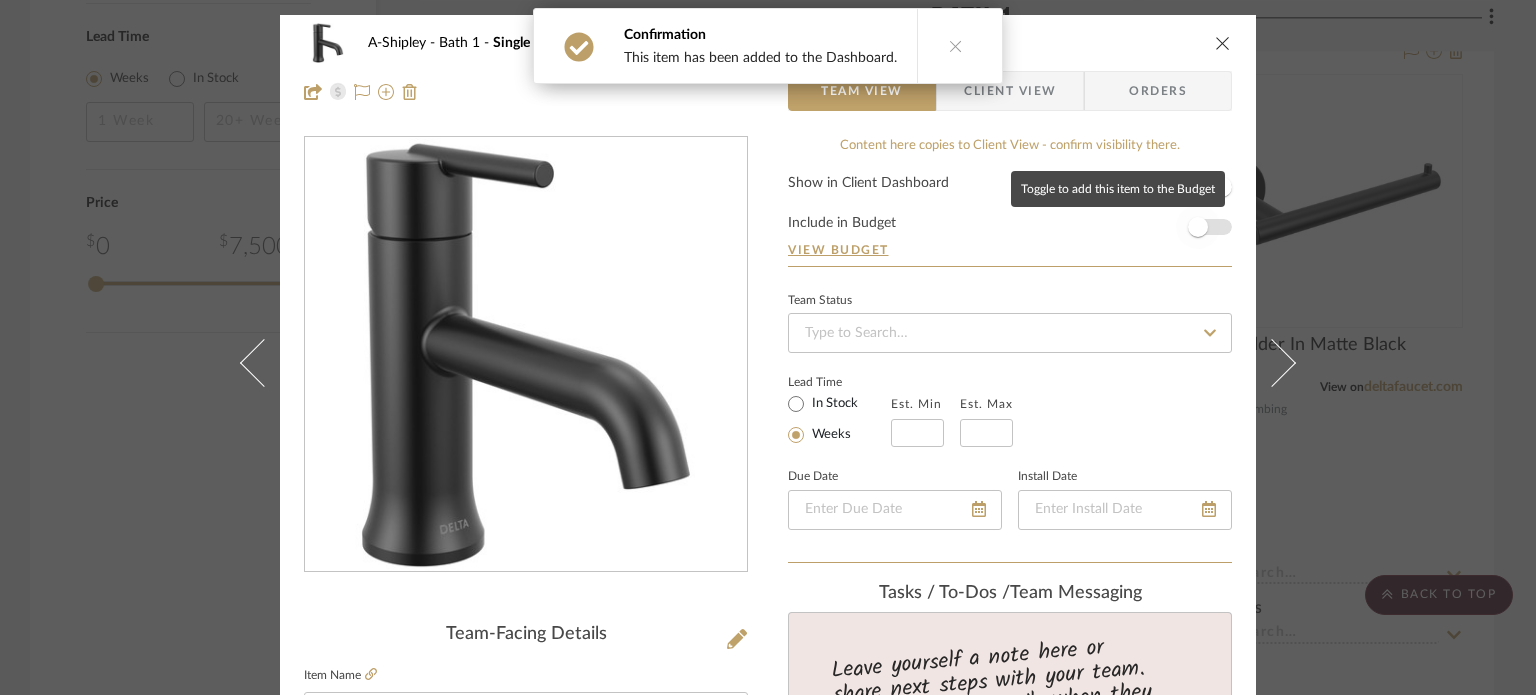 click at bounding box center (1198, 227) 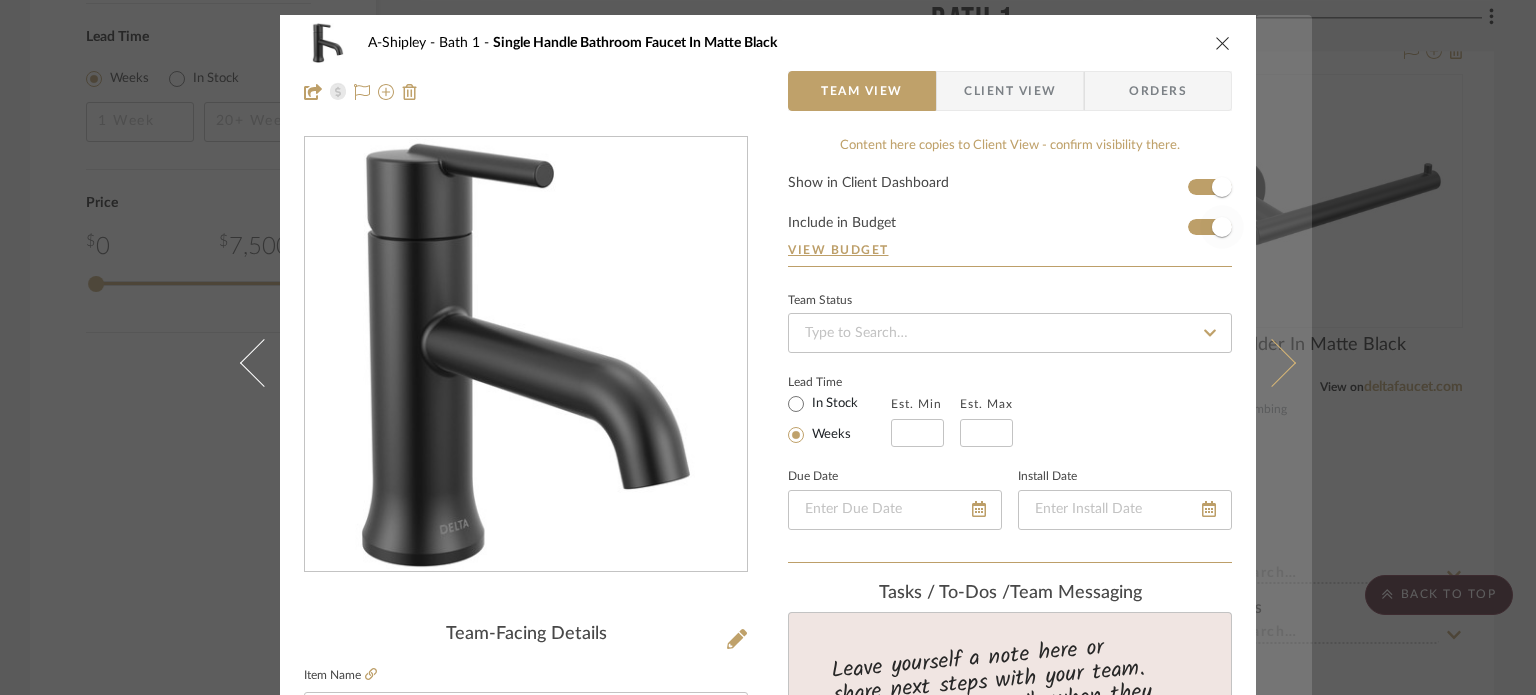 type 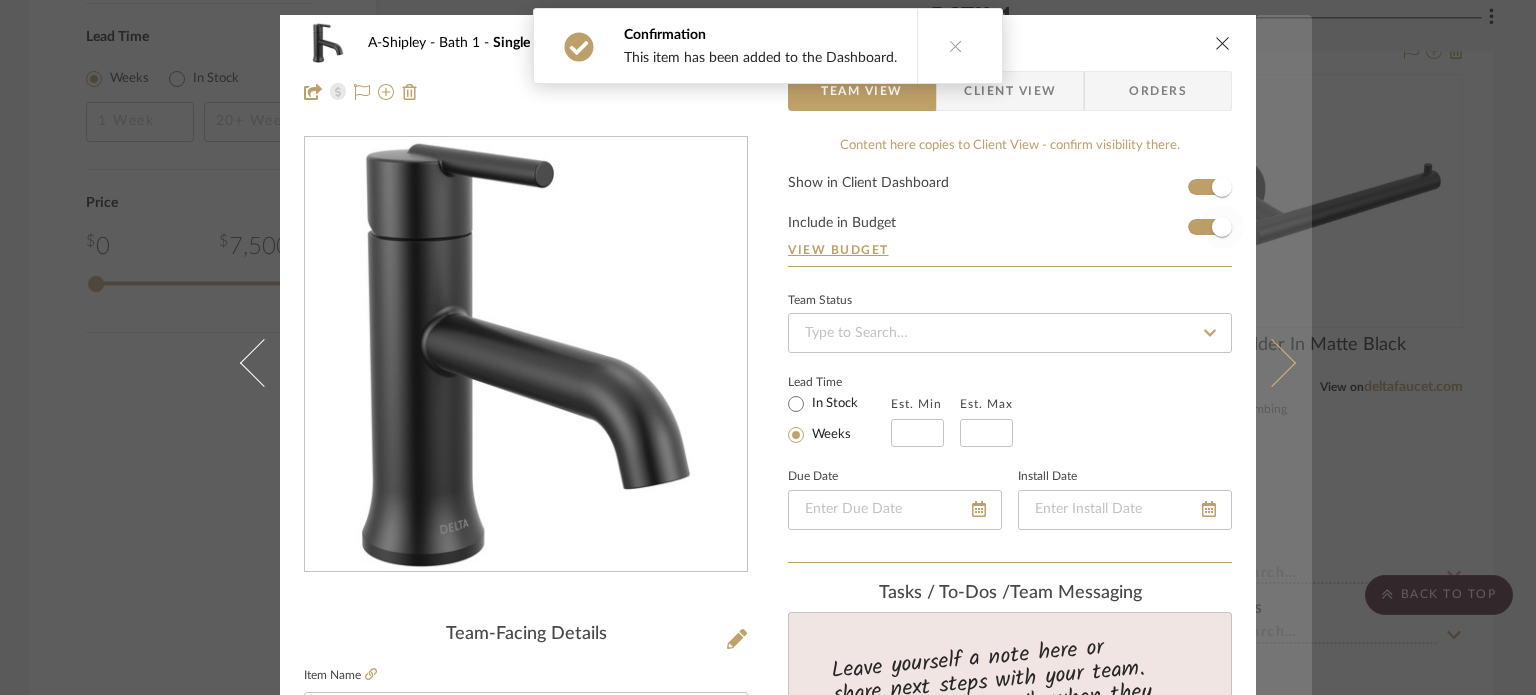 click at bounding box center (1284, 362) 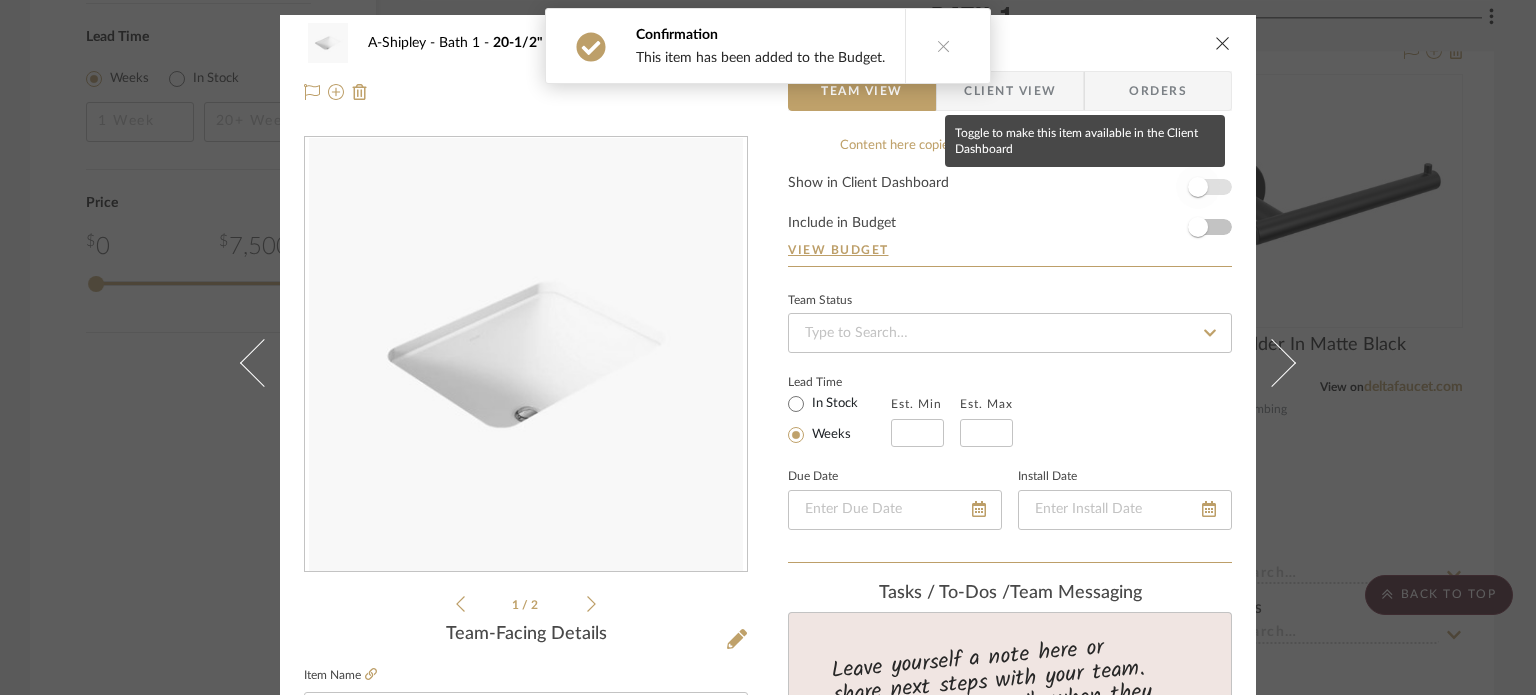 click at bounding box center (1198, 187) 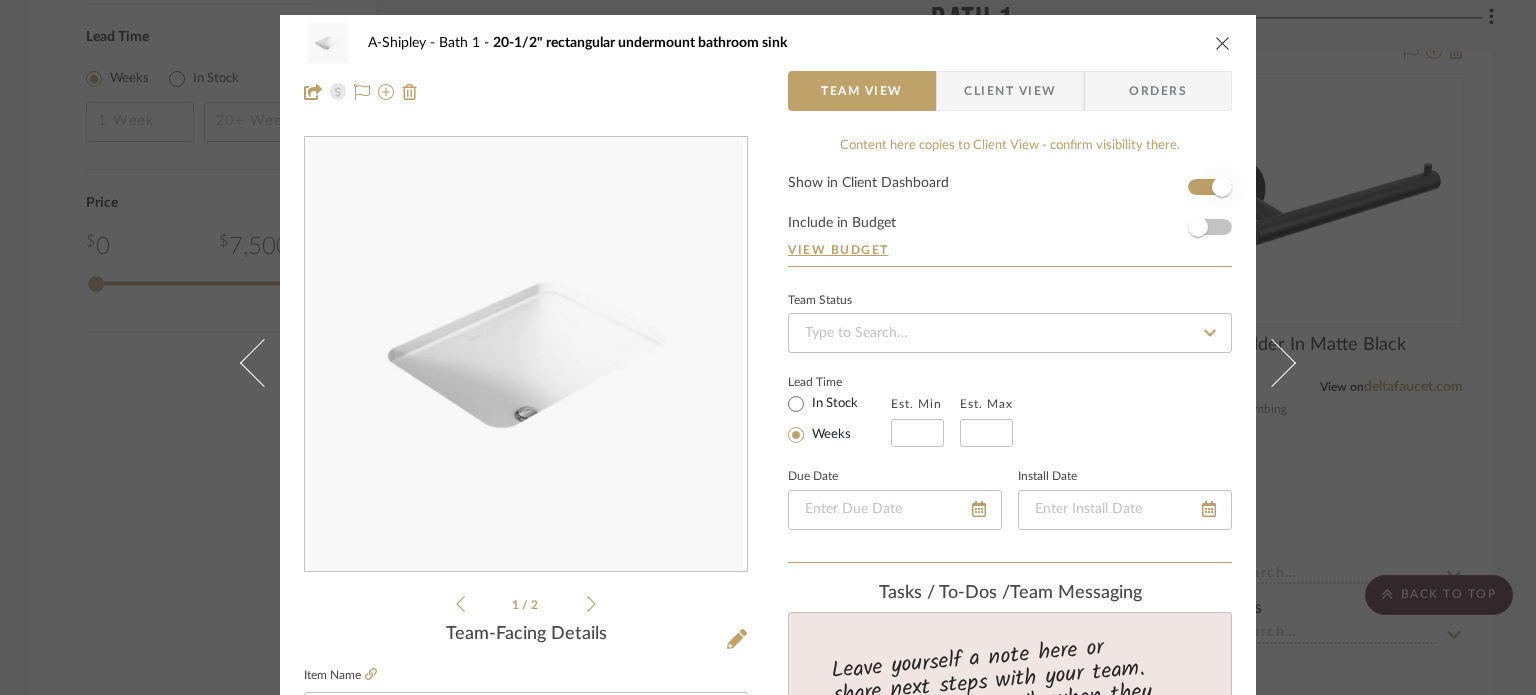 type 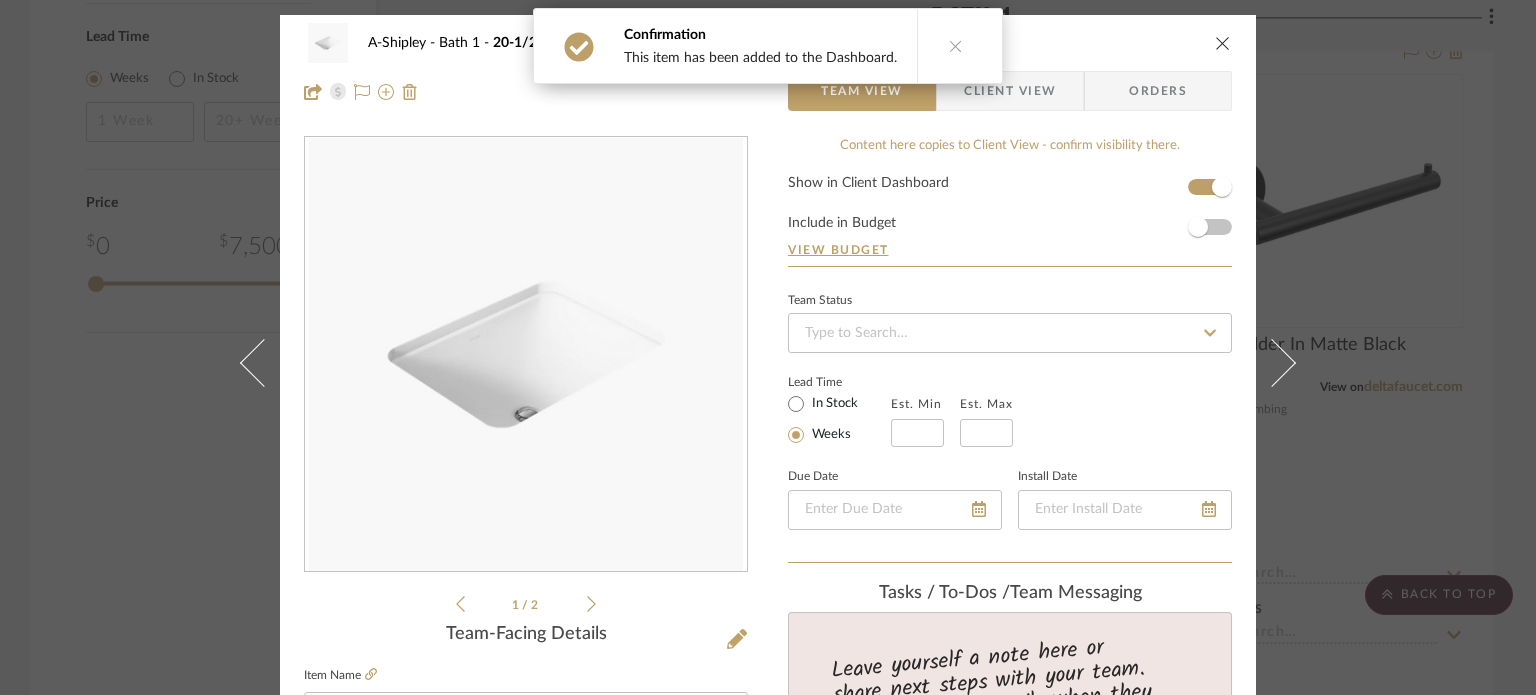 click on "Show in Client Dashboard   Include in Budget   View Budget" at bounding box center (1010, 221) 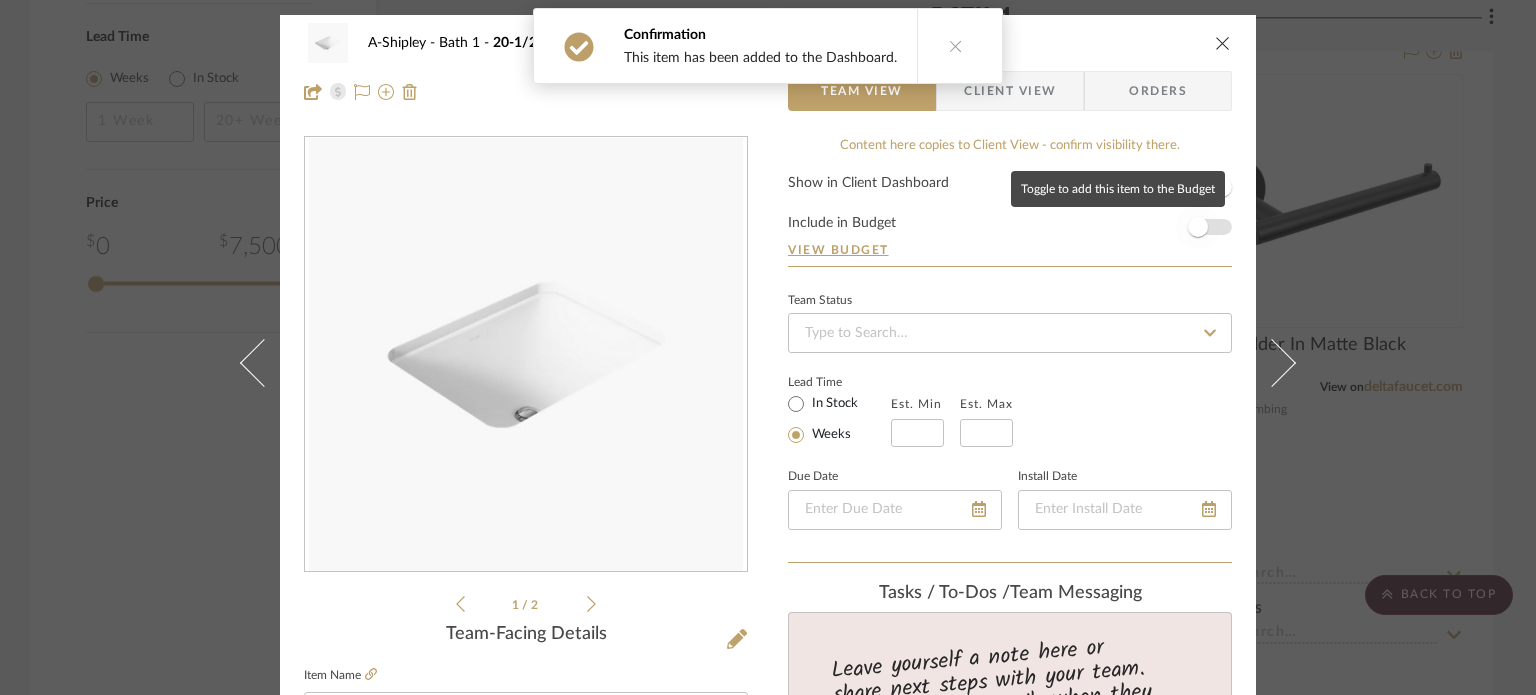 click at bounding box center (1198, 227) 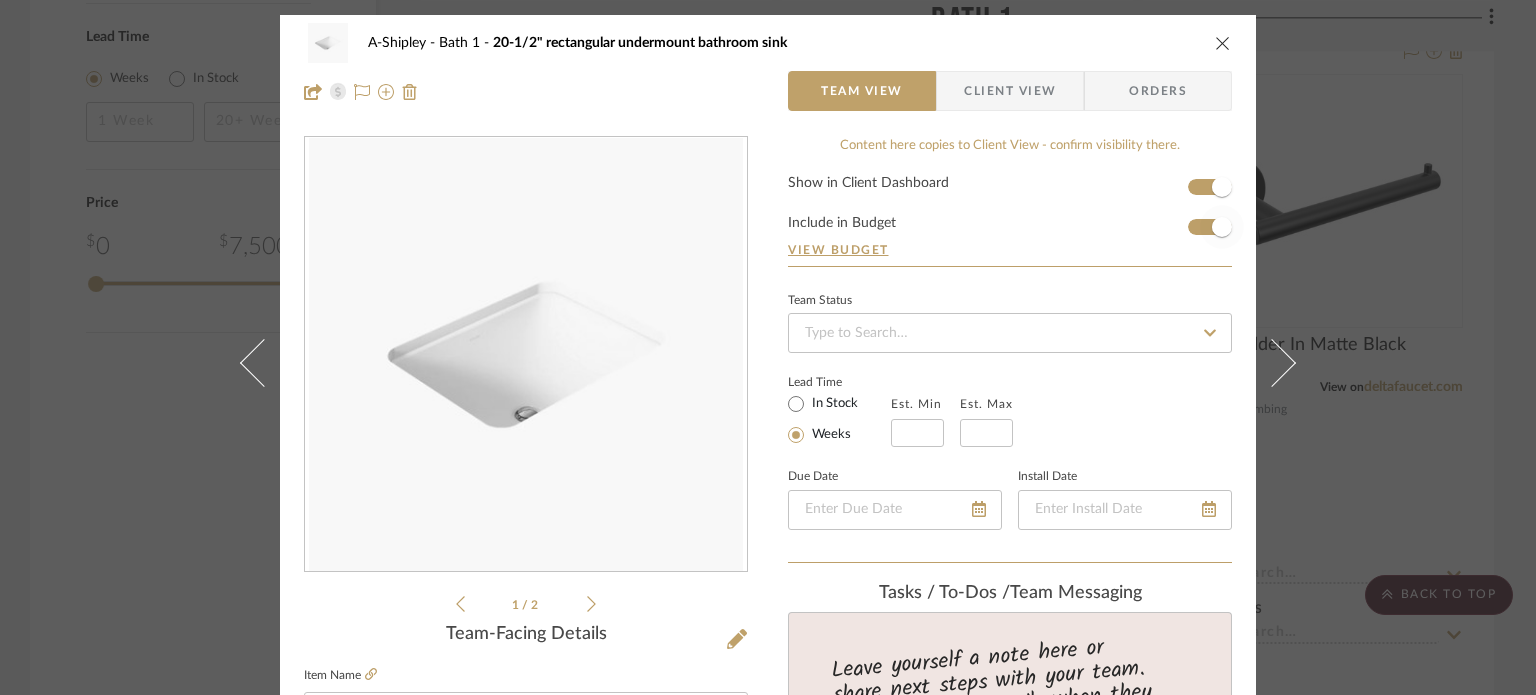 type 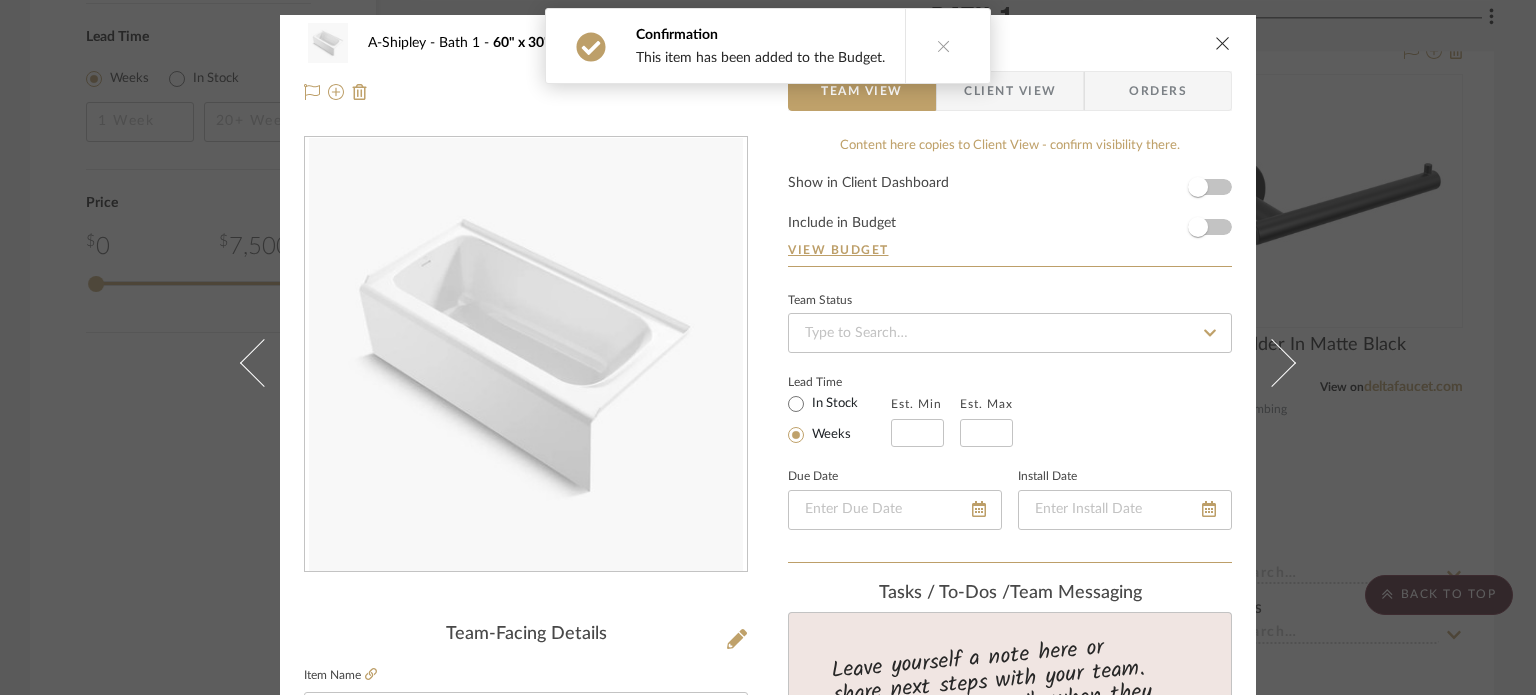 click on "Show in Client Dashboard   Include in Budget   View Budget" at bounding box center [1010, 221] 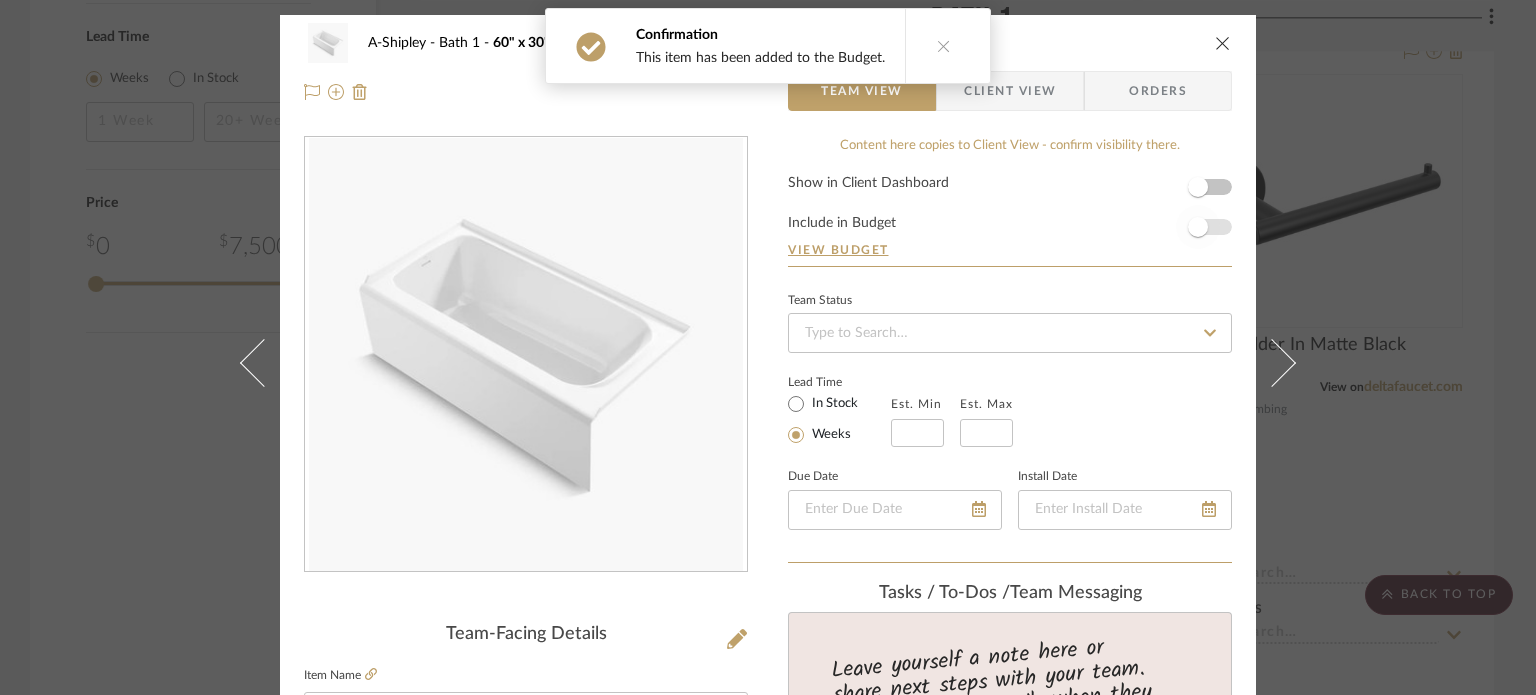 click at bounding box center [1198, 227] 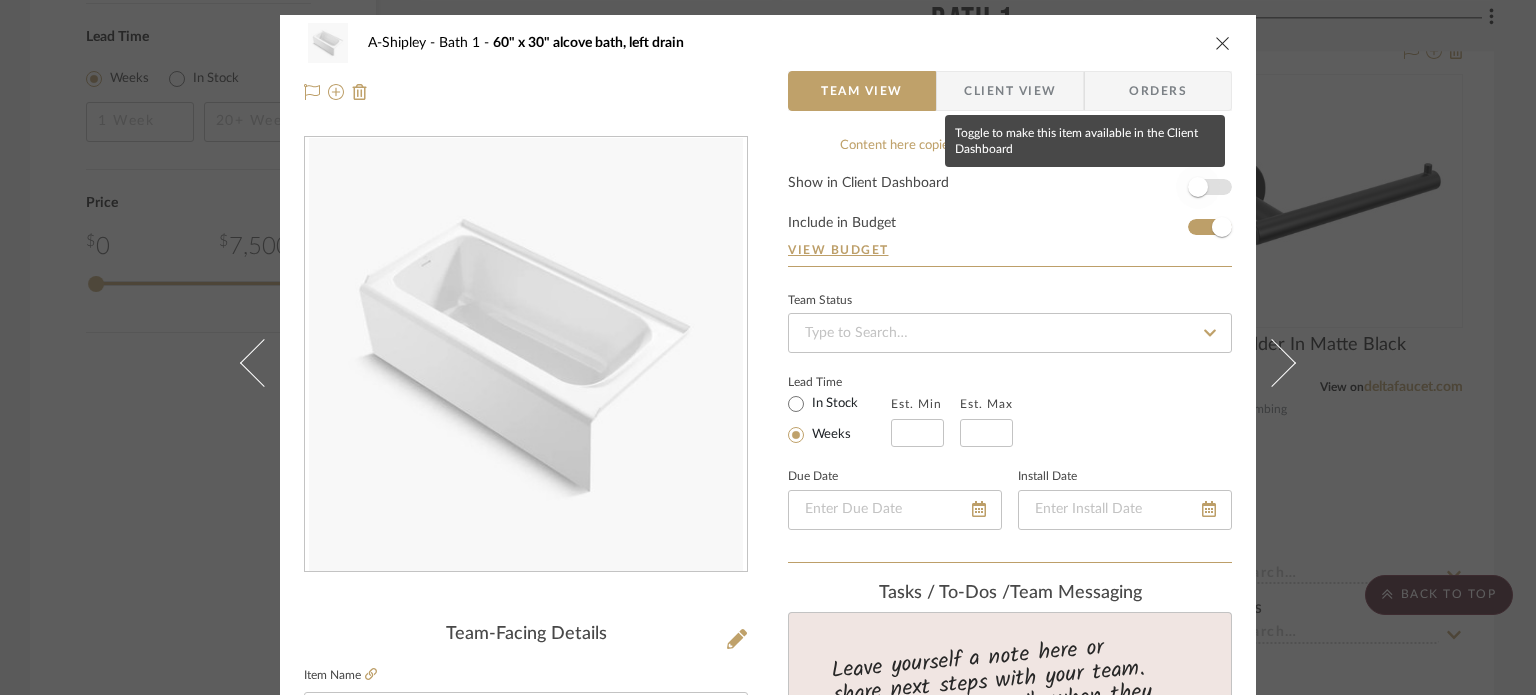 type 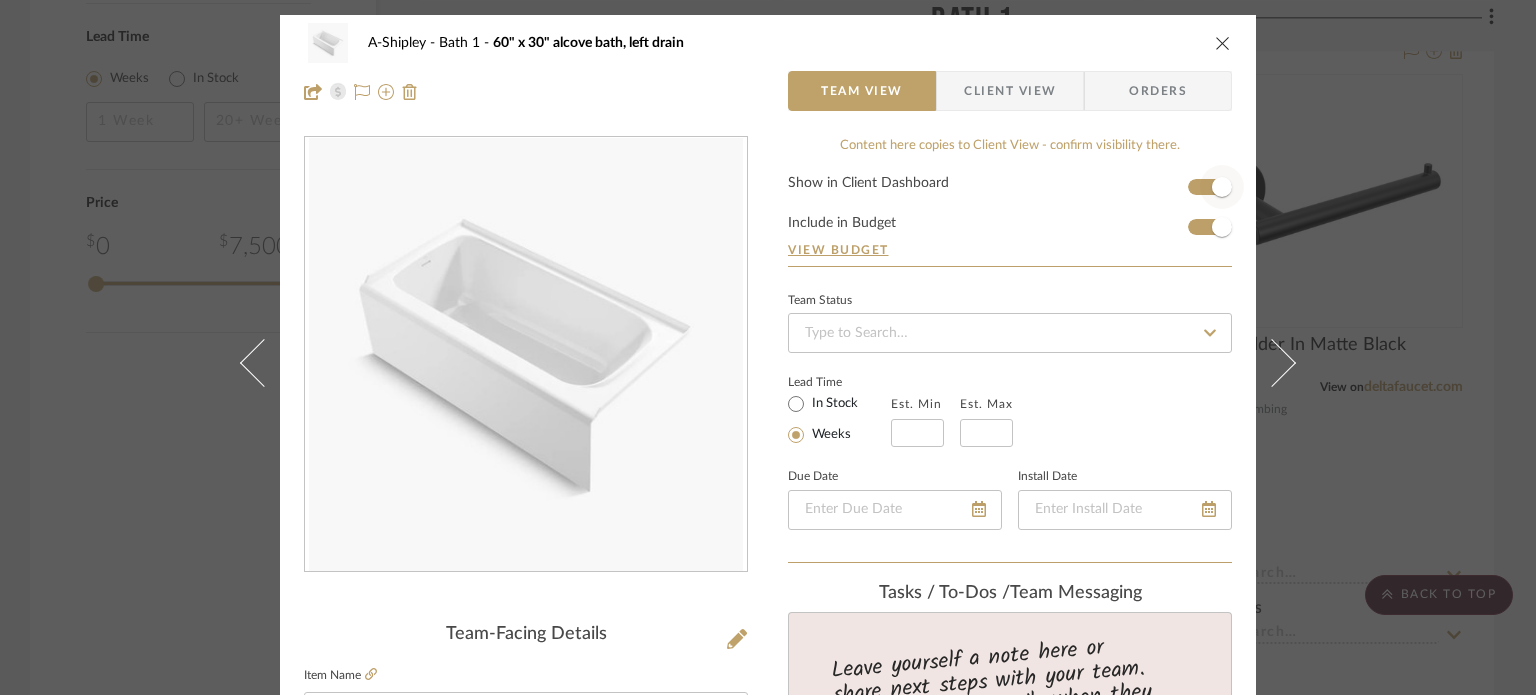 type 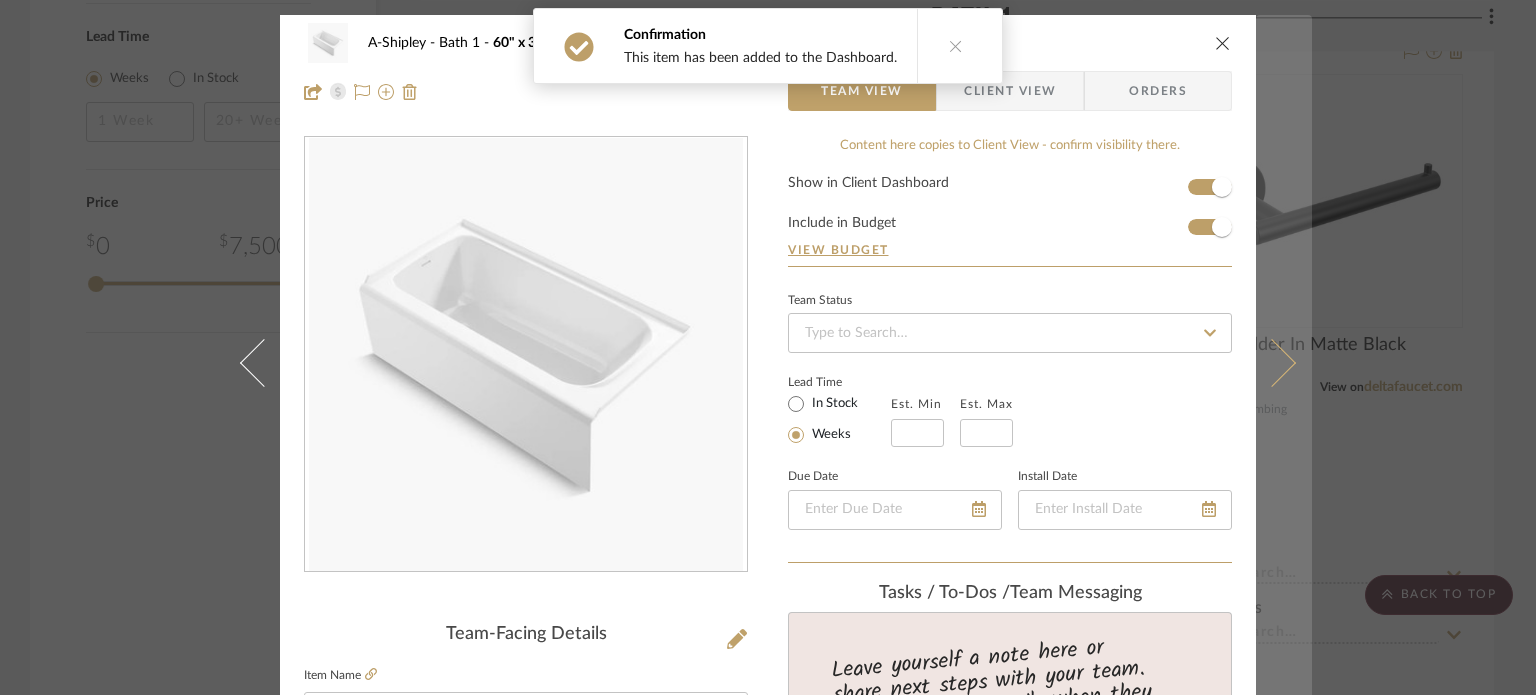click at bounding box center (1284, 362) 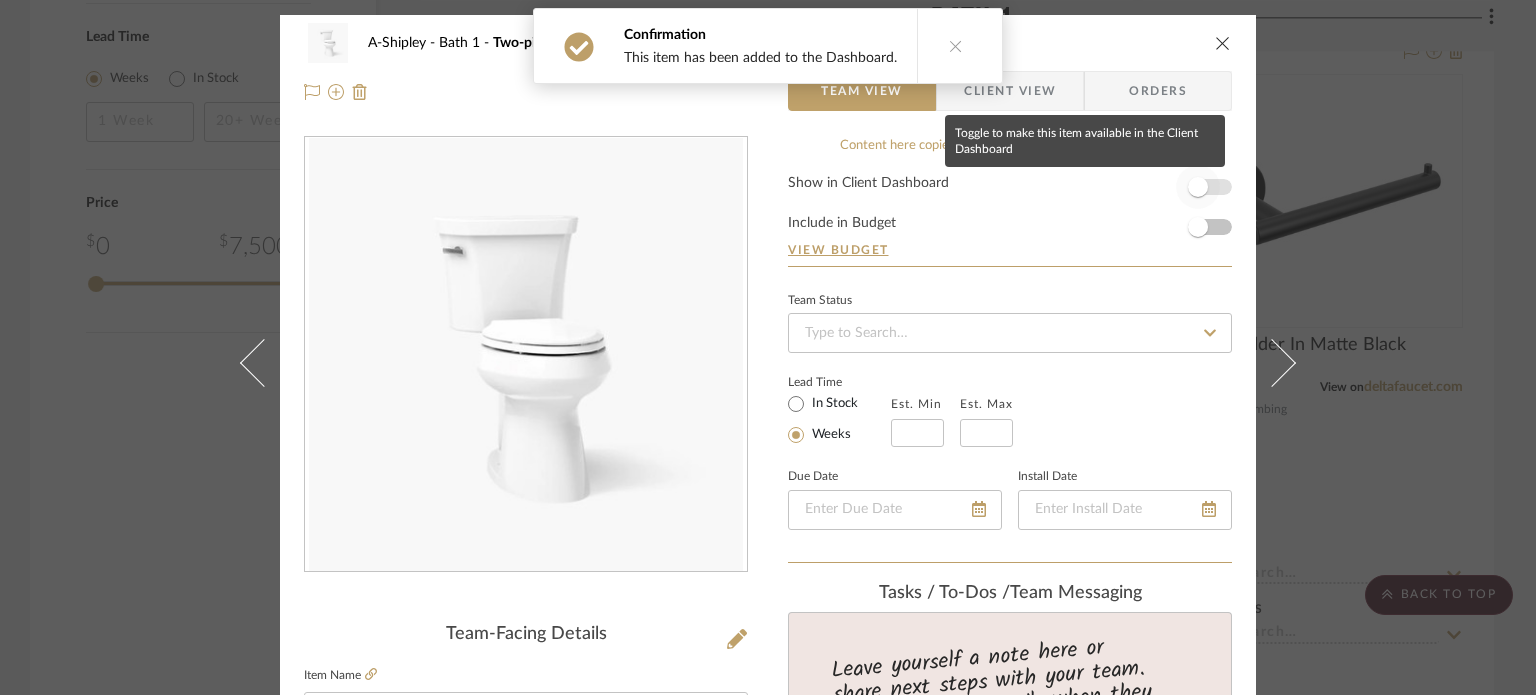 click at bounding box center [1198, 187] 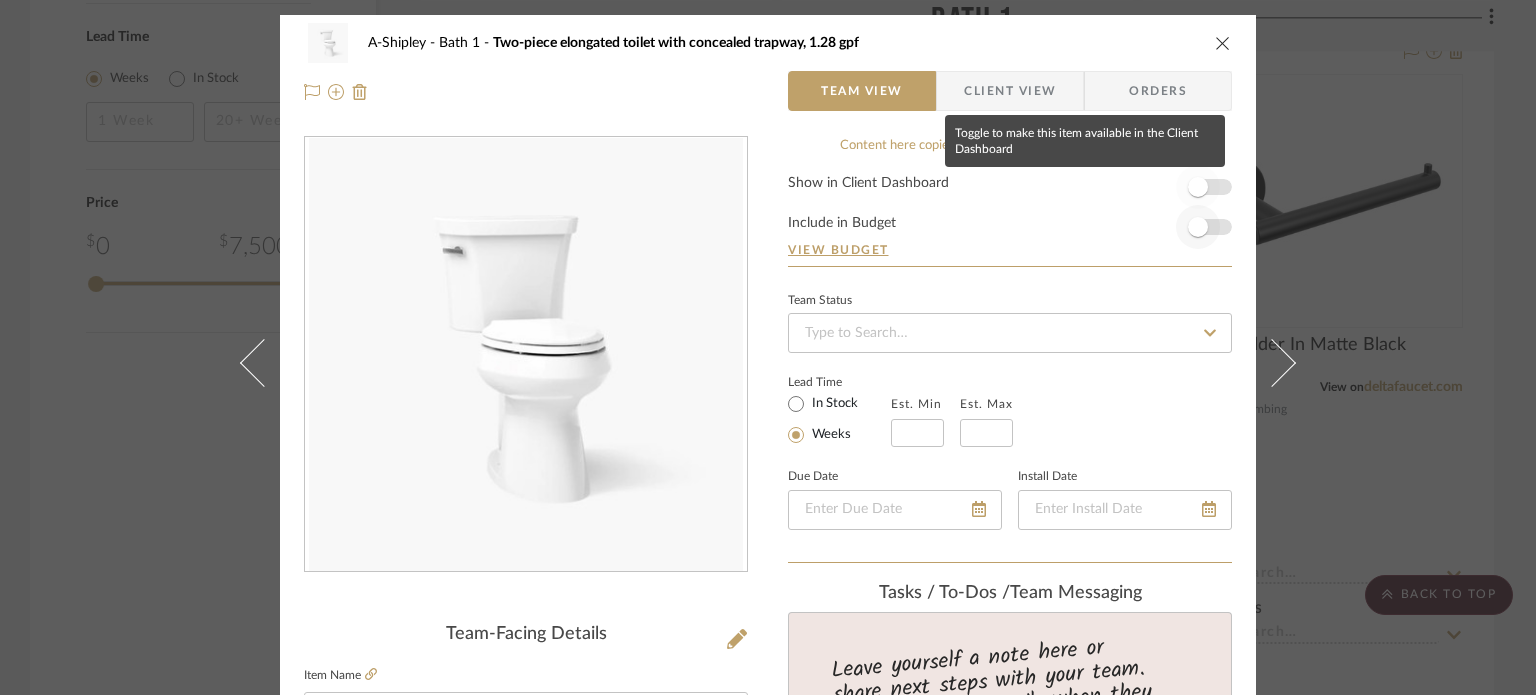 type 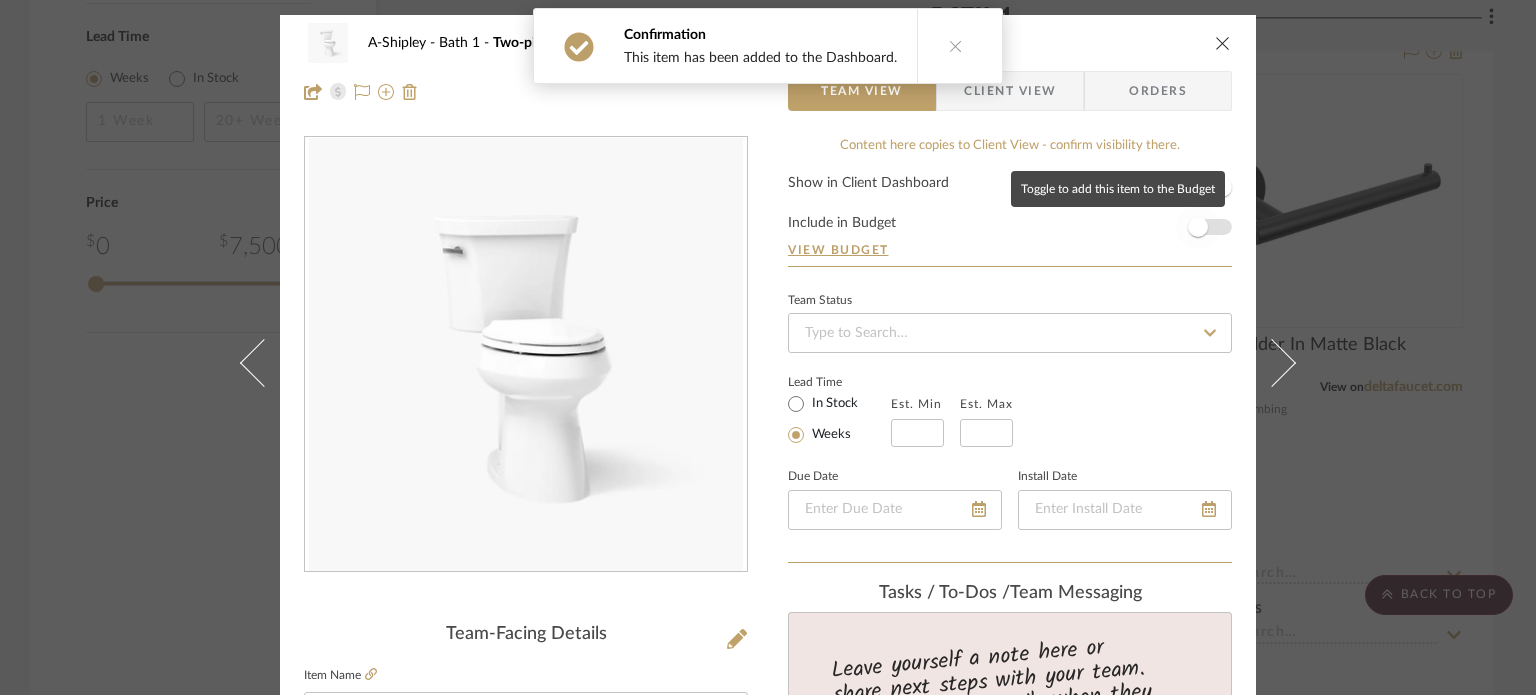 click at bounding box center (1198, 227) 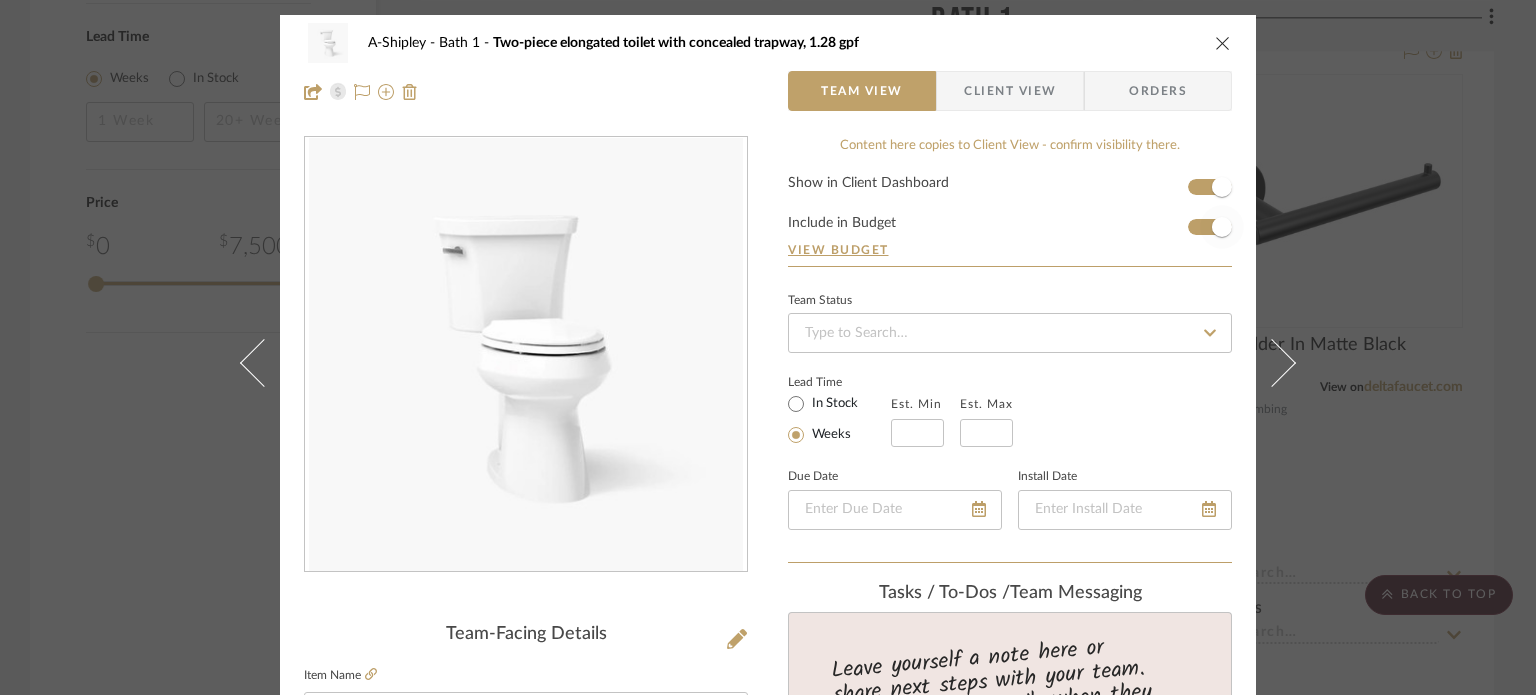 type 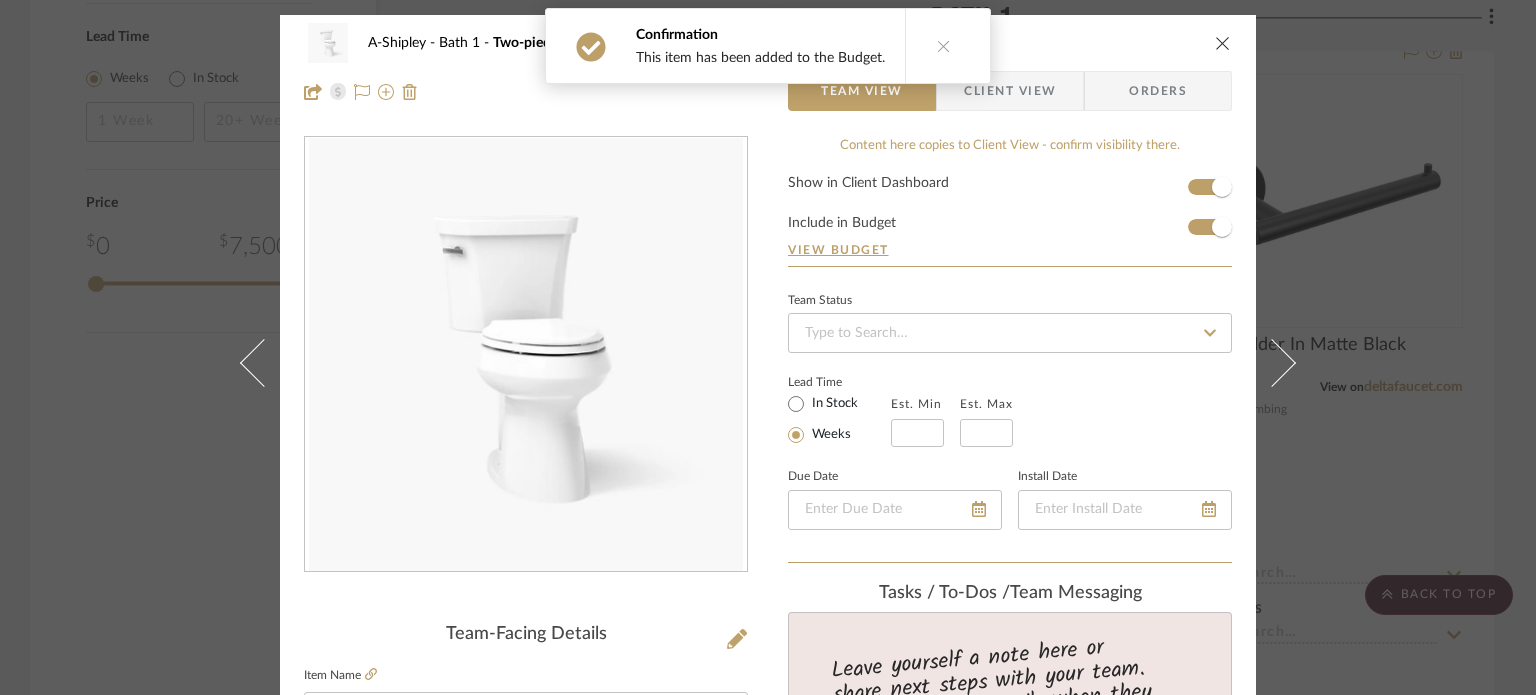 click on "A-Shipley Bath 1 Two-piece elongated toilet with concealed trapway, 1.28 gpf Team View Client View Orders  Team-Facing Details   Item Name  Two-piece elongated toilet with concealed trapway, 1.28 gpf  Brand  Crescent Plumbing  Internal Description   Dimensions  31-1/4" in.  Product Specifications  https://techcomm.kohler.com/techcomm/pdf/1117173-2.pdf  Item Costs   View Budget   Markup %  30%  Unit Cost  $423.76  Cost Type  DNET  Client Unit Price   $550.89   Quantity  1  Unit Type  Each  Subtotal   $550.89   Tax %  9.49%  Total Tax   $52.28   Shipping Cost  $55.09  Ship. Markup %  0% Taxable  Total Shipping   $55.09  Total Client Price  $658.26  Your Cost  $519.06  Your Margin  $127.13  Content here copies to Client View - confirm visibility there.  Show in Client Dashboard   Include in Budget   View Budget  Team Status  Lead Time  In Stock Weeks  Est. Min   Est. Max   Due Date   Install Date  Tasks / To-Dos /  team Messaging Invite Collaborator Internal Notes  Documents  Choose a file  or drag it here. (1)" at bounding box center [768, 347] 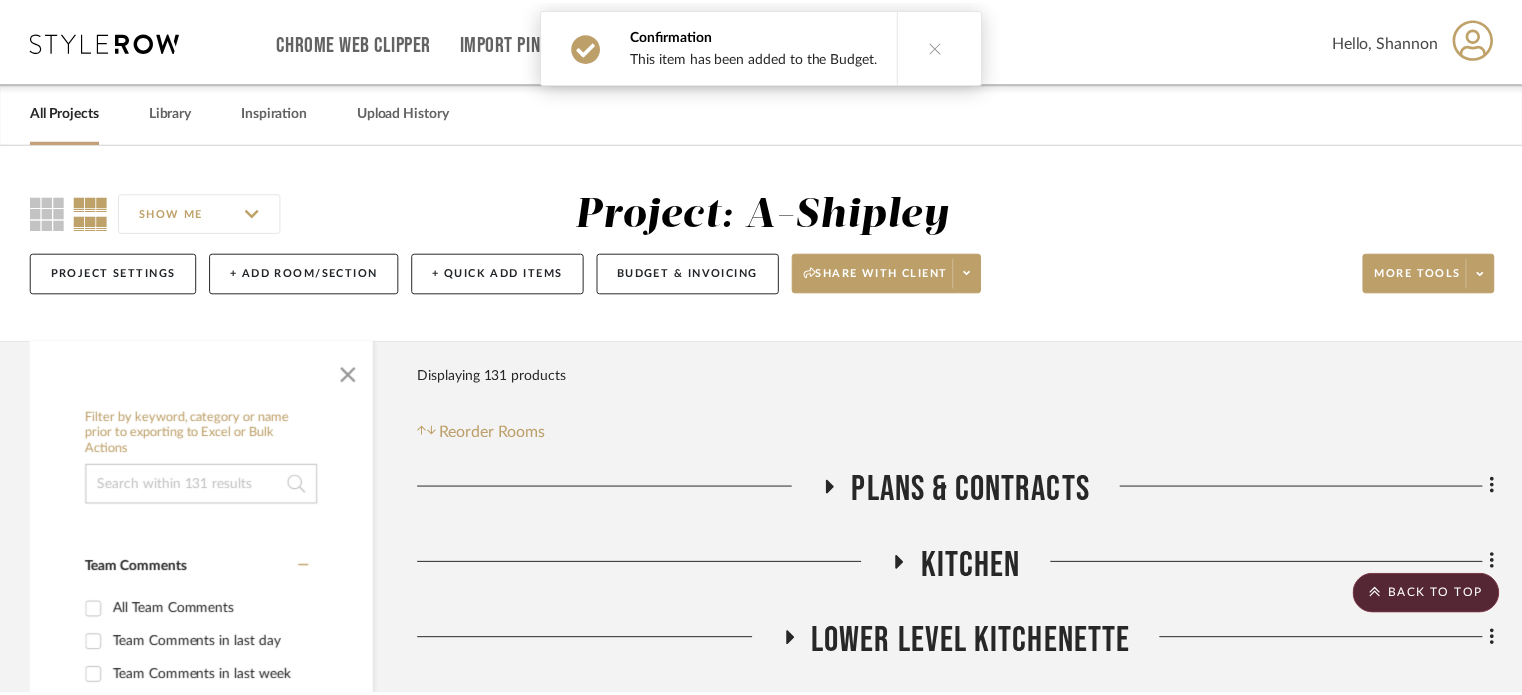 scroll, scrollTop: 2597, scrollLeft: 0, axis: vertical 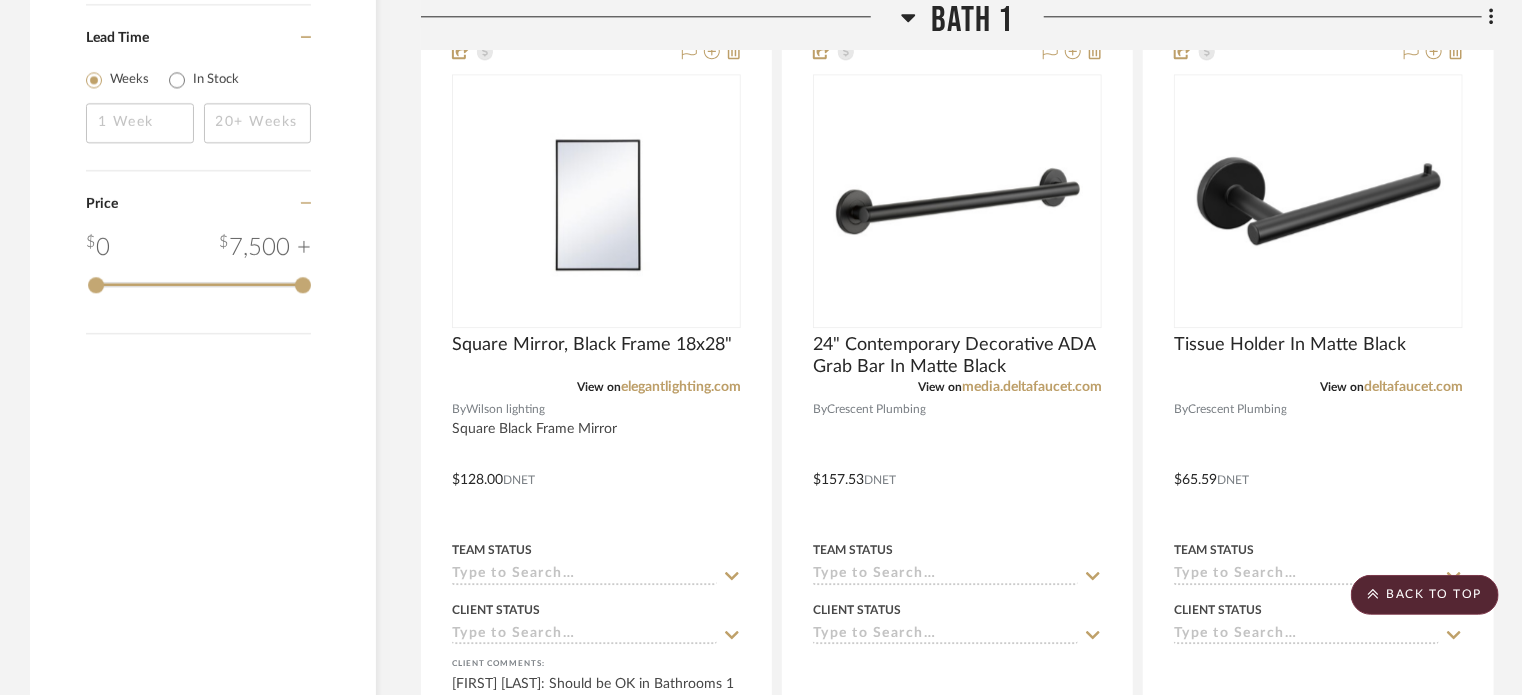 click on "Bath 1" 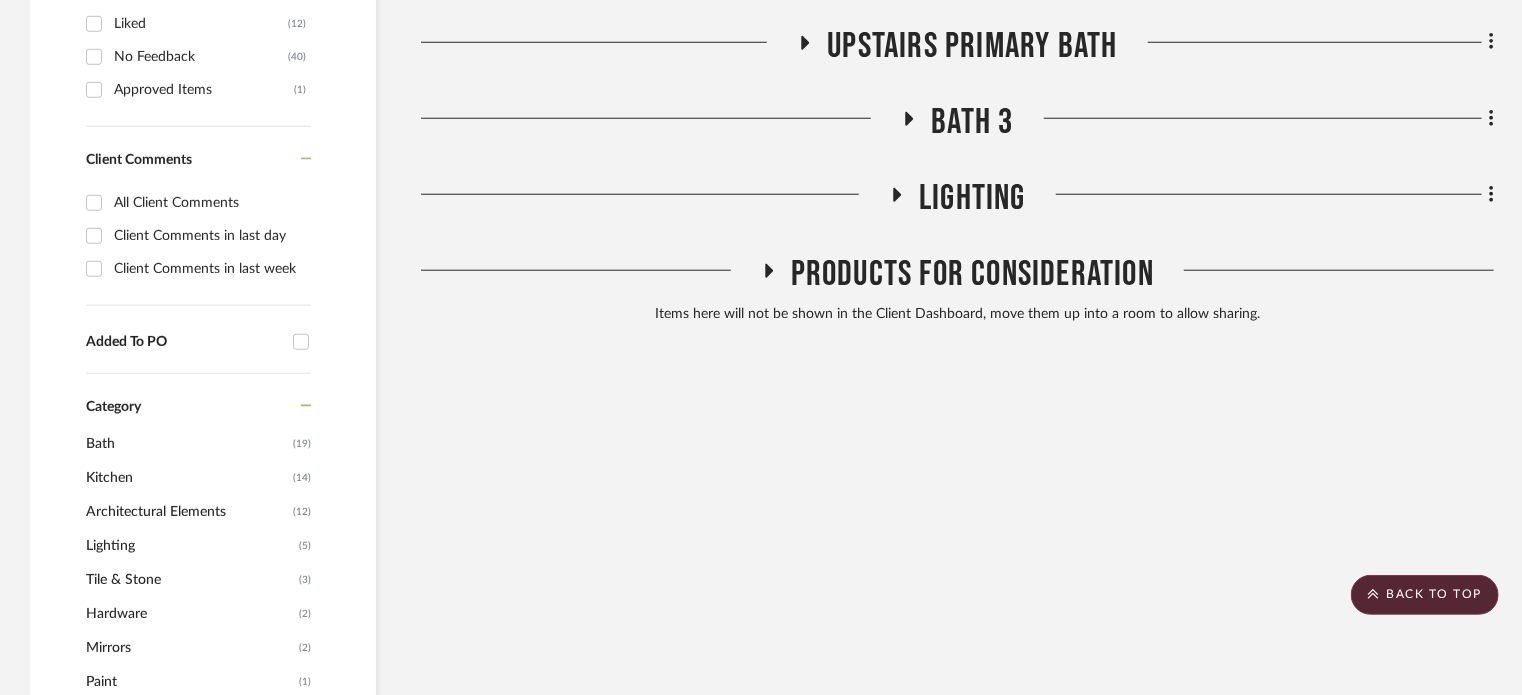 scroll, scrollTop: 824, scrollLeft: 0, axis: vertical 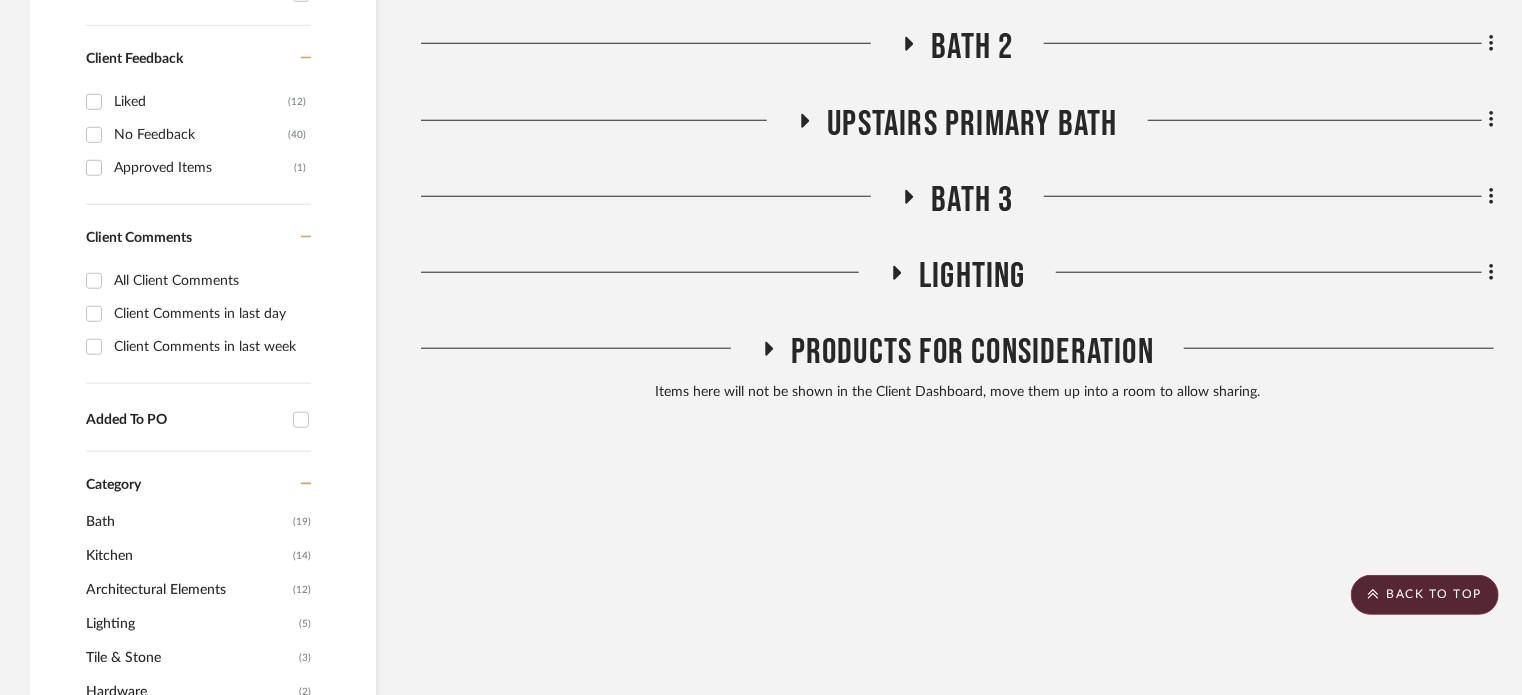 click on "Bath 2" 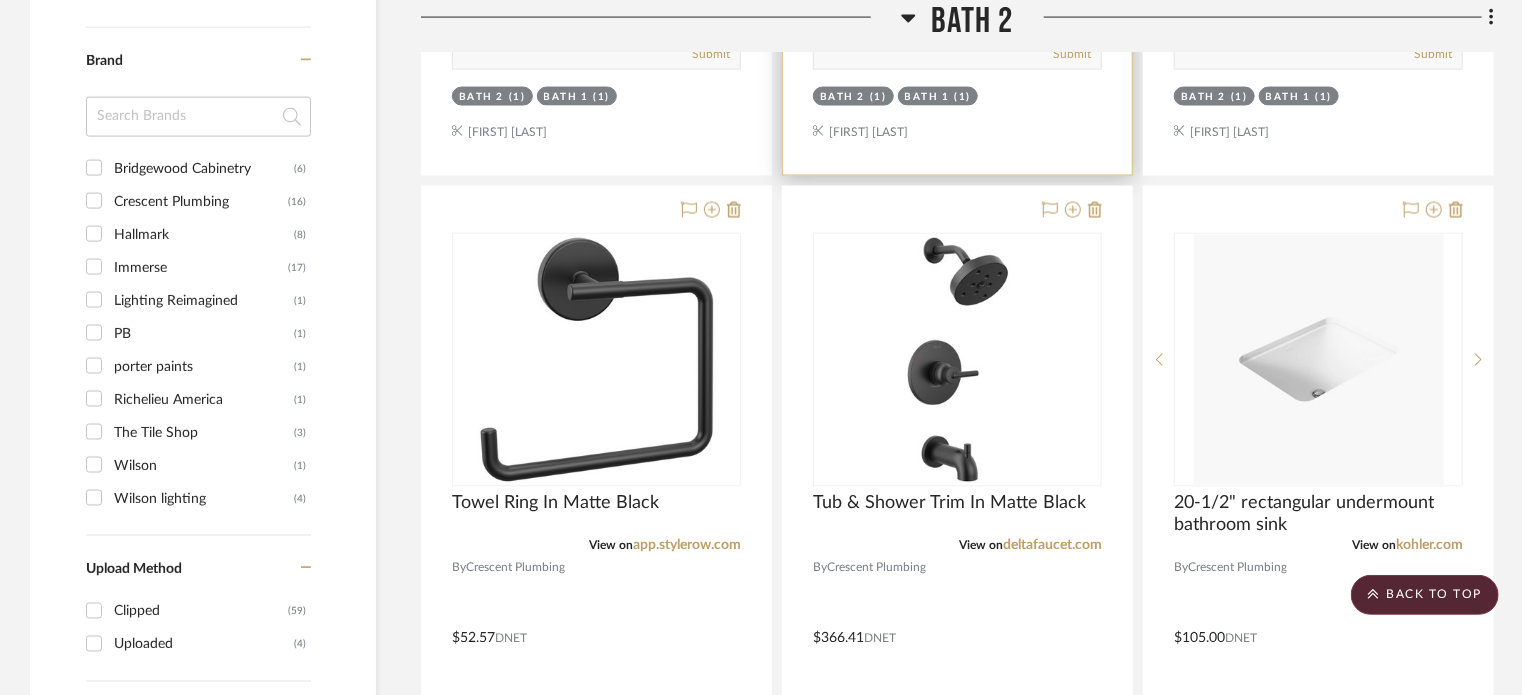 scroll, scrollTop: 1624, scrollLeft: 0, axis: vertical 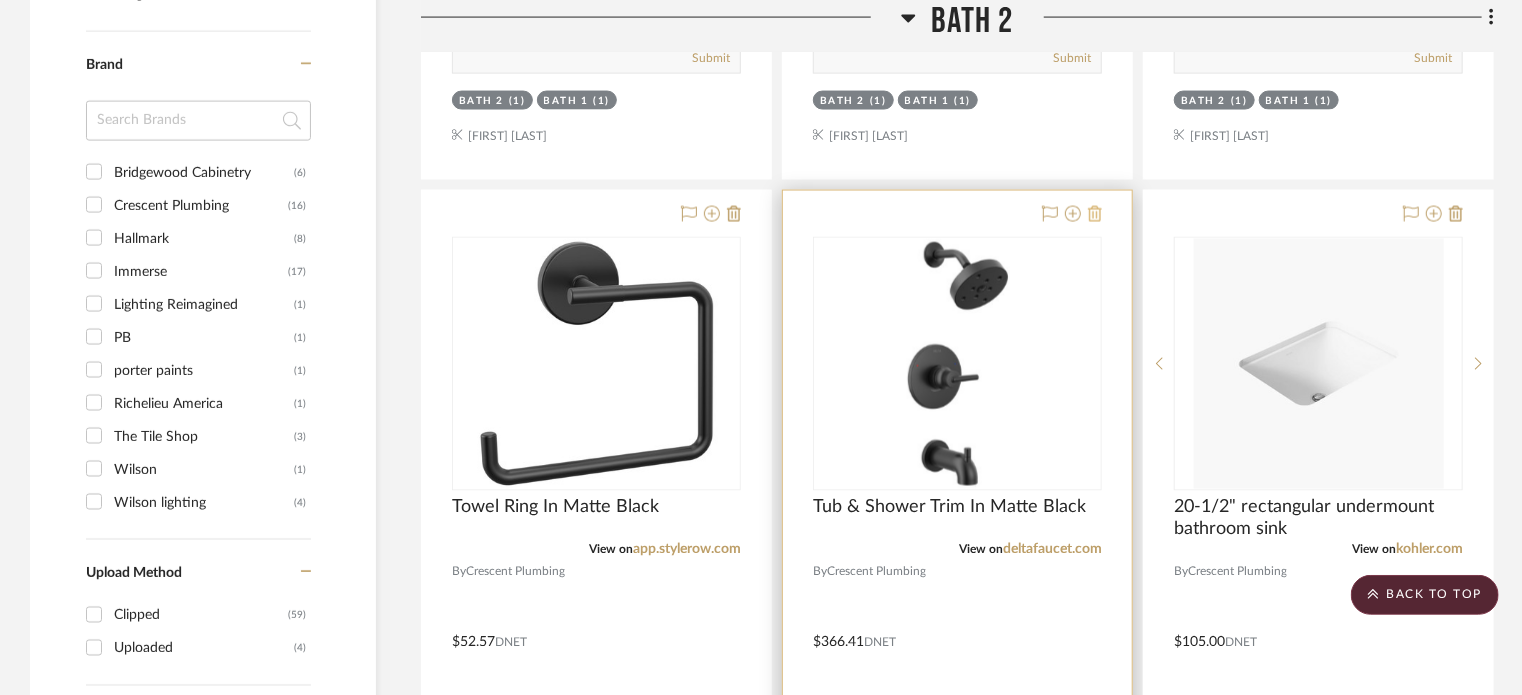 click 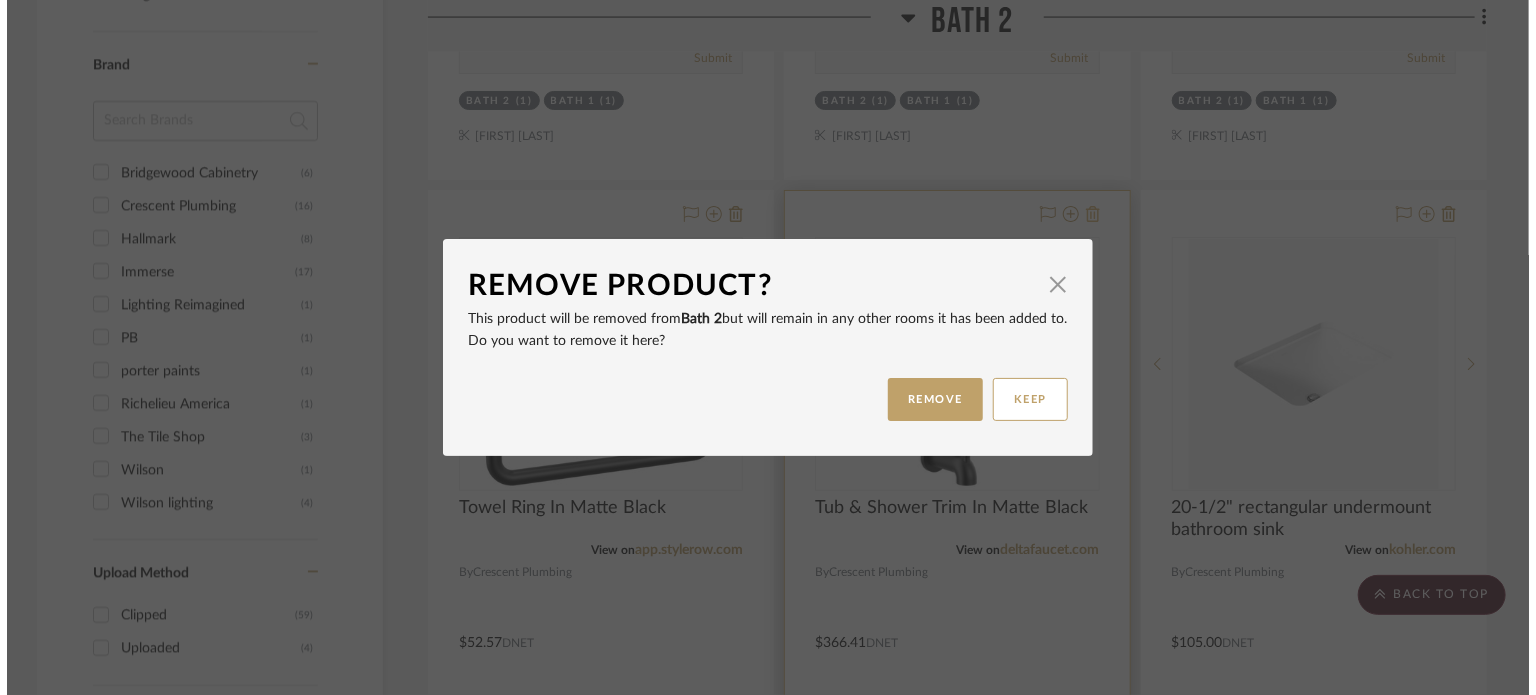 scroll, scrollTop: 0, scrollLeft: 0, axis: both 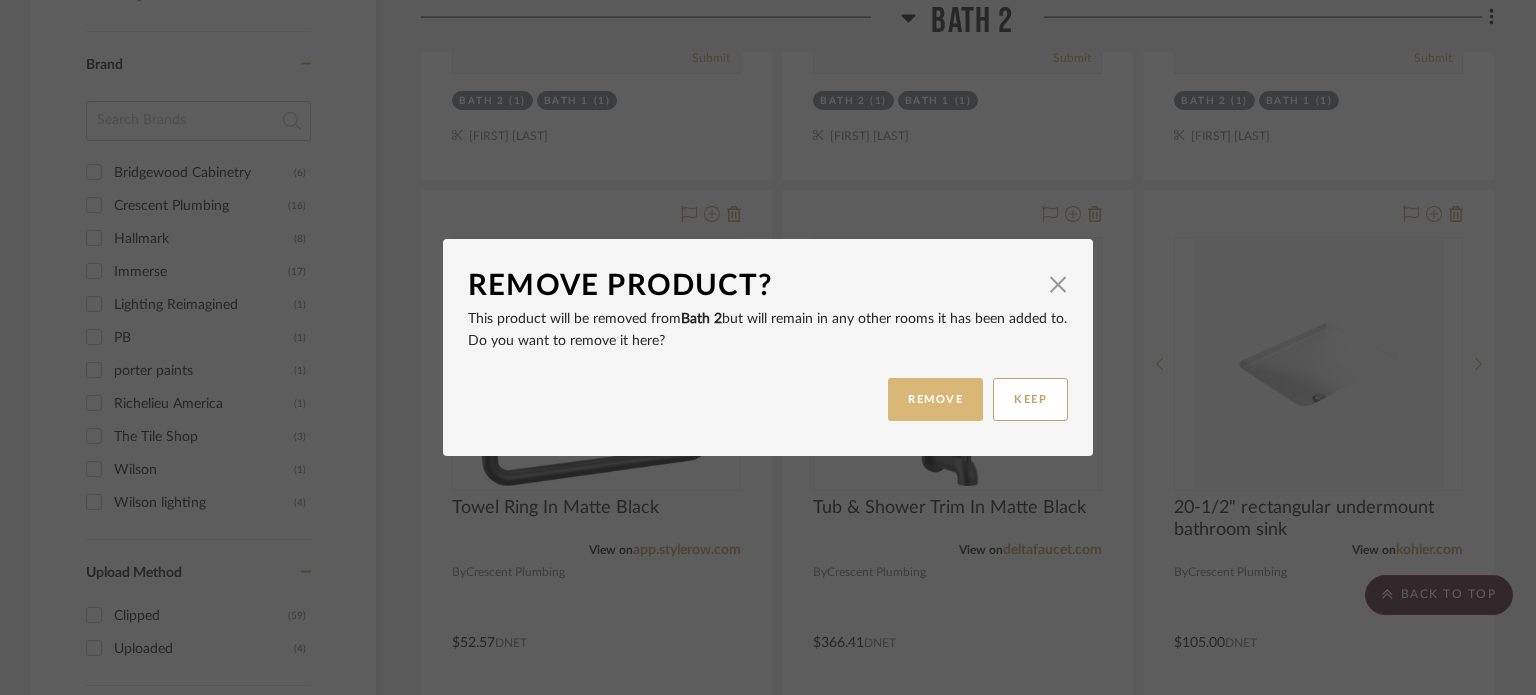 click on "REMOVE" at bounding box center [935, 399] 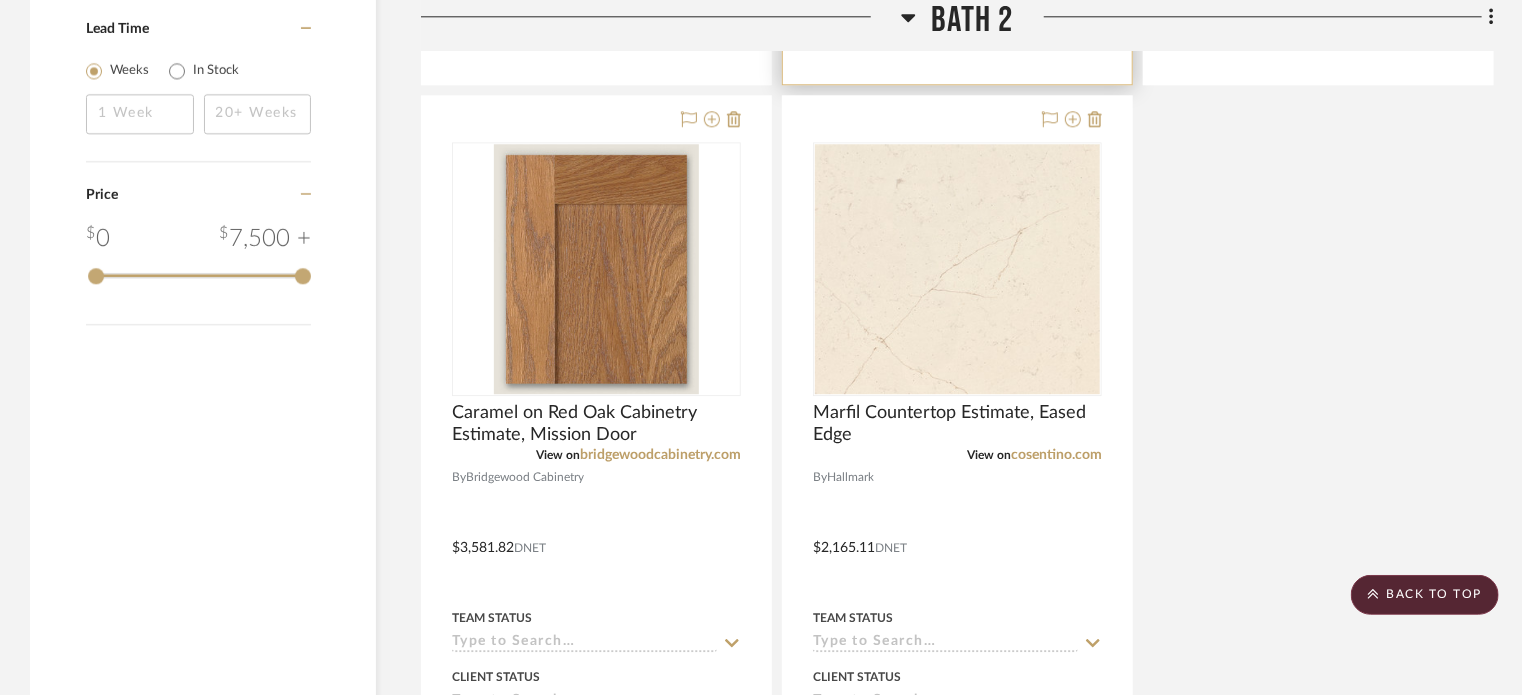 scroll, scrollTop: 3454, scrollLeft: 0, axis: vertical 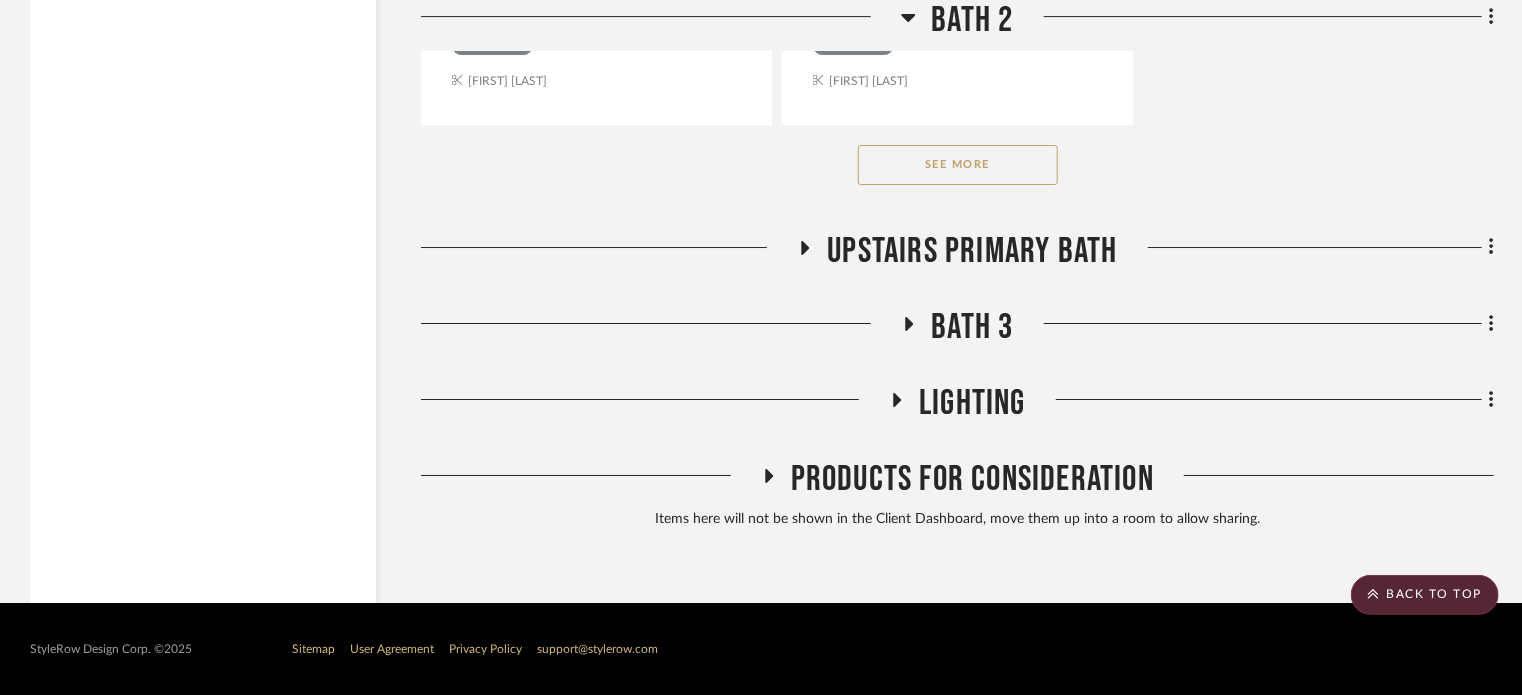 click on "Upstairs Primary Bath" 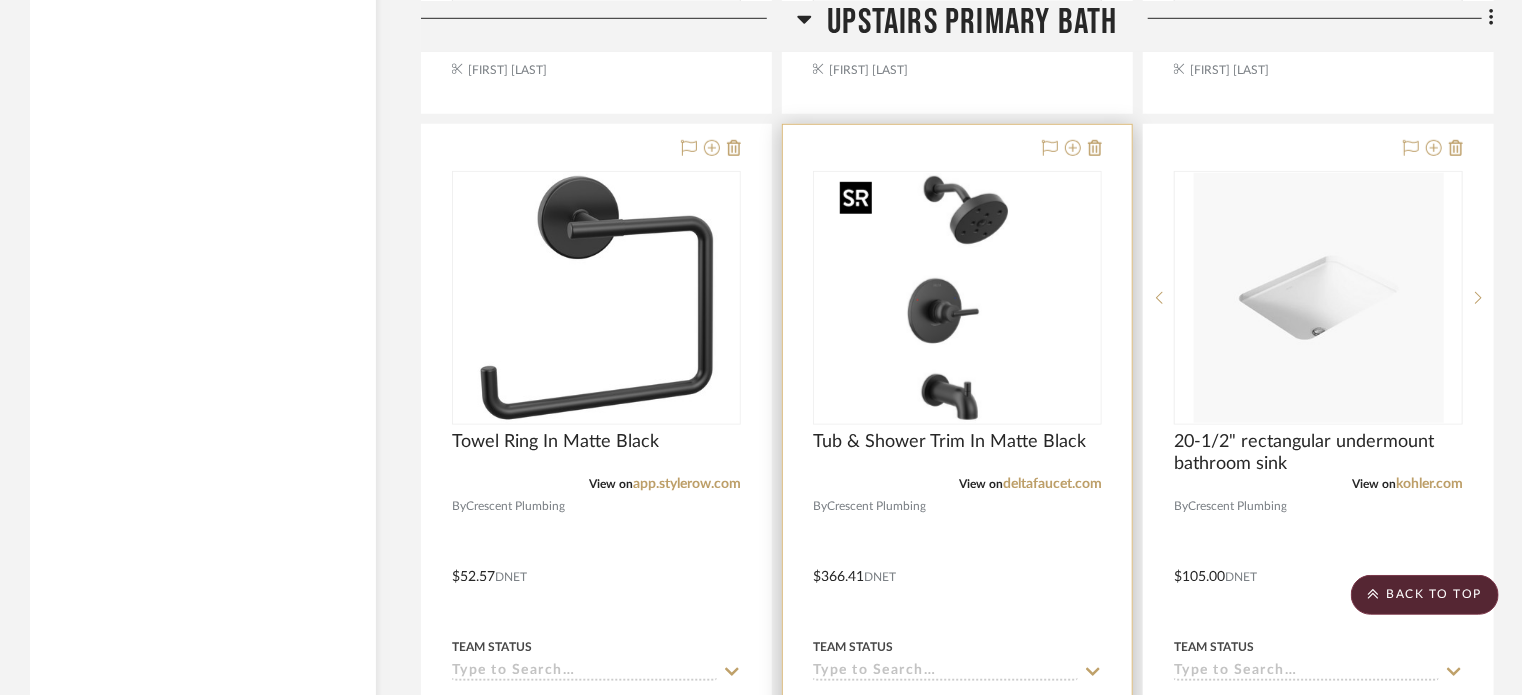scroll, scrollTop: 4554, scrollLeft: 0, axis: vertical 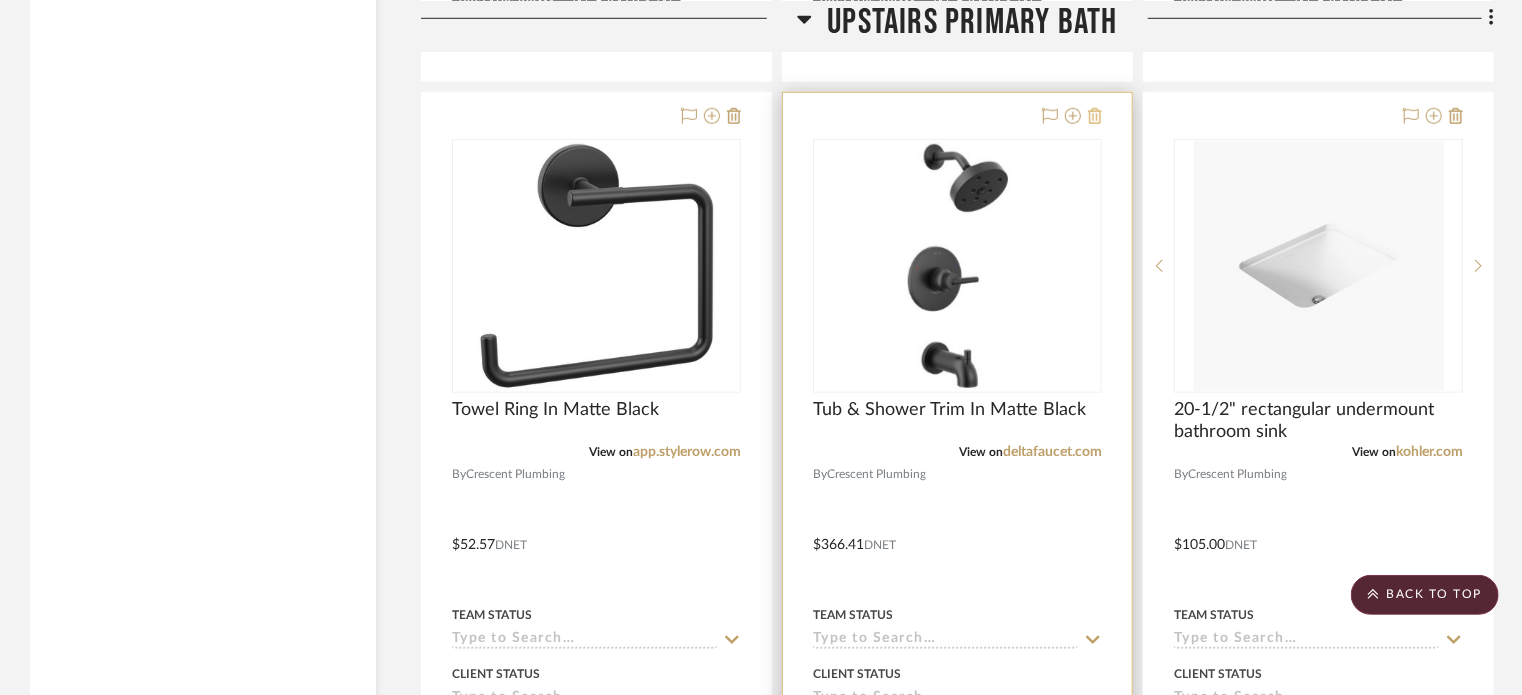 click 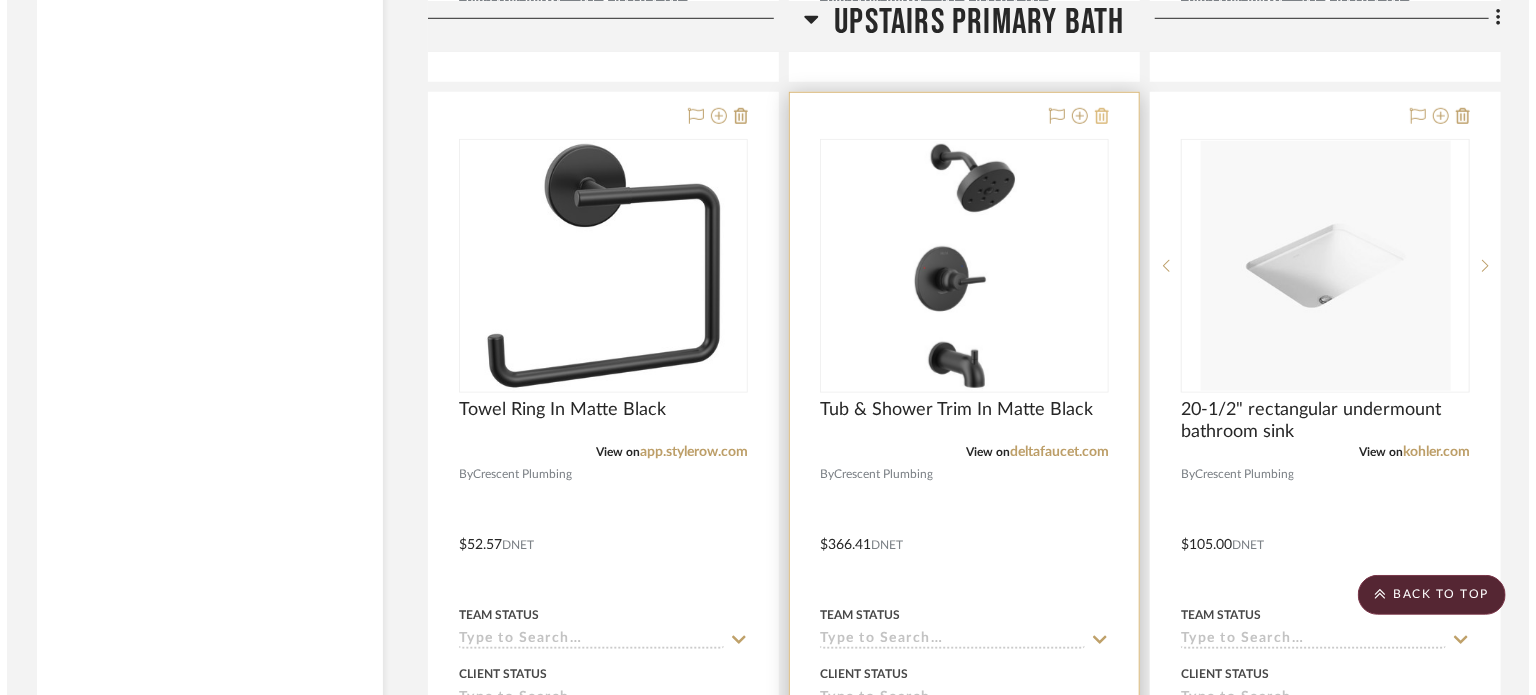 scroll, scrollTop: 0, scrollLeft: 0, axis: both 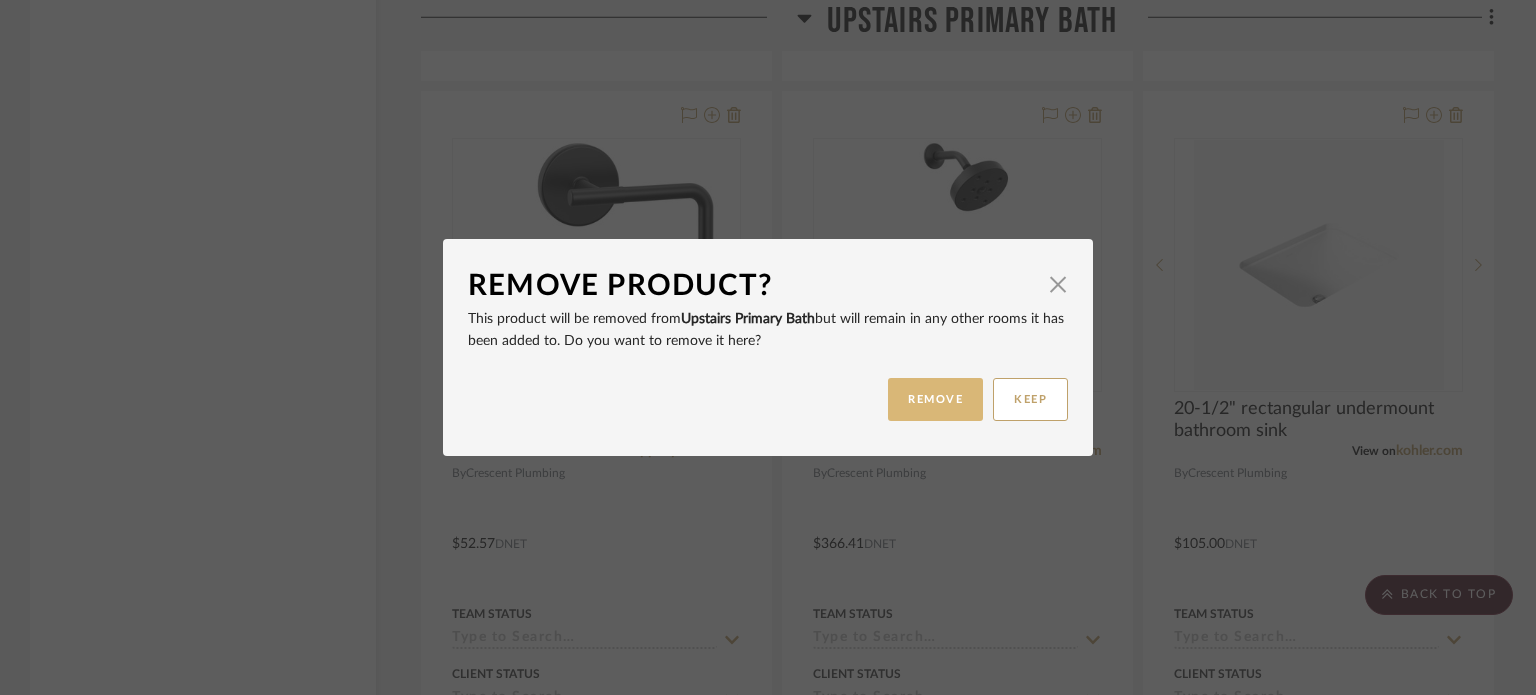 click on "REMOVE" at bounding box center [935, 399] 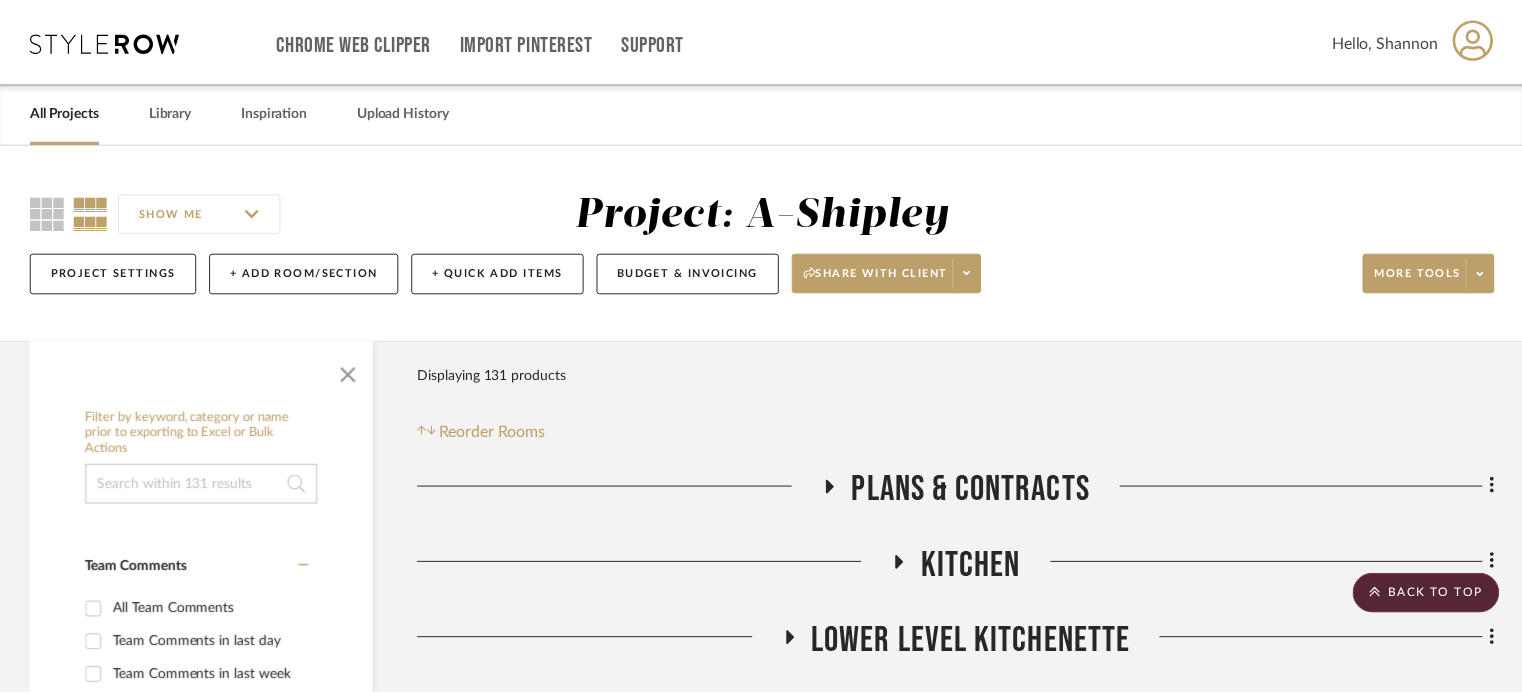 scroll, scrollTop: 4554, scrollLeft: 0, axis: vertical 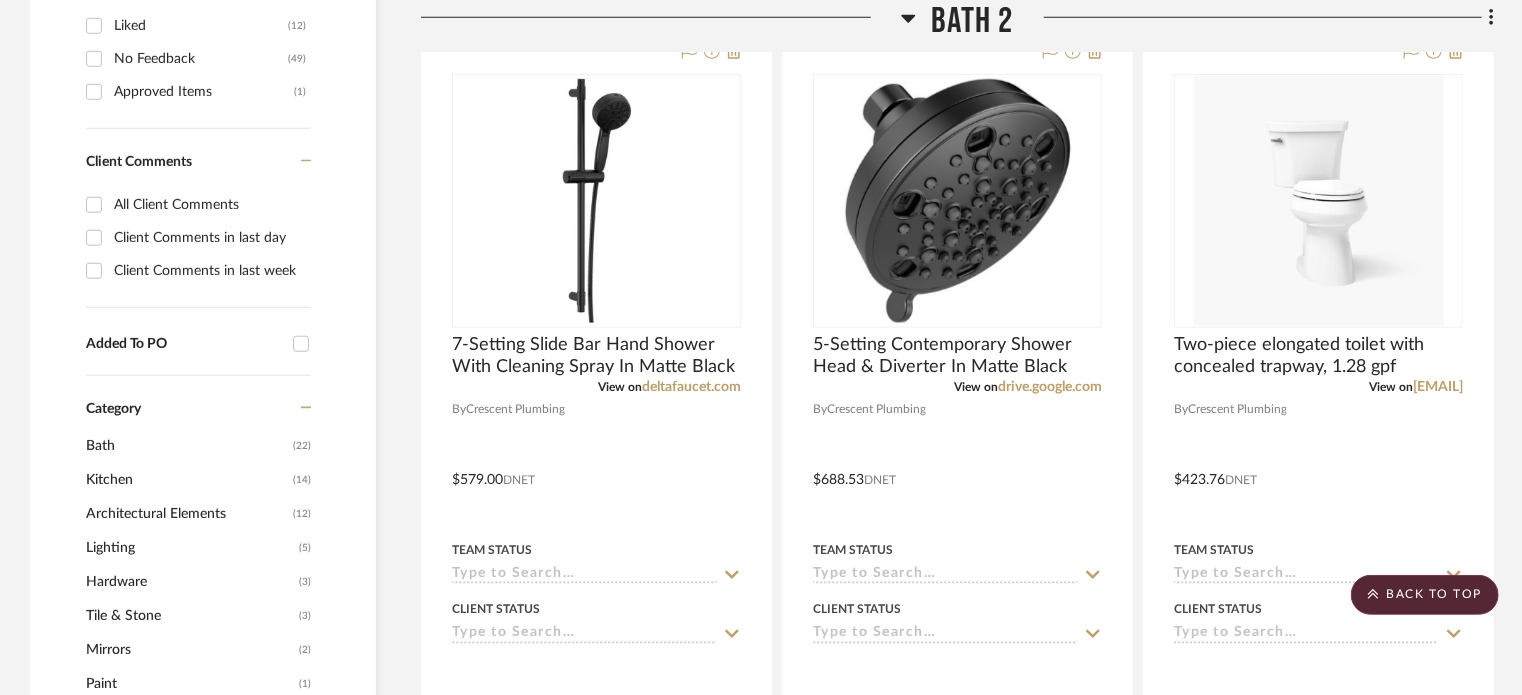 click on "Bath 2" 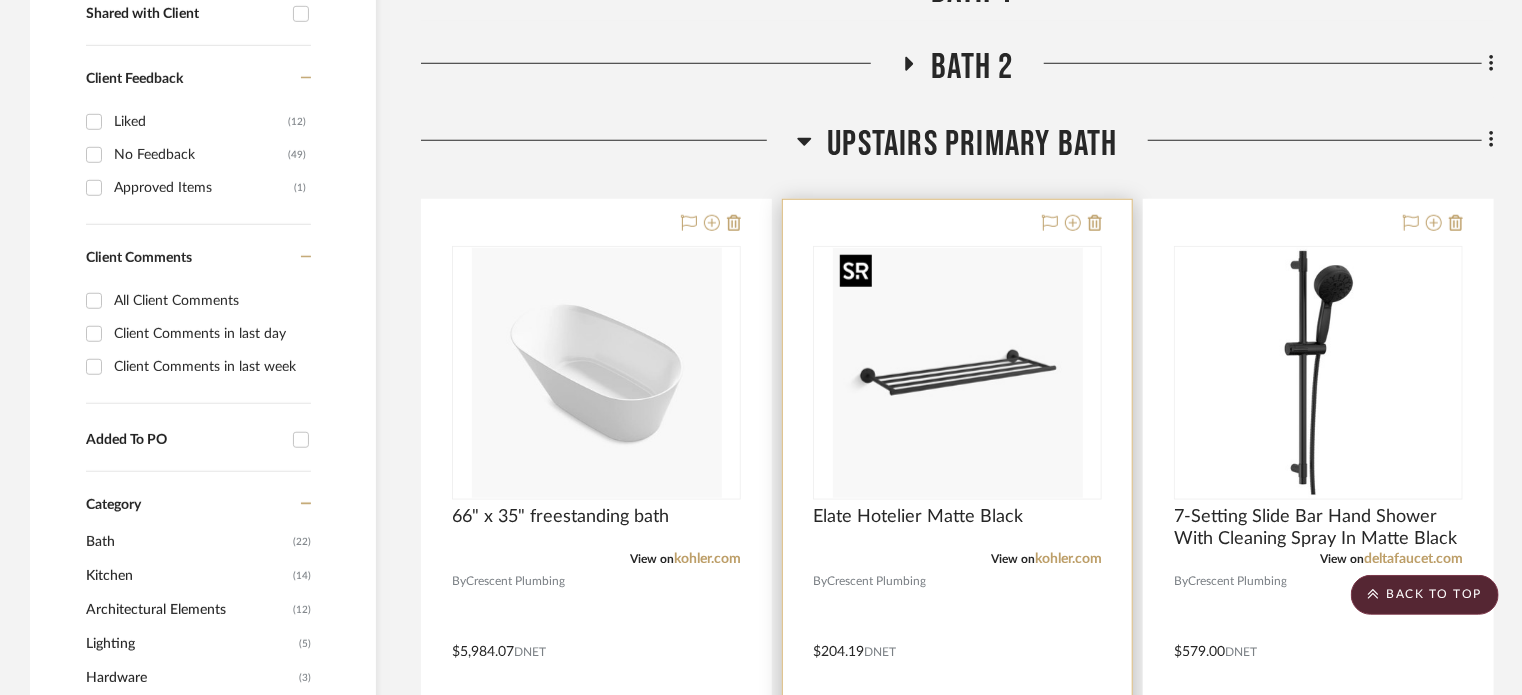 scroll, scrollTop: 800, scrollLeft: 0, axis: vertical 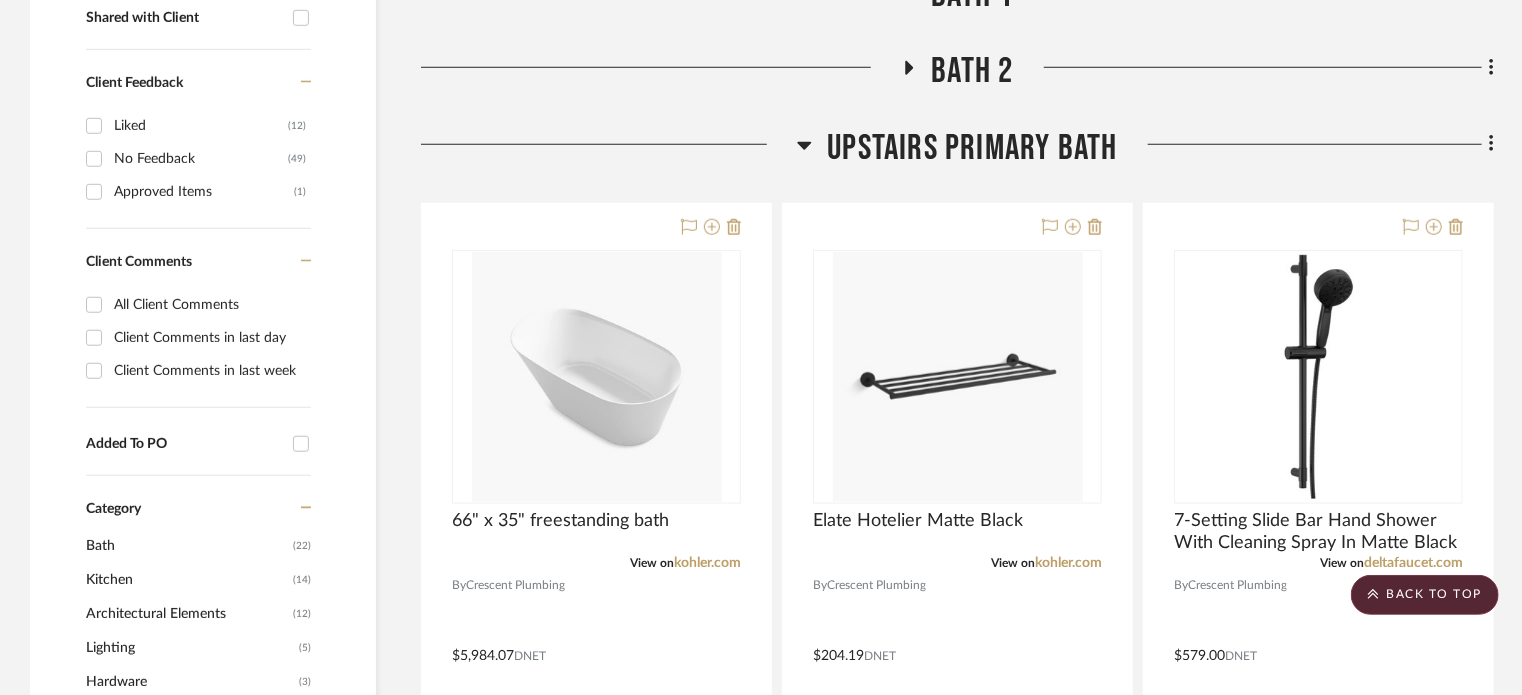 click on "Bath 2" 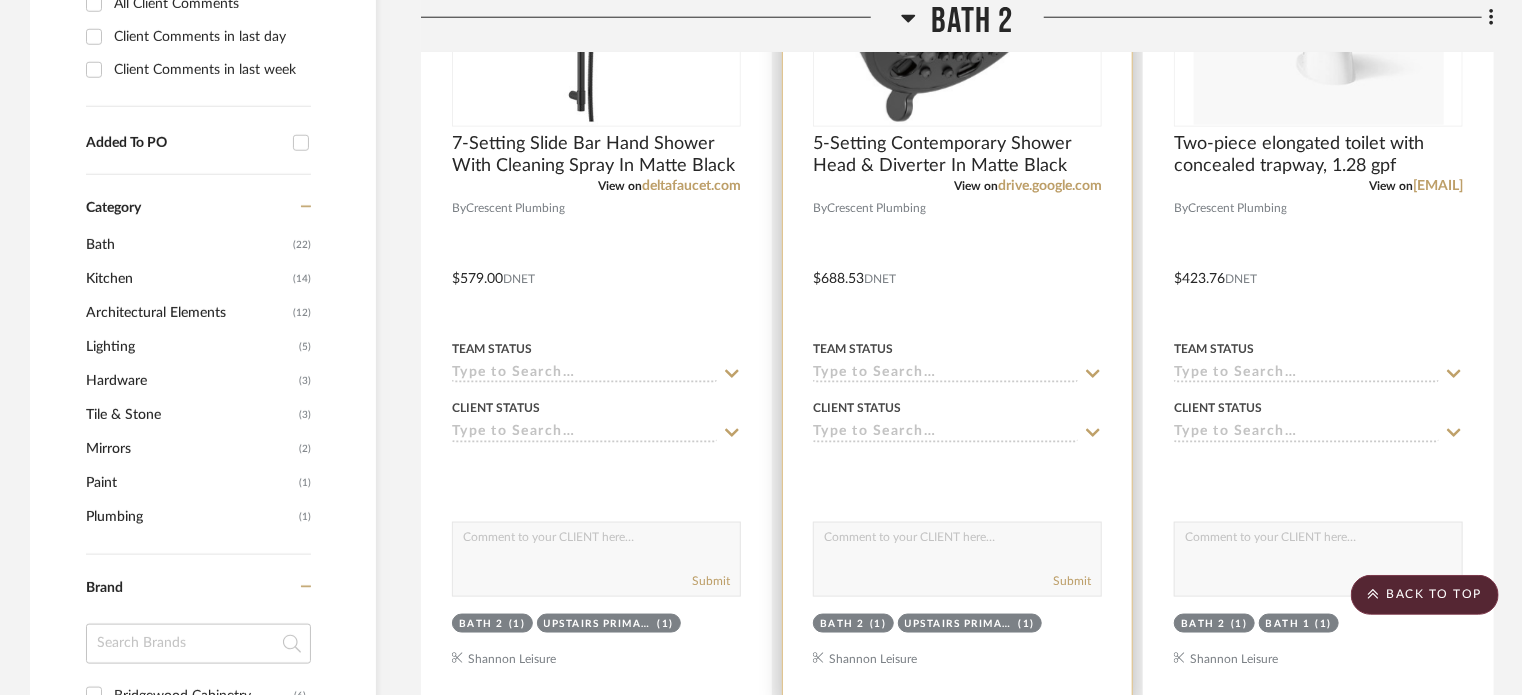 scroll, scrollTop: 1100, scrollLeft: 0, axis: vertical 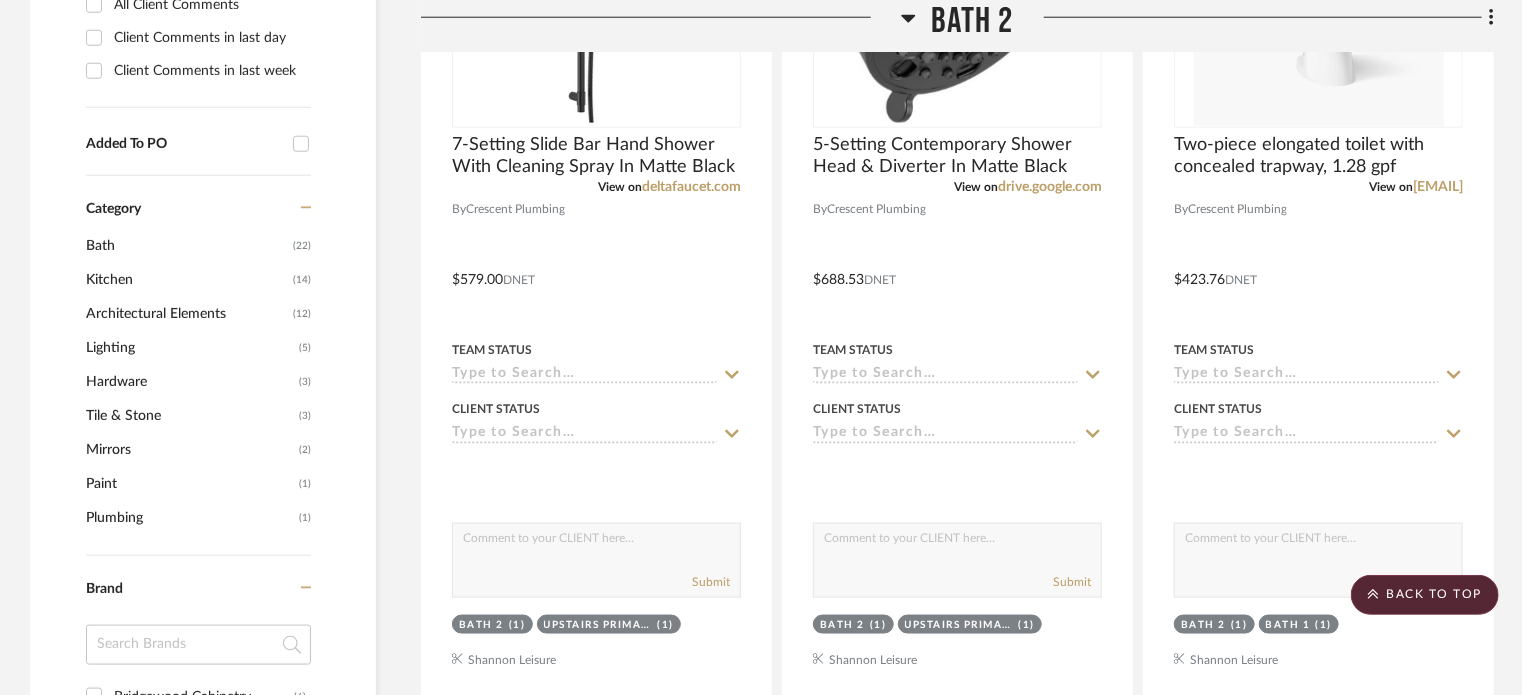 drag, startPoint x: 888, startPoint y: 439, endPoint x: 388, endPoint y: 343, distance: 509.1326 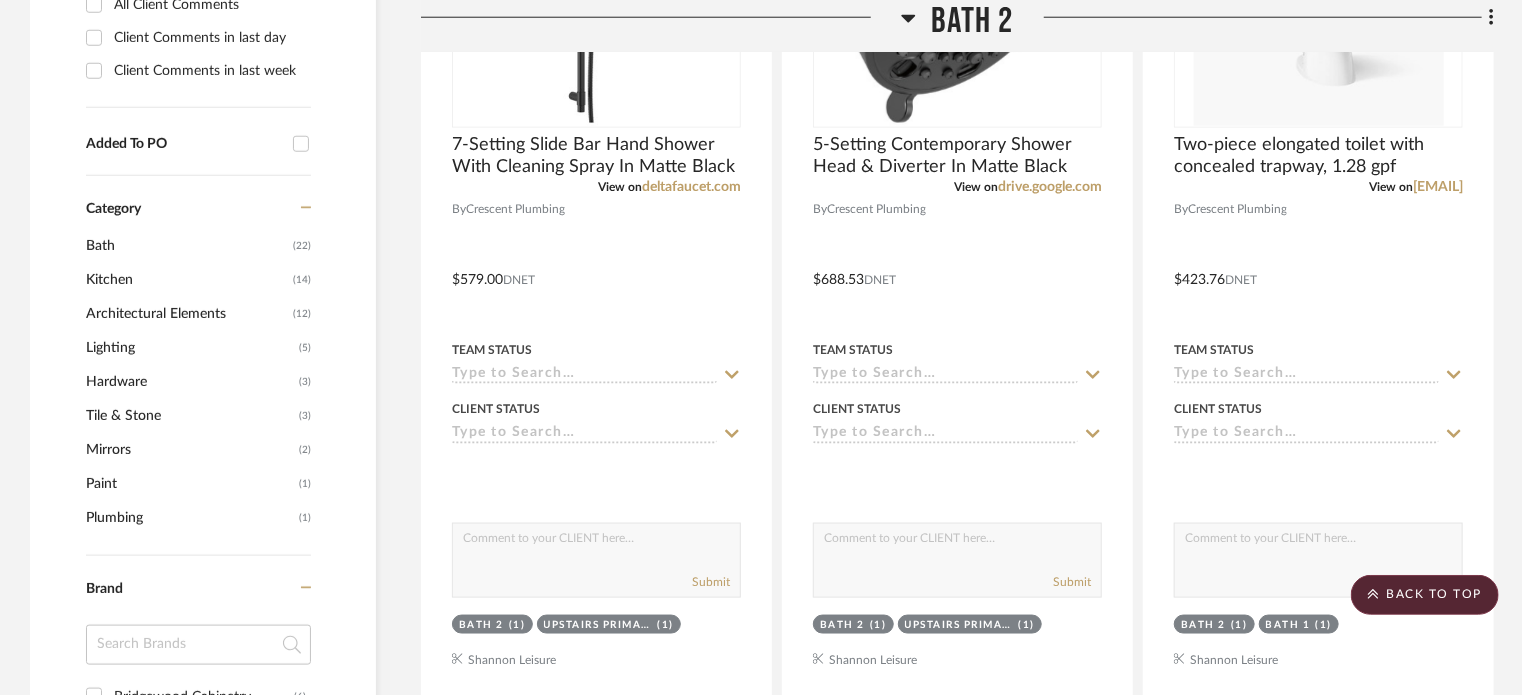 click on "Filter by keyword, category or name prior to exporting to Excel or Bulk Actions Team Comments All Team Comments Team Comments in last day Team Comments in last week Flagged Shared with Client Client Feedback Liked  (12)  No Feedback  (49)  Approved Items  (1)  Client Comments All Client Comments Client Comments in last day Client Comments in last week Added To PO Category  Bath   (22)   Kitchen   (14)   Architectural Elements   (12)   Lighting   (5)   Hardware   (3)   Tile & Stone   (3)   Mirrors   (2)   Paint   (1)   Plumbing   (1)  Brand Bridgewood Cabinetry  (6)  Crescent Plumbing  (20)  Hallmark  (8)  Immerse  (17)  Lighting Reimagined  (1)  PB  (1)  porter paints  (1)  Richelieu America  (1)  The Tile Shop  (3)  Wilson  (1)  Wilson lighting  (4)  Upload Method Clipped  (63)  Uploaded  (4)  Added By Shannon Leisure  (64)  StyleRow   (3)  Item Type Product  (63)  Site Photo or PDF  (4)  Lead Time Weeks In Stock Price 0  7,500 +  0 7500" 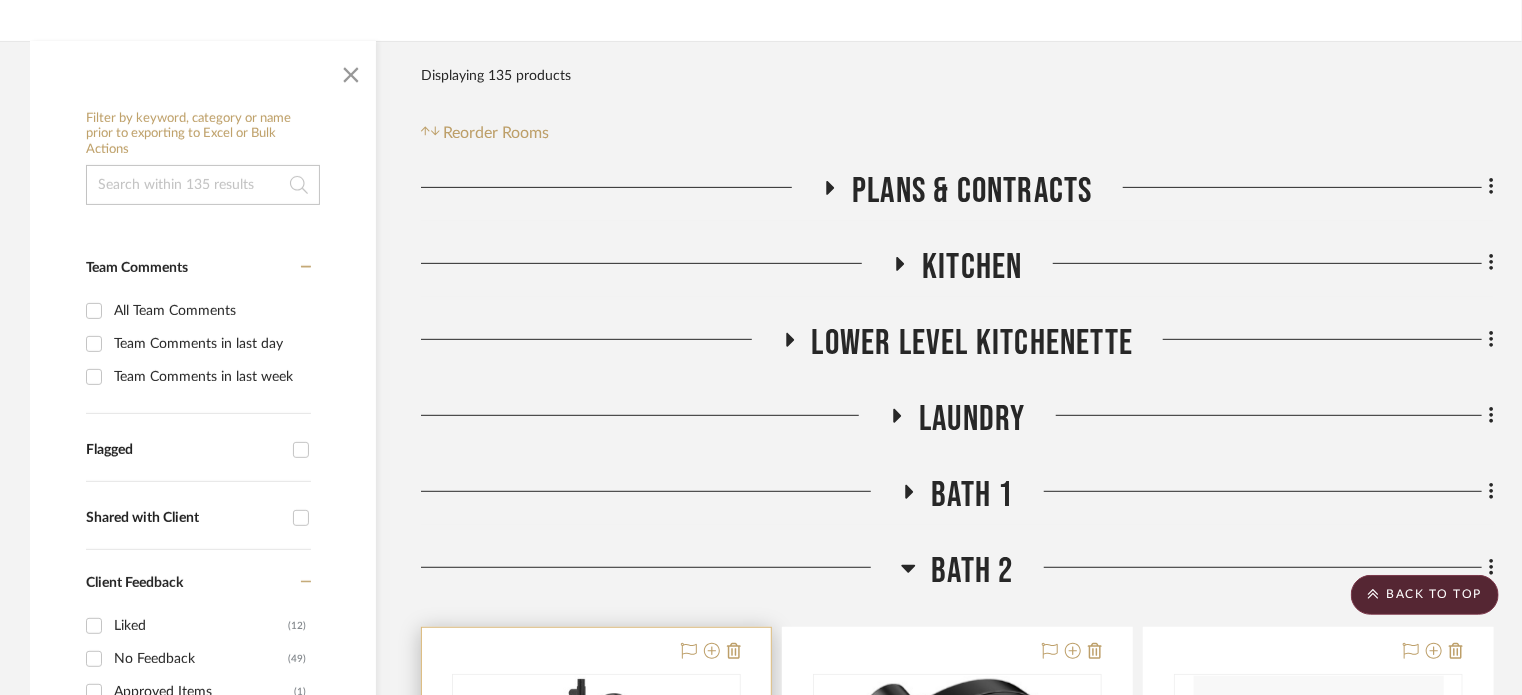 scroll, scrollTop: 0, scrollLeft: 0, axis: both 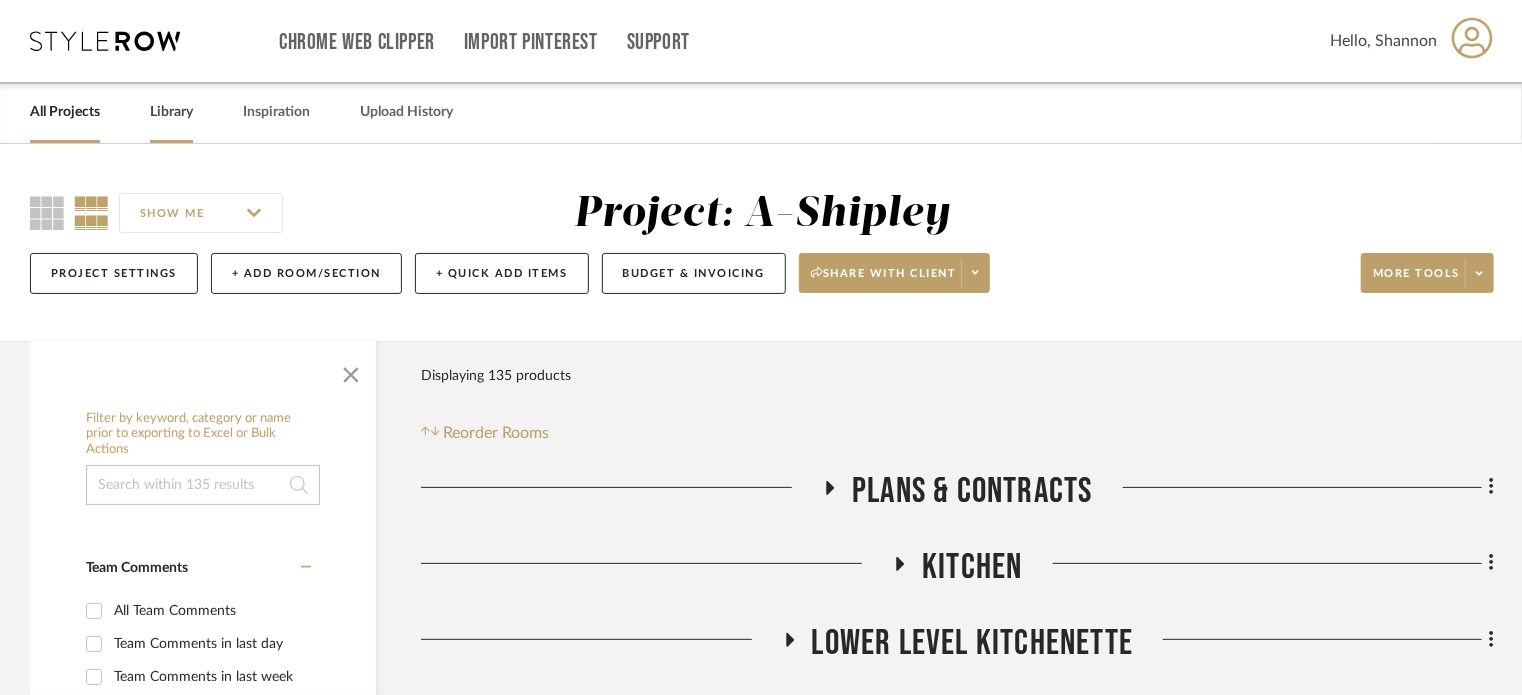 click on "Library" at bounding box center [171, 112] 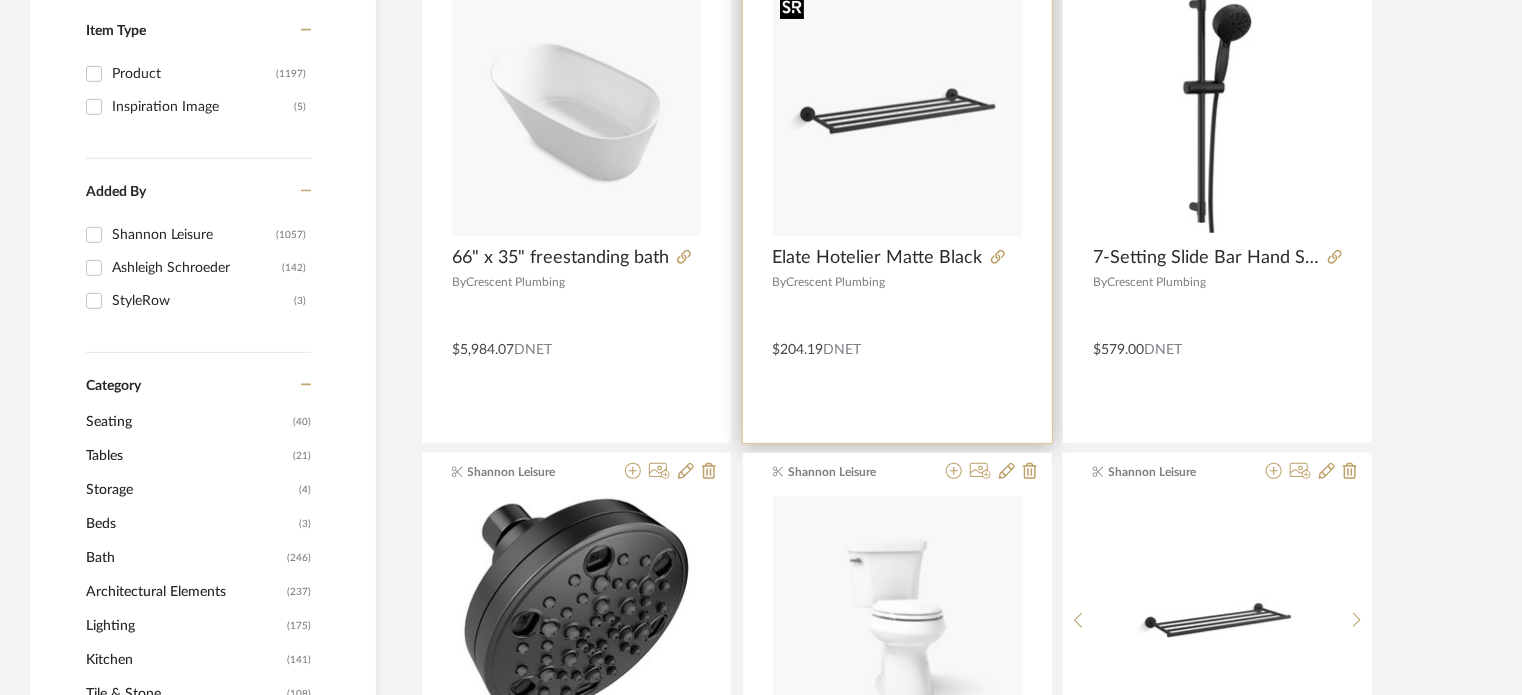 scroll, scrollTop: 0, scrollLeft: 0, axis: both 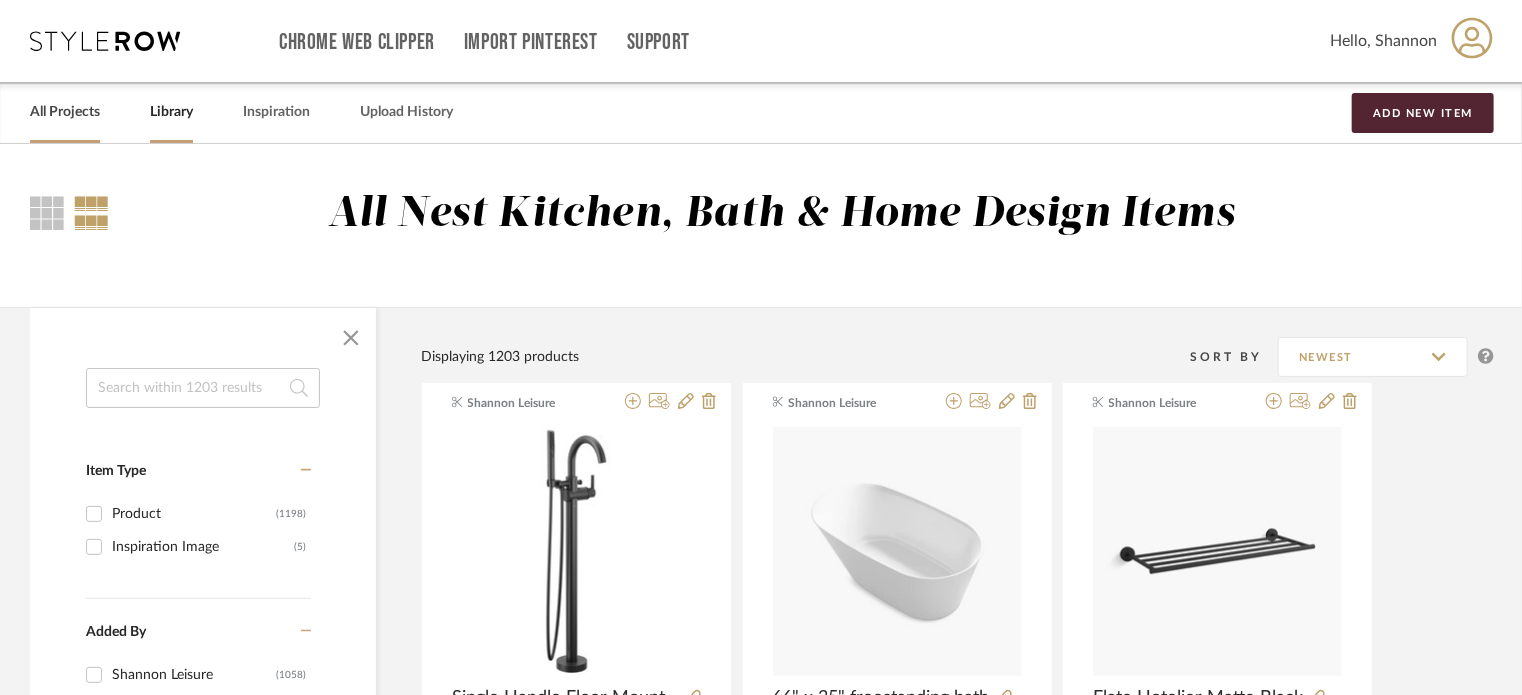 click on "All Projects" at bounding box center [65, 112] 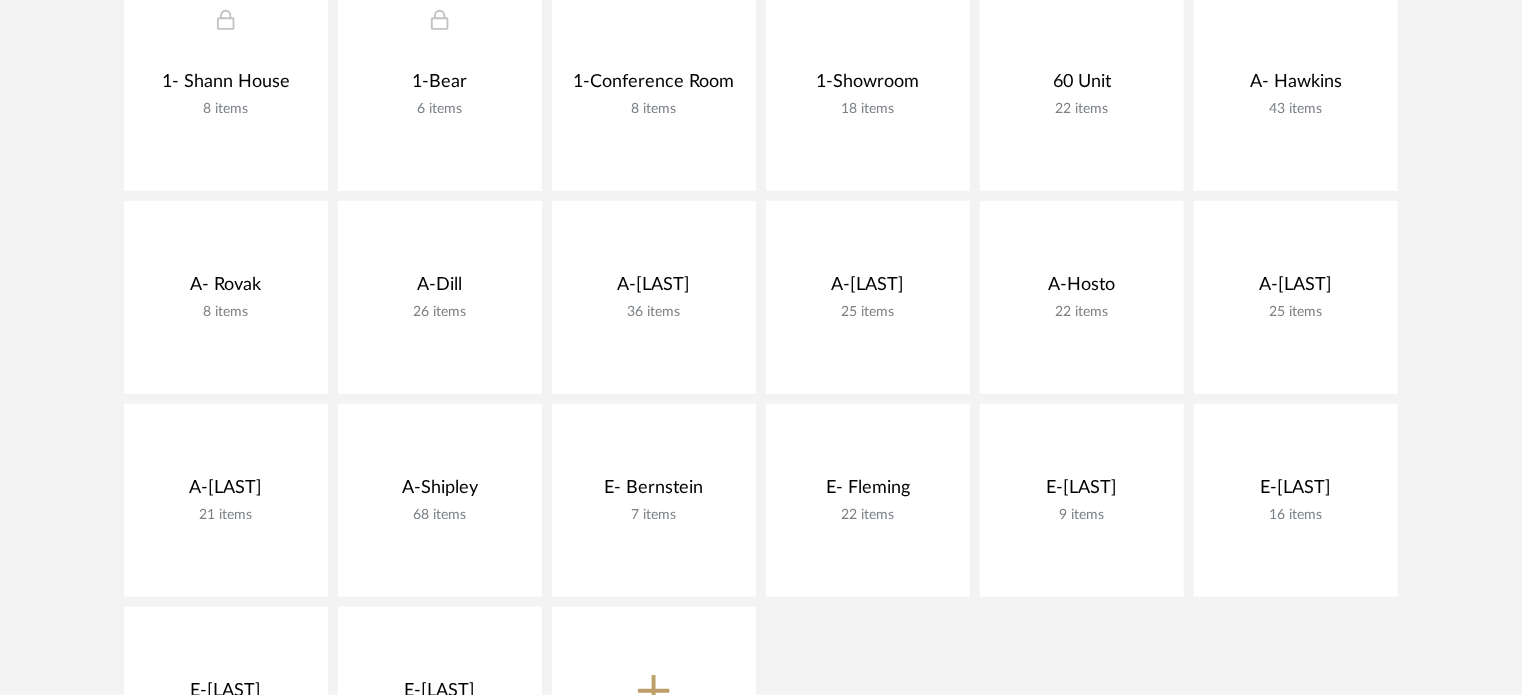 scroll, scrollTop: 500, scrollLeft: 0, axis: vertical 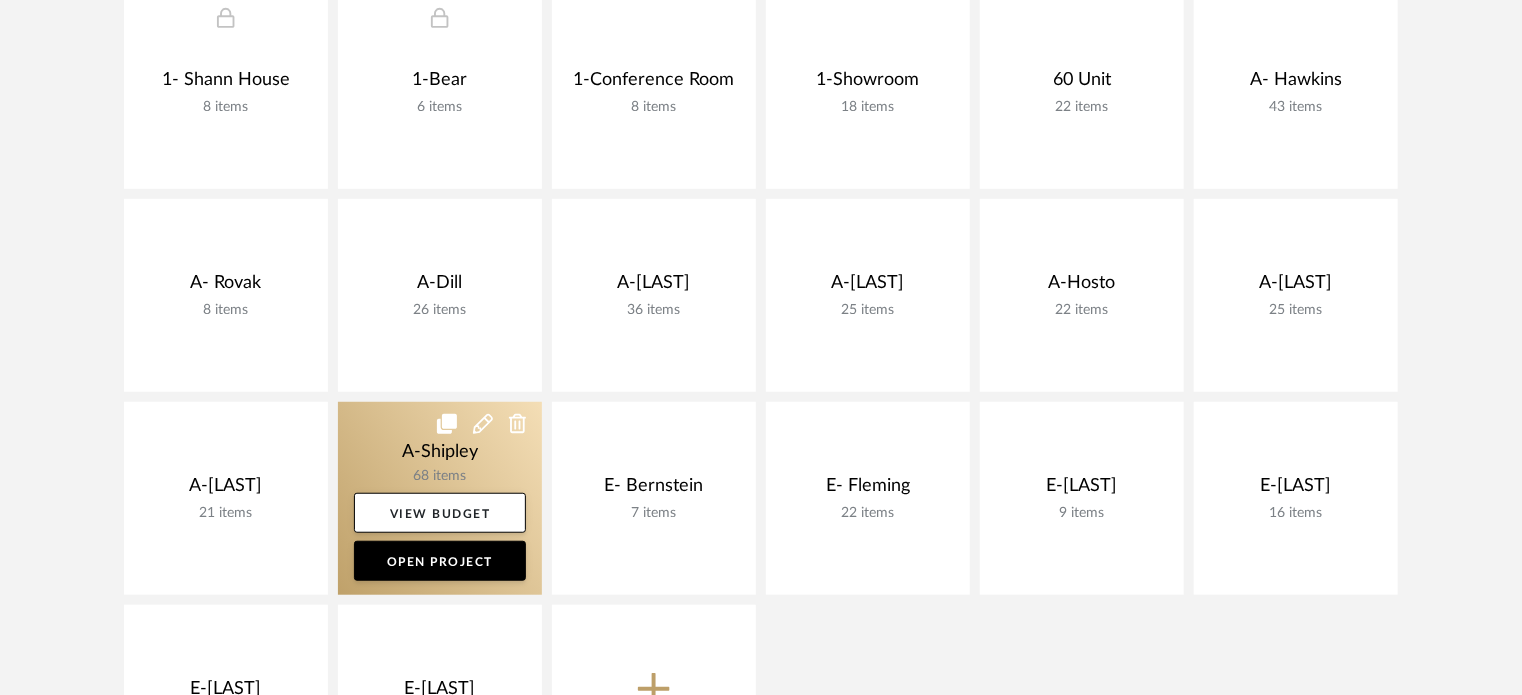 click 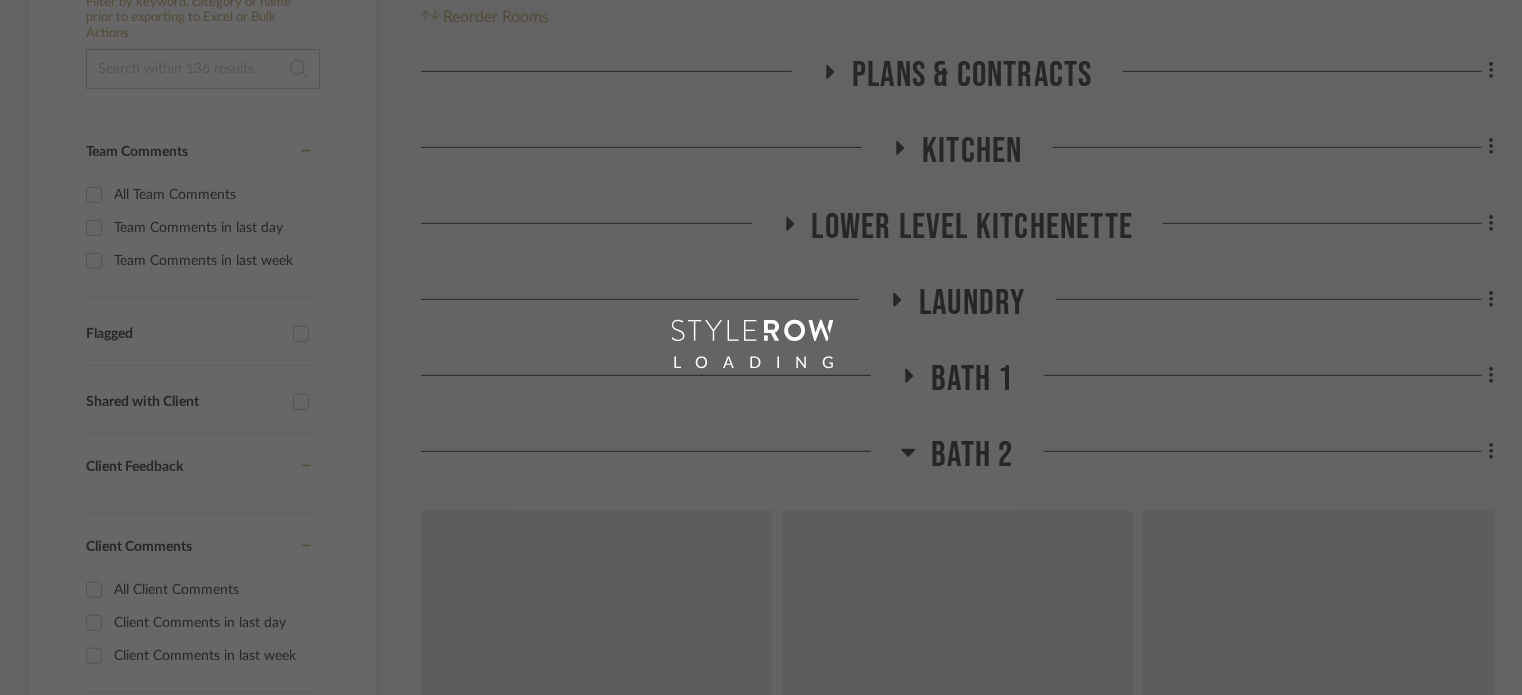 scroll, scrollTop: 0, scrollLeft: 0, axis: both 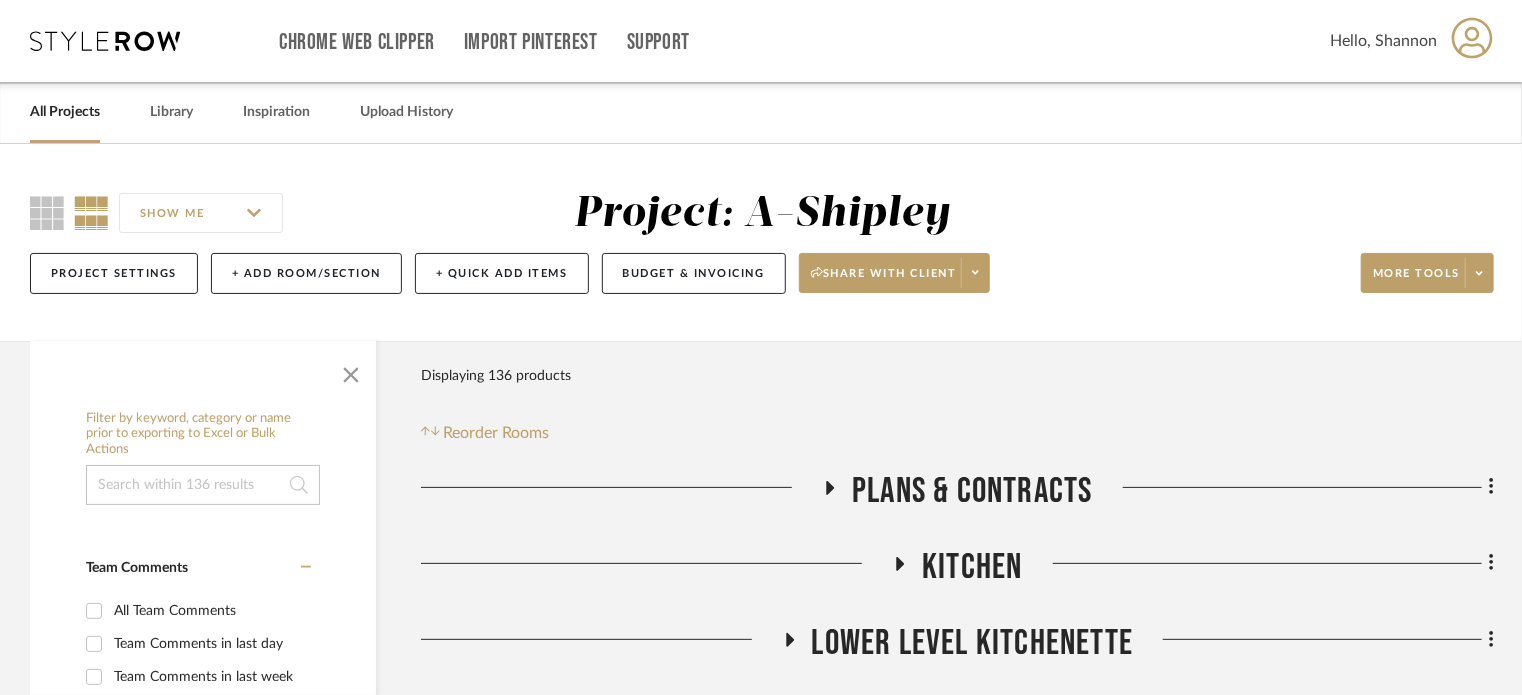 click on "Plans & Contracts" 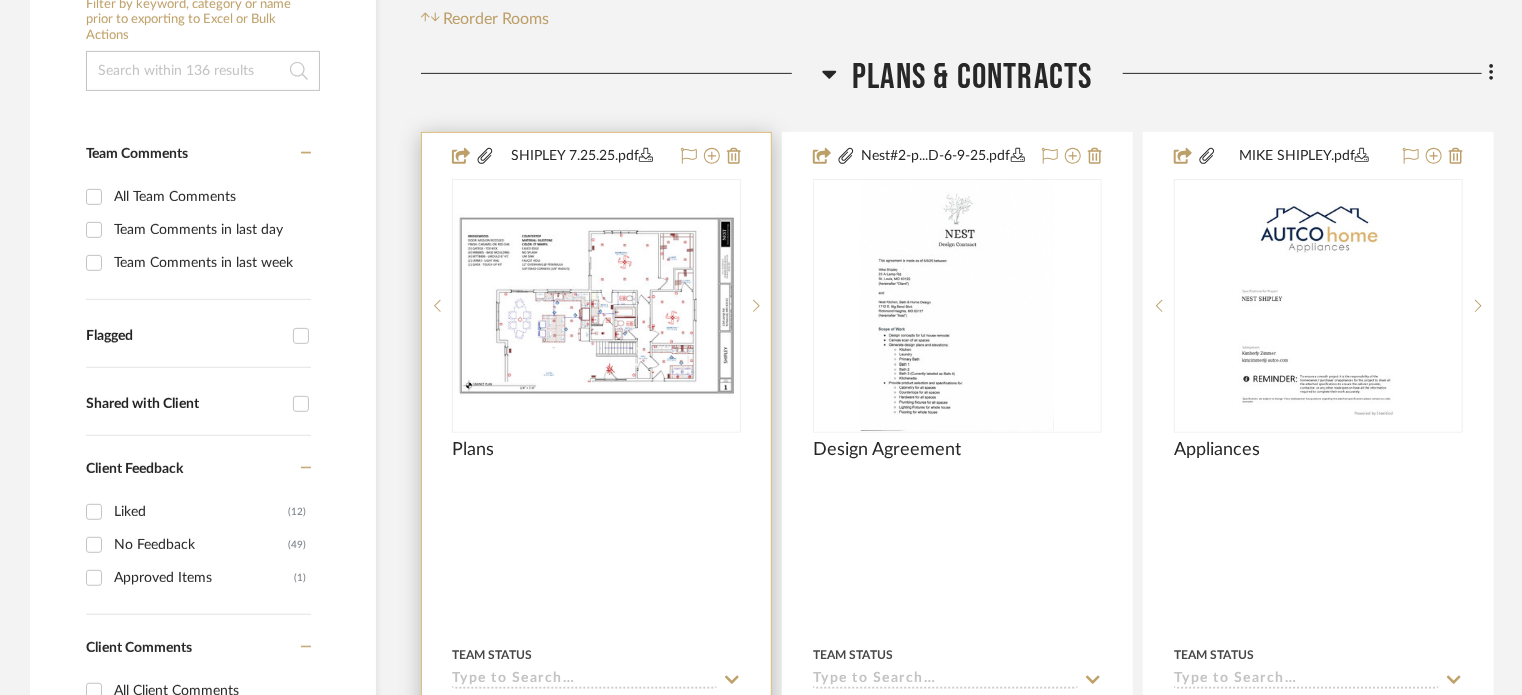 click on "SHIPLEY 7.25.25.pdf   Plans  By  Unknown
Team Status Client Status client Comments:  Ashleigh Schroeder: I think we could use the same stone you are using outside on the wall behind the tub.   Submit   Plans & Contracts     StyleRow" at bounding box center [596, 570] 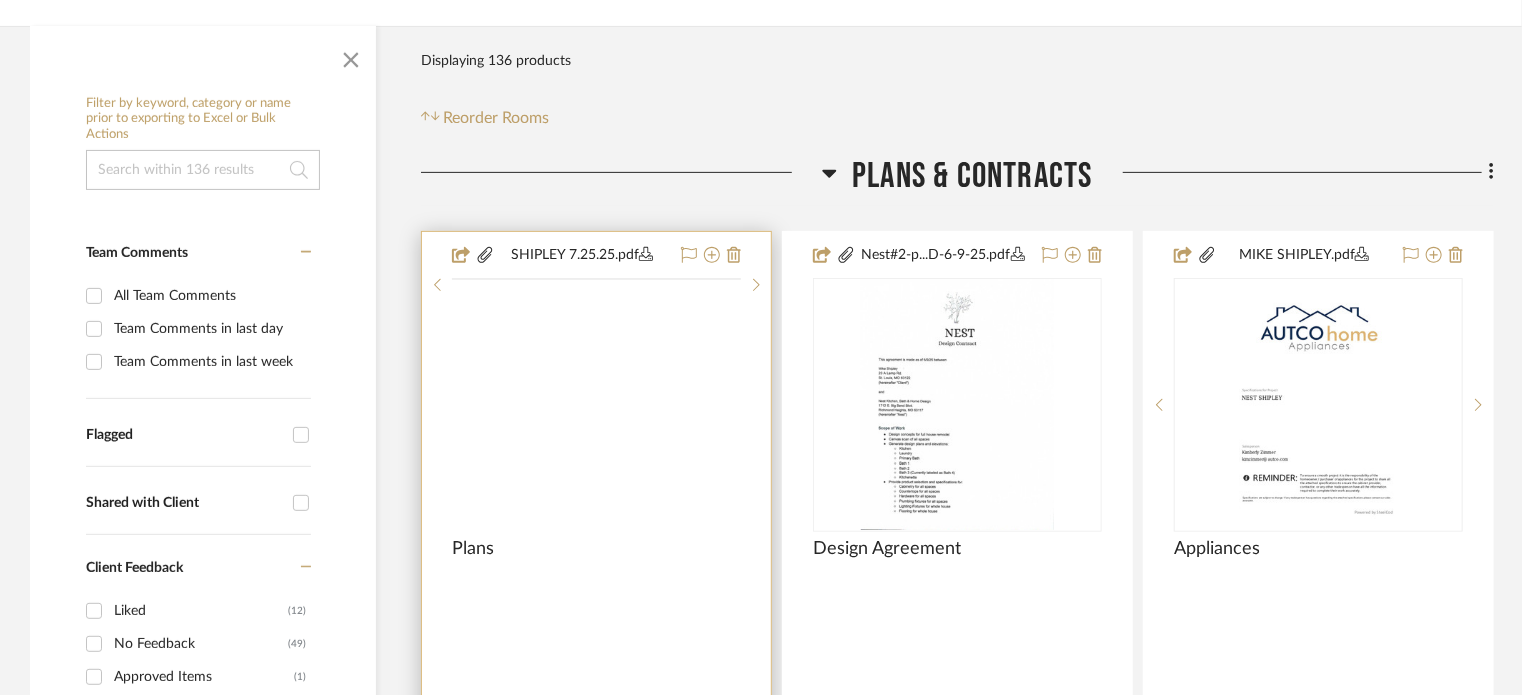 scroll, scrollTop: 300, scrollLeft: 0, axis: vertical 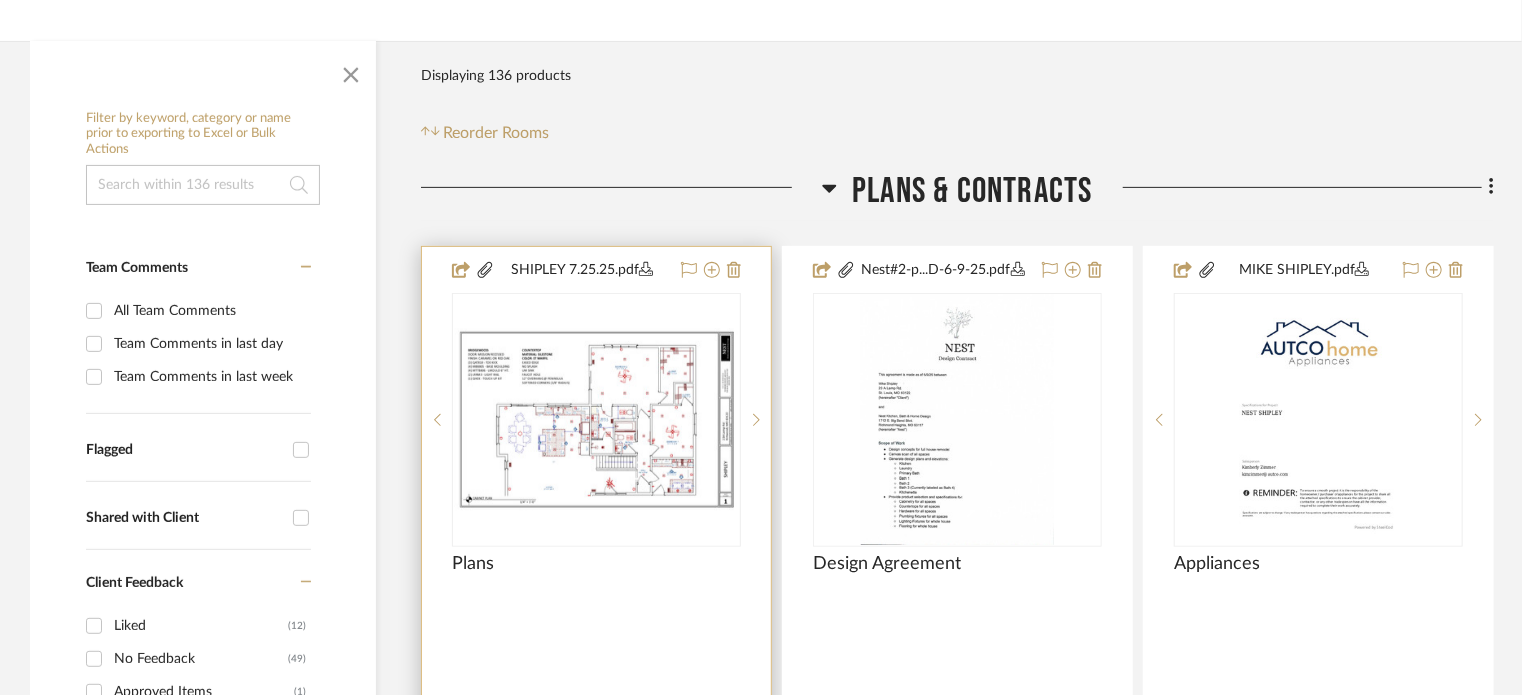 click on "Plans" at bounding box center [596, 575] 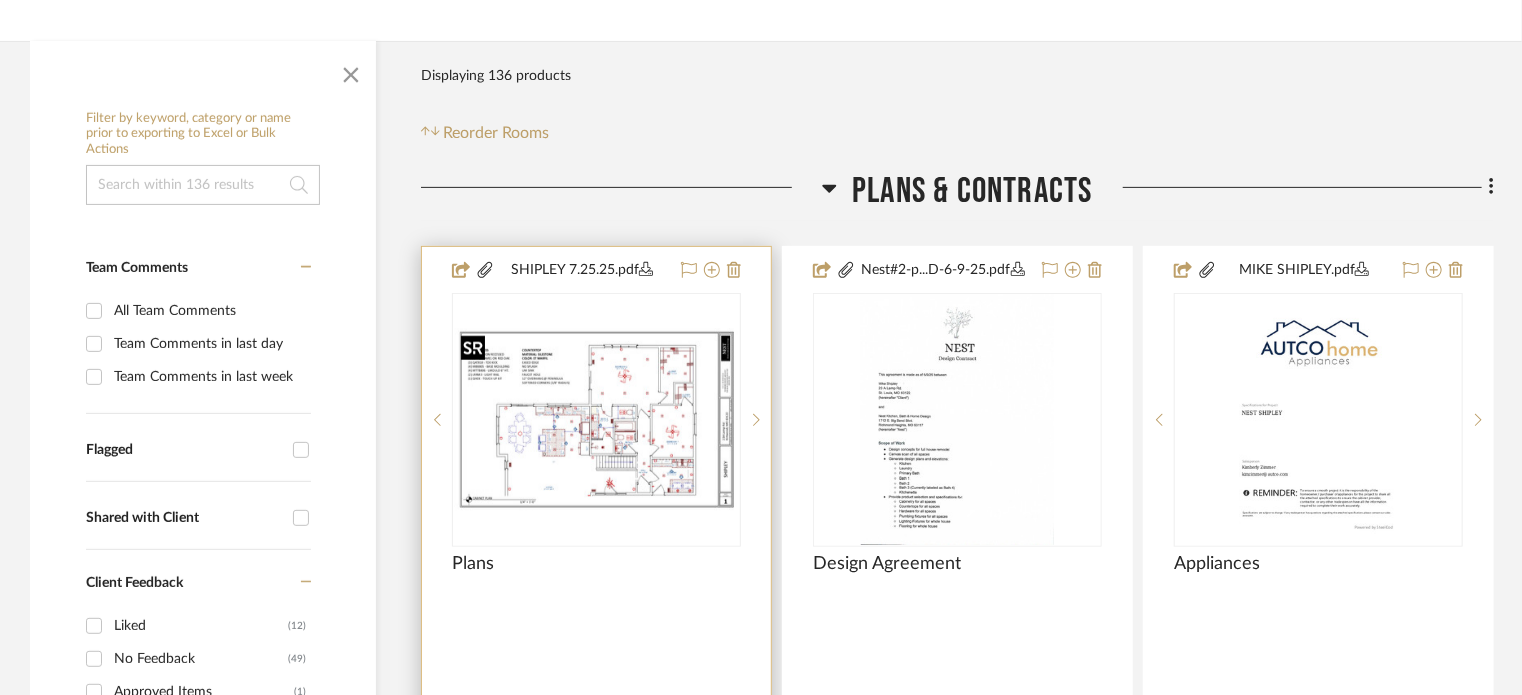 click at bounding box center [596, 420] 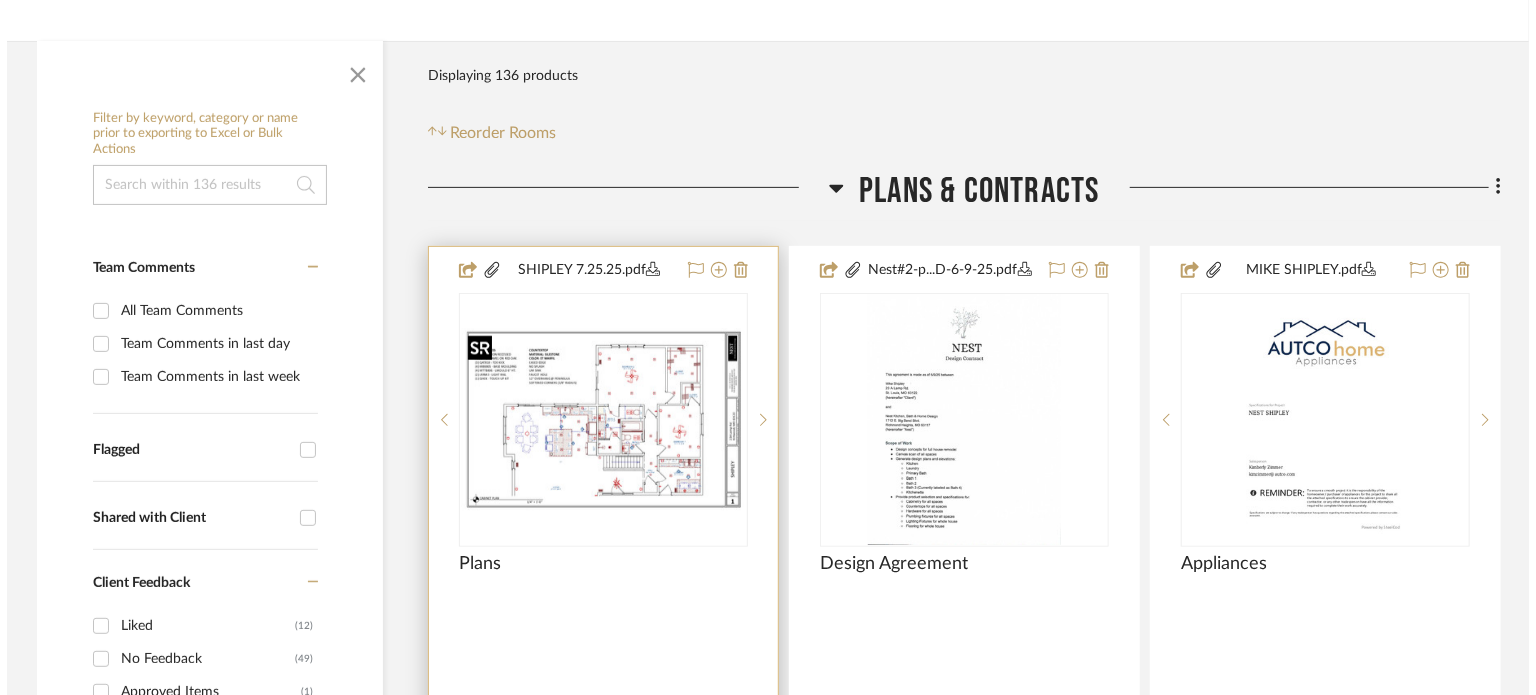 scroll, scrollTop: 0, scrollLeft: 0, axis: both 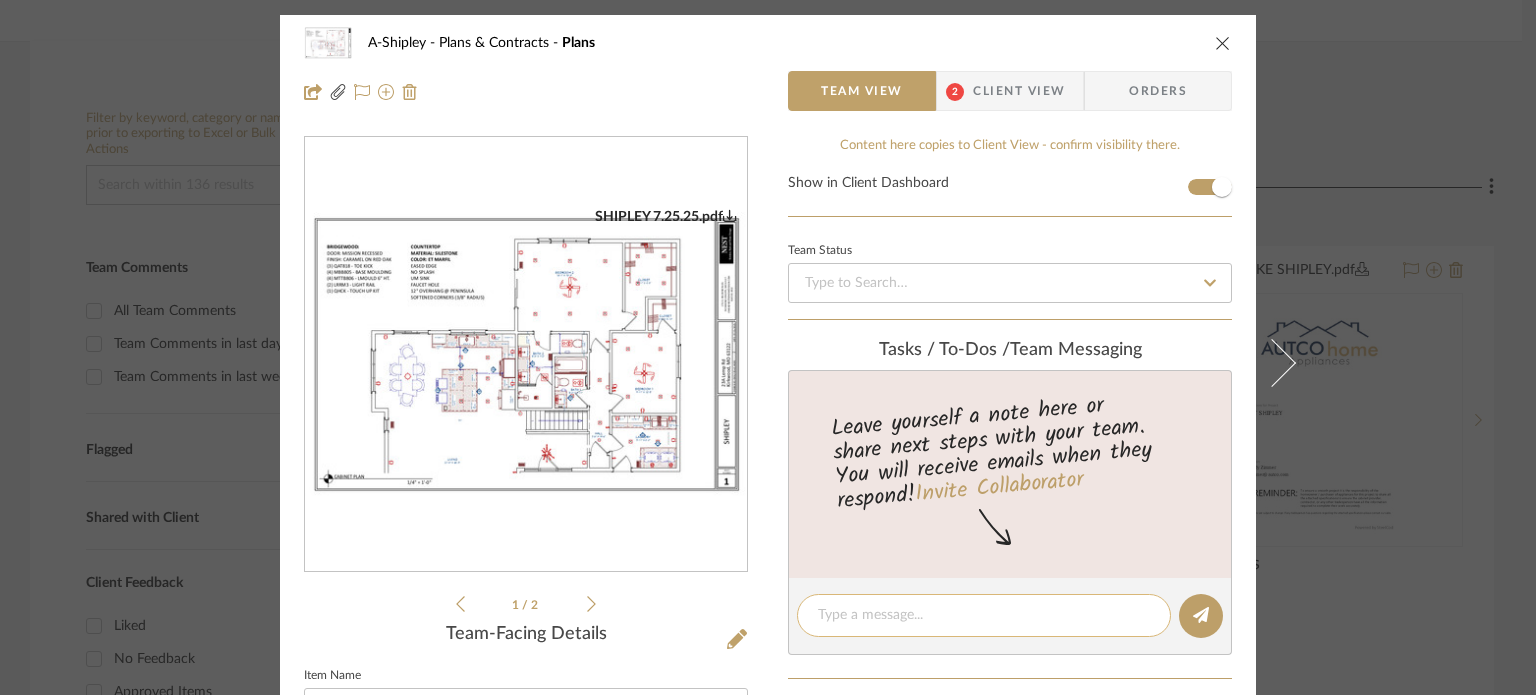 click 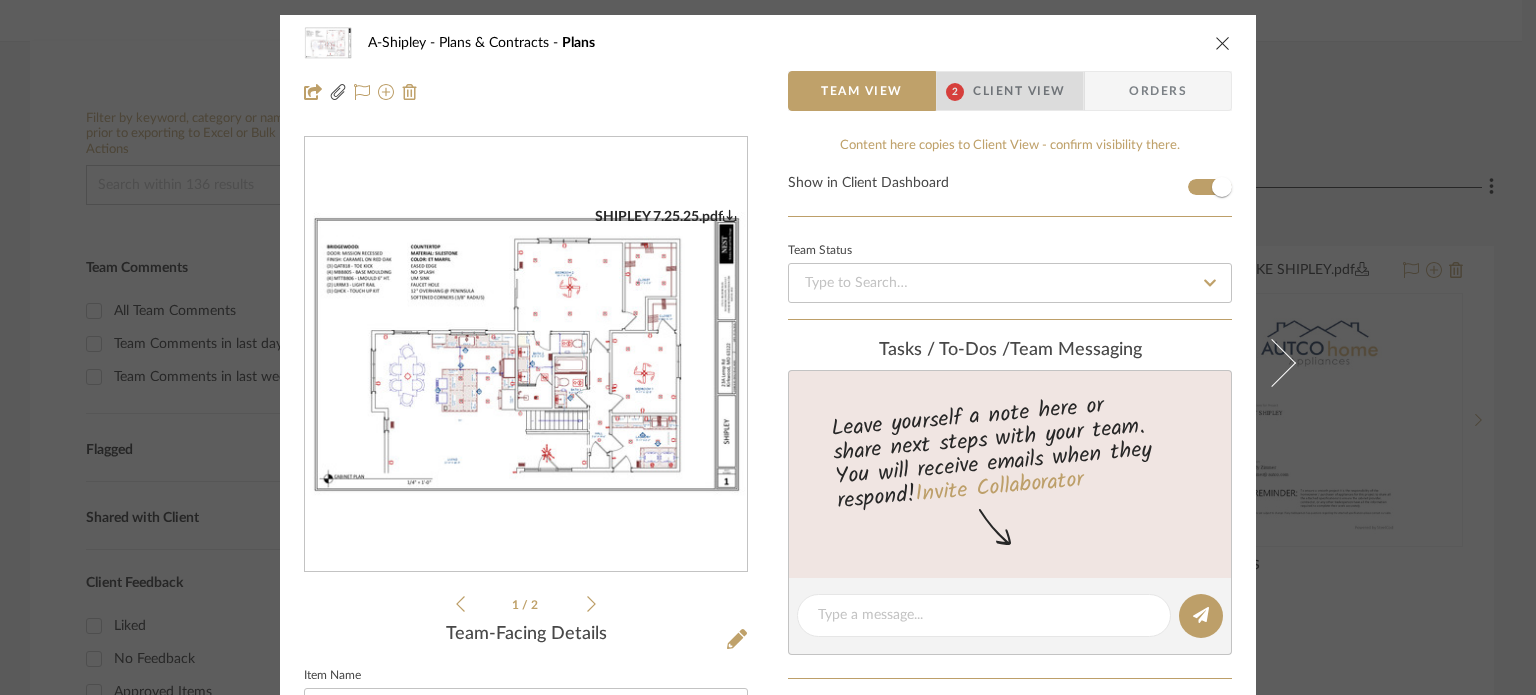 click on "Client View" at bounding box center [1019, 91] 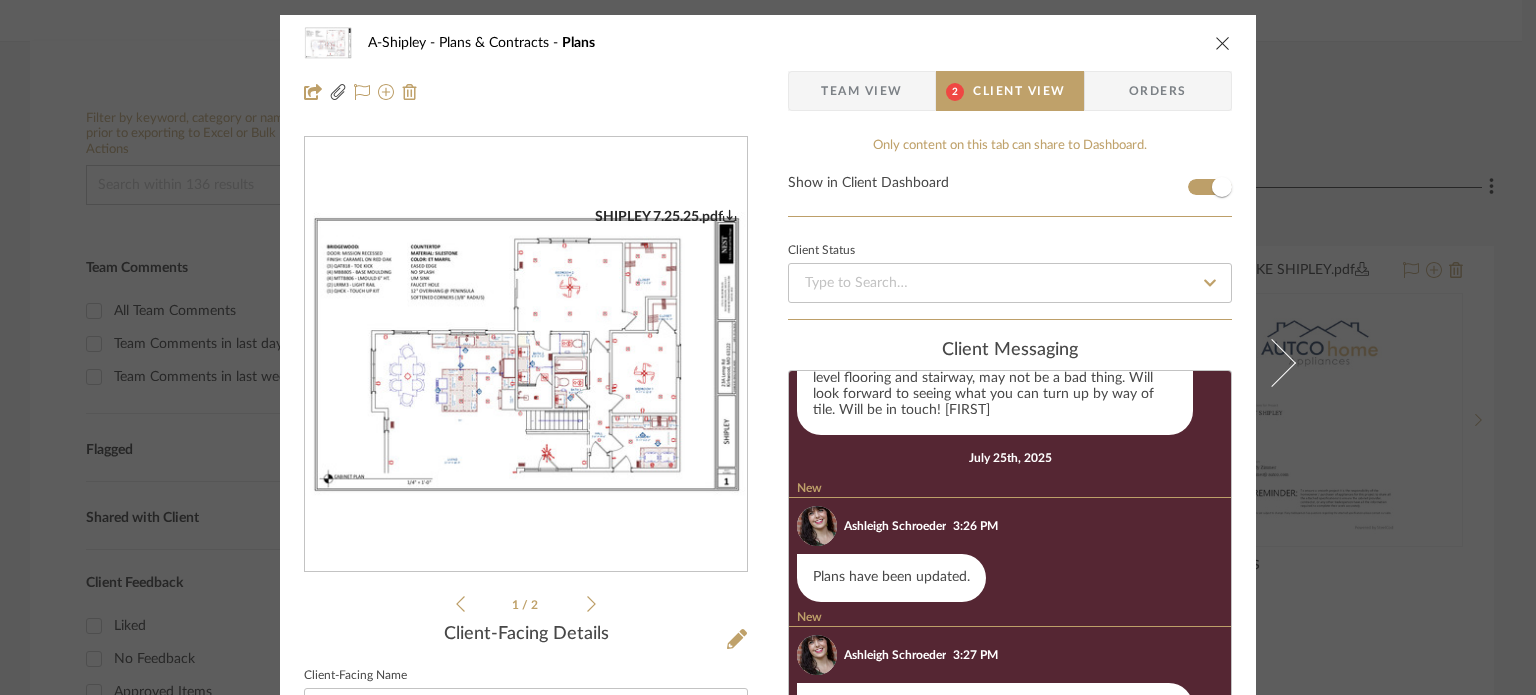 scroll, scrollTop: 1561, scrollLeft: 0, axis: vertical 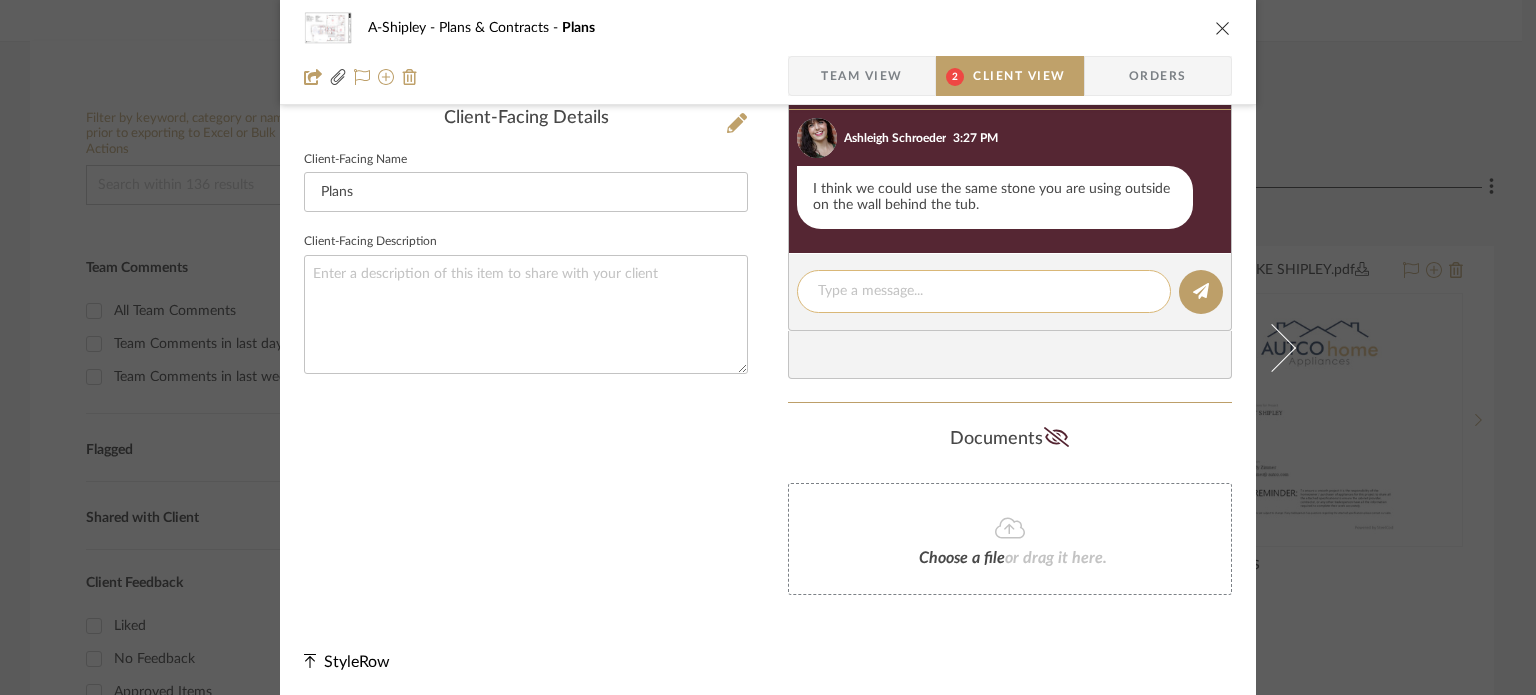 click 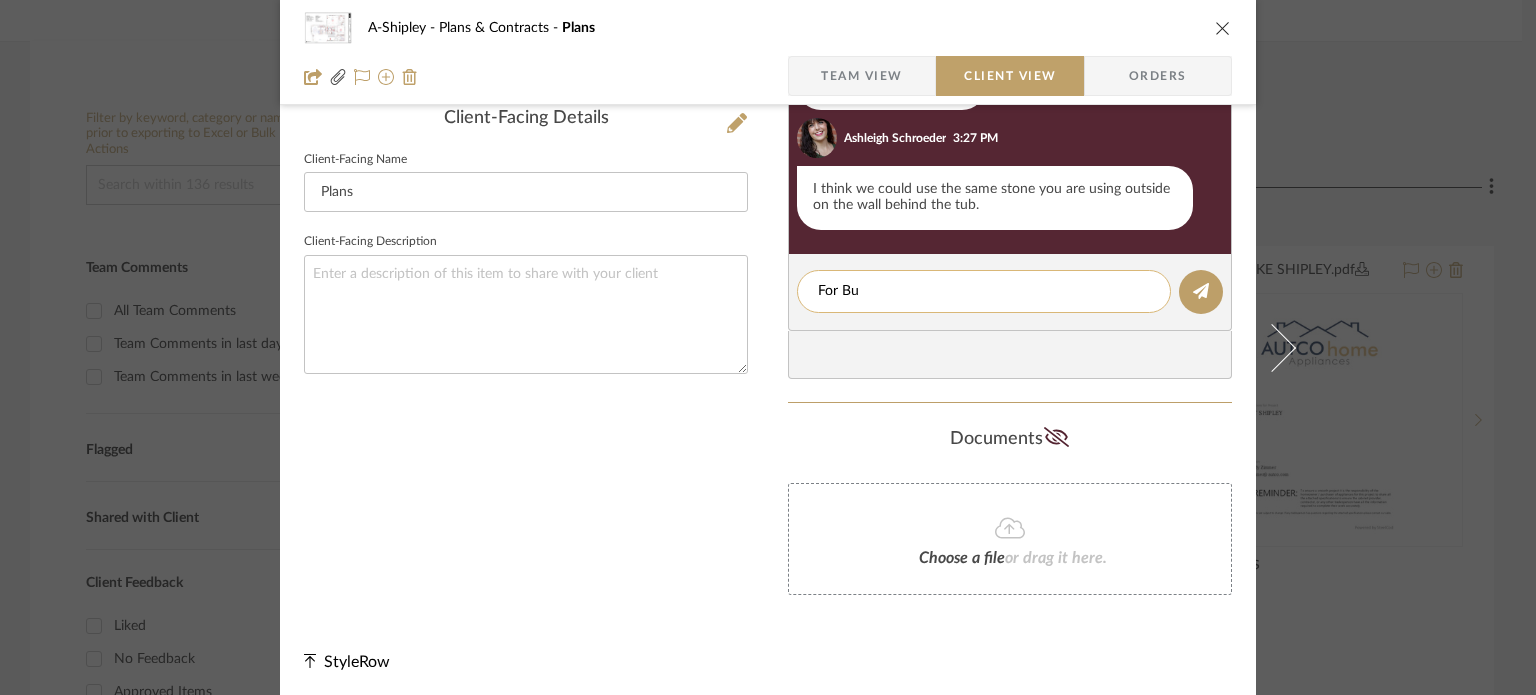scroll, scrollTop: 1512, scrollLeft: 0, axis: vertical 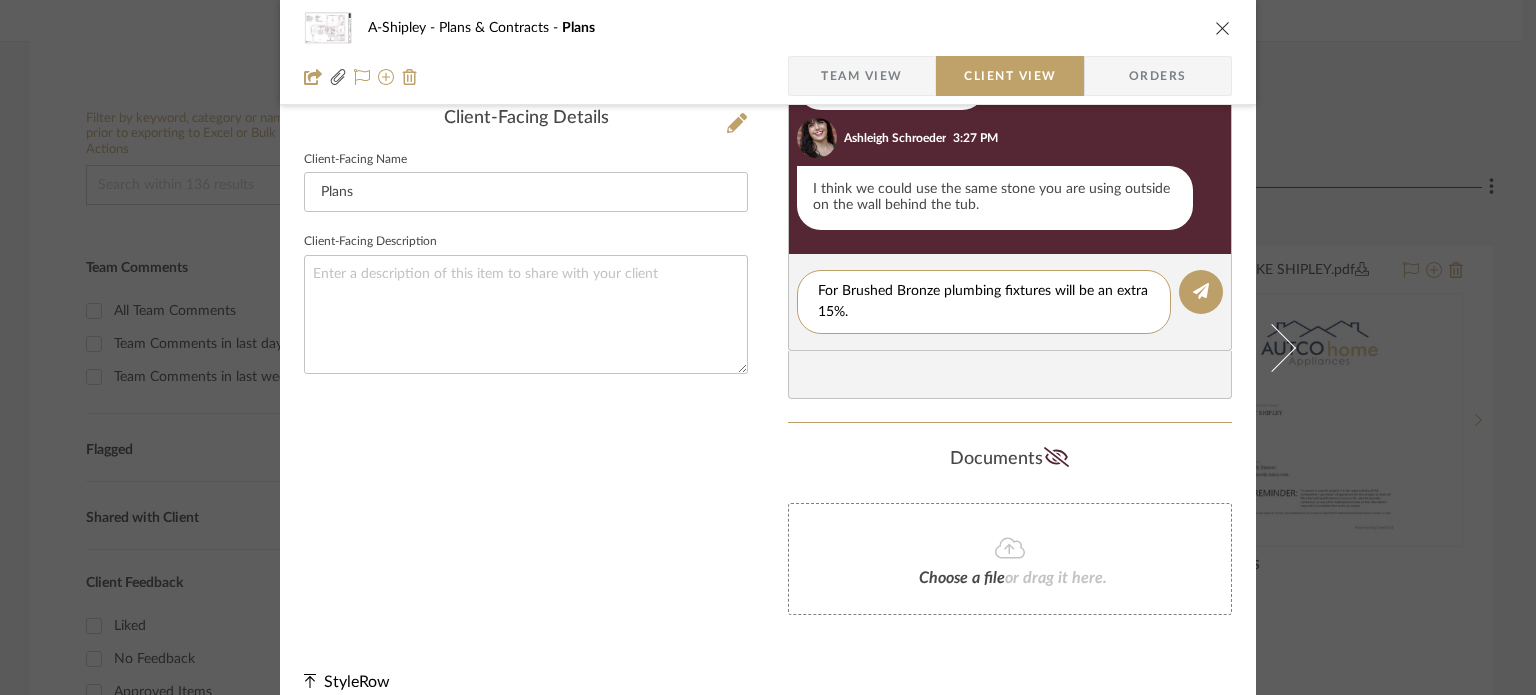 drag, startPoint x: 836, startPoint y: 288, endPoint x: 780, endPoint y: 287, distance: 56.008926 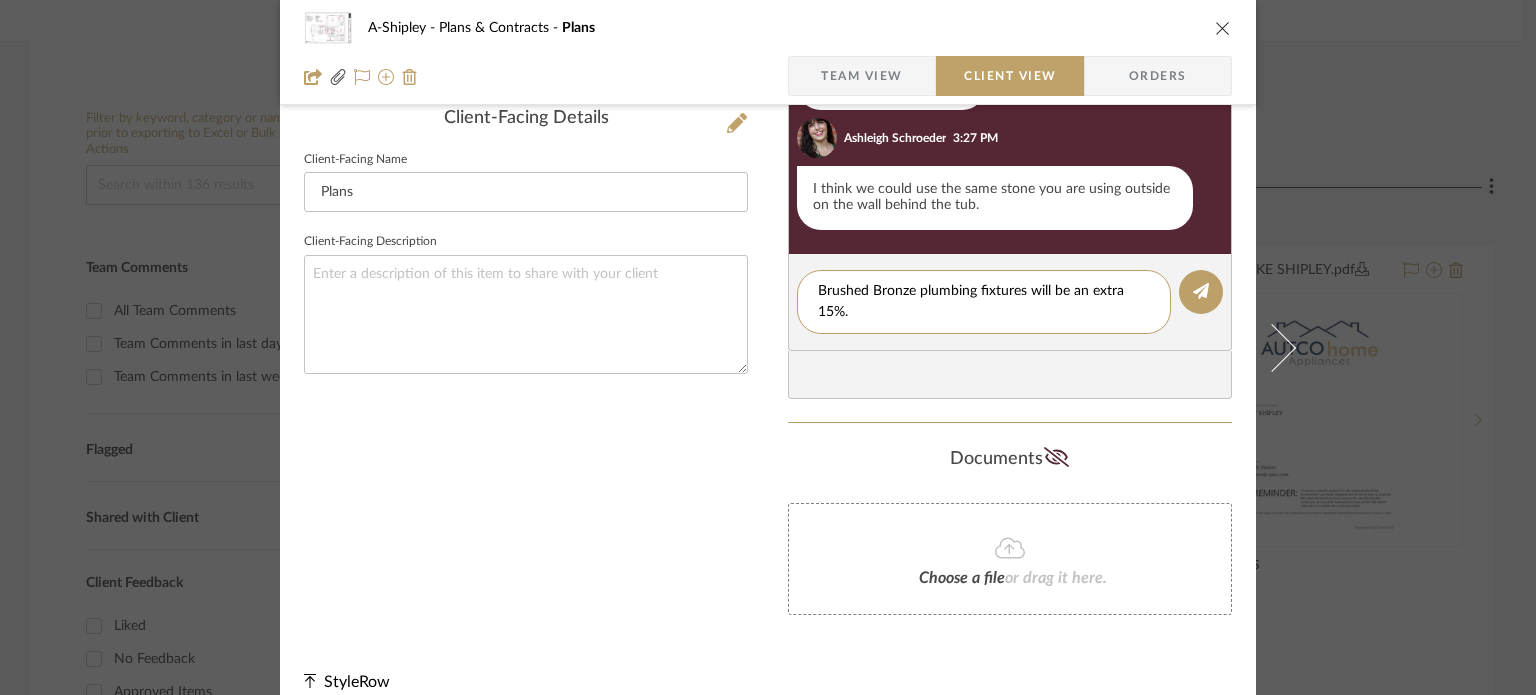 type 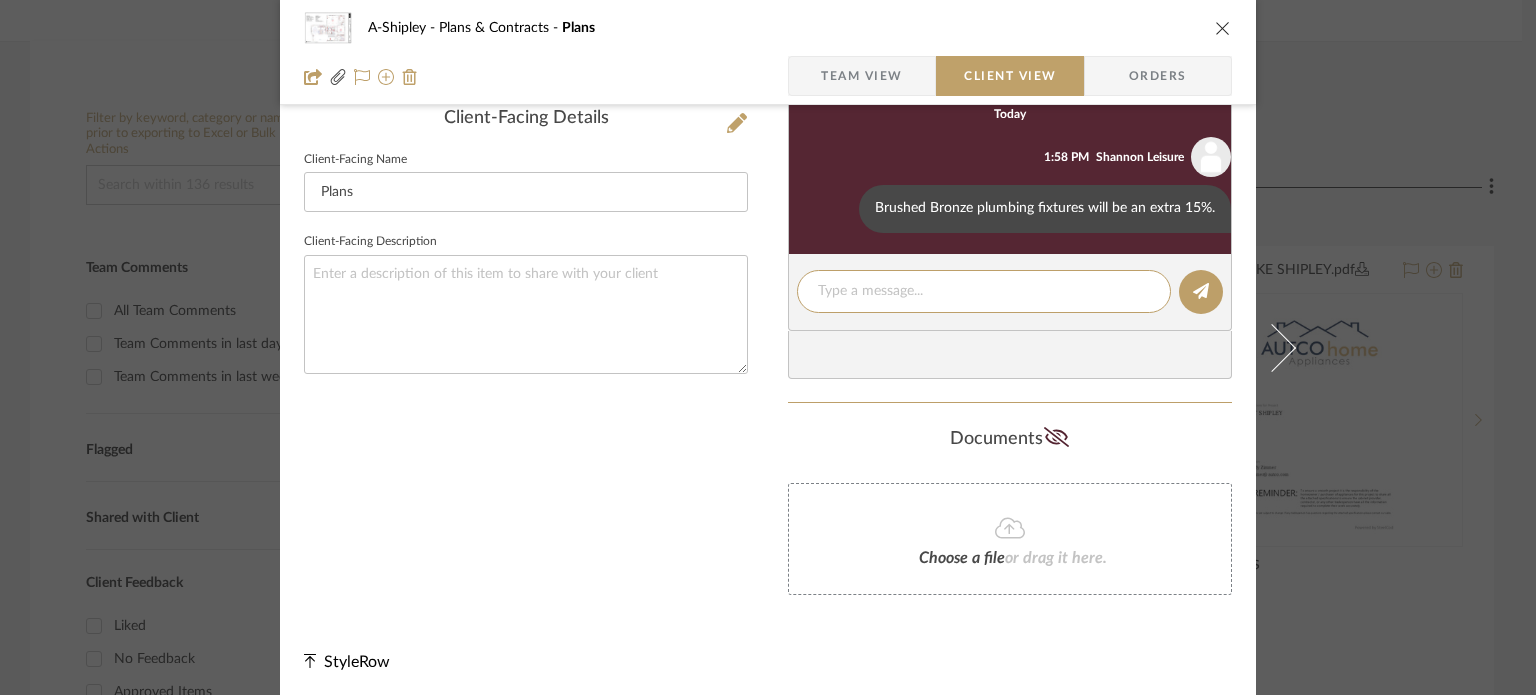 scroll, scrollTop: 1654, scrollLeft: 0, axis: vertical 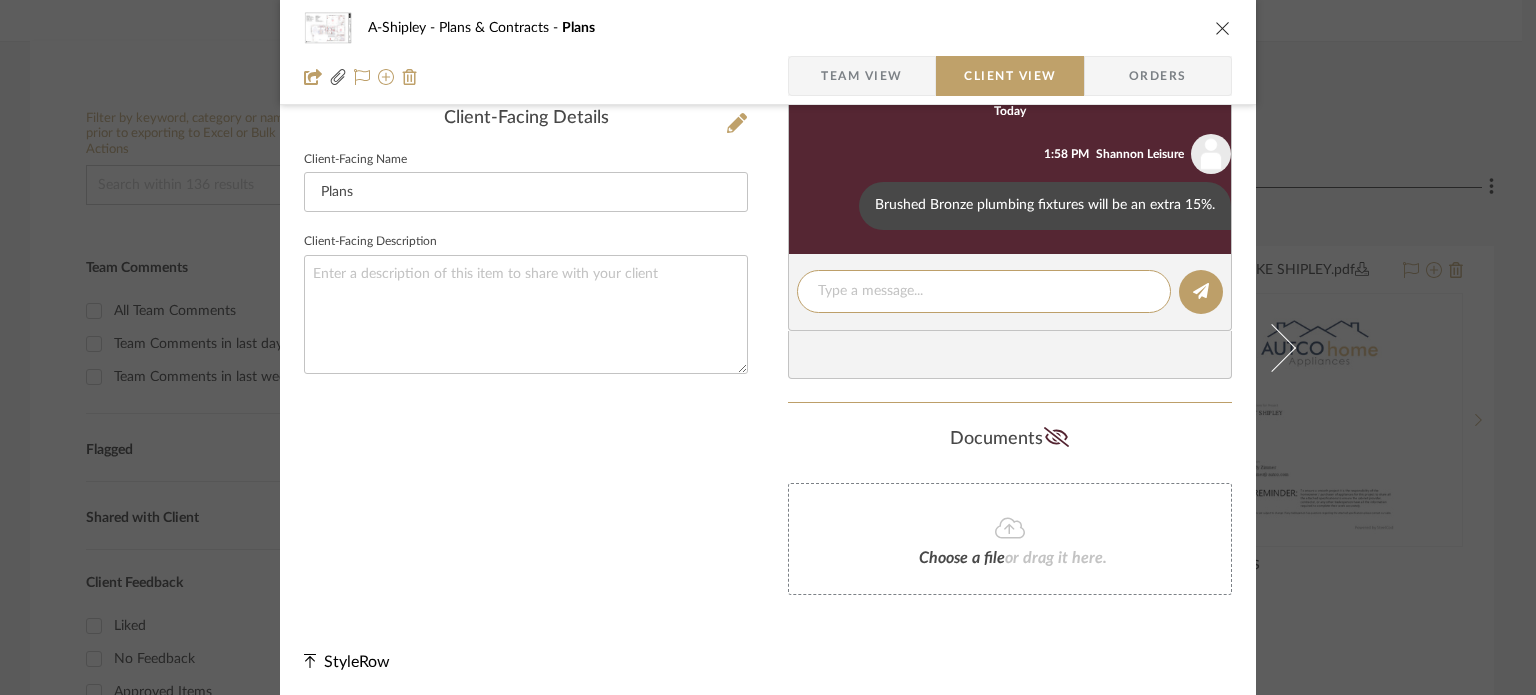 click on "A-Shipley Plans & Contracts Plans Team View Client View Orders  0925_DD_...PR25 (1).pdf   SHIPLEY 7.25.25.pdf   0925_DD_...PR25 (1).pdf   SHIPLEY 7.25.25.pdf  1 / 2  Client-Facing Details   Client-Facing Name  Plans  Client-Facing Description  Only content on this tab can share to Dashboard.  Show in Client Dashboard  Client Status client Messaging July 2nd, 2025  Shannon Leisure   10:31 AM  Bathroom Option 1:  https://accounts.chiefarchitect.com/360/view?share=113820303018032  Shannon Leisure   10:31 AM  Bathroom Option 2:  https://accounts.chiefarchitect.com/360/view?share=093221354543409  Shannon Leisure   10:35 AM  Kitchen Mission Doors:  https://accounts.chiefarchitect.com/360/view?share=142852529037309  Shannon Leisure   10:35 AM  Kitchen Scandia Doors:  https://accounts.chiefarchitect.com/360/view?share=522314115427456 July 6th, 2025  Michael Shipley   1:48 PM  July 23rd, 2025  Michael Shipley   8:28 PM  Ashleigh, OK.  Got the new views. Thanks!  I'm really leani  Michael Shipley   8:38 PM   8:40 PM" at bounding box center [768, 347] 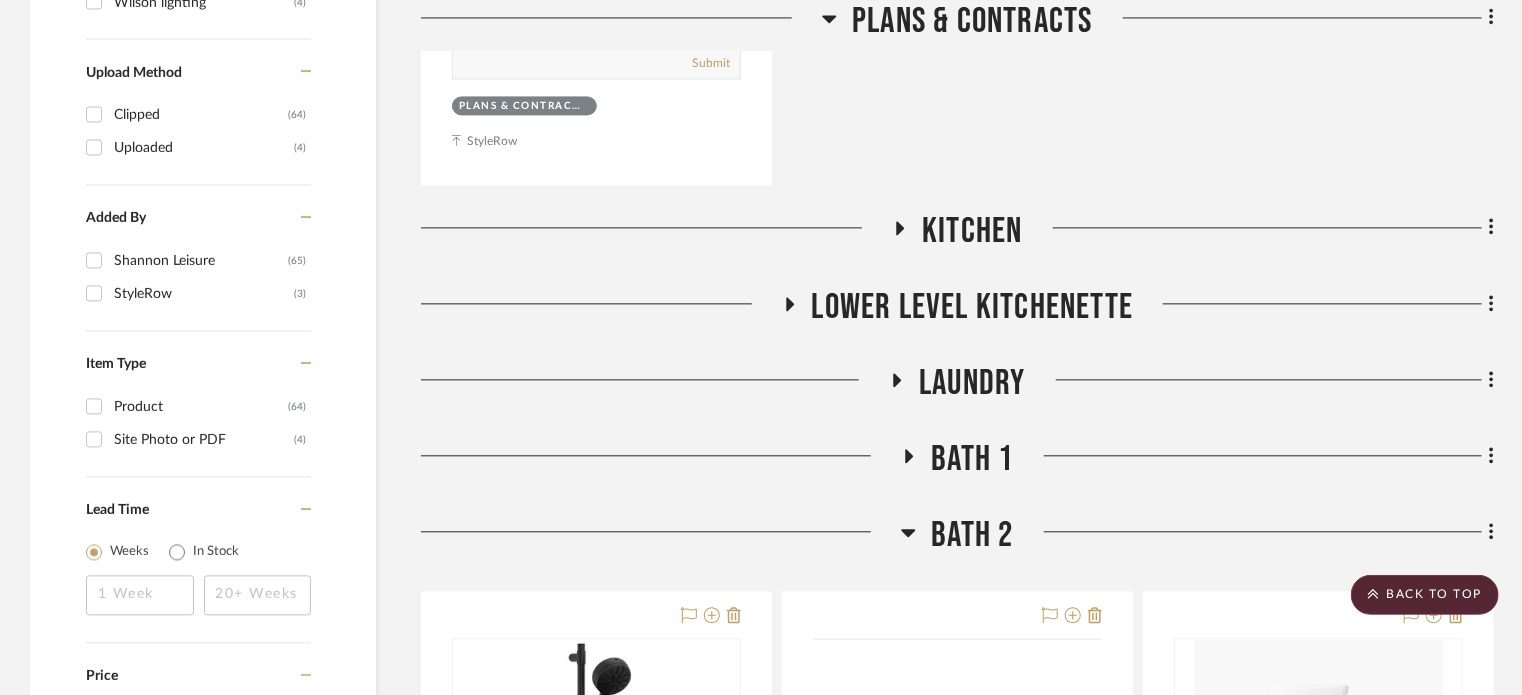 scroll, scrollTop: 2400, scrollLeft: 0, axis: vertical 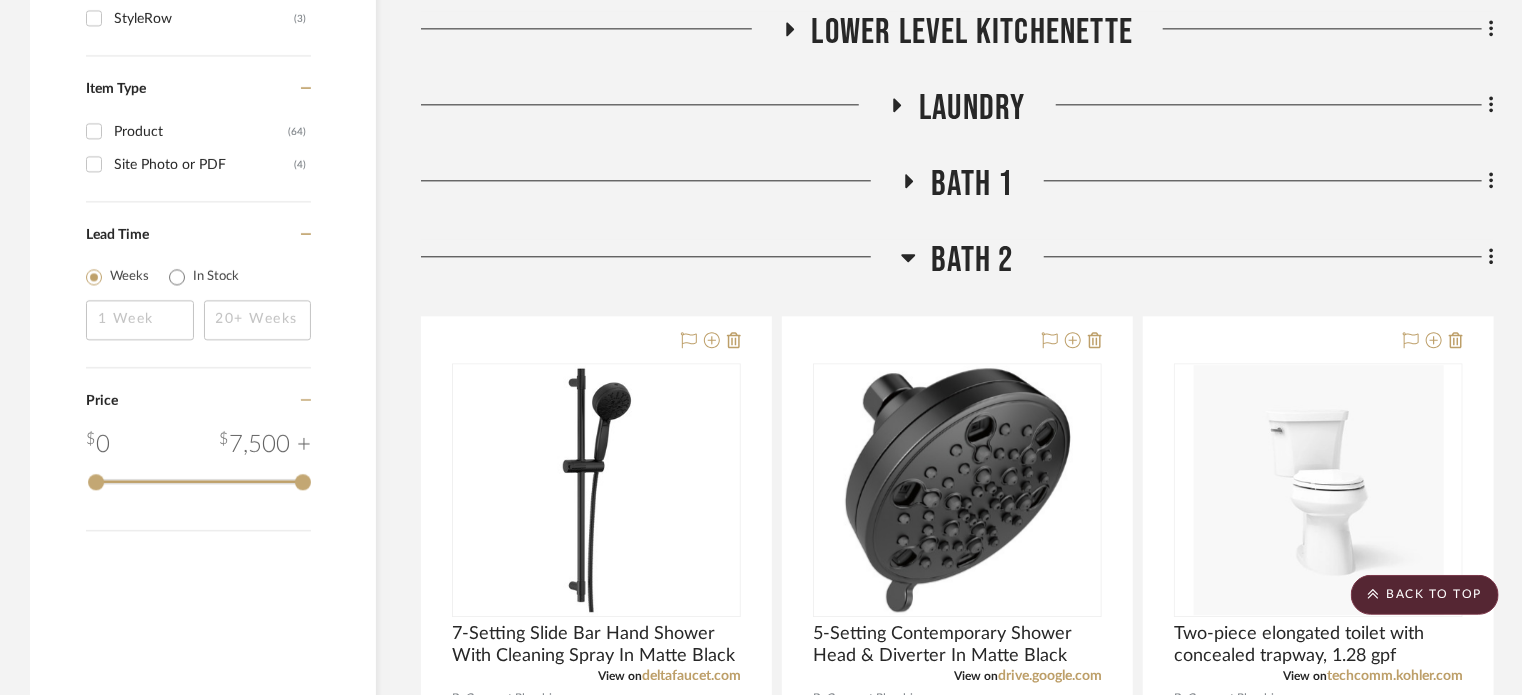 click on "Bath 1" 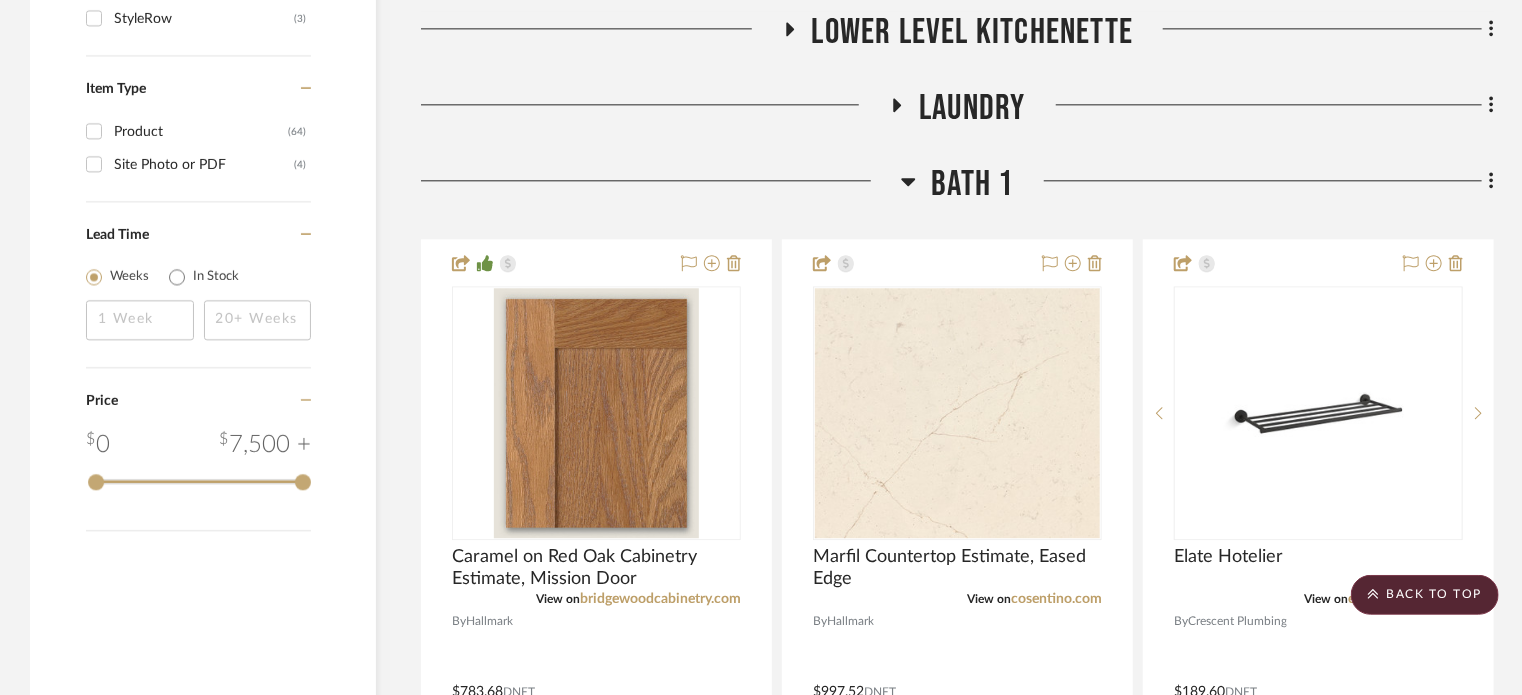 click on "Bath 1" 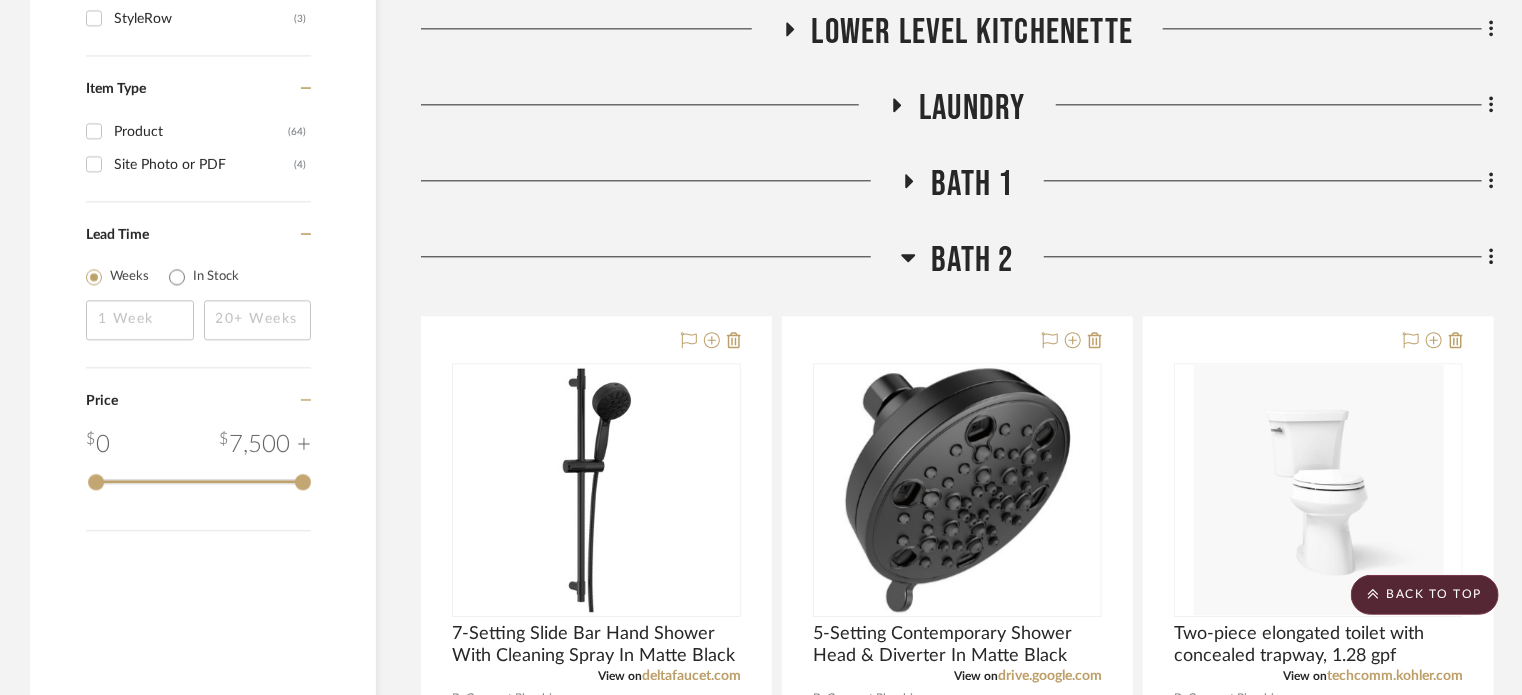 click on "Bath 1" 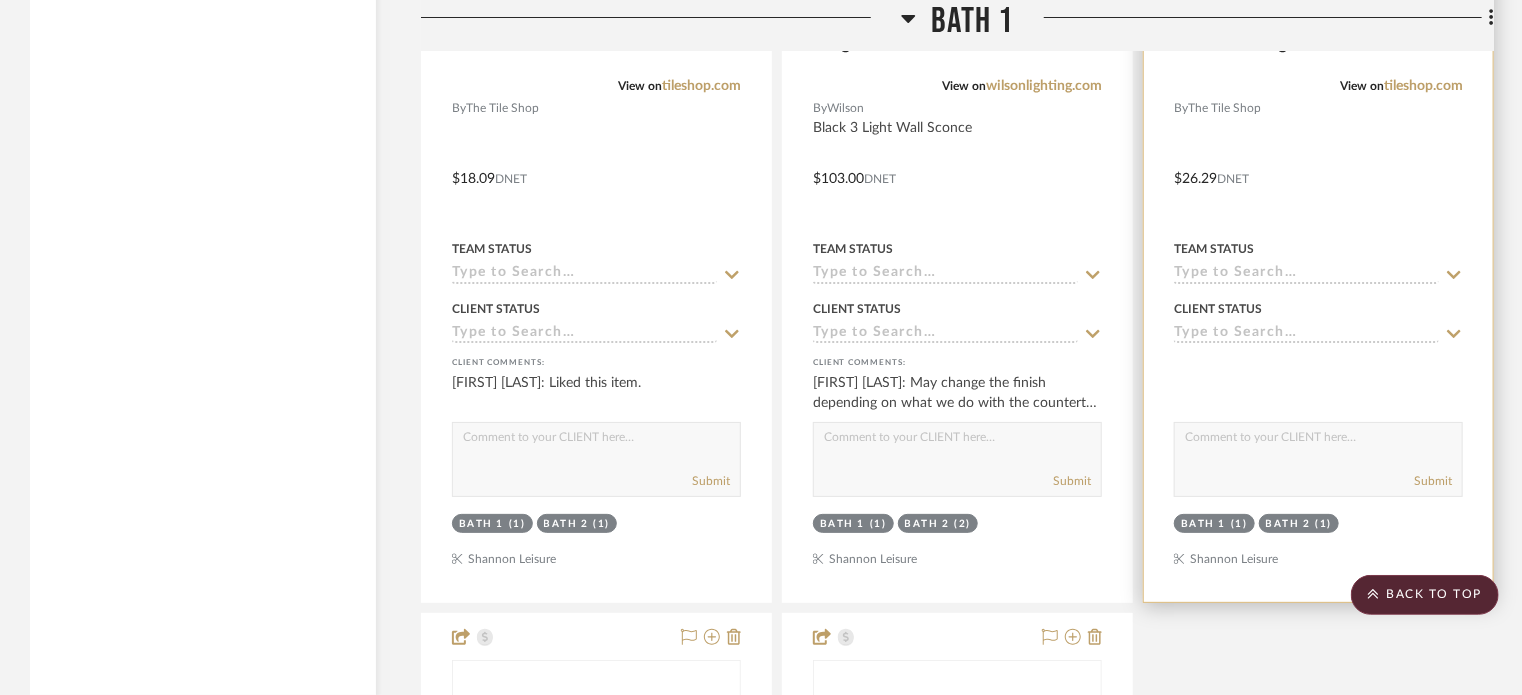 scroll, scrollTop: 3400, scrollLeft: 0, axis: vertical 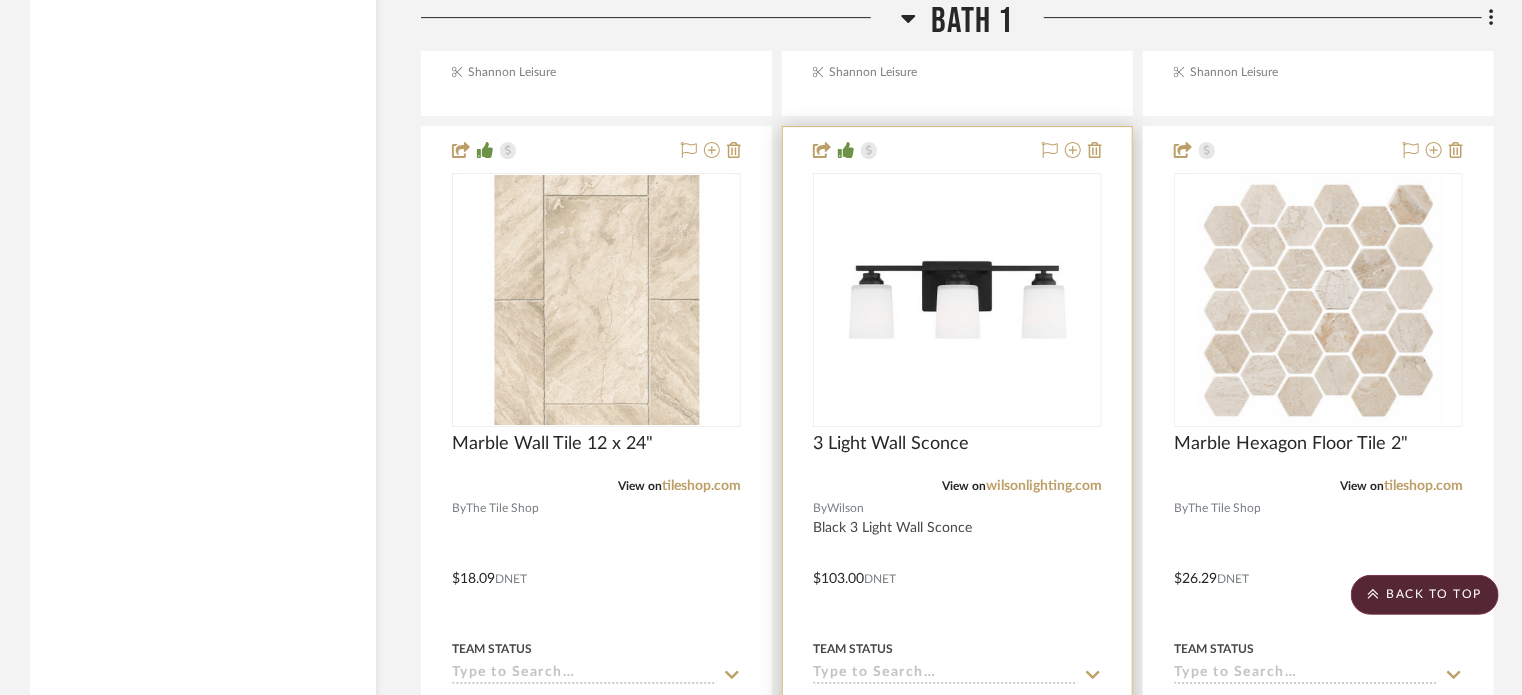 type 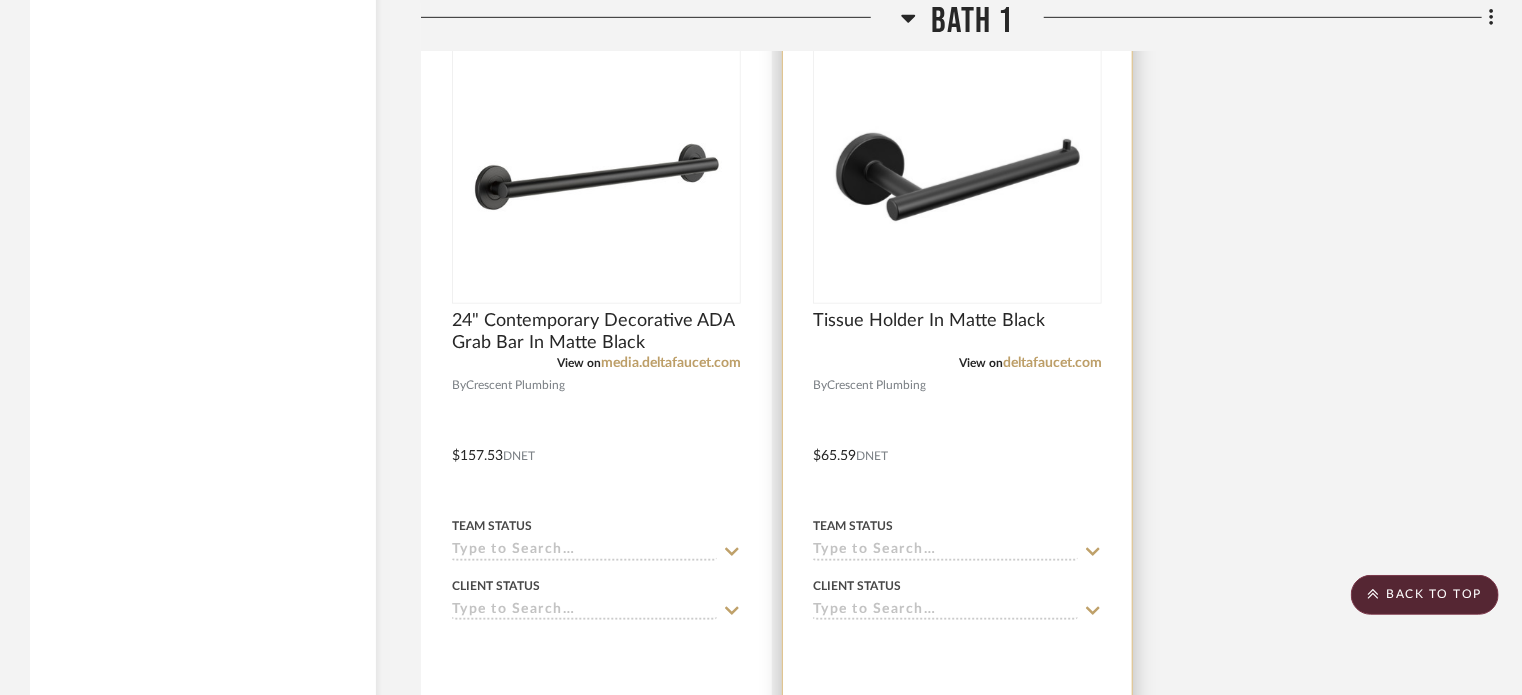 scroll, scrollTop: 4910, scrollLeft: 0, axis: vertical 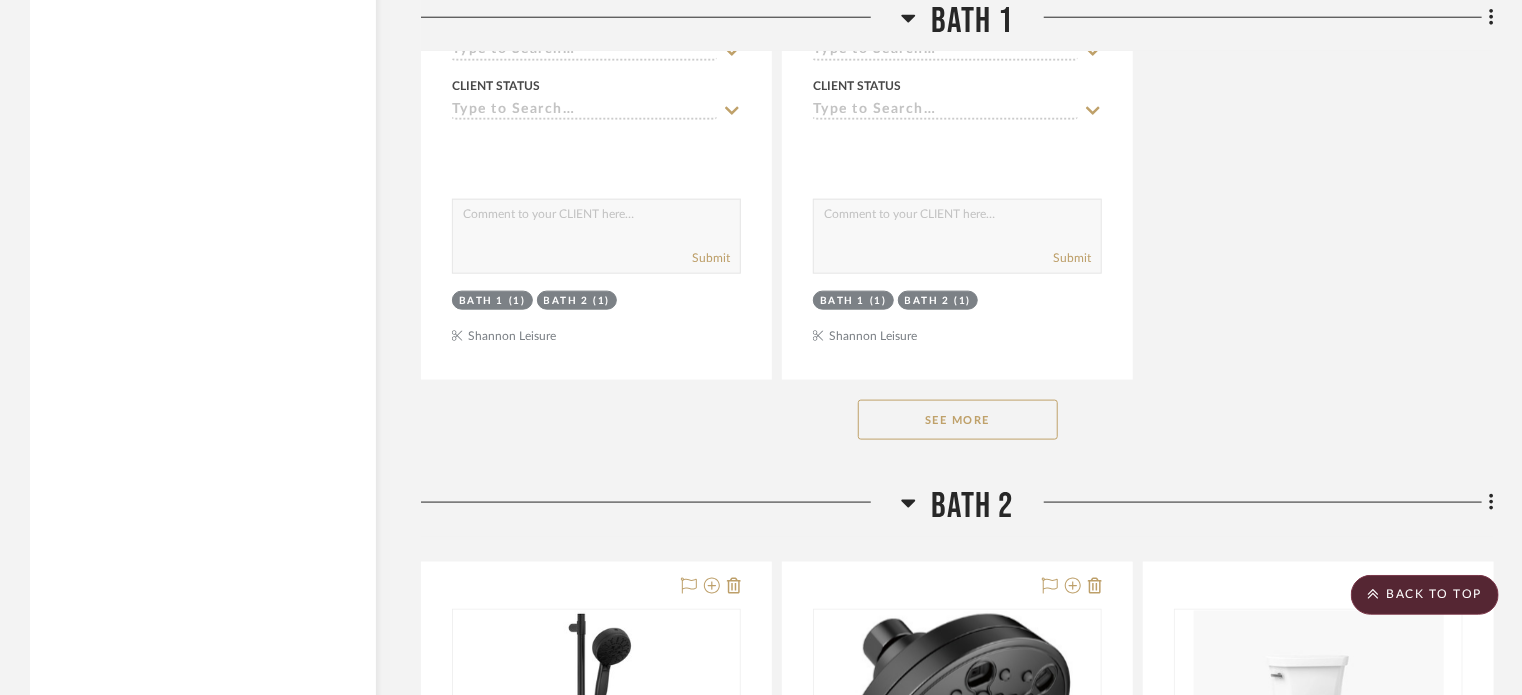 click on "See More" 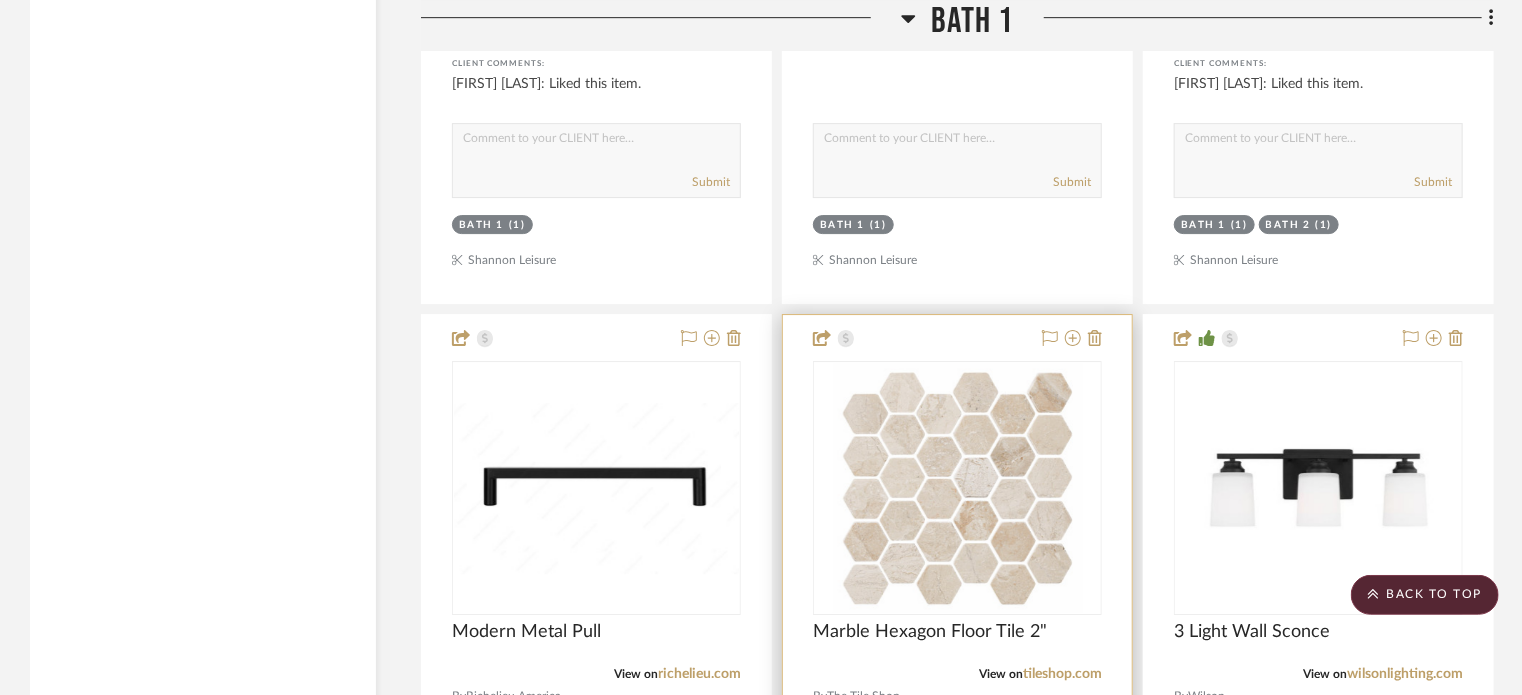 scroll, scrollTop: 3088, scrollLeft: 0, axis: vertical 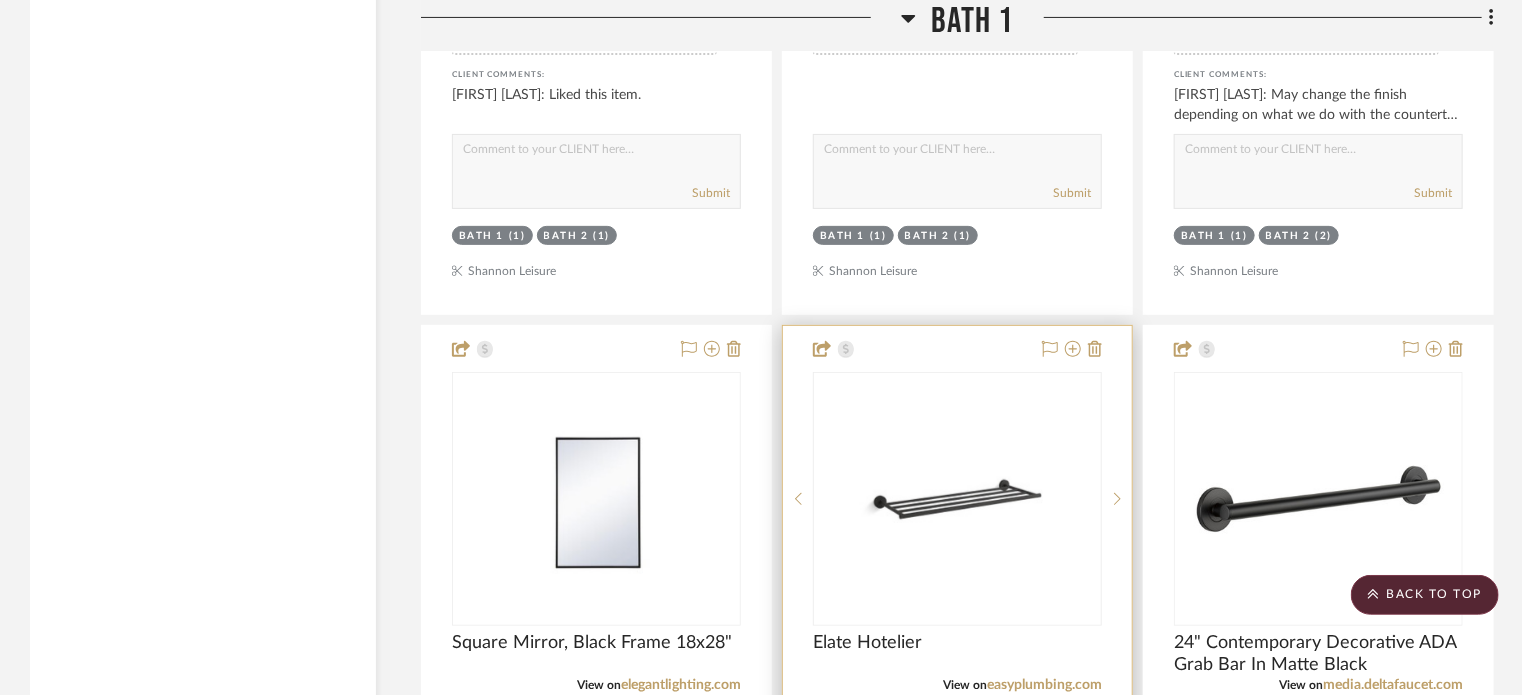 click at bounding box center (957, 763) 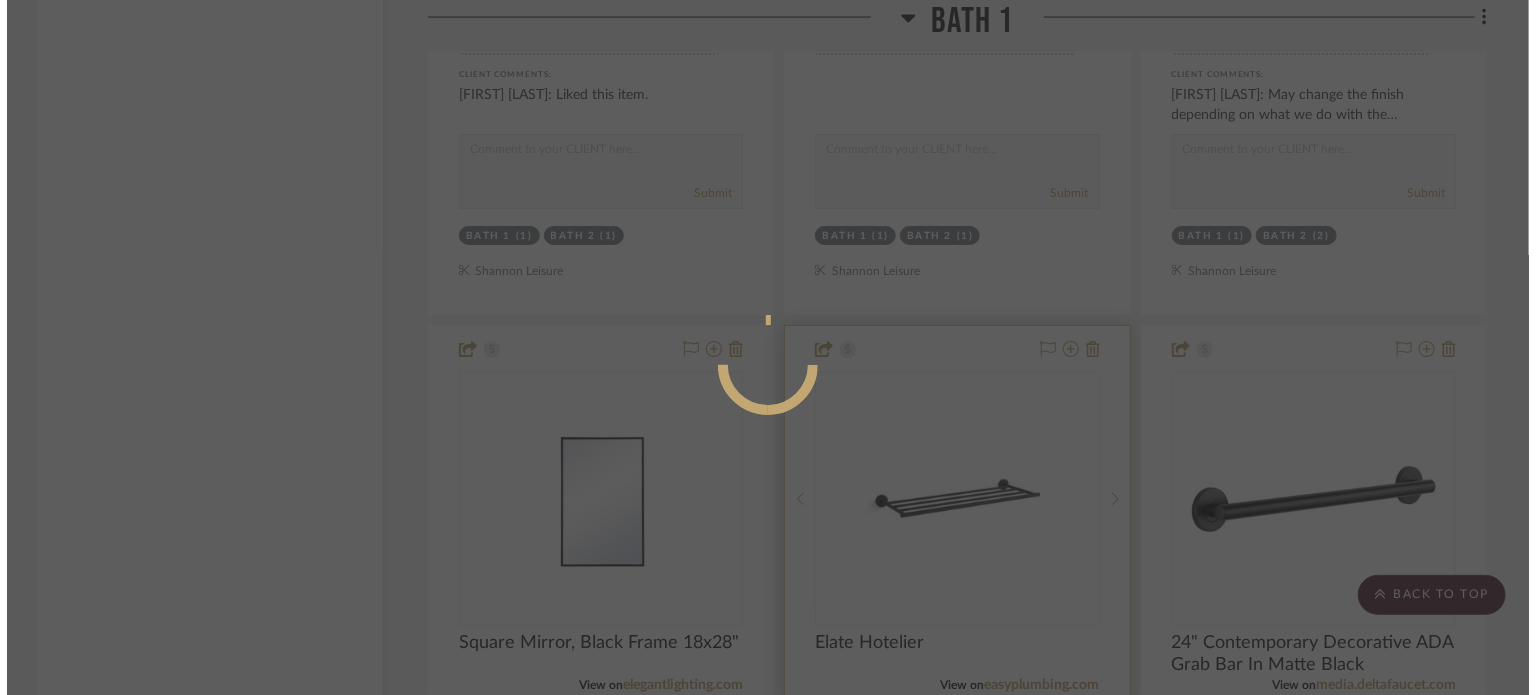 scroll, scrollTop: 0, scrollLeft: 0, axis: both 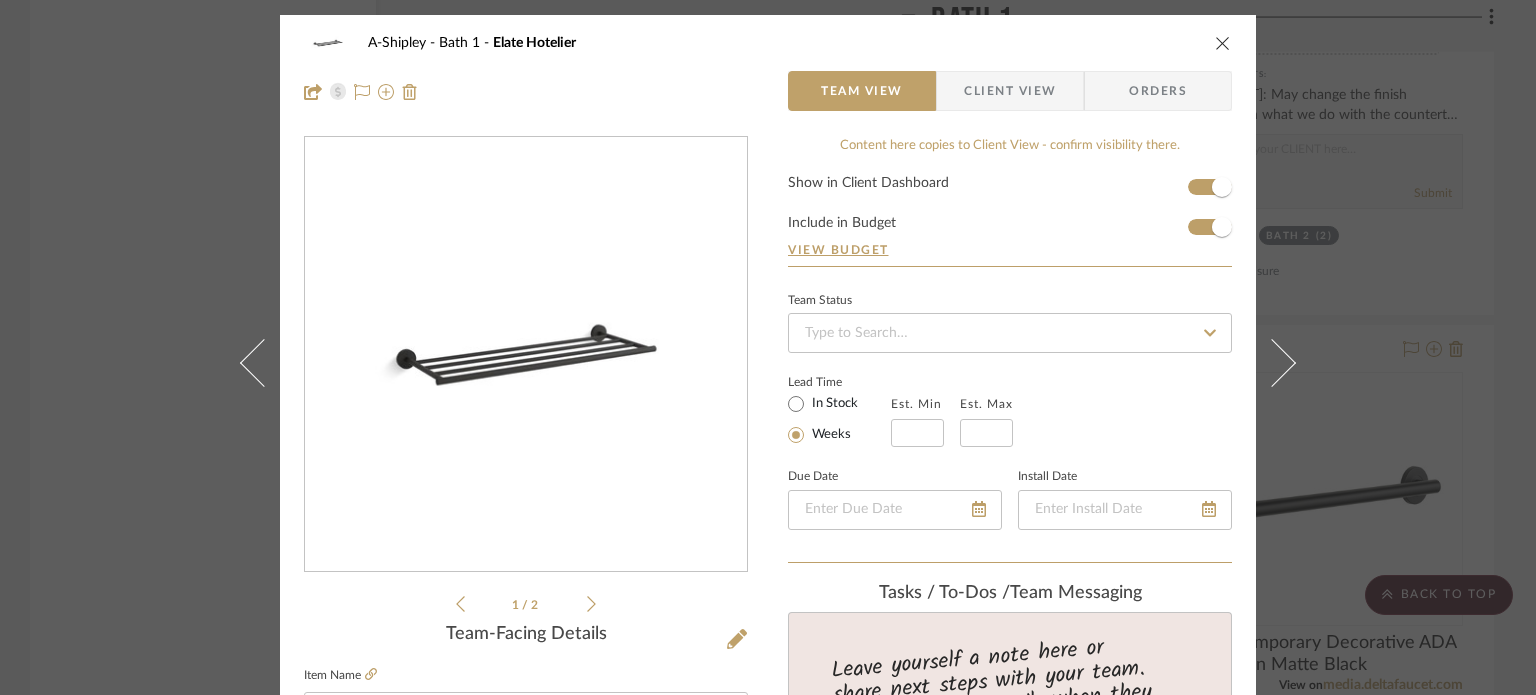 click on "A-Shipley Bath 1 Elate Hotelier Team View Client View Orders 1 / 2  Team-Facing Details   Item Name  Elate Hotelier  Brand  Crescent Plumbing  Internal Description   Dimensions   Product Specifications  https://techcomm.kohler.com/techcomm/pdf/1384131-2.pdf  Item Costs   View Budget   Markup %  30%  Unit Cost  $189.60  Cost Type  DNET  Client Unit Price   $246.48   Quantity  1  Unit Type  Each  Subtotal   $246.48   Tax %  9.49%  Total Tax   $23.39   Shipping Cost  $24.65  Ship. Markup %  0% Taxable  Total Shipping   $24.65  Total Client Price  $294.52  Your Cost  $232.24  Your Margin  $56.88  Content here copies to Client View - confirm visibility there.  Show in Client Dashboard   Include in Budget   View Budget  Team Status  Lead Time  In Stock Weeks  Est. Min   Est. Max   Due Date   Install Date  Tasks / To-Dos /  team Messaging  Leave yourself a note here or share next steps with your team. You will receive emails when they
respond!  Invite Collaborator Internal Notes  Documents  Choose a file" at bounding box center [768, 347] 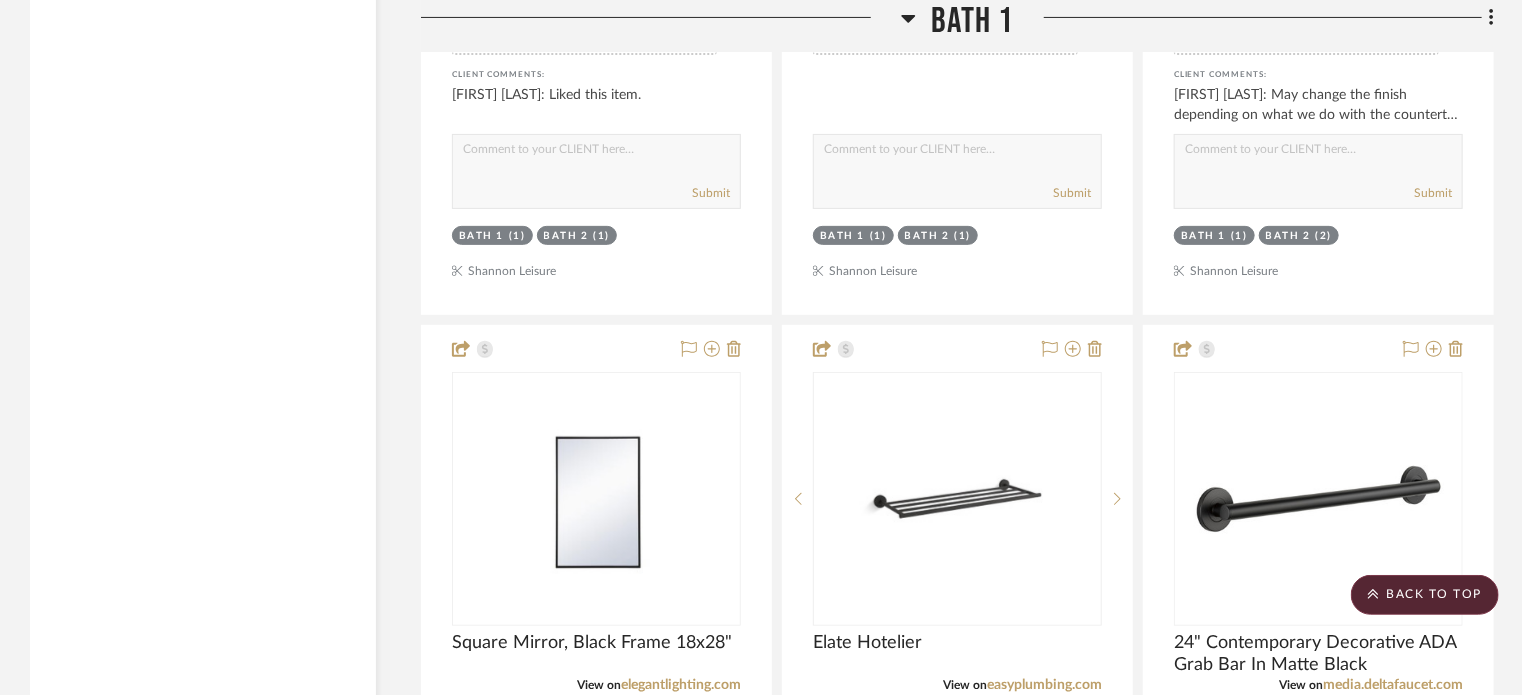 click on "Bath 1" 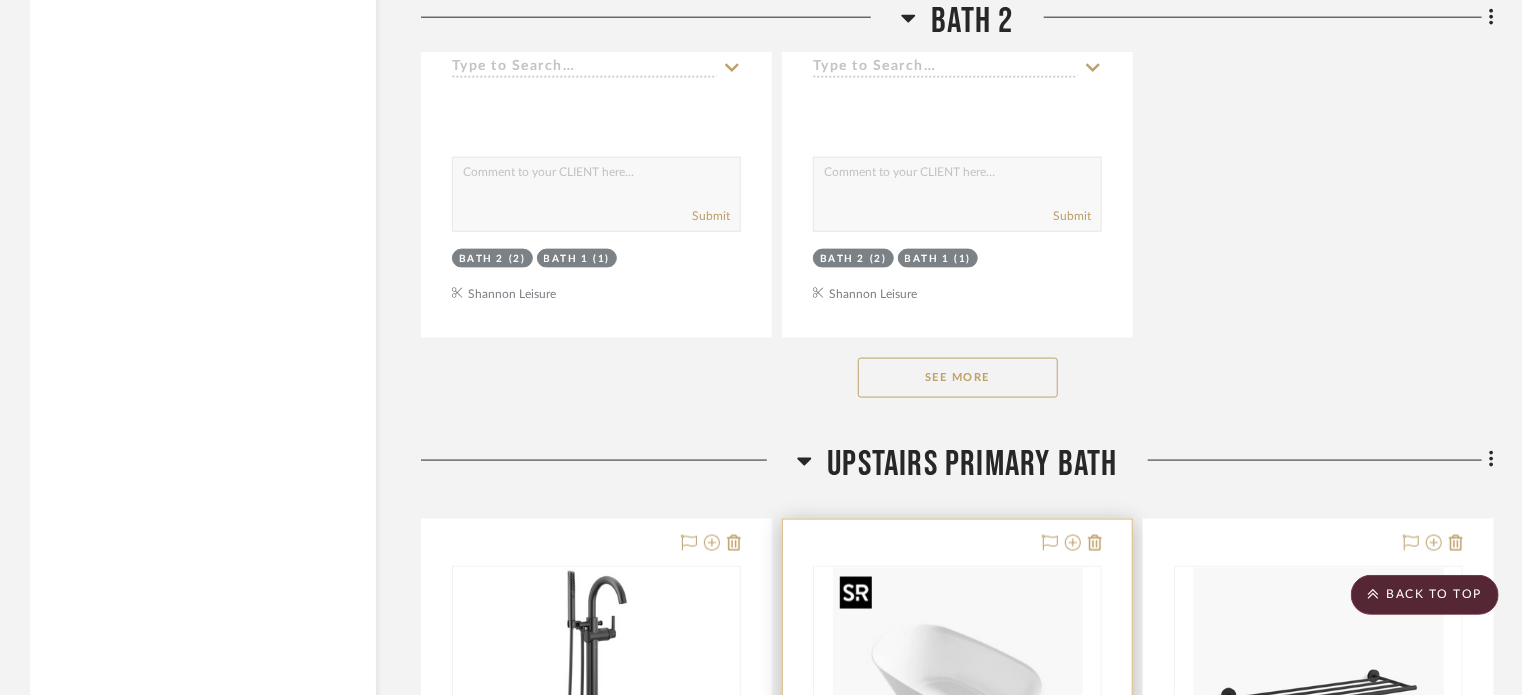 scroll, scrollTop: 4788, scrollLeft: 0, axis: vertical 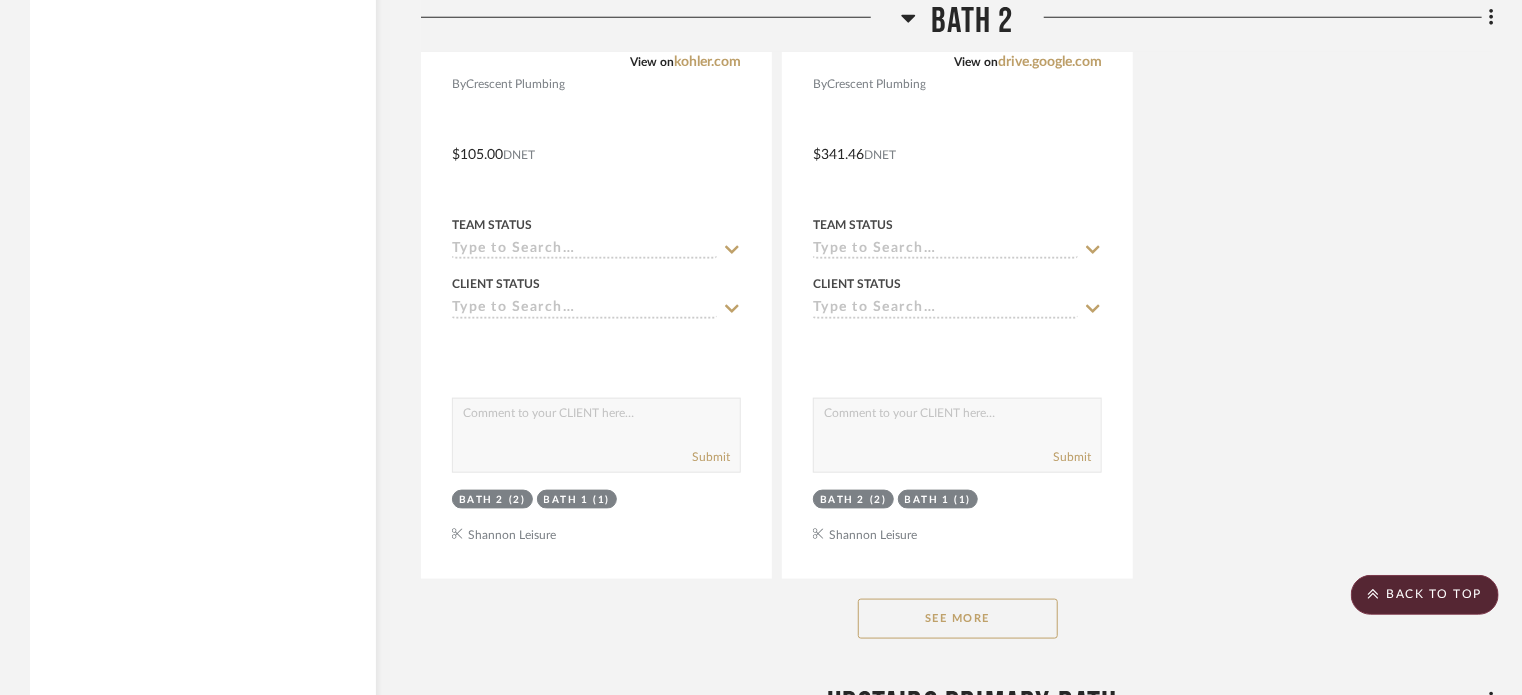 click on "See More" 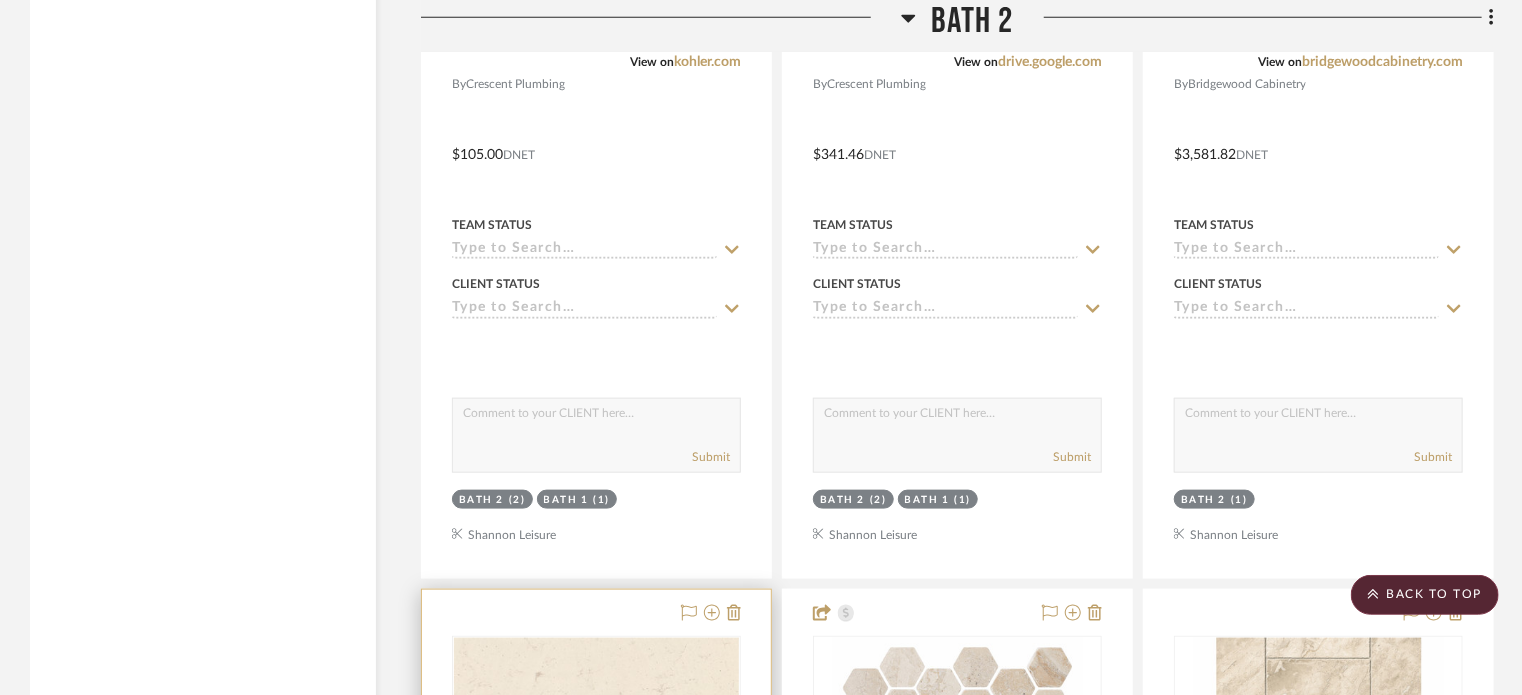 type 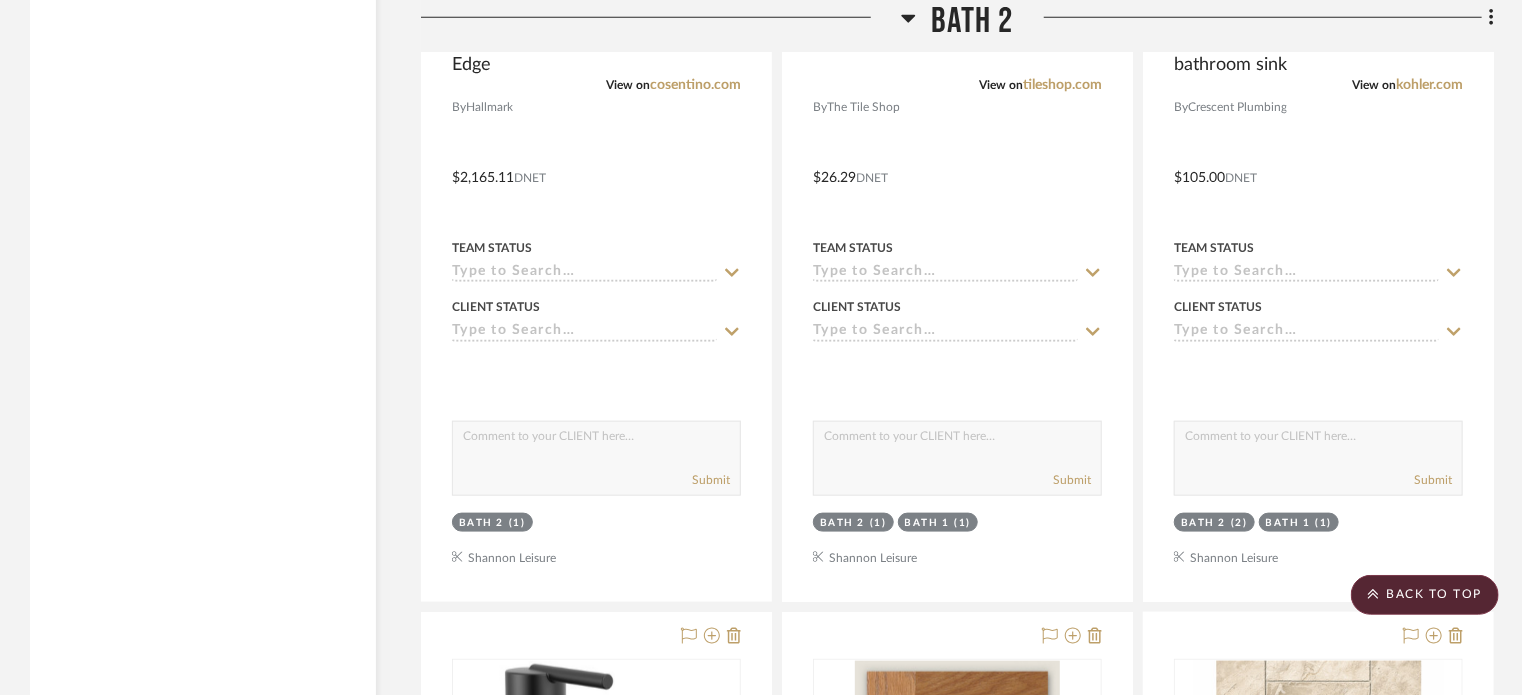 scroll, scrollTop: 4751, scrollLeft: 0, axis: vertical 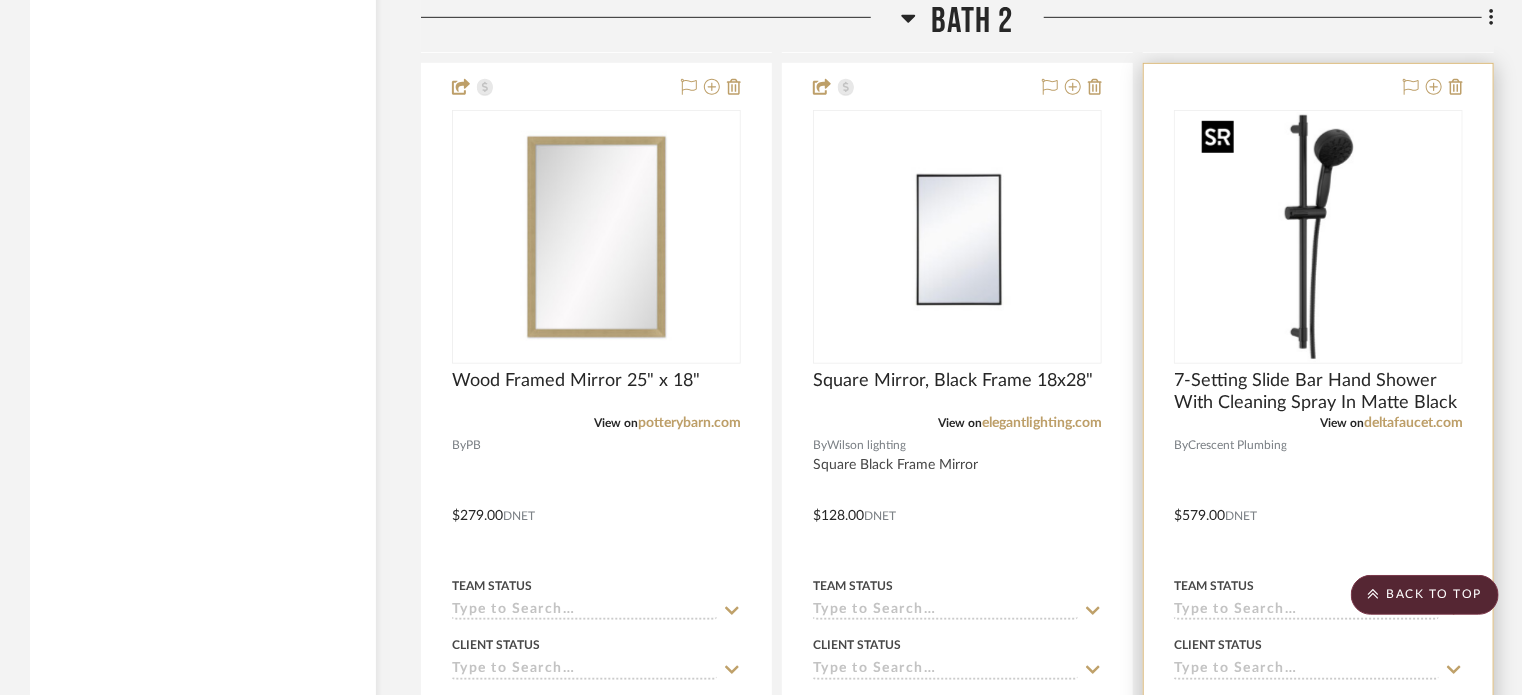 click at bounding box center (1319, 237) 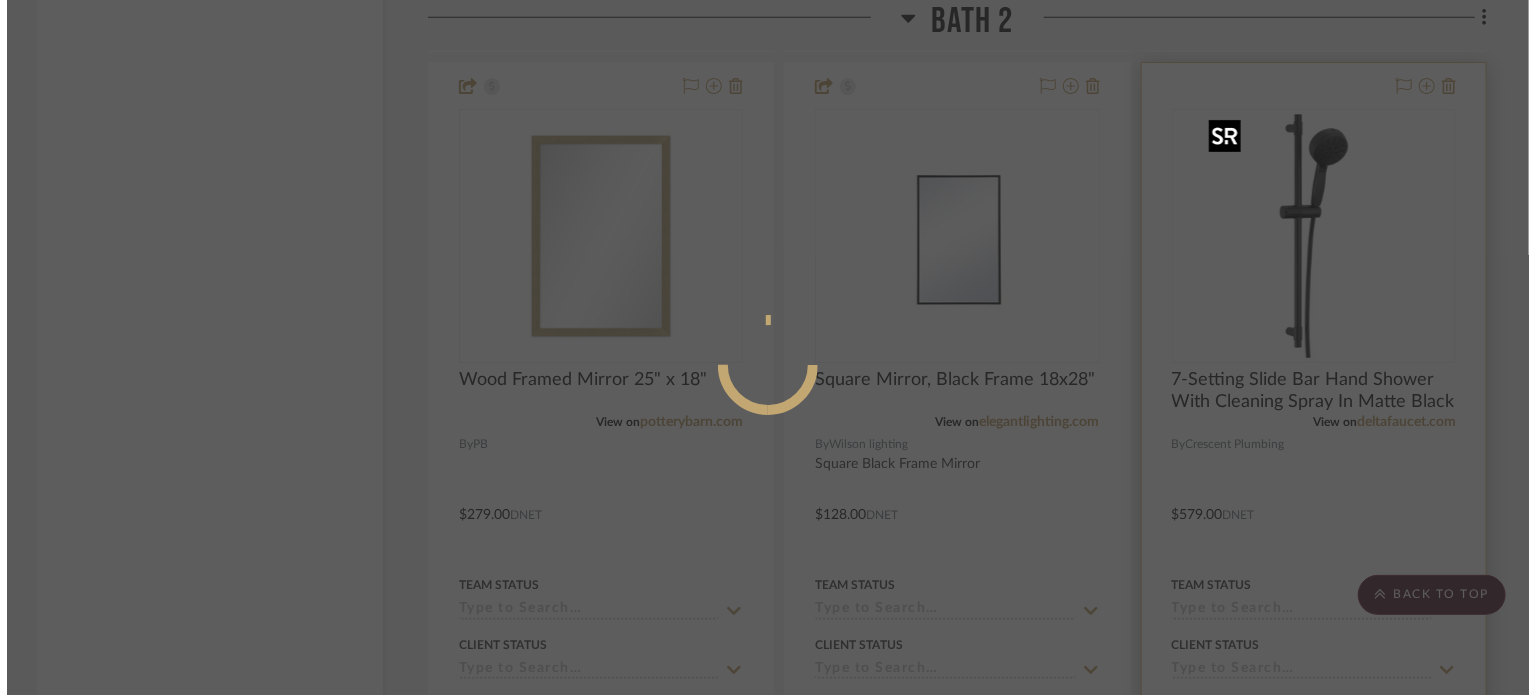 scroll, scrollTop: 0, scrollLeft: 0, axis: both 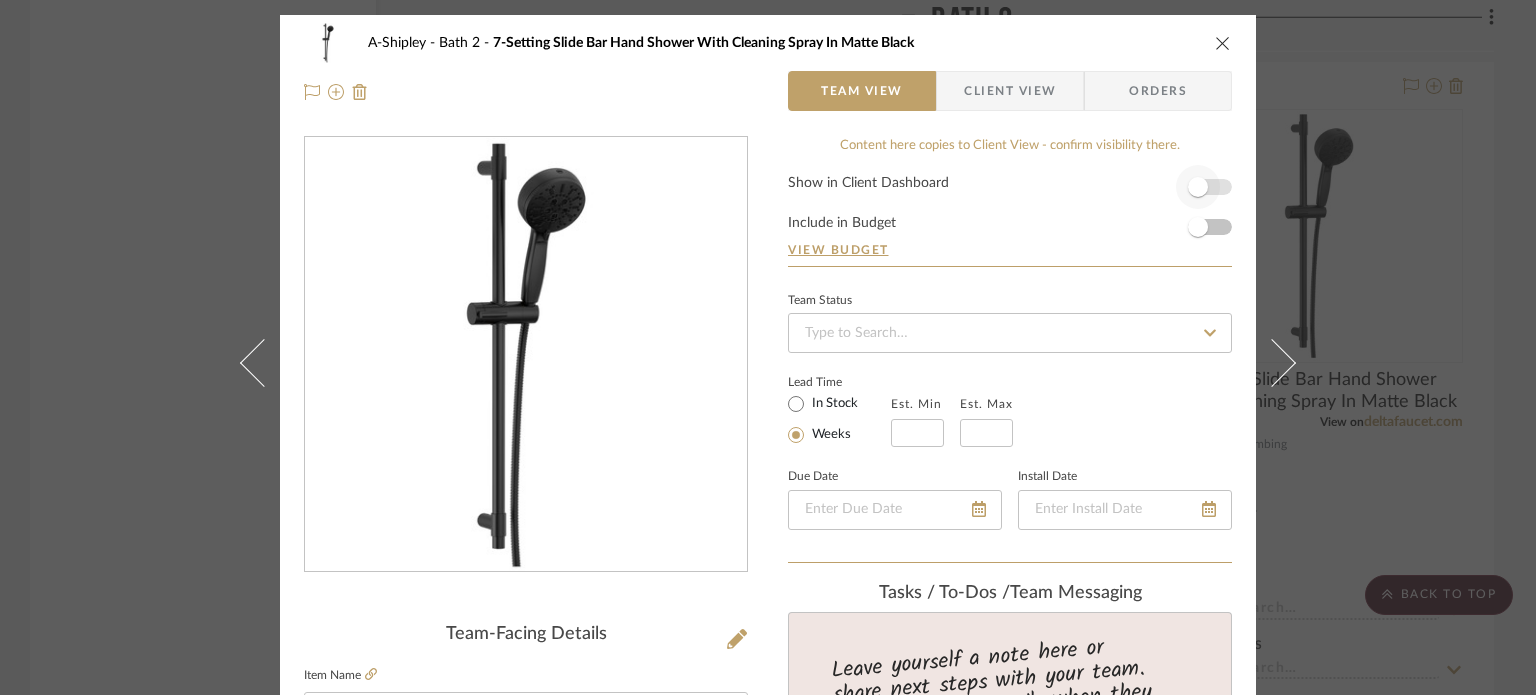 drag, startPoint x: 1213, startPoint y: 188, endPoint x: 1204, endPoint y: 203, distance: 17.492855 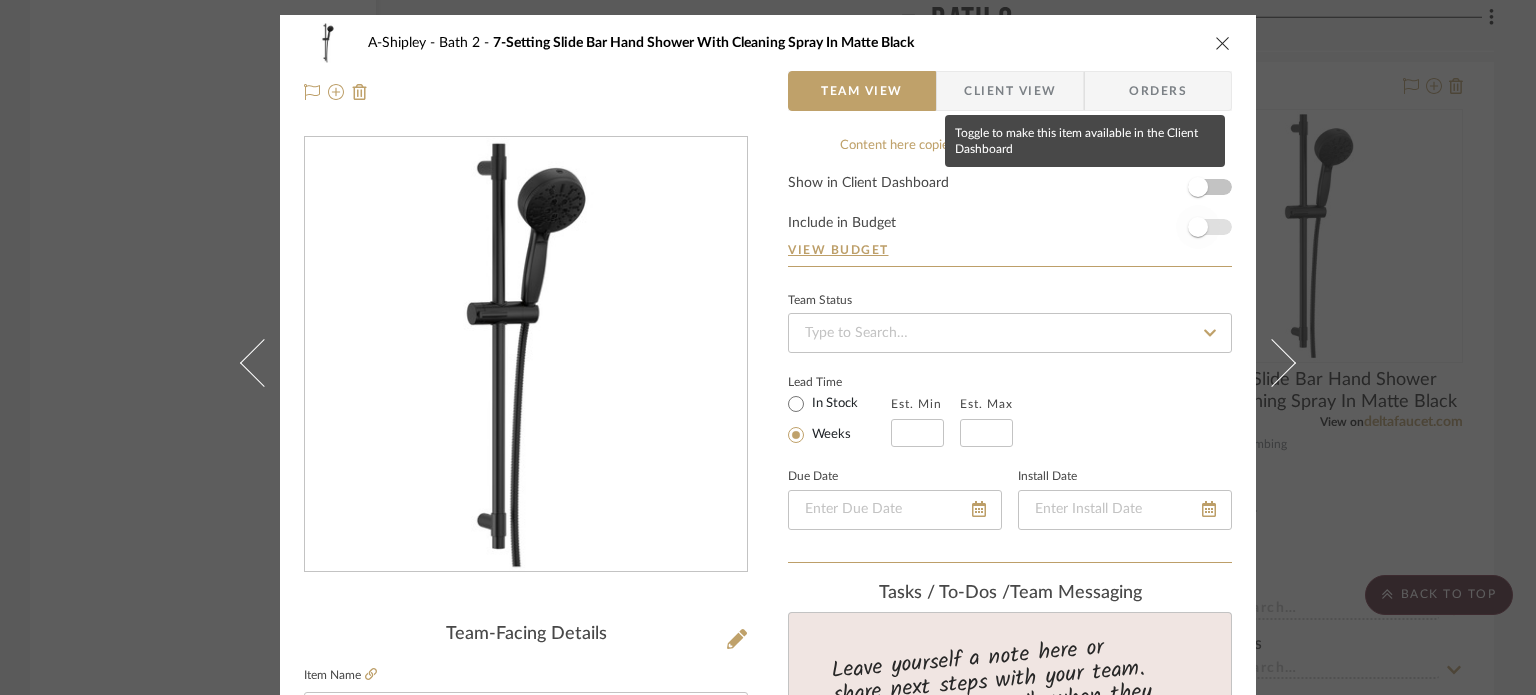 click at bounding box center [1198, 227] 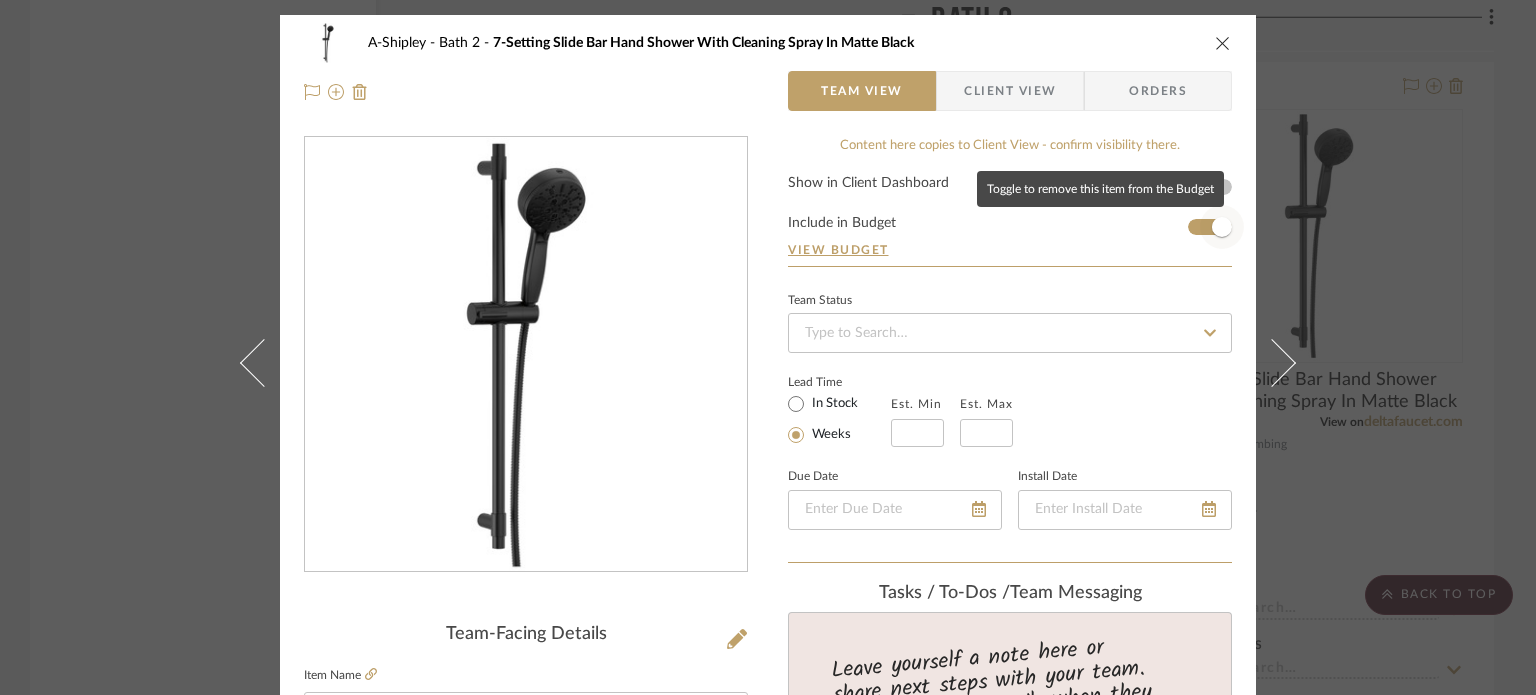 type 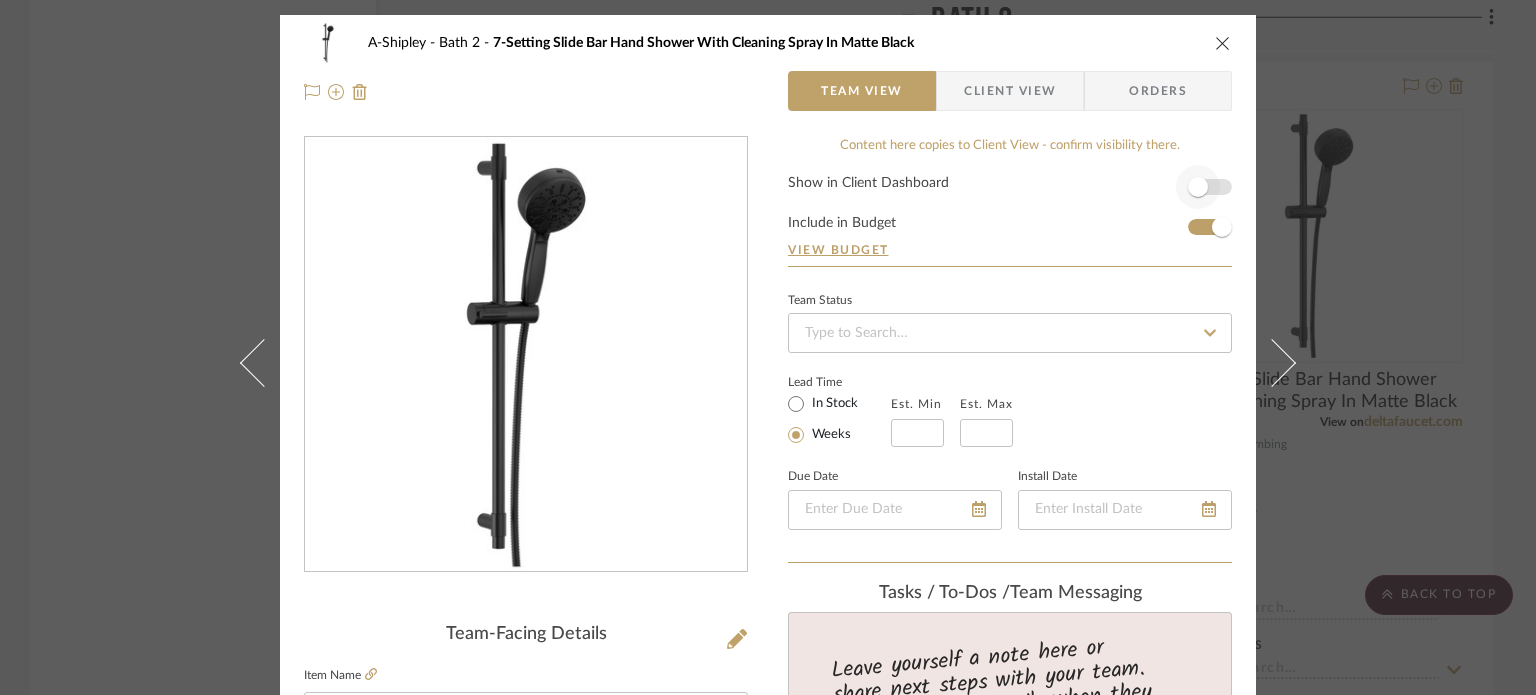 type 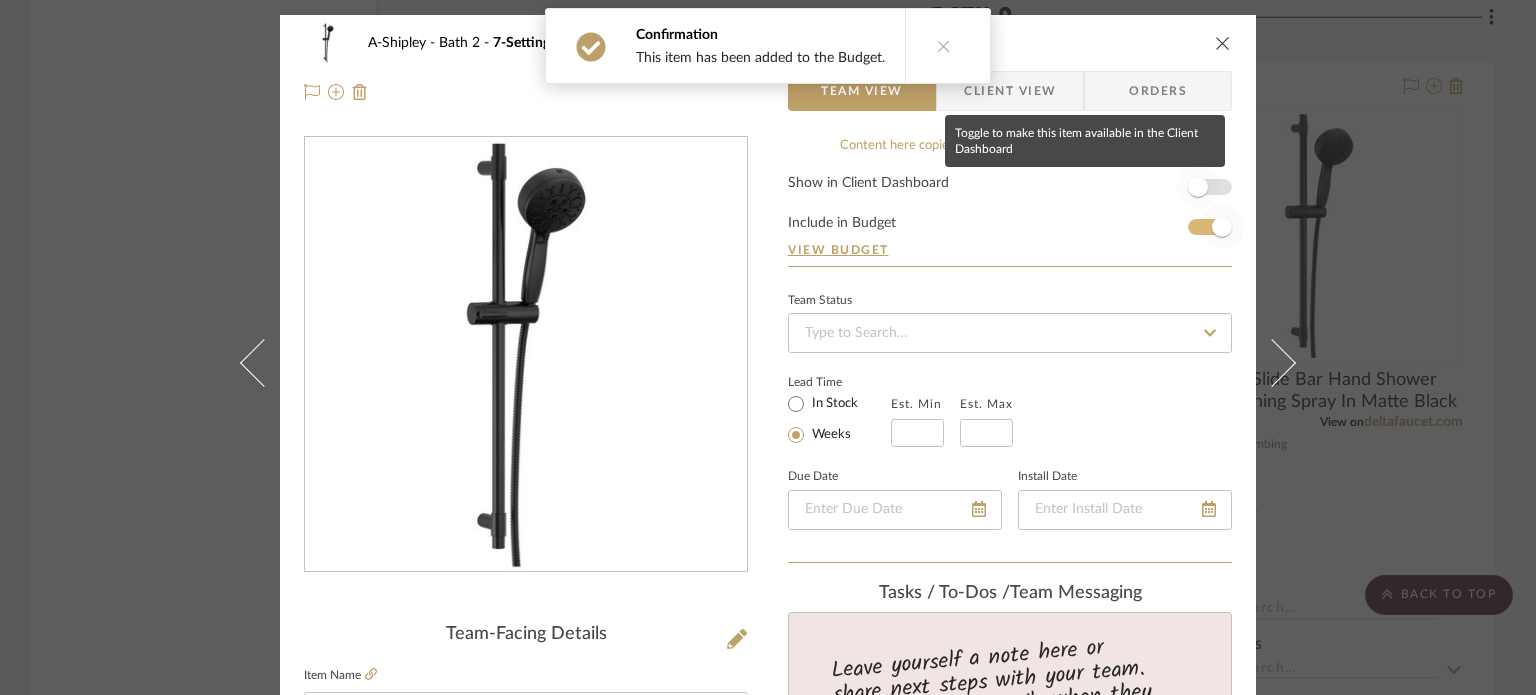 drag, startPoint x: 1199, startPoint y: 185, endPoint x: 1232, endPoint y: 241, distance: 65 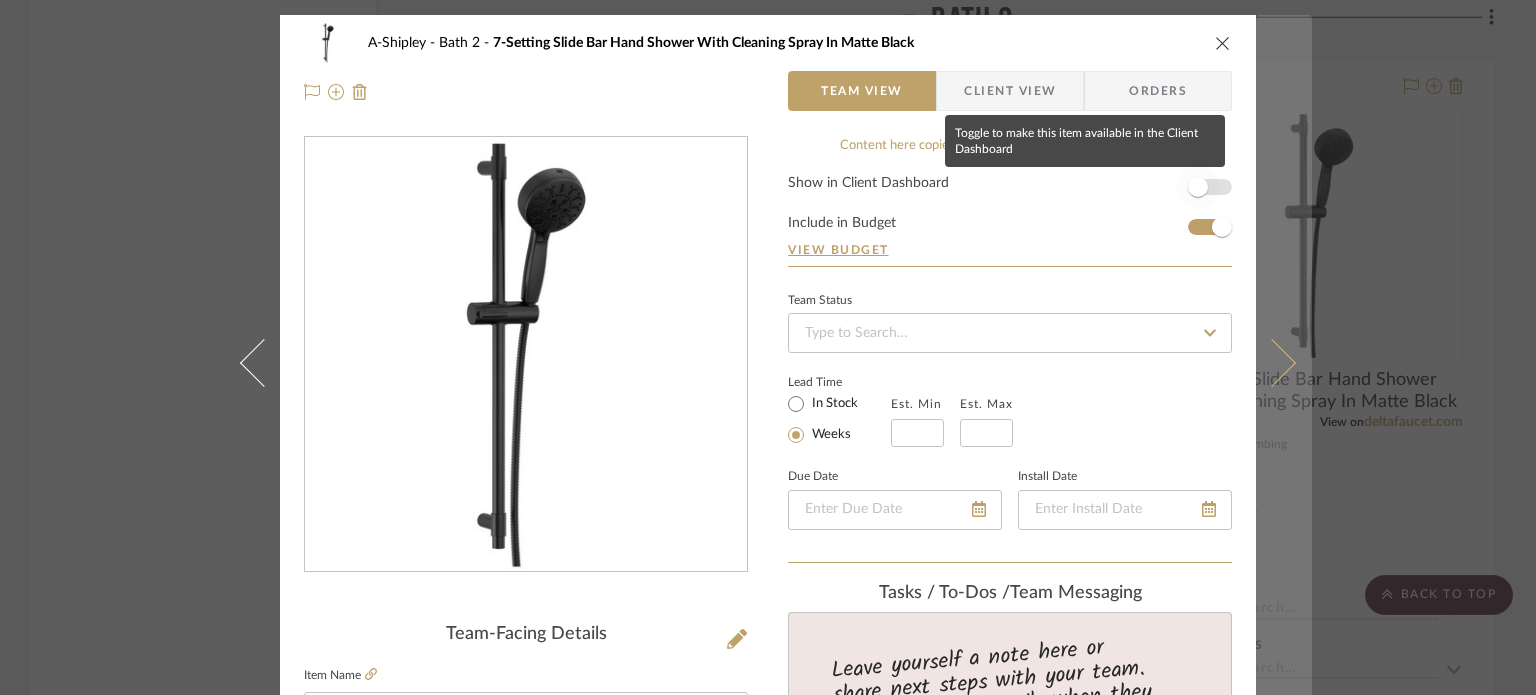 type 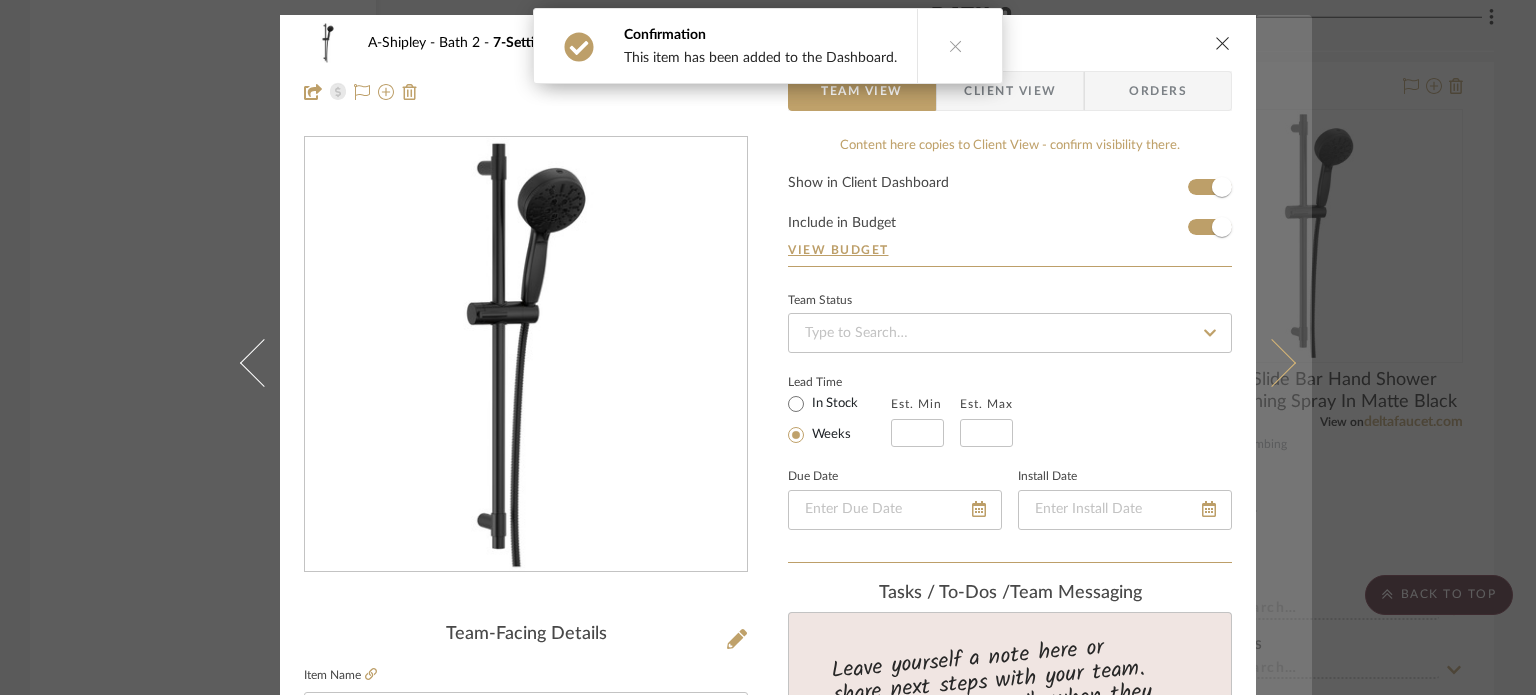 click at bounding box center [1284, 362] 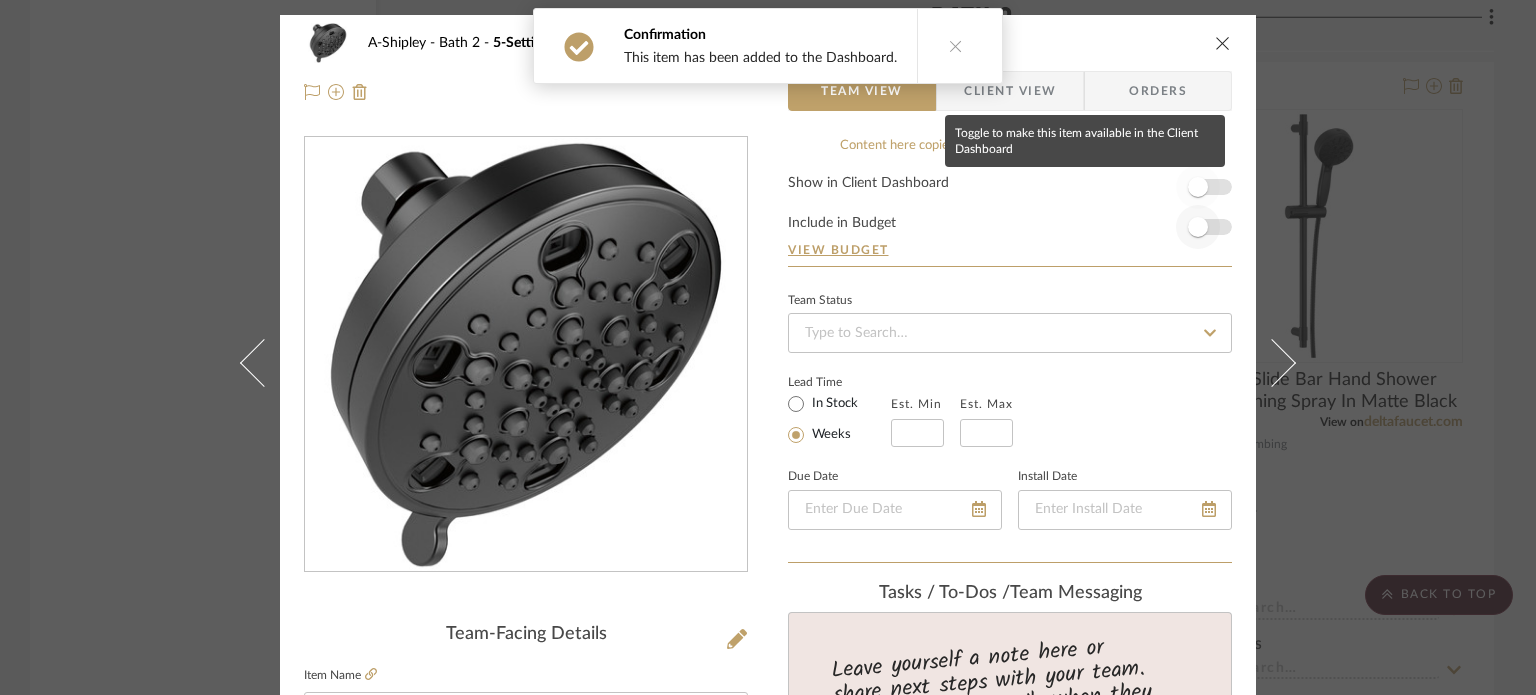 drag, startPoint x: 1205, startPoint y: 184, endPoint x: 1197, endPoint y: 215, distance: 32.01562 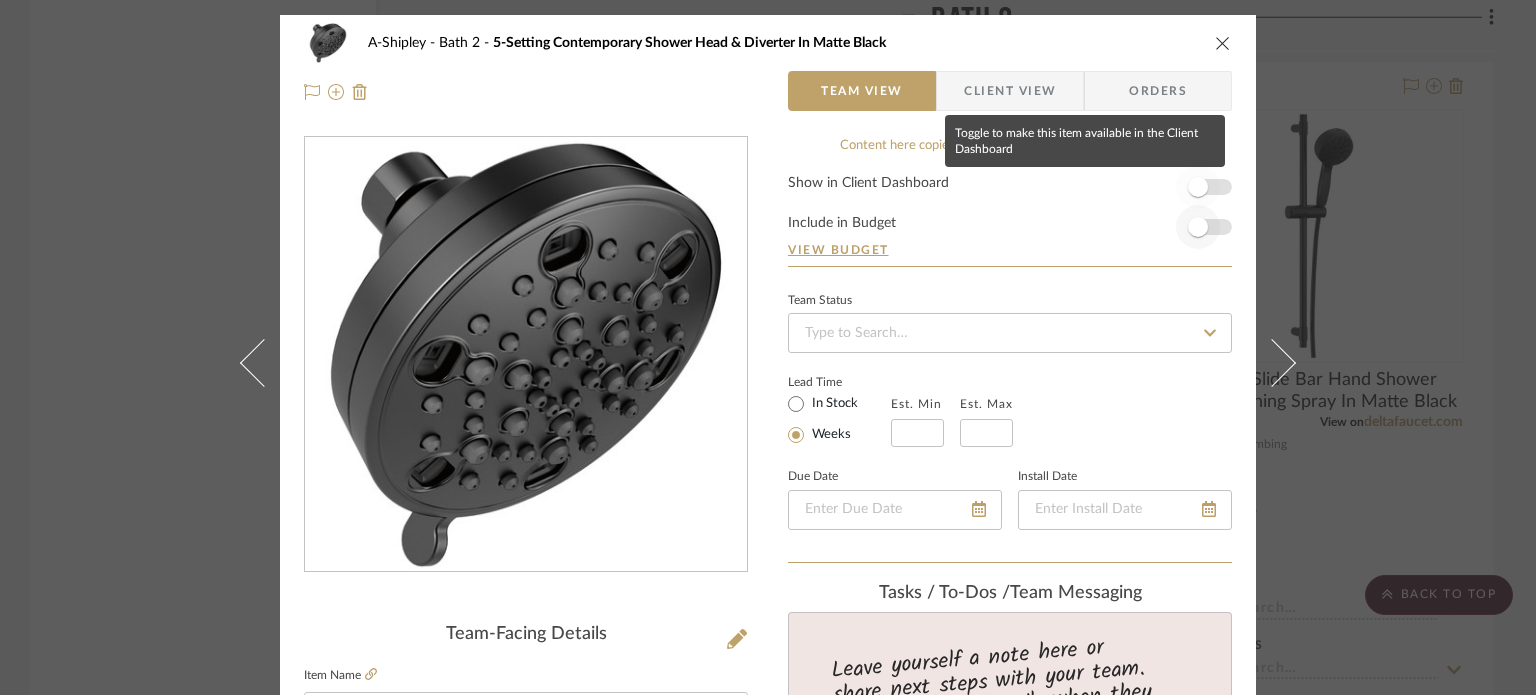 type 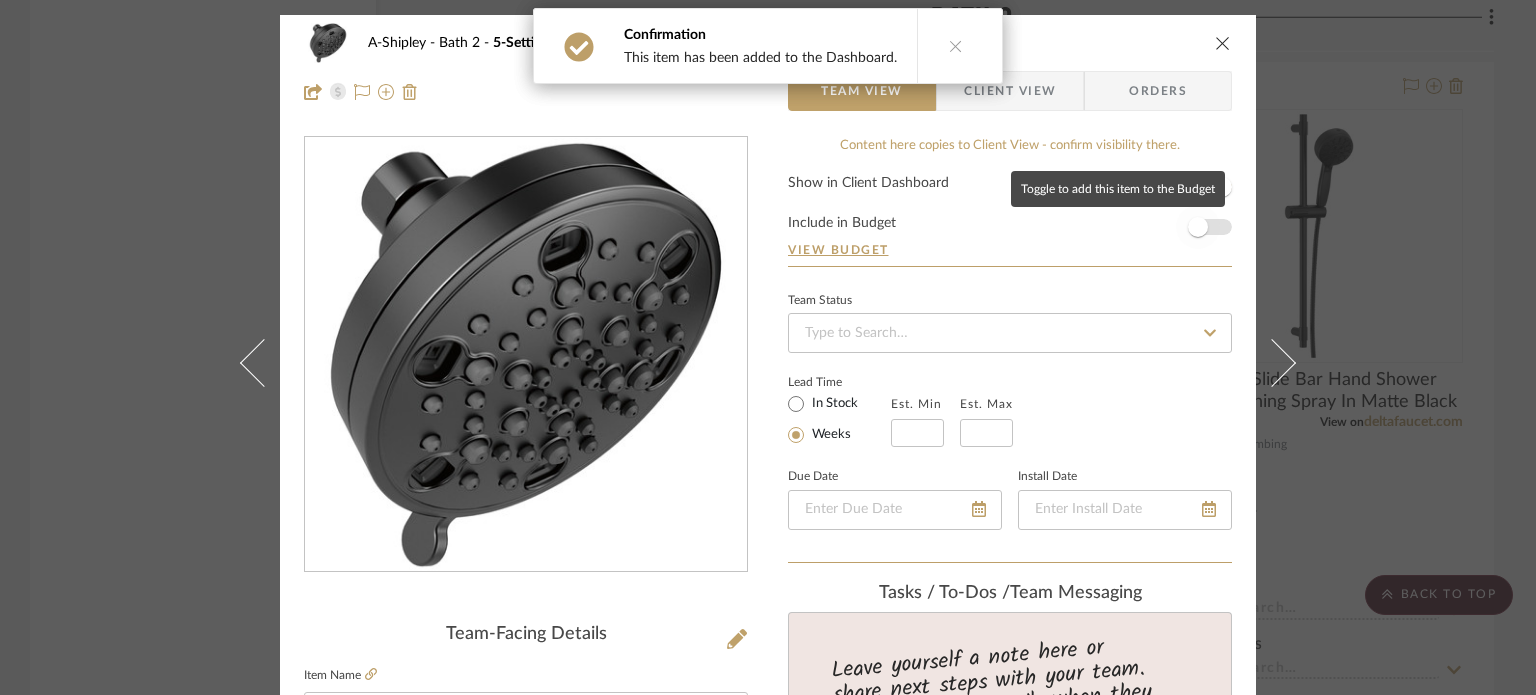 click at bounding box center (1198, 227) 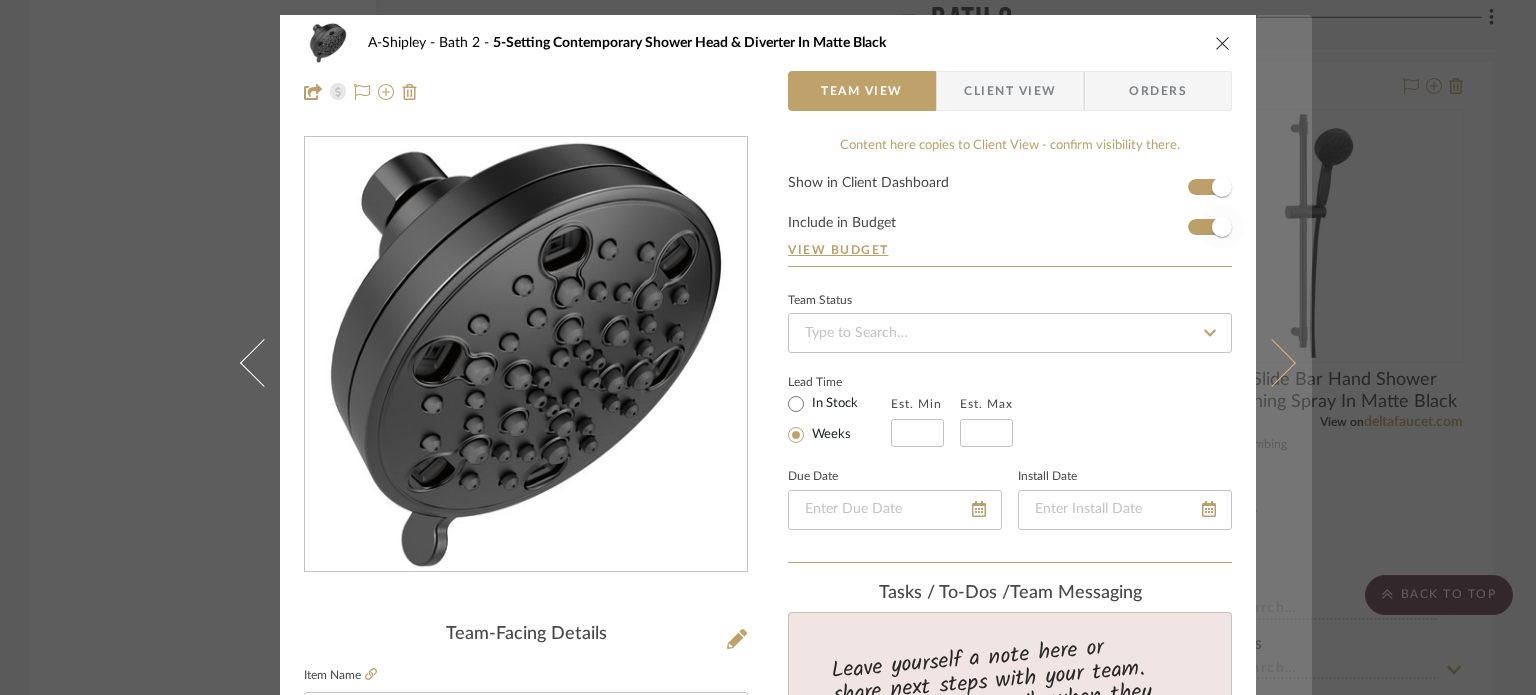 type 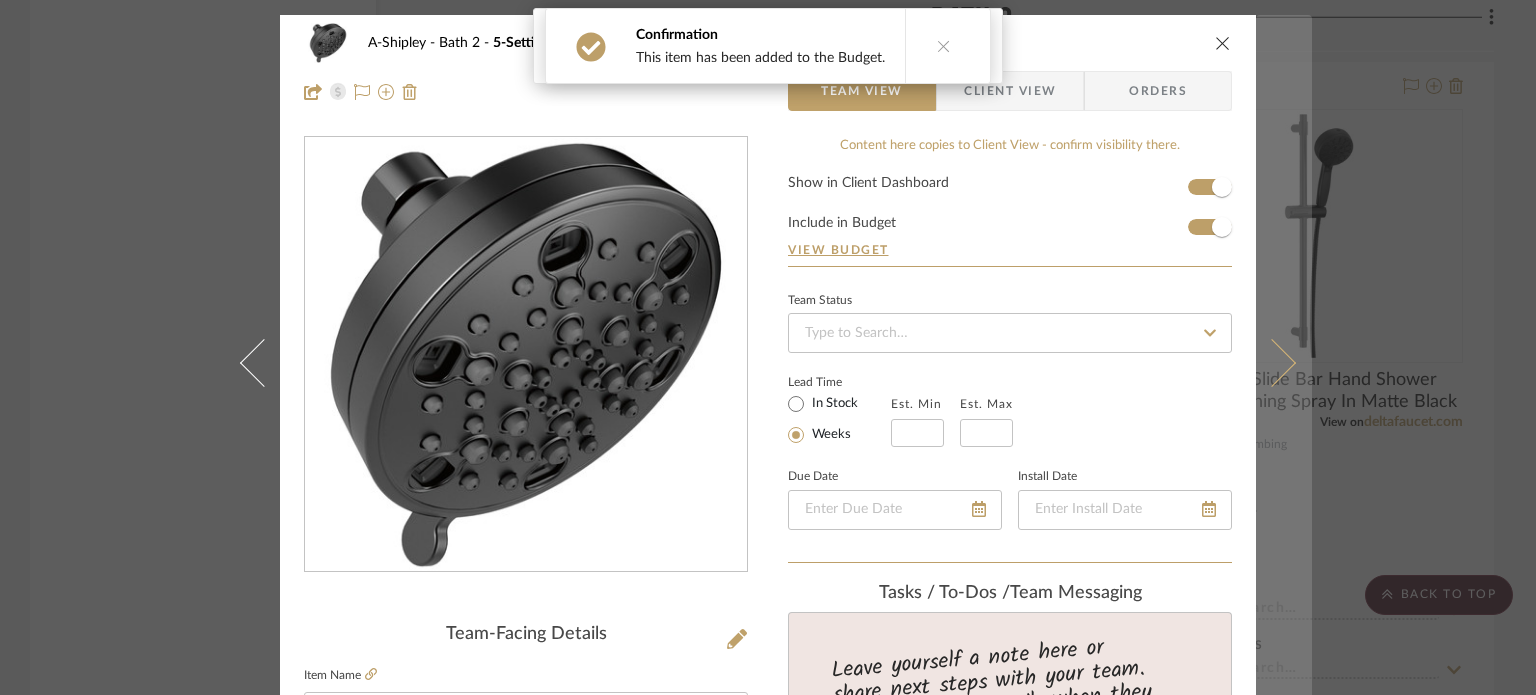 click at bounding box center (1284, 362) 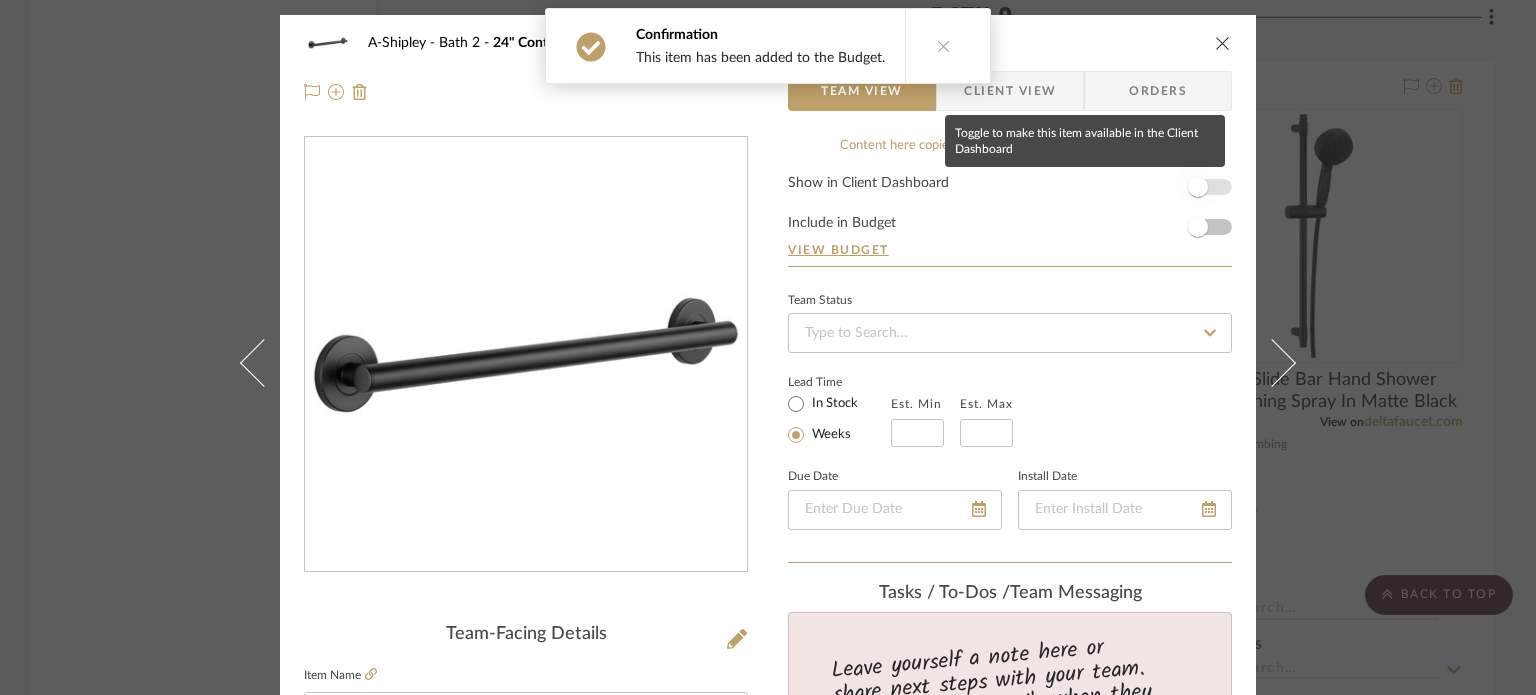 click at bounding box center (1198, 187) 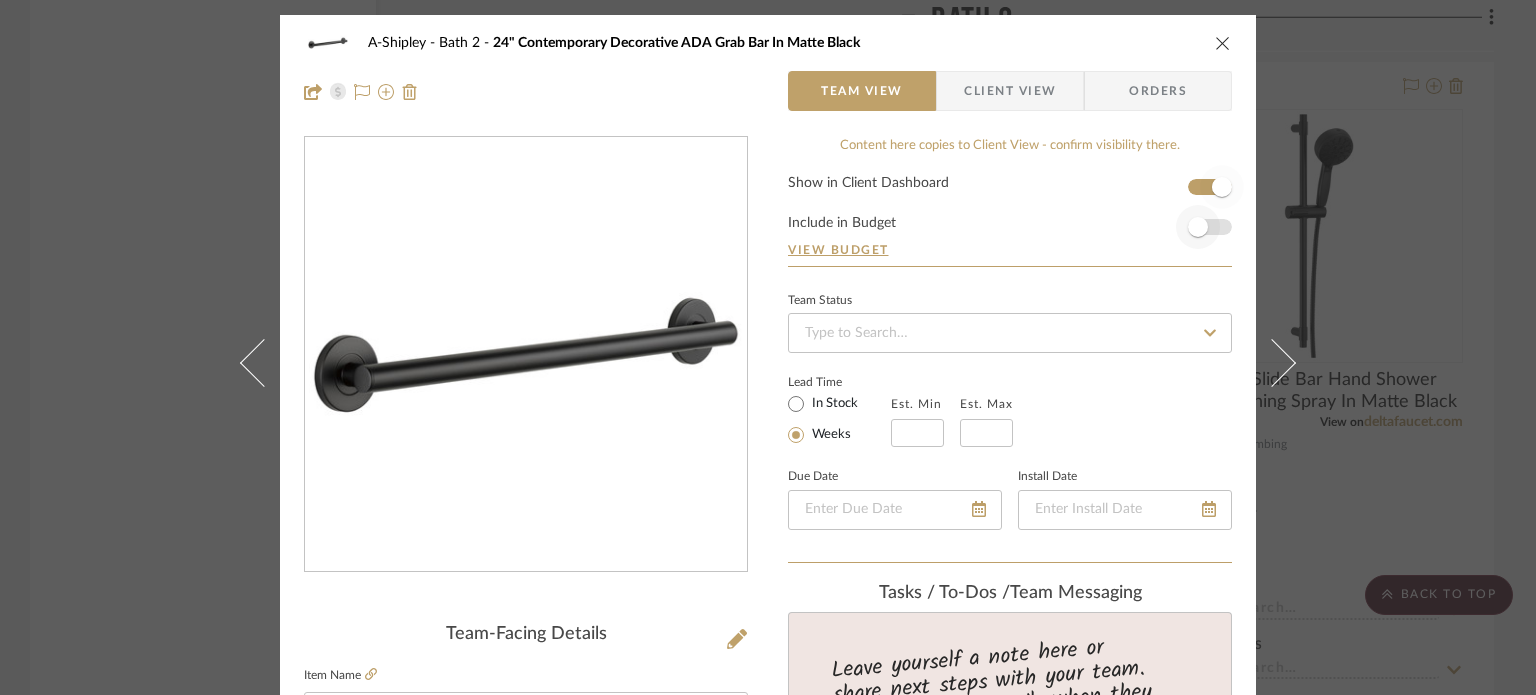 type 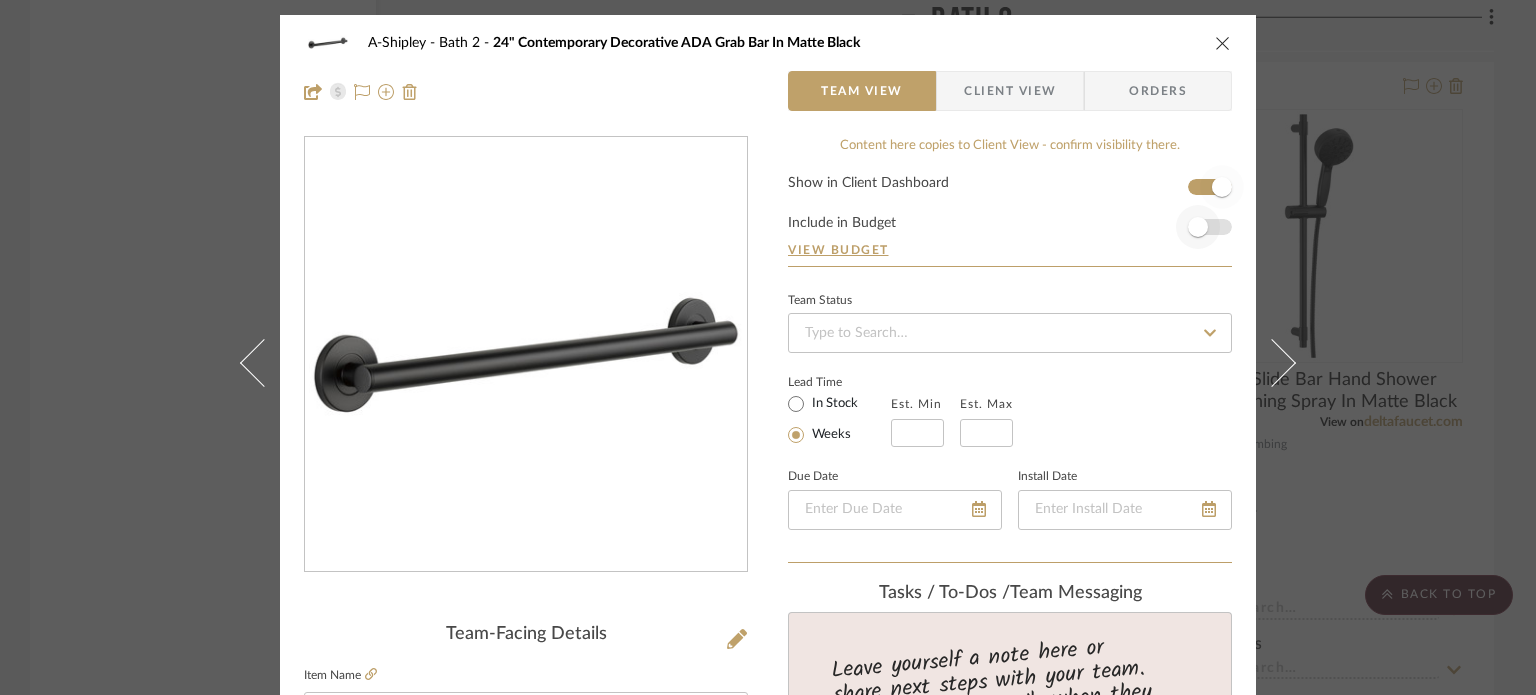 type 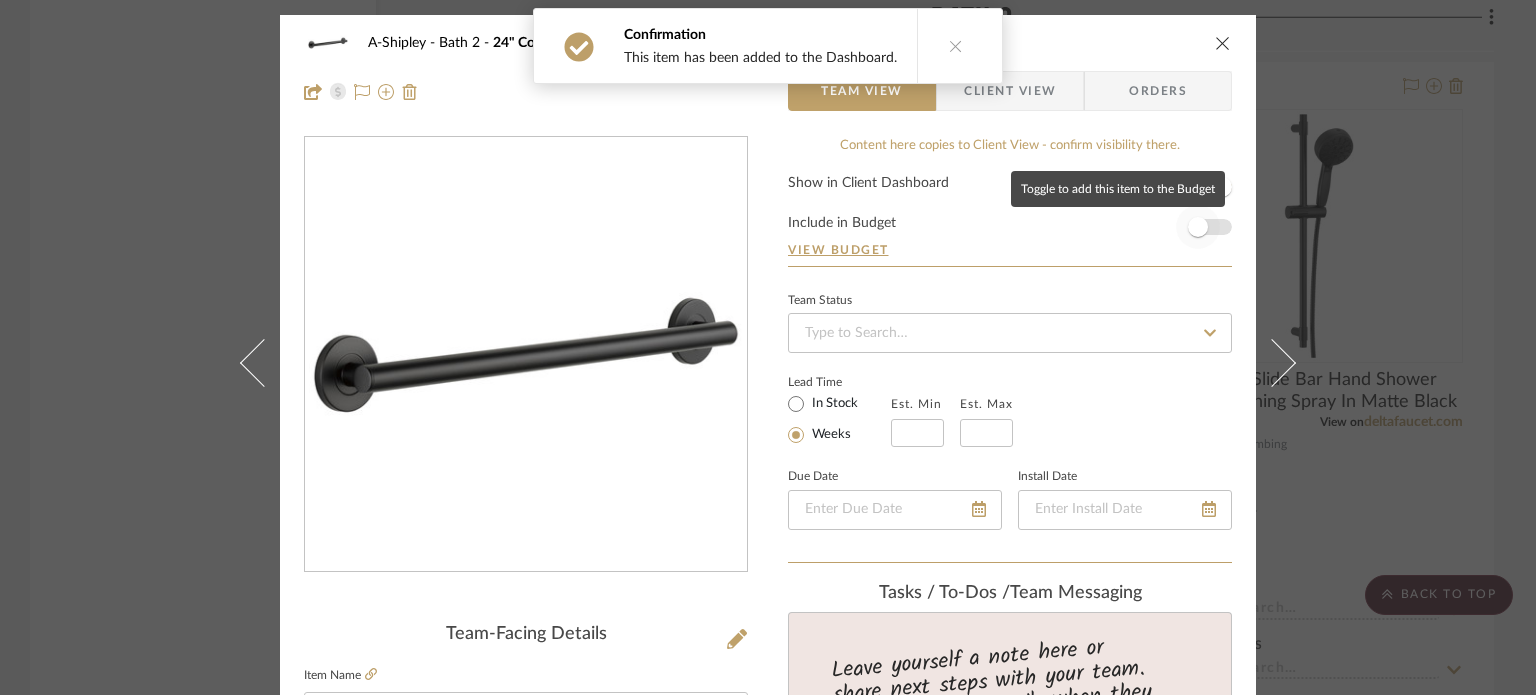 click at bounding box center [1198, 227] 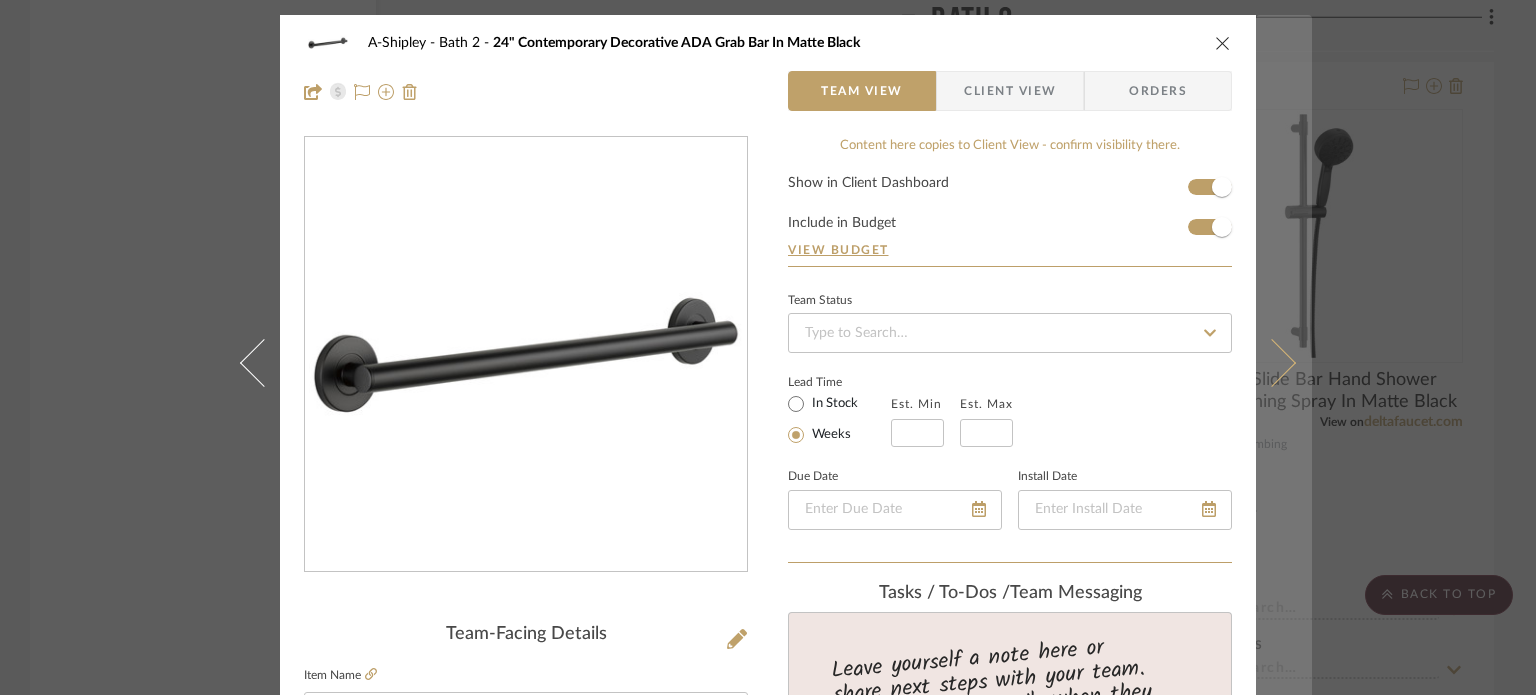 type 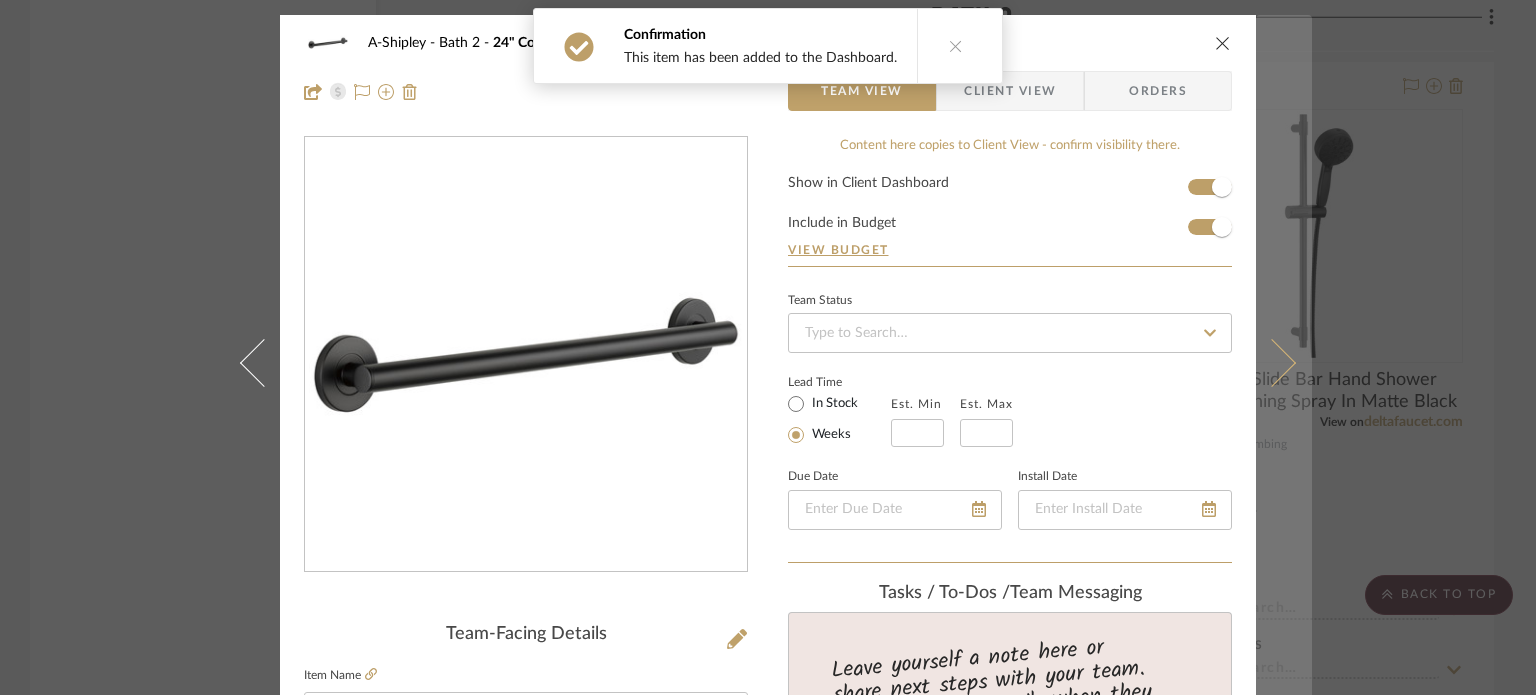 click at bounding box center [1284, 362] 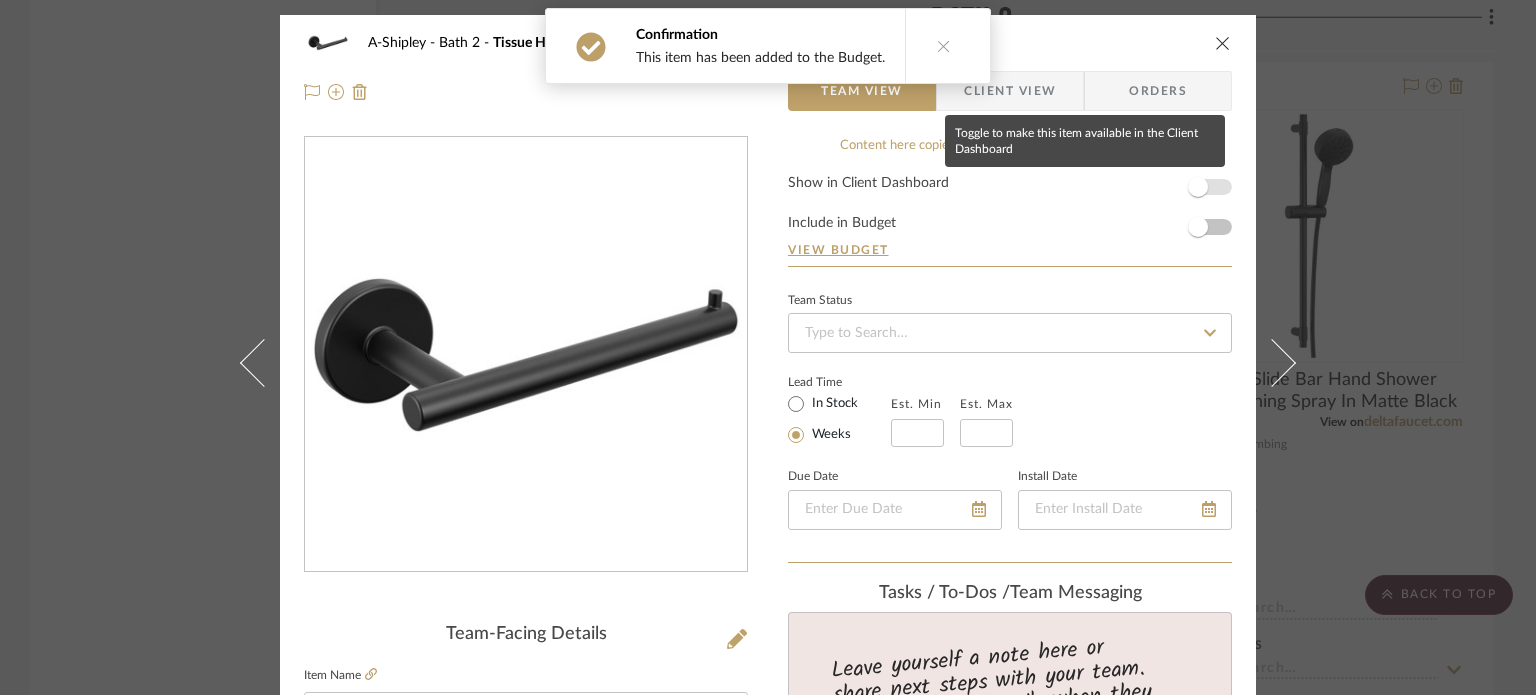 click at bounding box center (1198, 187) 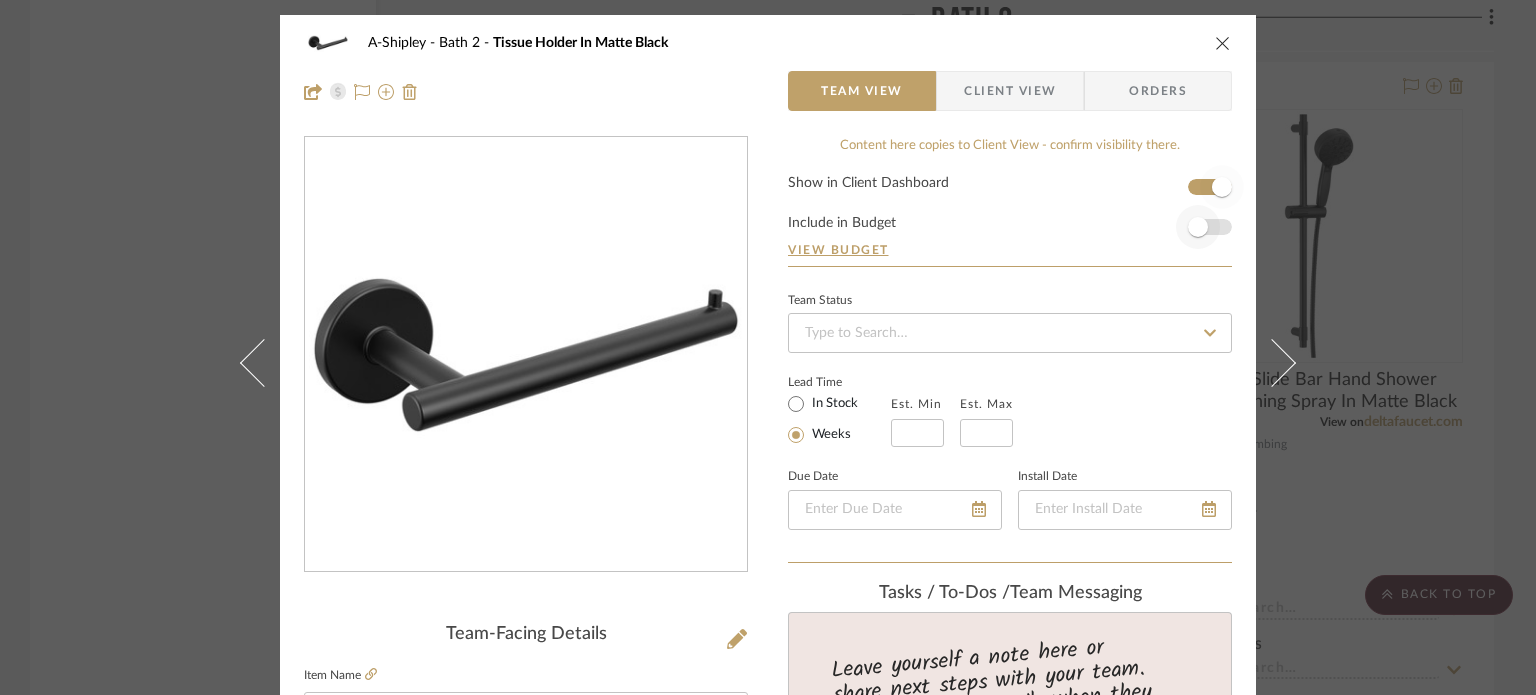 type 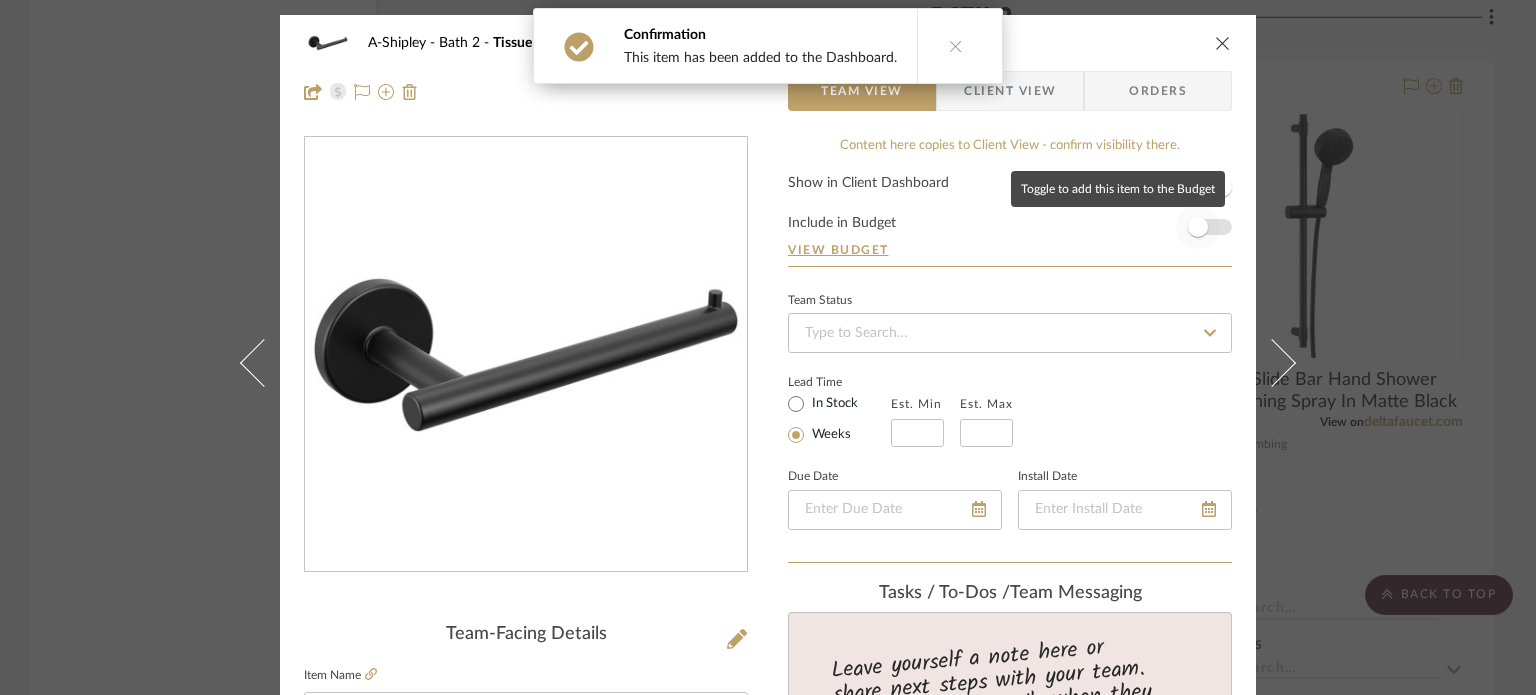 click at bounding box center (1198, 227) 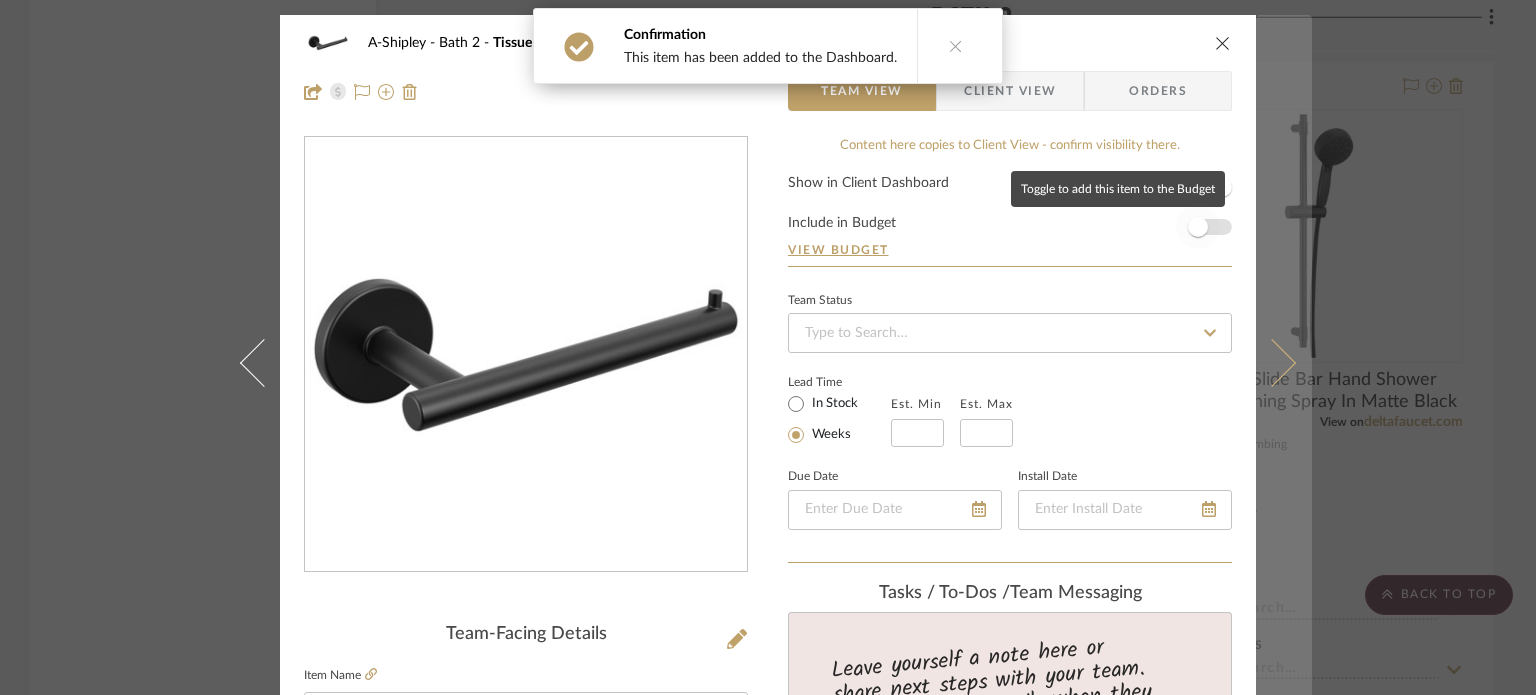 type 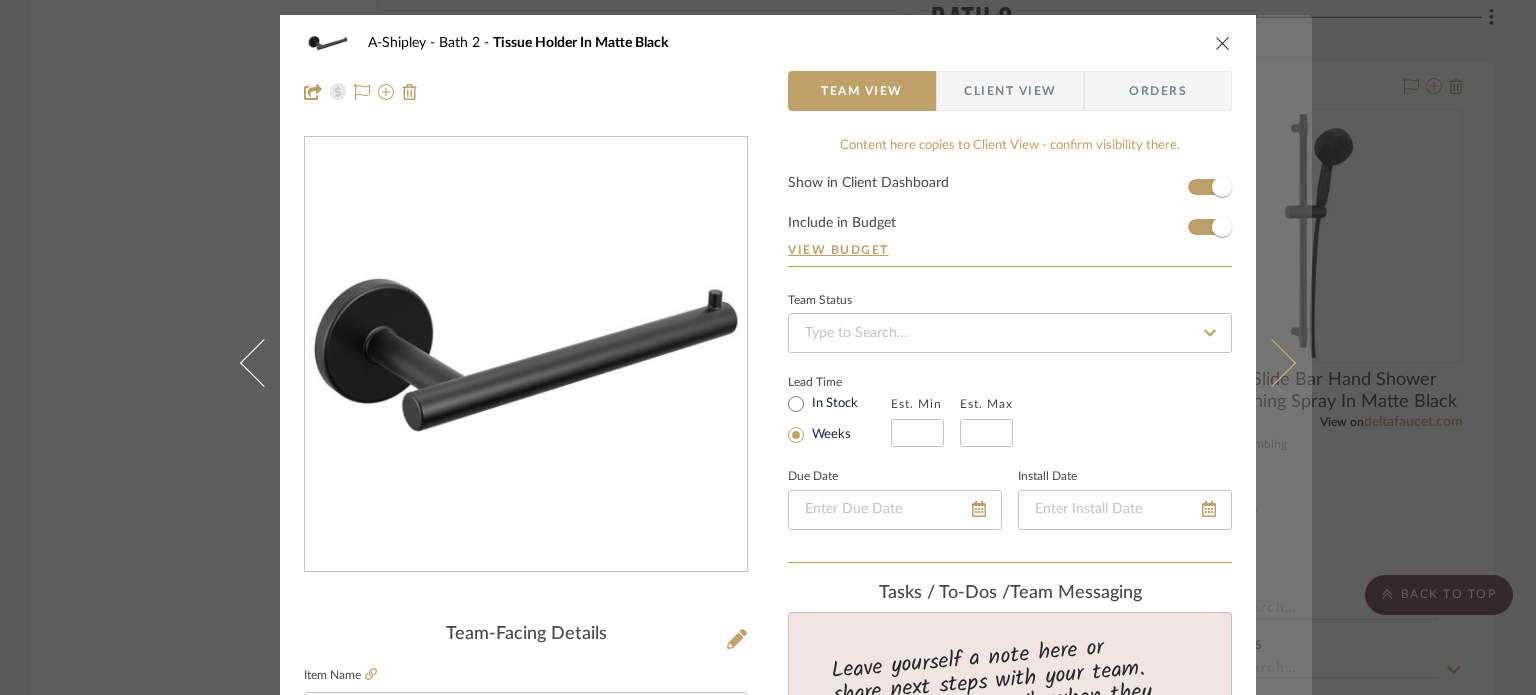 click at bounding box center (1284, 362) 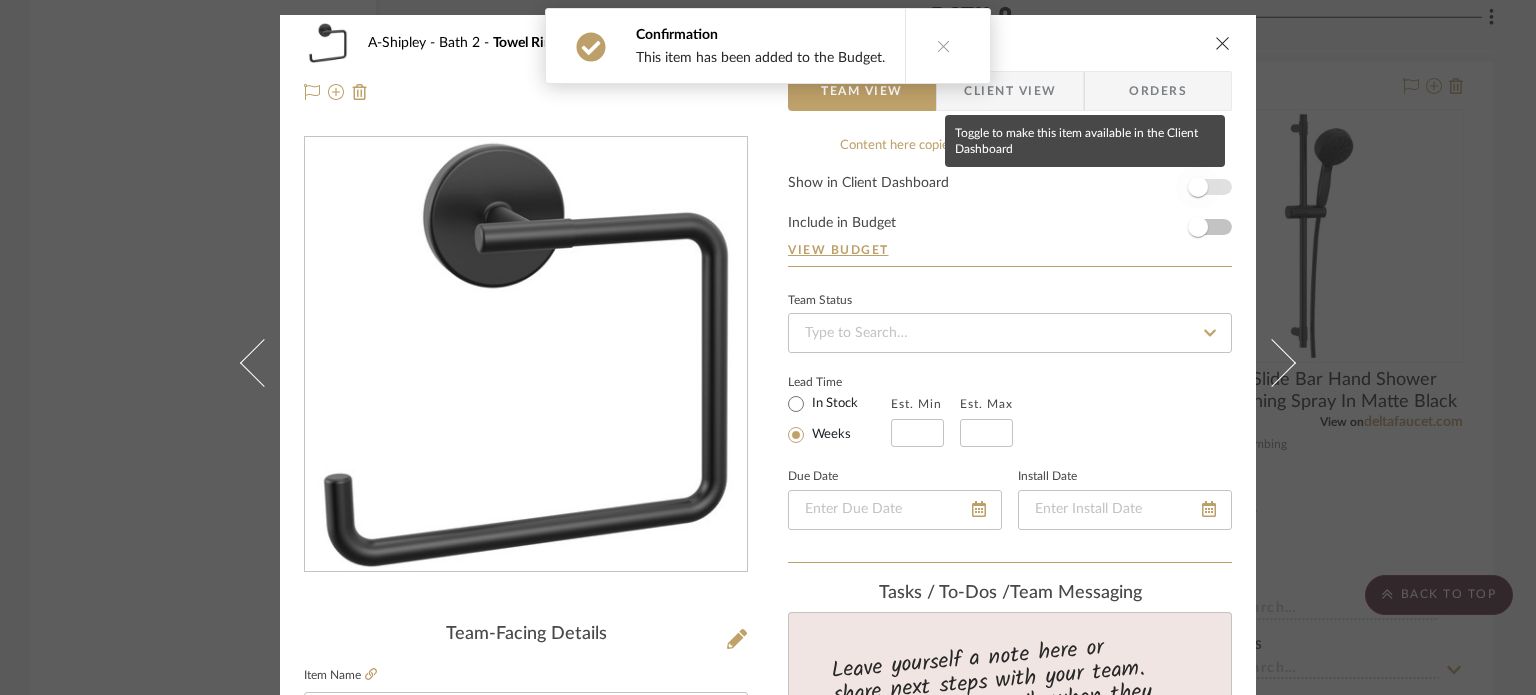 click at bounding box center (1198, 187) 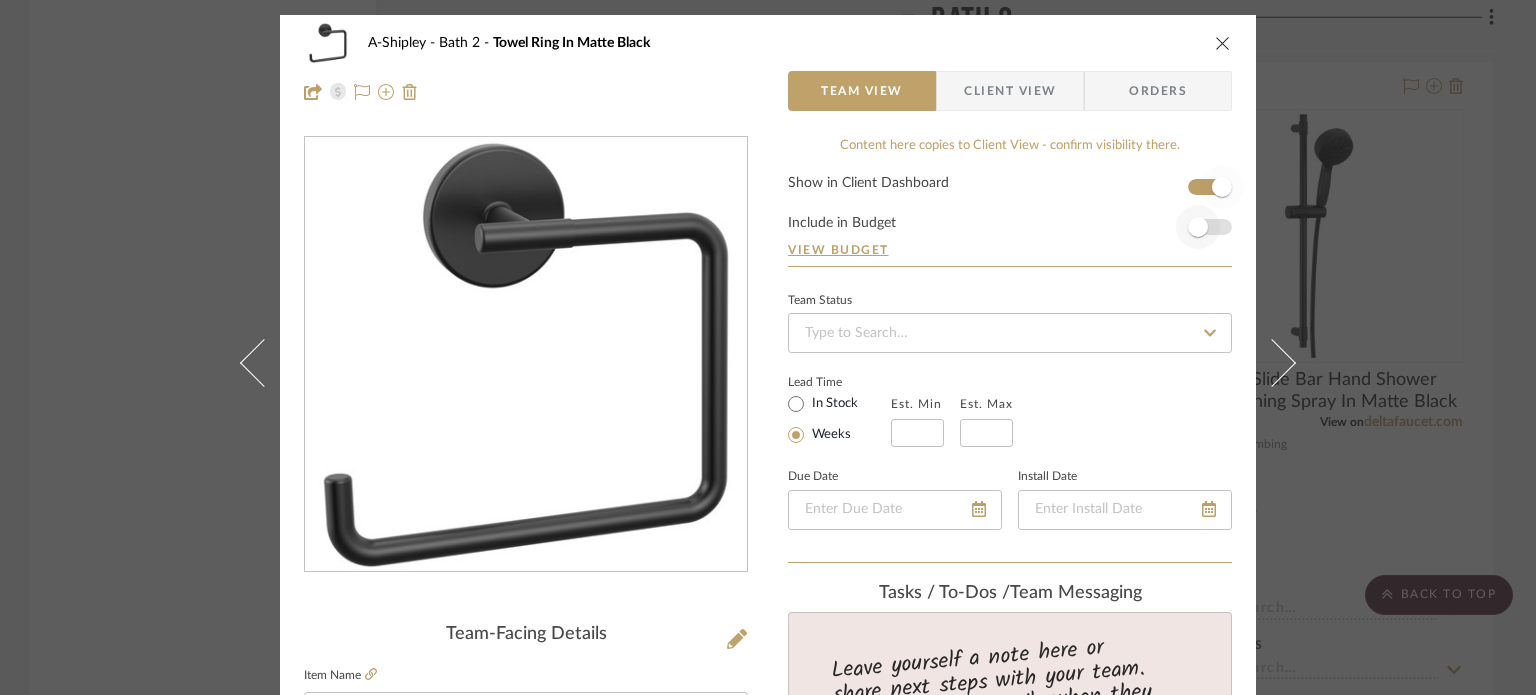type 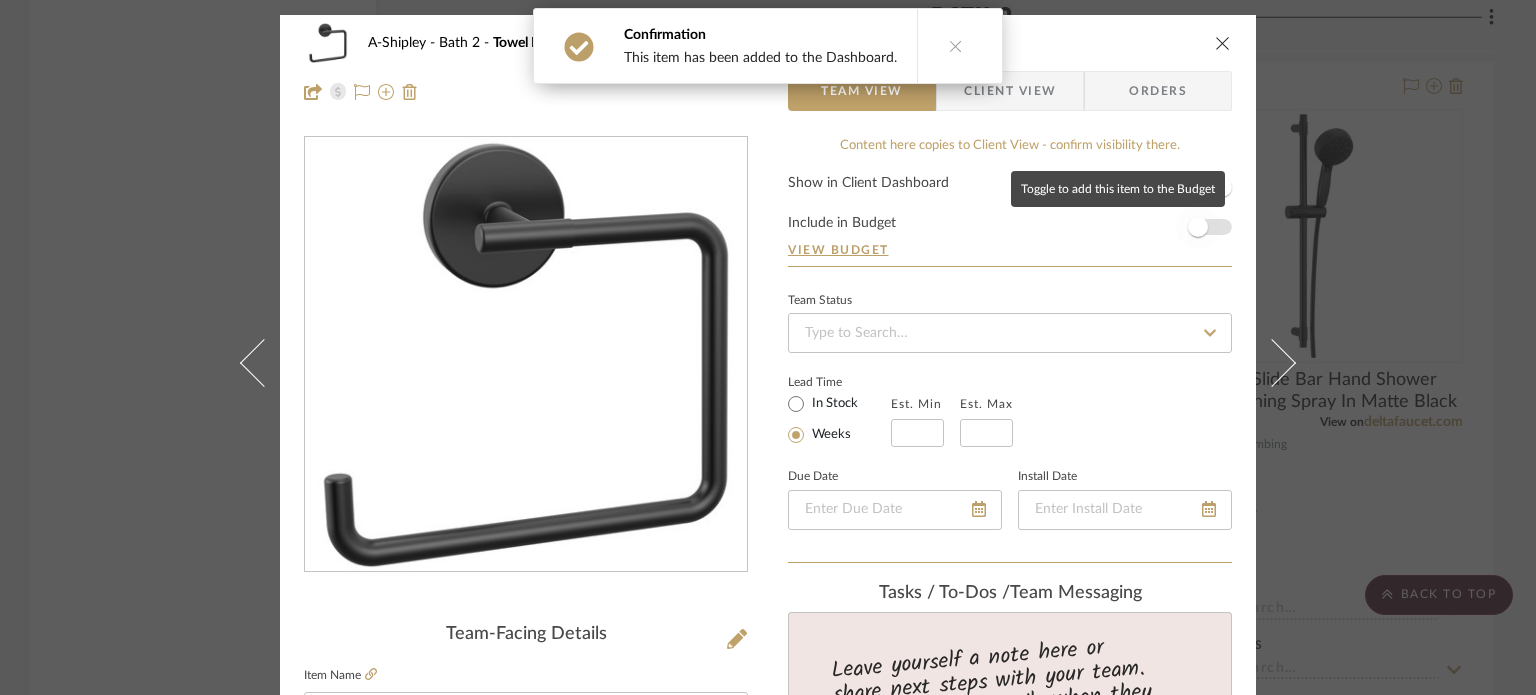 click at bounding box center [1198, 227] 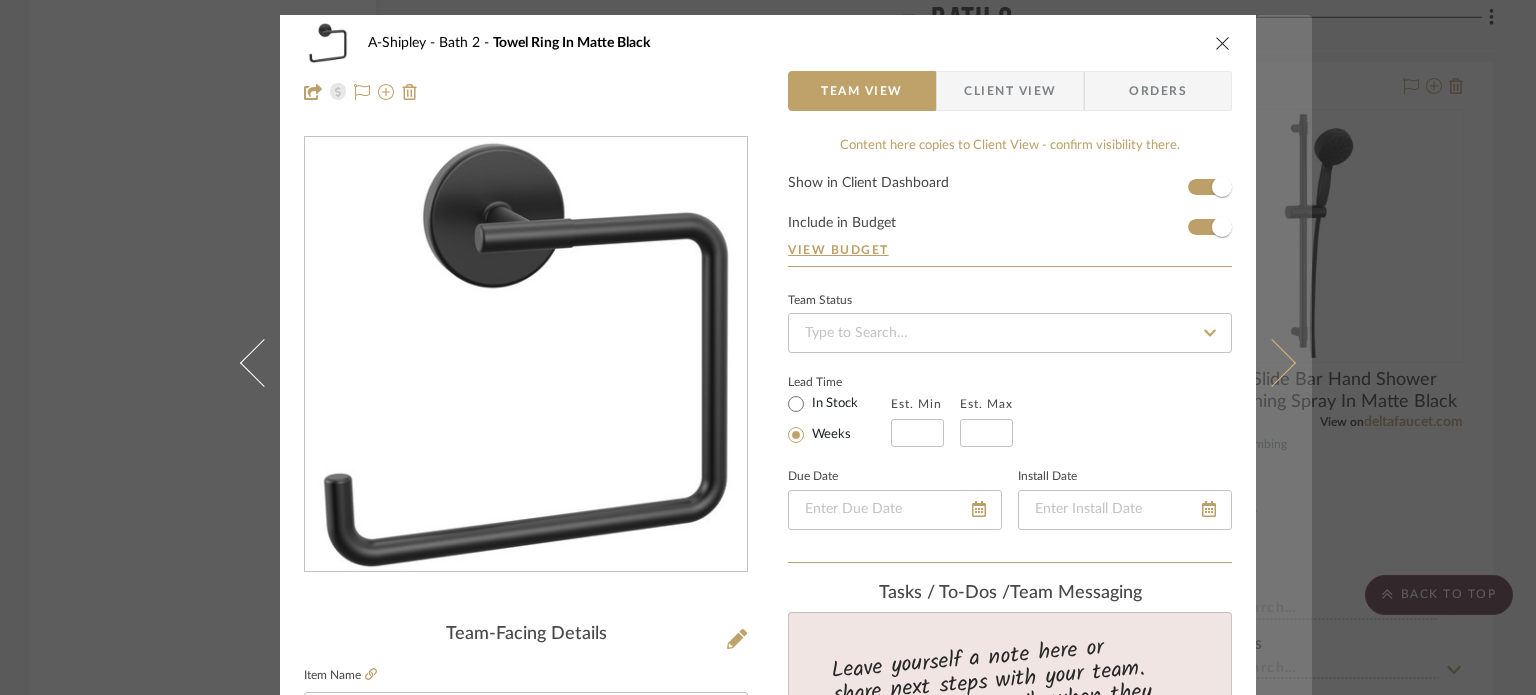 type 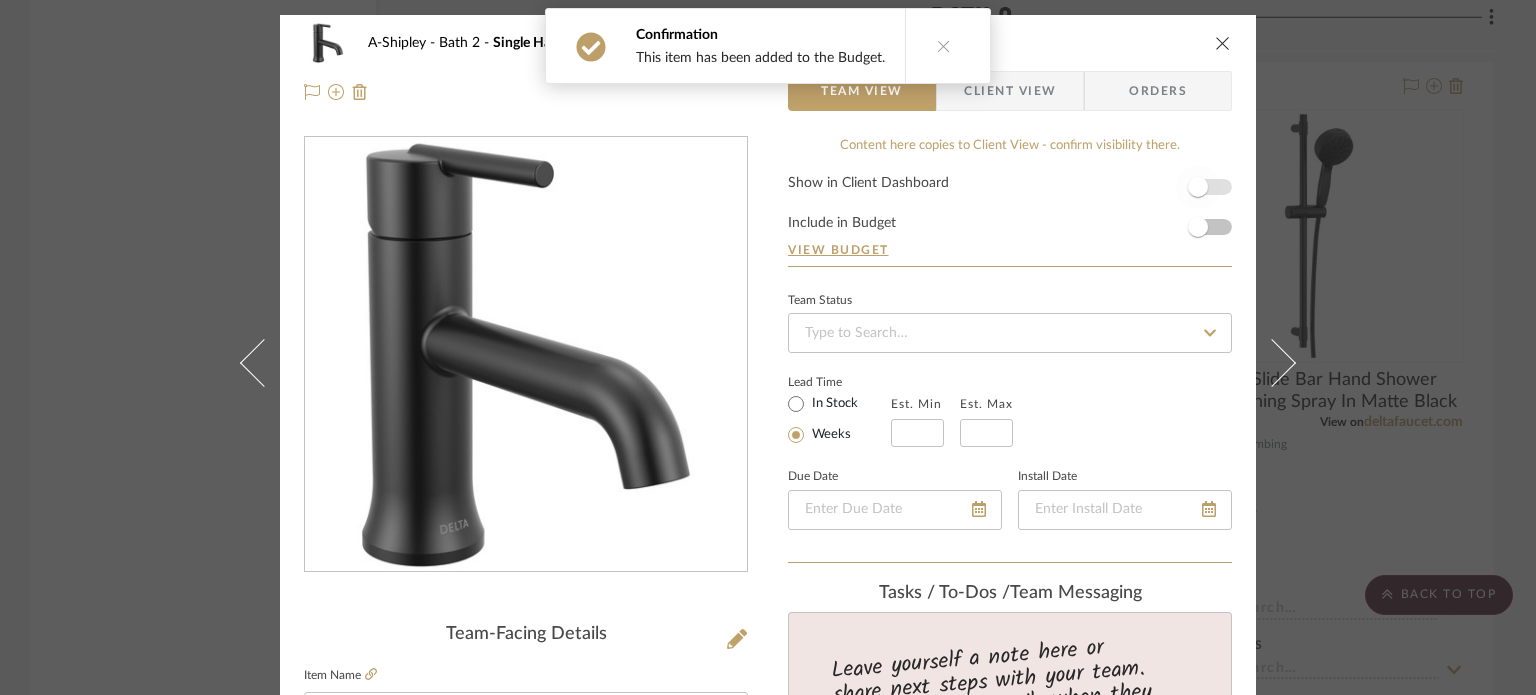 click at bounding box center (1198, 187) 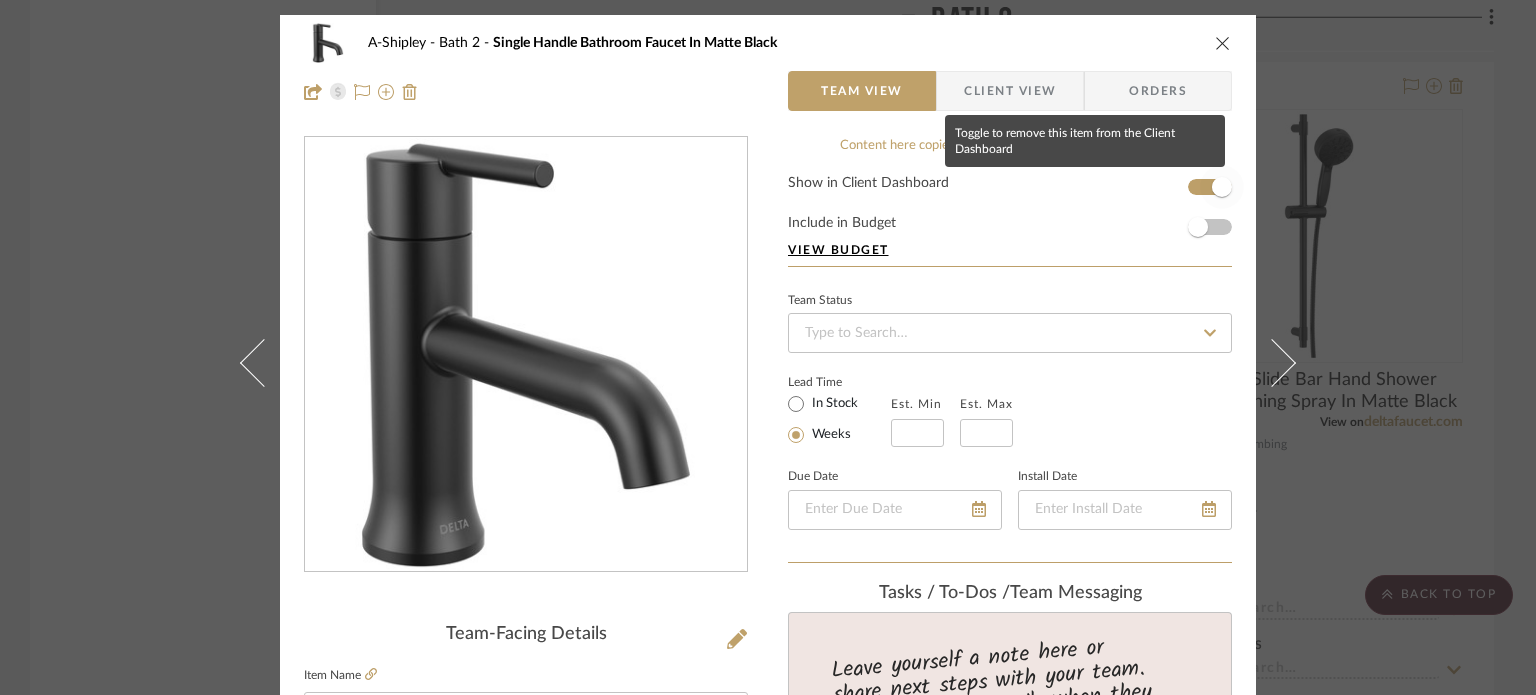 type 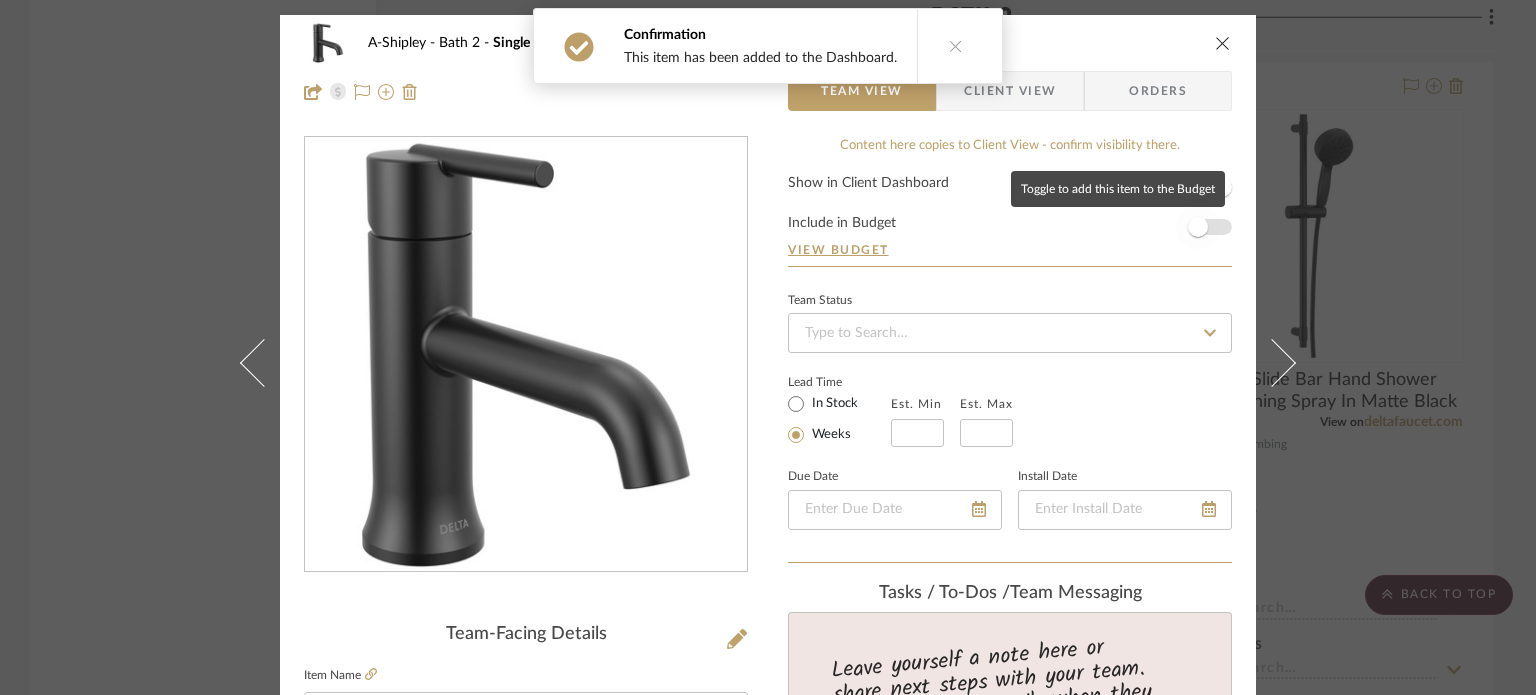 click at bounding box center (1198, 227) 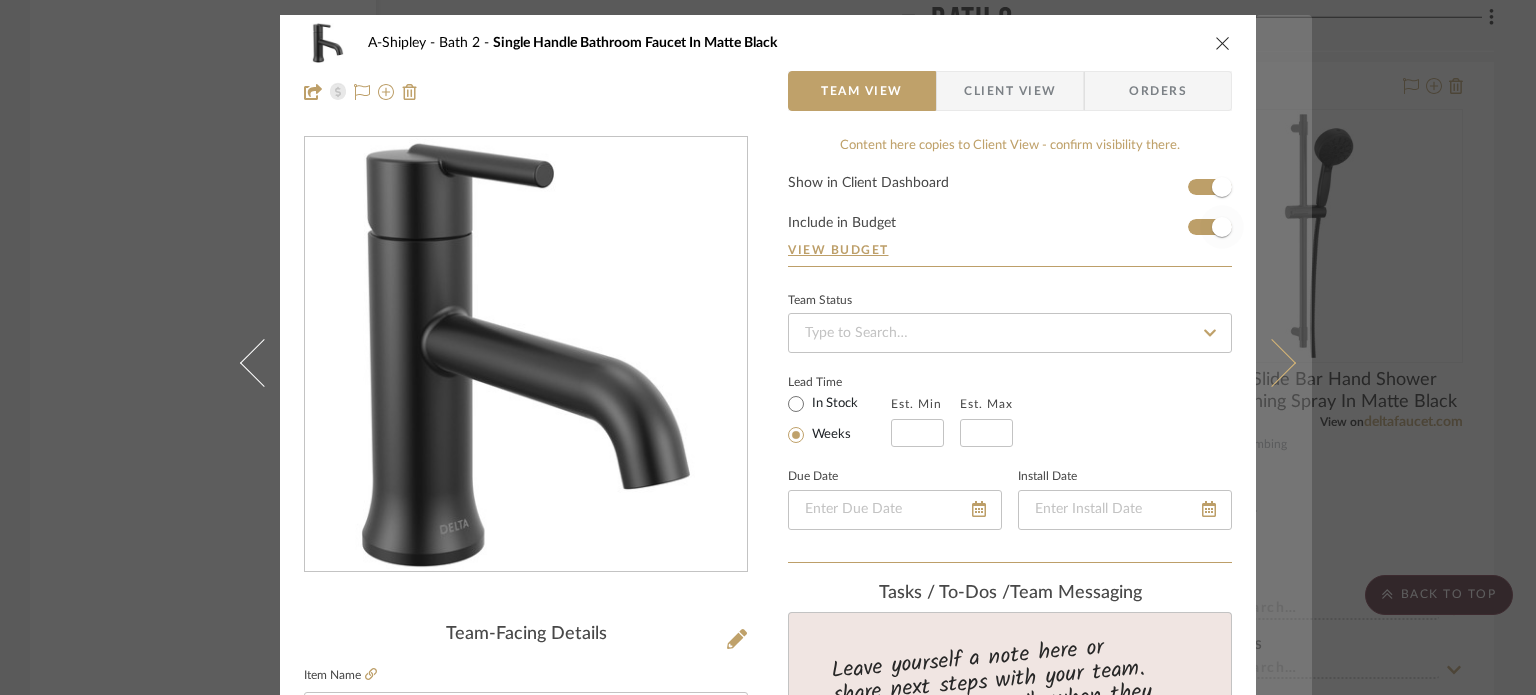 type 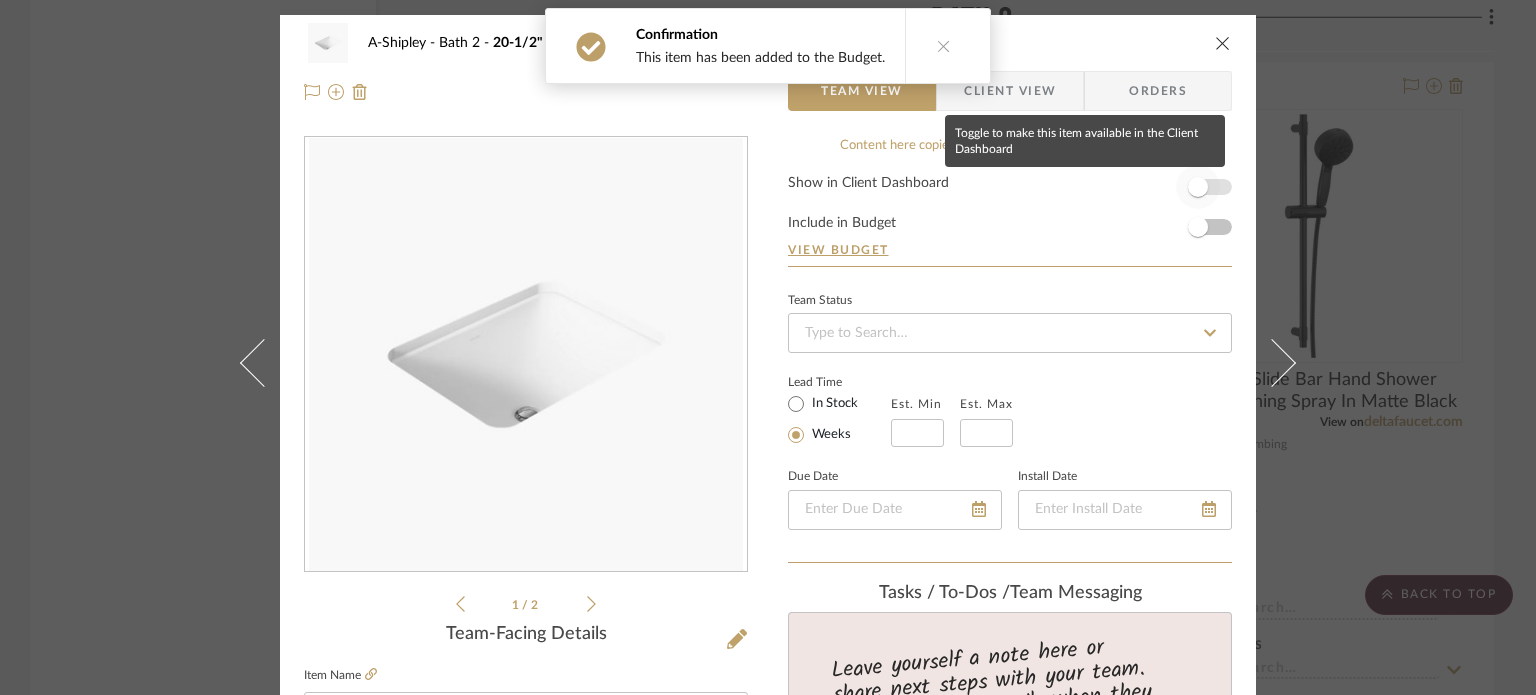 click at bounding box center (1198, 187) 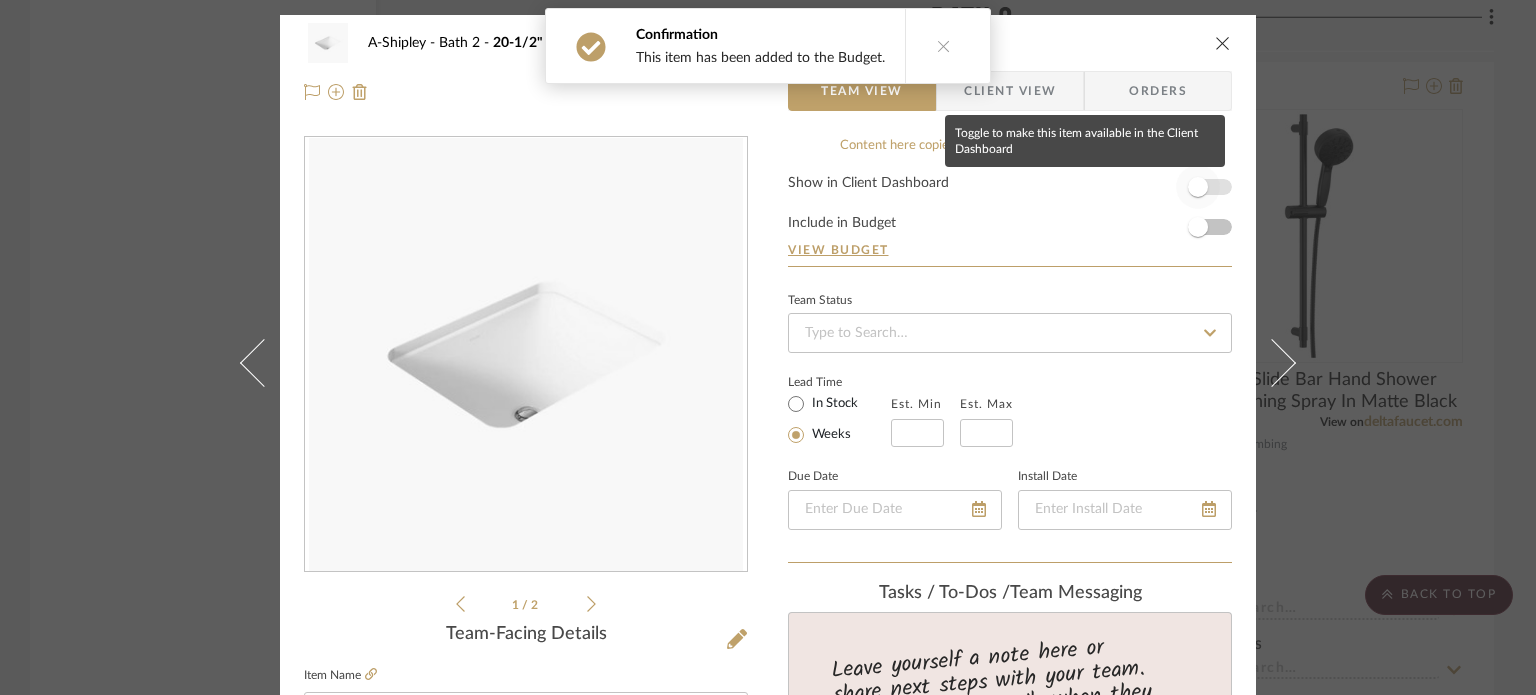 type 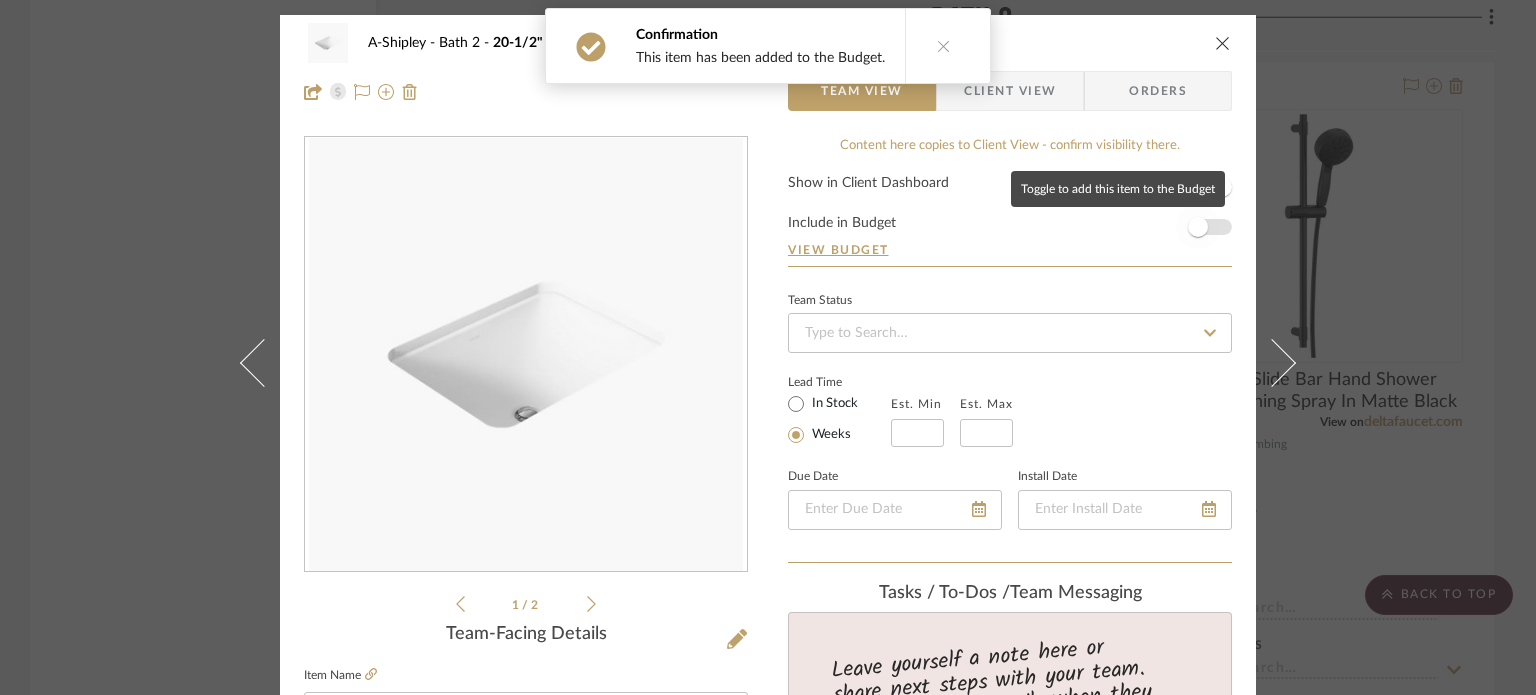 click at bounding box center (1198, 227) 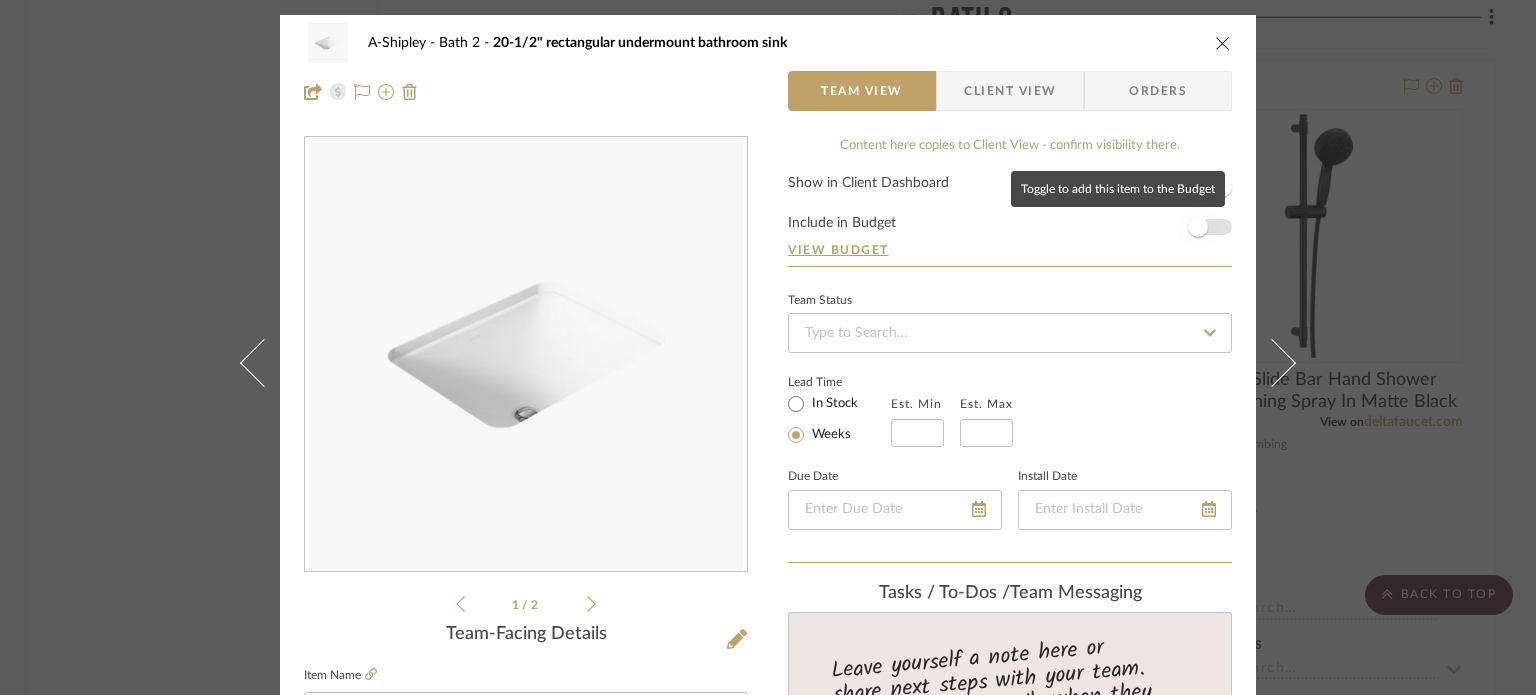 type 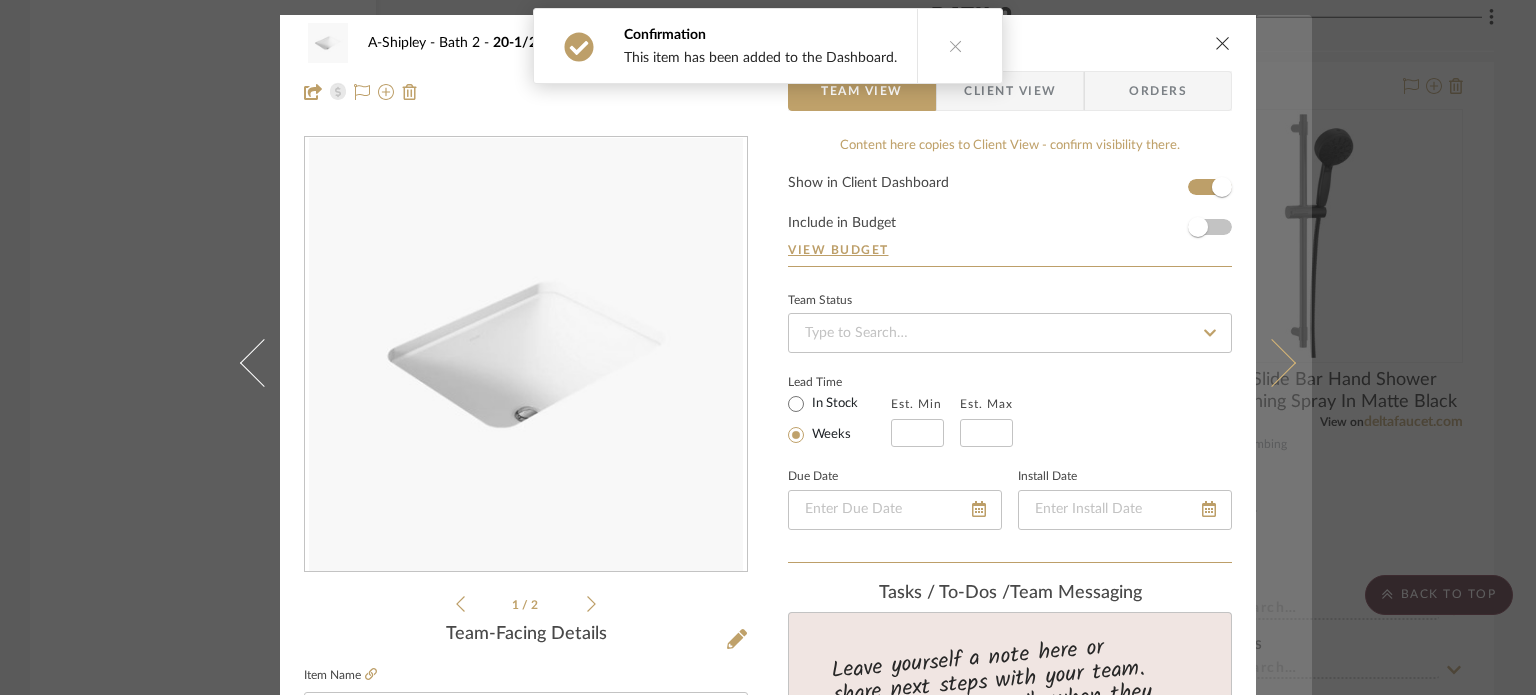 click at bounding box center (1284, 362) 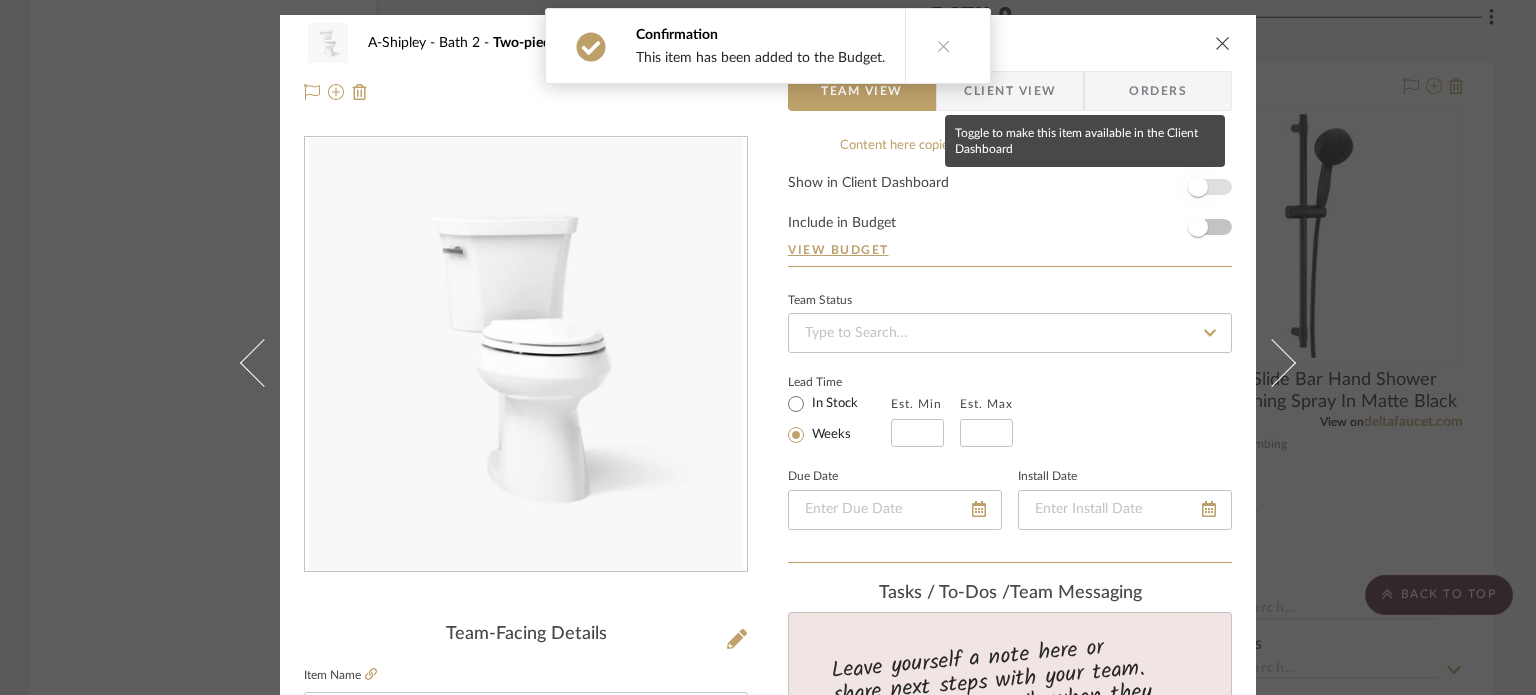 click at bounding box center (1198, 187) 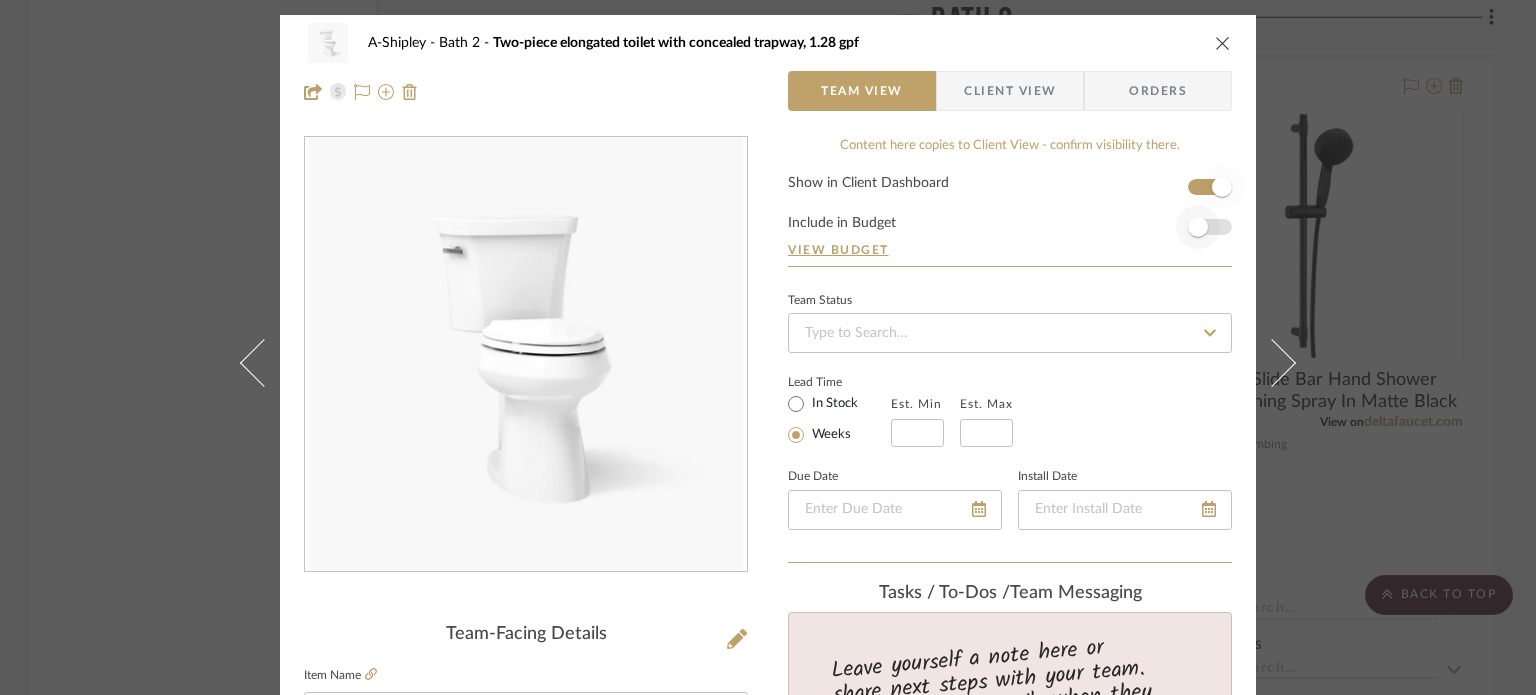 type 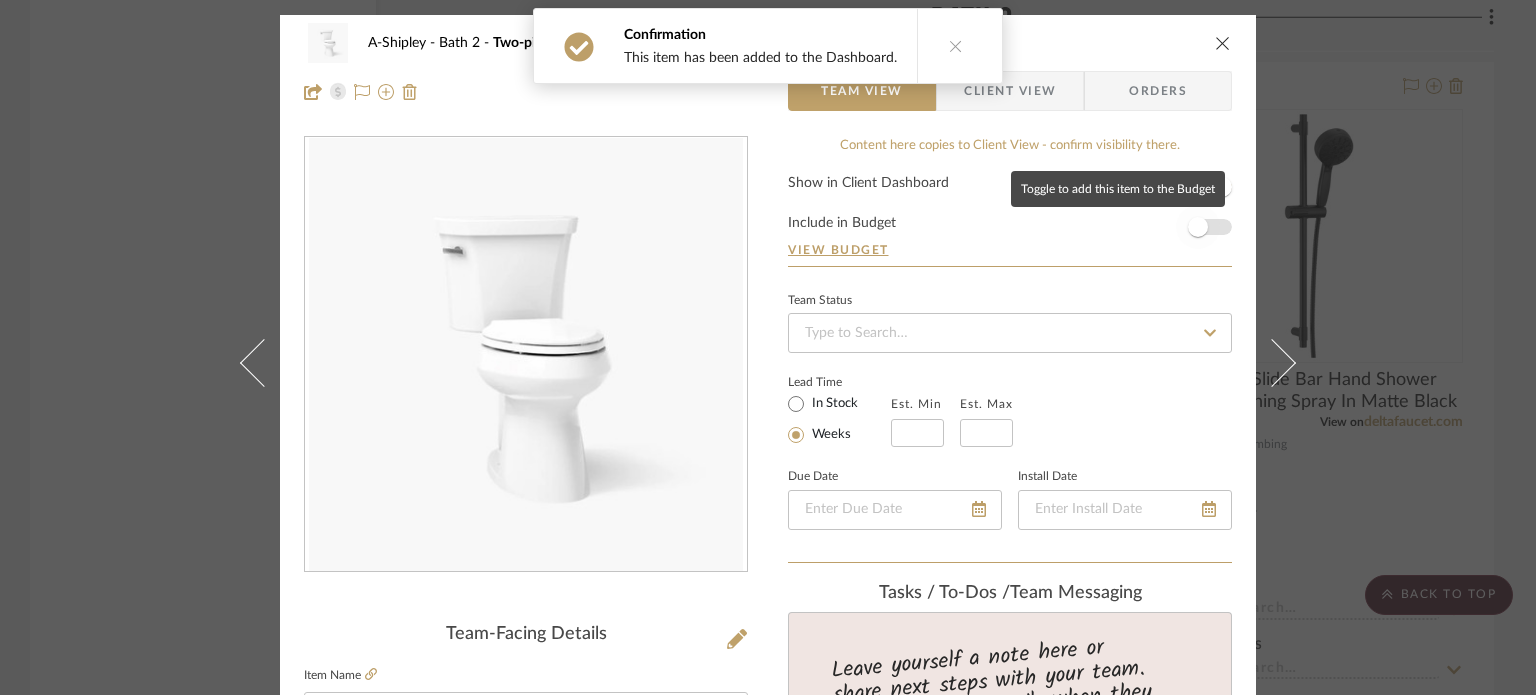 click at bounding box center (1198, 227) 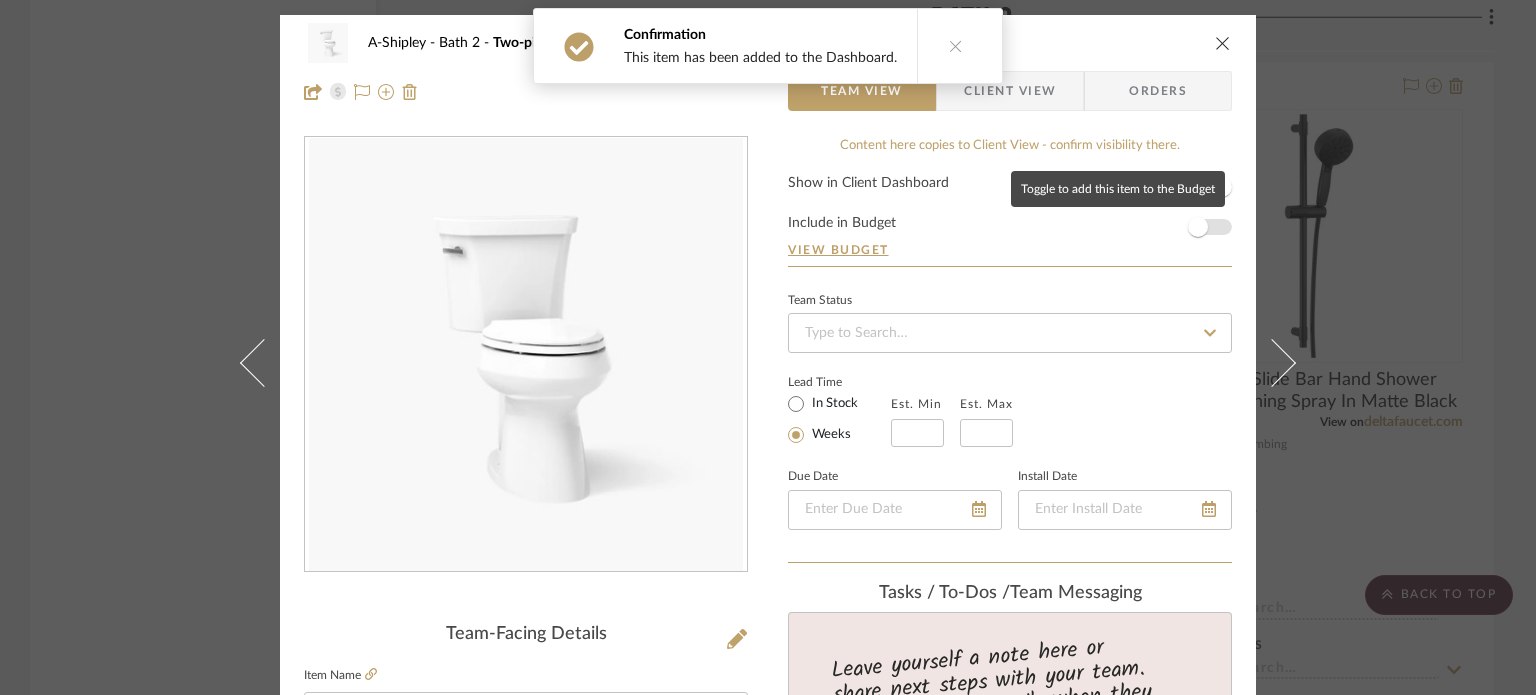 type 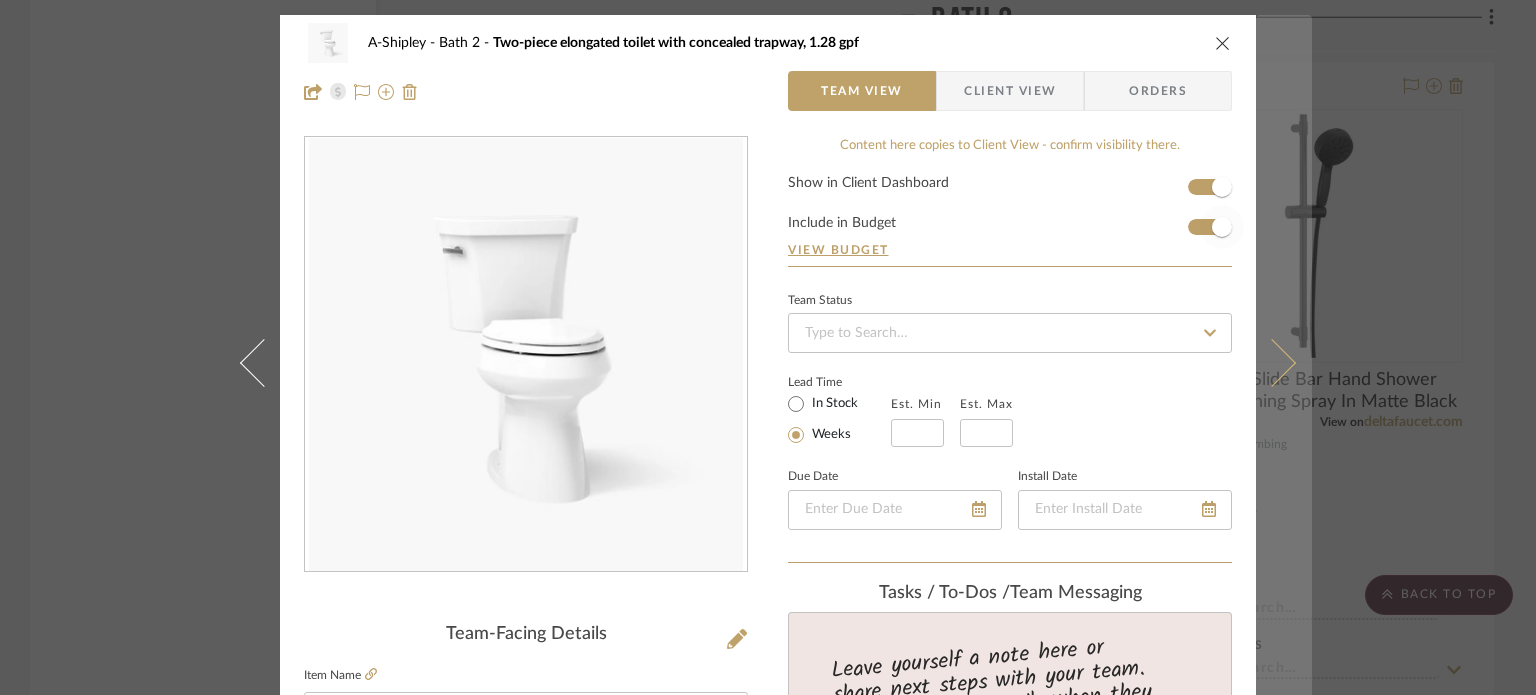 type 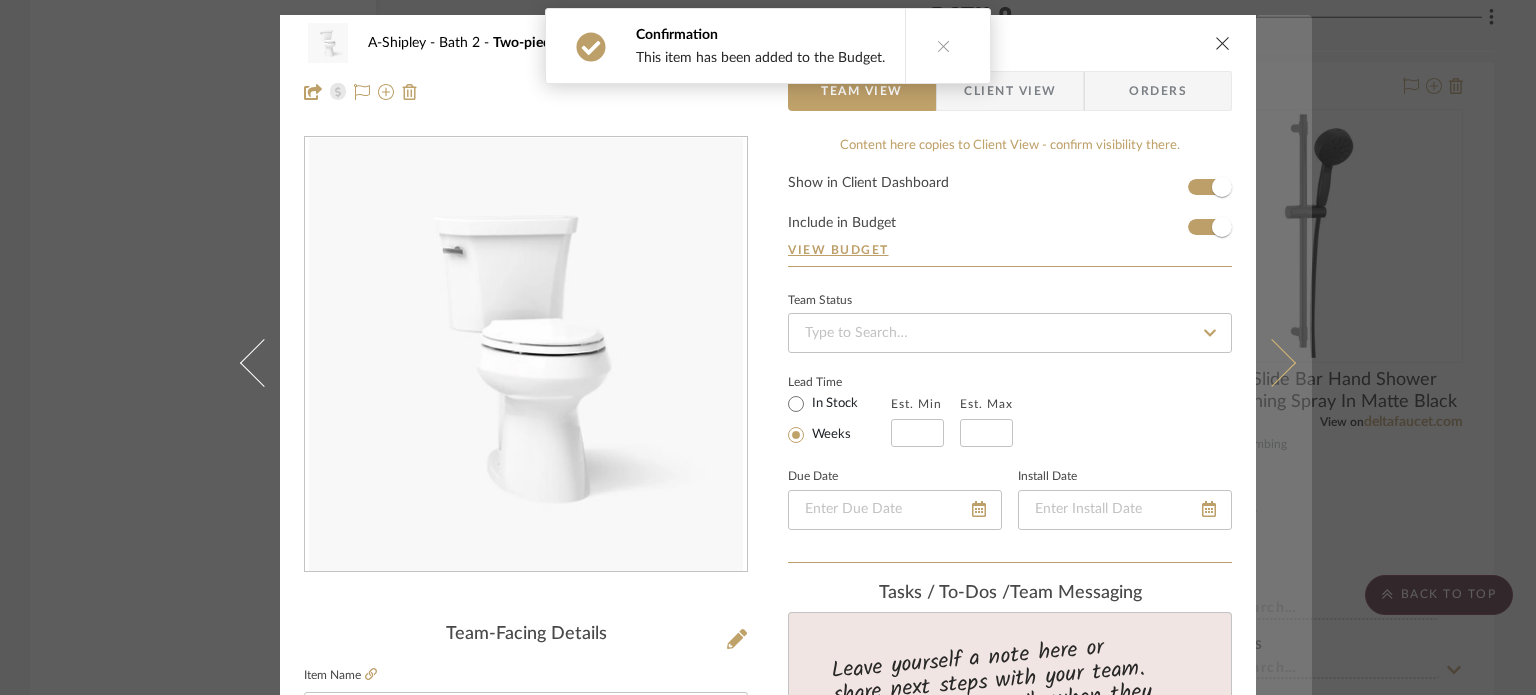 click at bounding box center (1284, 362) 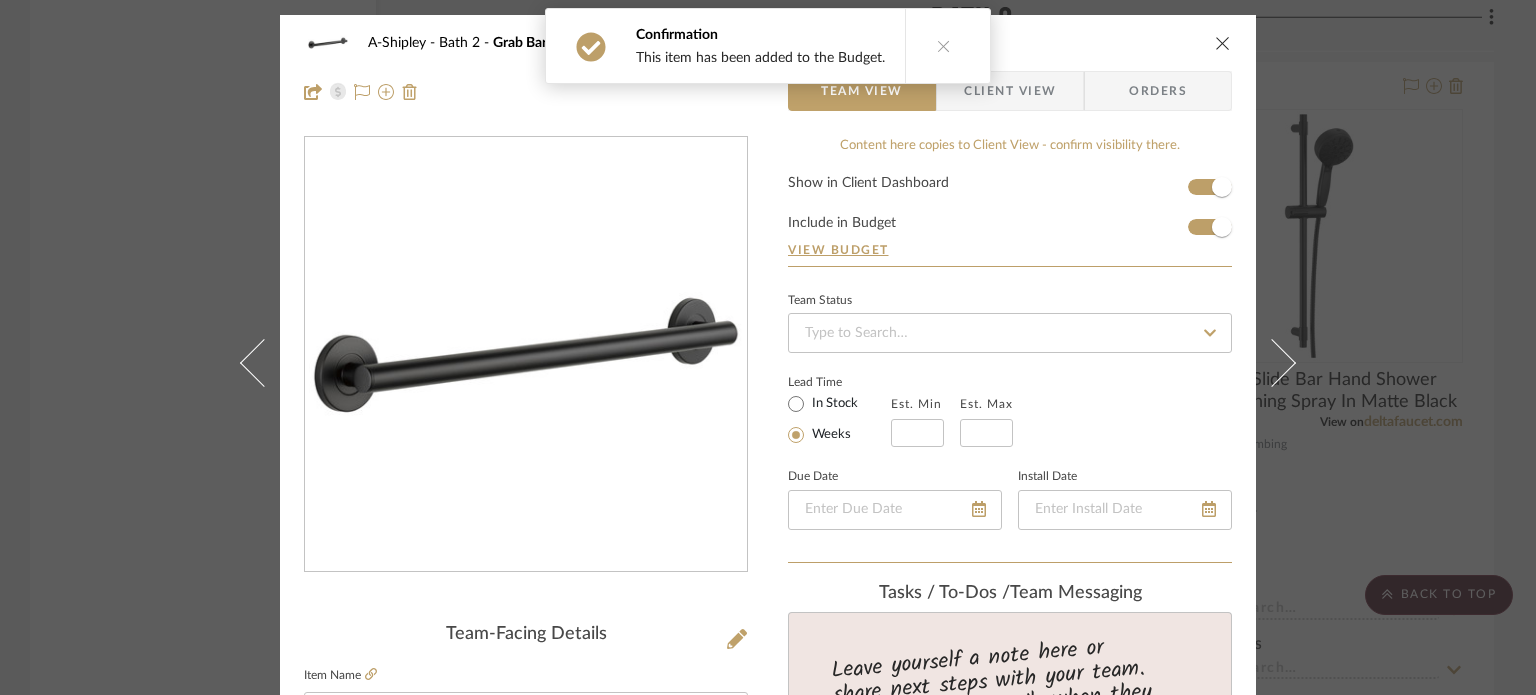 click on "A-Shipley Bath 2 Grab Bar 24" Team View Client View Orders  Team-Facing Details   Item Name  Grab Bar 24"  Brand  Immerse  Internal Description   Dimensions   Product Specifications   Item Costs   View Budget   Markup %  30%  Unit Cost  $135.00  Cost Type  DNET  Client Unit Price   $175.50   Quantity  1  Unit Type  Each  Subtotal   $175.50   Tax %  9.49%  Total Tax   $16.65   Shipping Cost  $17.55  Ship. Markup %  0% Taxable  Total Shipping   $17.55  Total Client Price  $209.70  Your Cost  $165.36  Your Margin  $40.50  Content here copies to Client View - confirm visibility there.  Show in Client Dashboard   Include in Budget   View Budget  Team Status  Lead Time  In Stock Weeks  Est. Min   Est. Max   Due Date   Install Date  Tasks / To-Dos /  team Messaging  Leave yourself a note here or share next steps with your team. You will receive emails when they
respond!  Invite Collaborator Internal Notes  Documents  Choose a file  or drag it here. Change Room/Update Quantity  Bath 2  (1)  Bath 1  (1) (1)" at bounding box center (768, 347) 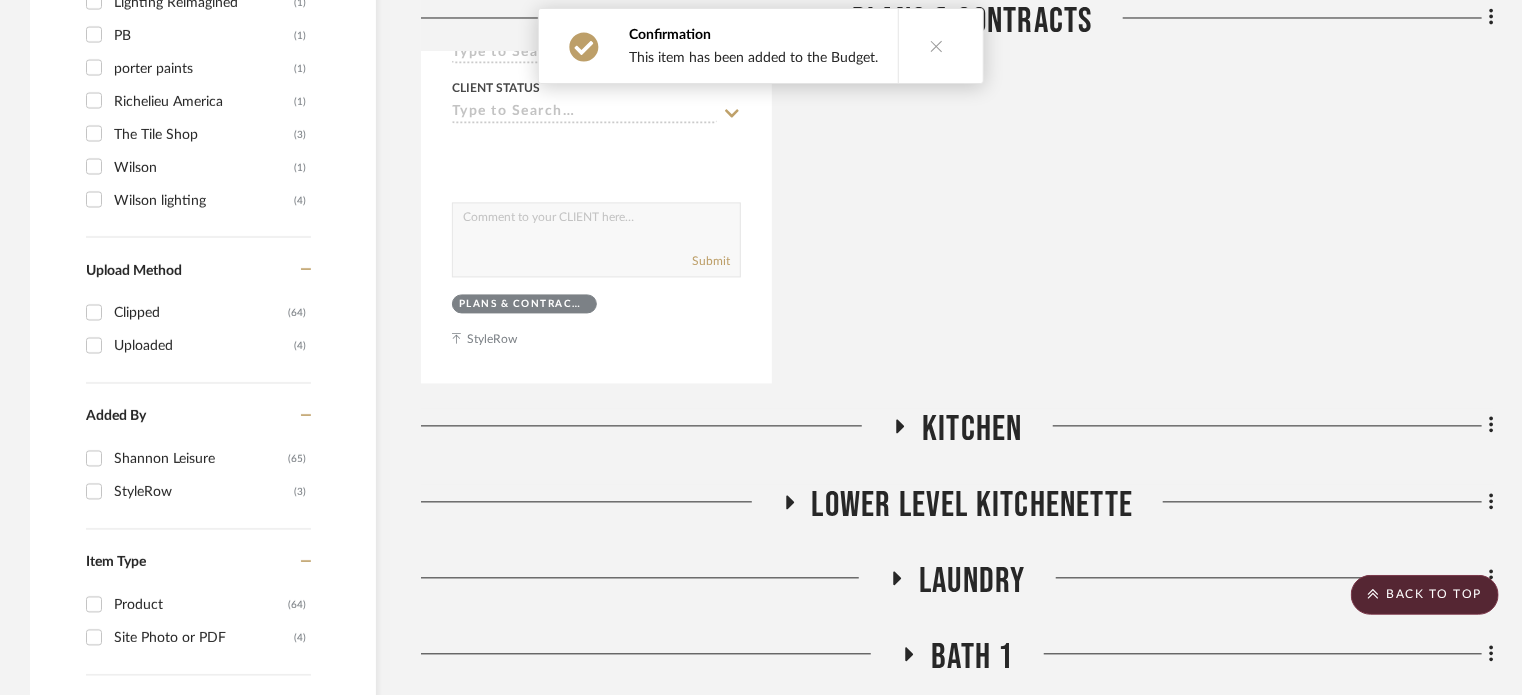 scroll, scrollTop: 2327, scrollLeft: 0, axis: vertical 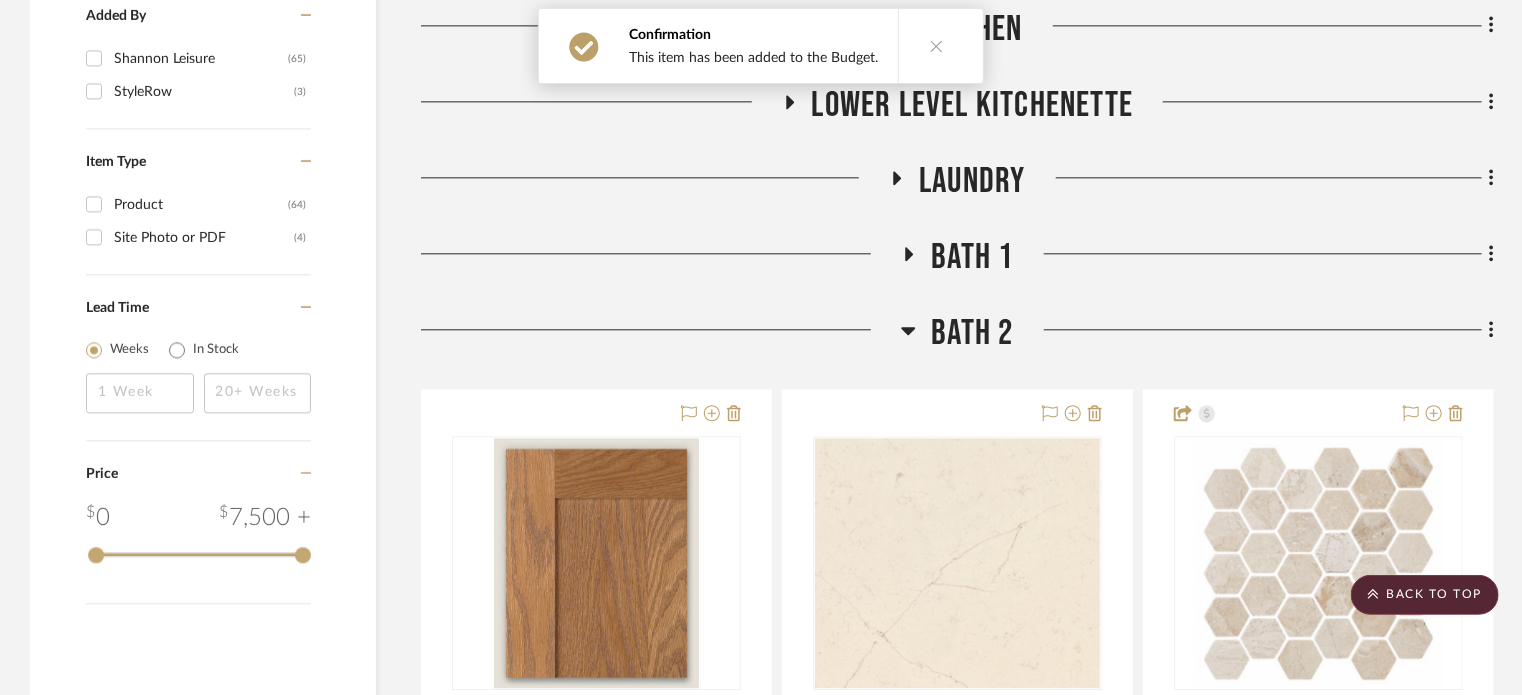 click on "Bath 2" 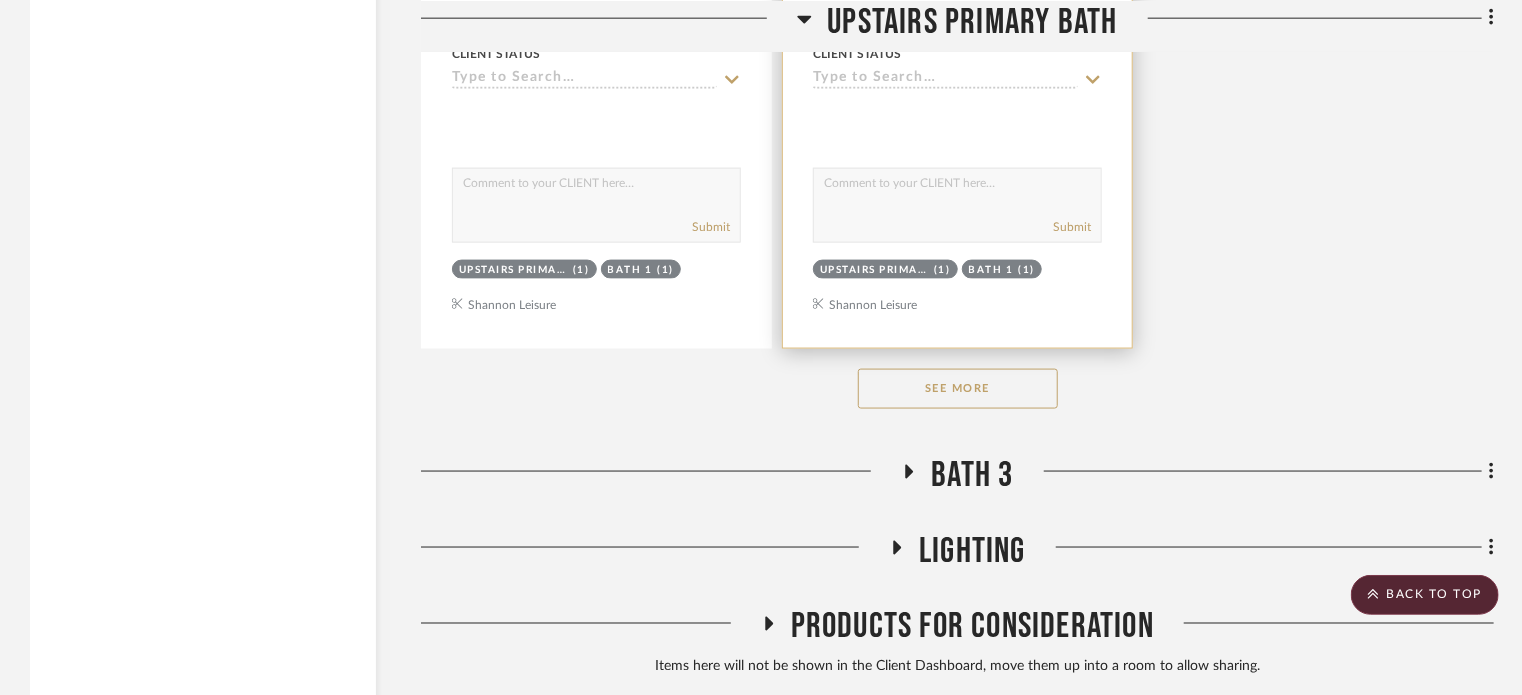 scroll, scrollTop: 5127, scrollLeft: 0, axis: vertical 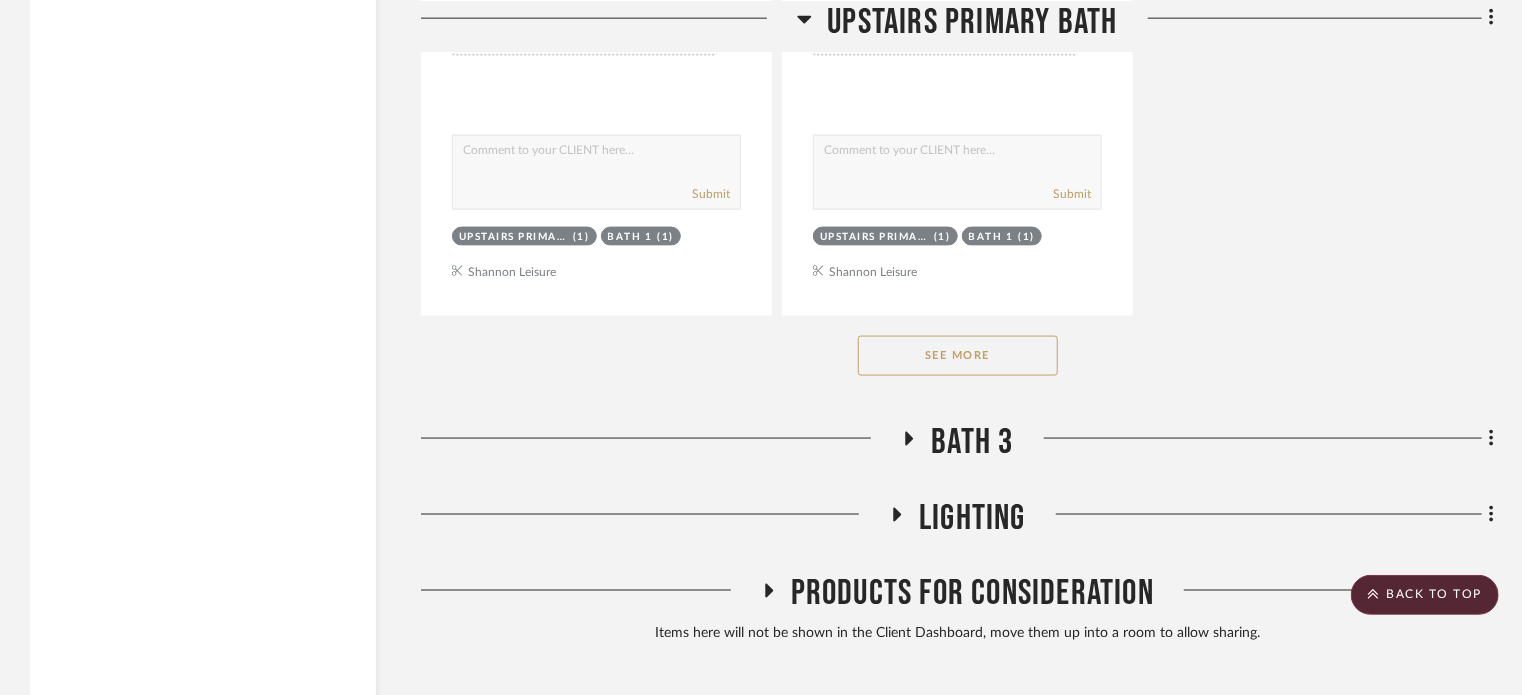 click on "See More" 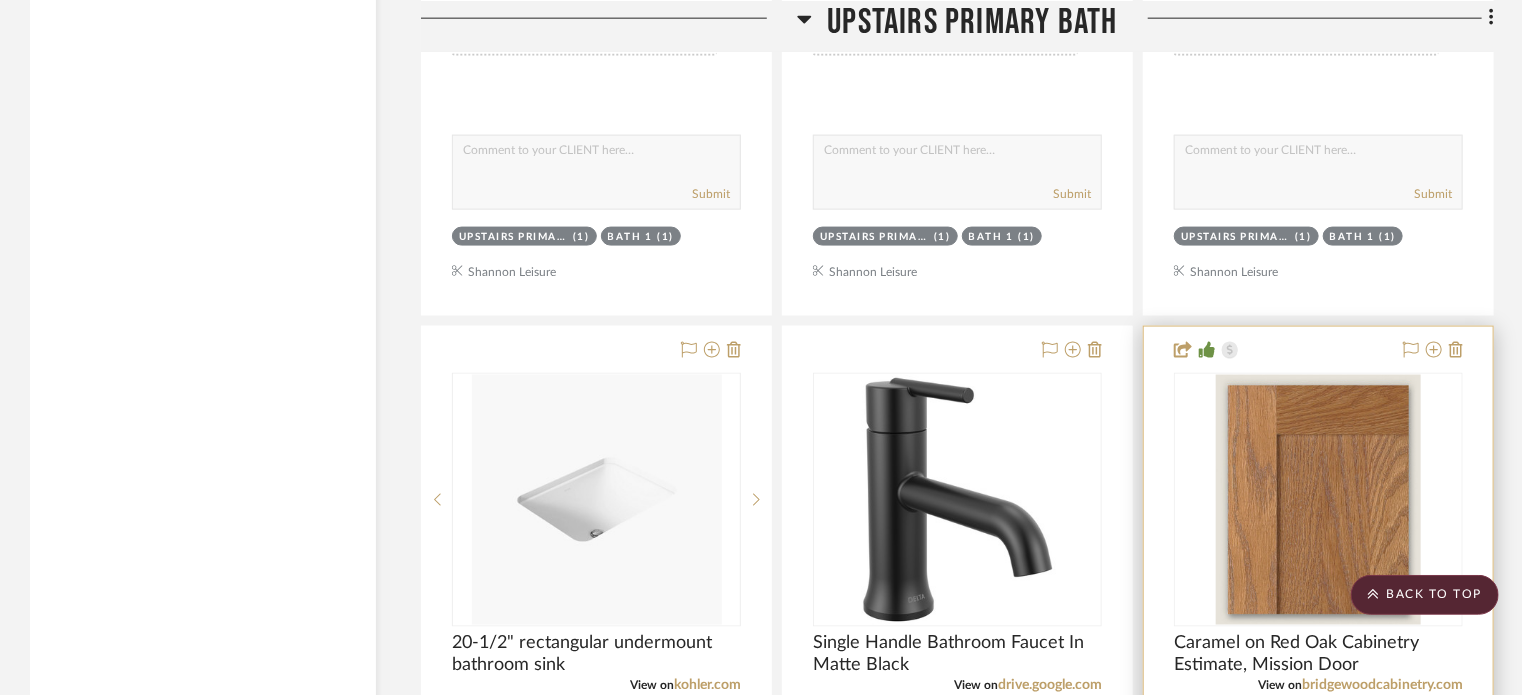 type 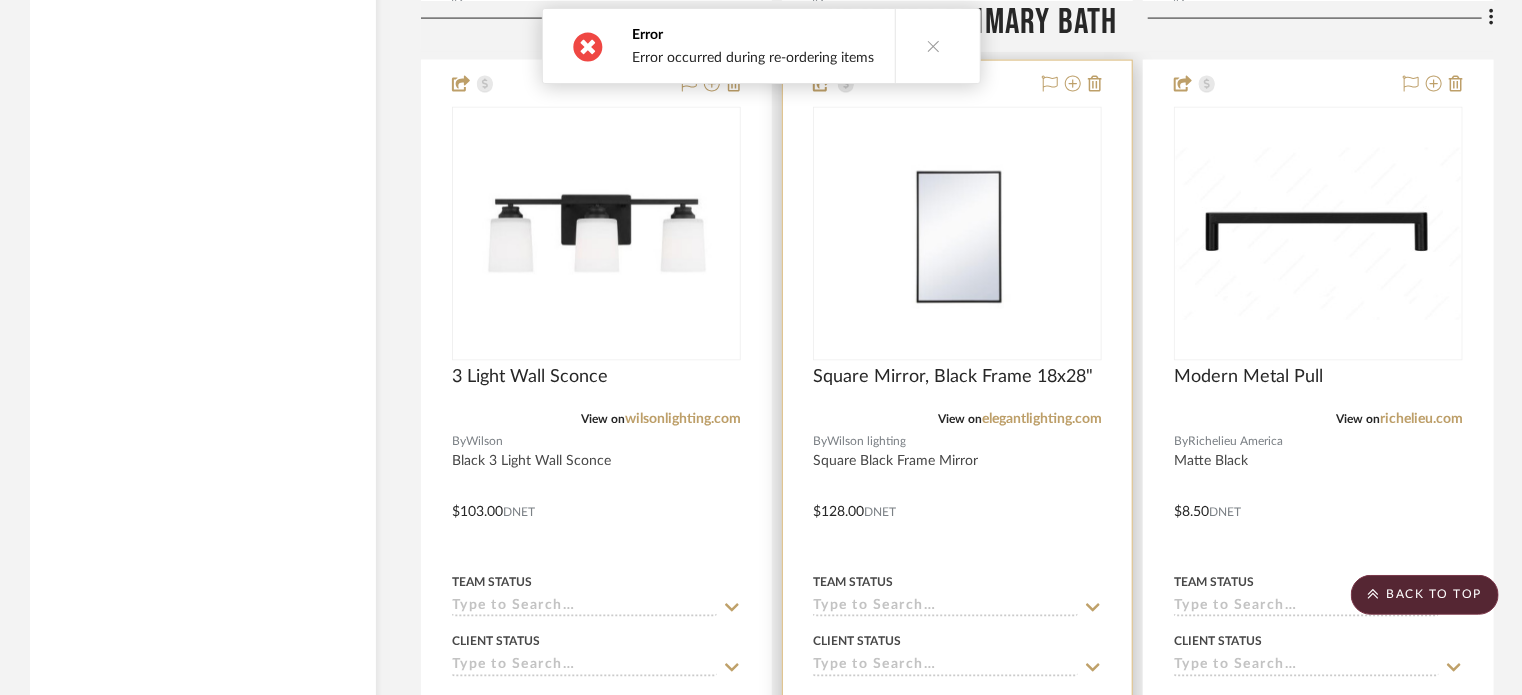 scroll, scrollTop: 4893, scrollLeft: 0, axis: vertical 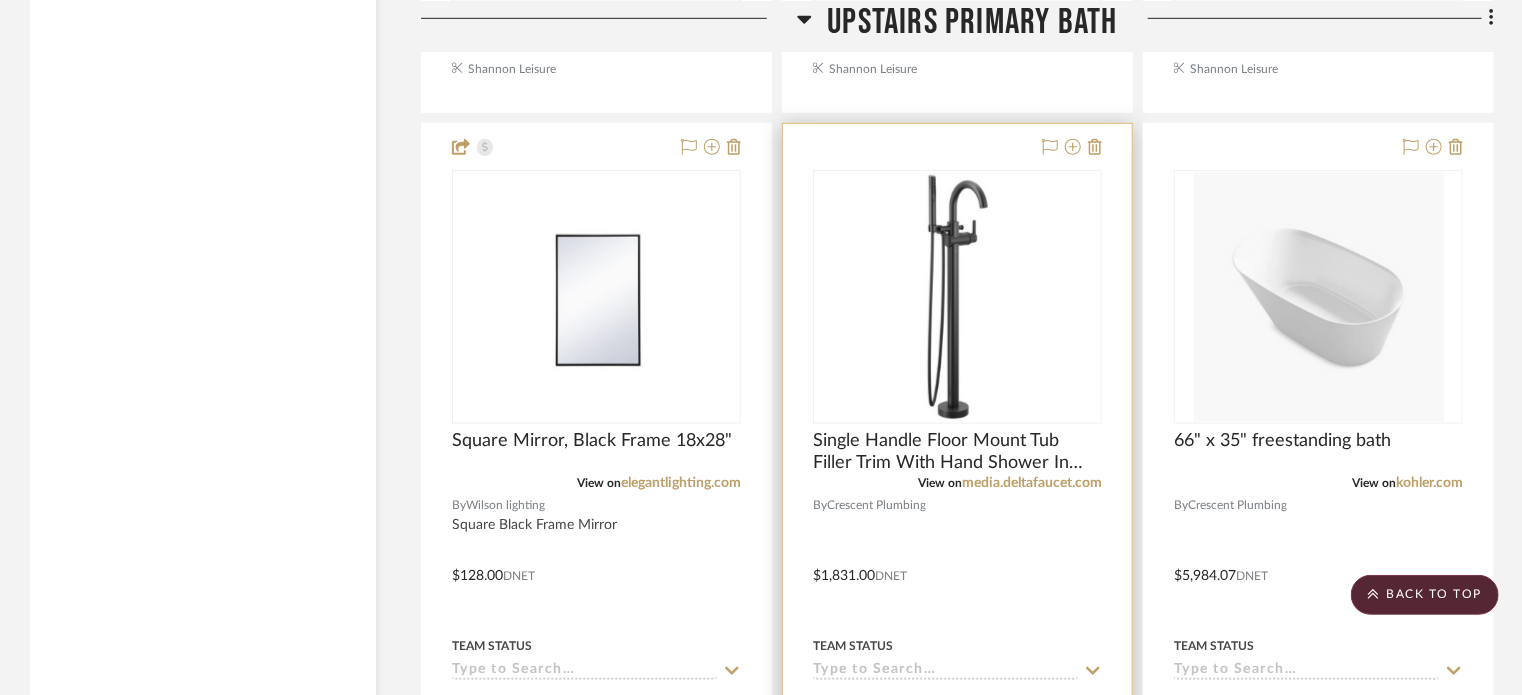 click at bounding box center (957, 561) 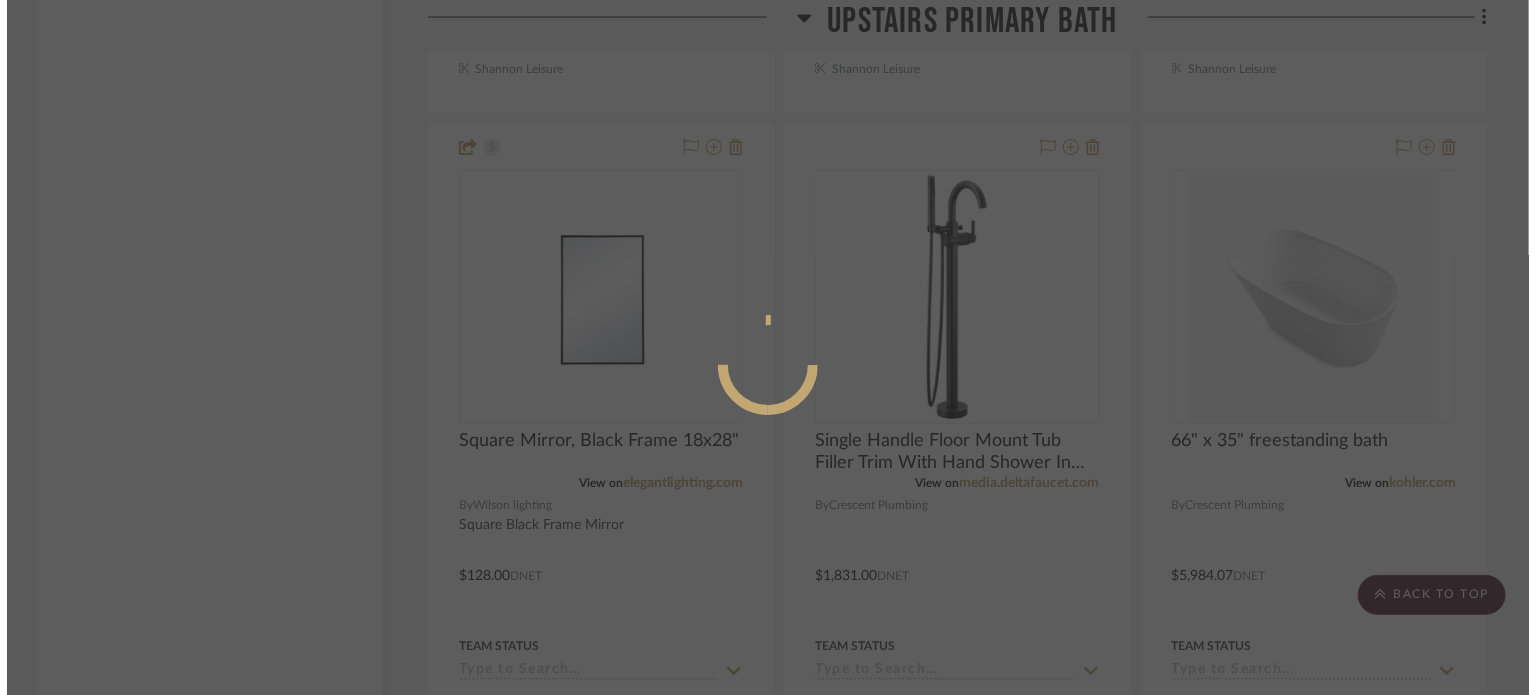 scroll, scrollTop: 0, scrollLeft: 0, axis: both 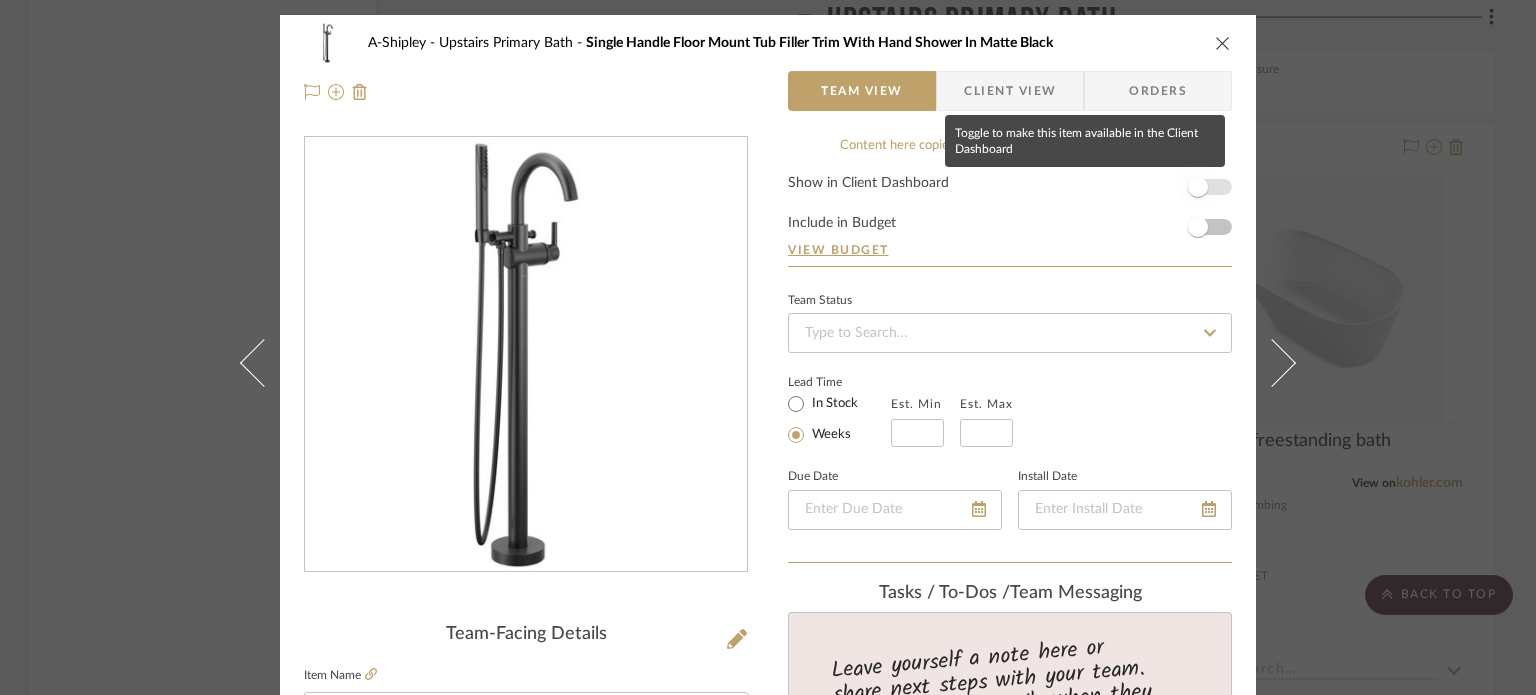 click at bounding box center (1198, 187) 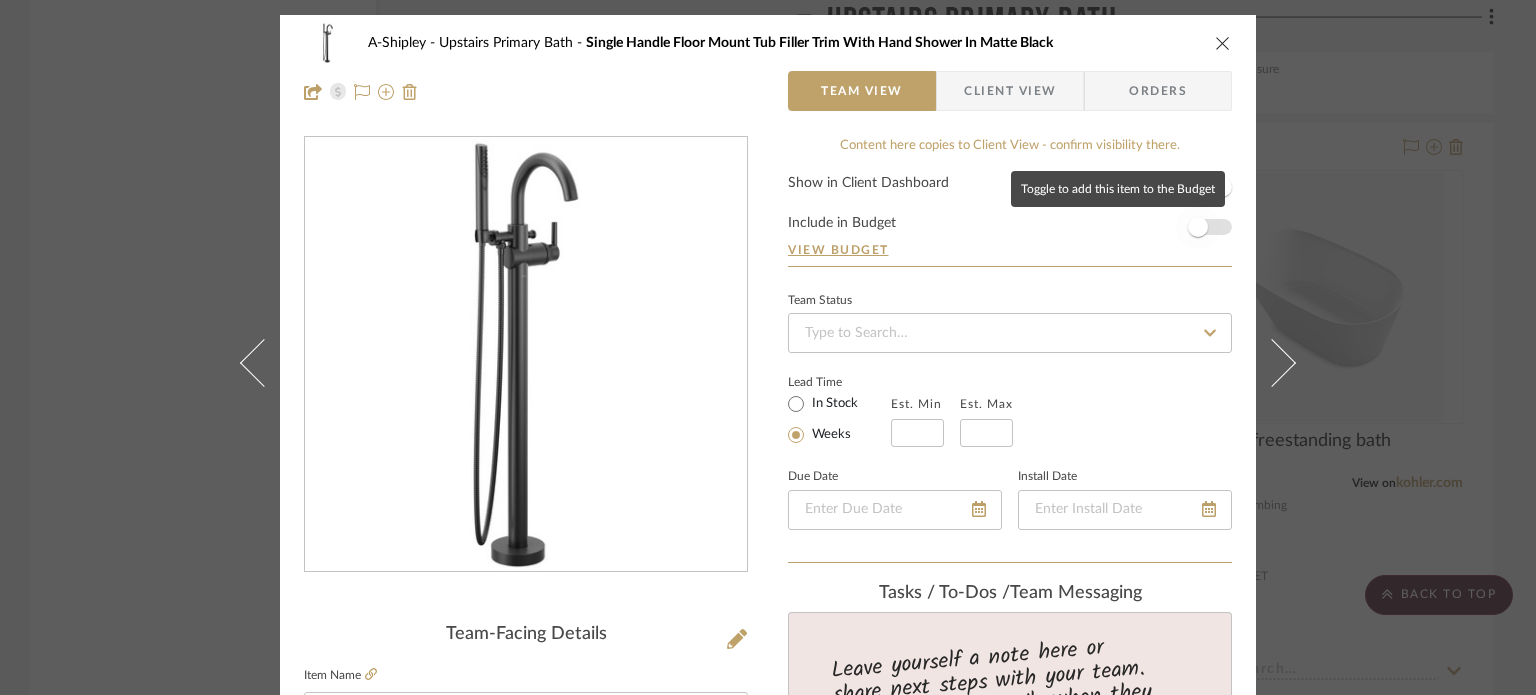 type 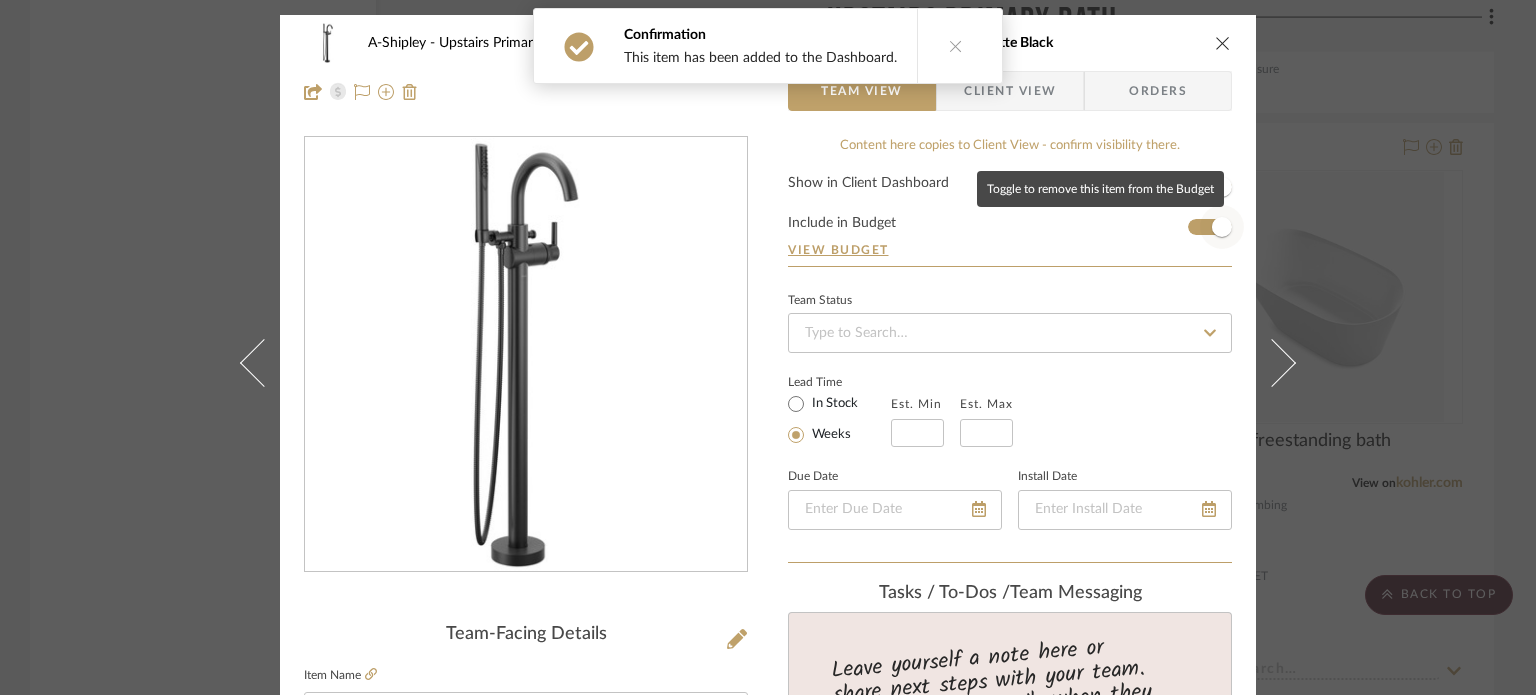 type 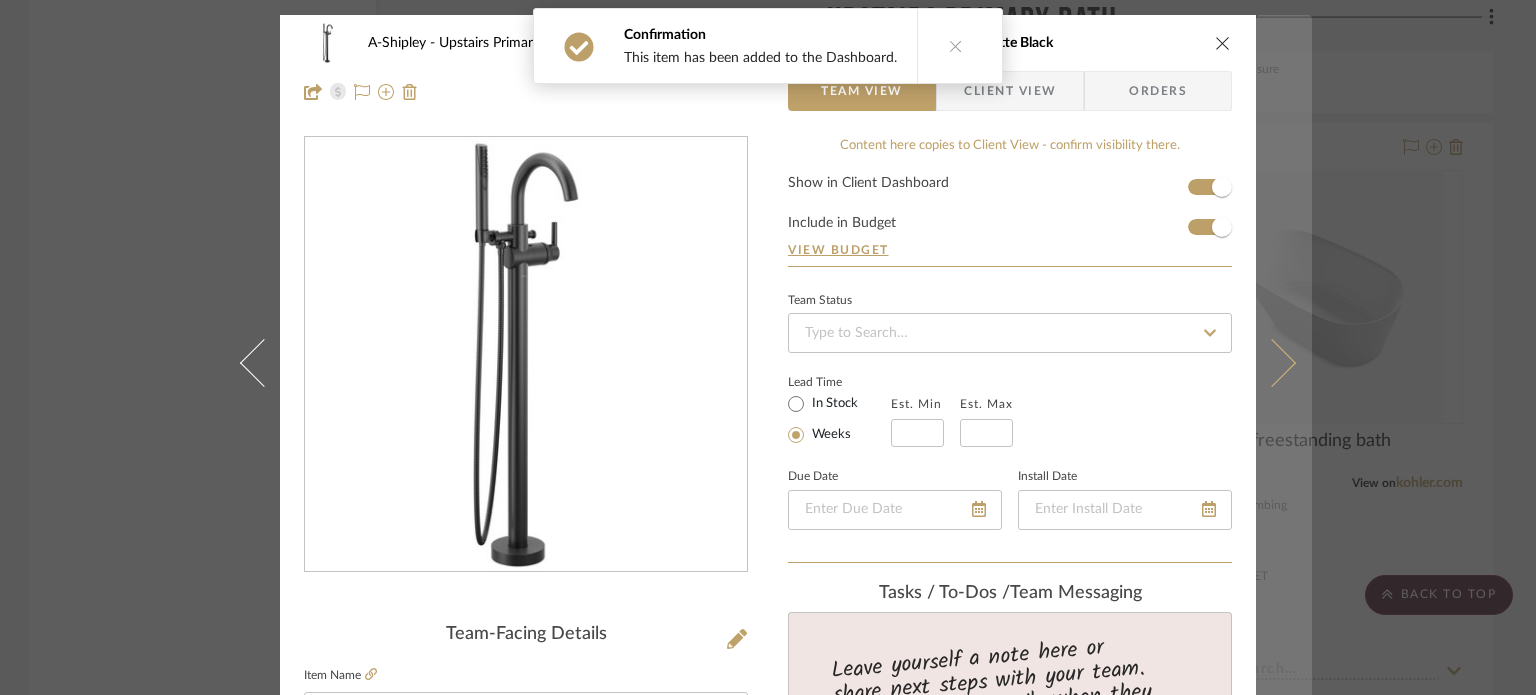 click at bounding box center (1284, 362) 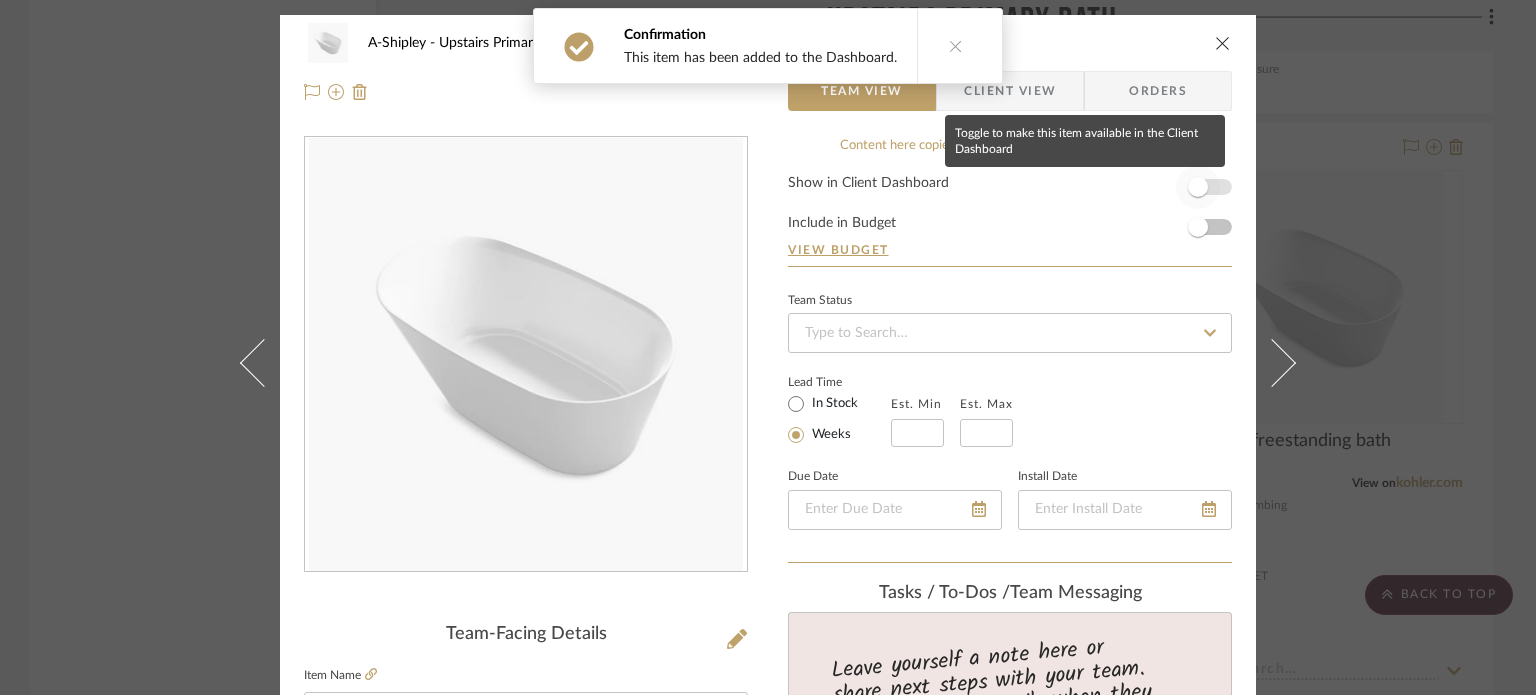 click at bounding box center (1198, 187) 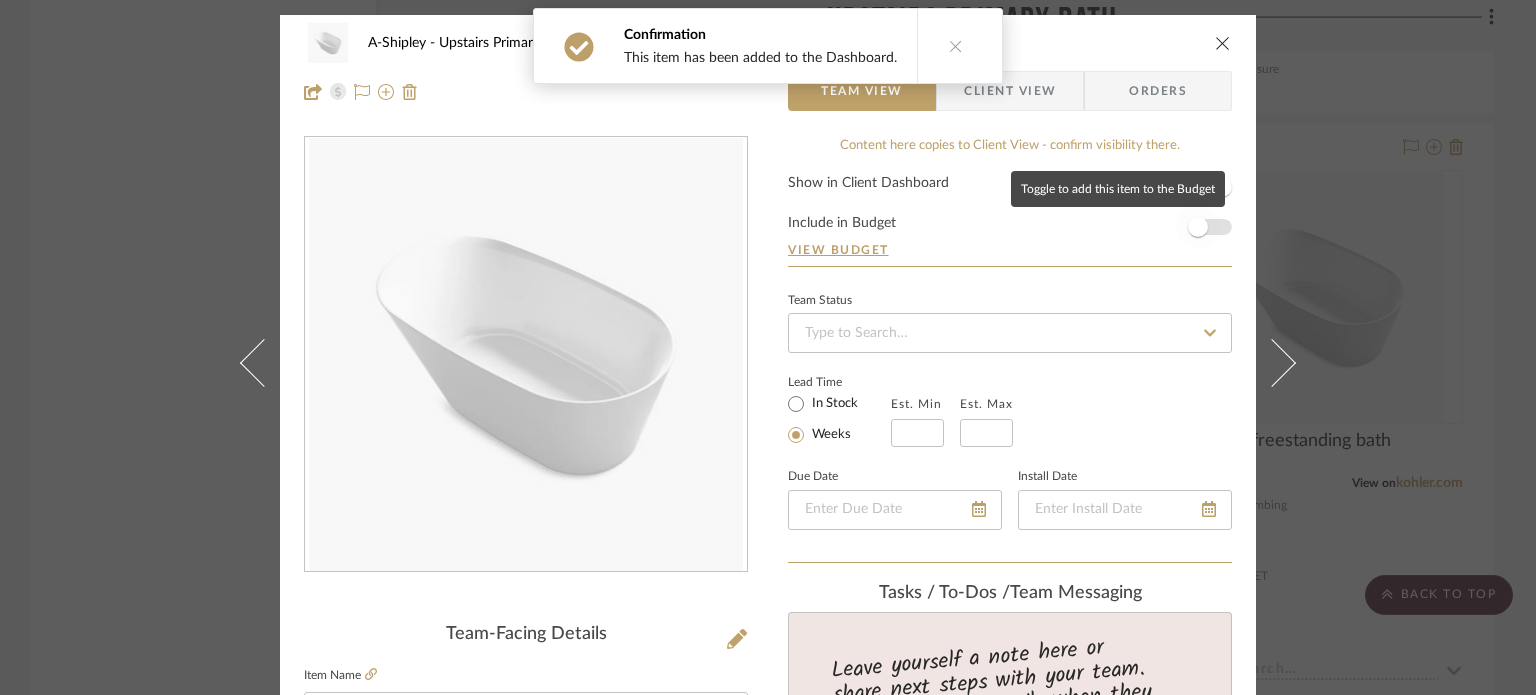 click at bounding box center [1198, 227] 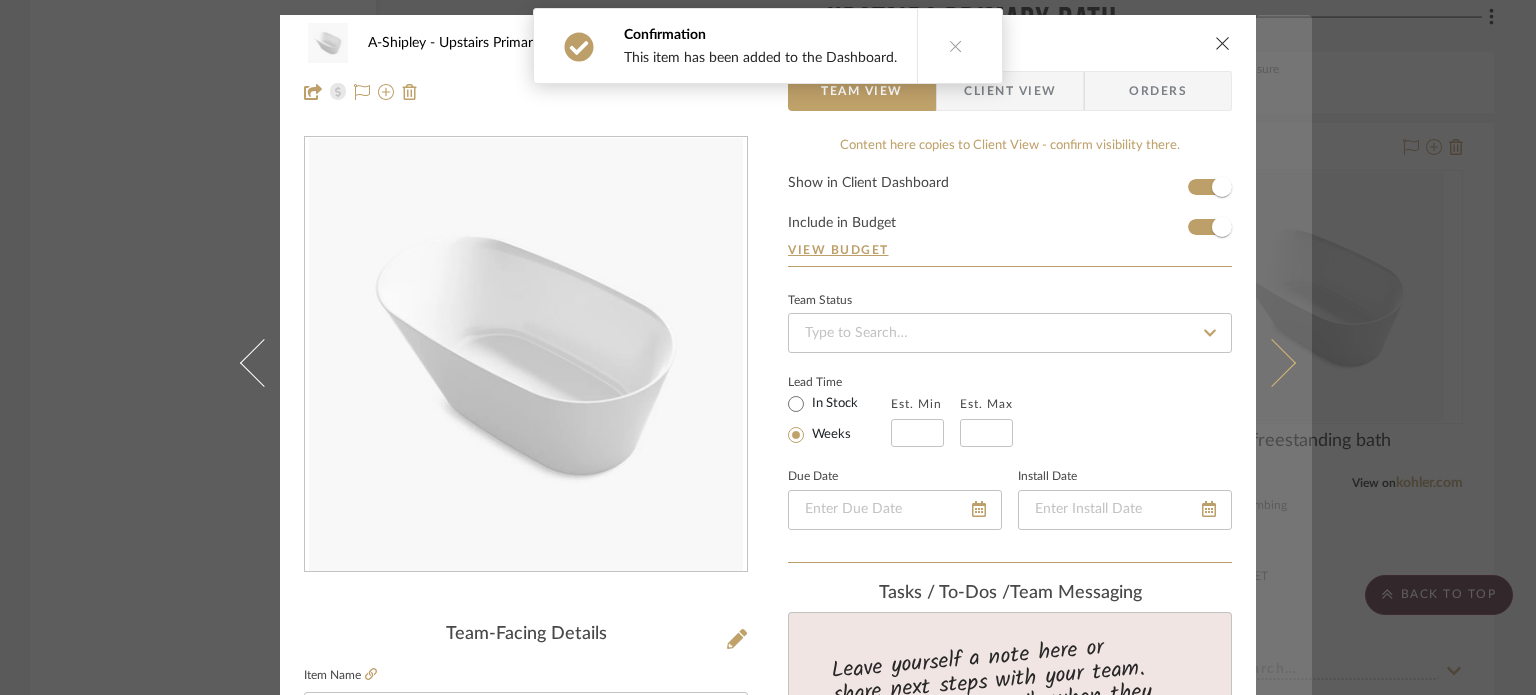 click at bounding box center [1284, 362] 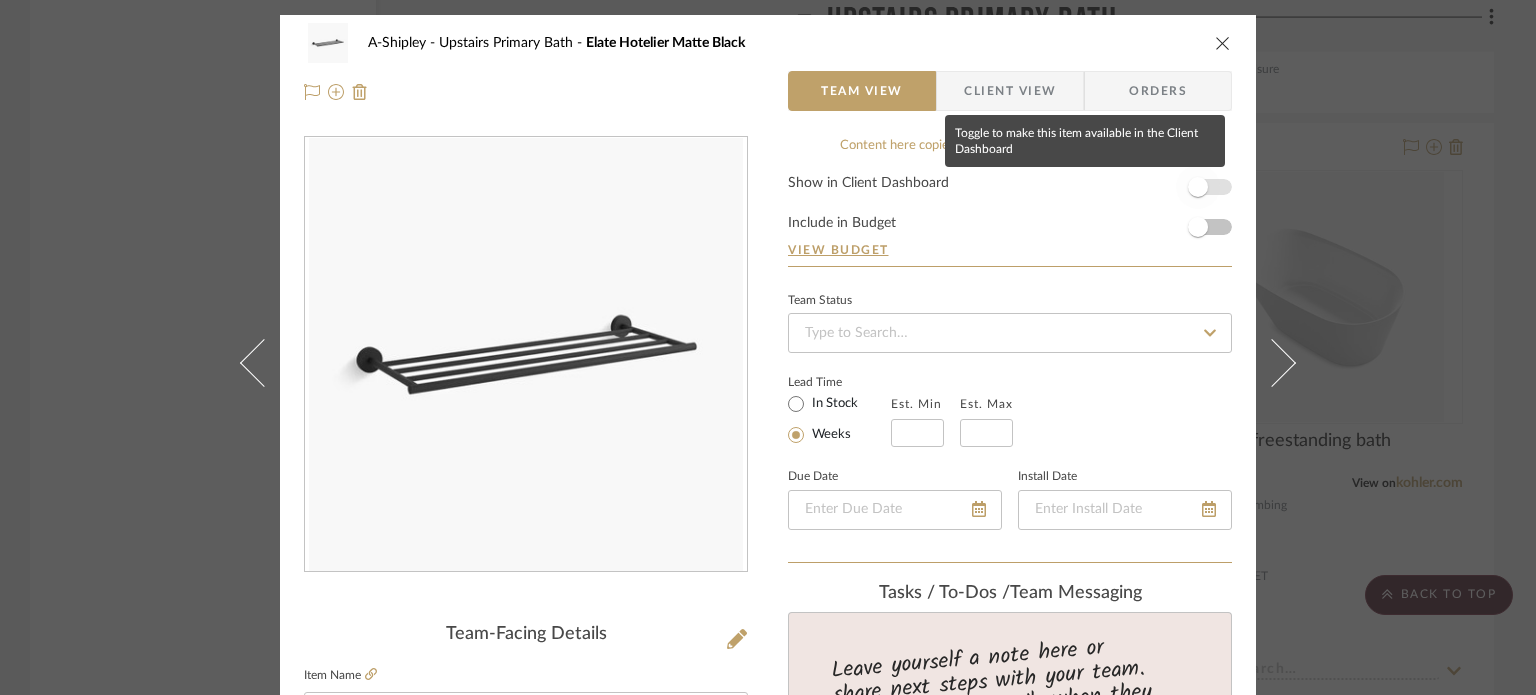 click at bounding box center [1198, 187] 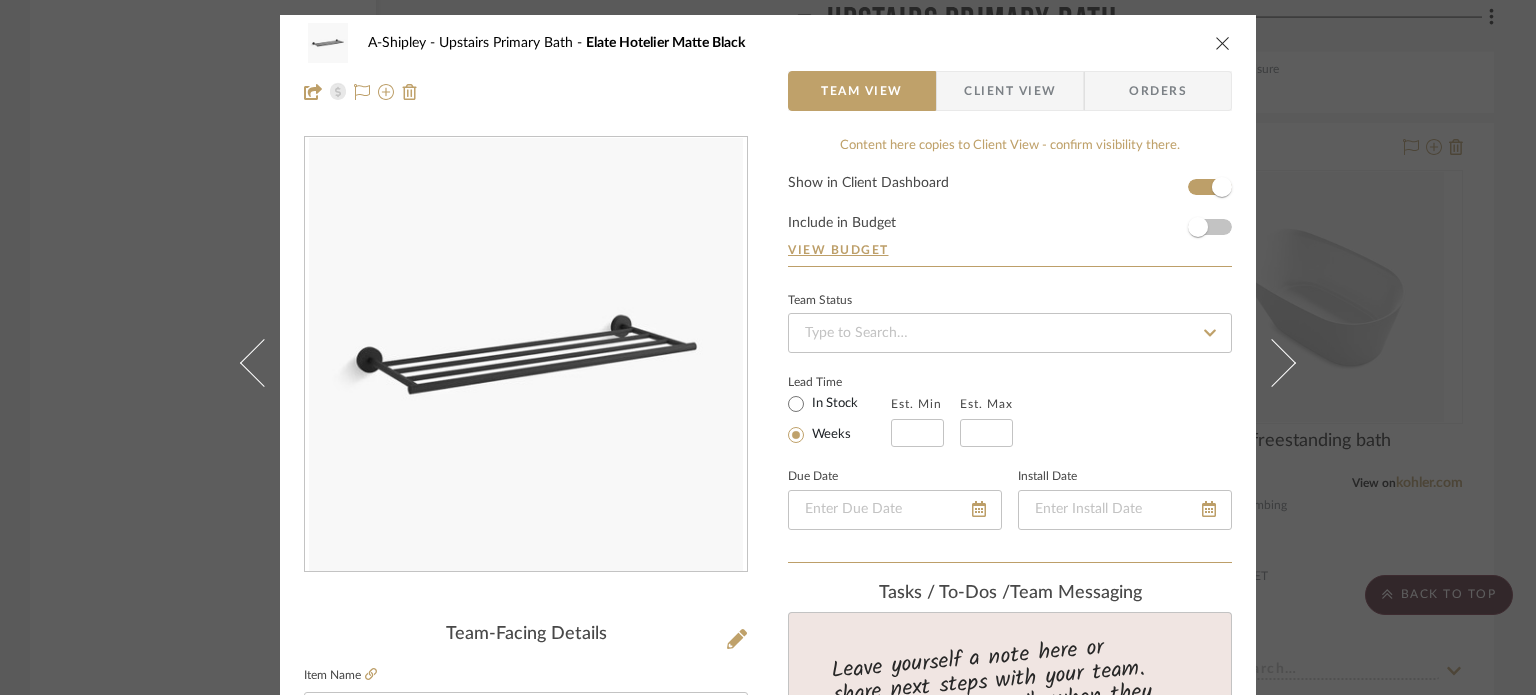 click on "Show in Client Dashboard   Include in Budget   View Budget" at bounding box center (1010, 221) 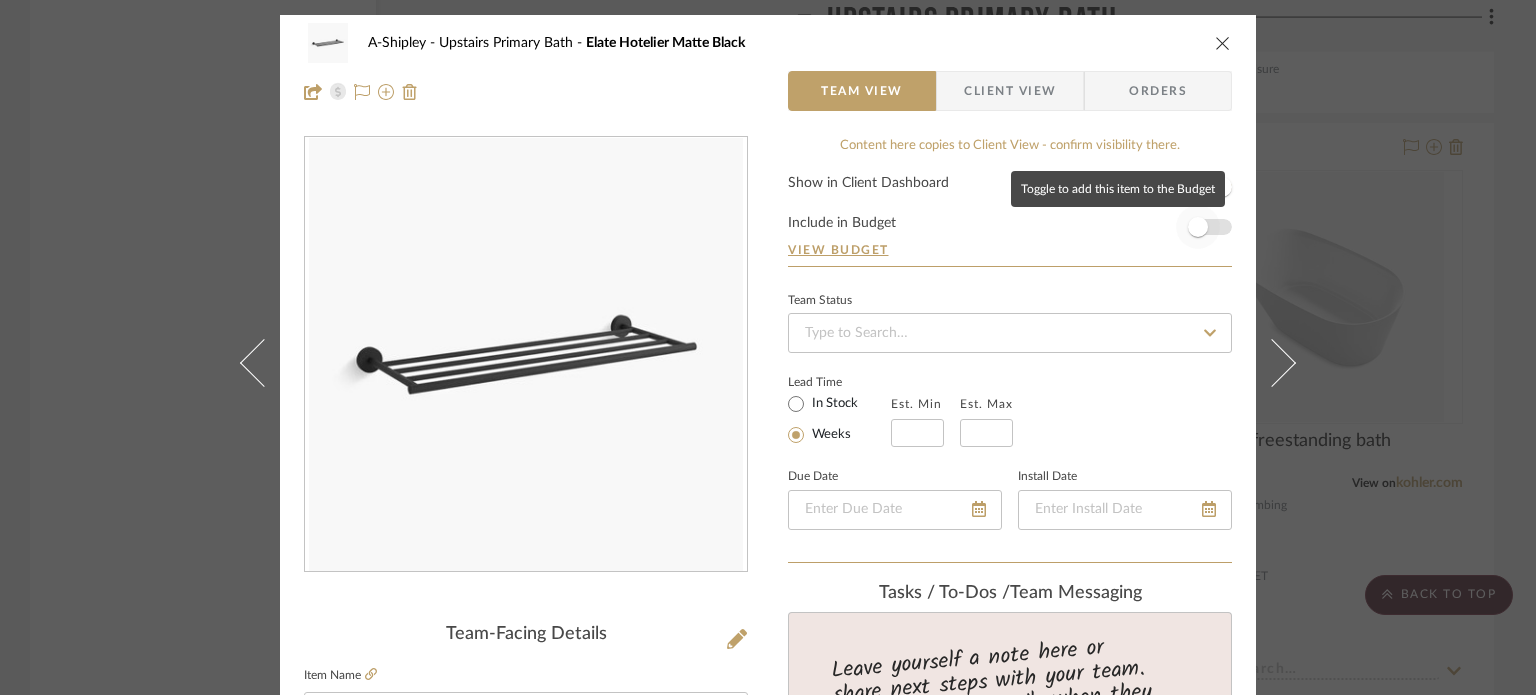 click at bounding box center [1198, 227] 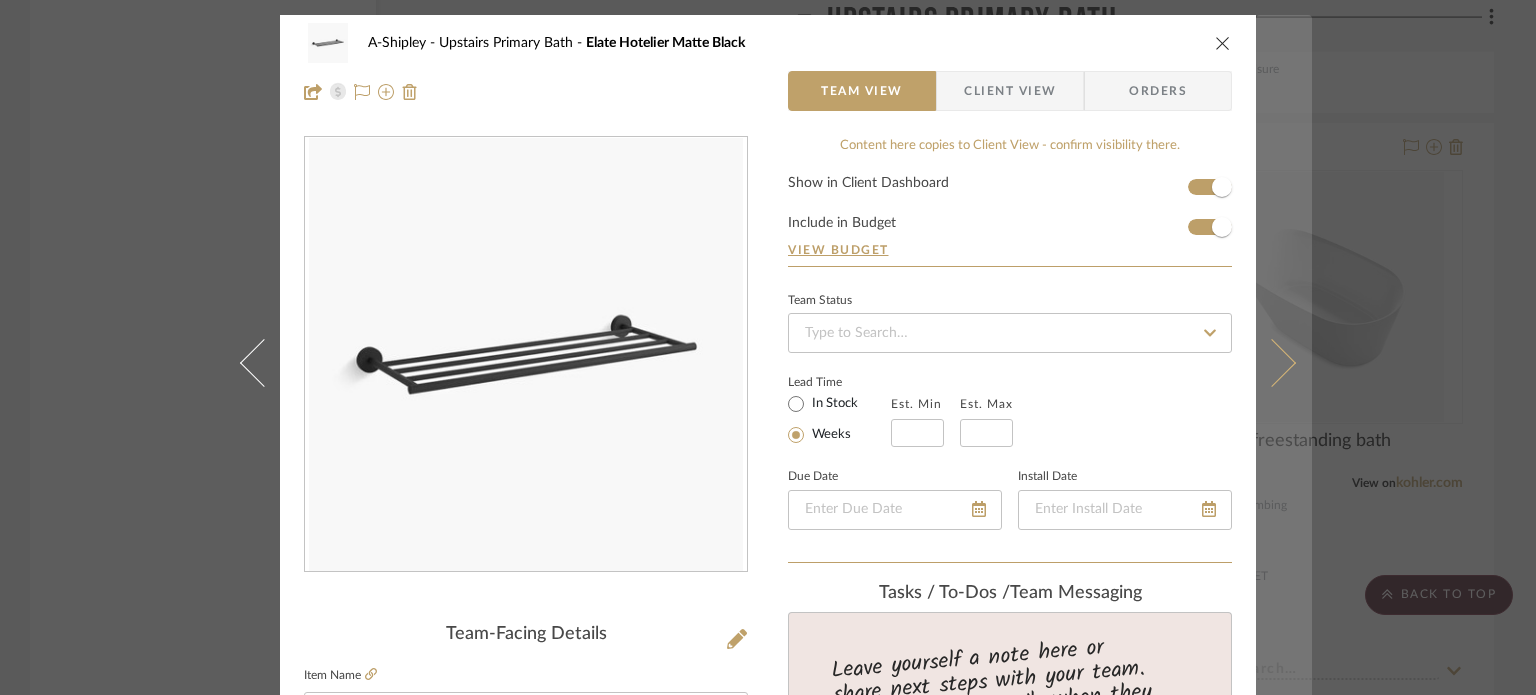 click at bounding box center (1284, 362) 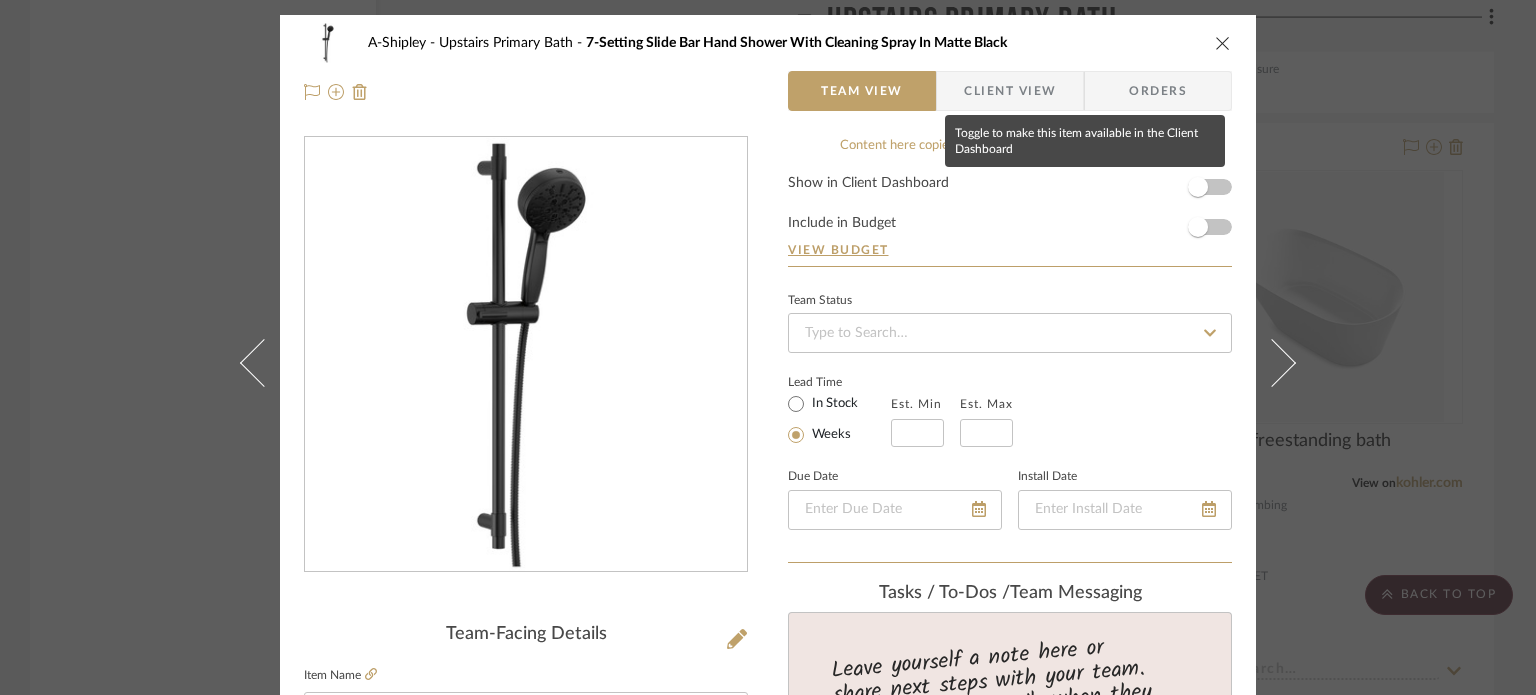 type 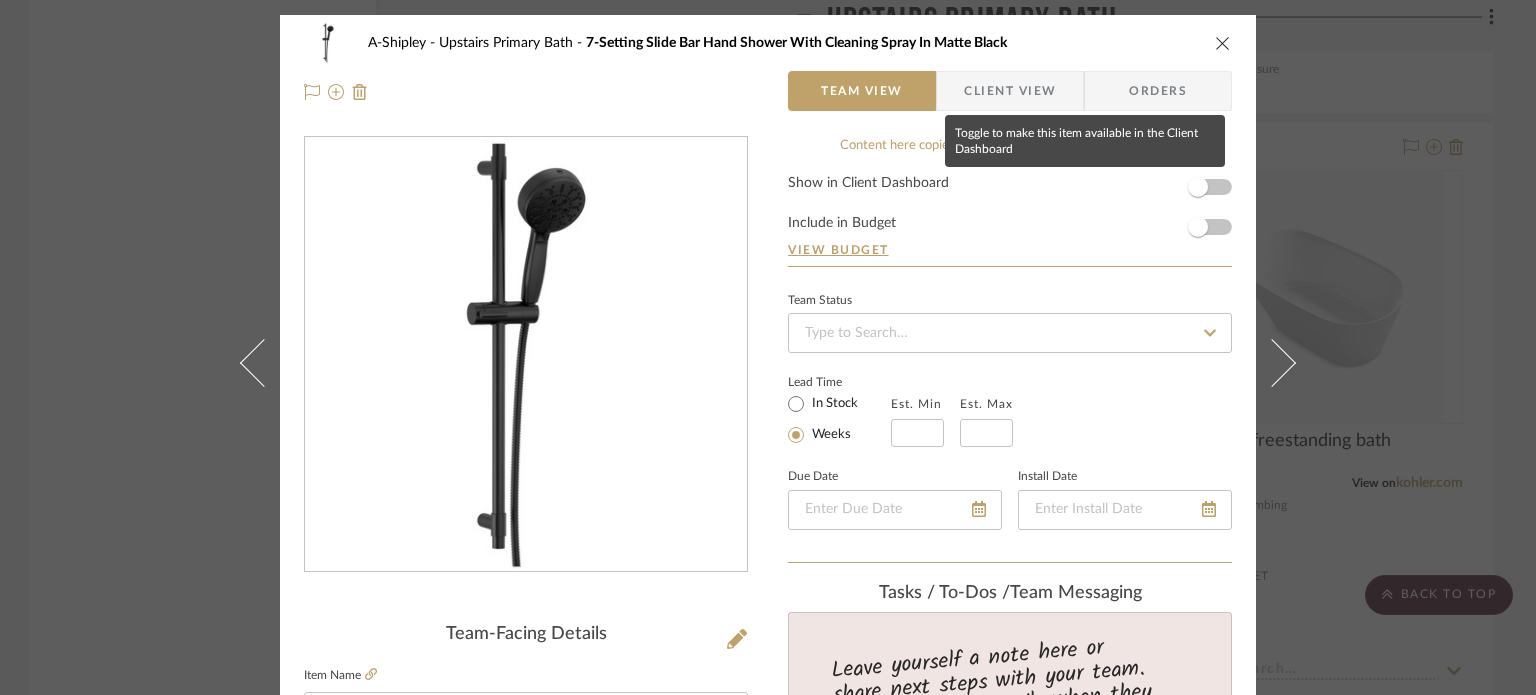 type 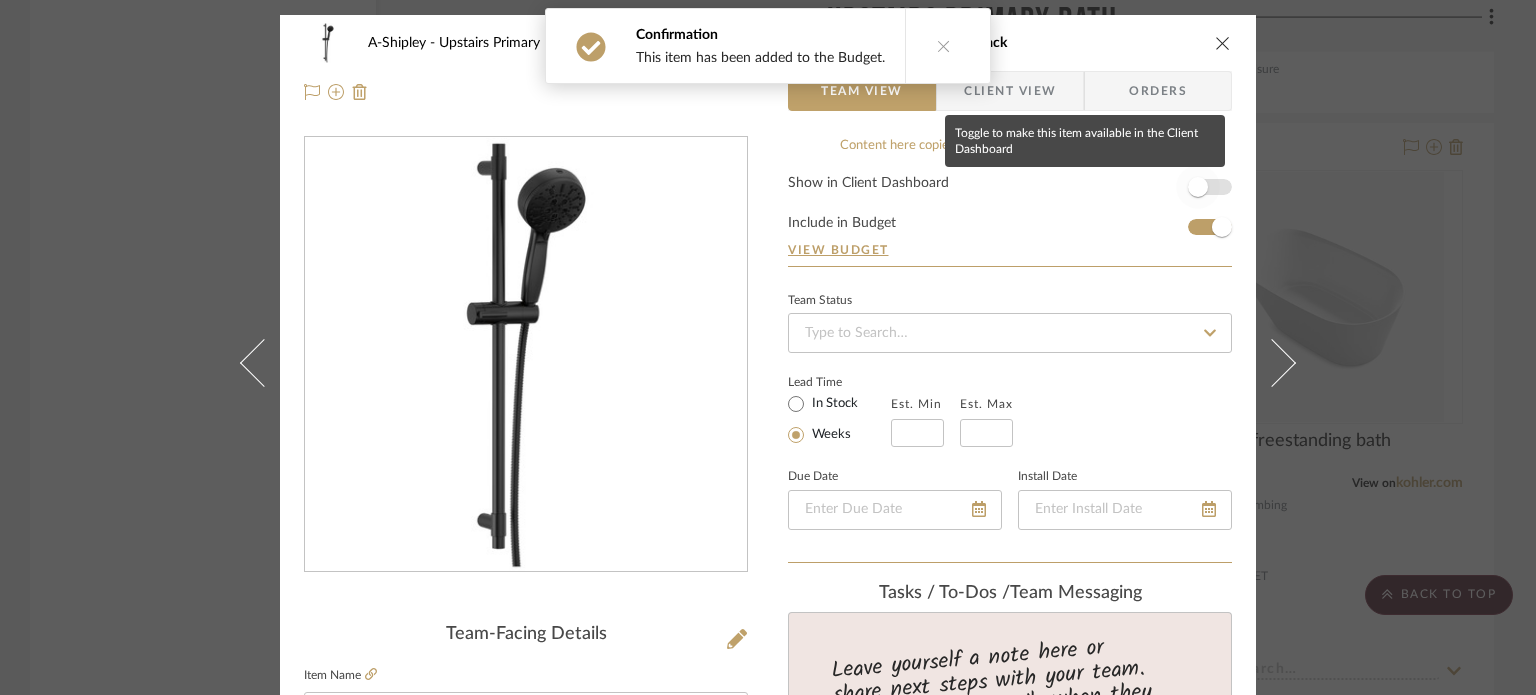 click at bounding box center (1198, 187) 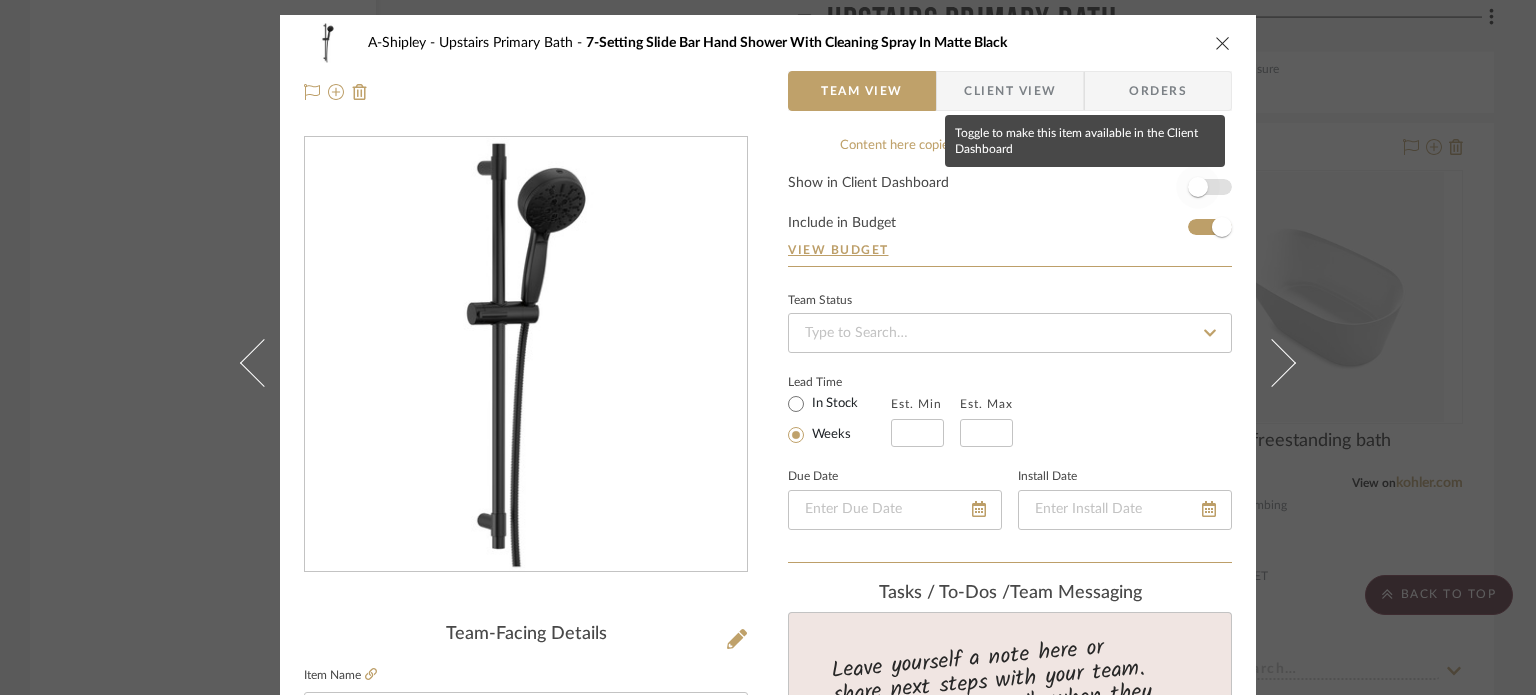 type 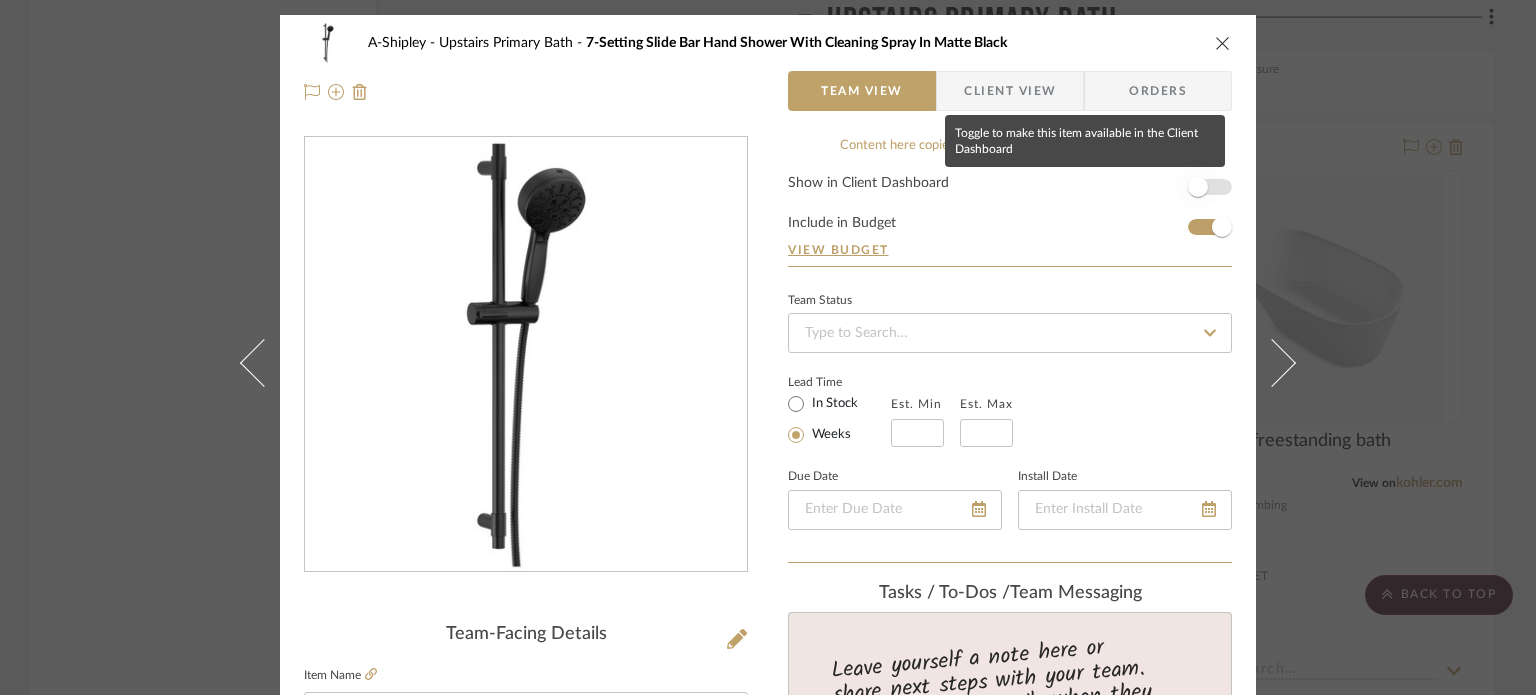 type 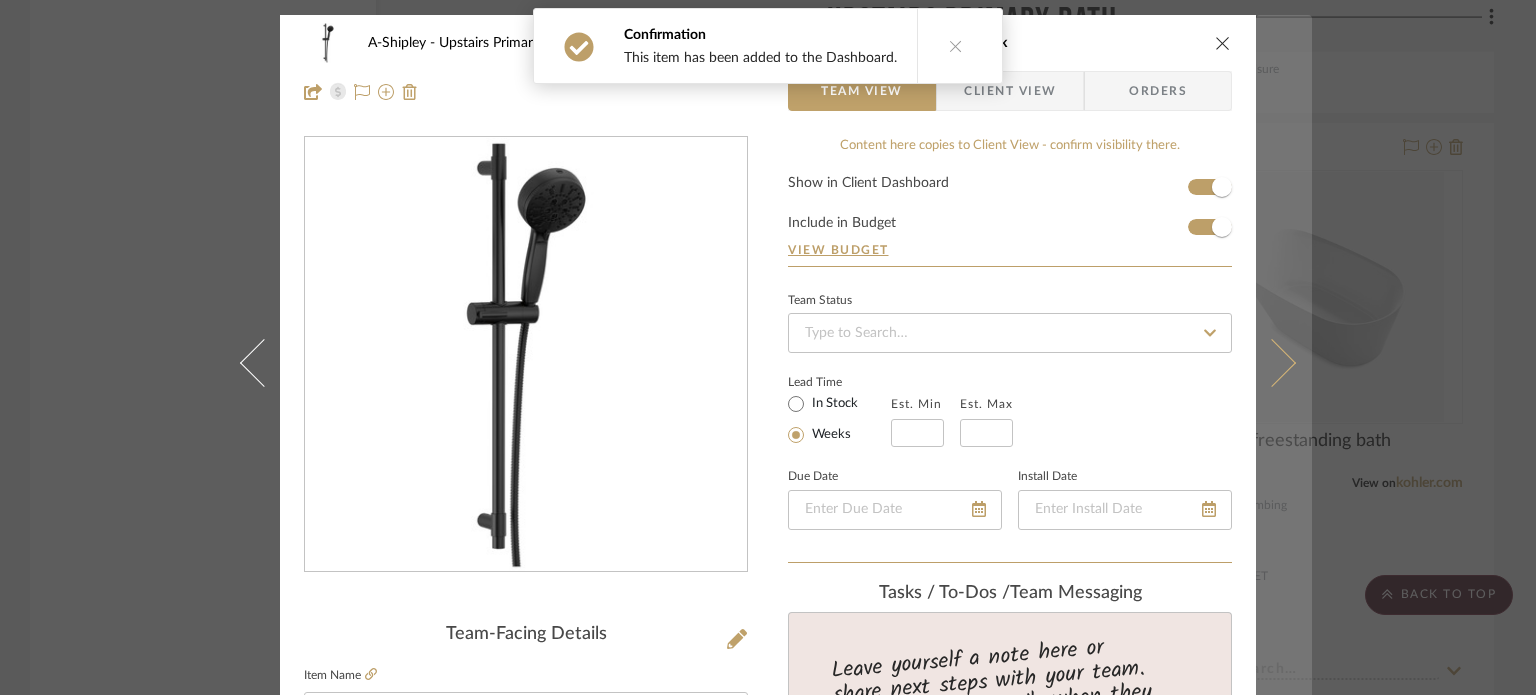 click at bounding box center (1284, 362) 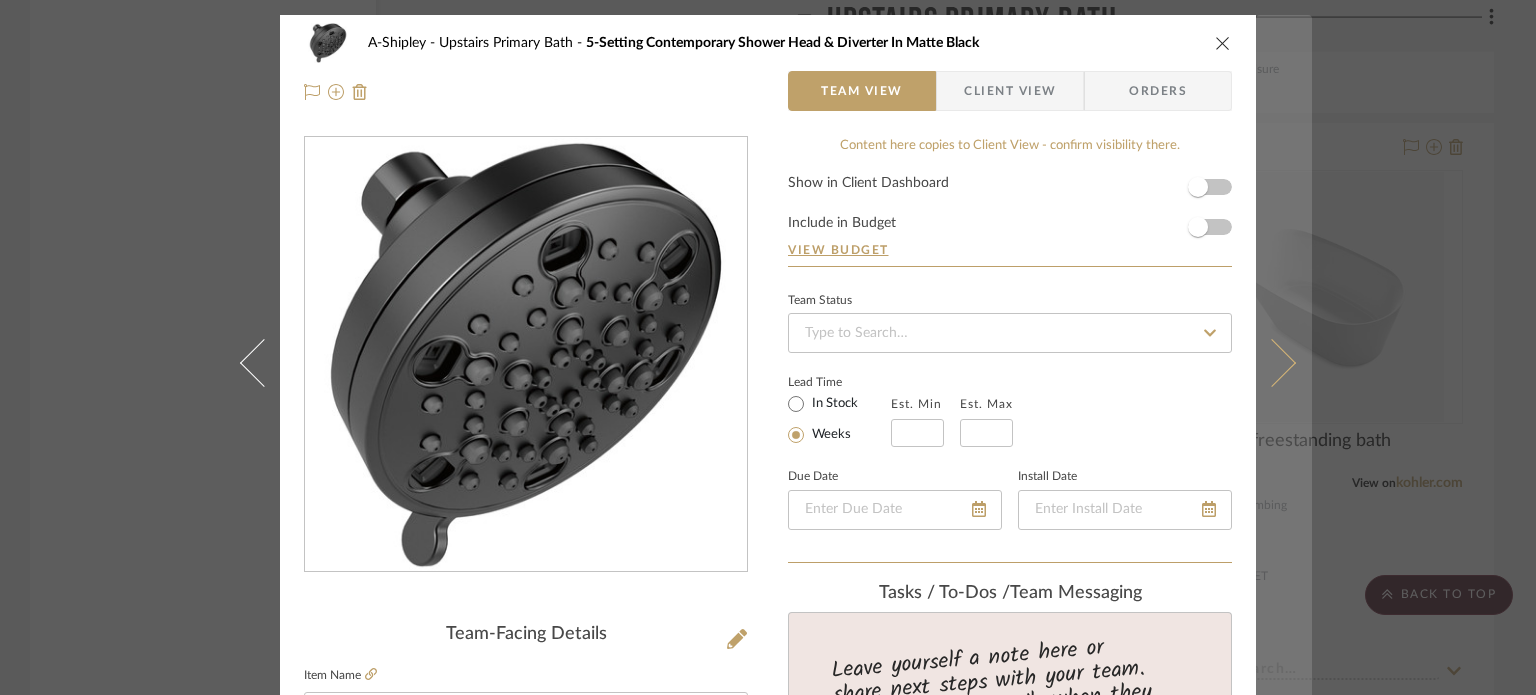 type 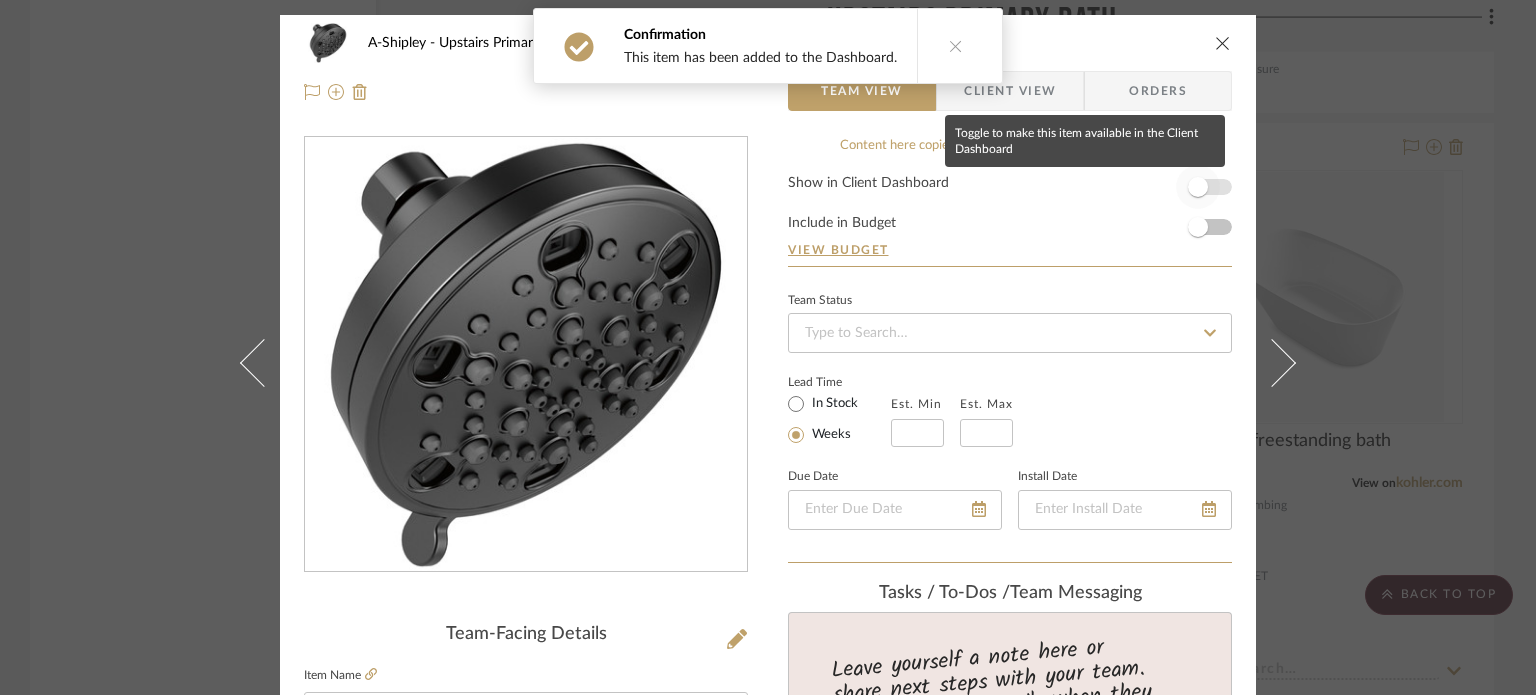 click at bounding box center (1198, 187) 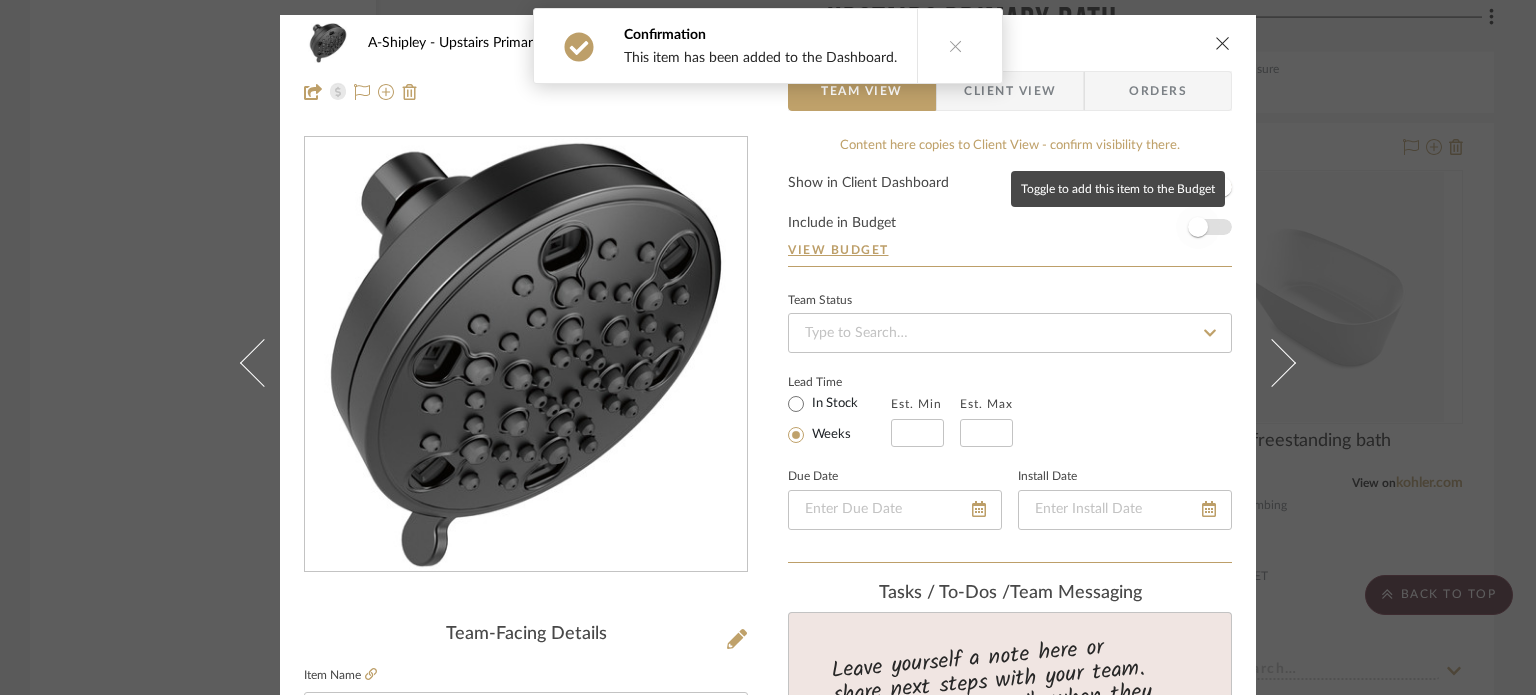 click at bounding box center (1198, 227) 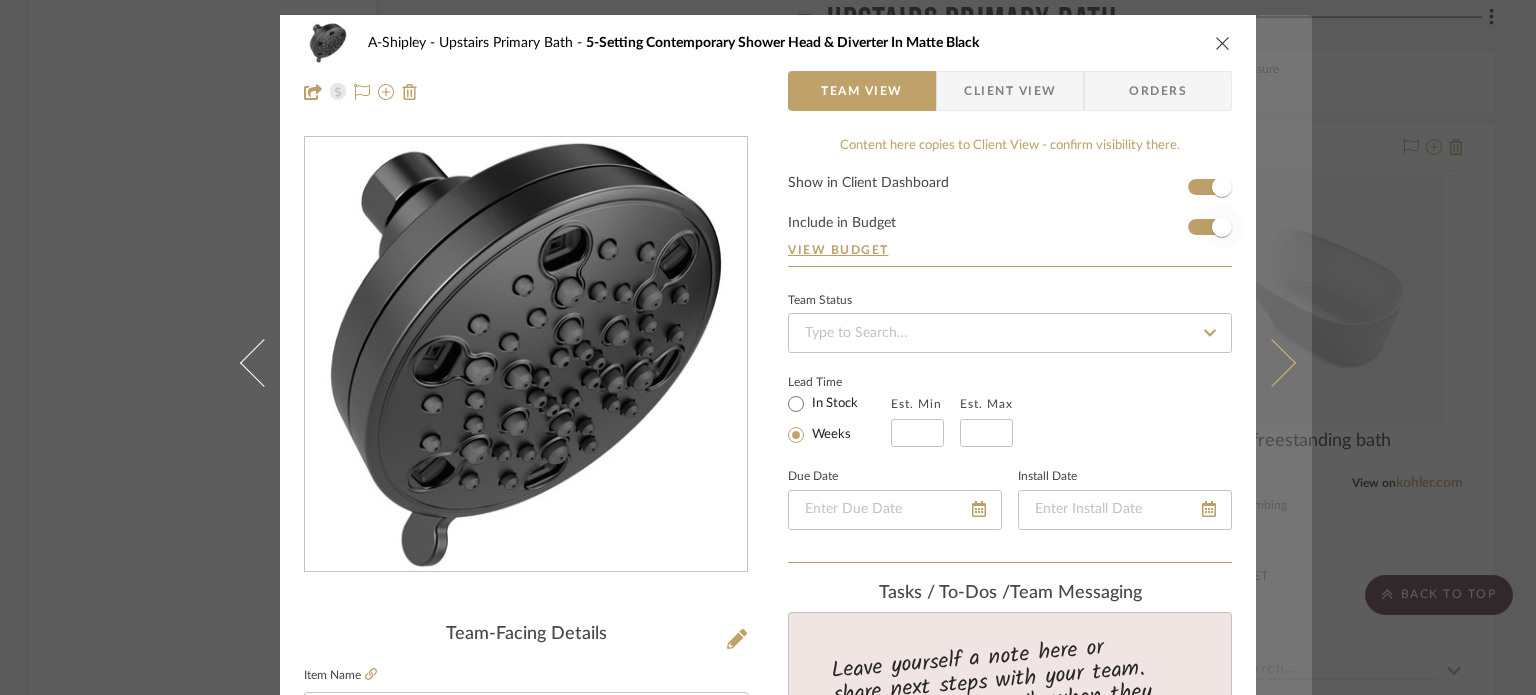 type 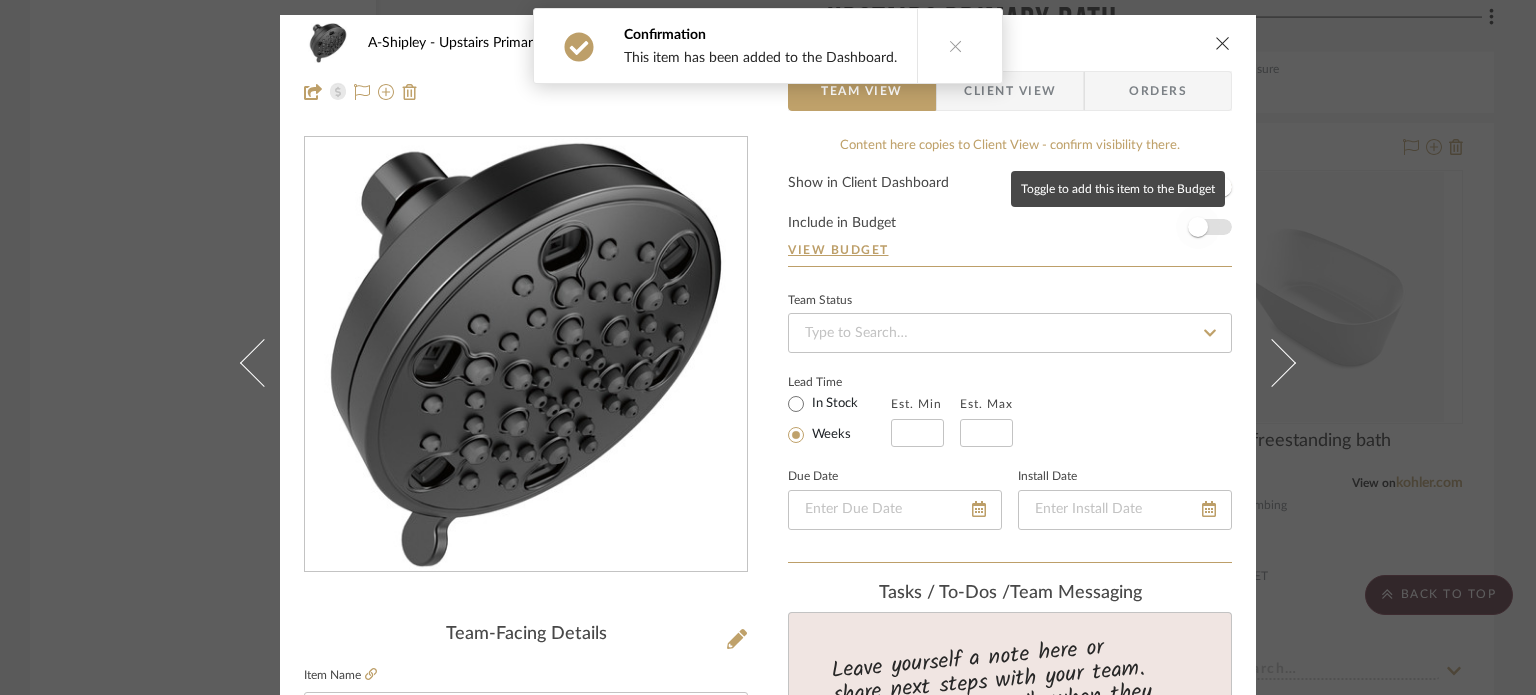 click at bounding box center (1198, 227) 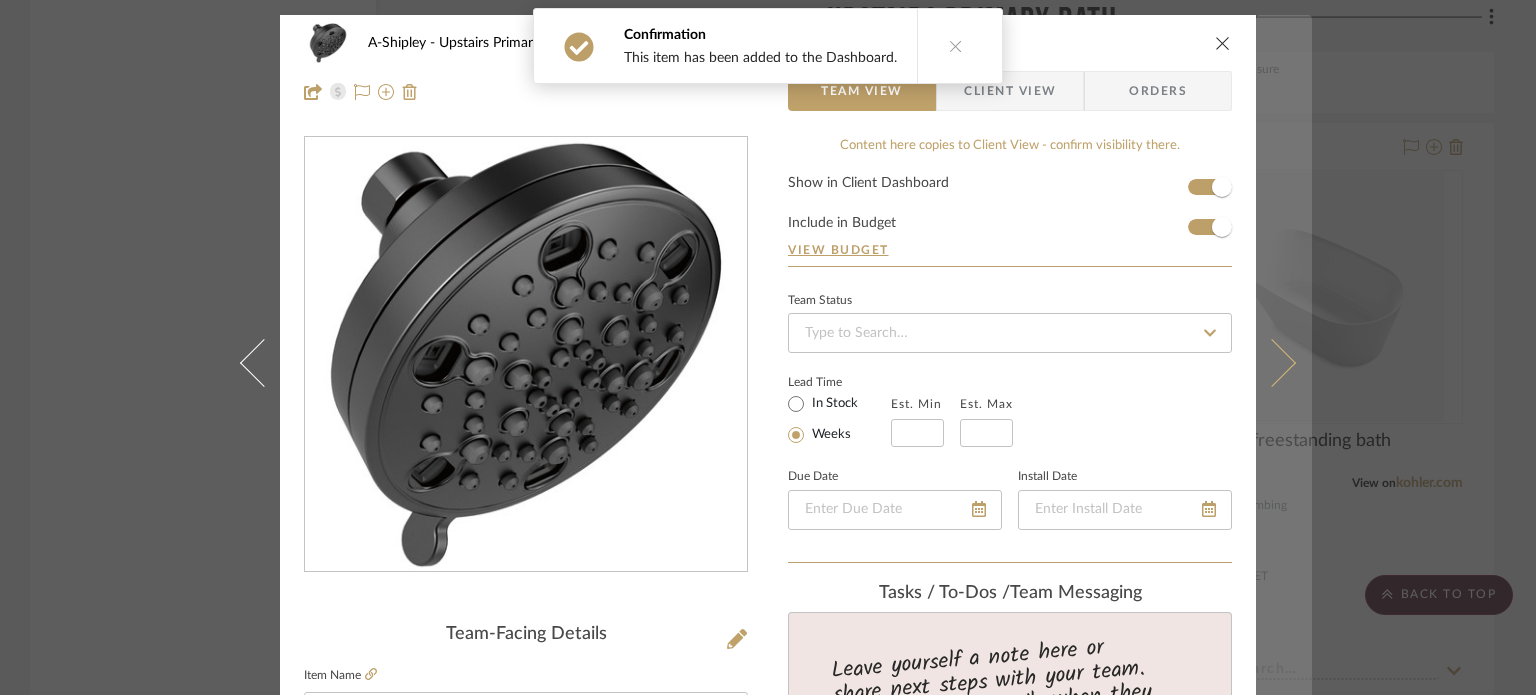 click at bounding box center (1284, 362) 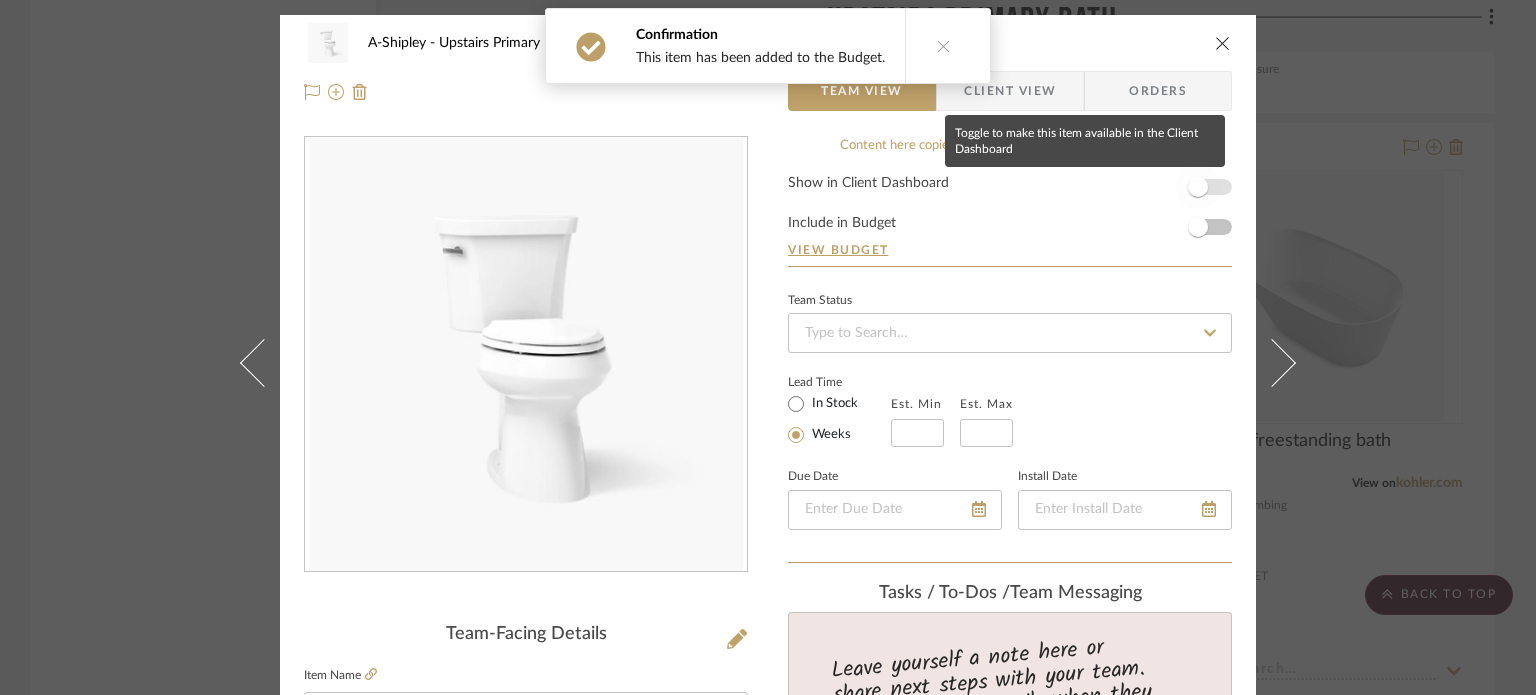 click at bounding box center [1198, 187] 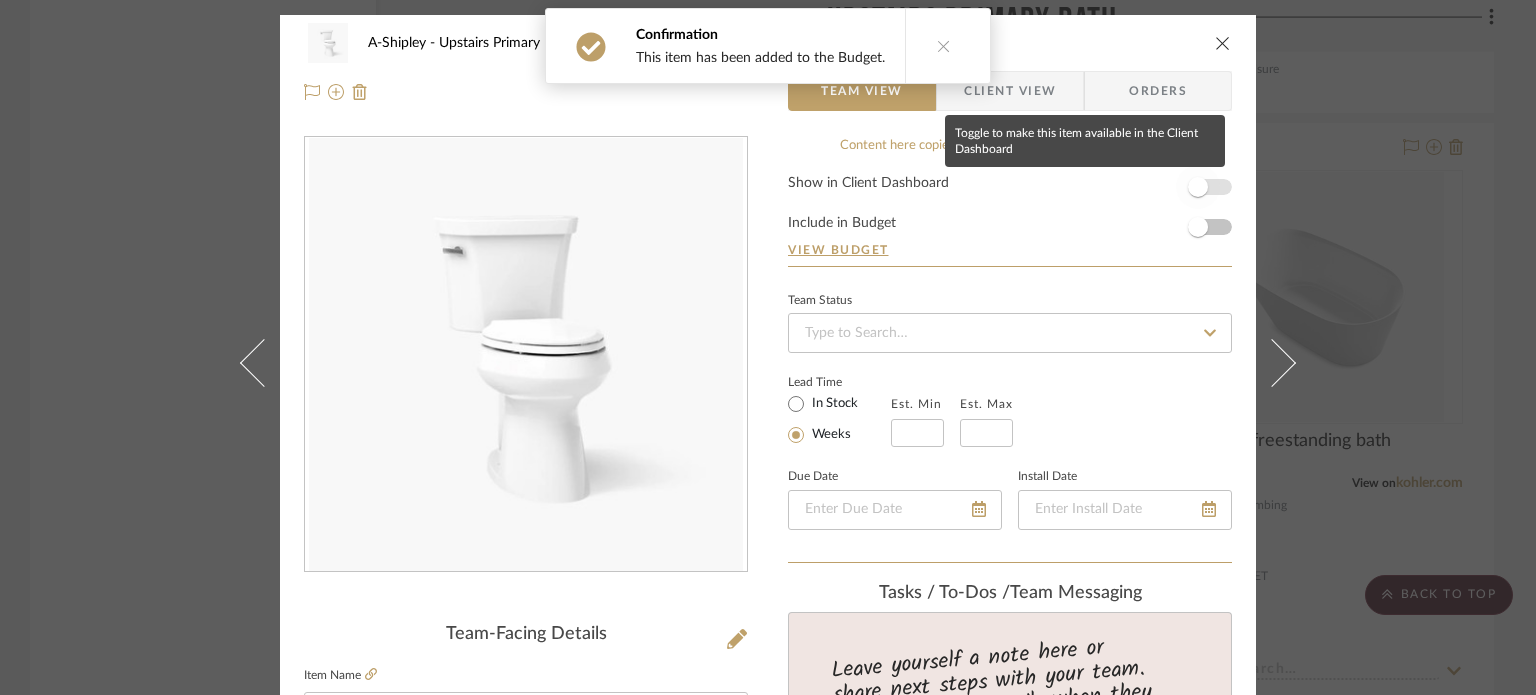 type 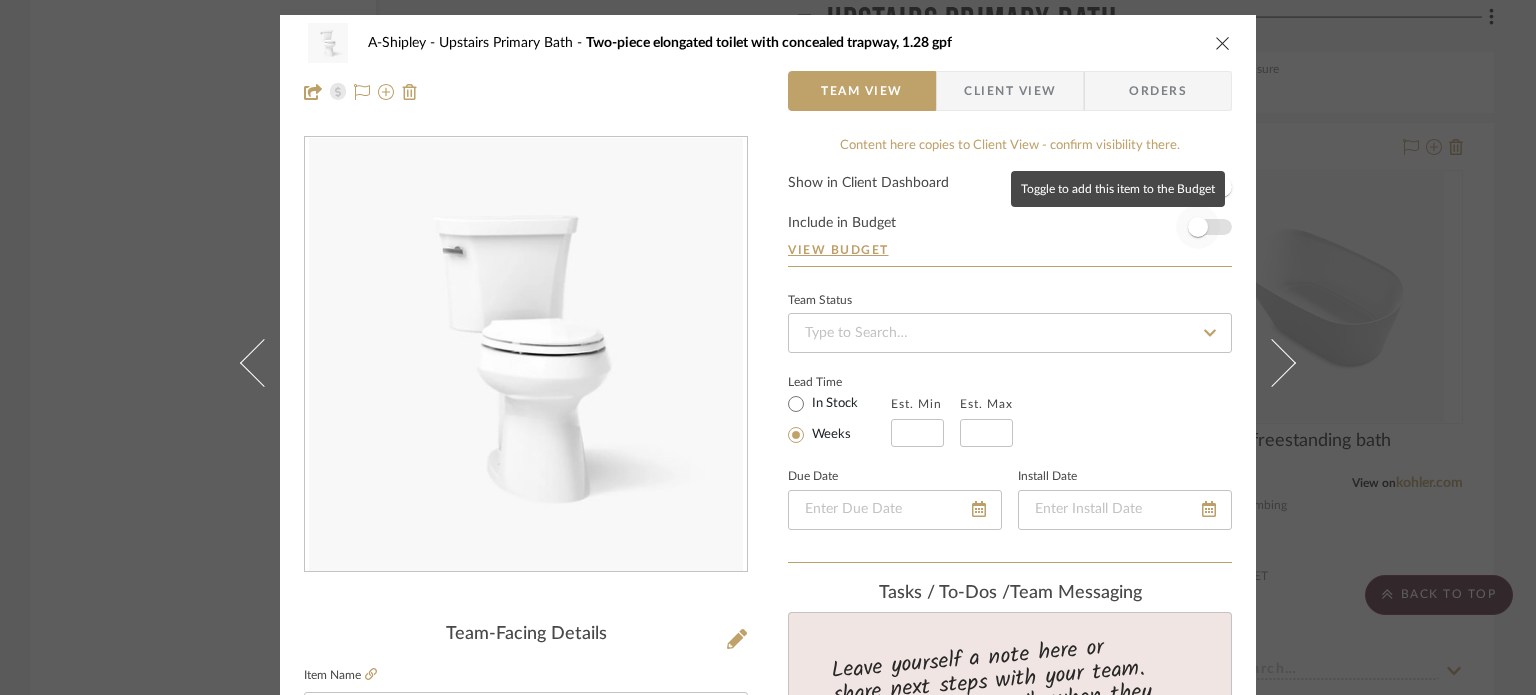 click at bounding box center (1198, 227) 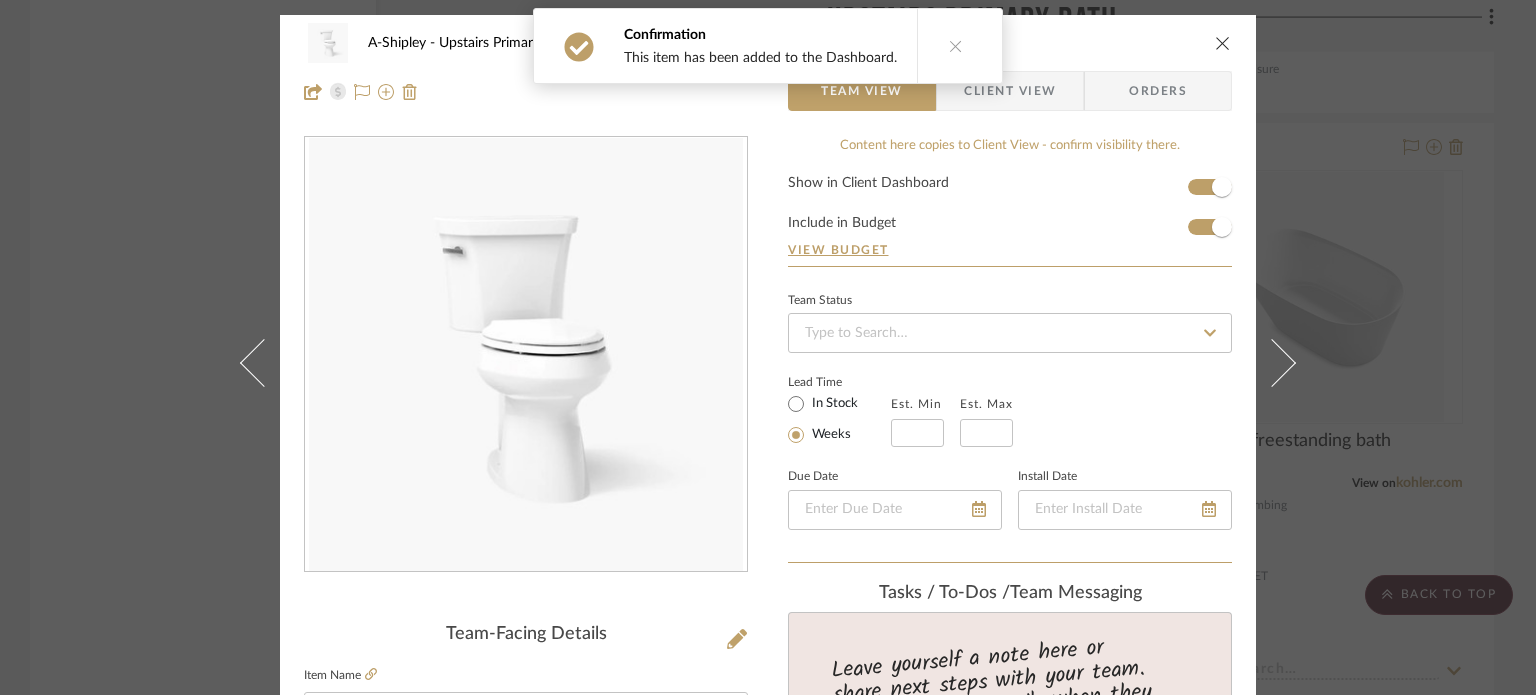 click at bounding box center (1284, 362) 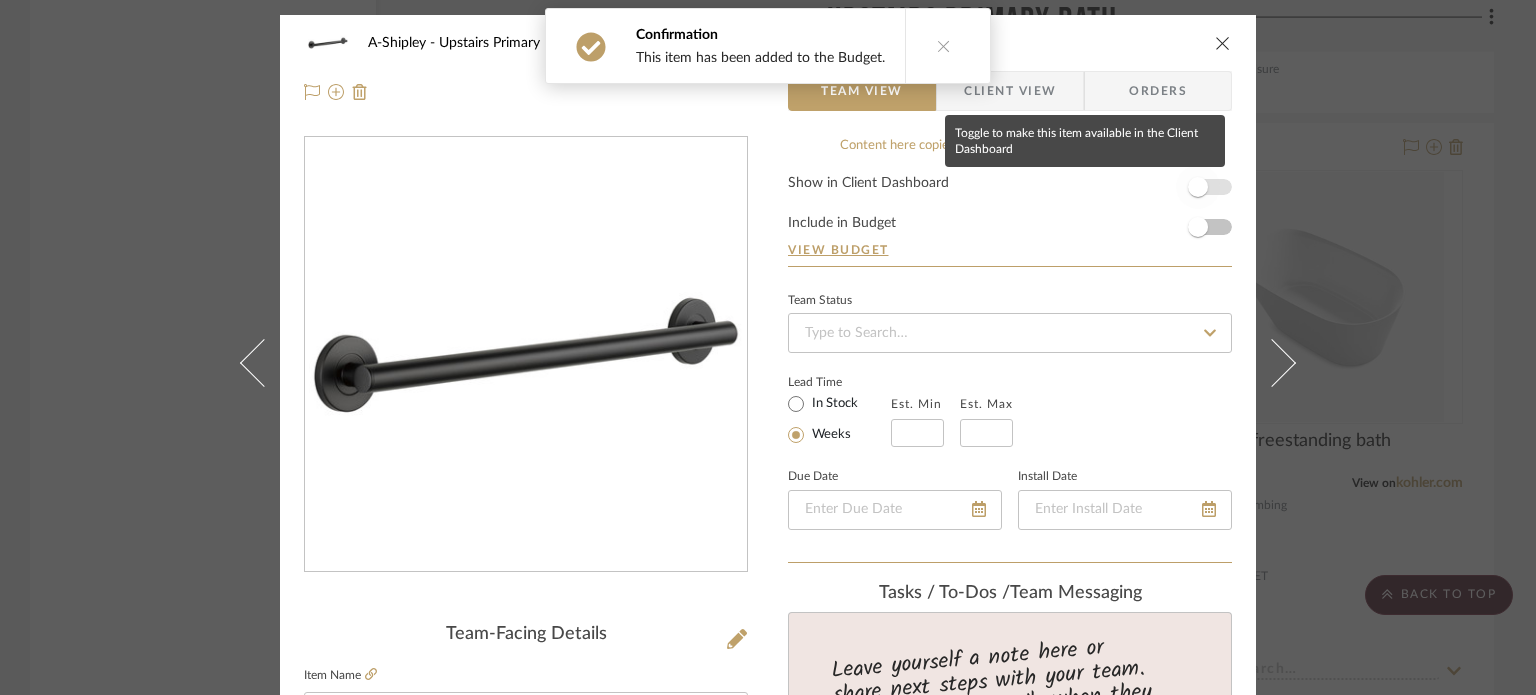 drag, startPoint x: 1202, startPoint y: 183, endPoint x: 1204, endPoint y: 200, distance: 17.117243 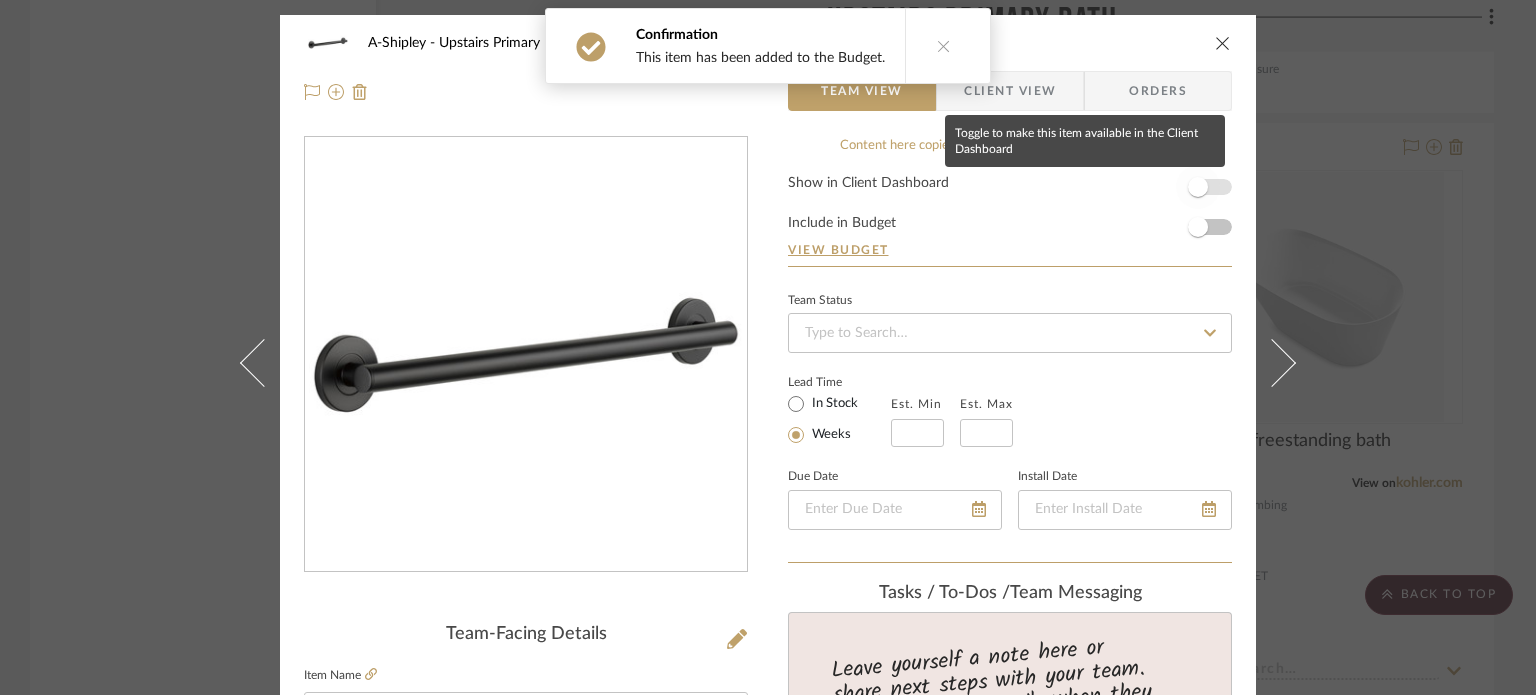 click at bounding box center (1198, 187) 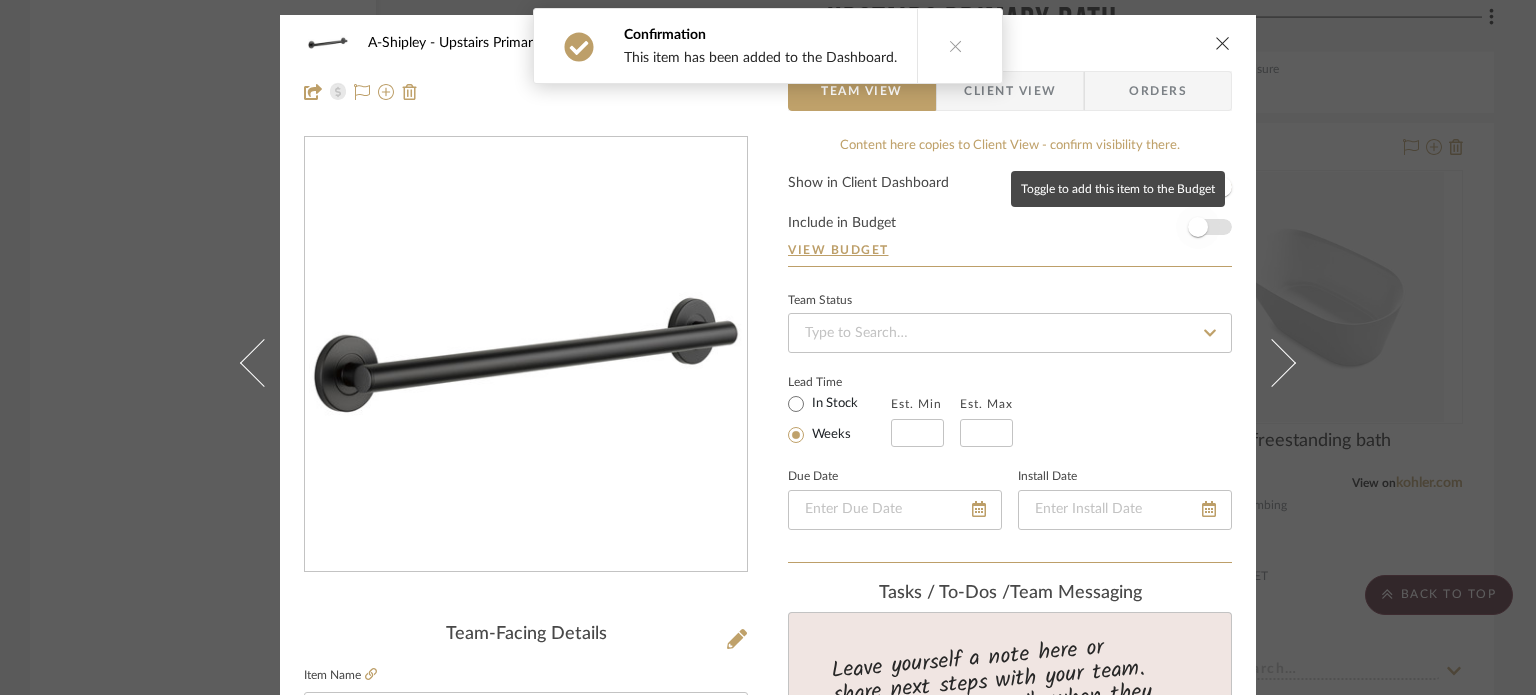 click at bounding box center [1198, 227] 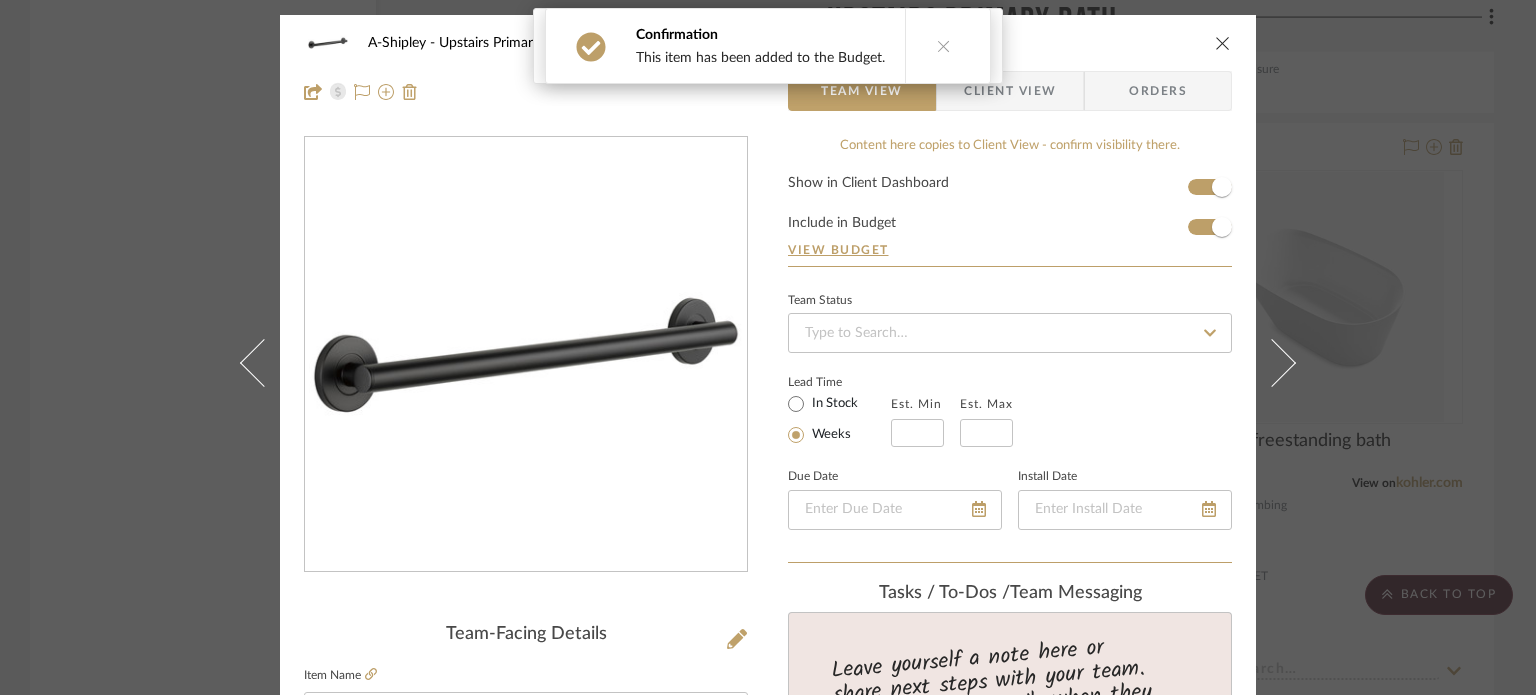 click at bounding box center [1284, 362] 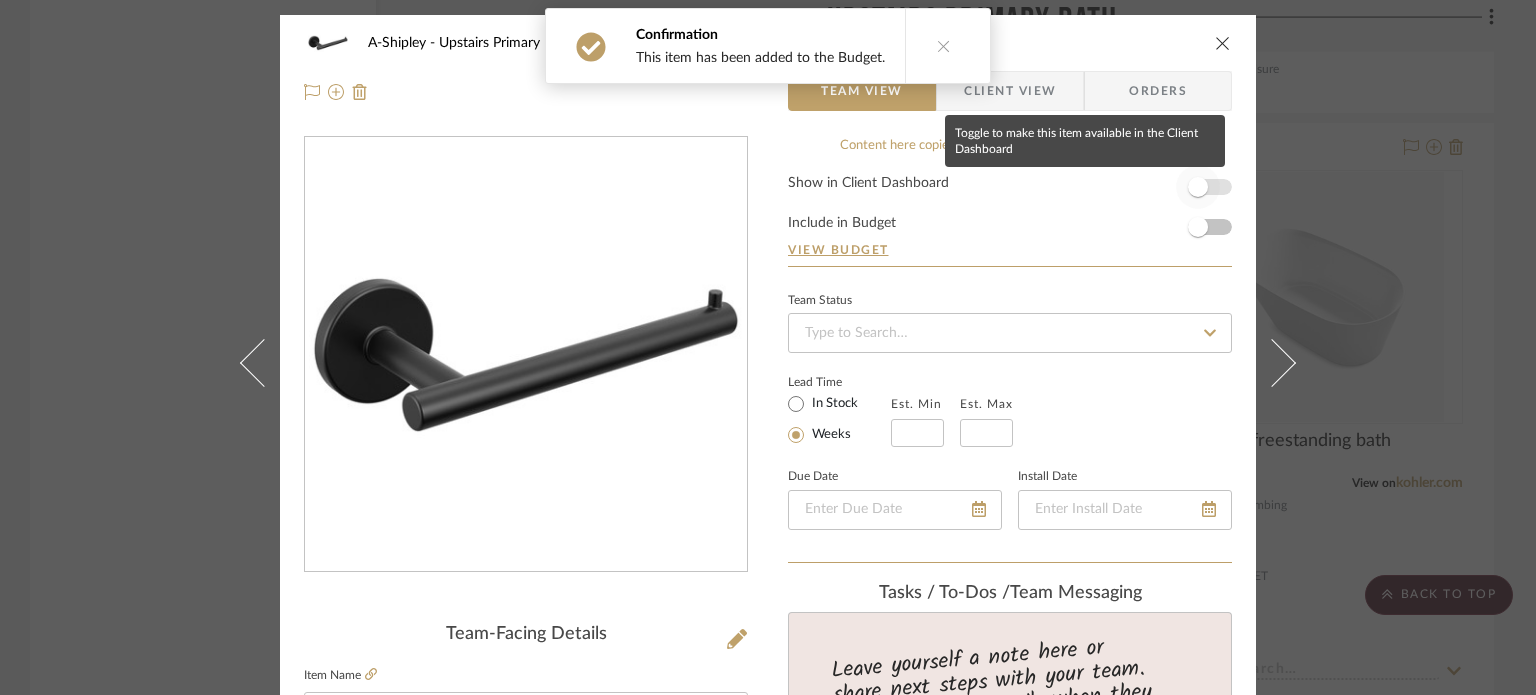 click at bounding box center [1198, 187] 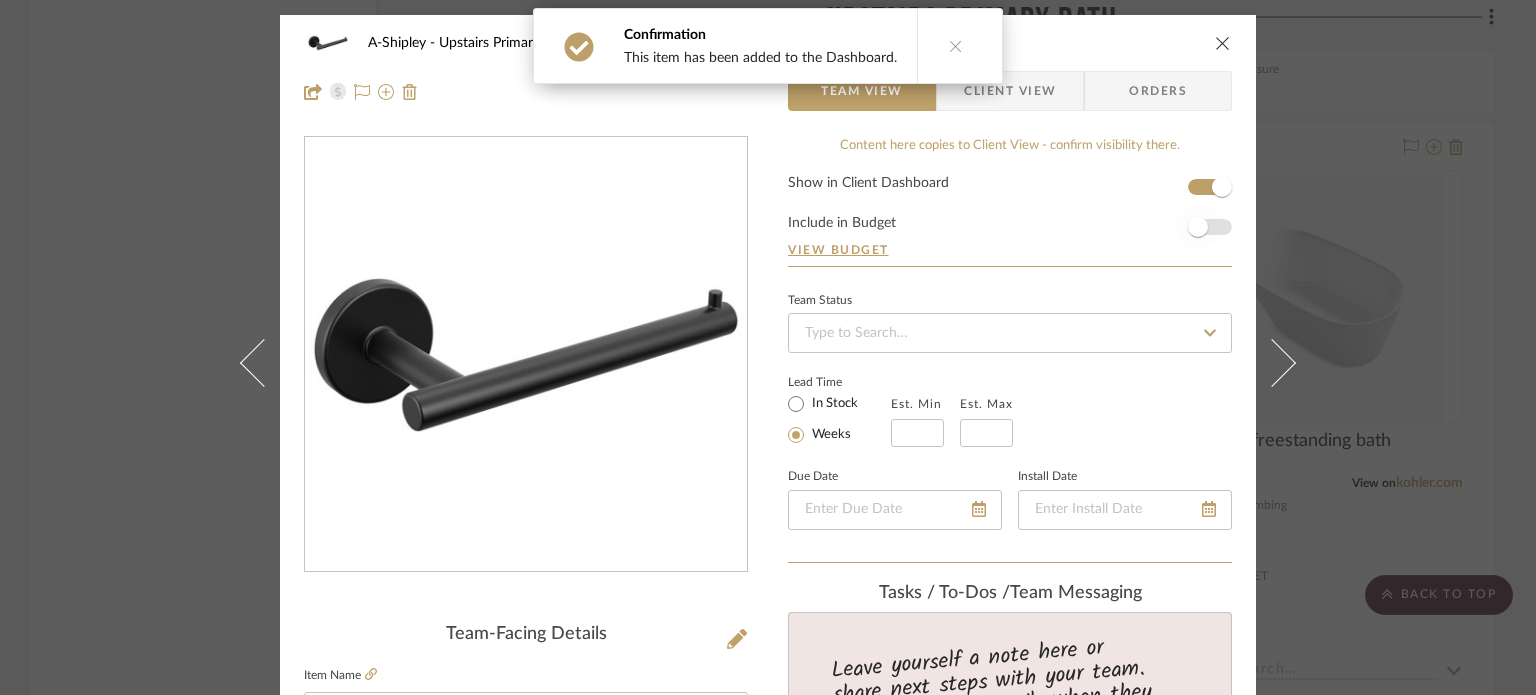 click at bounding box center [1198, 227] 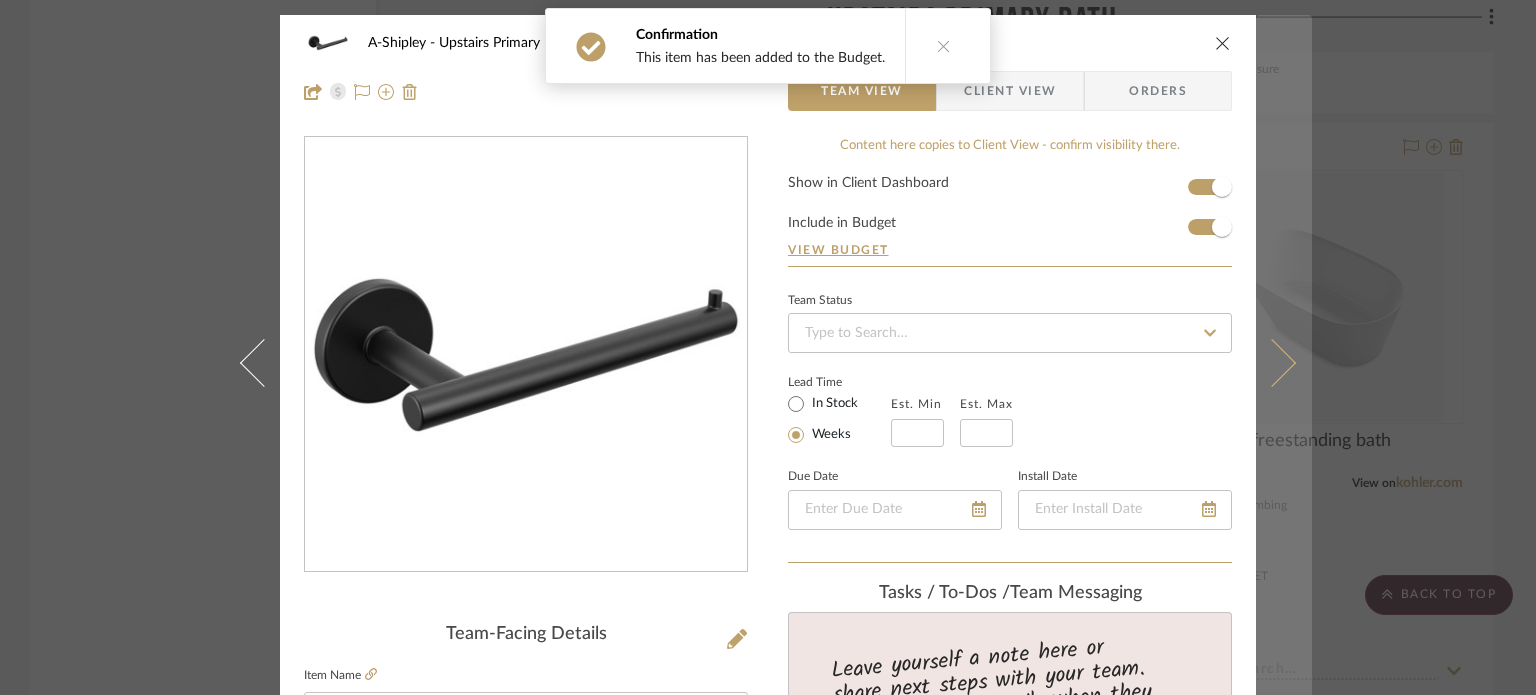 click at bounding box center [1284, 362] 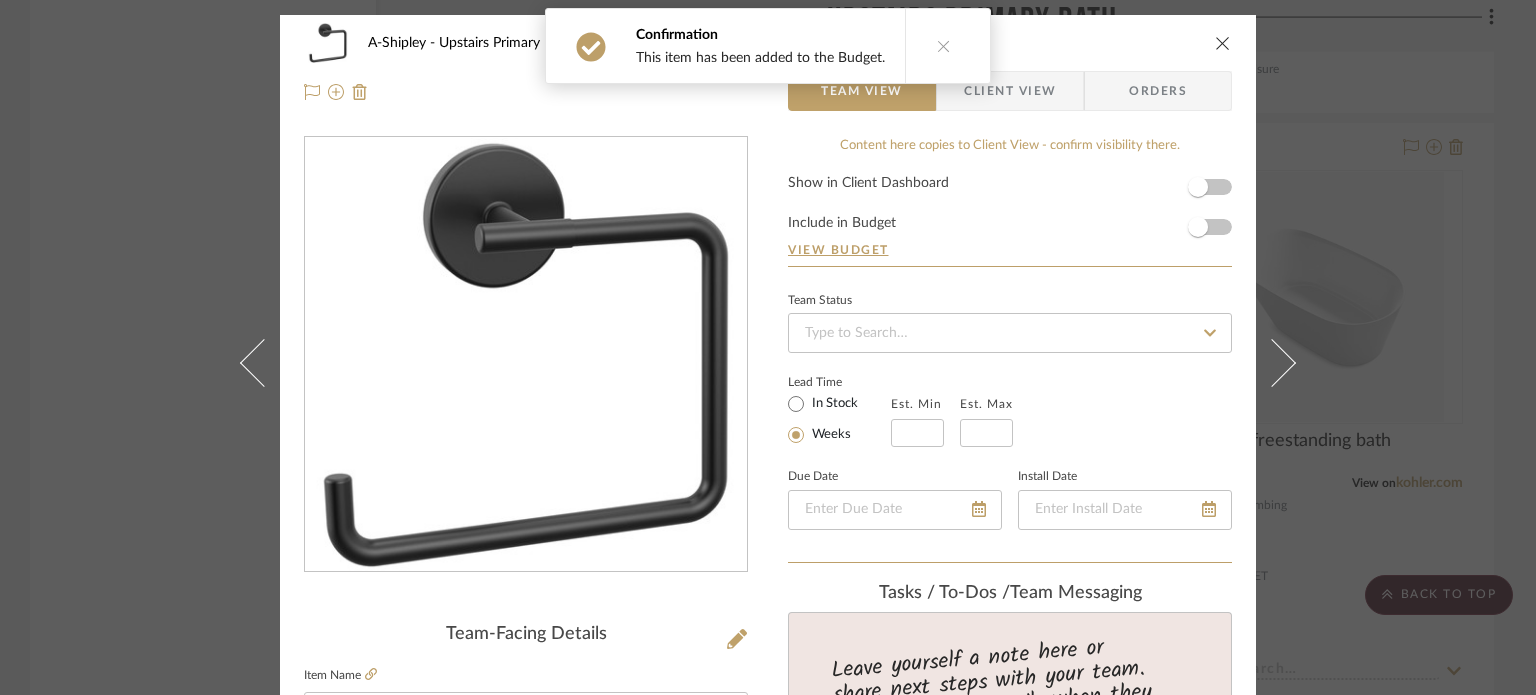click on "Show in Client Dashboard   Include in Budget   View Budget" at bounding box center [1010, 221] 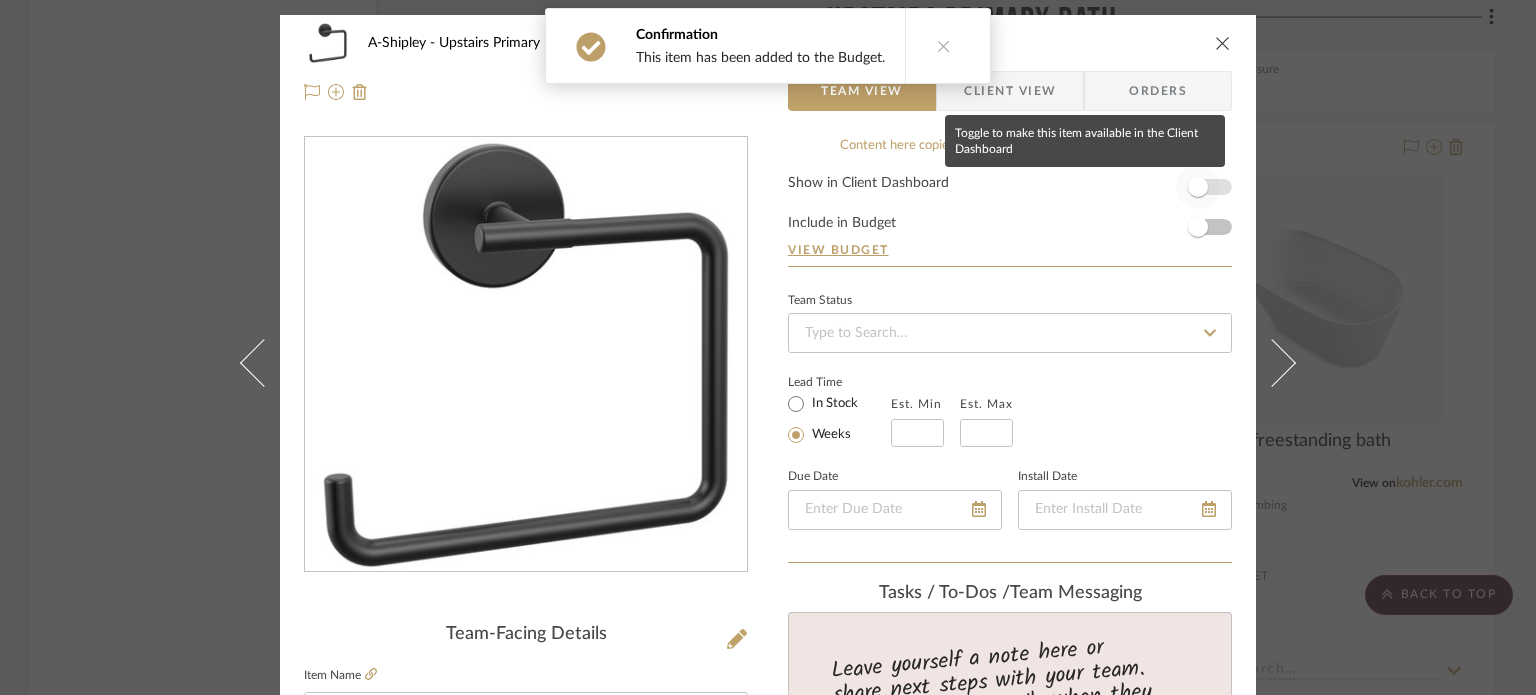 click at bounding box center (1198, 187) 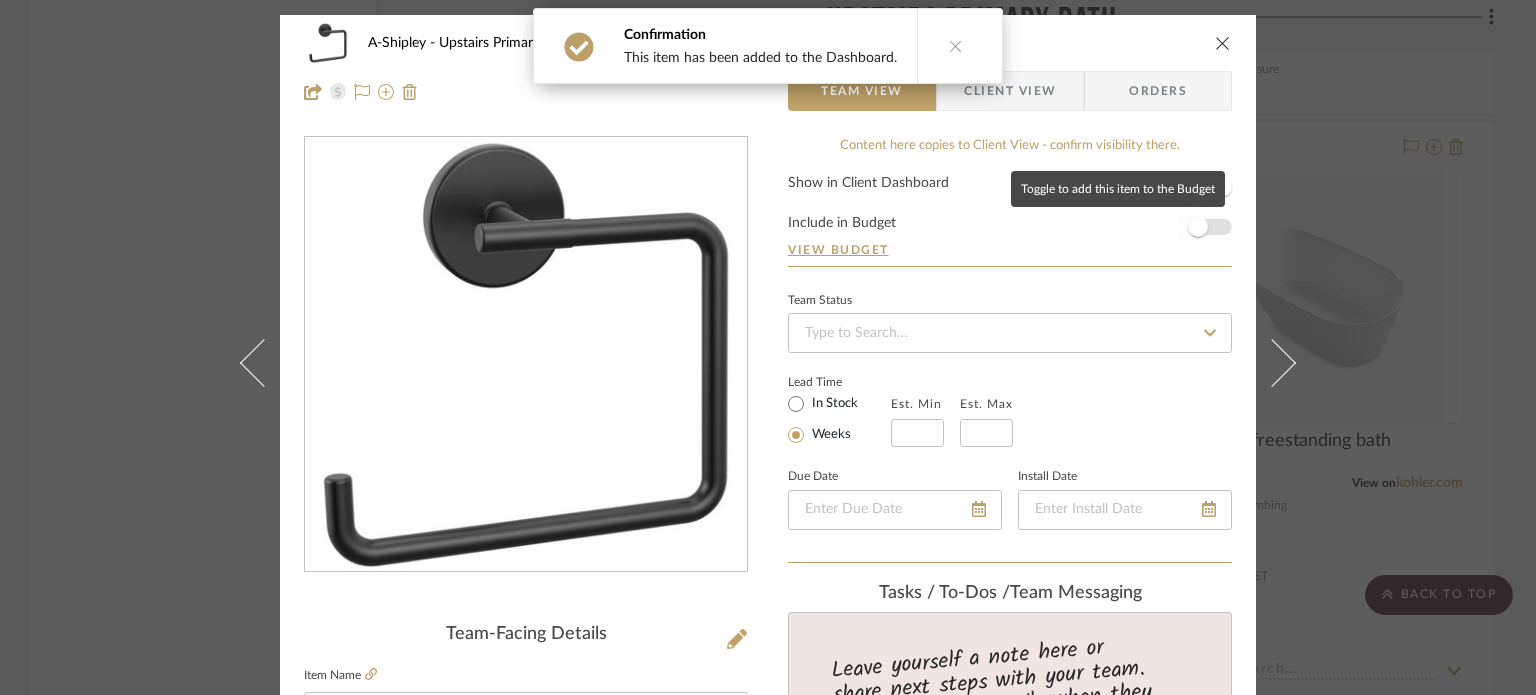 click at bounding box center (1198, 227) 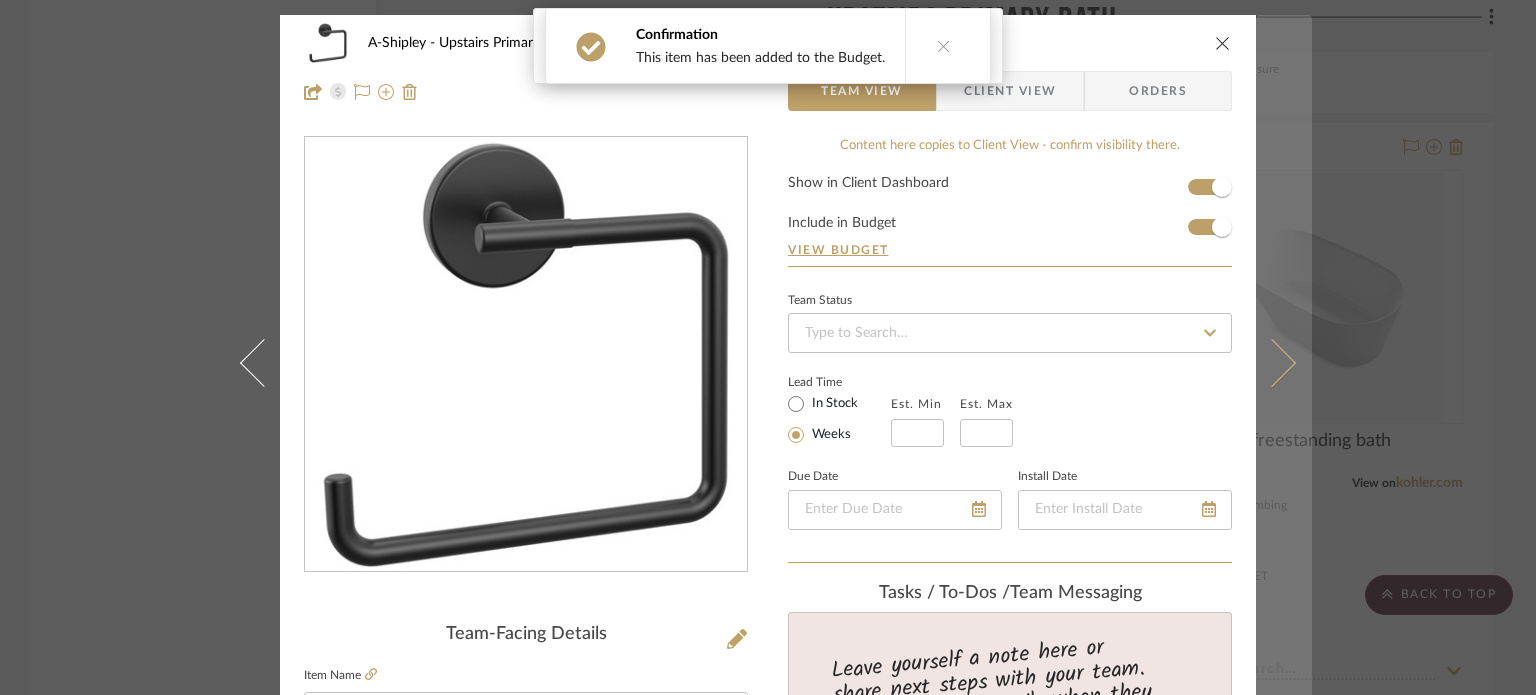 click at bounding box center [1284, 362] 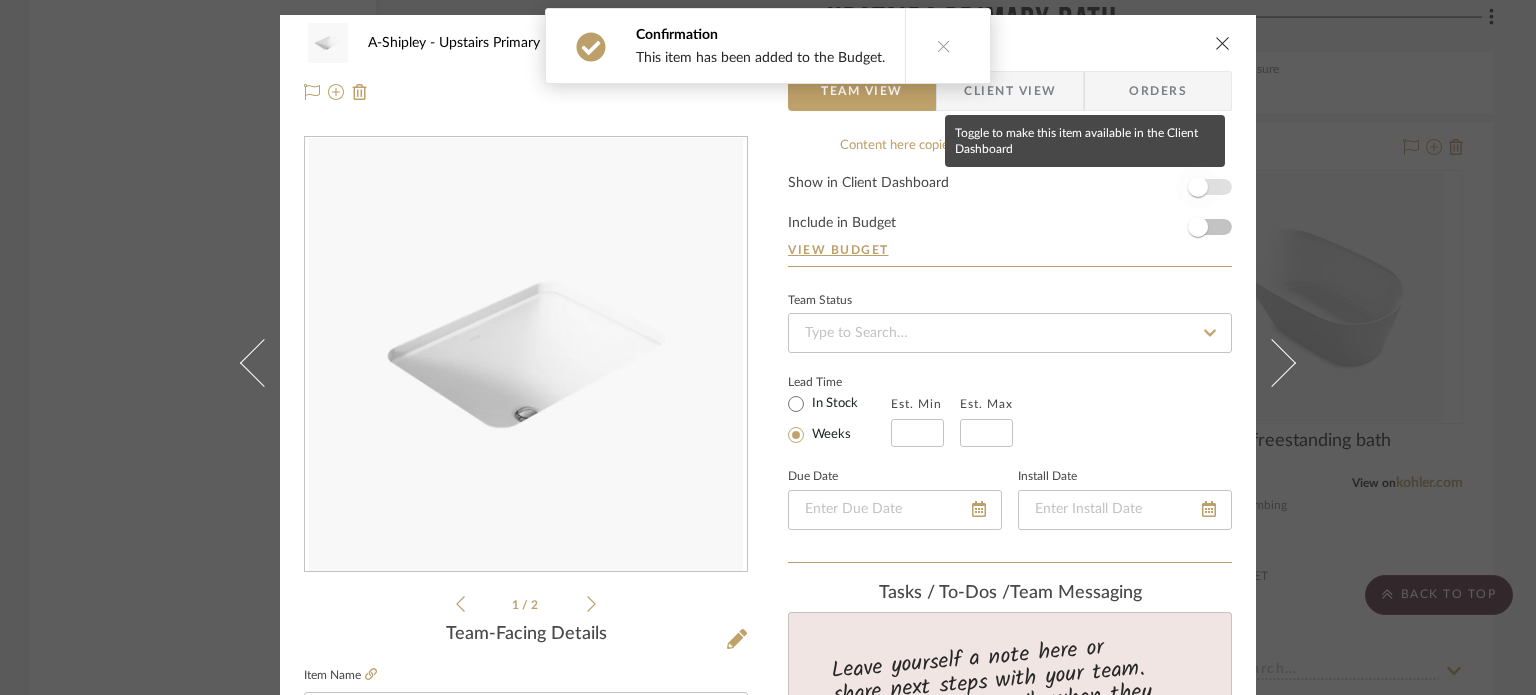 click at bounding box center [1198, 187] 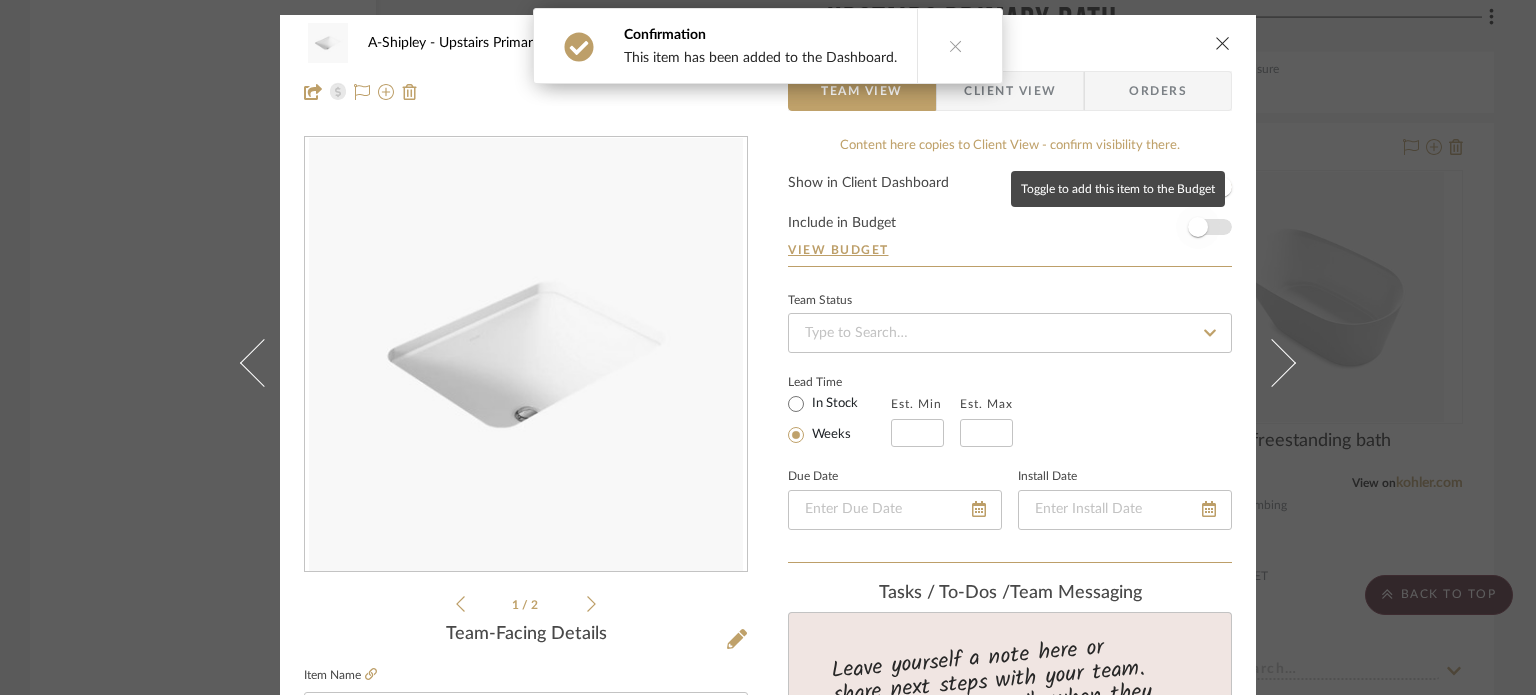 click at bounding box center [1198, 227] 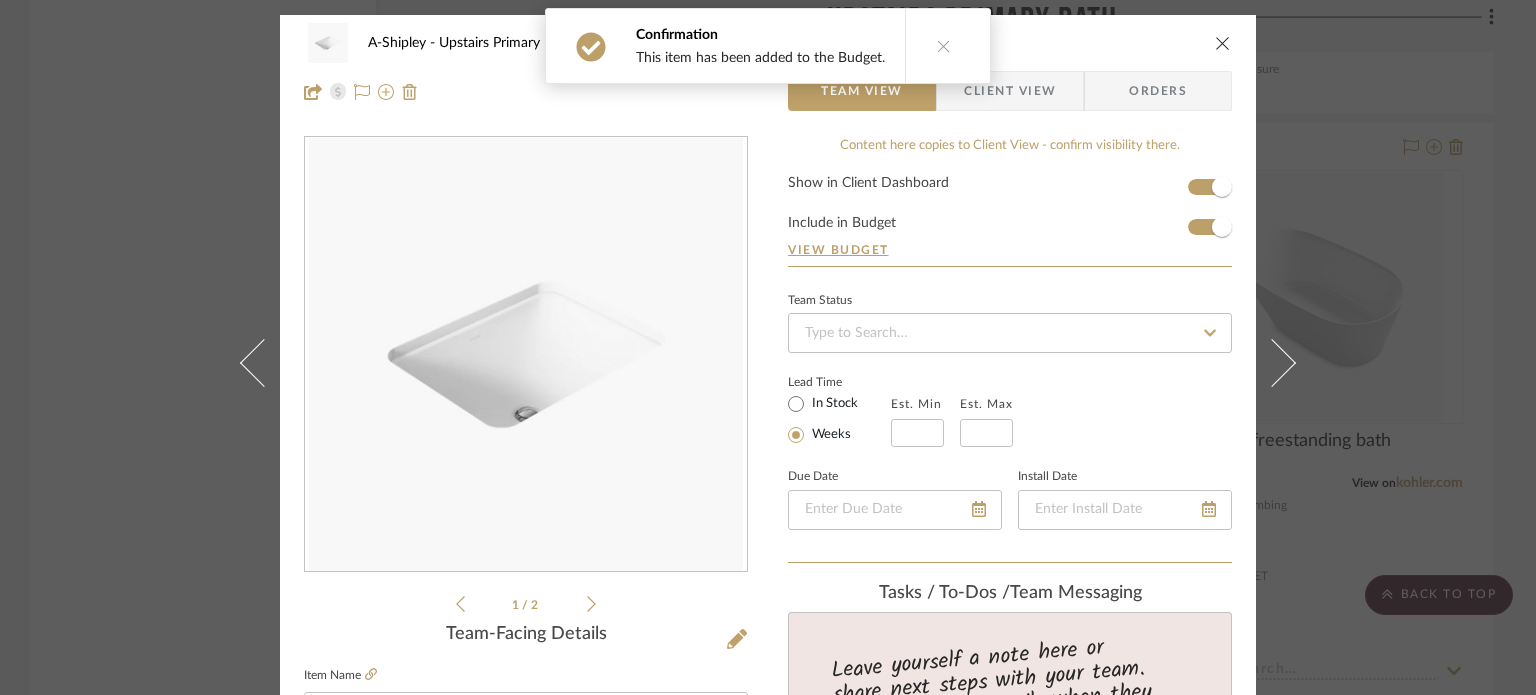 drag, startPoint x: 1272, startPoint y: 238, endPoint x: 1249, endPoint y: 225, distance: 26.41969 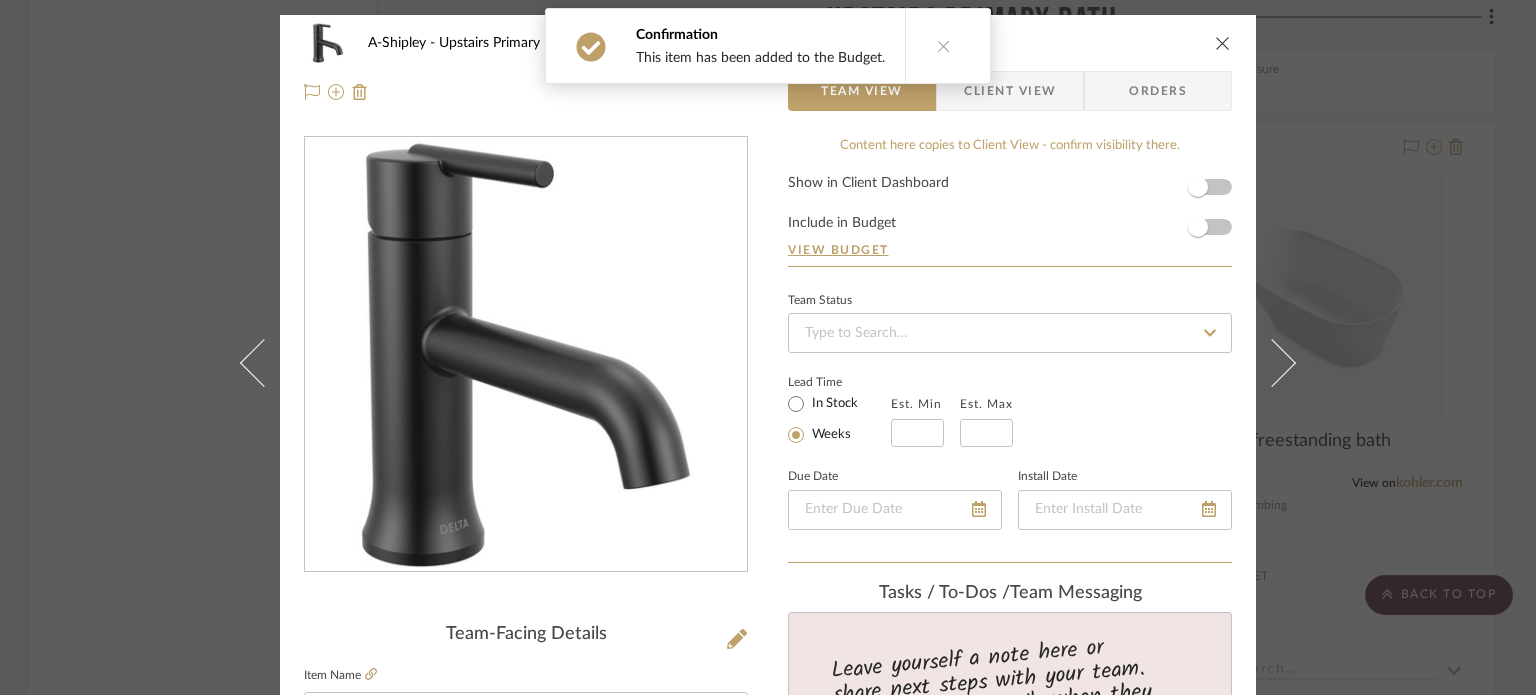 click on "Show in Client Dashboard   Include in Budget   View Budget" at bounding box center (1010, 221) 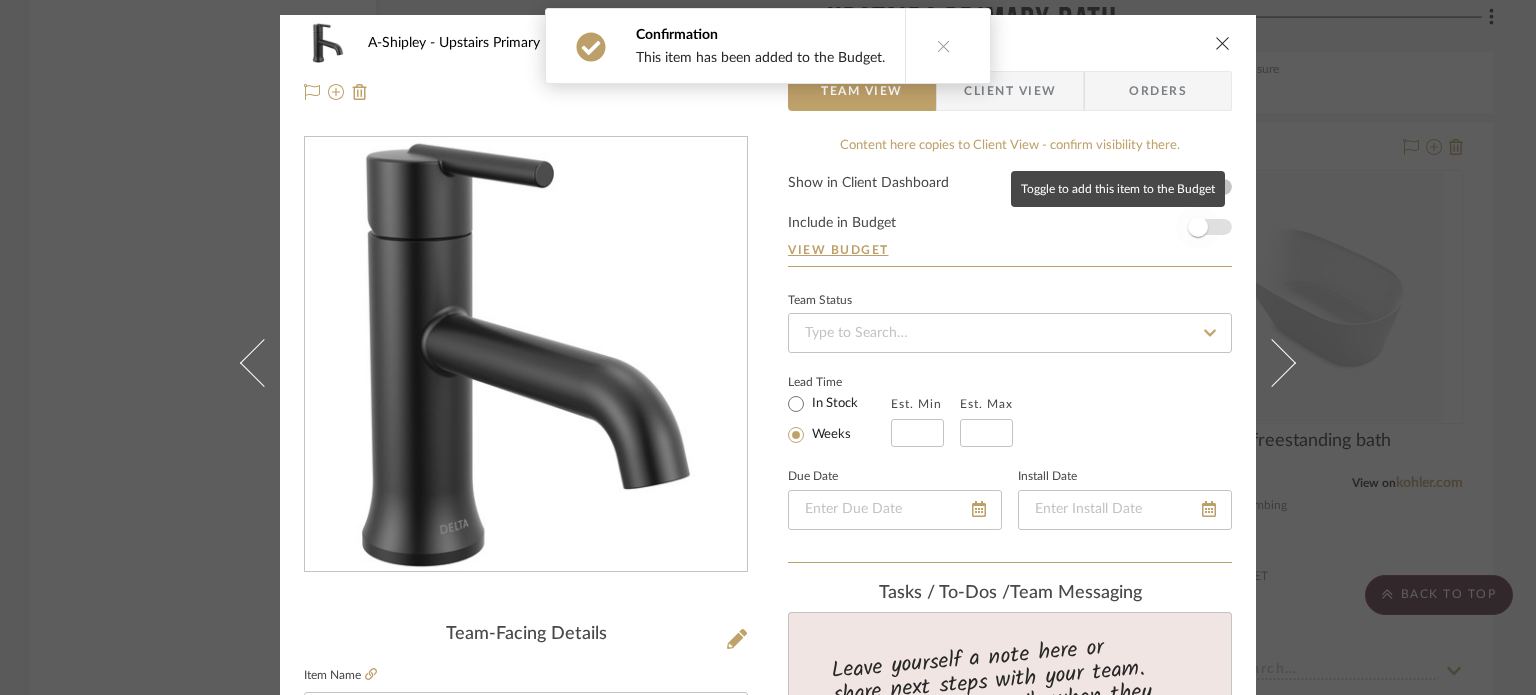 click at bounding box center (1198, 227) 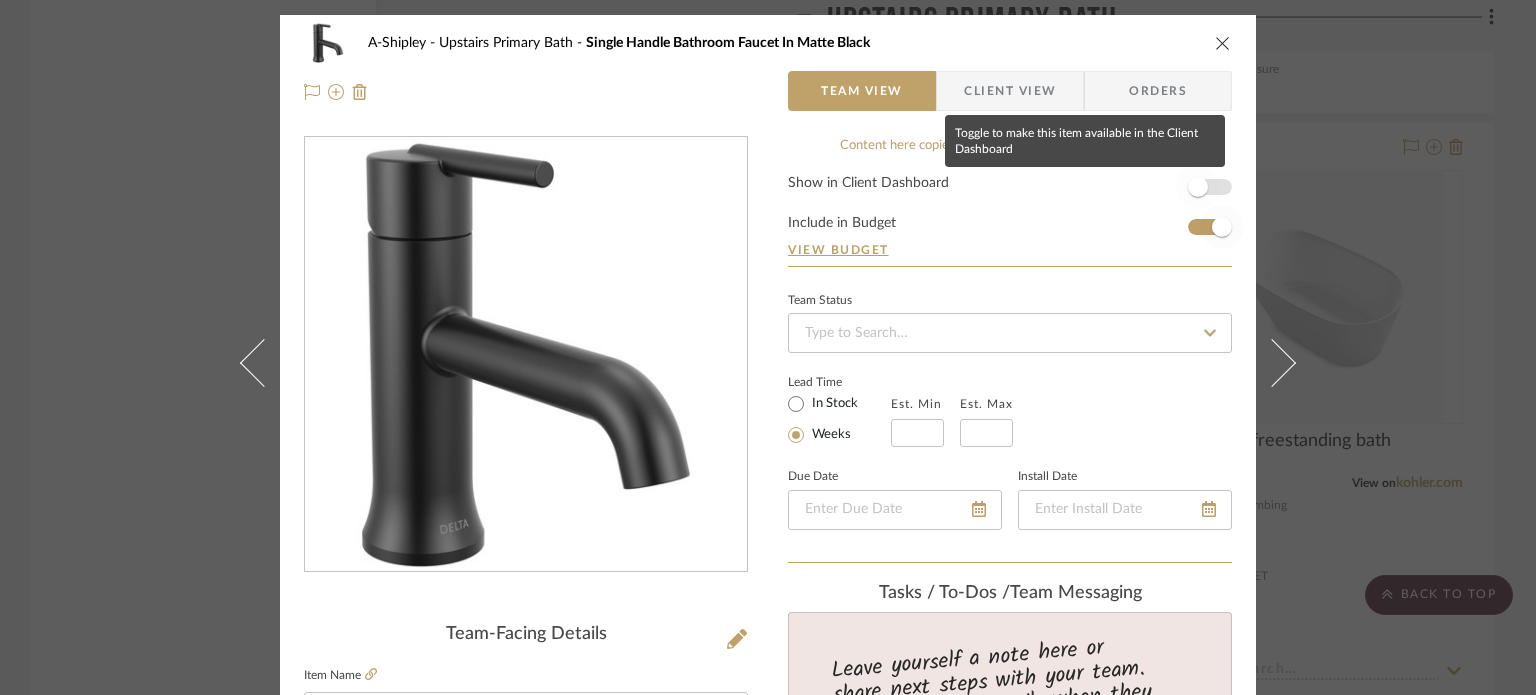 click at bounding box center (1198, 187) 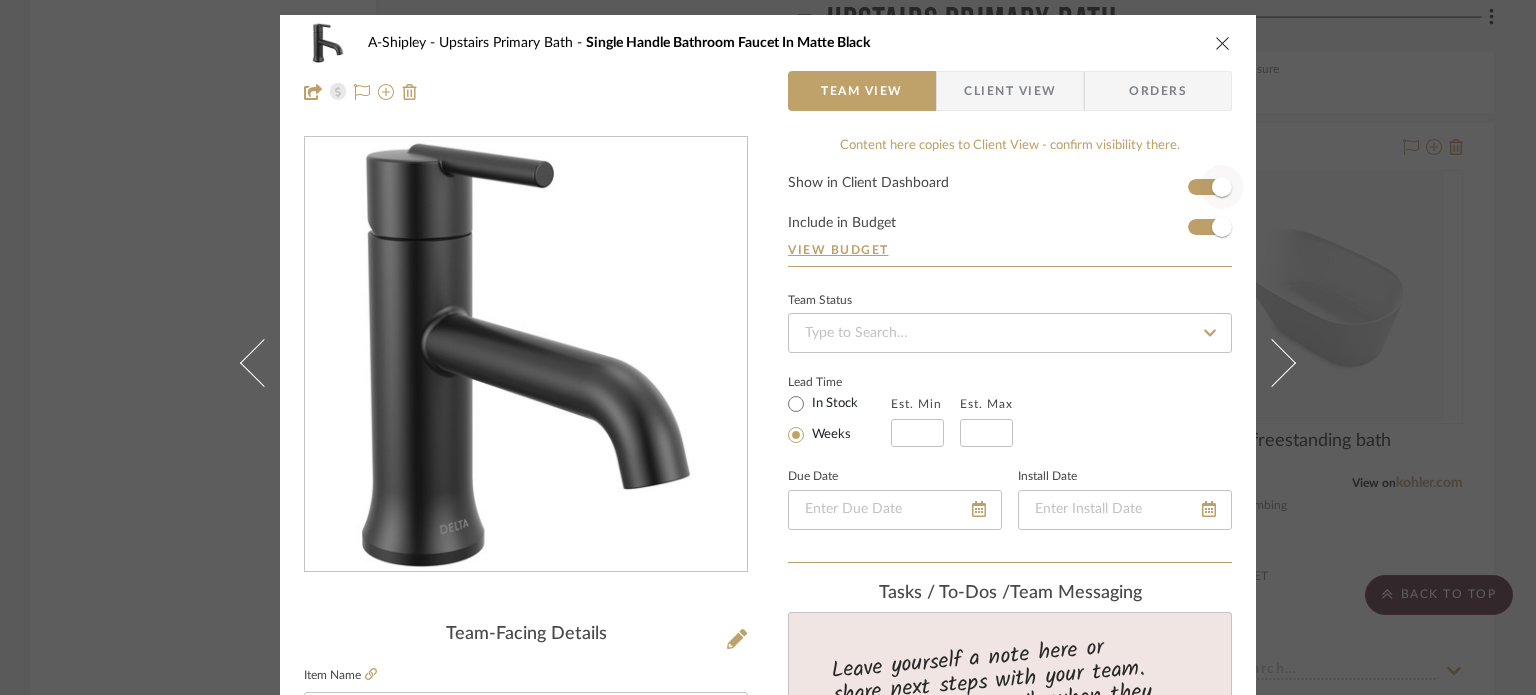 click at bounding box center (1222, 187) 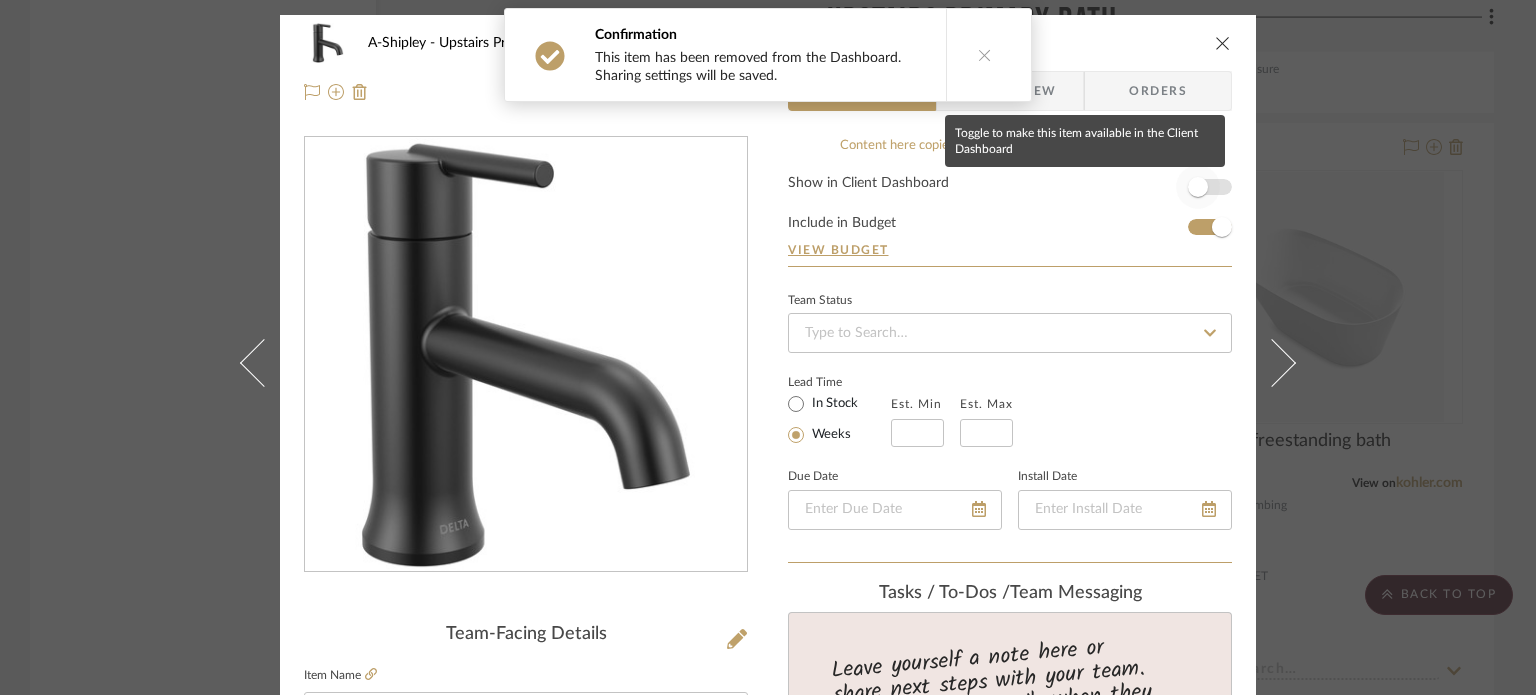 click at bounding box center [1198, 187] 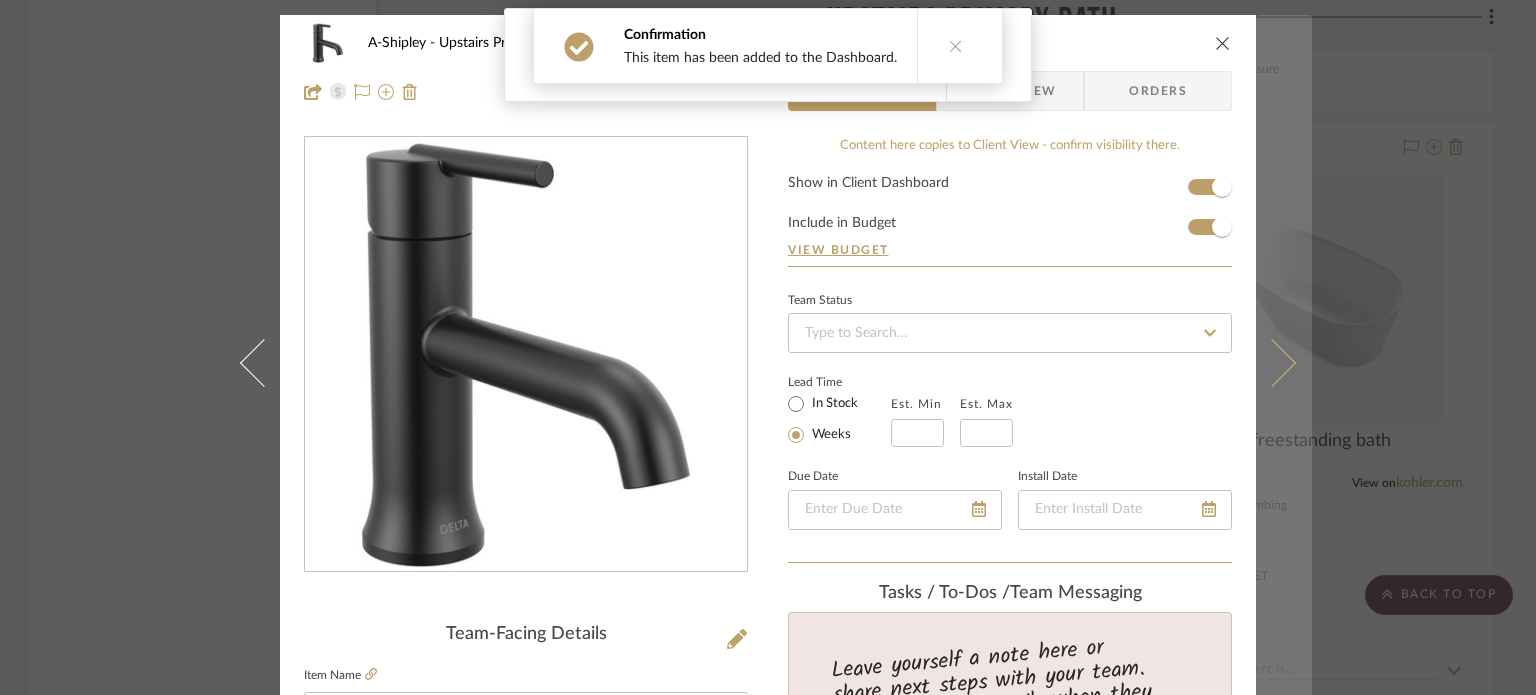 click at bounding box center [1284, 362] 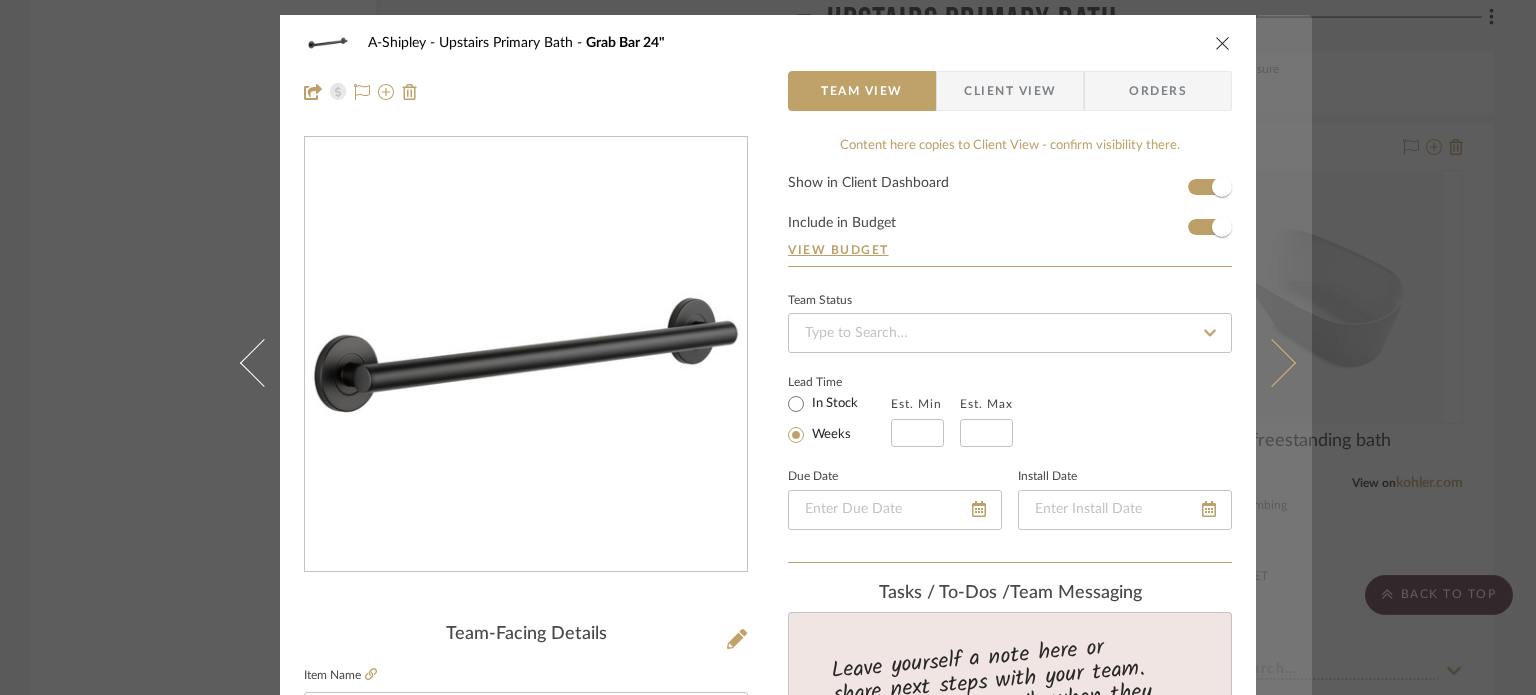 click at bounding box center (1272, 362) 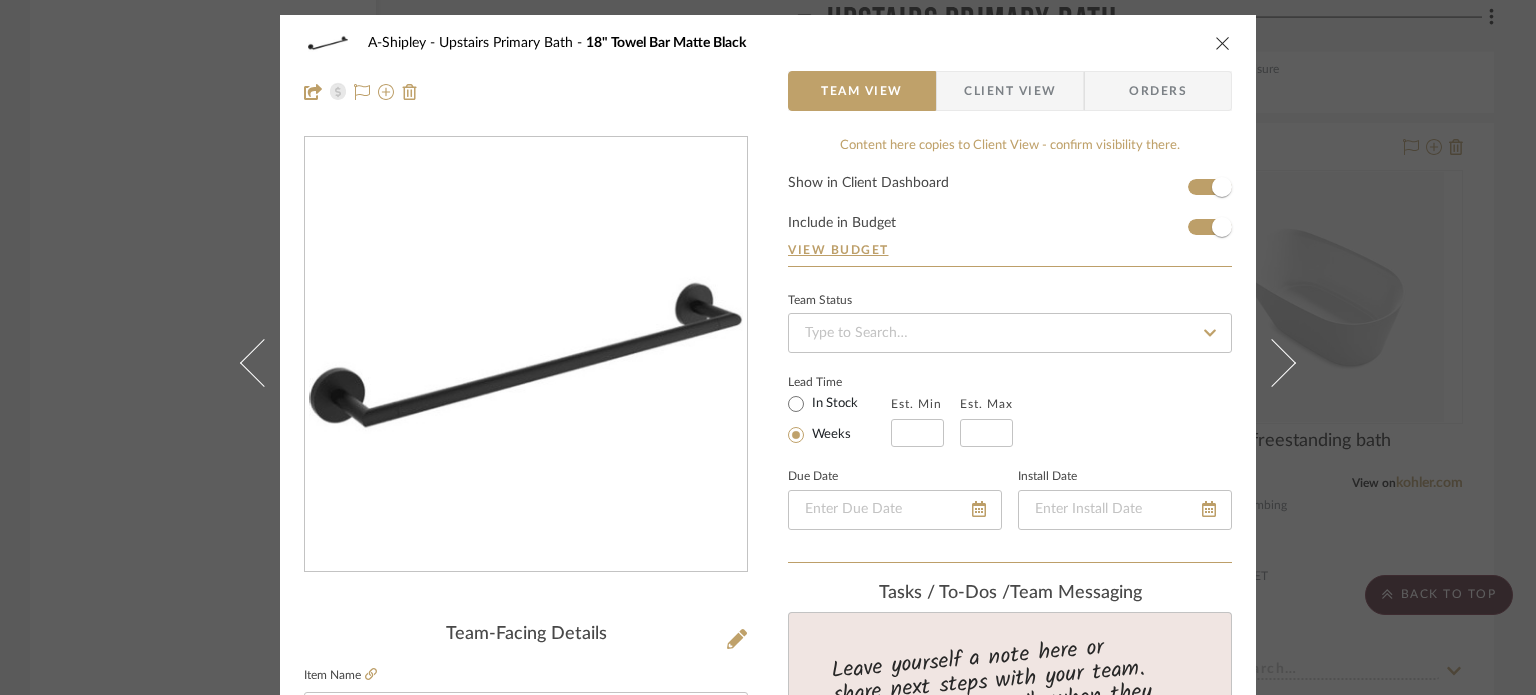 click at bounding box center [1272, 362] 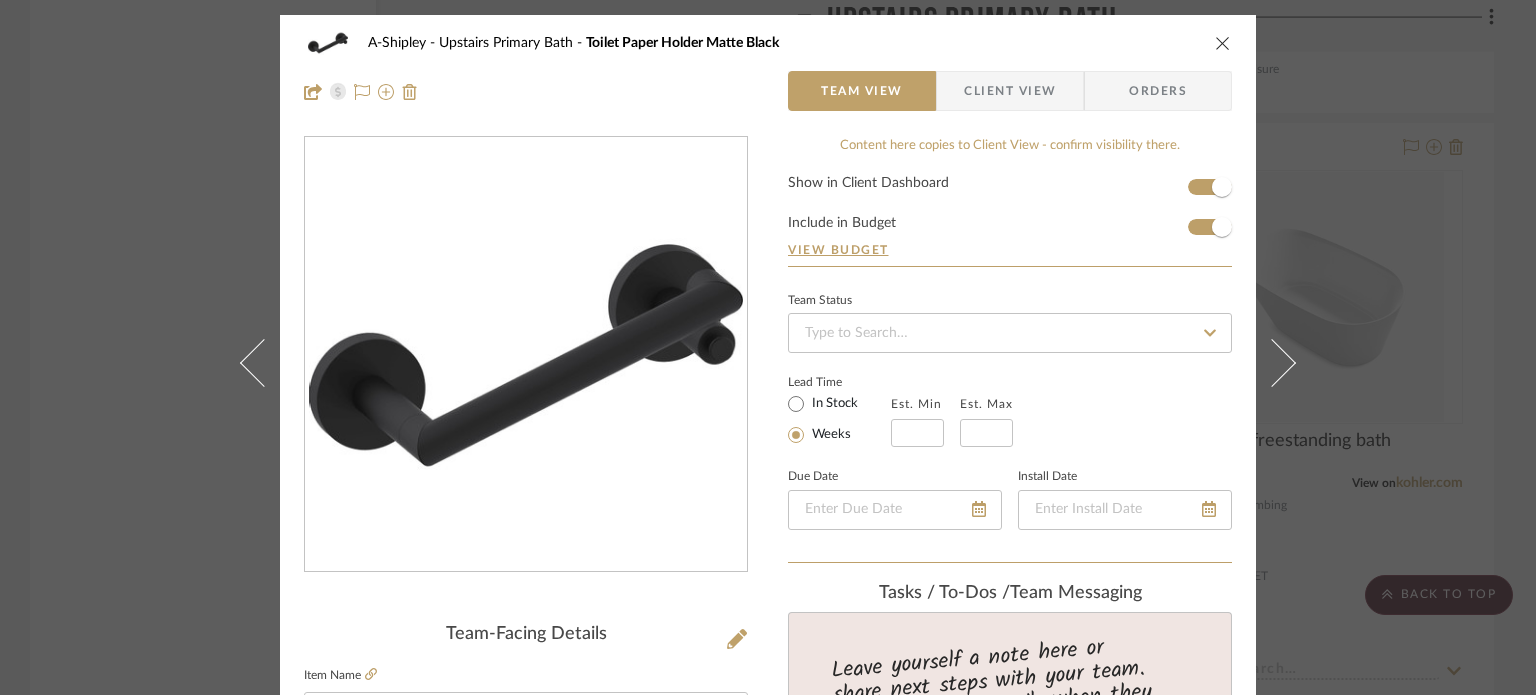 click on "A-Shipley Upstairs Primary Bath Toilet Paper Holder Matte Black Team View Client View Orders  Team-Facing Details   Item Name  Toilet Paper Holder Matte Black  Brand  Immerse  Internal Description  Pivot Toilet Paper Holder  Dimensions  2 7/8"  Product Specifications  https://qb-res.cloudinary.com/q_auto,f_pdf/SPEC/SEA-Robe-Hook-2x2_kmlktx.jpg  Item Costs   View Budget   Markup %  30%  Unit Cost  $43.20  Cost Type  DNET  Client Unit Price   $56.16   Quantity  1  Unit Type  Each  Subtotal   $56.16   Tax %  9.49%  Total Tax   $5.33   Shipping Cost  $5.62  Ship. Markup %  0% Taxable  Total Shipping   $5.62  Total Client Price  $67.11  Your Cost  $52.92  Your Margin  $12.96  Content here copies to Client View - confirm visibility there.  Show in Client Dashboard   Include in Budget   View Budget  Team Status  Lead Time  In Stock Weeks  Est. Min   Est. Max   Due Date   Install Date  Tasks / To-Dos /  team Messaging Invite Collaborator Internal Notes  Documents  Choose a file  or drag it here. (1)  Bath 1  (1) (1)" at bounding box center [768, 347] 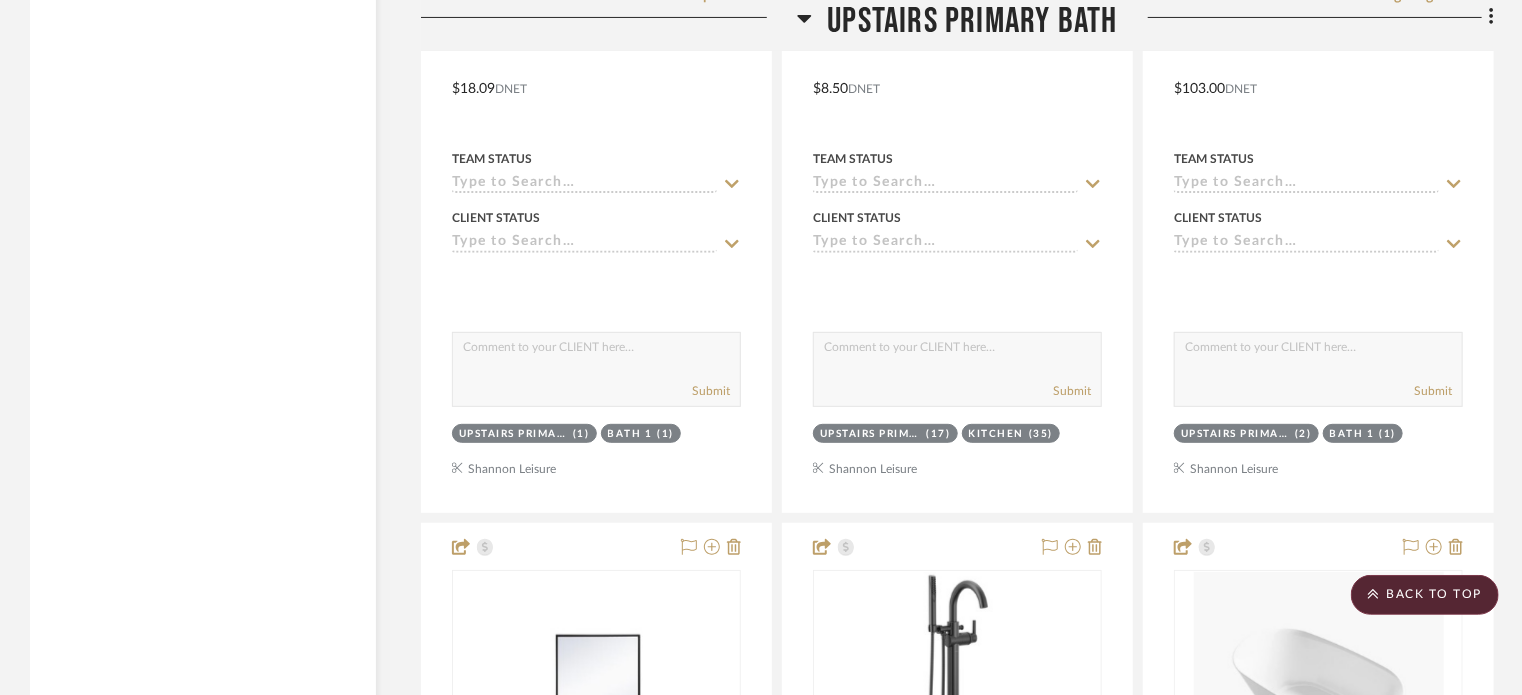 click on "Upstairs Primary Bath" 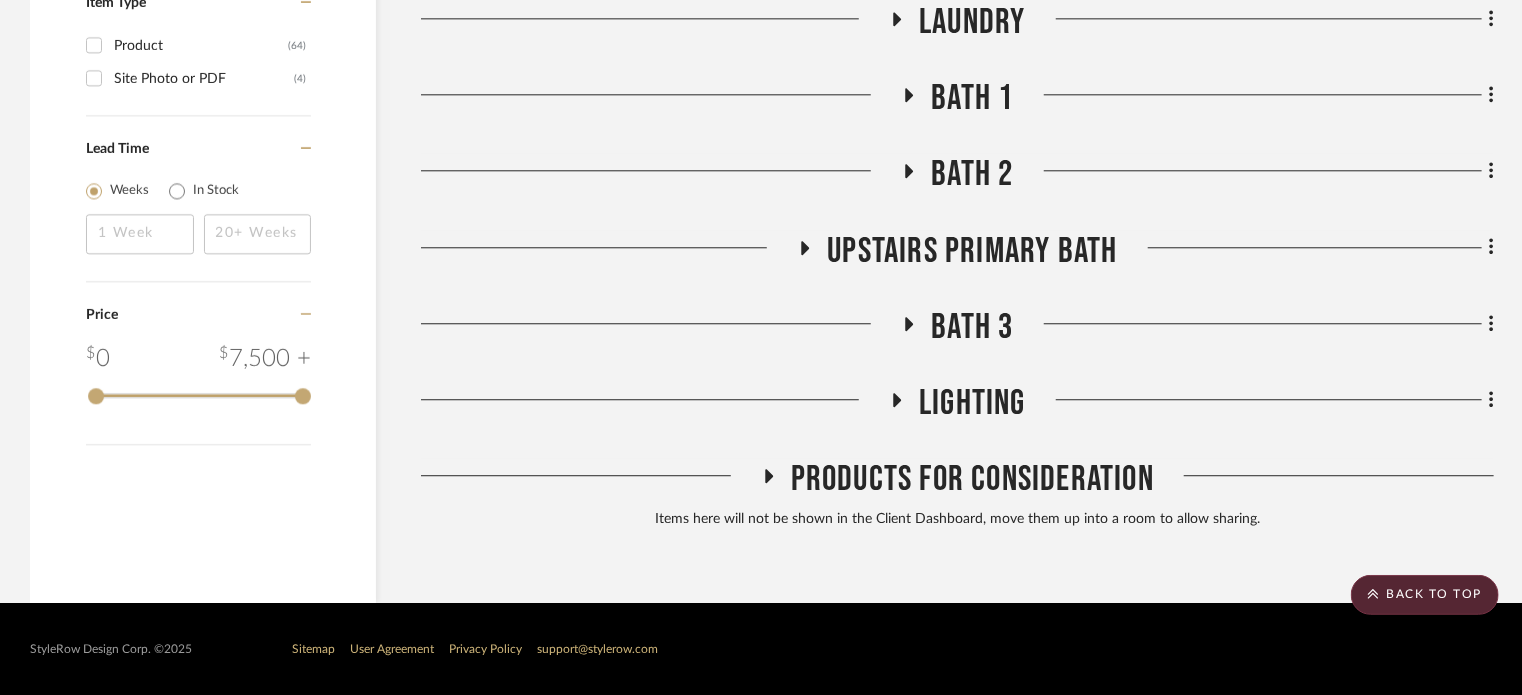click on "Bath 3" 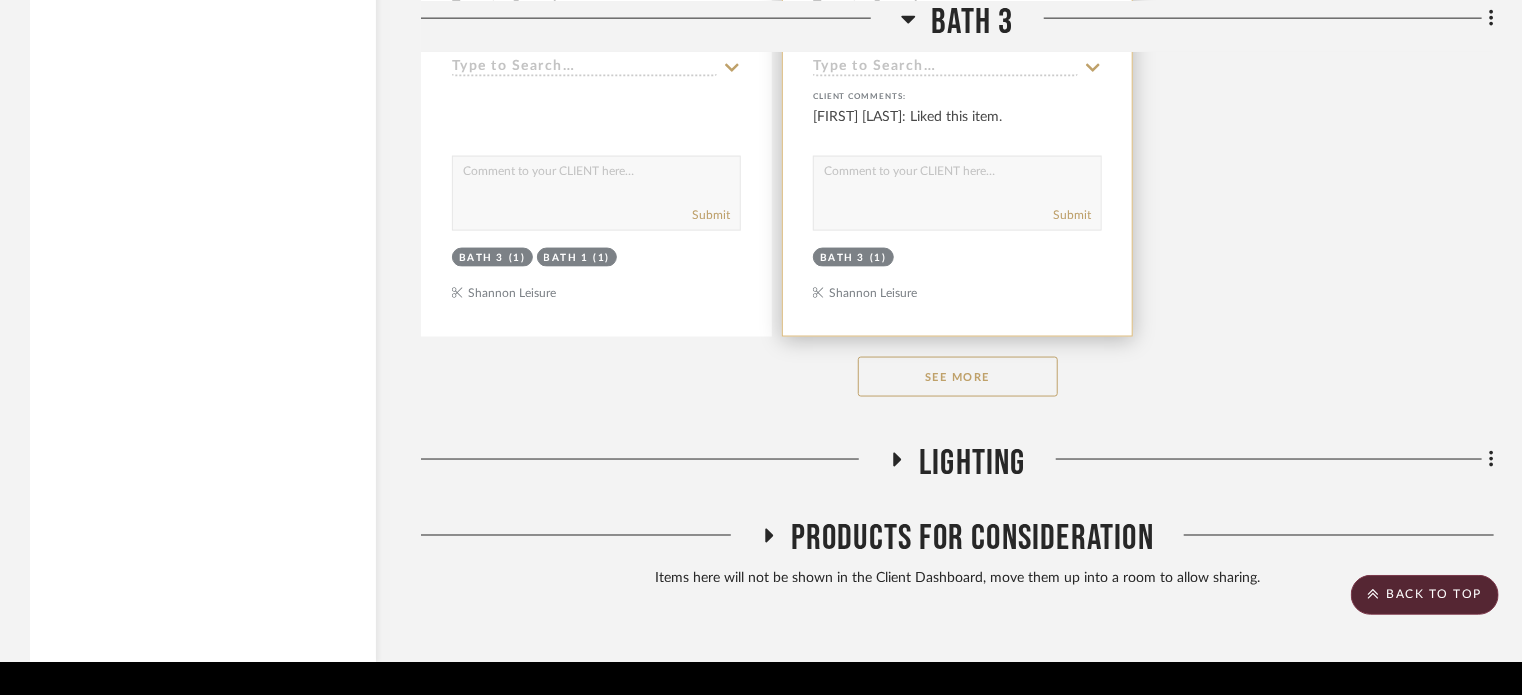 scroll, scrollTop: 5144, scrollLeft: 0, axis: vertical 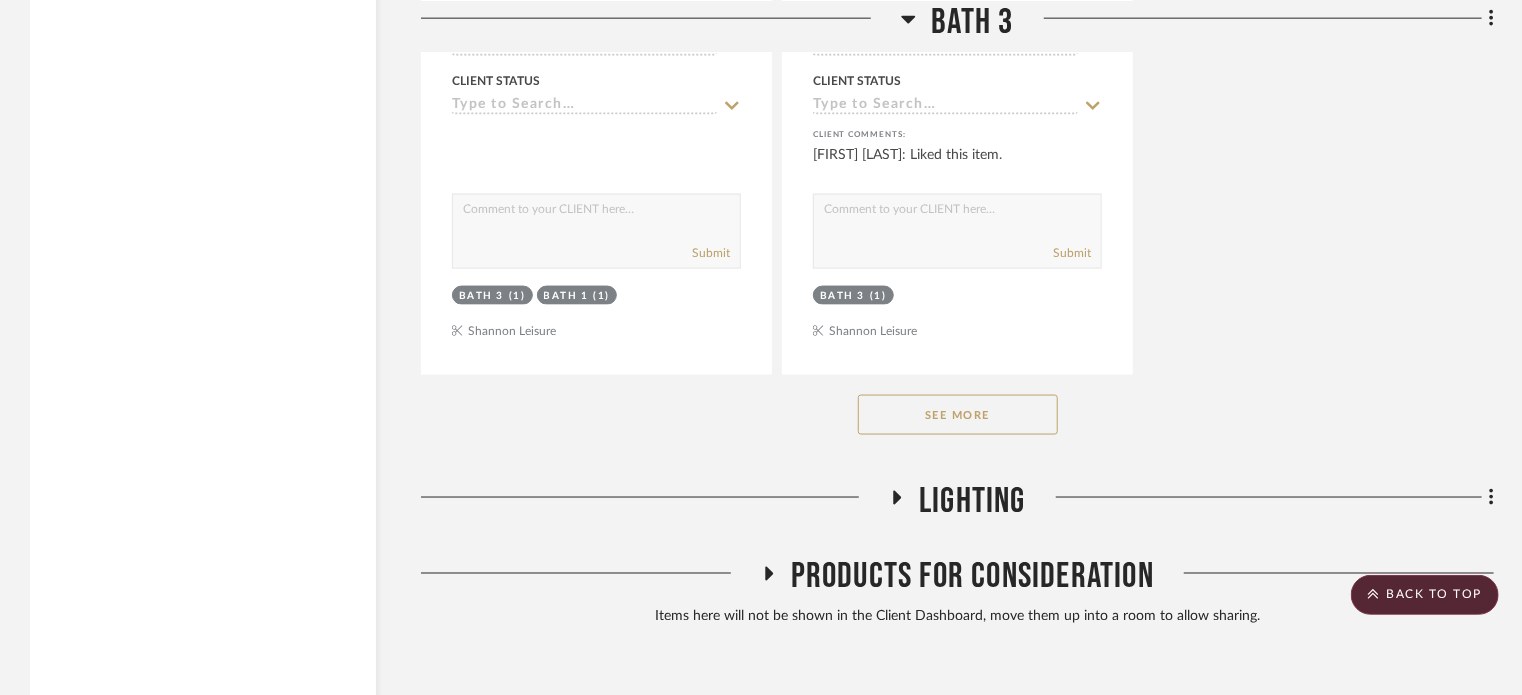 click on "See More" 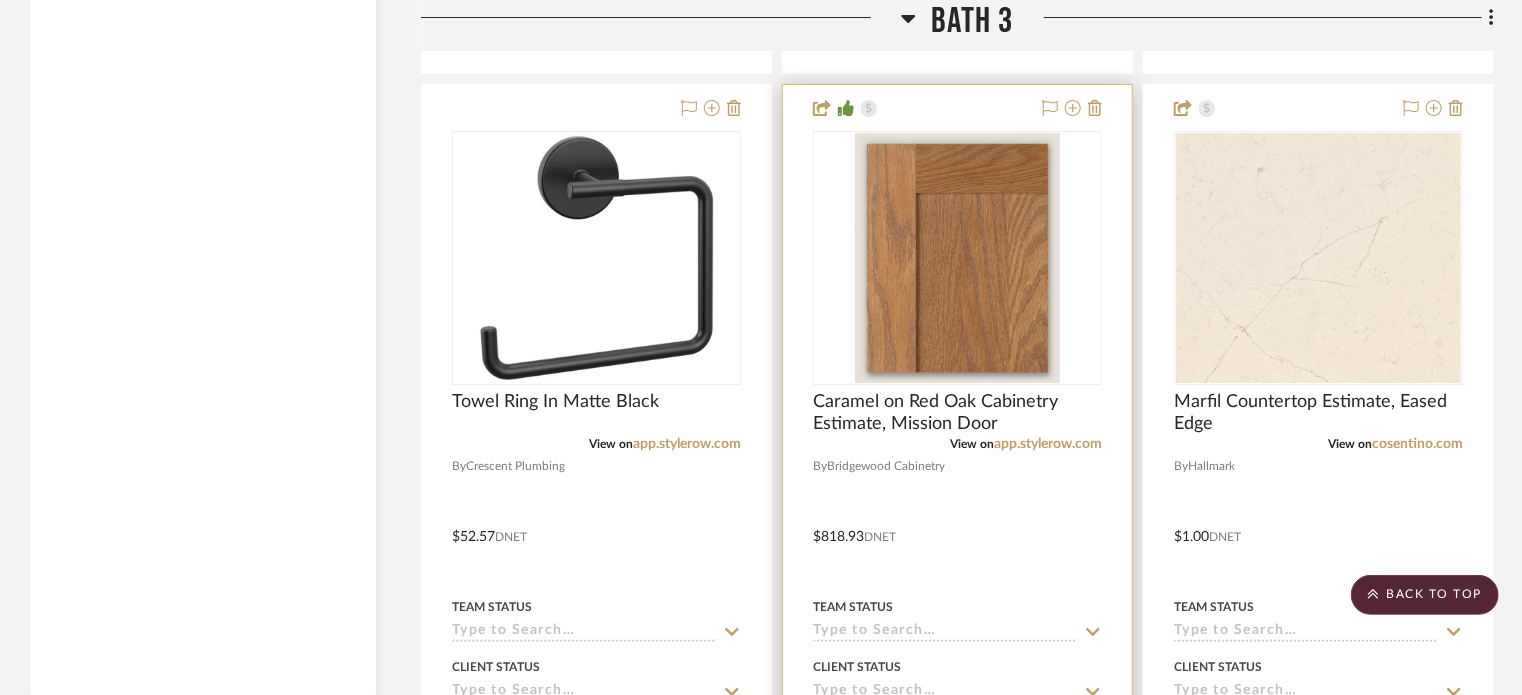 scroll, scrollTop: 3324, scrollLeft: 0, axis: vertical 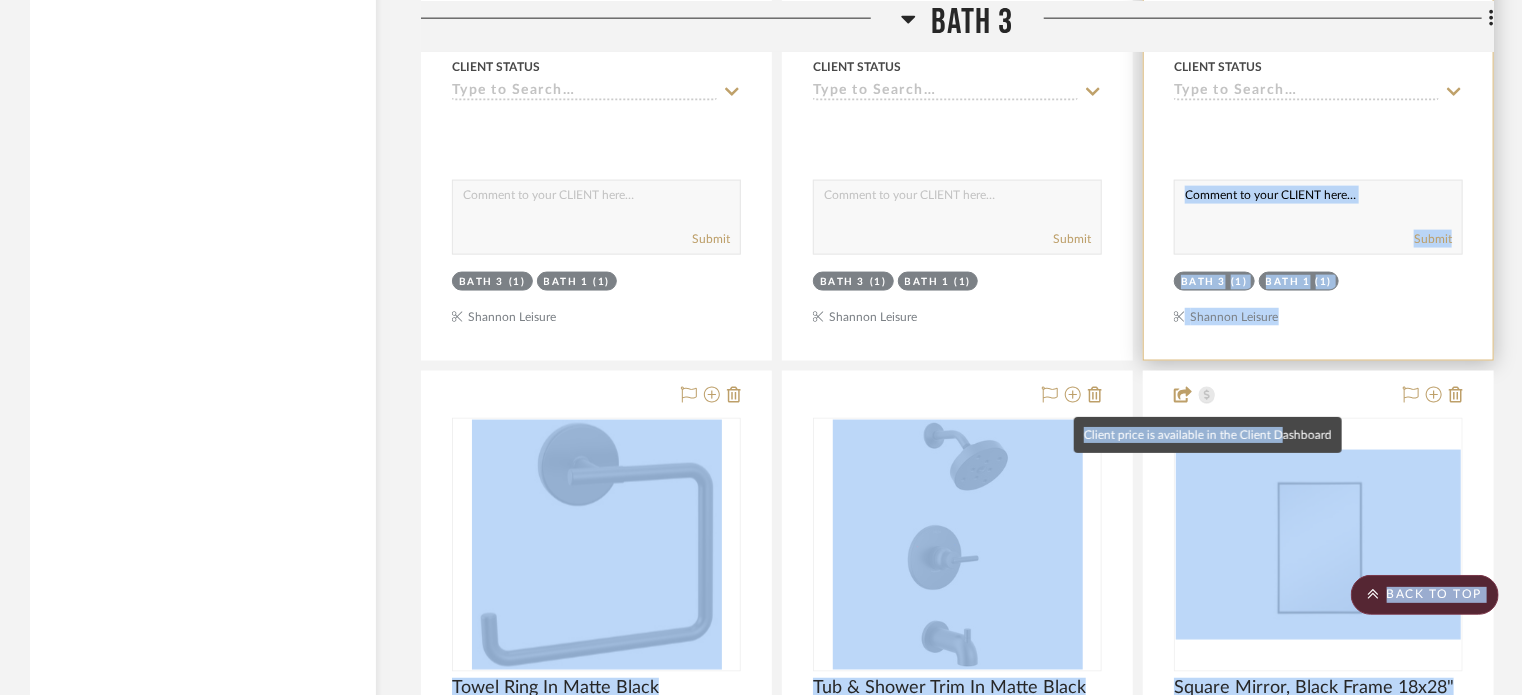 drag, startPoint x: 1279, startPoint y: 448, endPoint x: 1244, endPoint y: 199, distance: 251.44781 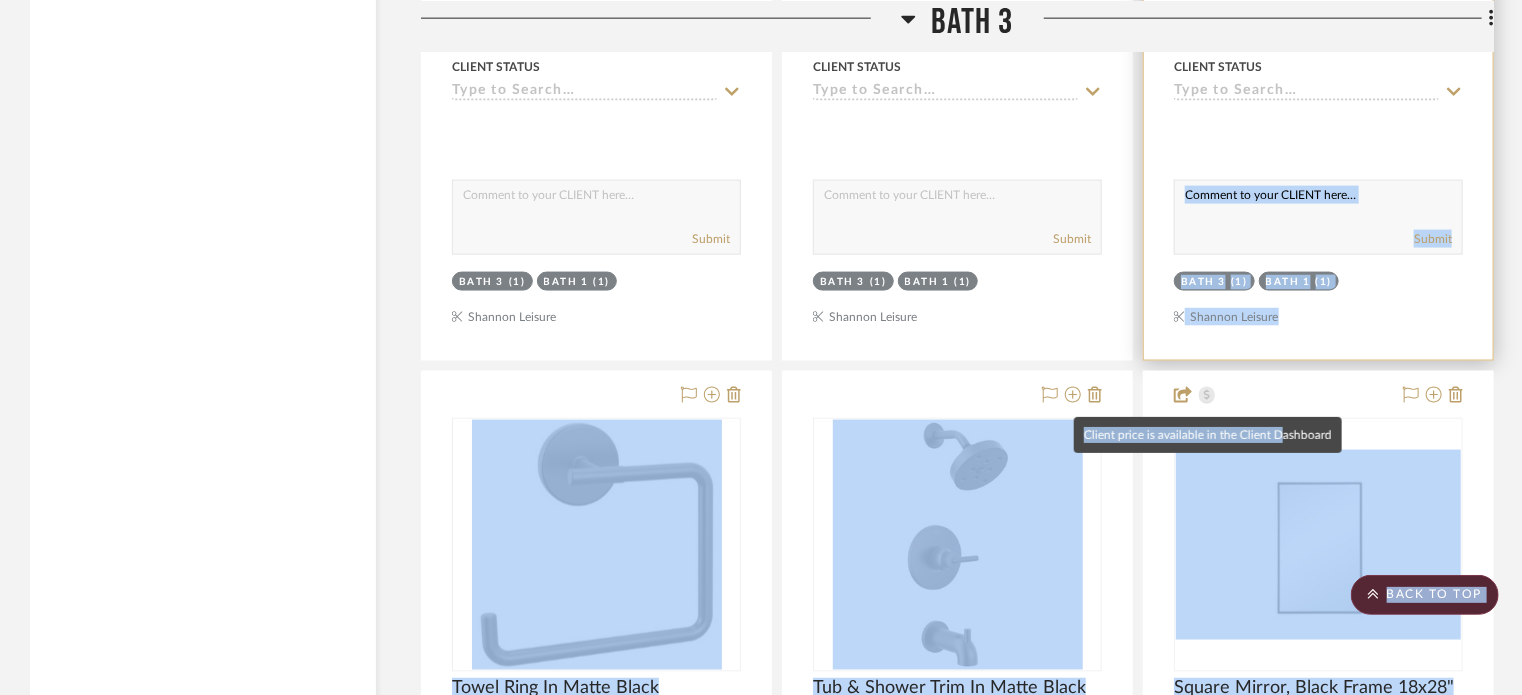 click on "Chrome Web Clipper   Import Pinterest   Support   All Projects   Library   Inspiration   Upload History  Hello, Shannon SHOW ME  Project: A-Shipley   Project Settings   + Add Room/Section   + Quick Add Items   Budget & Invoicing   Share with client   More tools  Filter by keyword, category or name prior to exporting to Excel or Bulk Actions Team Comments All Team Comments Team Comments in last day Team Comments in last week Flagged Shared with Client Client Feedback Liked  (12)  No Feedback  (49)  Approved Items  (1)  Client Comments All Client Comments Client Comments in last day Client Comments in last week Added To PO Category  Bath   (23)   Kitchen   (14)   Architectural Elements   (12)   Lighting   (5)   Hardware   (3)   Tile & Stone   (3)   Mirrors   (2)   Paint   (1)   Plumbing   (1)  Brand Bridgewood Cabinetry  (6)  Crescent Plumbing  (21)  Hallmark  (8)  Immerse  (17)  Lighting Reimagined  (1)  PB  (1)  porter paints  (1)  Richelieu America  (1)  The Tile Shop  (3)  Wilson  (1)  Wilson lighting" at bounding box center (761, -4811) 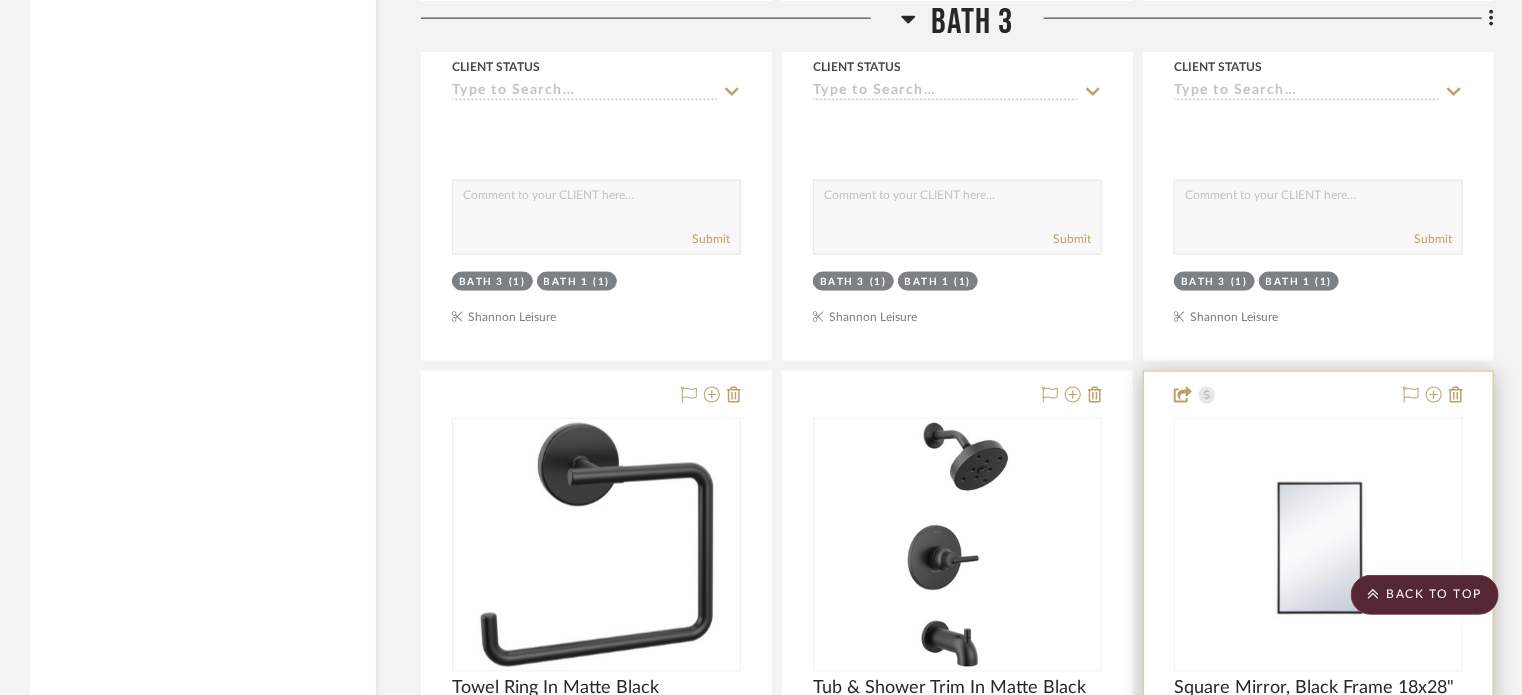 click at bounding box center (1318, 809) 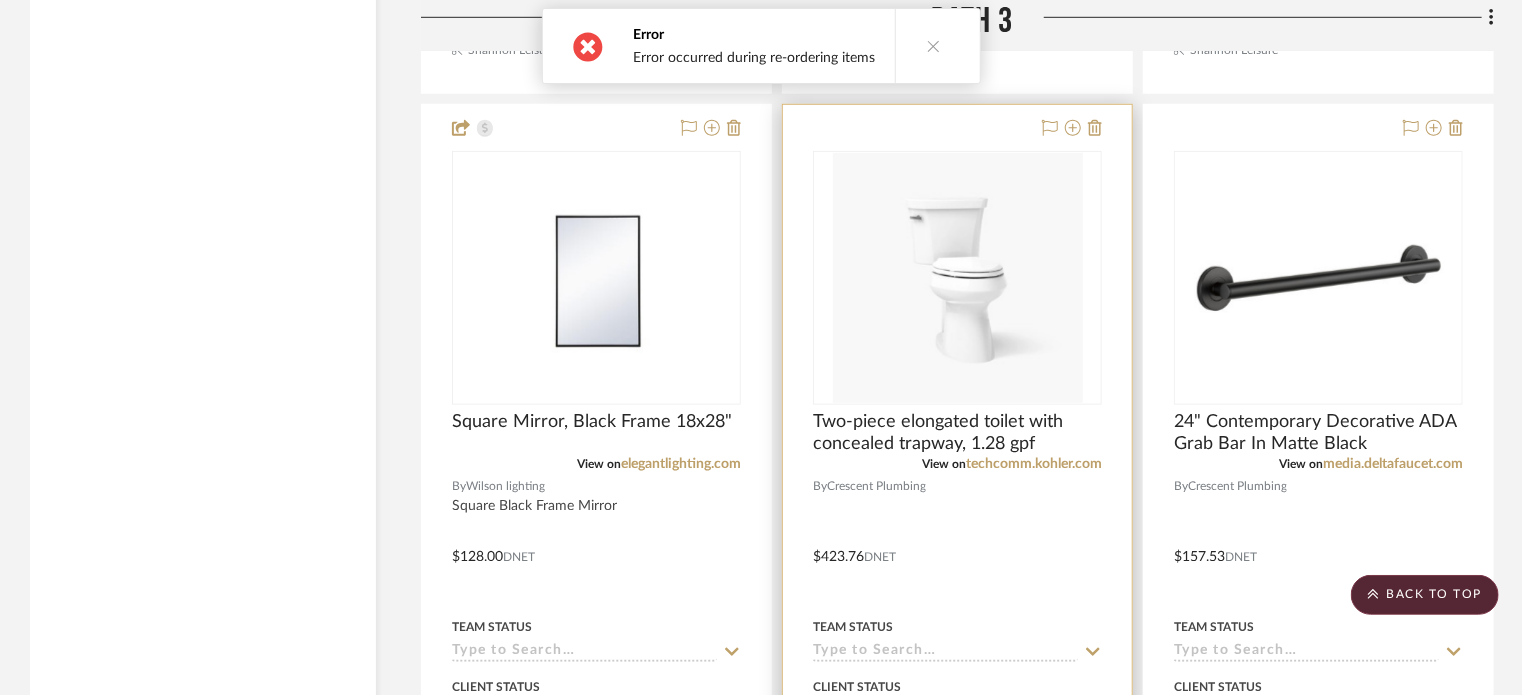 scroll, scrollTop: 4558, scrollLeft: 0, axis: vertical 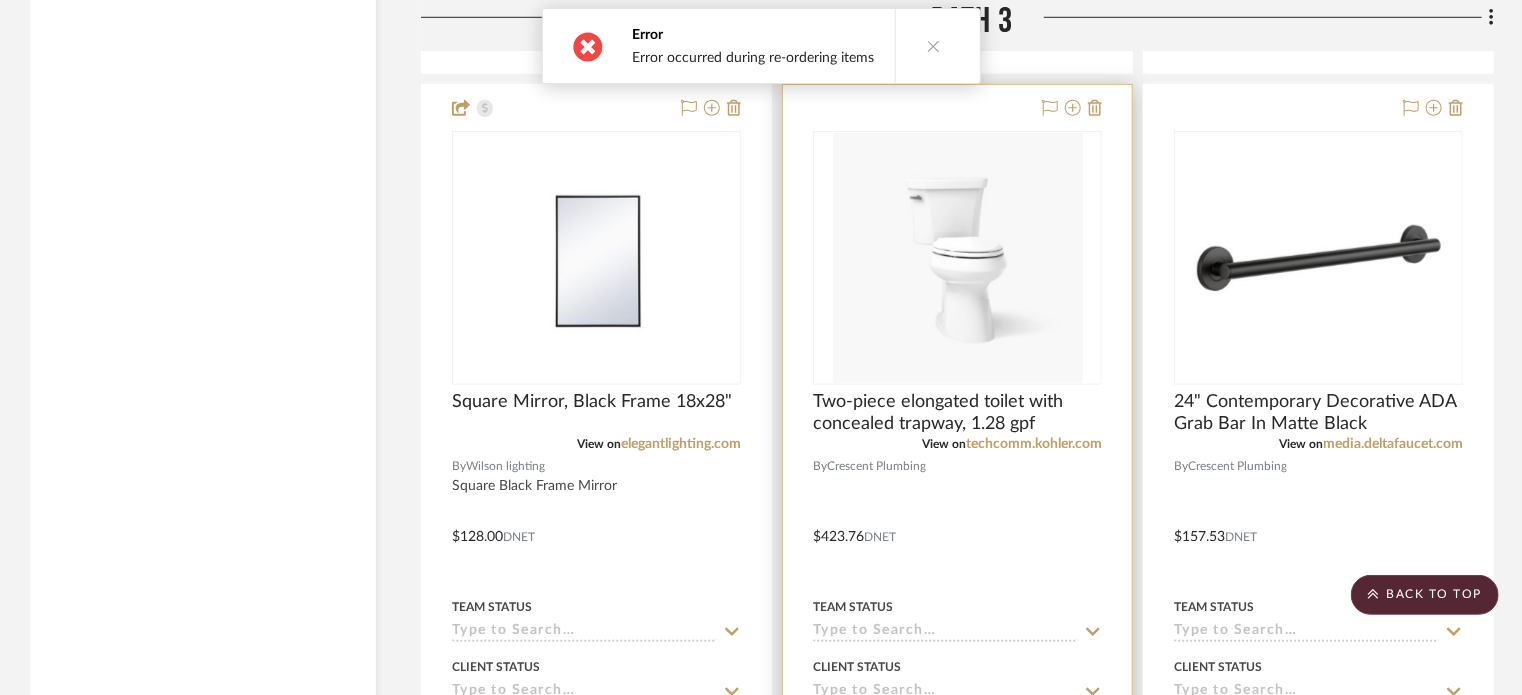 click at bounding box center (957, 522) 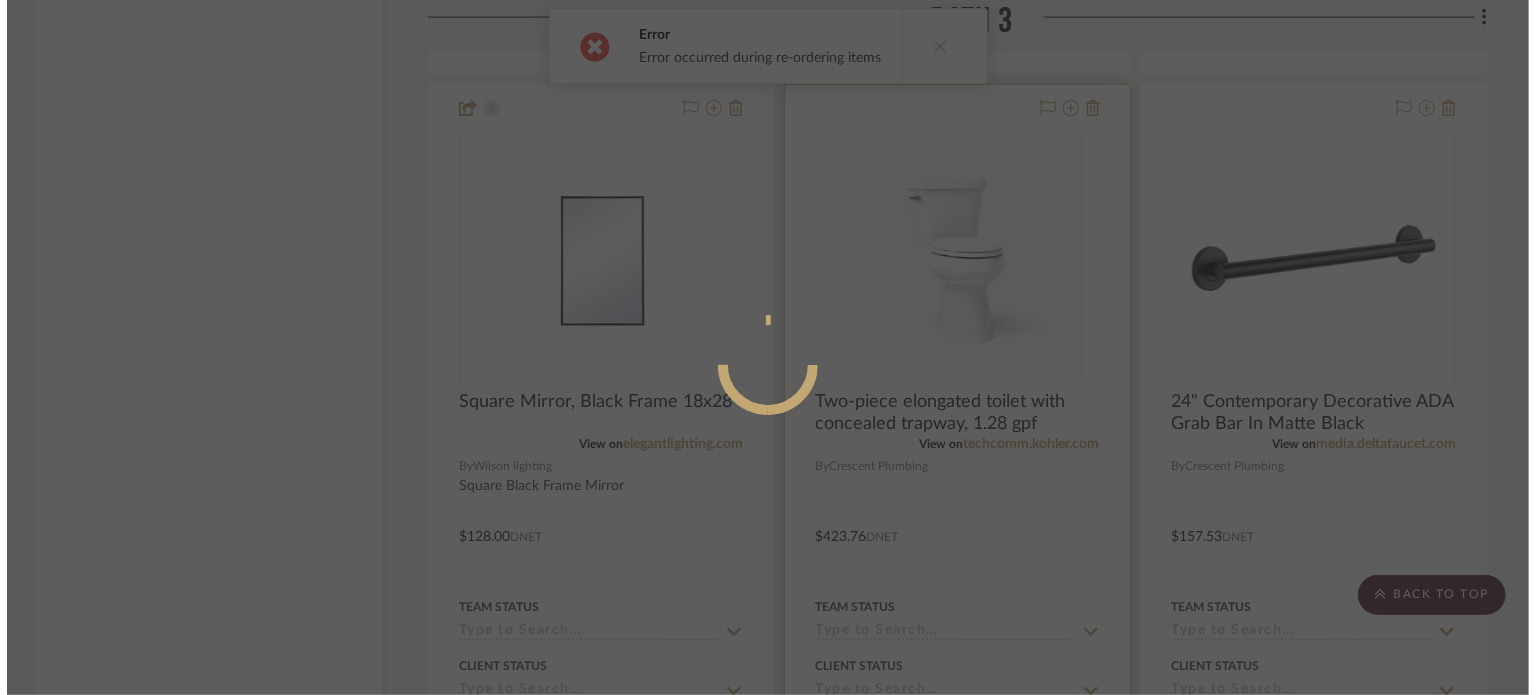 scroll, scrollTop: 0, scrollLeft: 0, axis: both 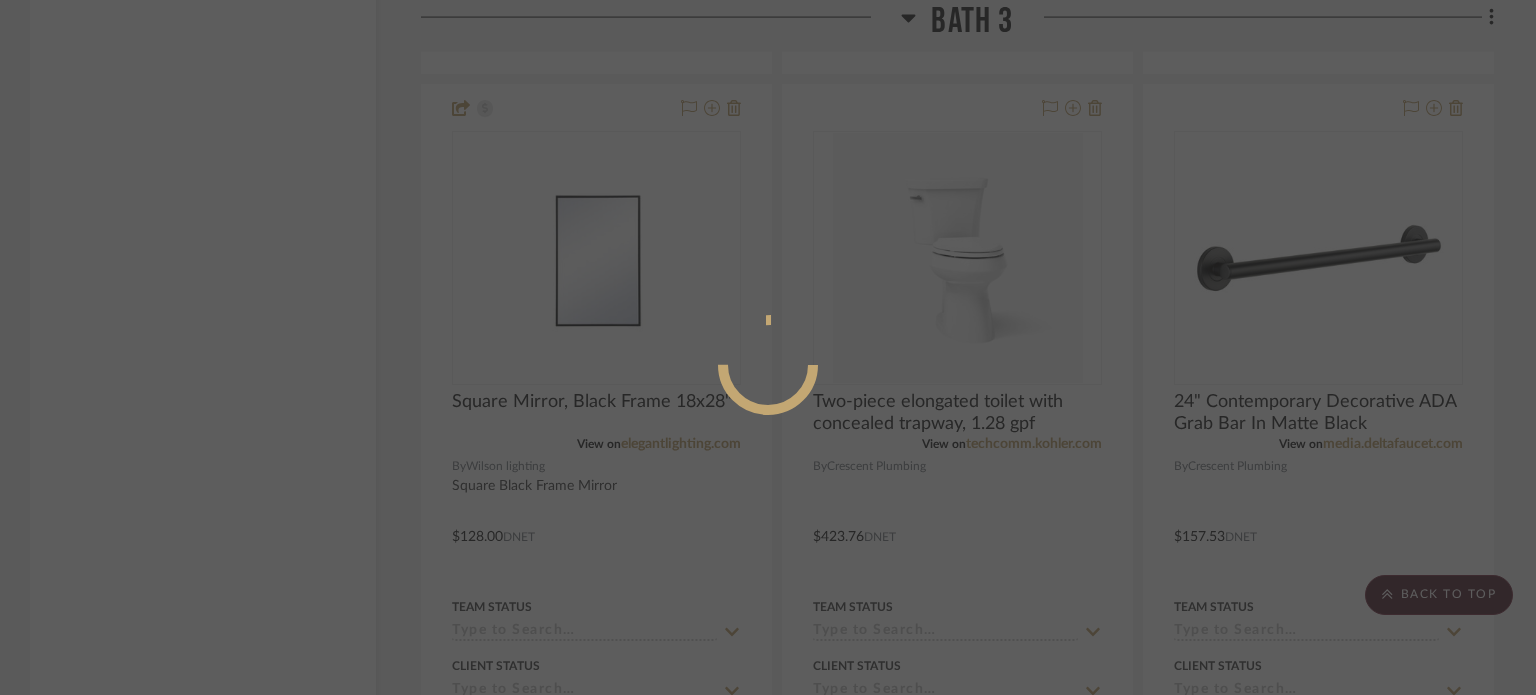 click at bounding box center (768, 347) 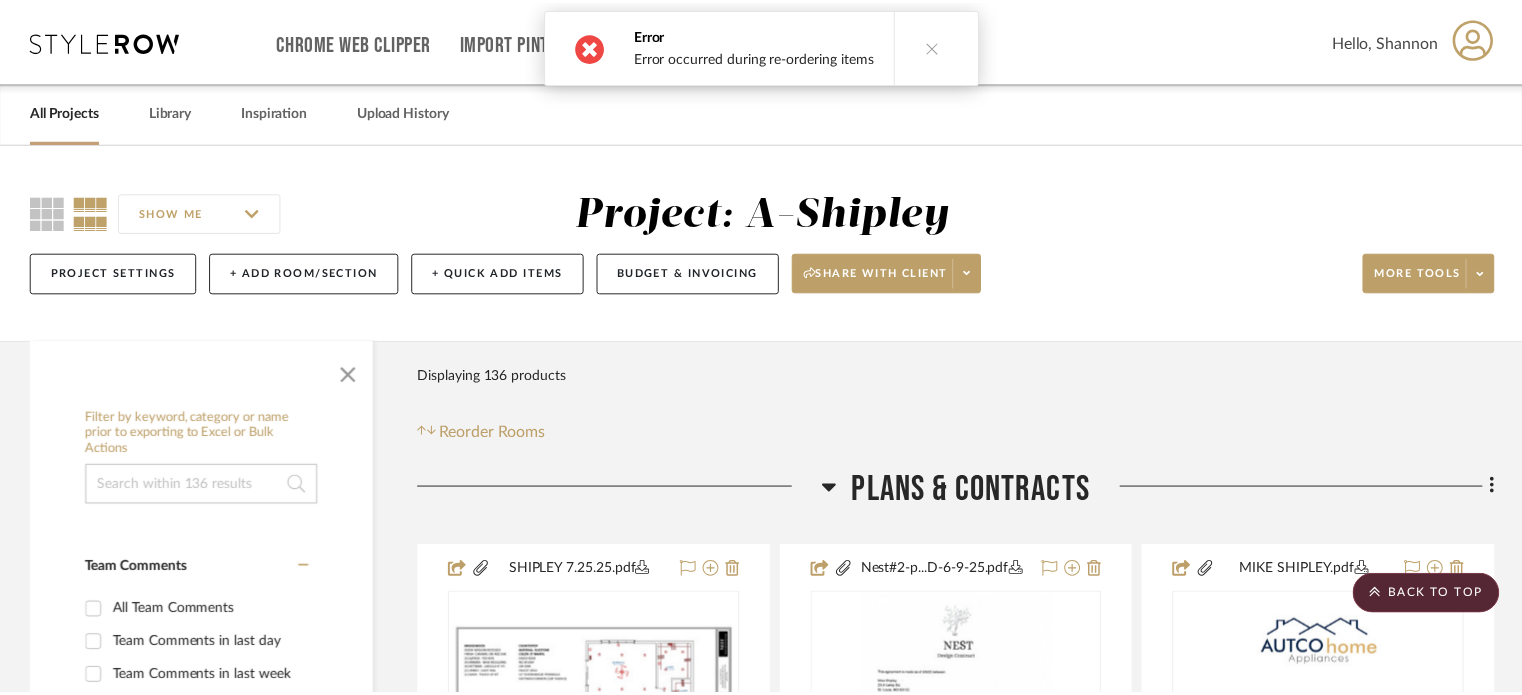 scroll, scrollTop: 4558, scrollLeft: 0, axis: vertical 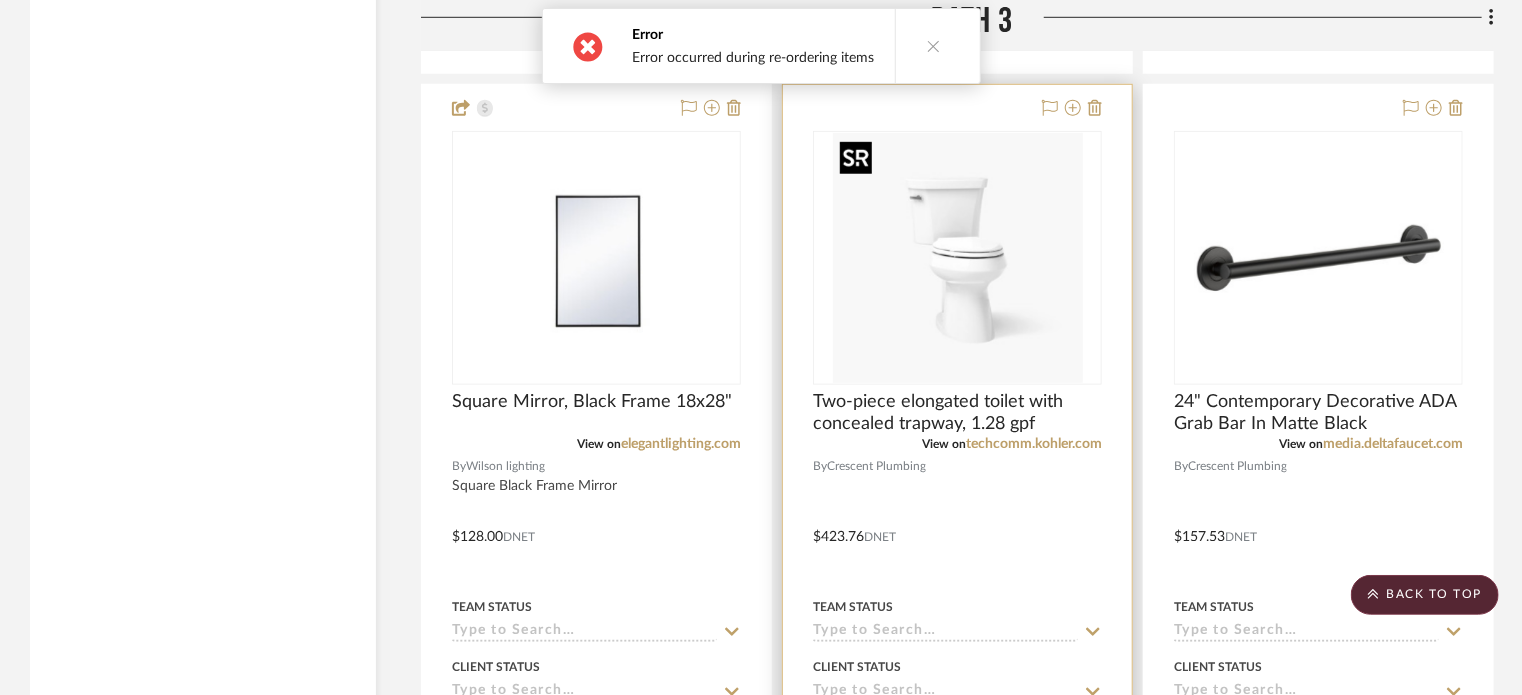 click at bounding box center [958, 258] 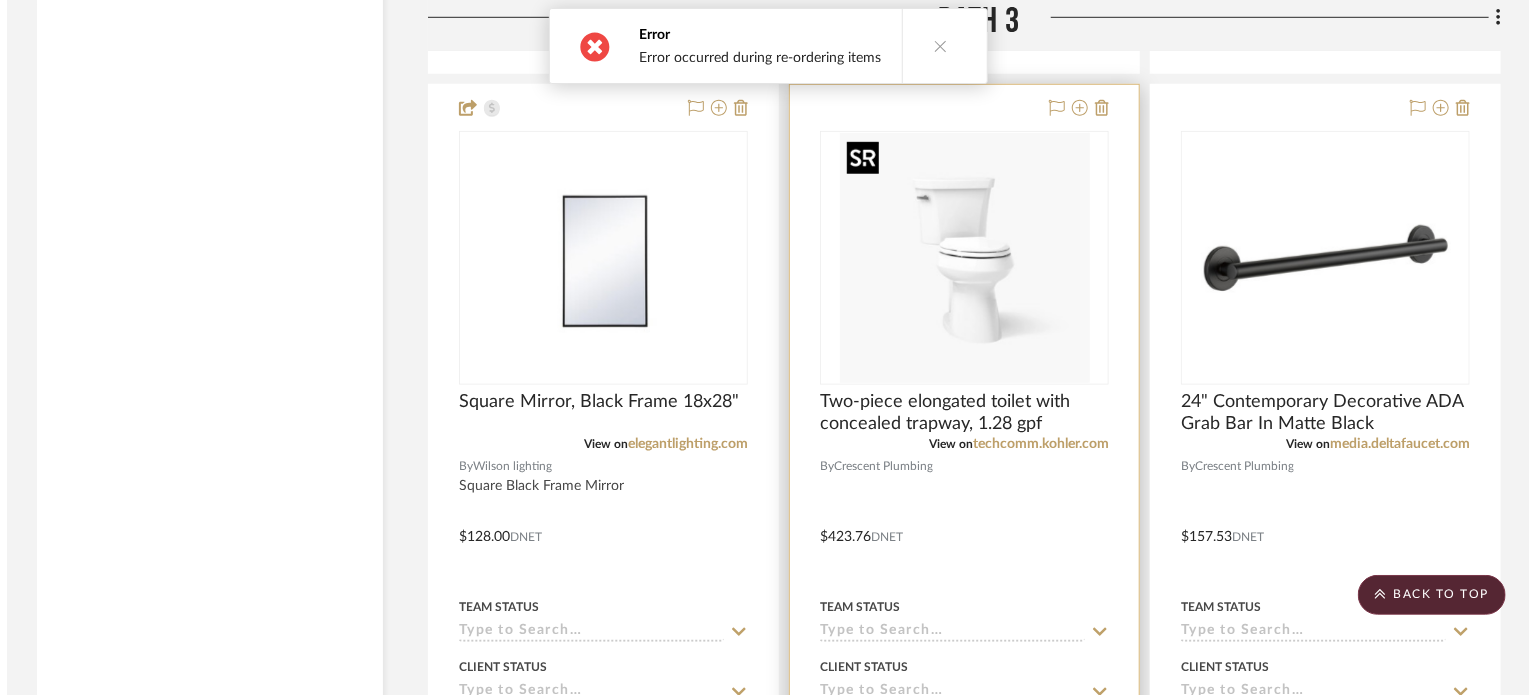 scroll, scrollTop: 0, scrollLeft: 0, axis: both 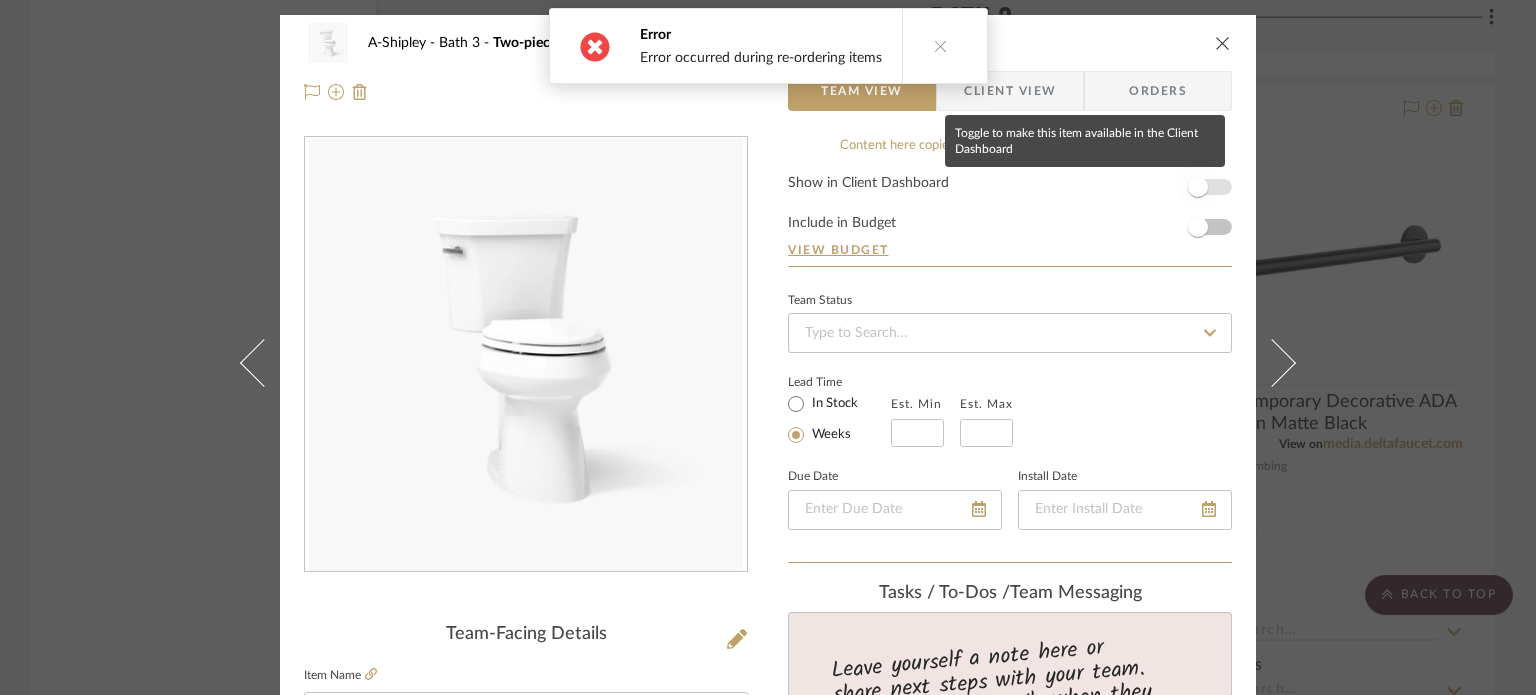 click at bounding box center [1198, 187] 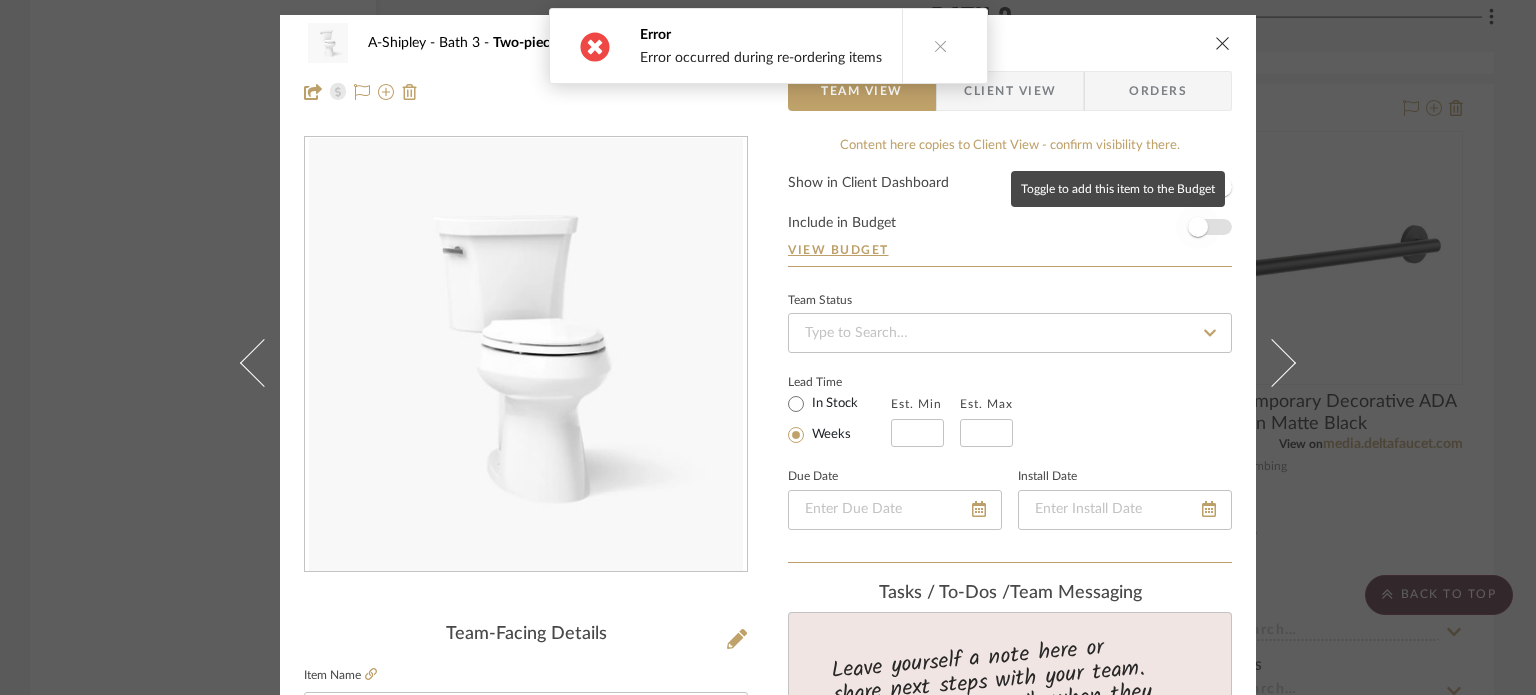 click at bounding box center [1198, 227] 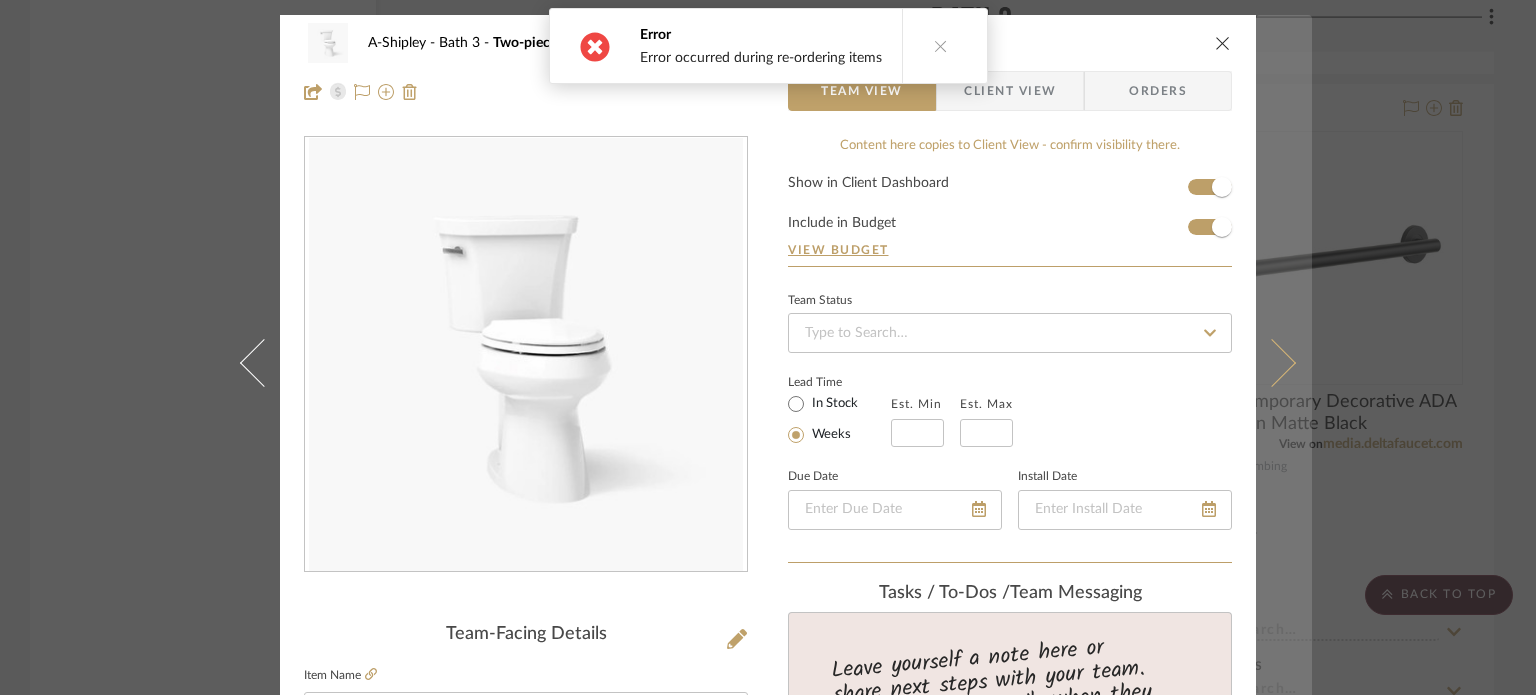 click at bounding box center [1284, 362] 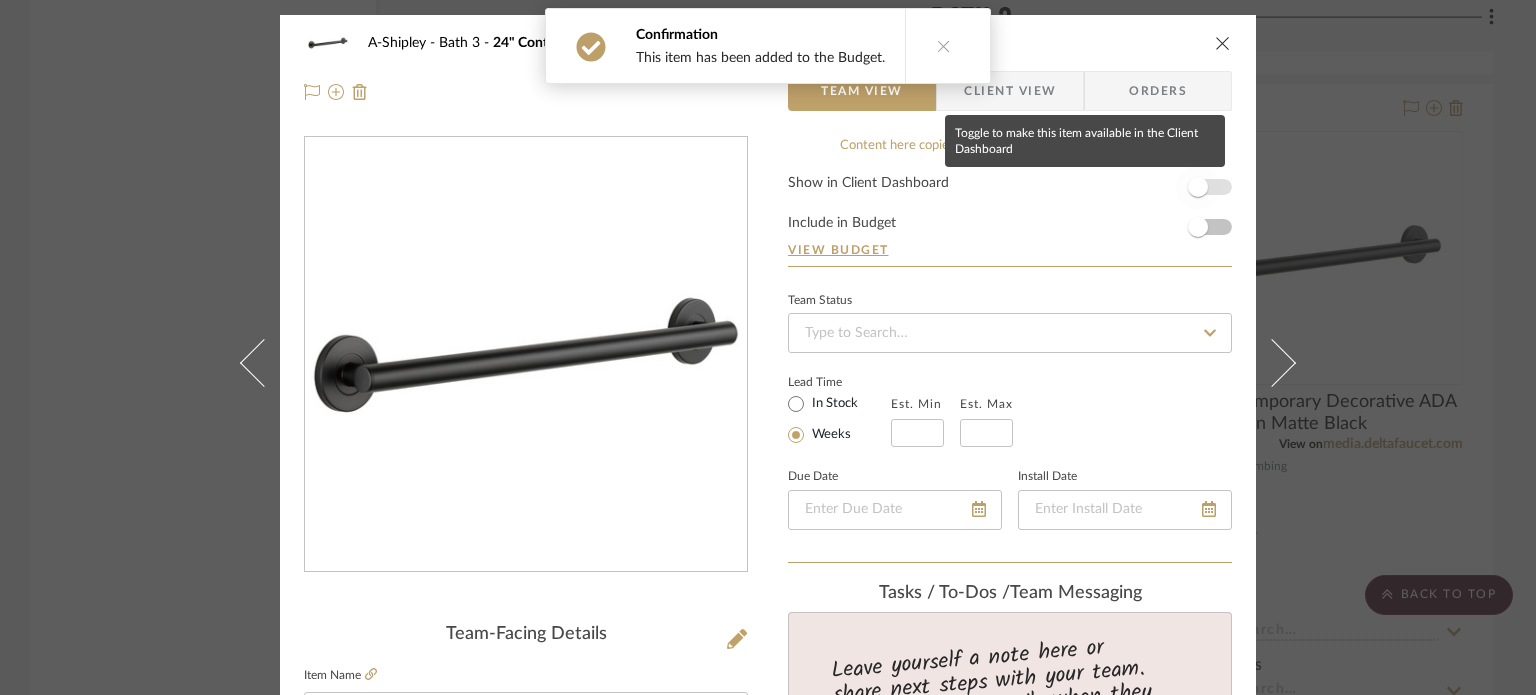 click at bounding box center (1198, 187) 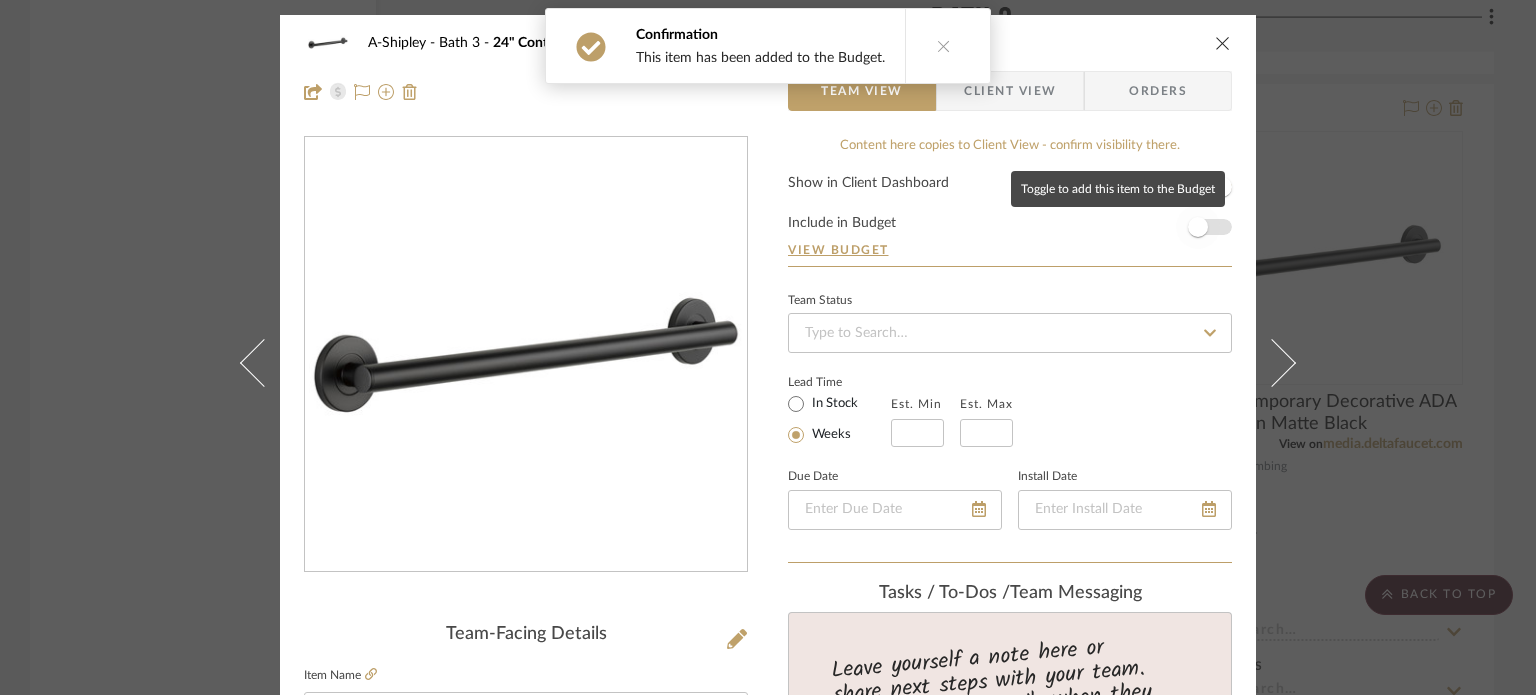 click at bounding box center (1198, 227) 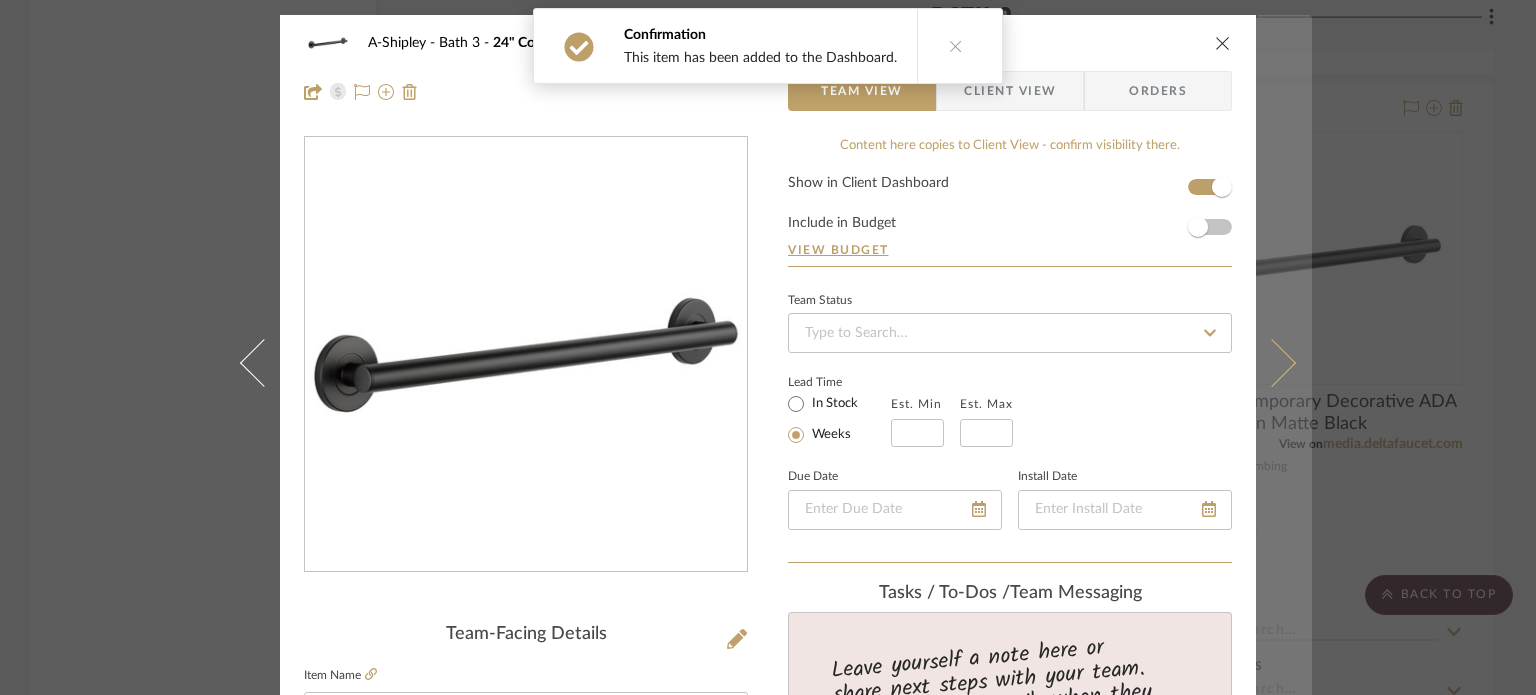 click at bounding box center (1284, 362) 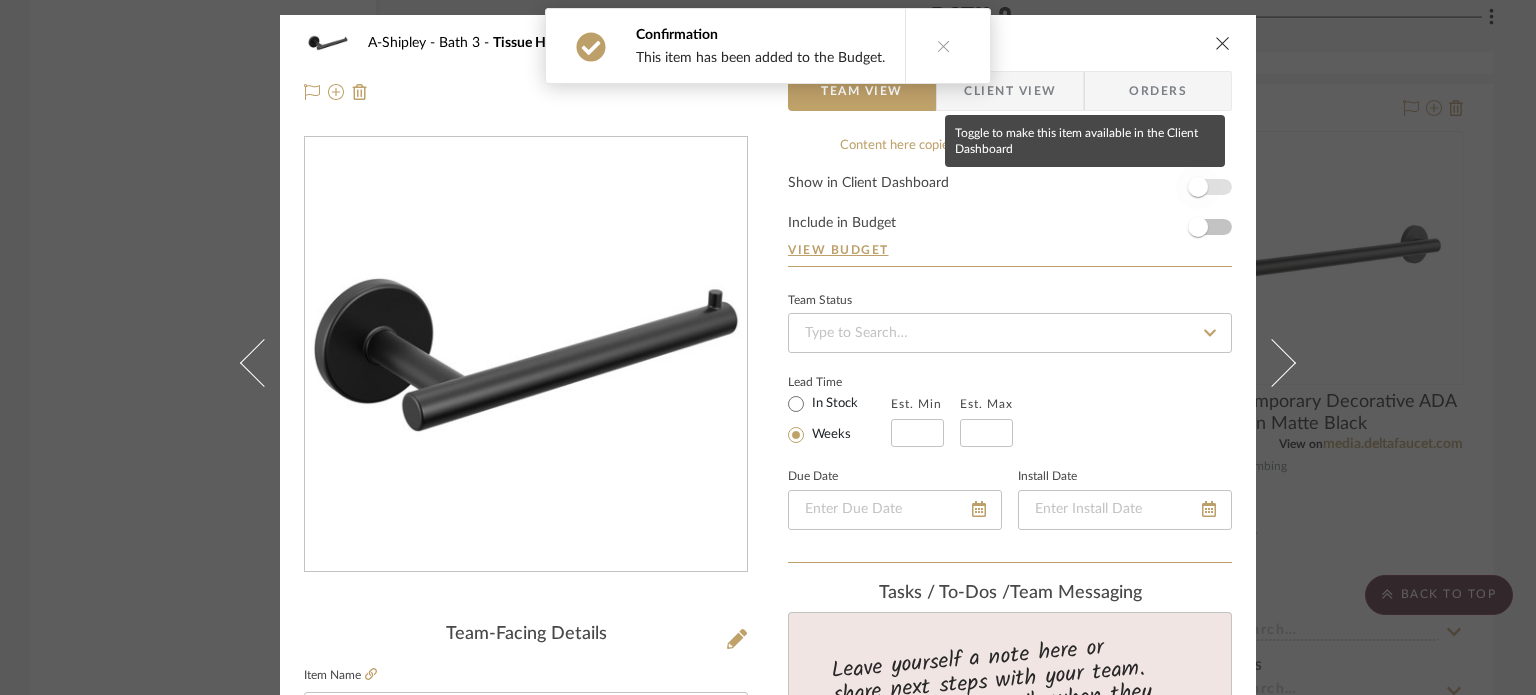 click at bounding box center [1198, 187] 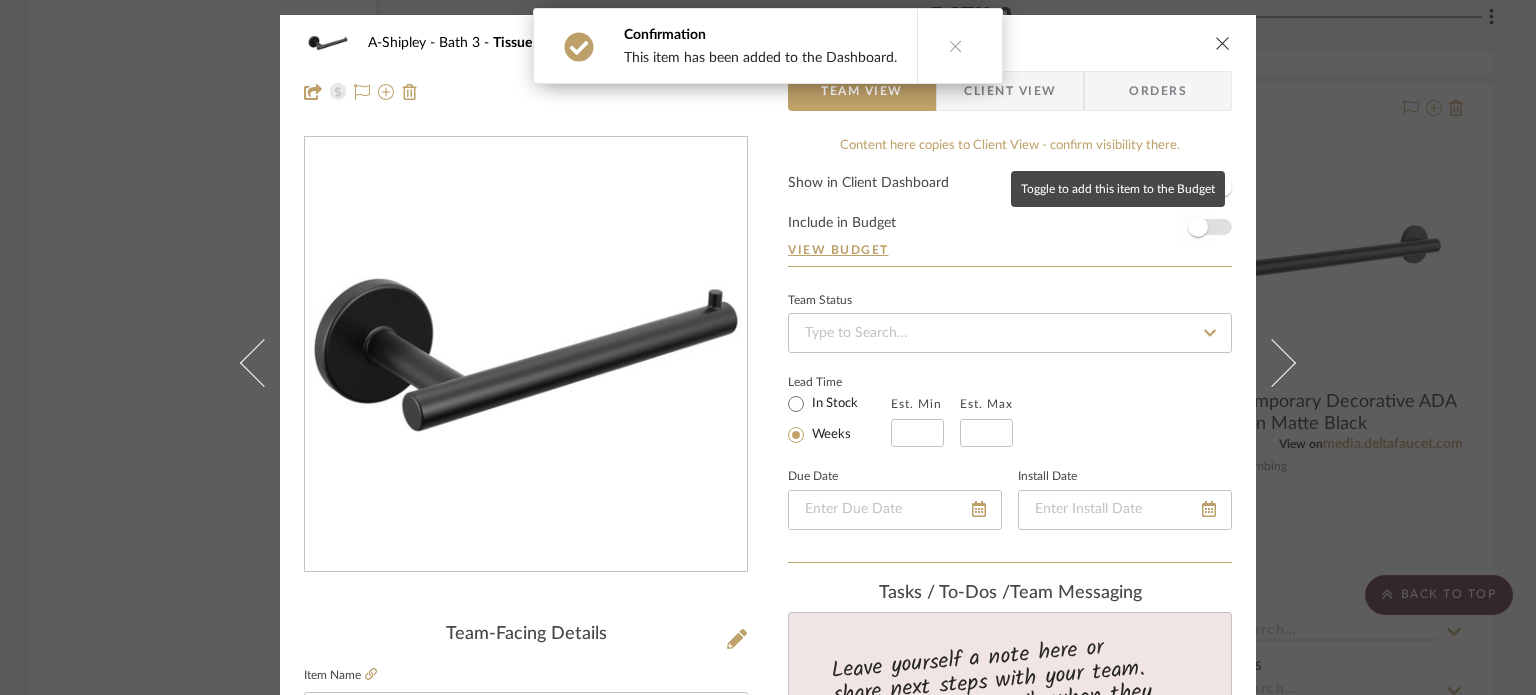click at bounding box center (1198, 227) 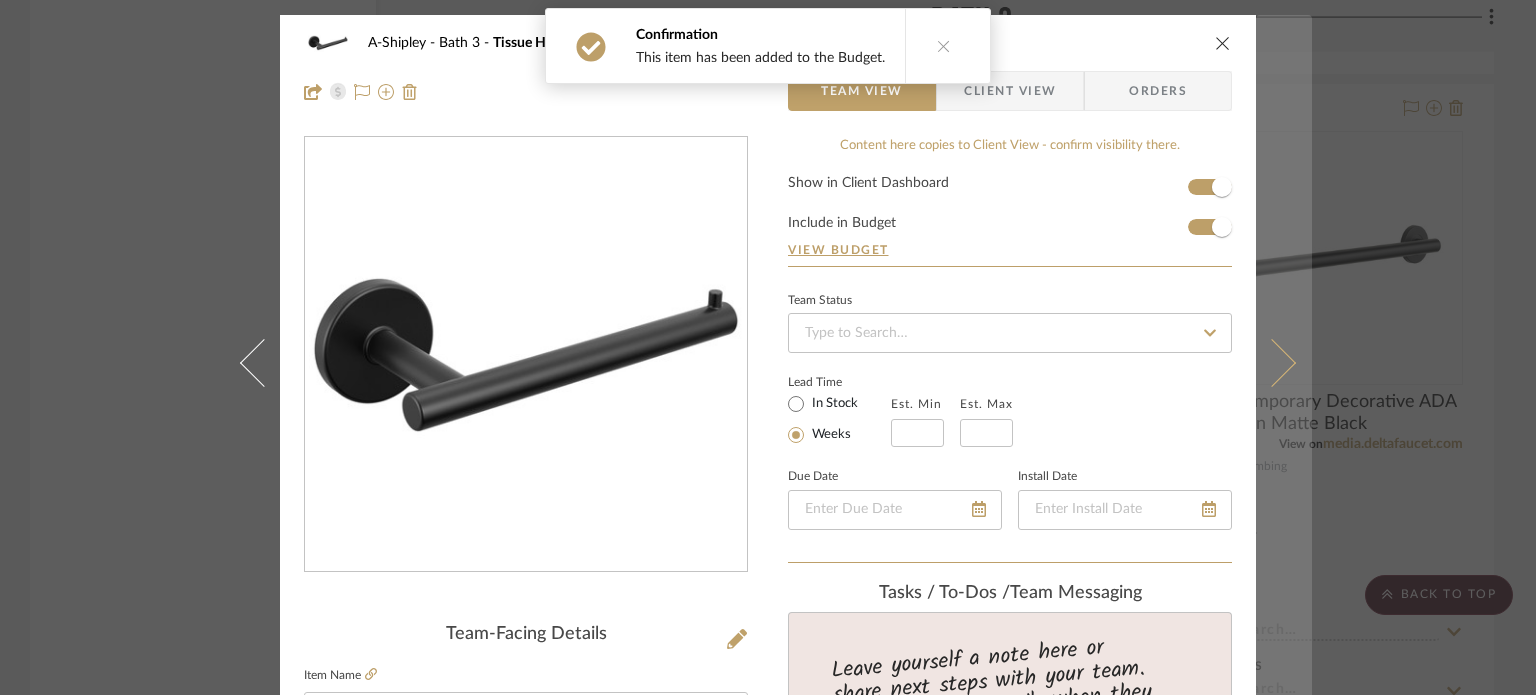 click at bounding box center [1284, 362] 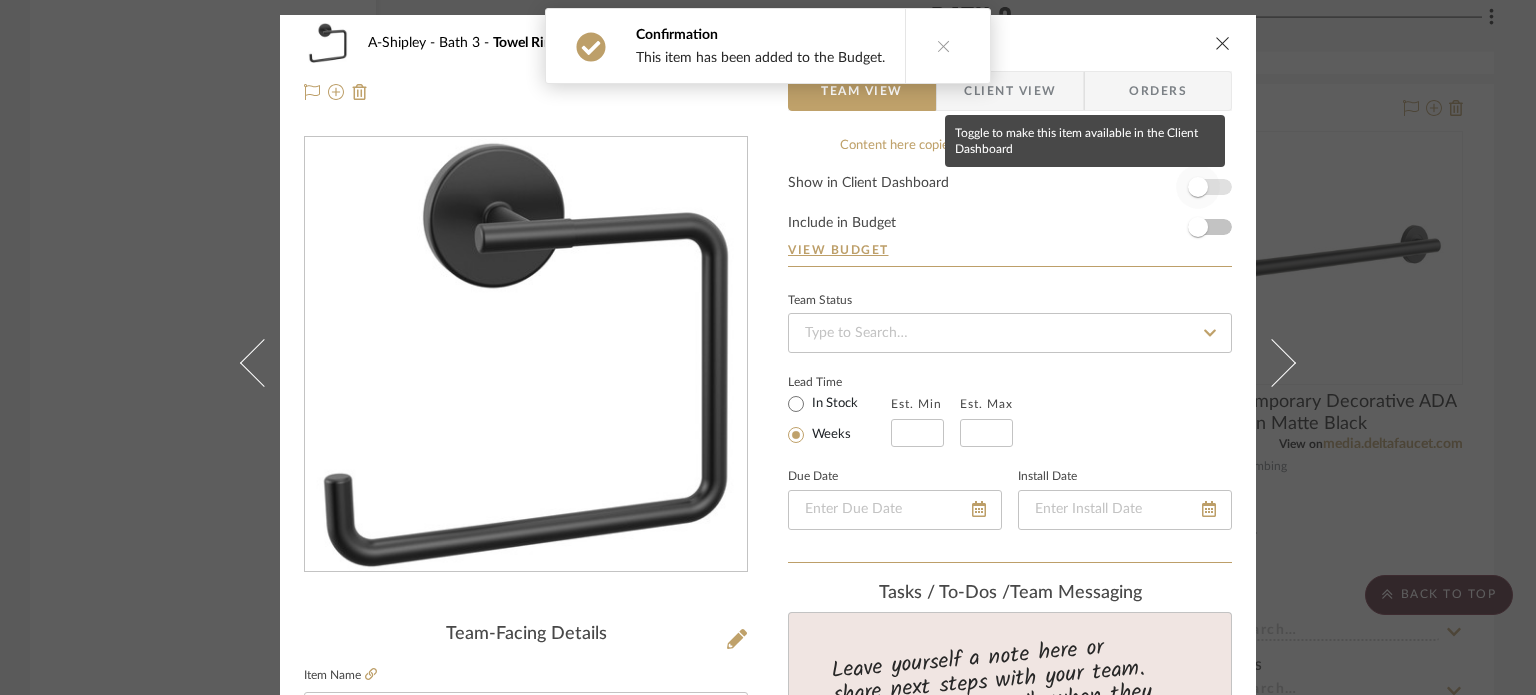 click at bounding box center (1198, 187) 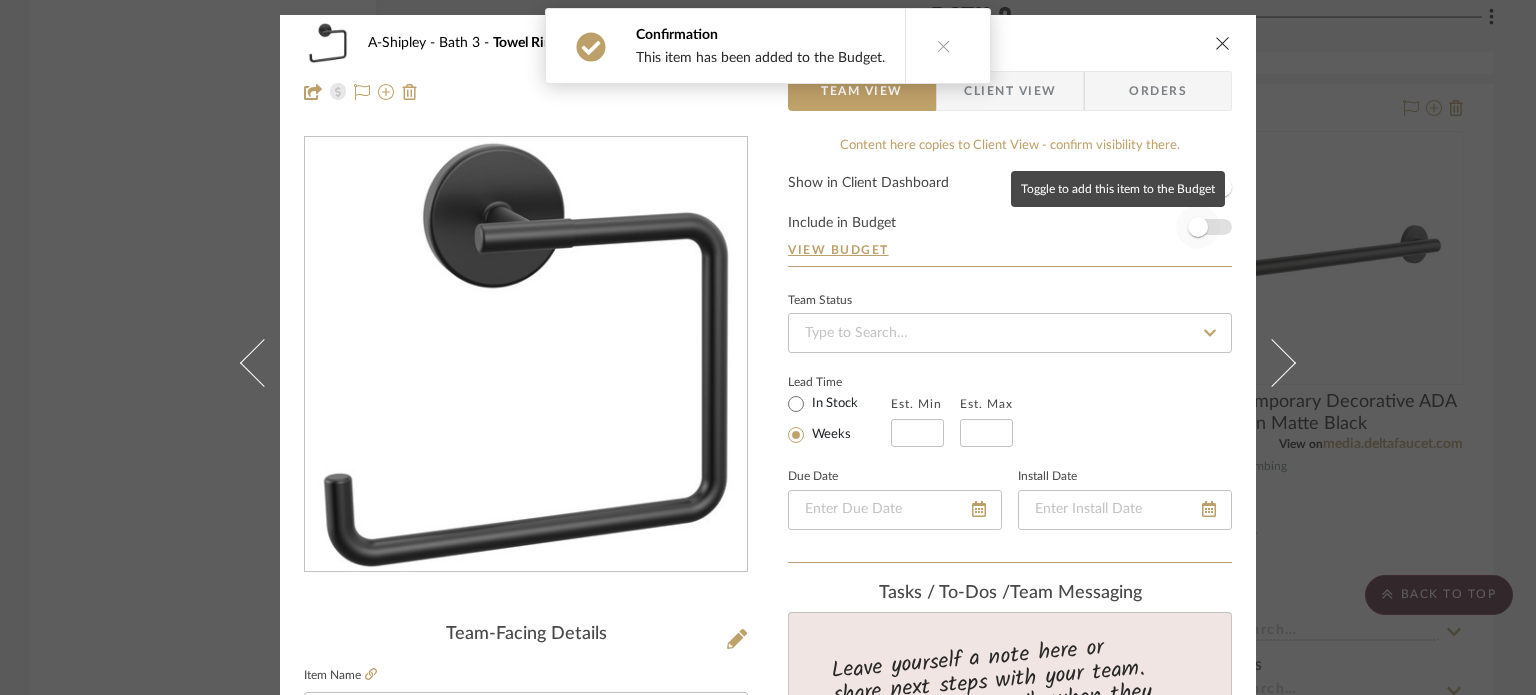 click at bounding box center [1198, 227] 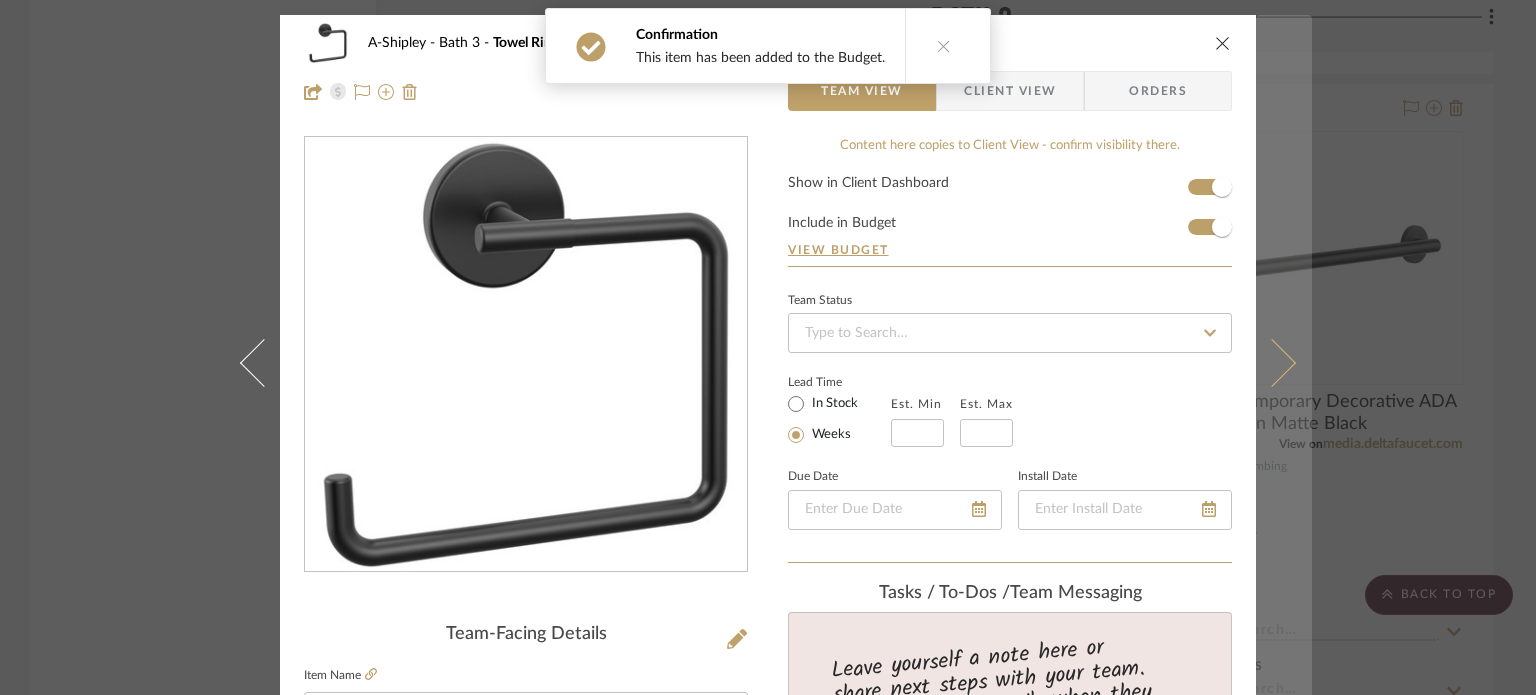click at bounding box center (1284, 362) 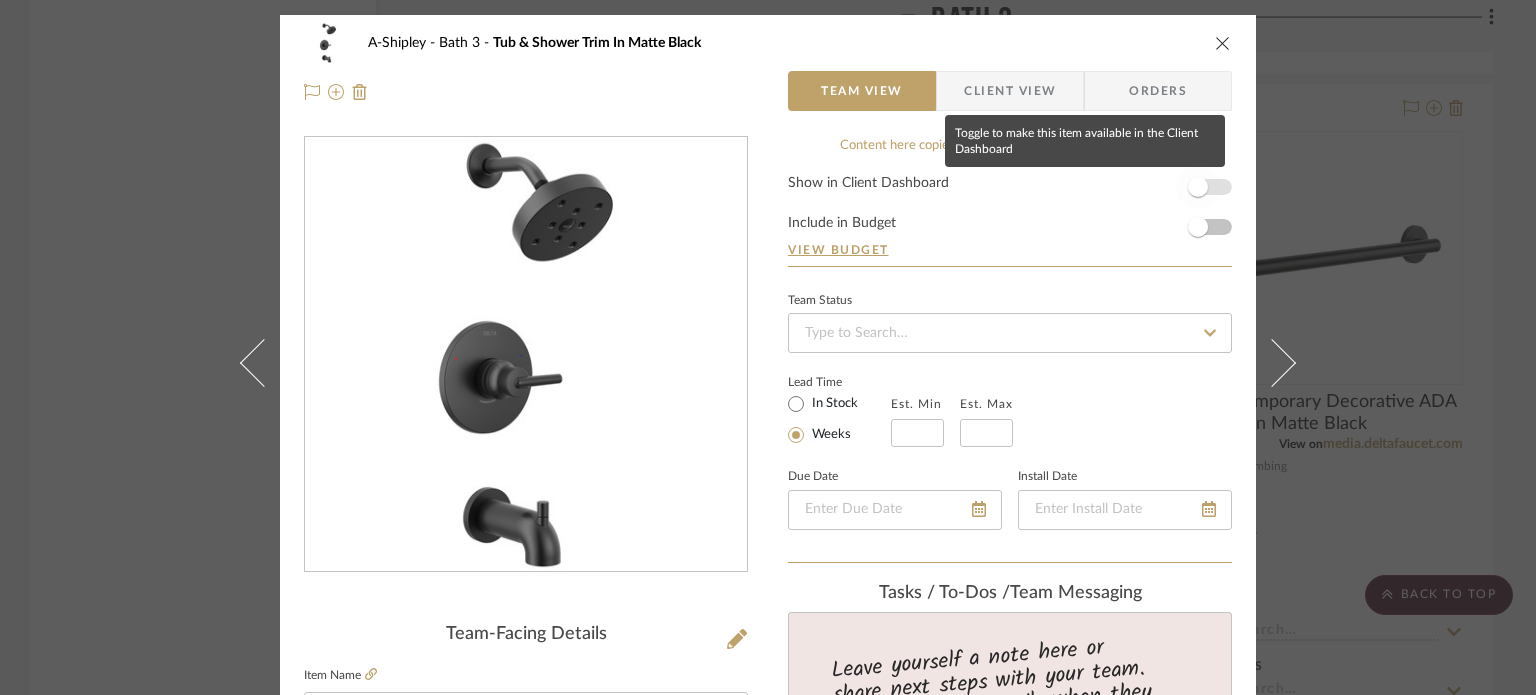 click at bounding box center (1198, 187) 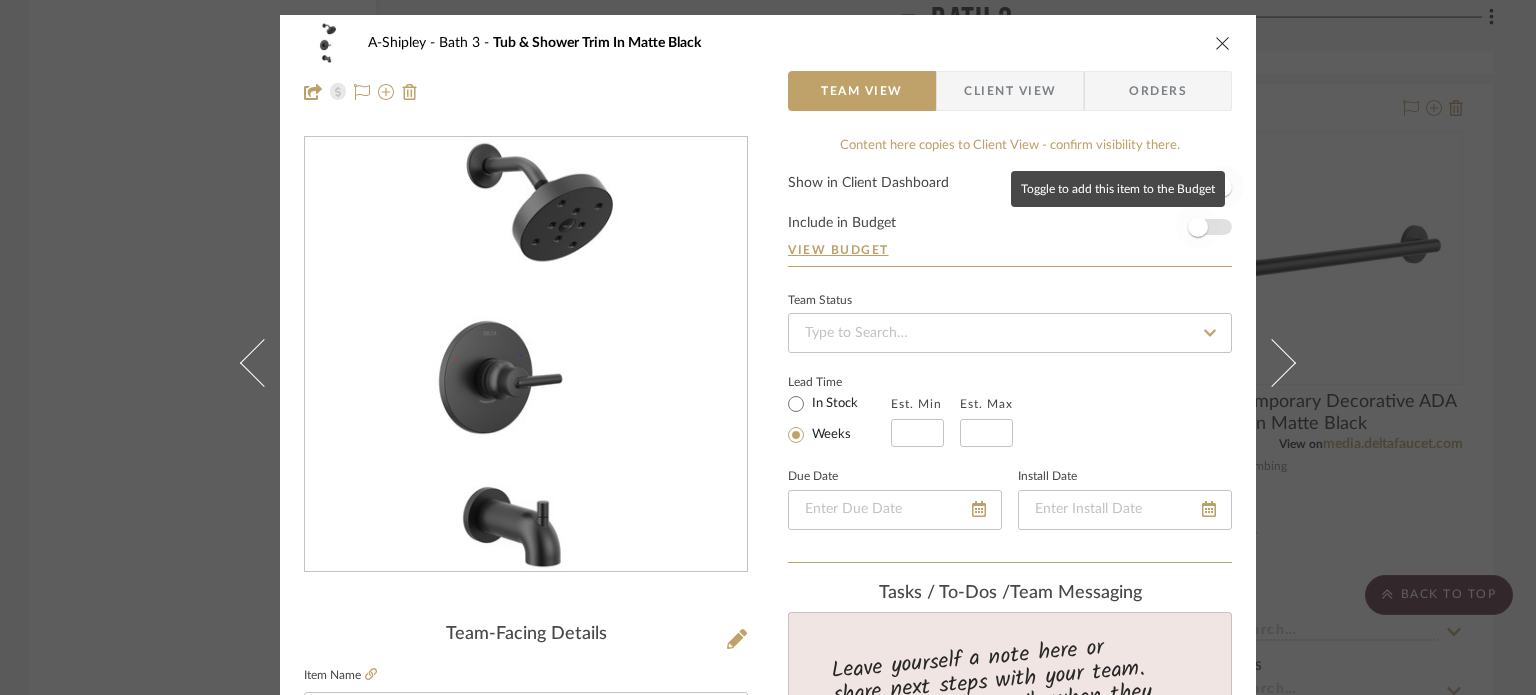 click at bounding box center [1198, 227] 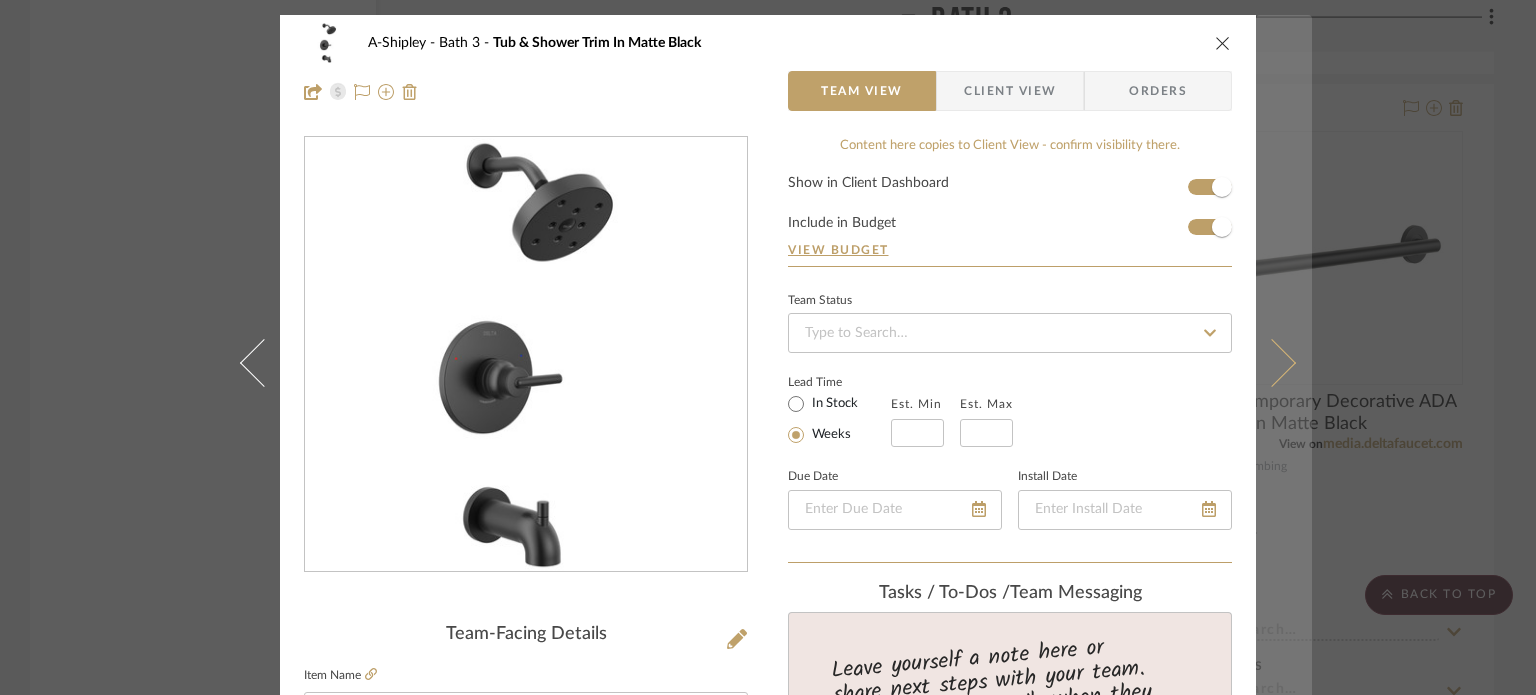 click at bounding box center (1284, 362) 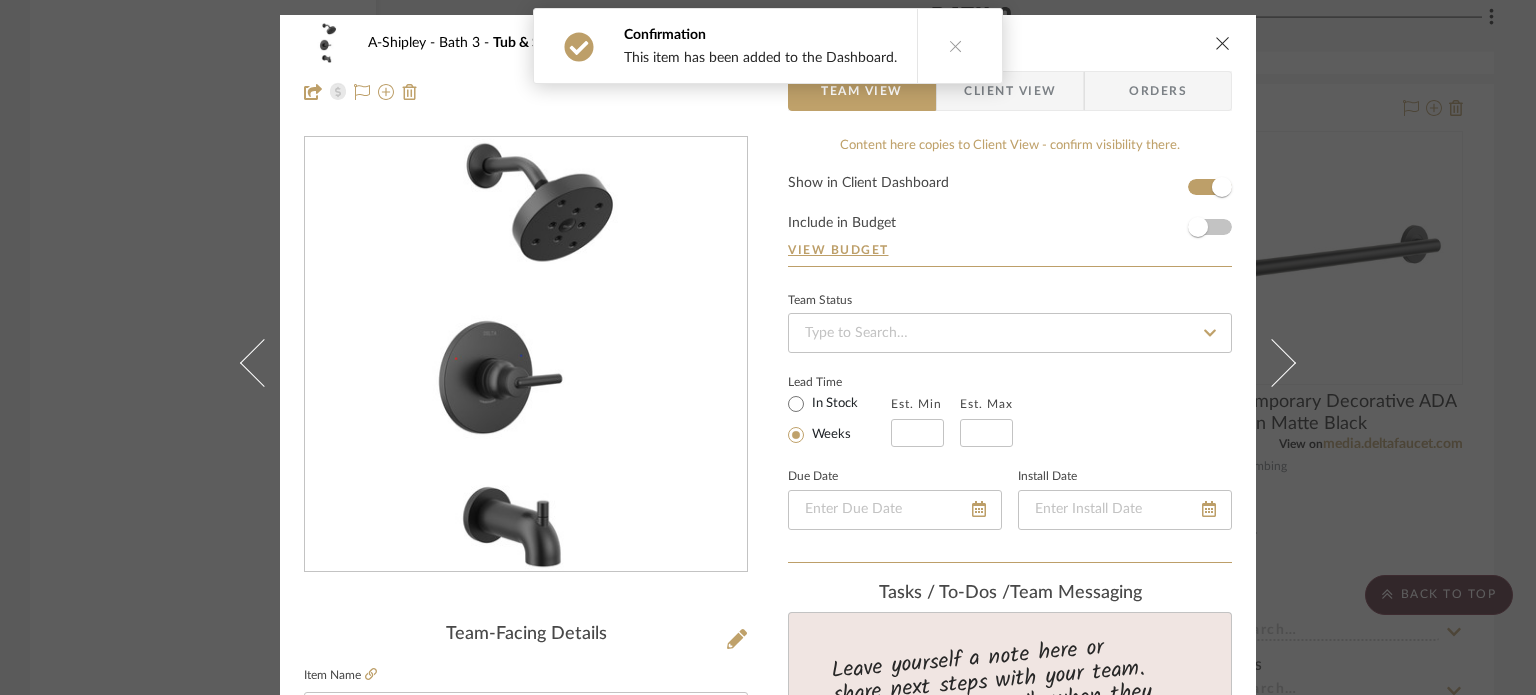 click at bounding box center [1222, 187] 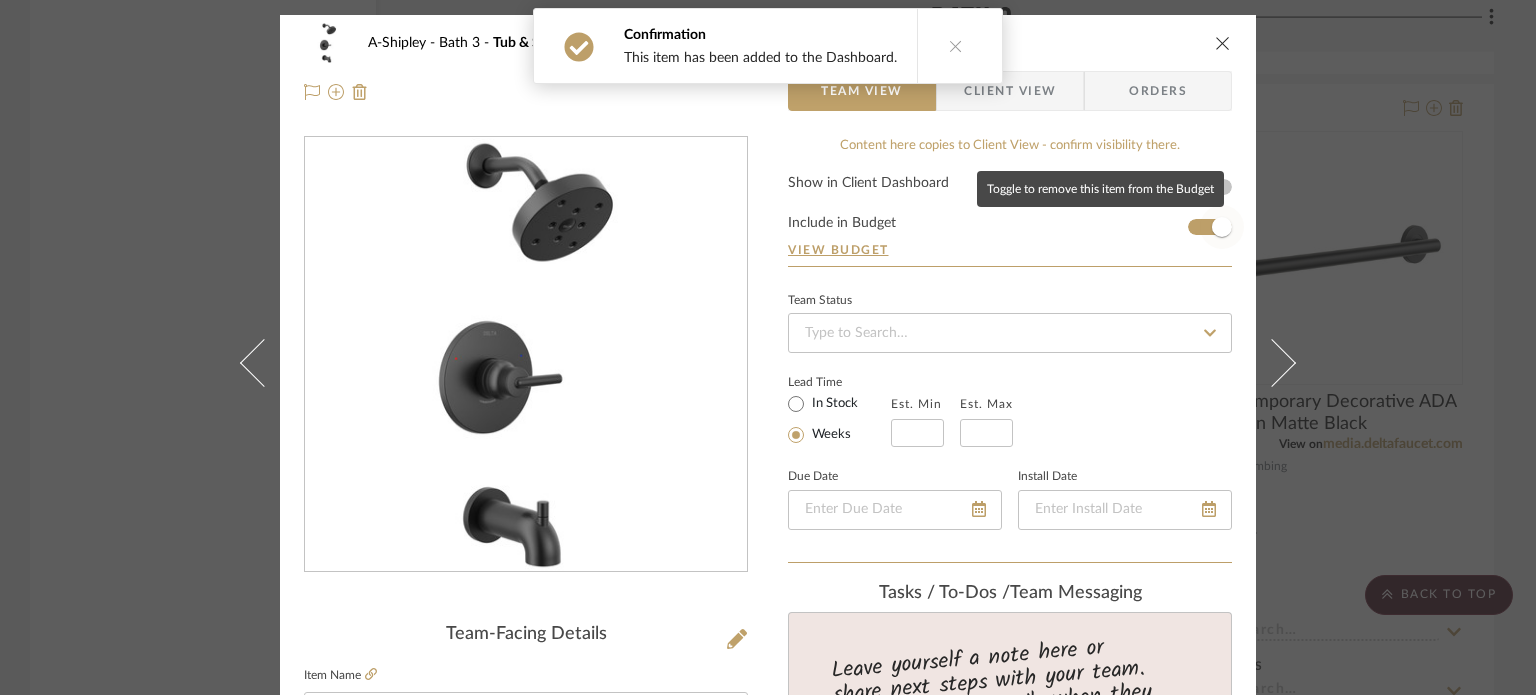 click at bounding box center (1222, 227) 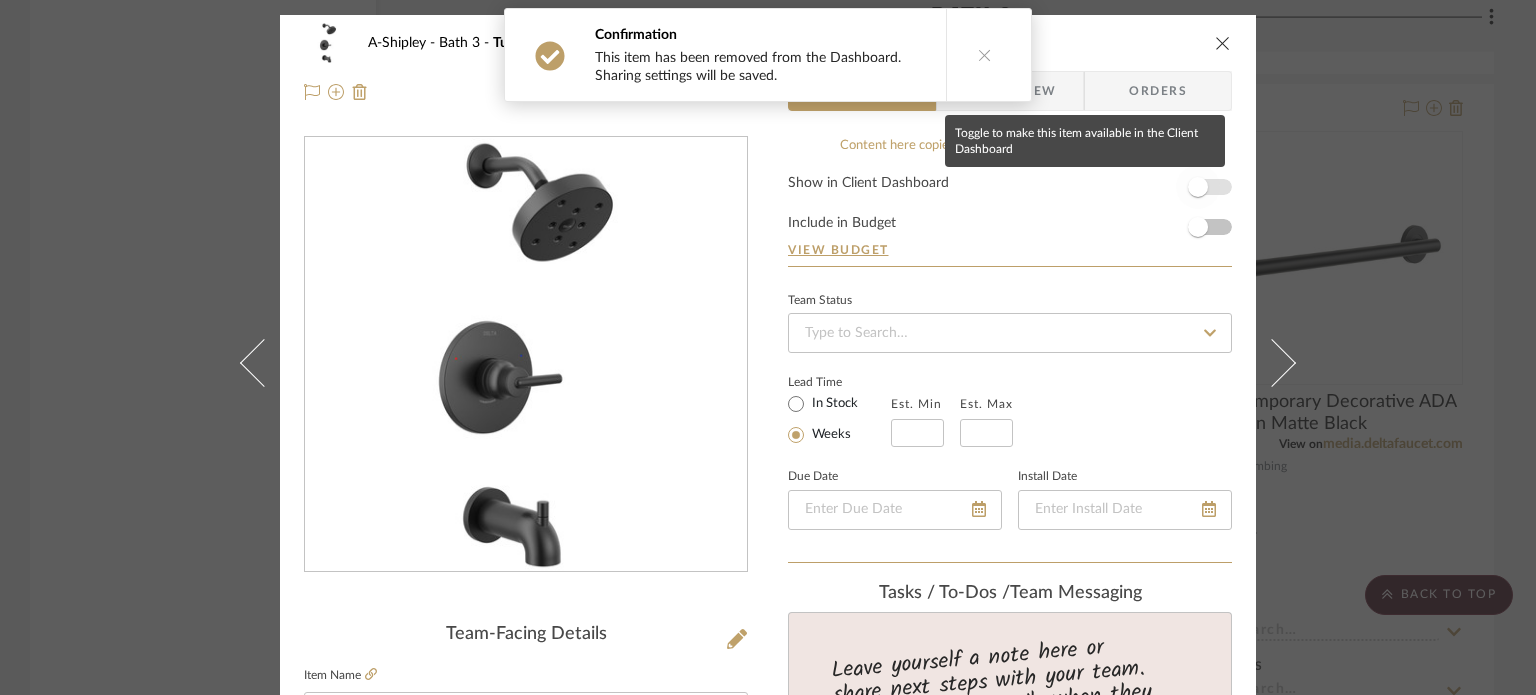 click at bounding box center (1198, 187) 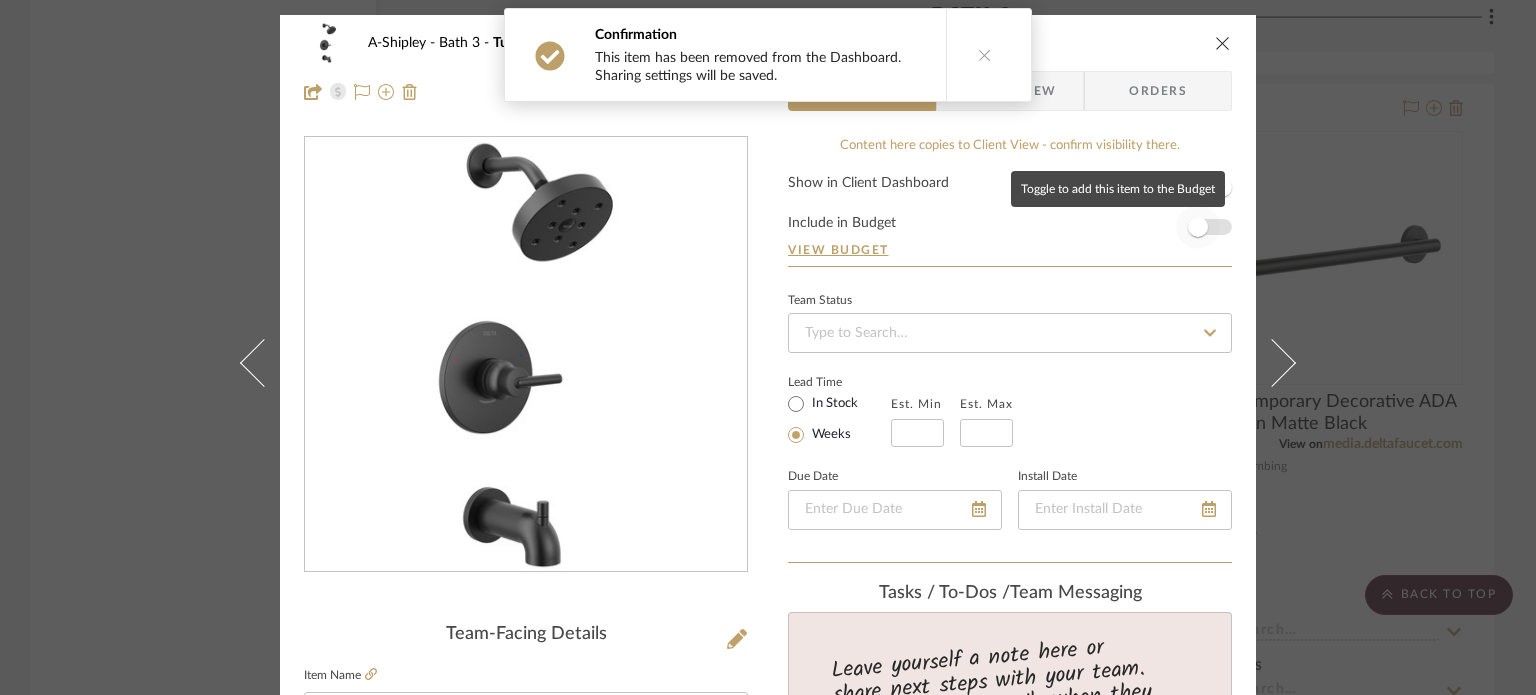 click at bounding box center [1198, 227] 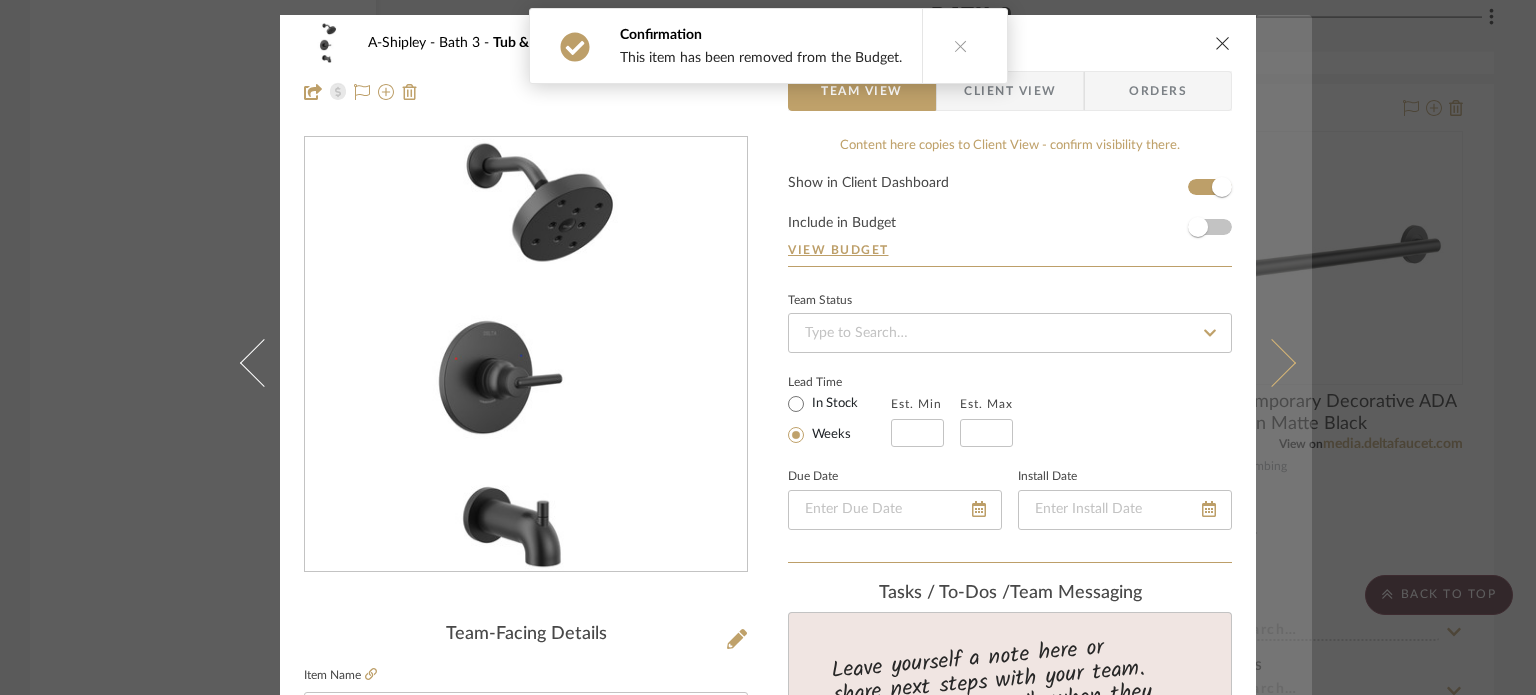 click at bounding box center (1284, 362) 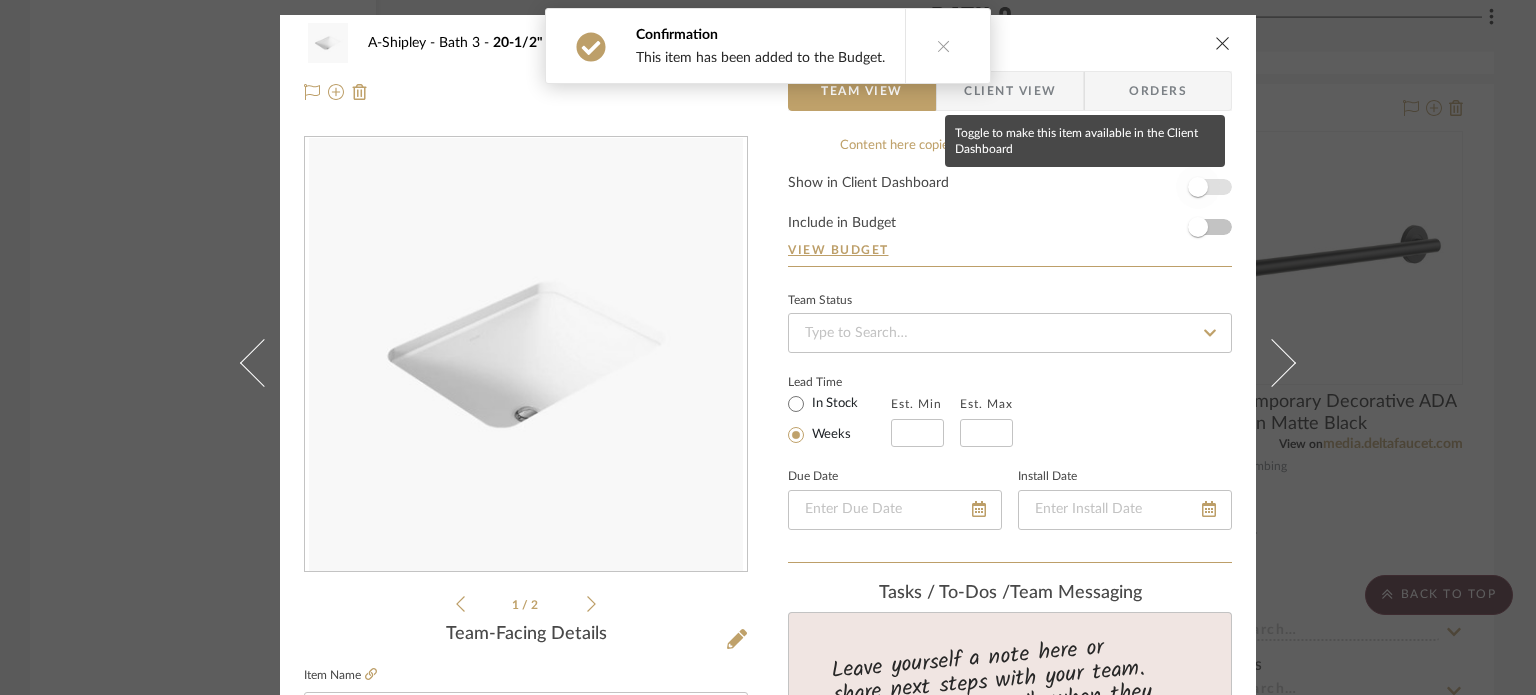 click at bounding box center (1198, 187) 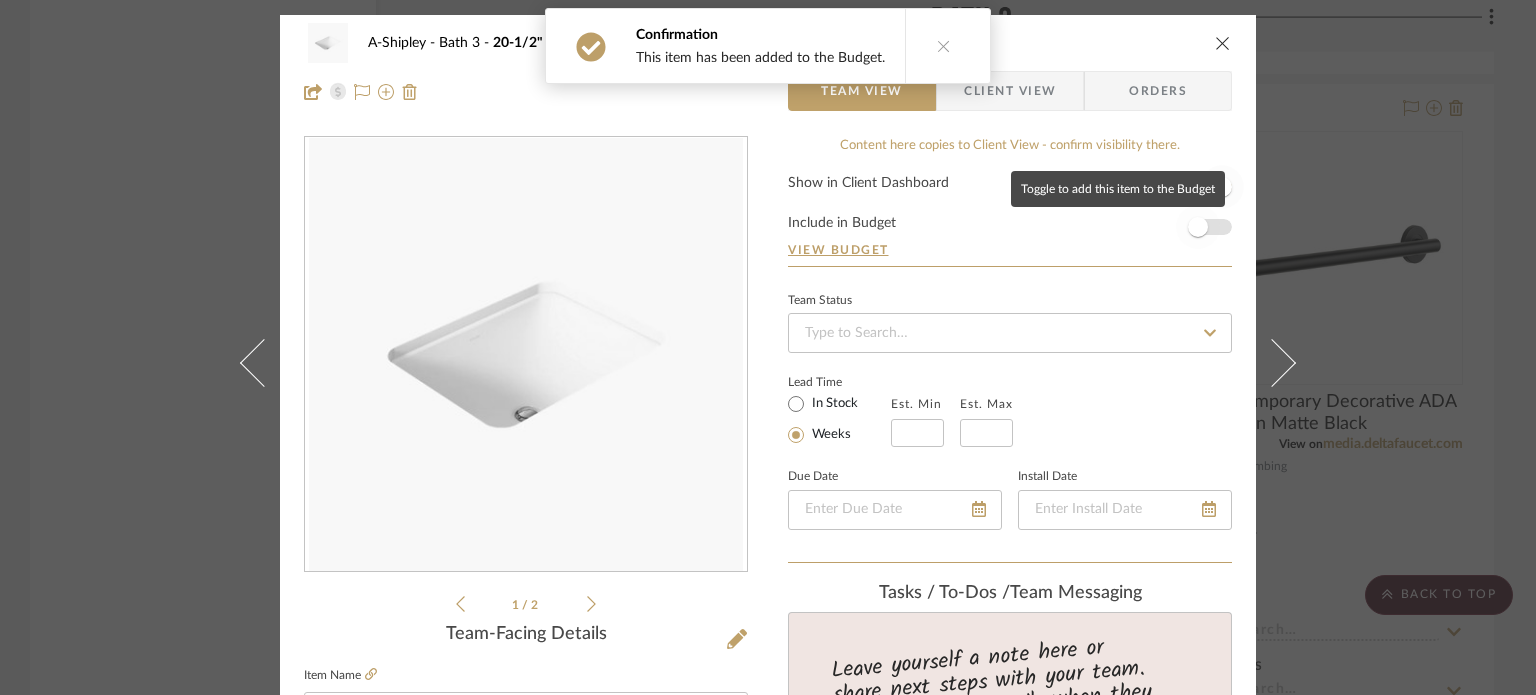 click at bounding box center [1198, 227] 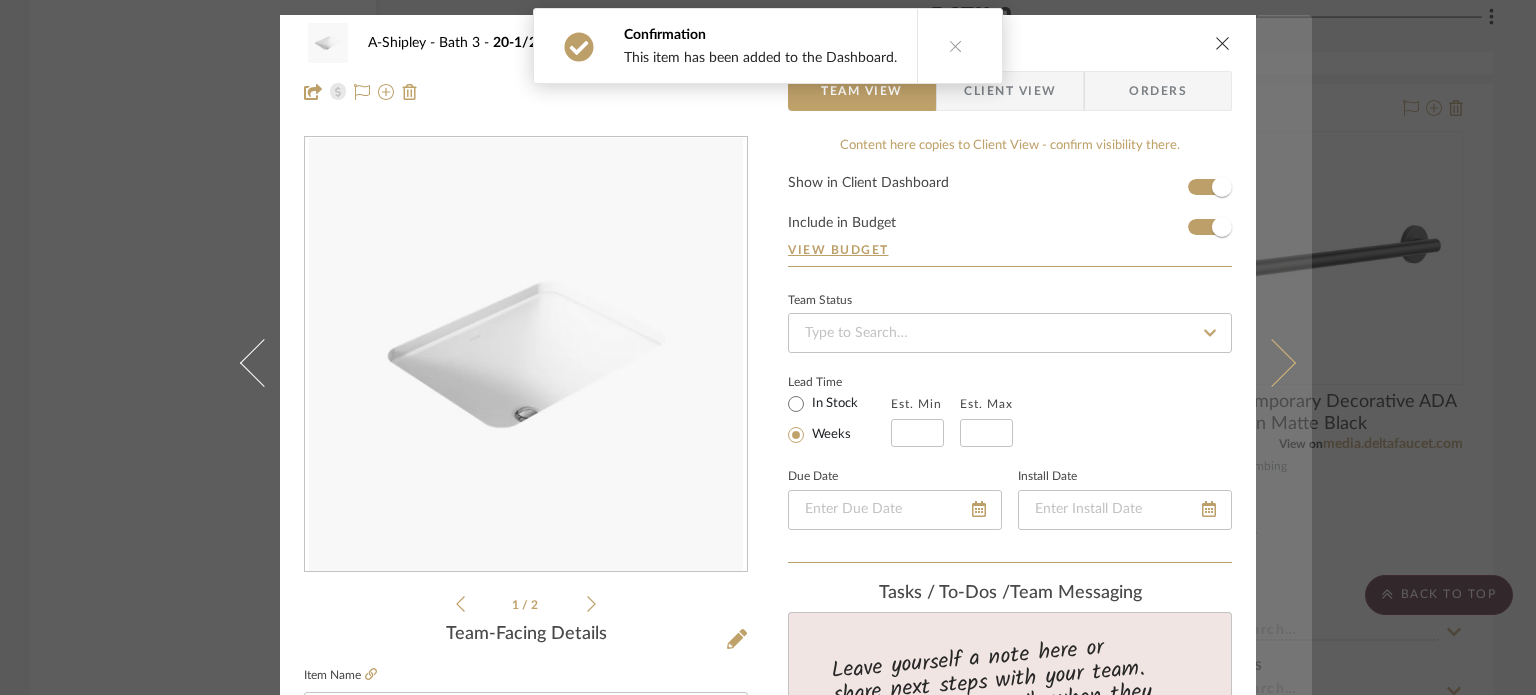 click at bounding box center (1284, 362) 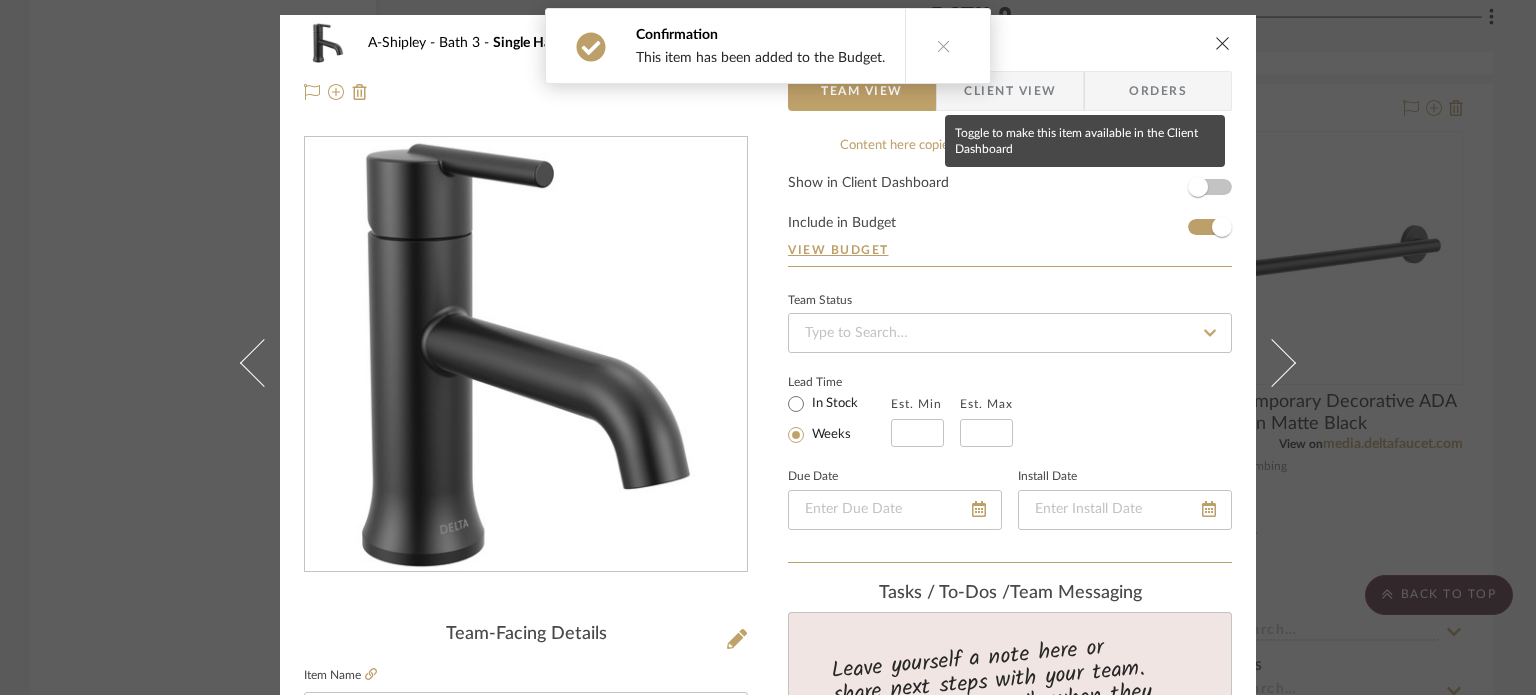 click on "Show in Client Dashboard   Include in Budget   View Budget" at bounding box center [1010, 221] 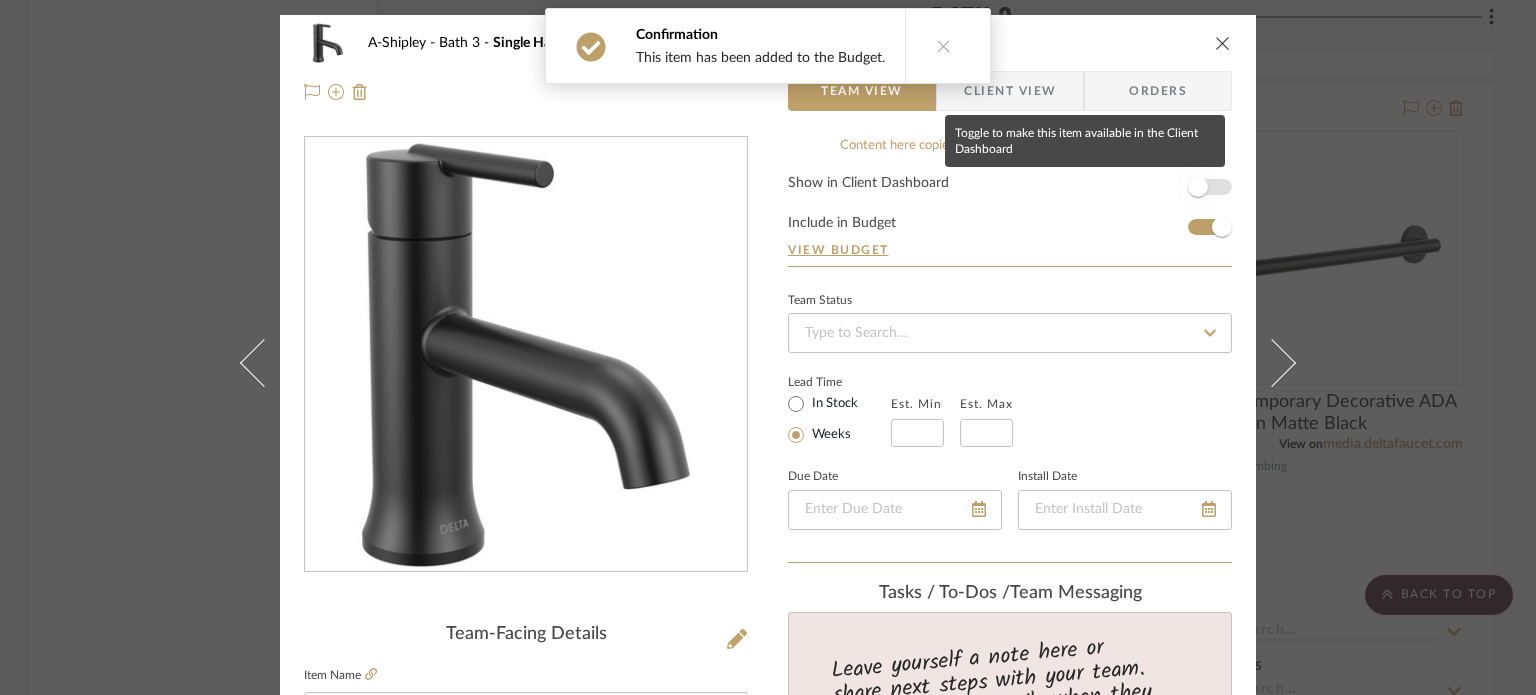 click at bounding box center [1198, 187] 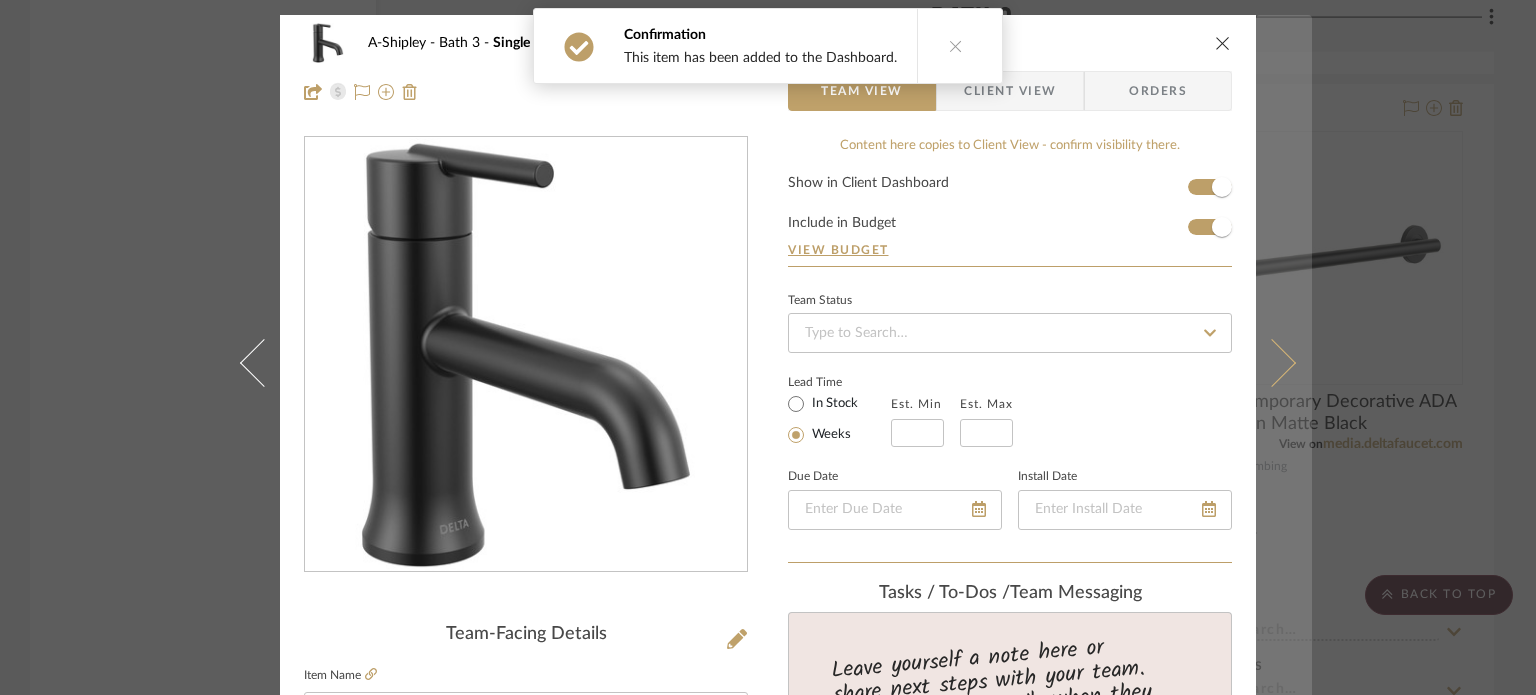 click at bounding box center (1284, 362) 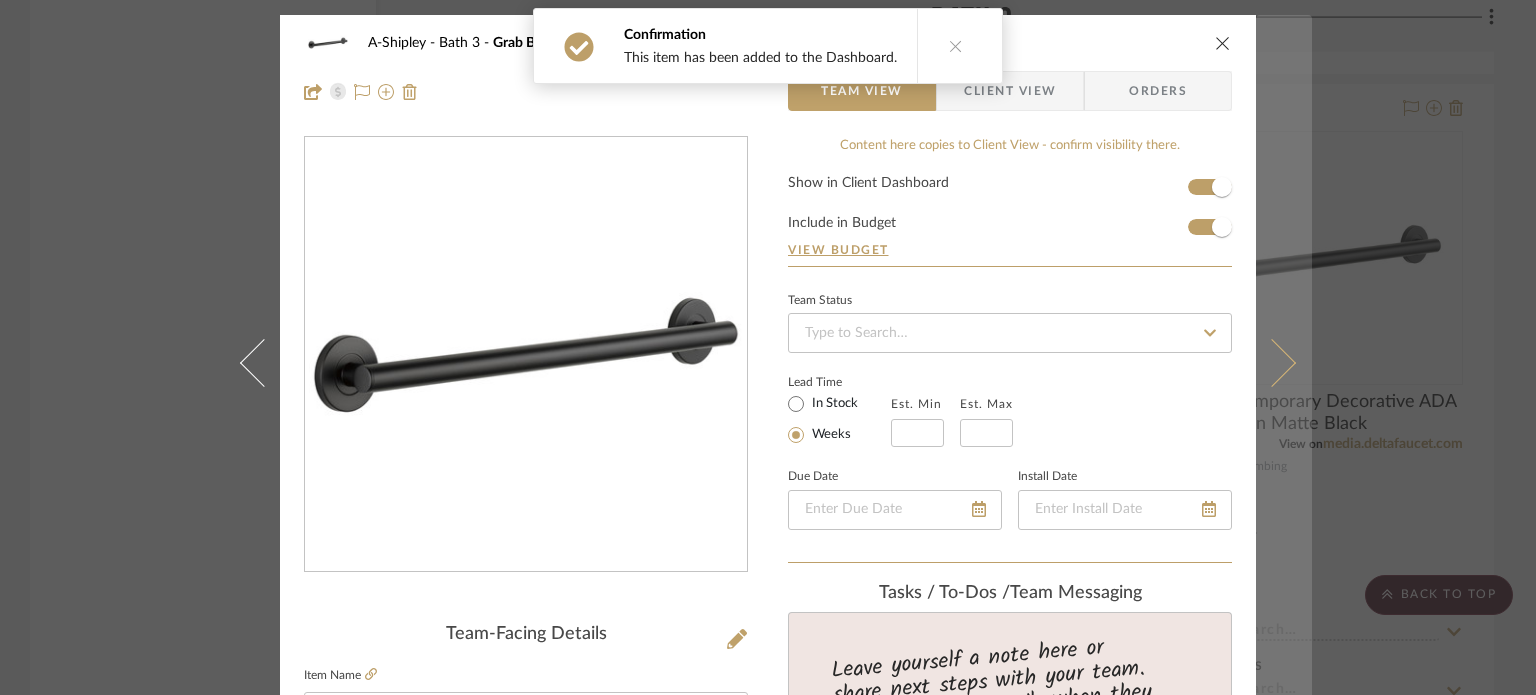 click at bounding box center [1284, 362] 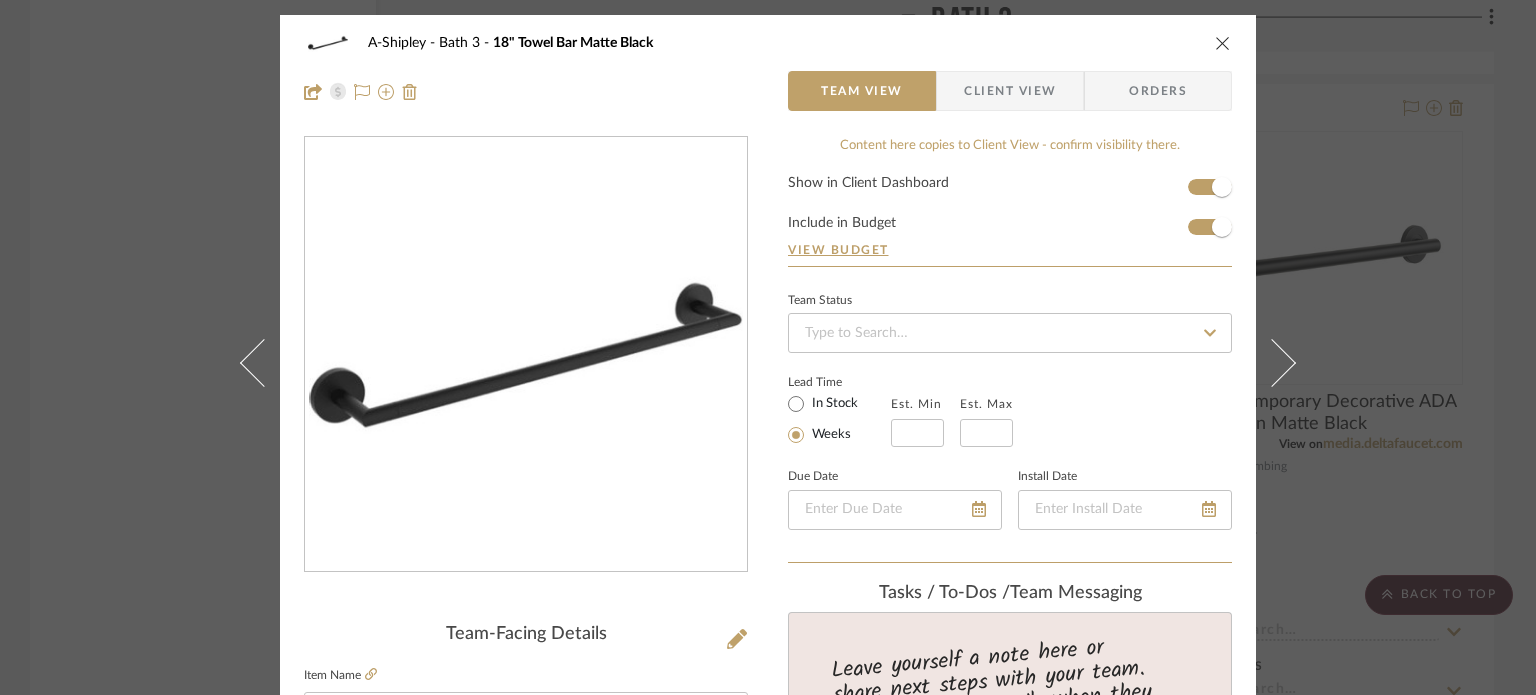 click on "A-Shipley Bath 3 18" Towel Bar Matte Black Team View Client View Orders  Team-Facing Details   Item Name  18" Towel Bar Matte Black  Brand  Immerse  Internal Description   Dimensions  18"  Product Specifications   Item Costs   View Budget   Markup %  30%  Unit Cost  $48.60  Cost Type  DNET  Client Unit Price   $63.18   Quantity  1  Unit Type  Each  Subtotal   $63.18   Tax %  9.49%  Total Tax   $6.00   Shipping Cost  $6.32  Ship. Markup %  0% Taxable  Total Shipping   $6.32  Total Client Price  $75.50  Your Cost  $59.53  Your Margin  $14.58  Content here copies to Client View - confirm visibility there.  Show in Client Dashboard   Include in Budget   View Budget  Team Status  Lead Time  In Stock Weeks  Est. Min   Est. Max   Due Date   Install Date  Tasks / To-Dos /  team Messaging  Leave yourself a note here or share next steps with your team. You will receive emails when they
respond!  Invite Collaborator Internal Notes  Documents  Choose a file  or drag it here. Change Room/Update Quantity (1) (1)" at bounding box center (768, 347) 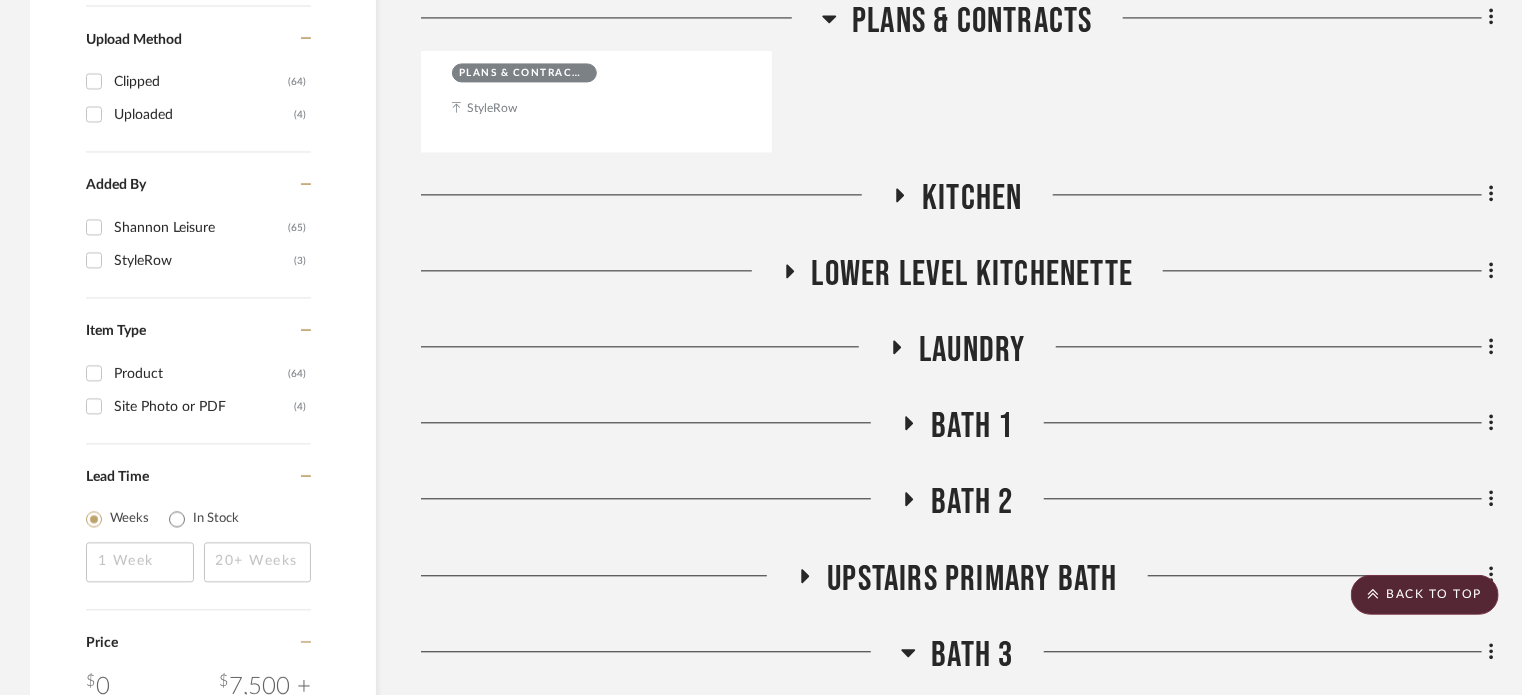 scroll, scrollTop: 1658, scrollLeft: 0, axis: vertical 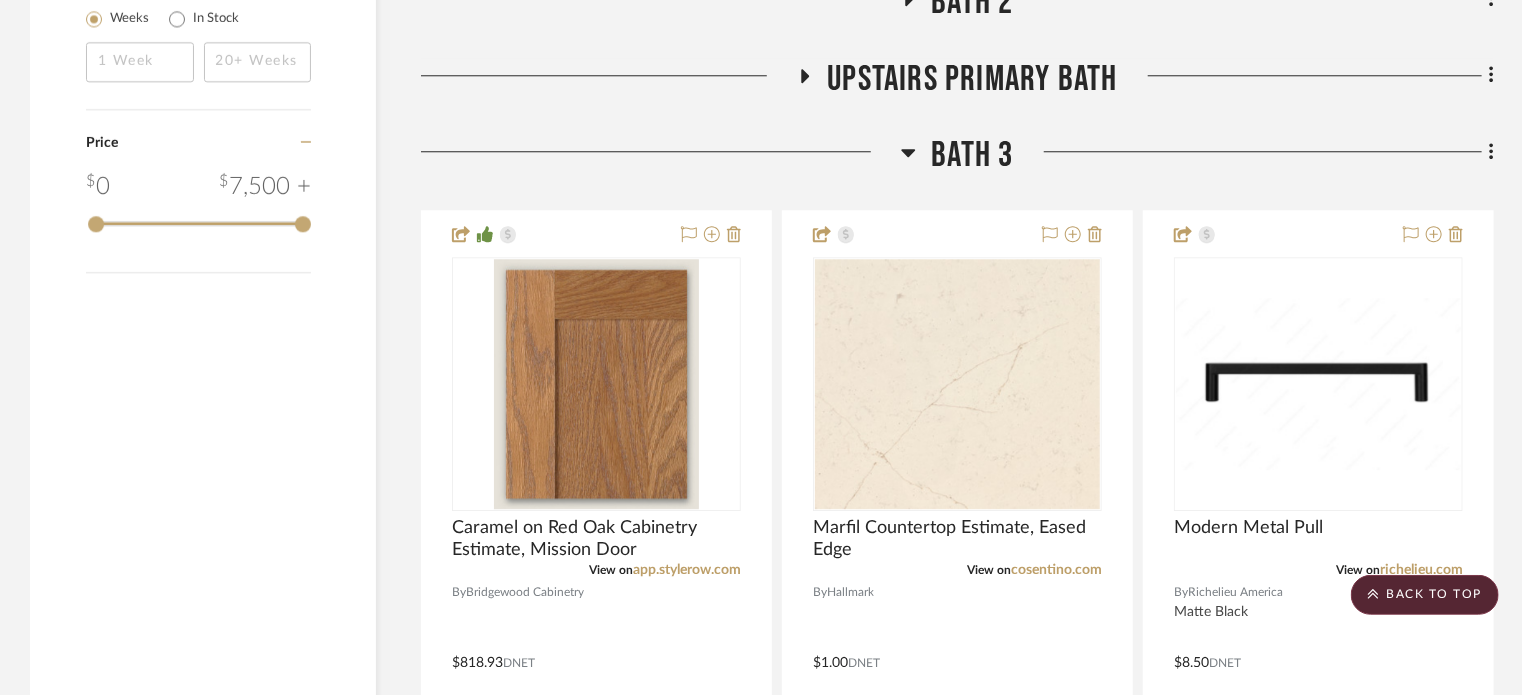 drag, startPoint x: 931, startPoint y: 152, endPoint x: 999, endPoint y: 247, distance: 116.82893 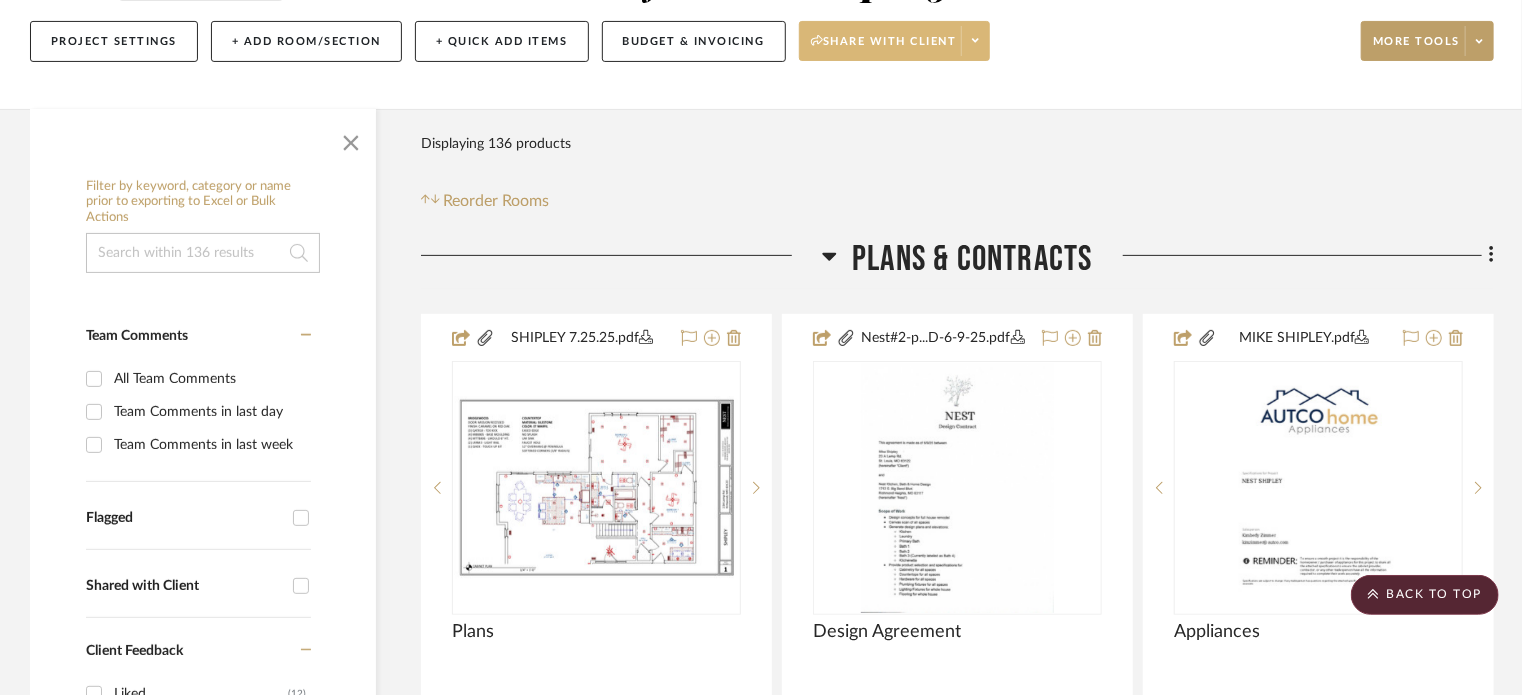 scroll, scrollTop: 0, scrollLeft: 0, axis: both 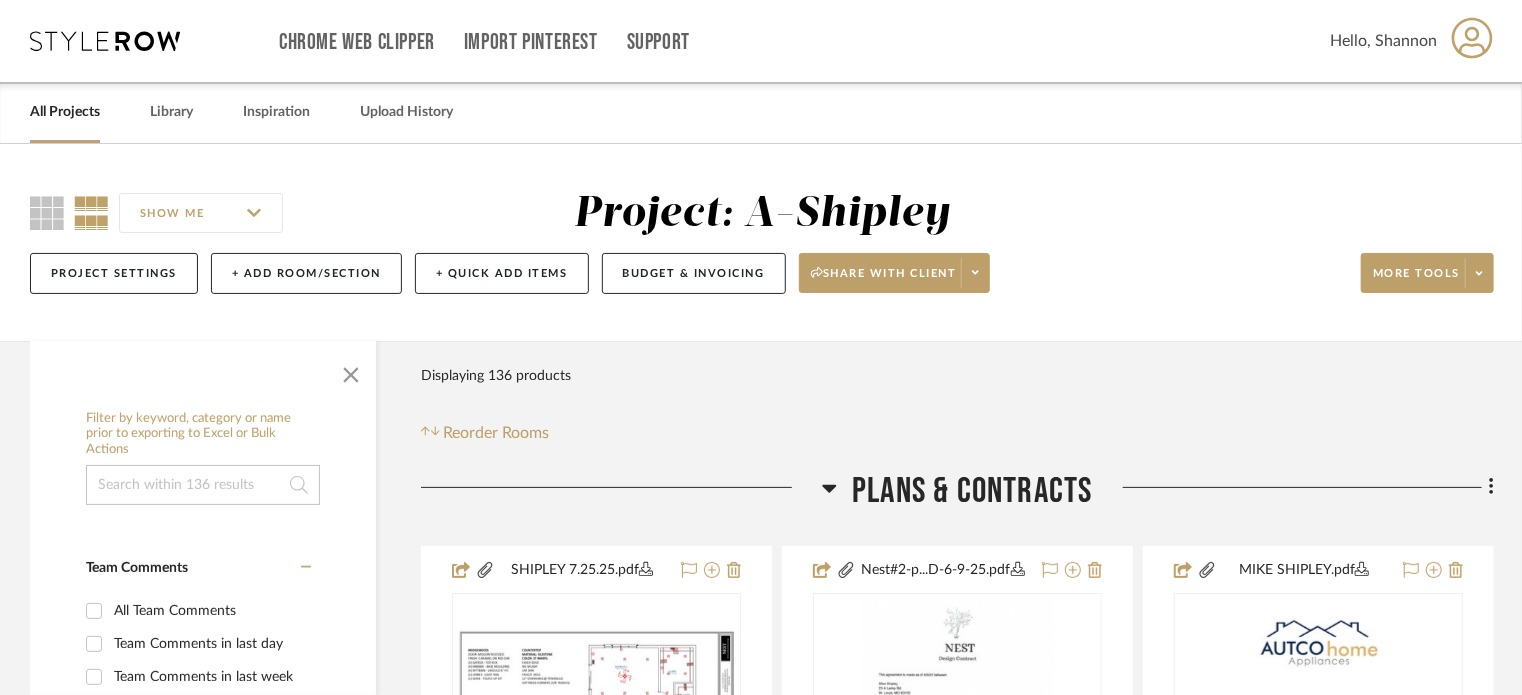 click on "Plans & Contracts" 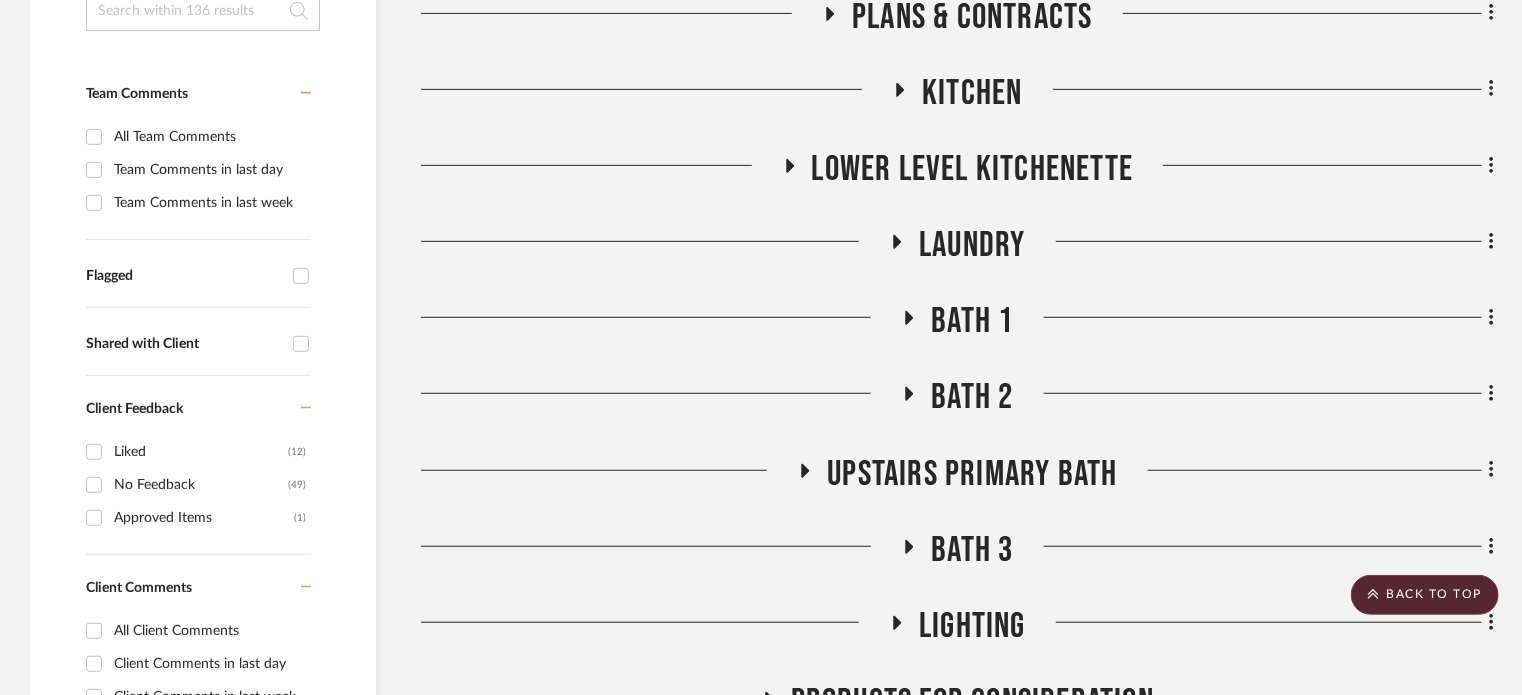 scroll, scrollTop: 0, scrollLeft: 0, axis: both 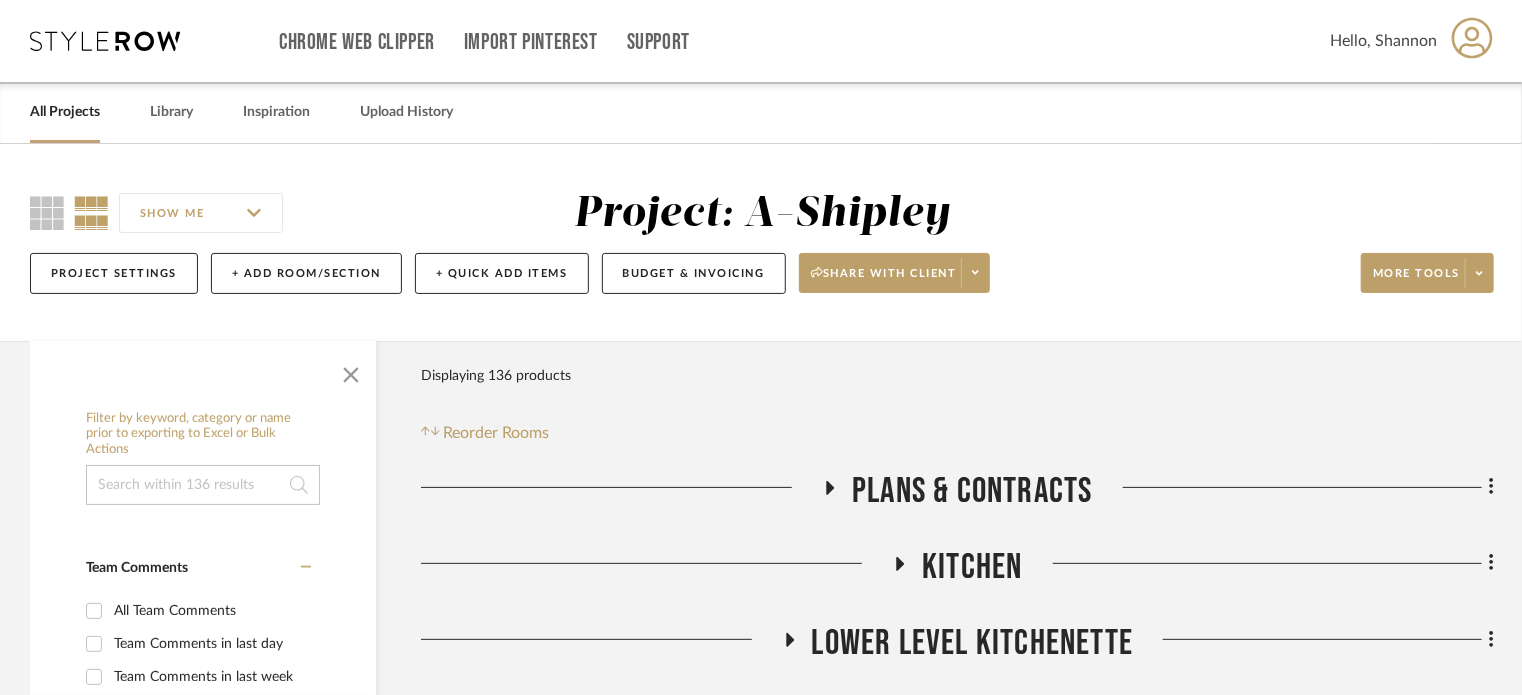 click on "All Projects" at bounding box center (65, 112) 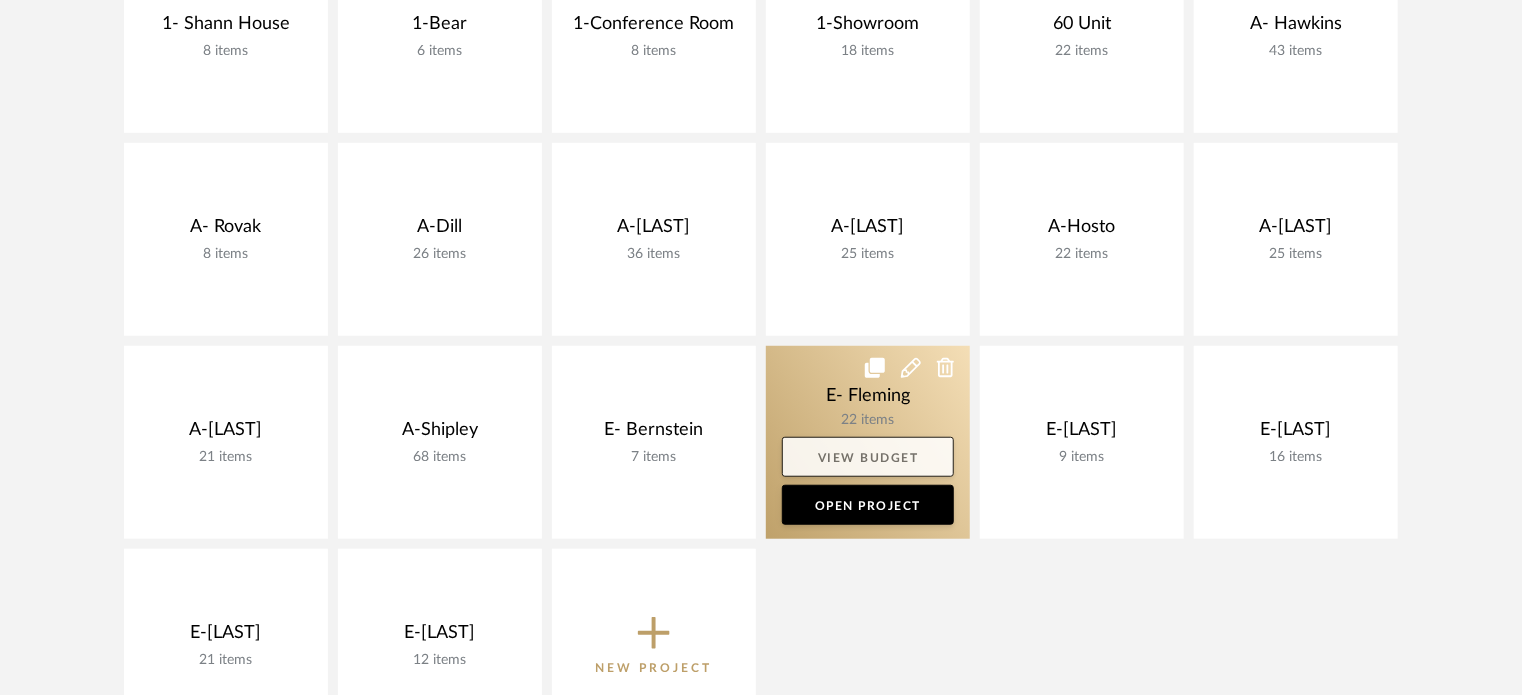 scroll, scrollTop: 500, scrollLeft: 0, axis: vertical 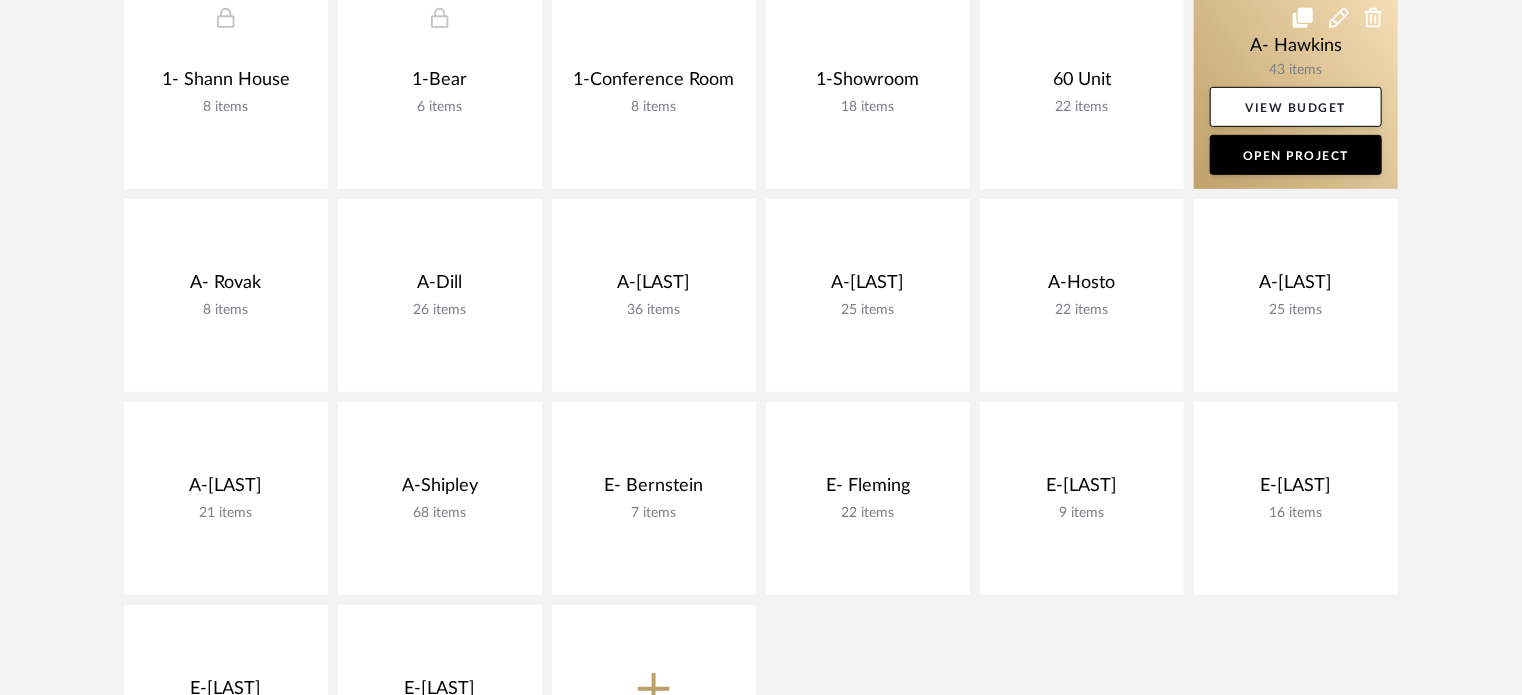 click 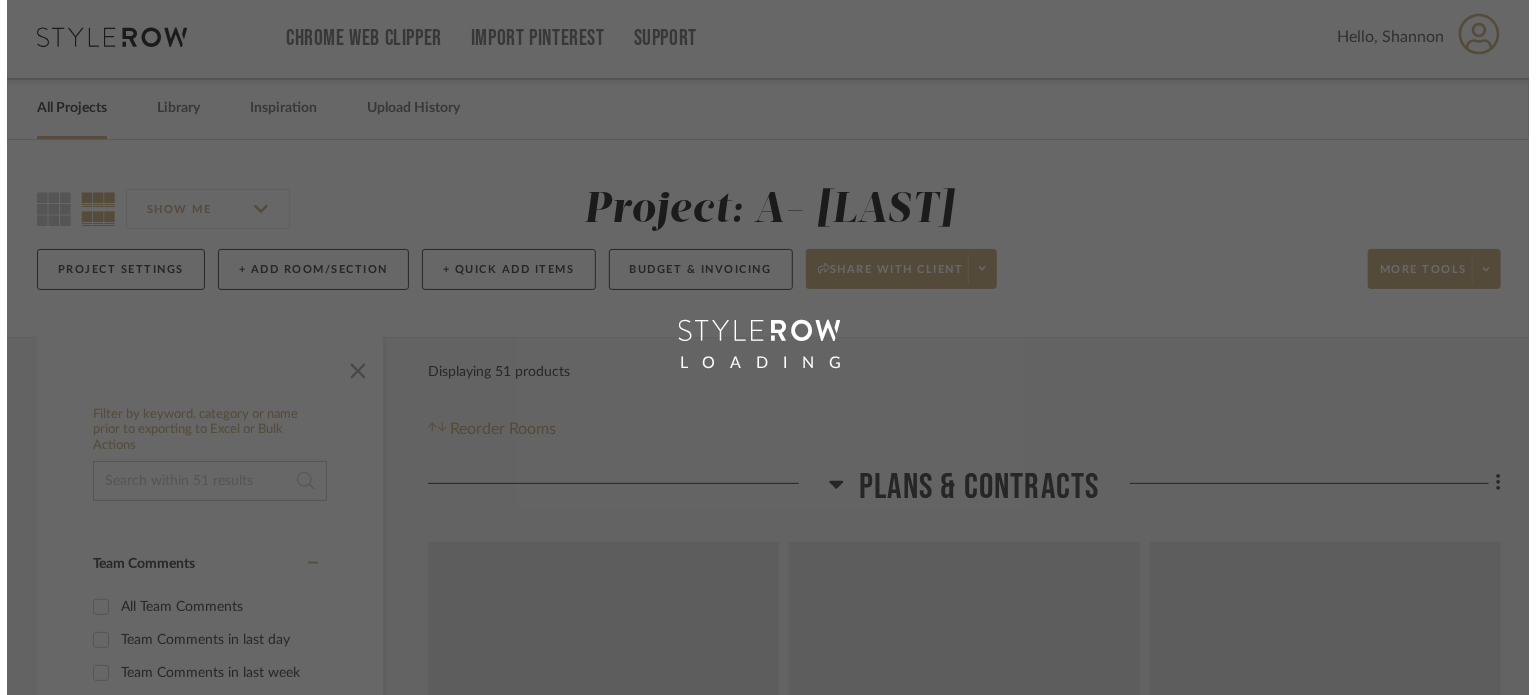 scroll, scrollTop: 0, scrollLeft: 0, axis: both 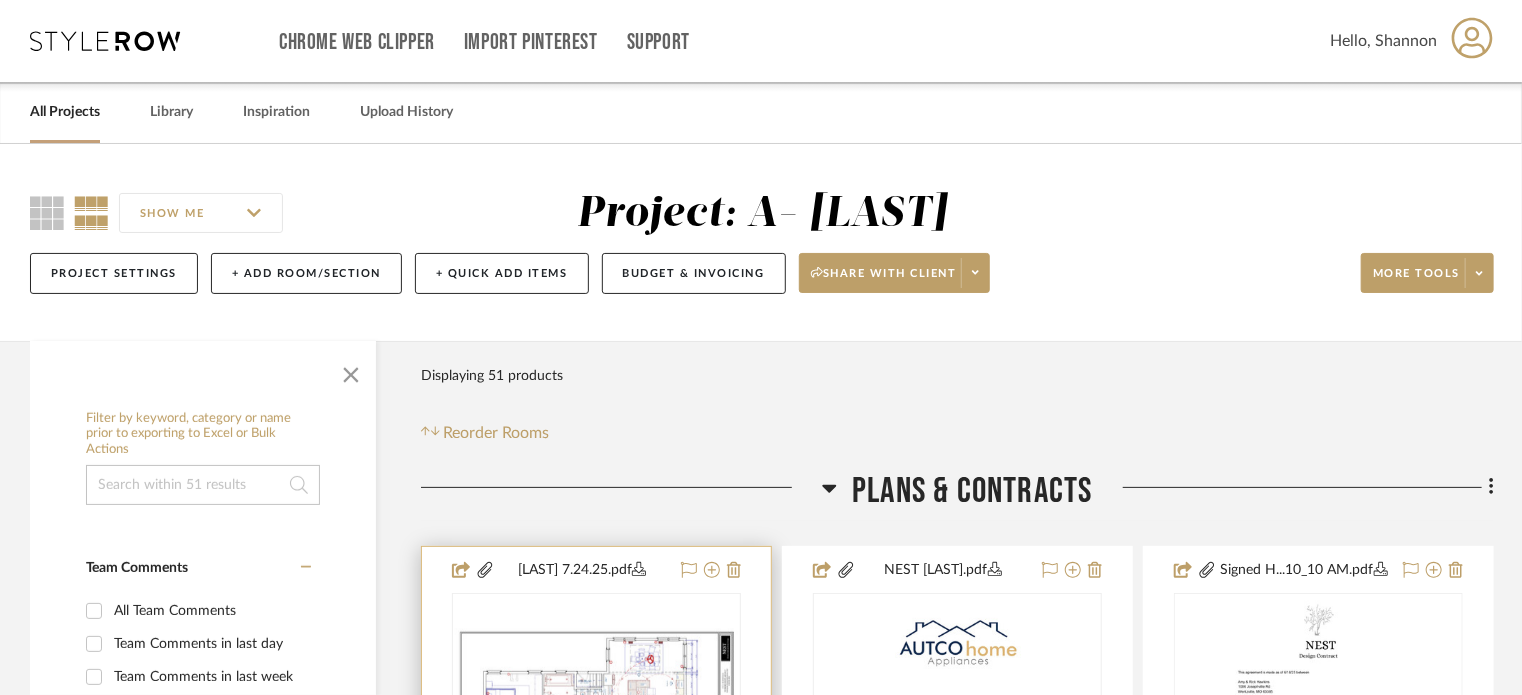 click at bounding box center (0, 0) 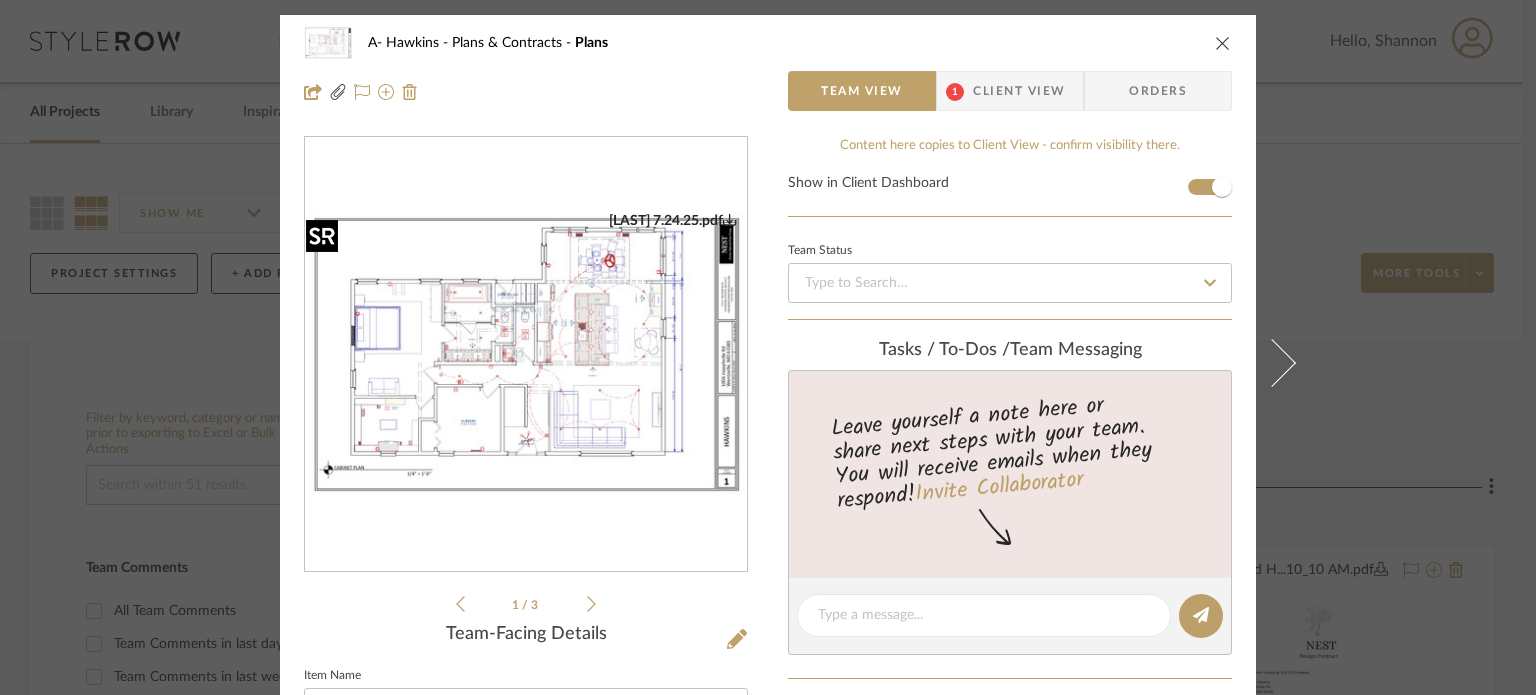 click at bounding box center [526, 355] 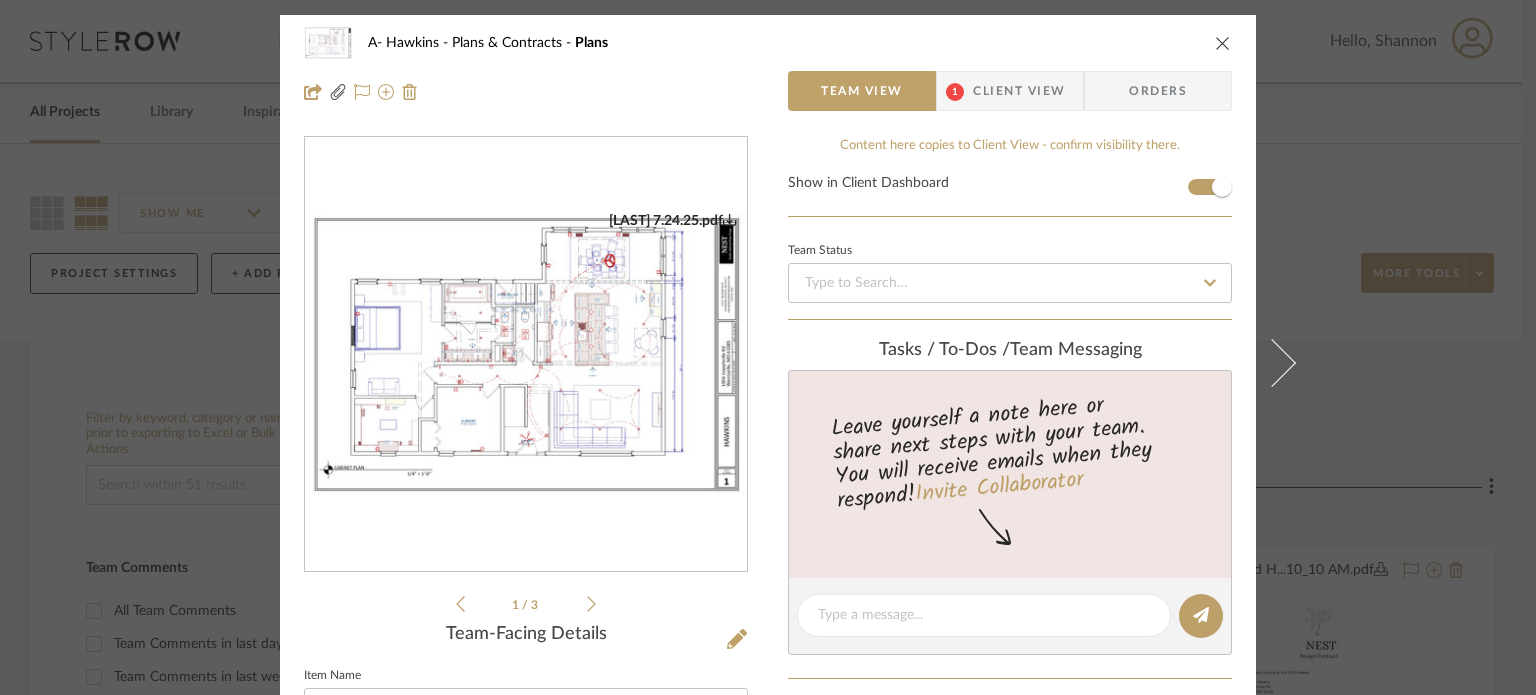 click on "Client View" at bounding box center [1019, 91] 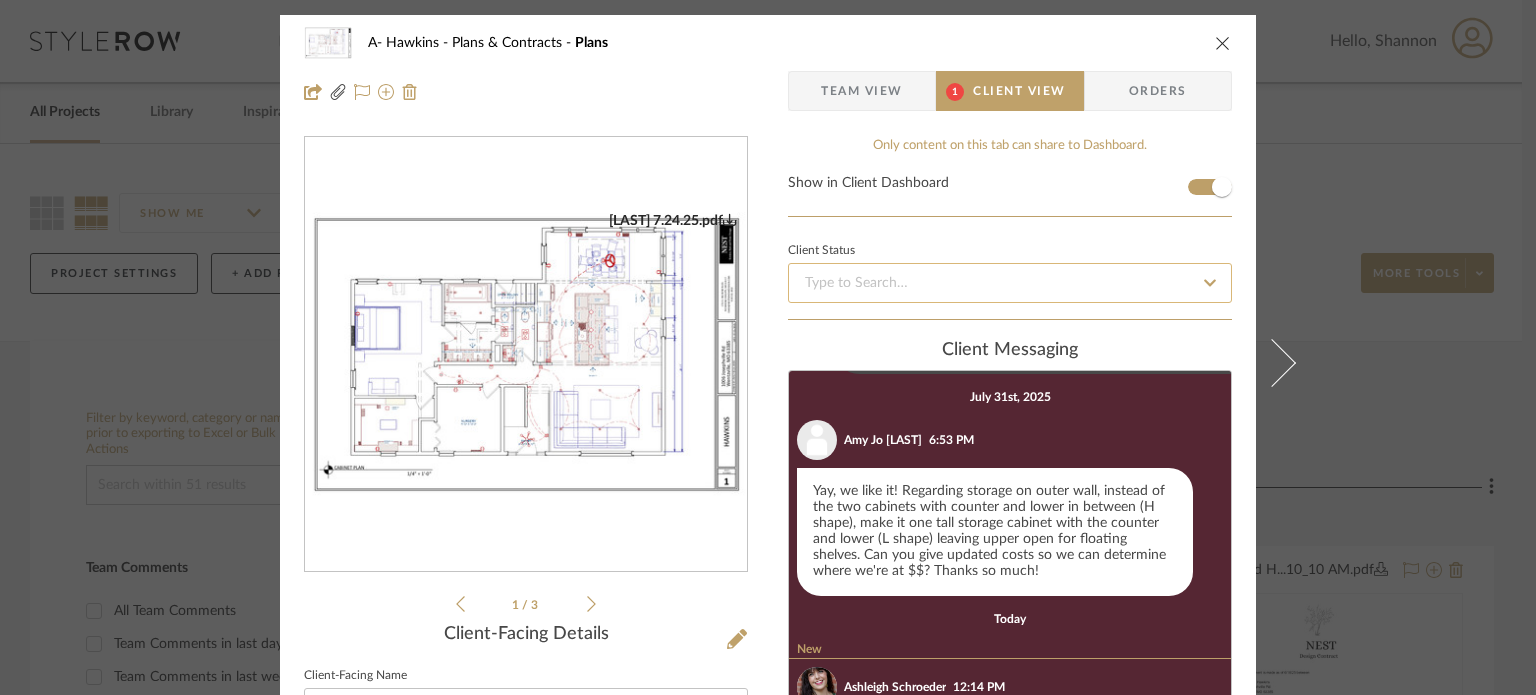 scroll, scrollTop: 1312, scrollLeft: 0, axis: vertical 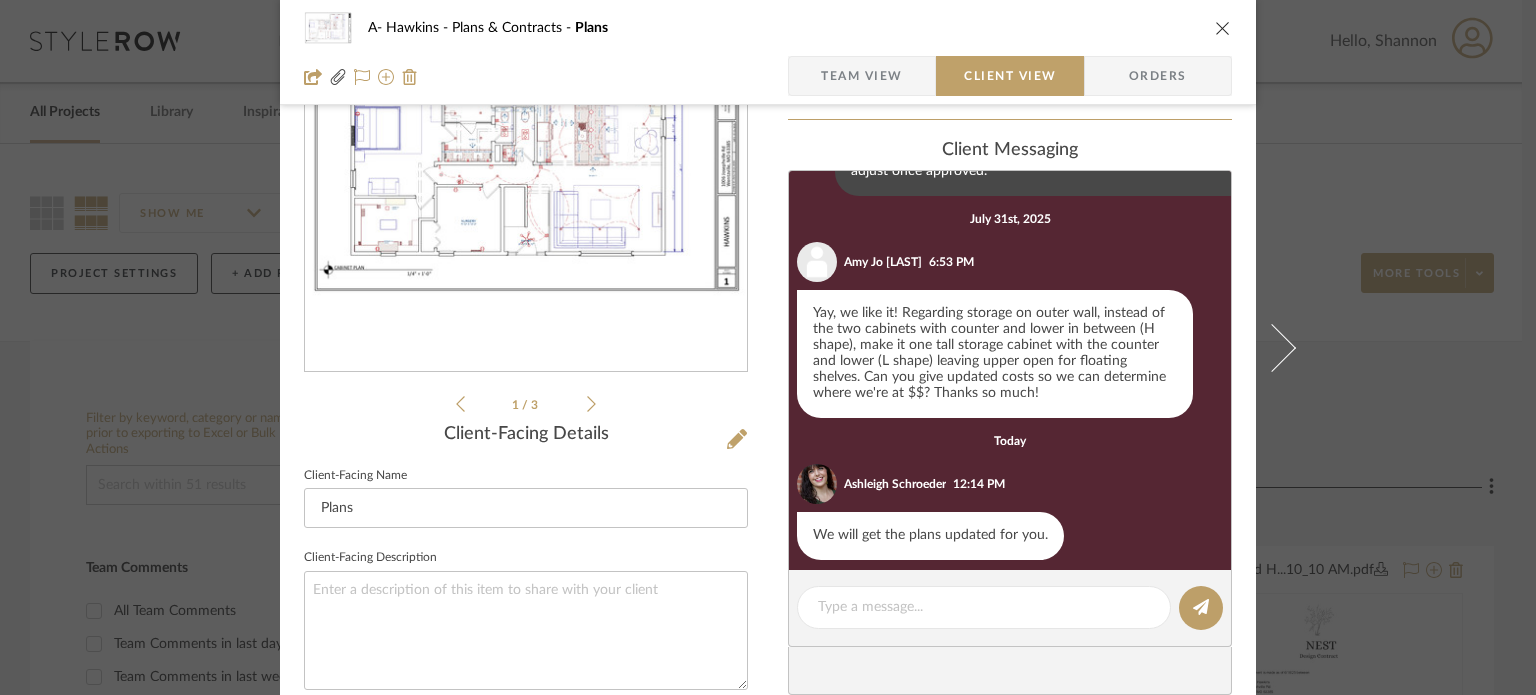 click on "A- [LAST] Plans & Contracts Plans Team View Client View Orders [LAST] 7.7.25.pdf [LAST] 7.24.25.pdf [LAST] 7.17.25.pdf [LAST] 7.7.25.pdf [LAST] 7.24.25.pdf 1 / 3 Client-Facing Details Client-Facing Name Plans Client-Facing Description Only content on this tab can share to Dashboard. Show in Client Dashboard Client Status client Messaging July 21st, 2025 Amy [LAST] 3:08 PM Love reviewing these and mapping out what it will all look like. Here are a handful of questions/updates we've come up with Amy [LAST] 3:08 PM oops.. Amy [LAST] 3:14 PM Ashleigh [LAST] 3:55 PM 1. We can add cabinets above the vent, but they would not be very usable because the ventilation system will take up most of that space. If you would like to explore that then we will need to talk about the type of hood you would like to use. Ashleigh [LAST] 3:55 PM 2. We can make both of the tall units more narrow so we can add a base with a countertop. How much pantry space do you think you need?" at bounding box center [768, 347] 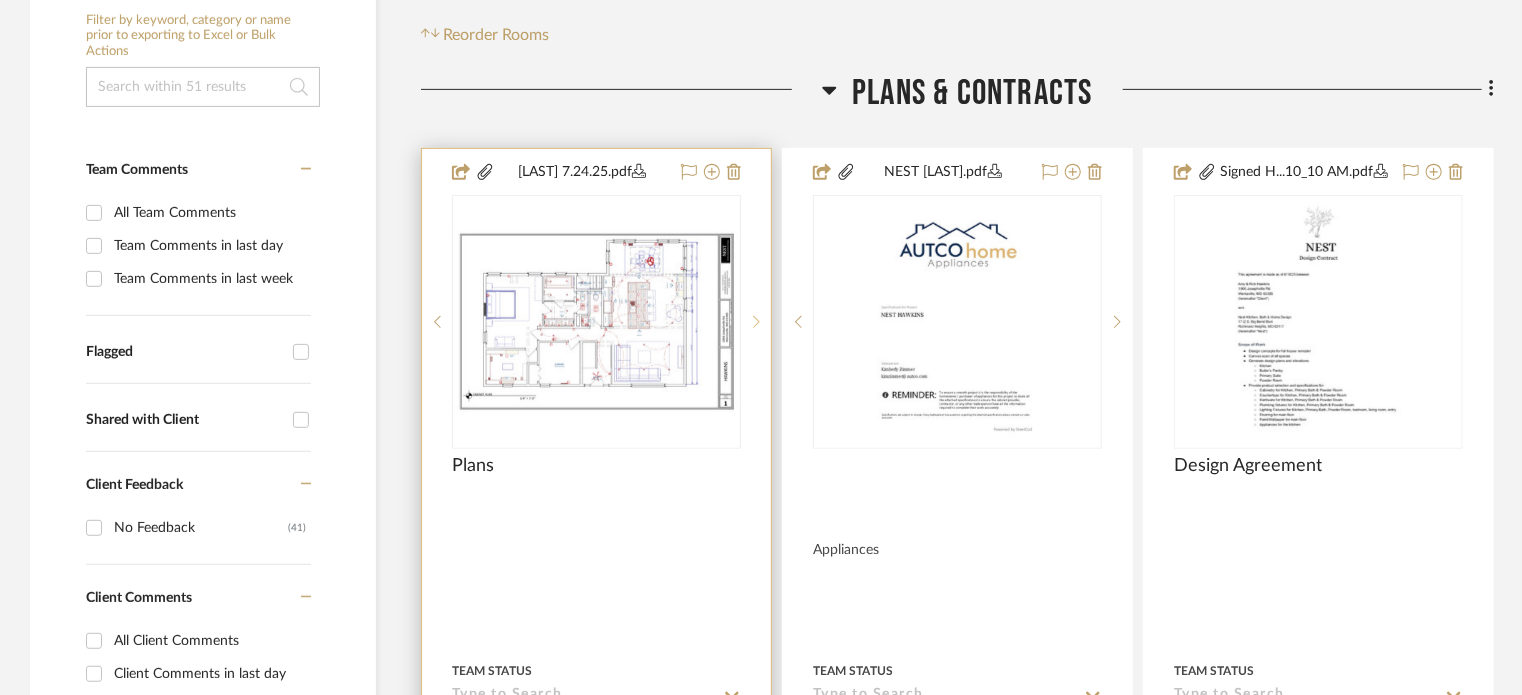 scroll, scrollTop: 400, scrollLeft: 0, axis: vertical 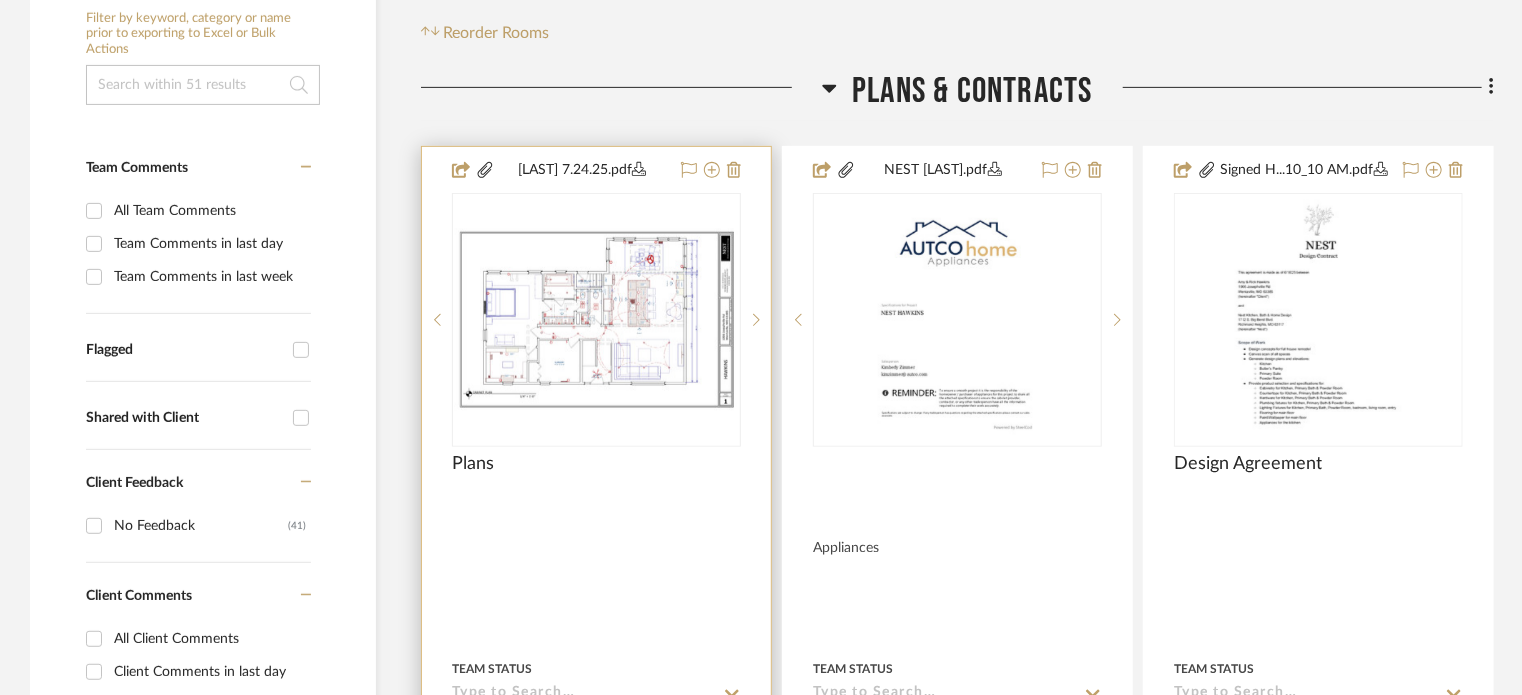 click at bounding box center (596, 320) 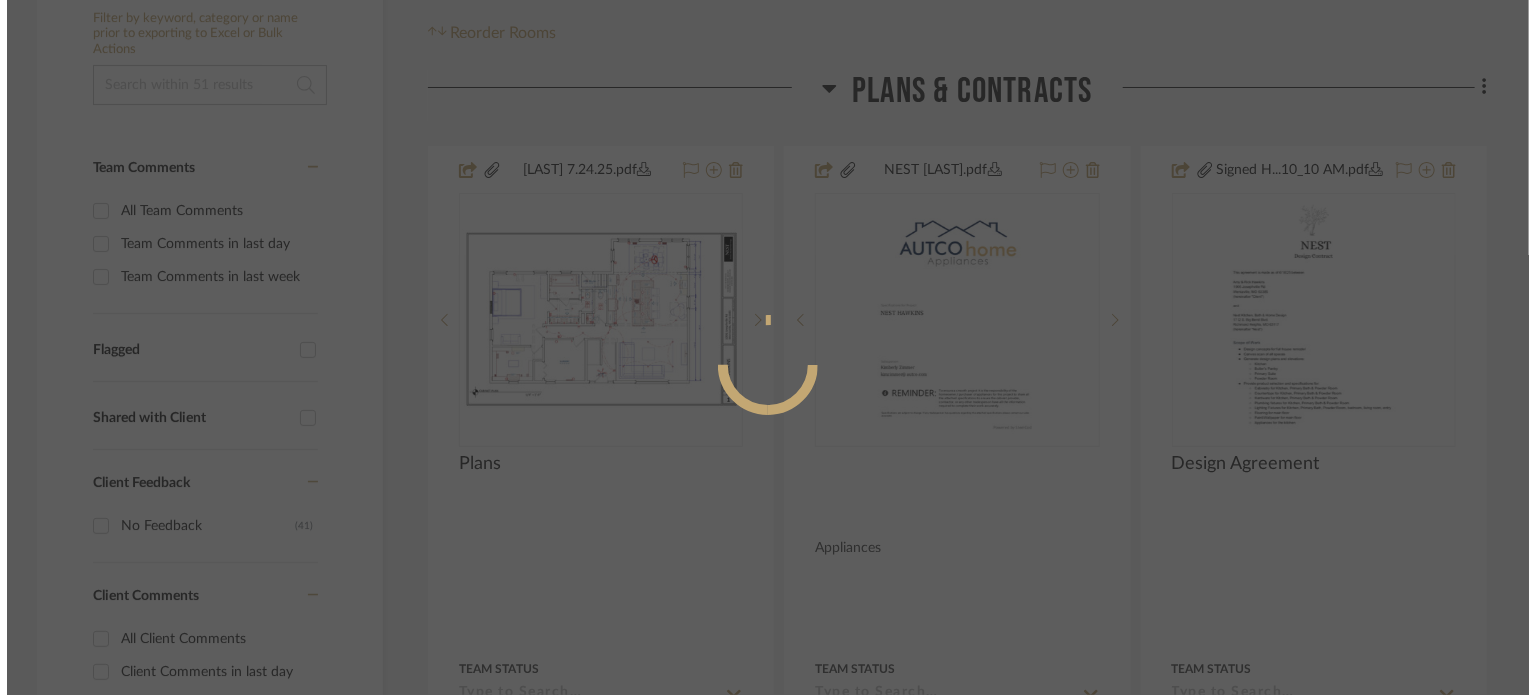 scroll, scrollTop: 0, scrollLeft: 0, axis: both 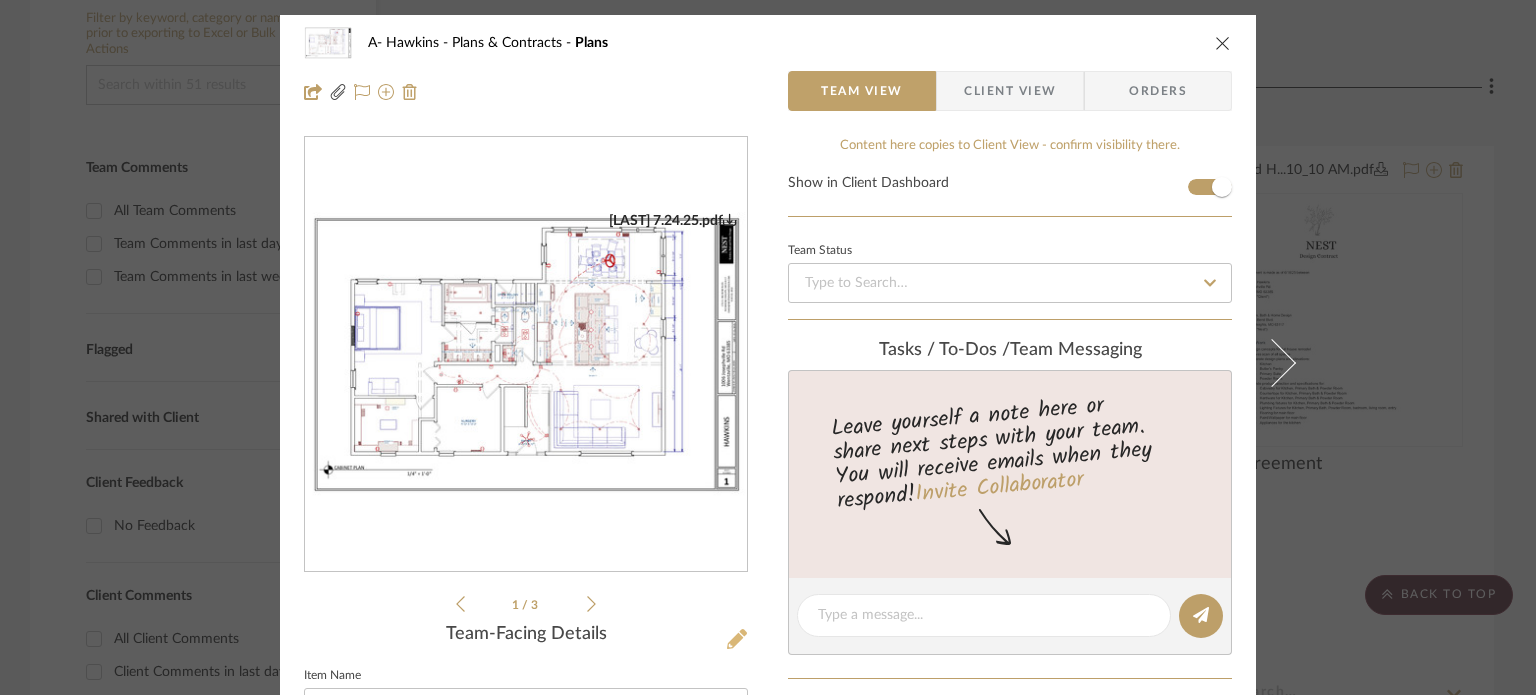 click 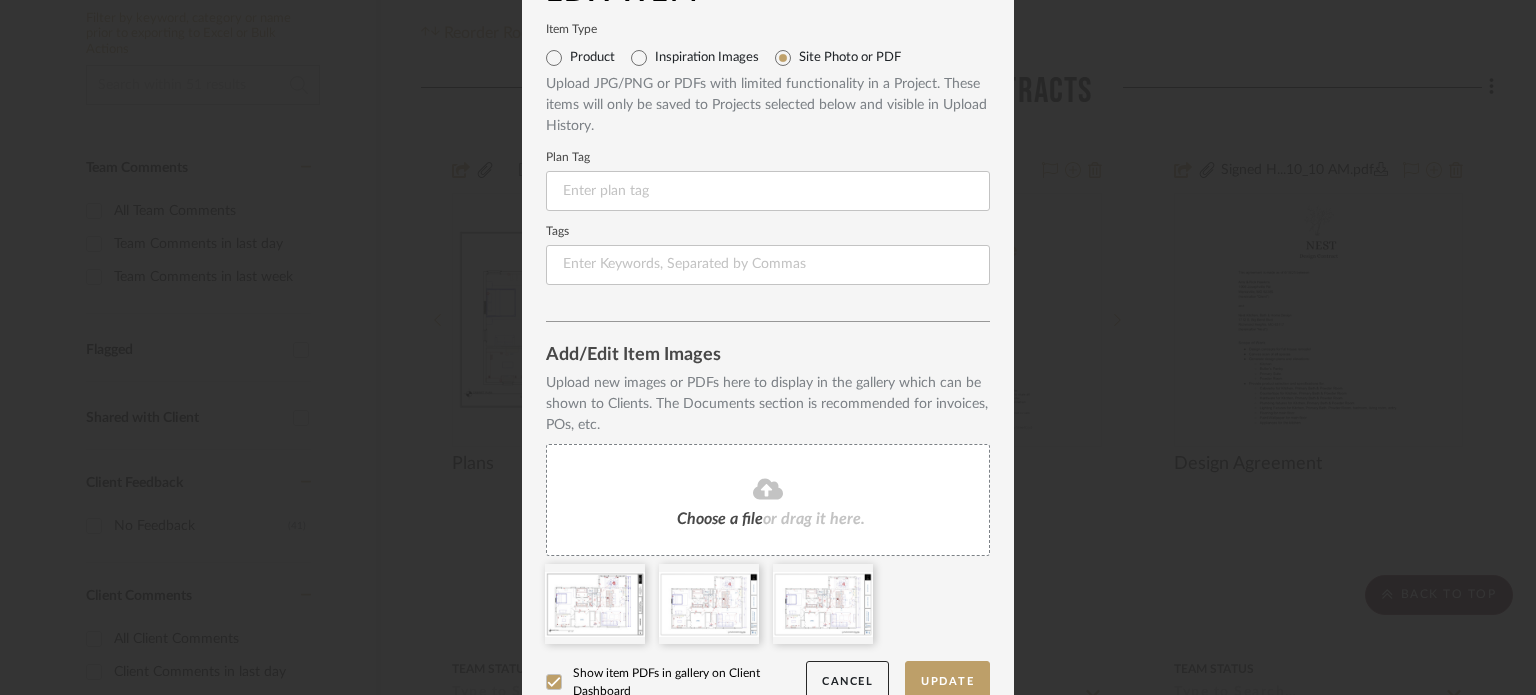 scroll, scrollTop: 77, scrollLeft: 0, axis: vertical 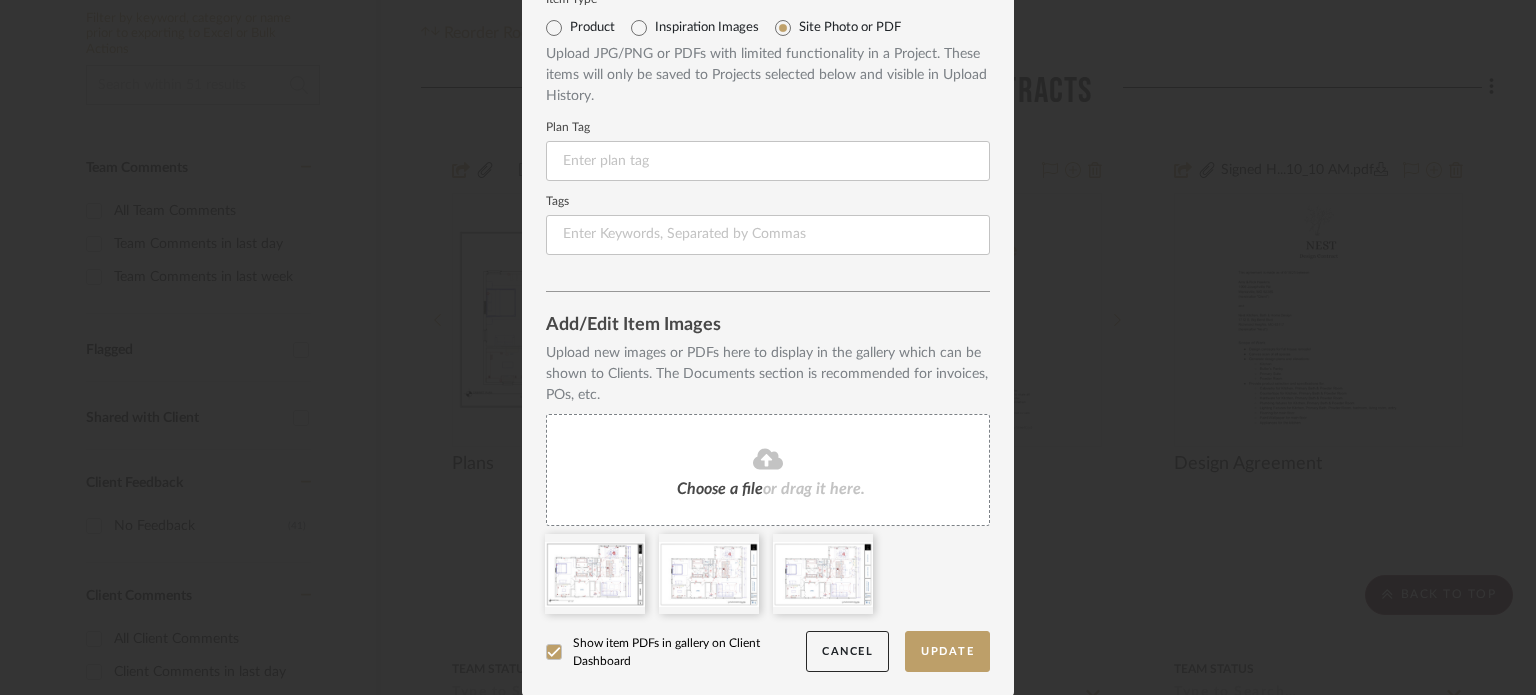 click 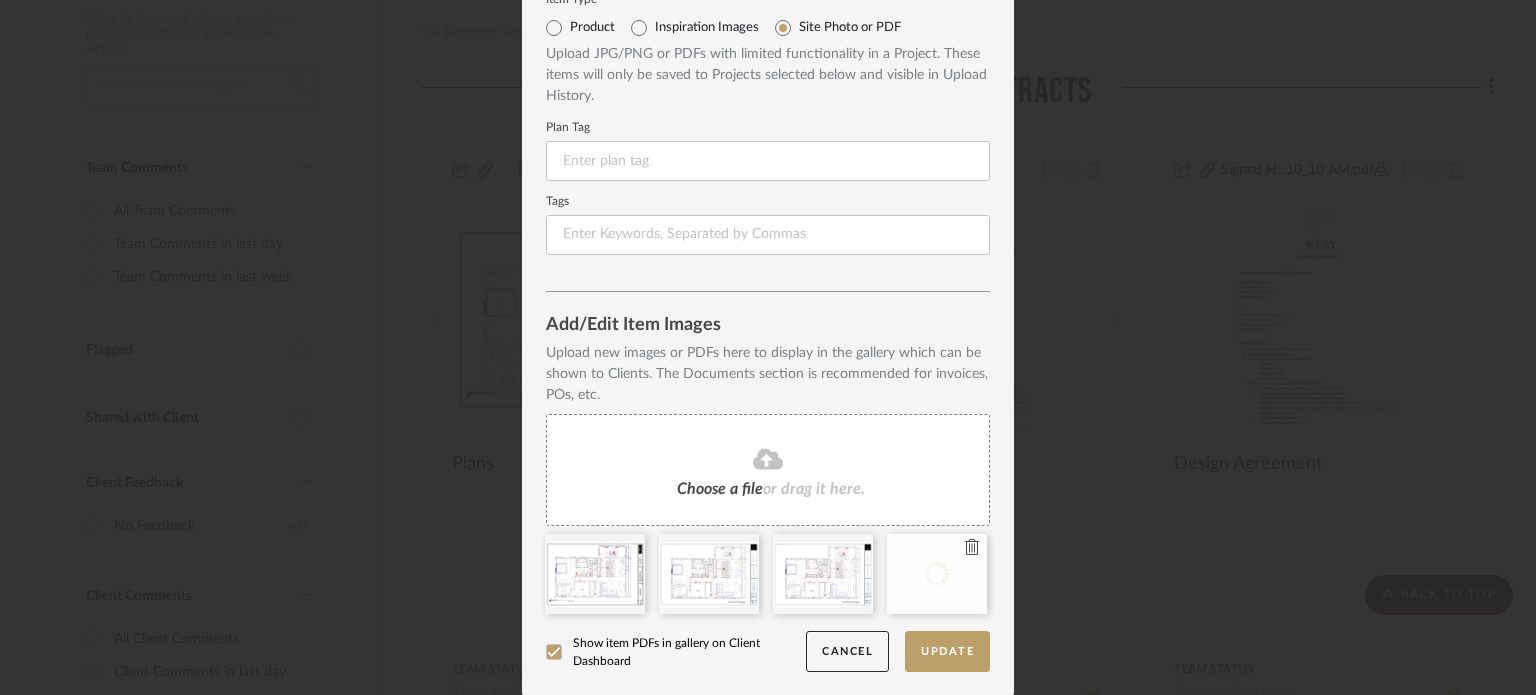 type 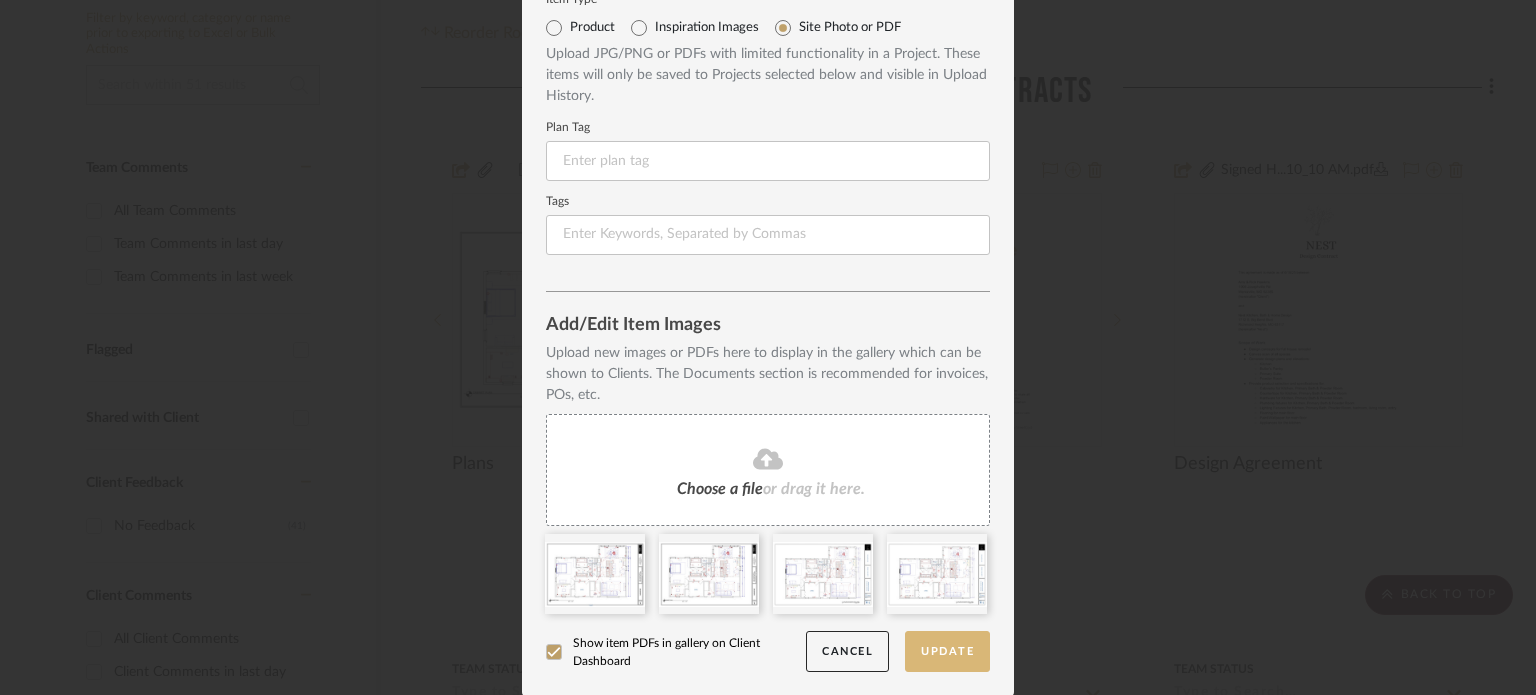 click on "Update" at bounding box center (947, 651) 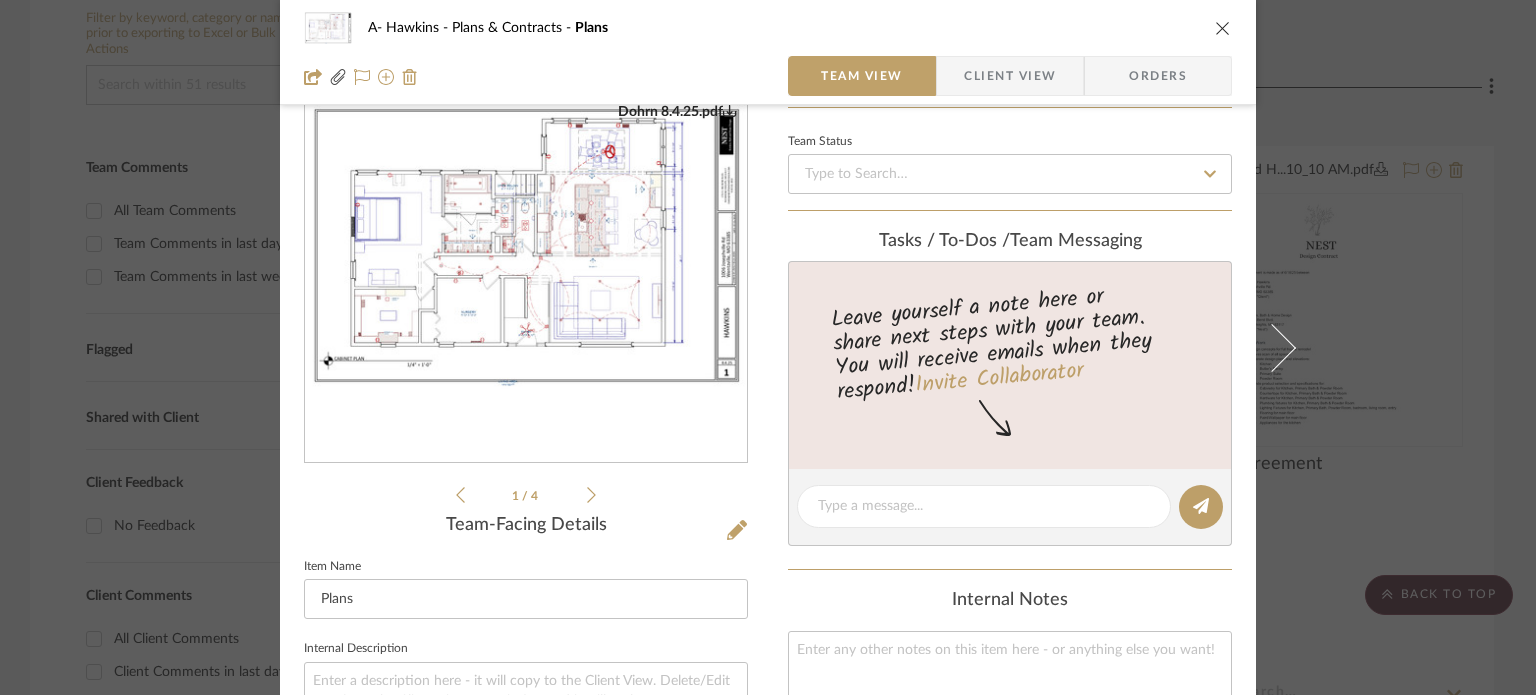 scroll, scrollTop: 0, scrollLeft: 0, axis: both 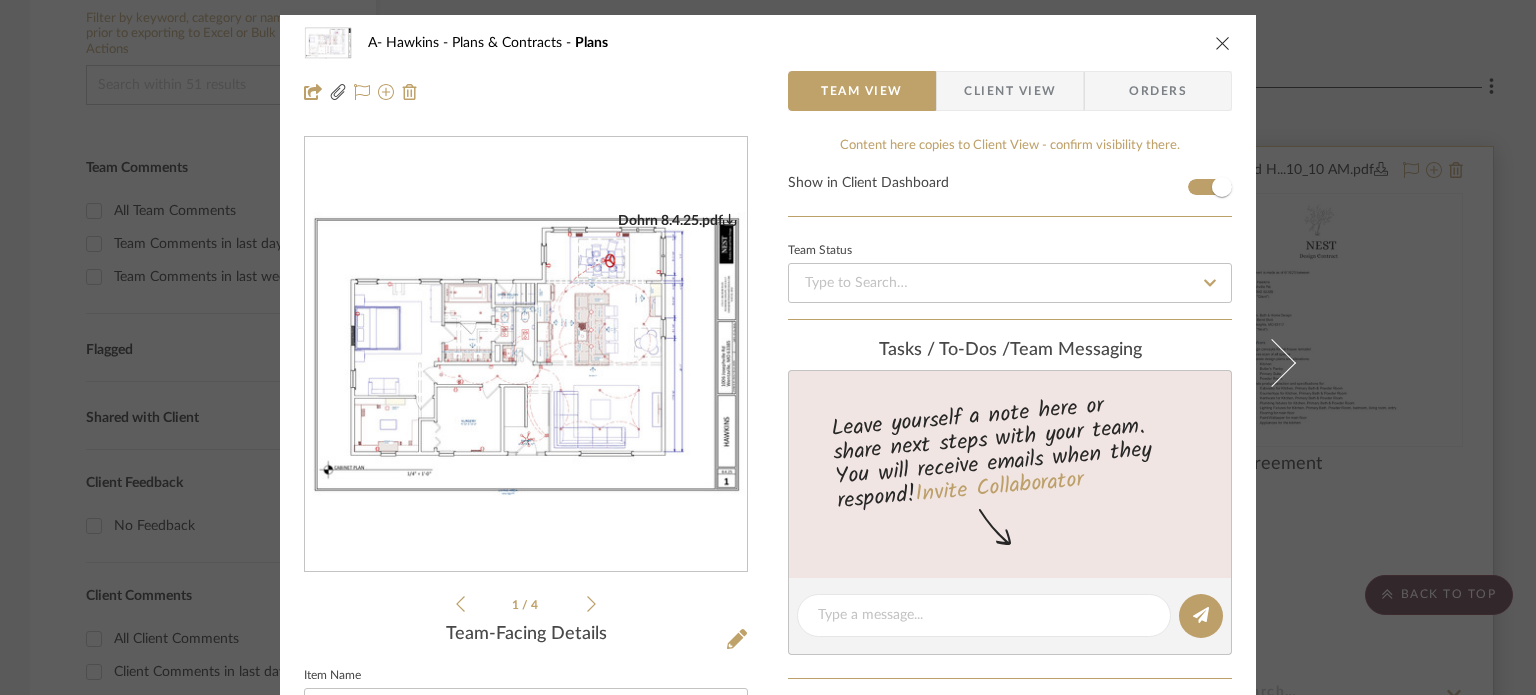 drag, startPoint x: 1468, startPoint y: 320, endPoint x: 1445, endPoint y: 308, distance: 25.942244 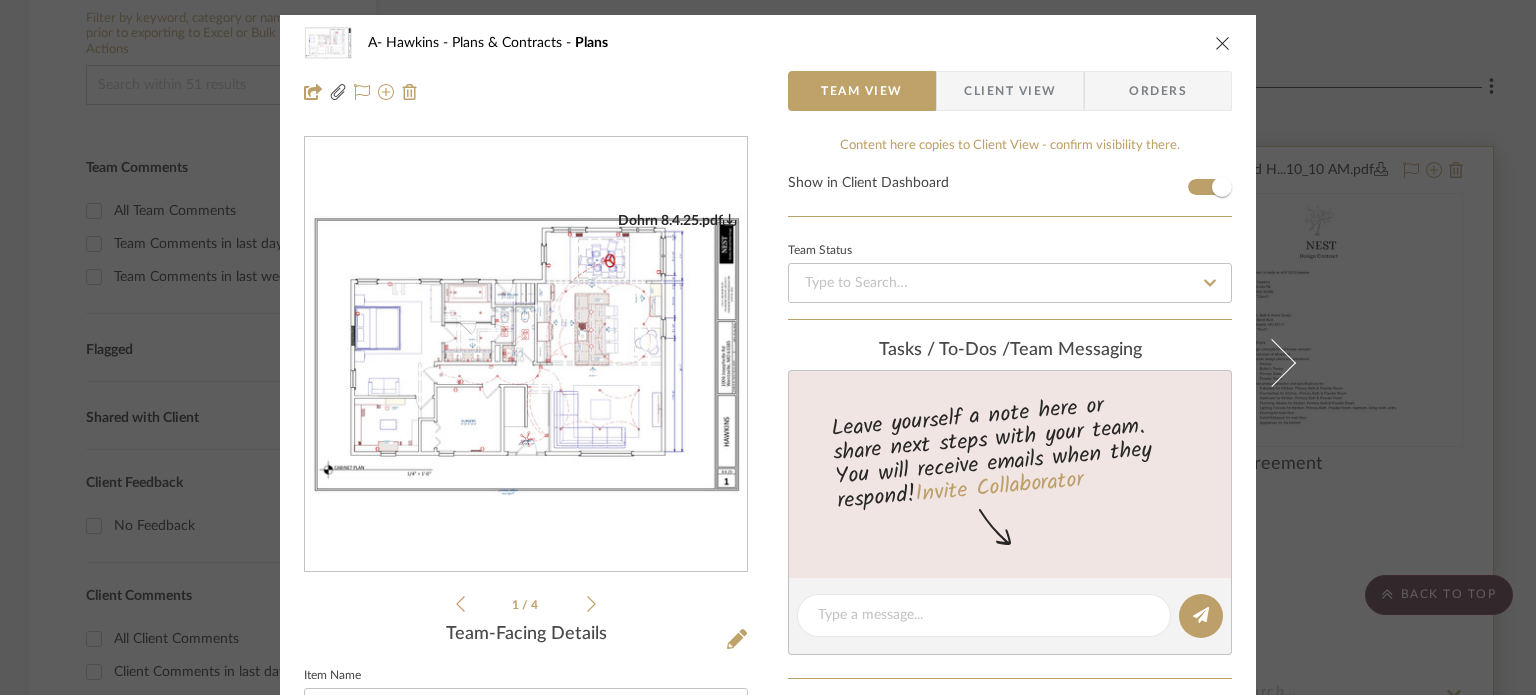 click on "A- [LAST] Plans & Contracts Plans Team View Client View Orders [LAST] 7.7.25.pdf [LAST] 8.4.25.pdf [LAST] 7.24.25.pdf [LAST] 7.17.25.pdf [LAST] 7.7.25.pdf [LAST] 8.4.25.pdf 1 / 4 Team-Facing Details Item Name Plans Internal Description Content here copies to Client View - confirm visibility there. Show in Client Dashboard Team Status Tasks / To-Dos / team Messaging Leave yourself a note here or share next steps with your team. You will receive emails when they
respond! Invite Collaborator Internal Notes Documents Choose a file  or drag it here. Change Room/Update Quantity Plans & Contracts *To create a new room/section do that from main project page   StyleRow" at bounding box center [768, 347] 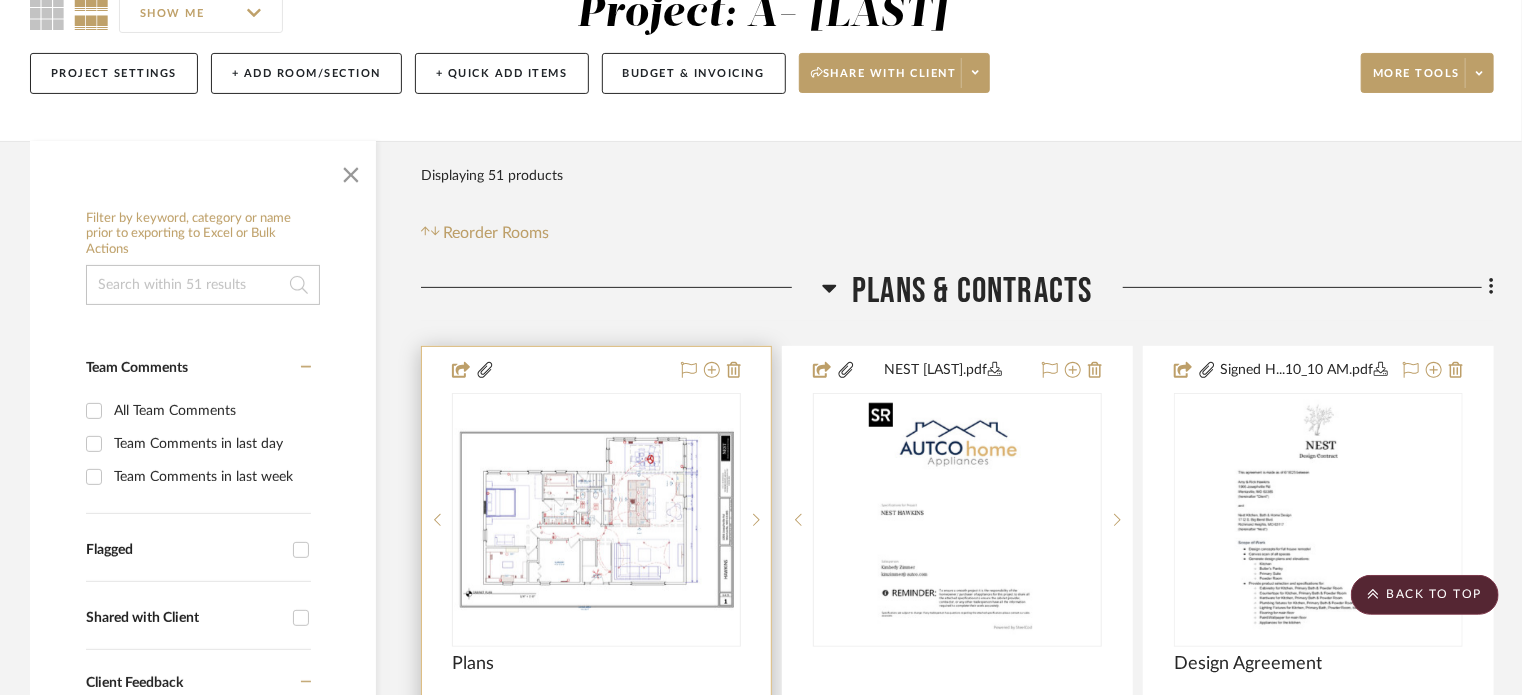 scroll, scrollTop: 500, scrollLeft: 0, axis: vertical 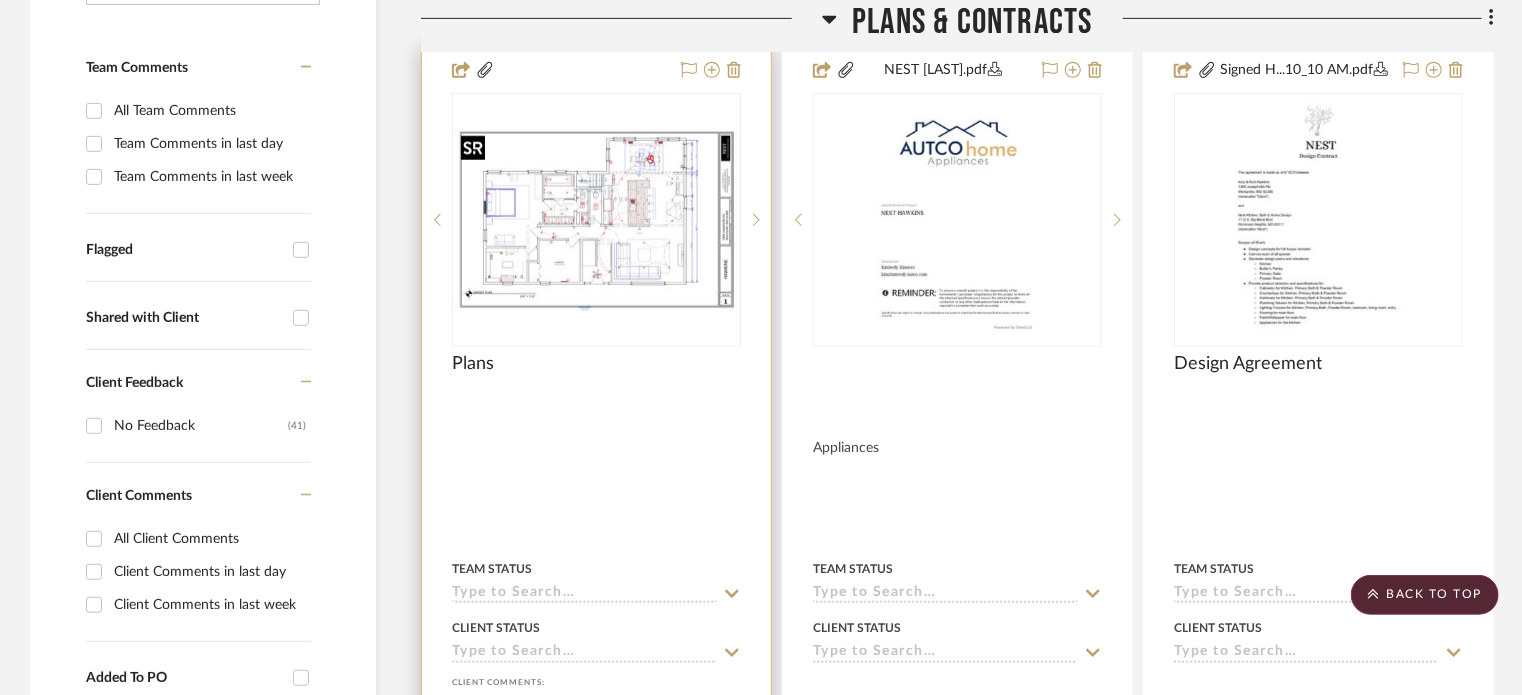 click at bounding box center (596, 220) 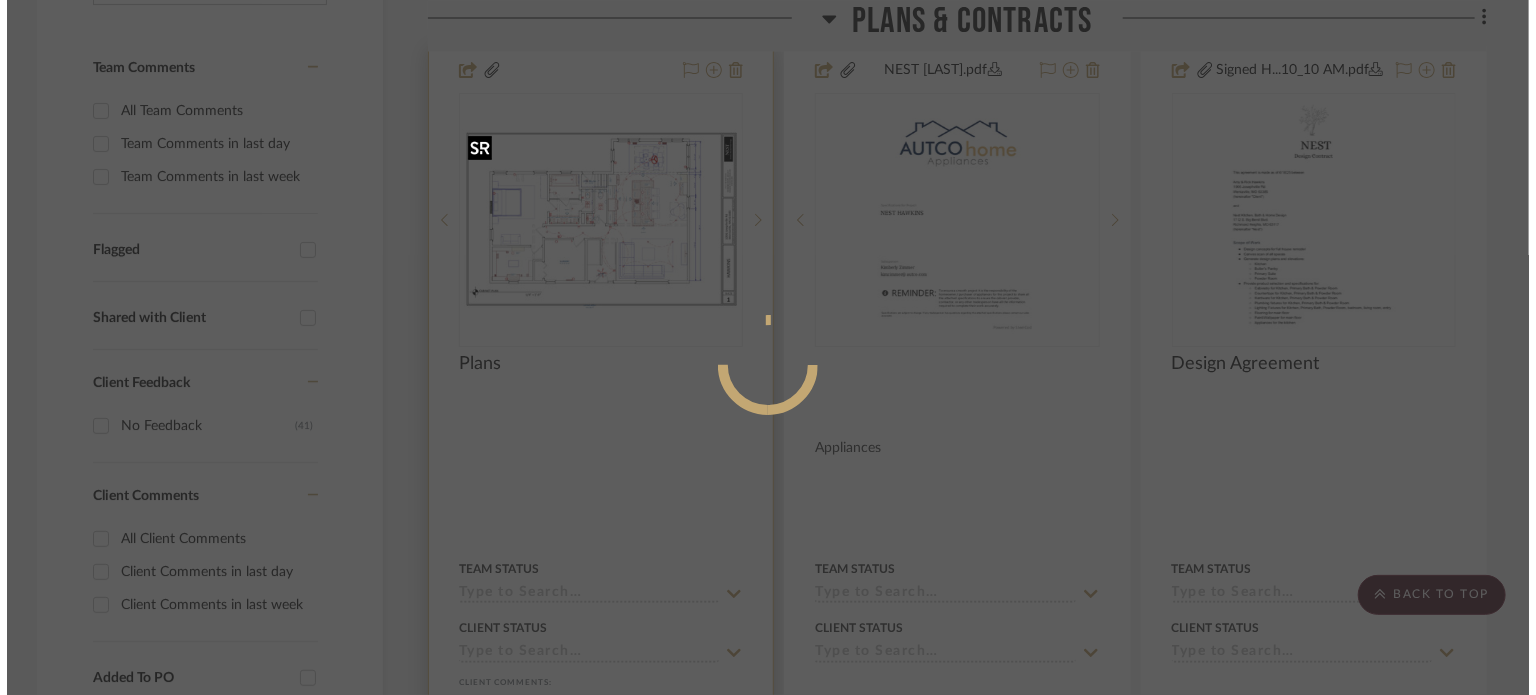 scroll, scrollTop: 0, scrollLeft: 0, axis: both 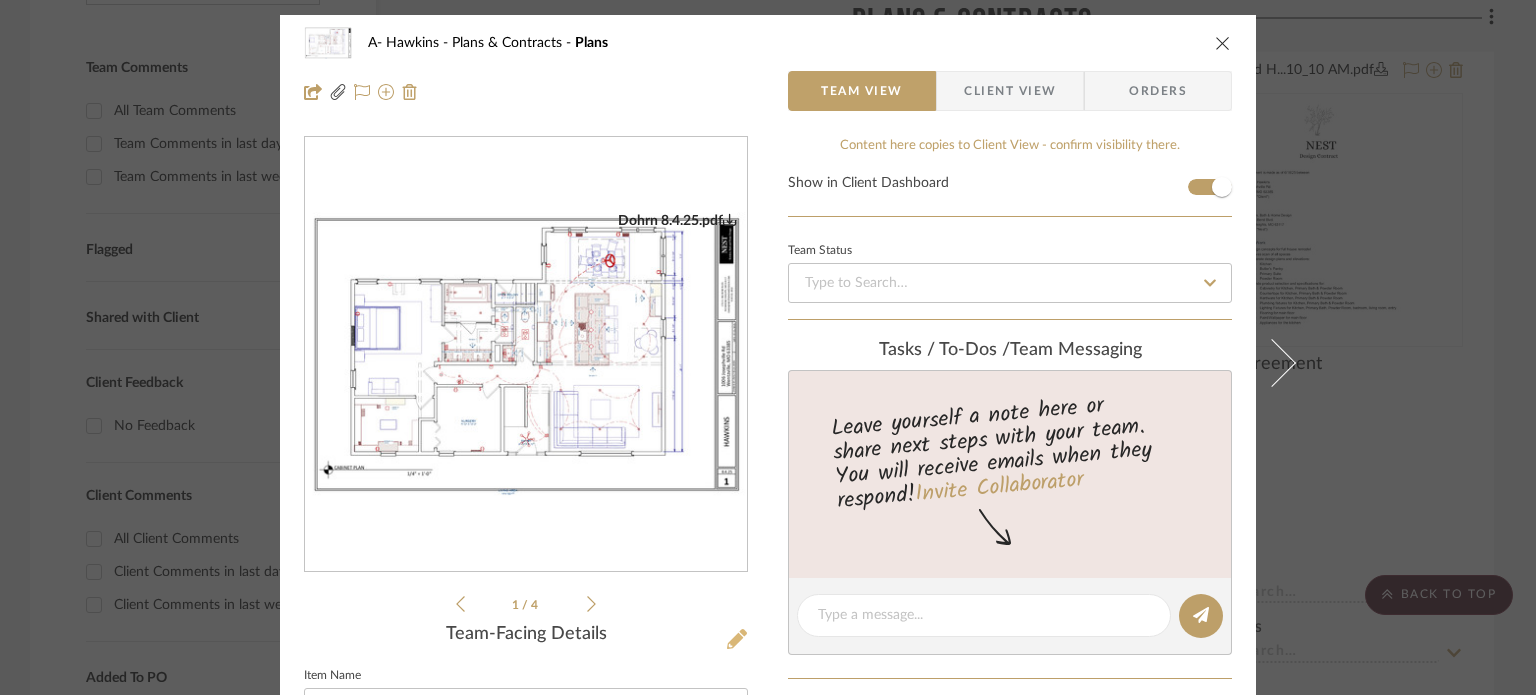 click 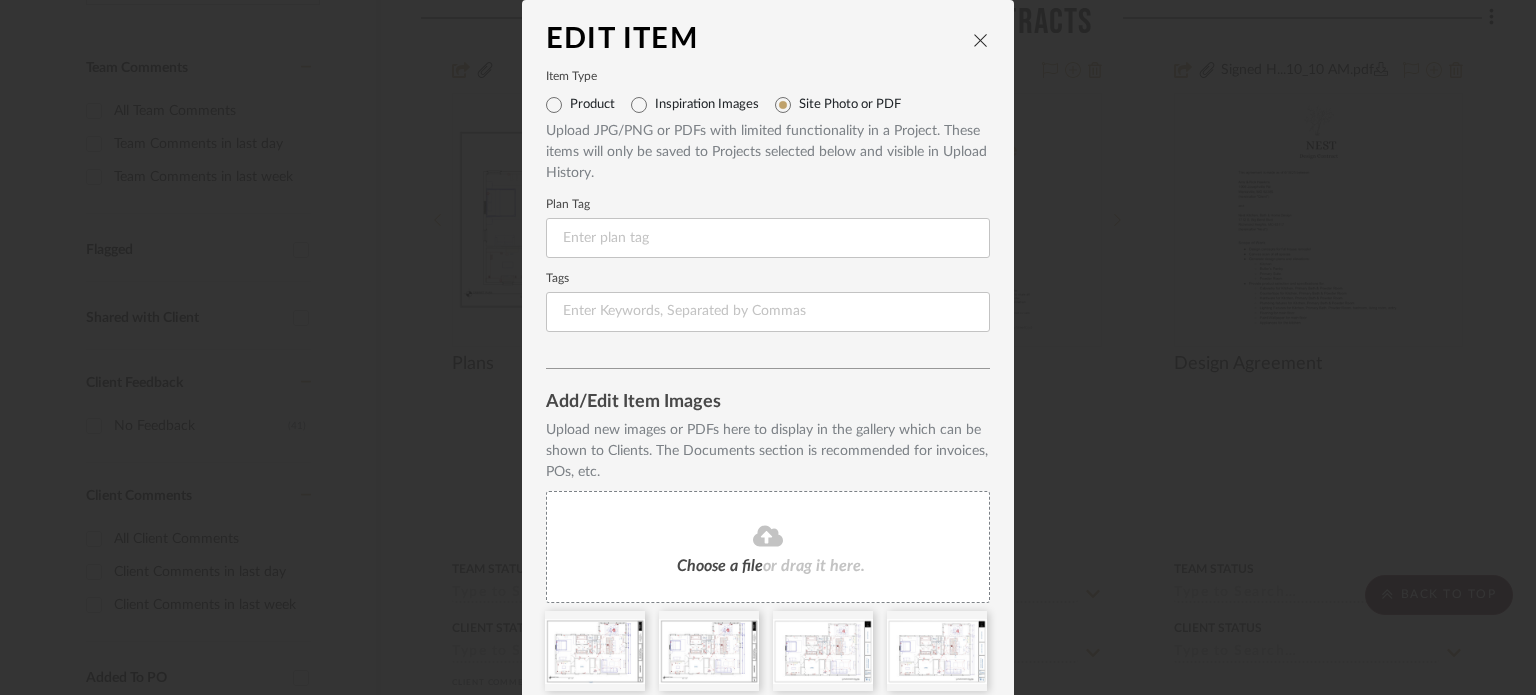 click on "Edit Item  Item Type  Product  Inspiration Images   Site Photo or PDF   Upload JPG/PNG or PDFs with limited functionality in a Project. These items will only be saved to Projects selected below and visible in Upload History.   Plan Tag   Tags  Add/Edit Item Images  Upload new images or PDFs here to display in the gallery which can be shown to Clients. The Documents section is recommended for invoices, POs, etc.  Choose a file  or drag it here.  Show item PDFs in gallery on Client Dashboard  Cancel  Update" at bounding box center [768, 347] 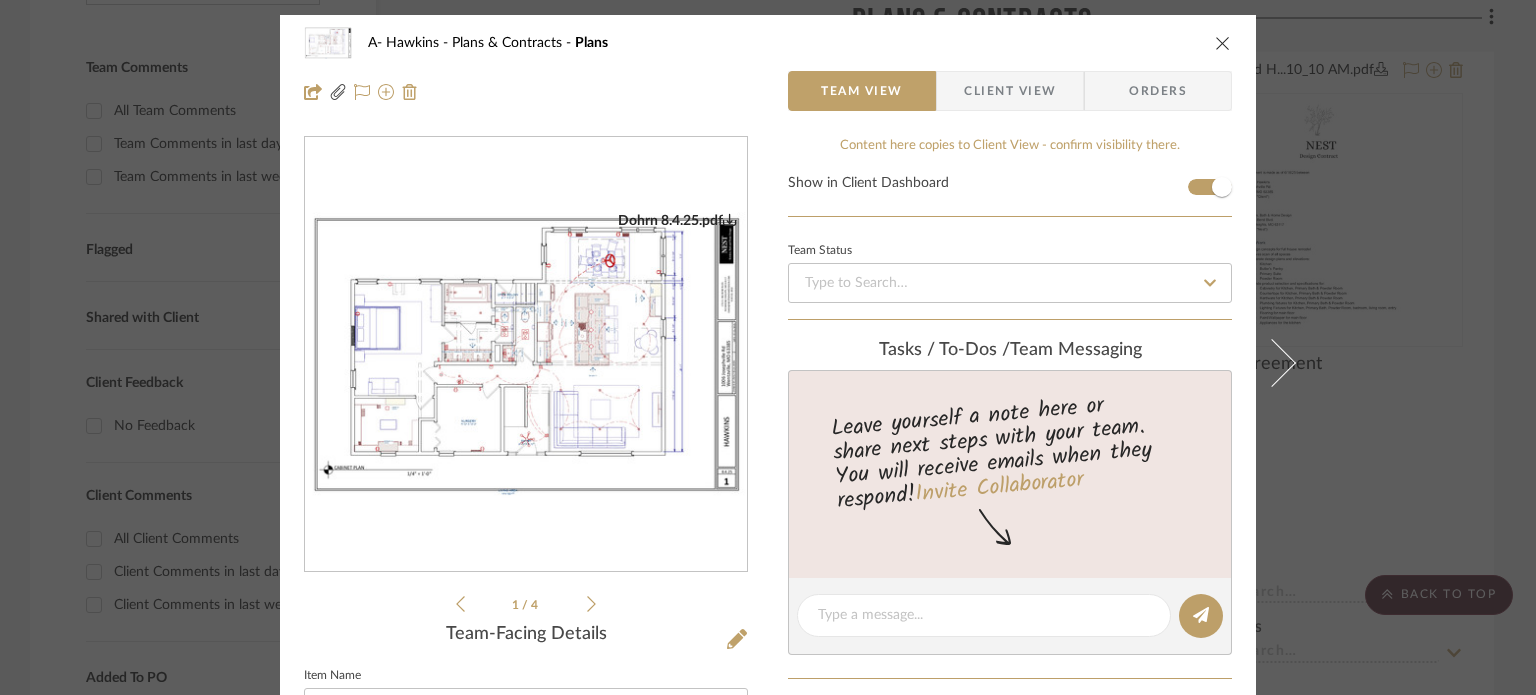 click at bounding box center (526, 355) 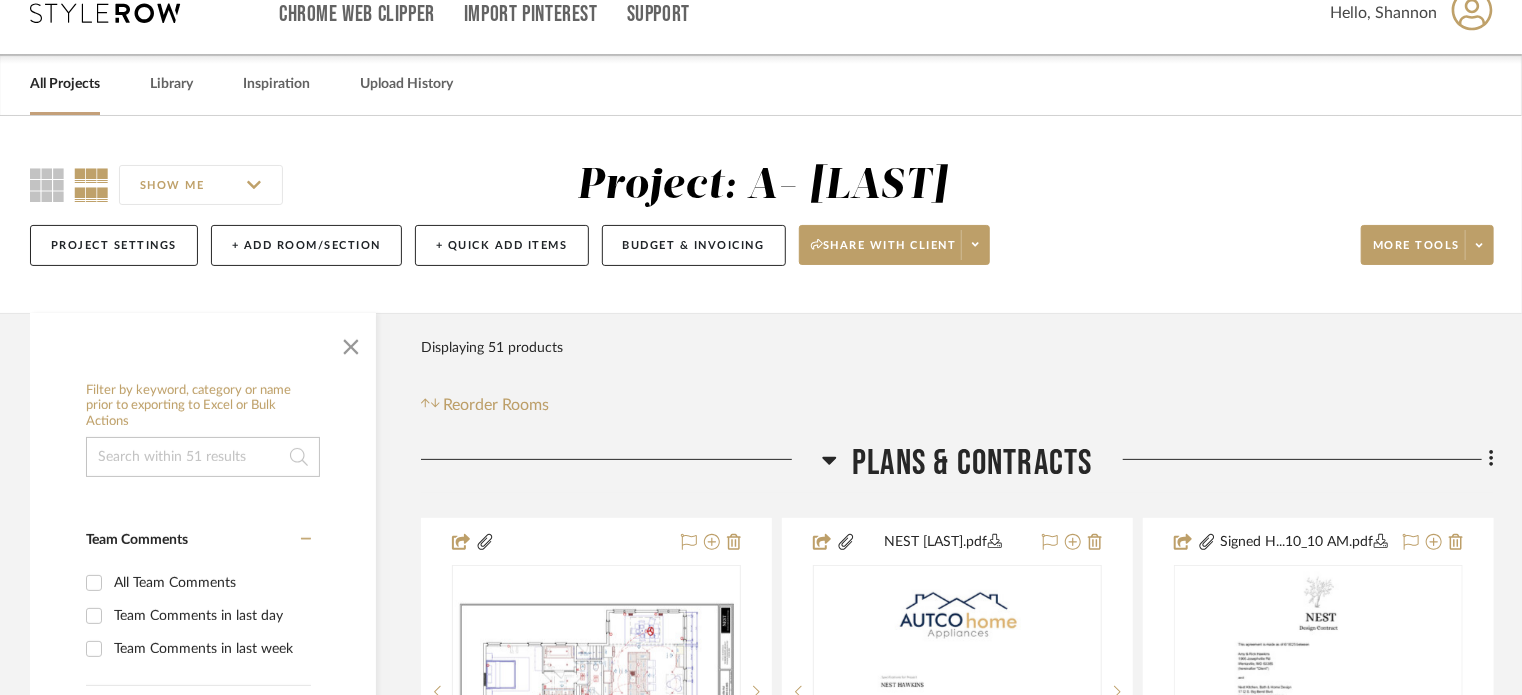 scroll, scrollTop: 0, scrollLeft: 0, axis: both 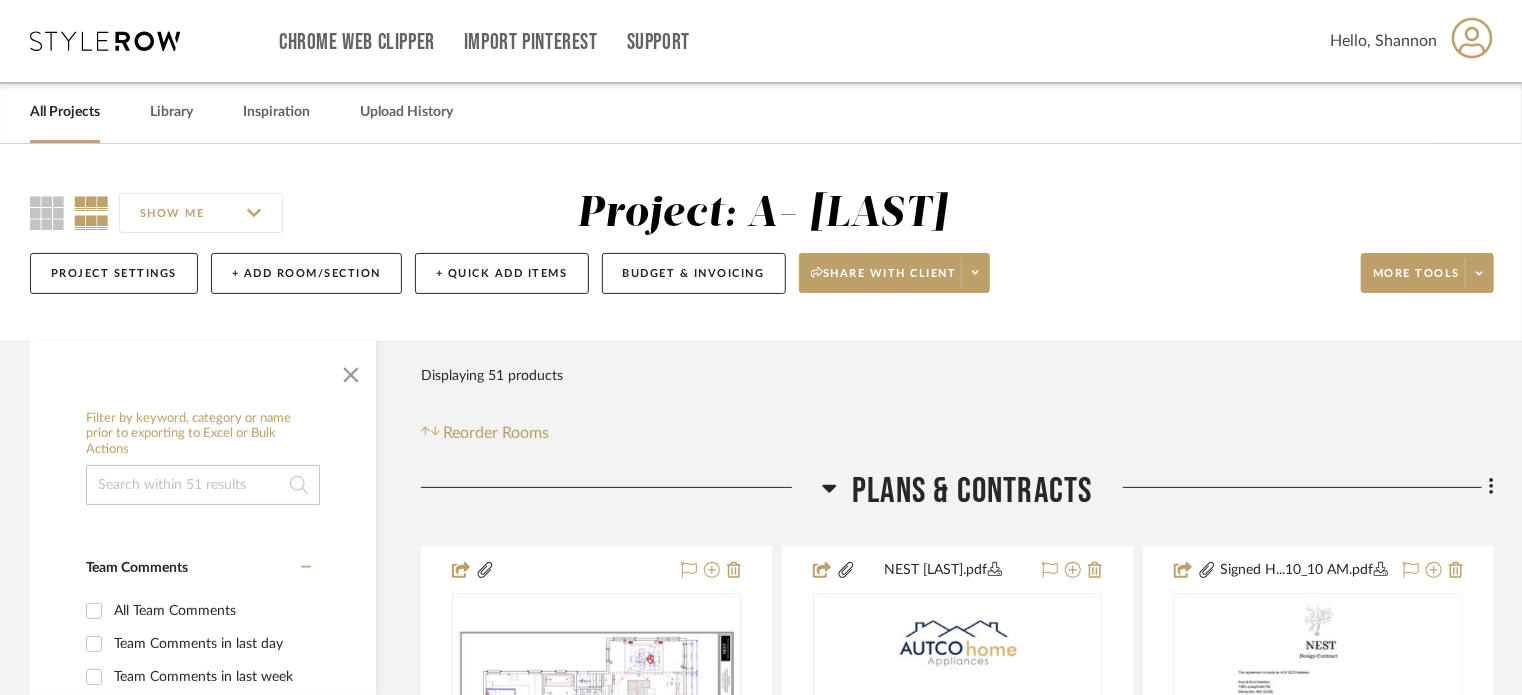 click on "All Projects" at bounding box center [65, 112] 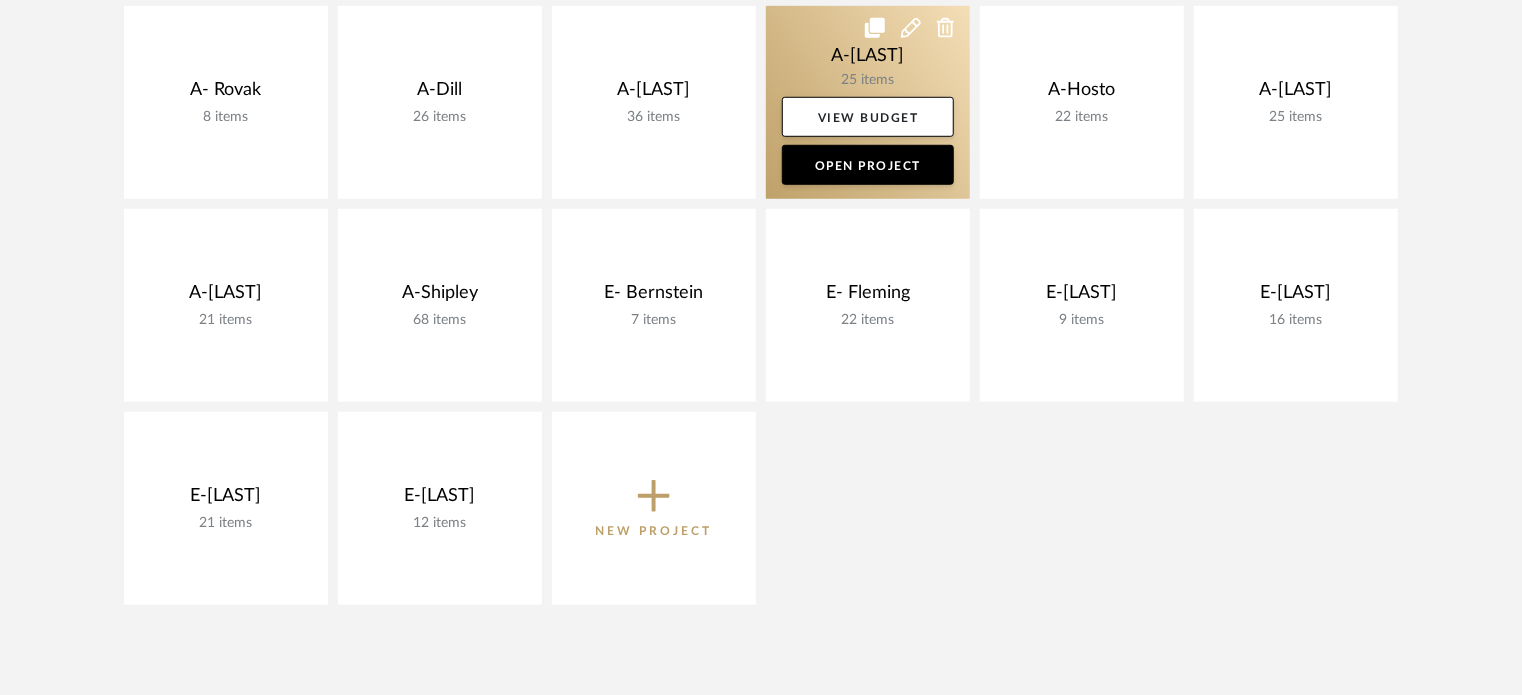 scroll, scrollTop: 700, scrollLeft: 0, axis: vertical 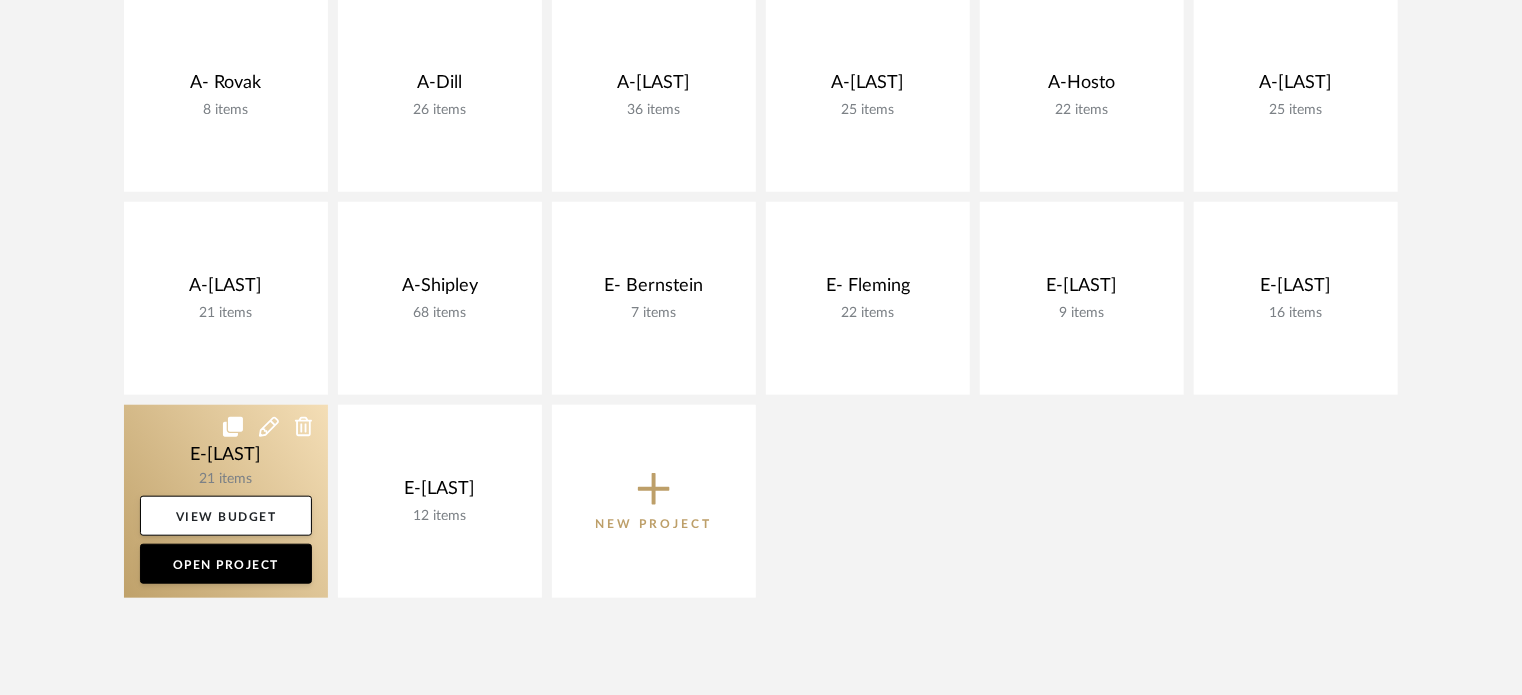 click 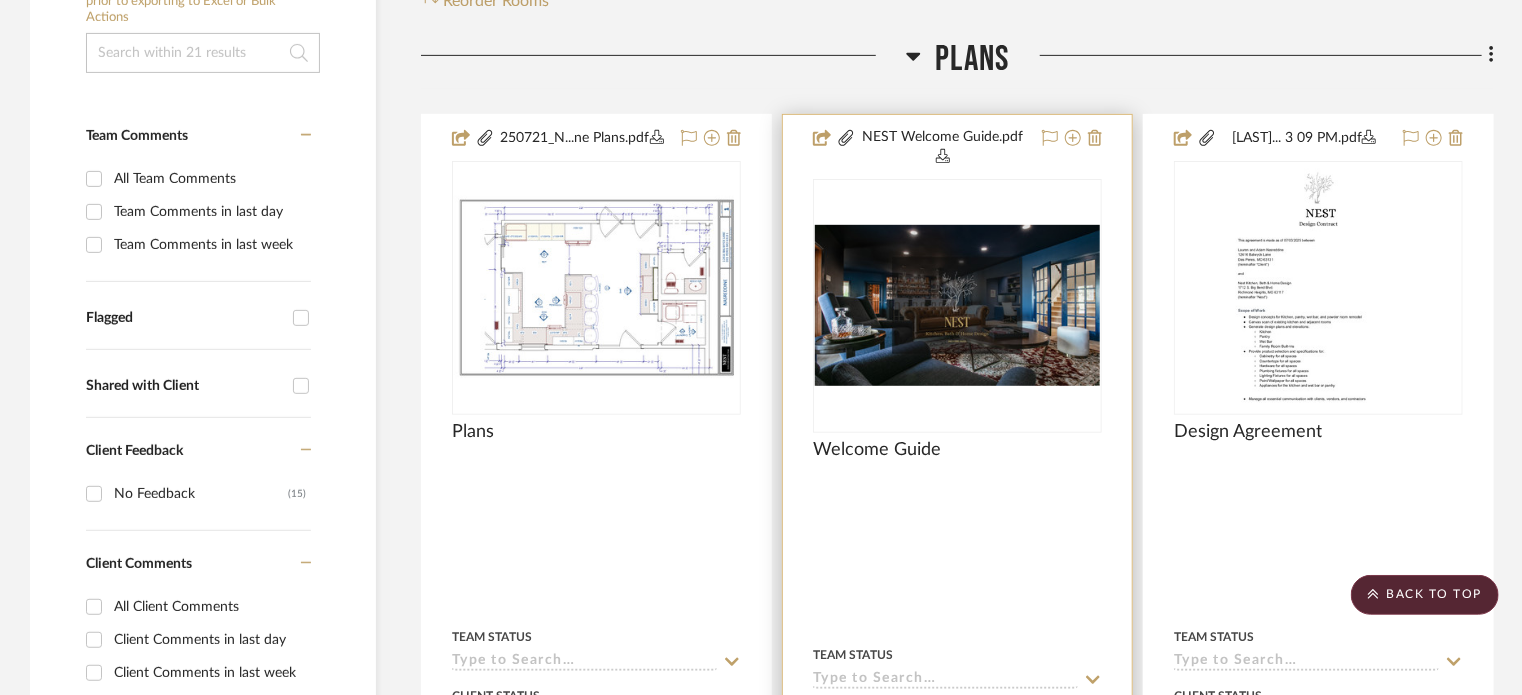 scroll, scrollTop: 200, scrollLeft: 0, axis: vertical 